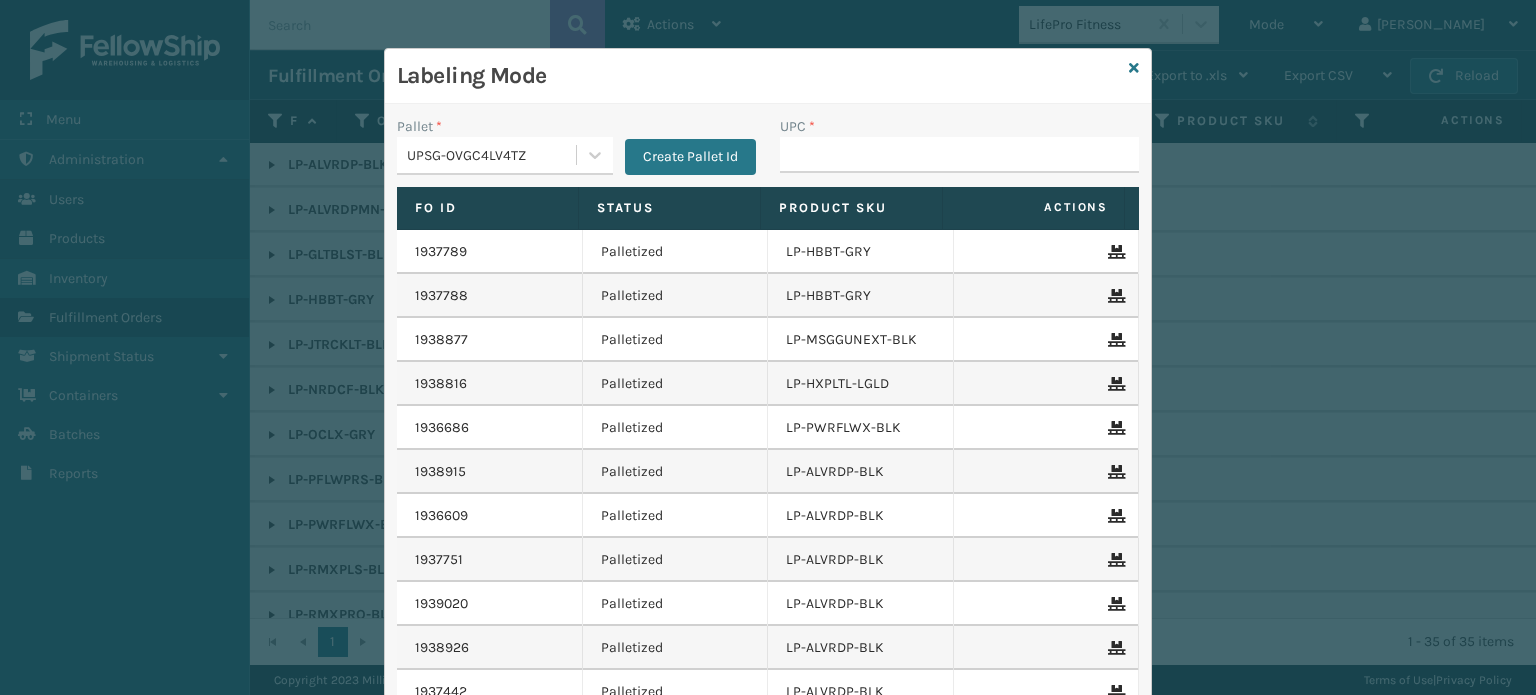 scroll, scrollTop: 0, scrollLeft: 0, axis: both 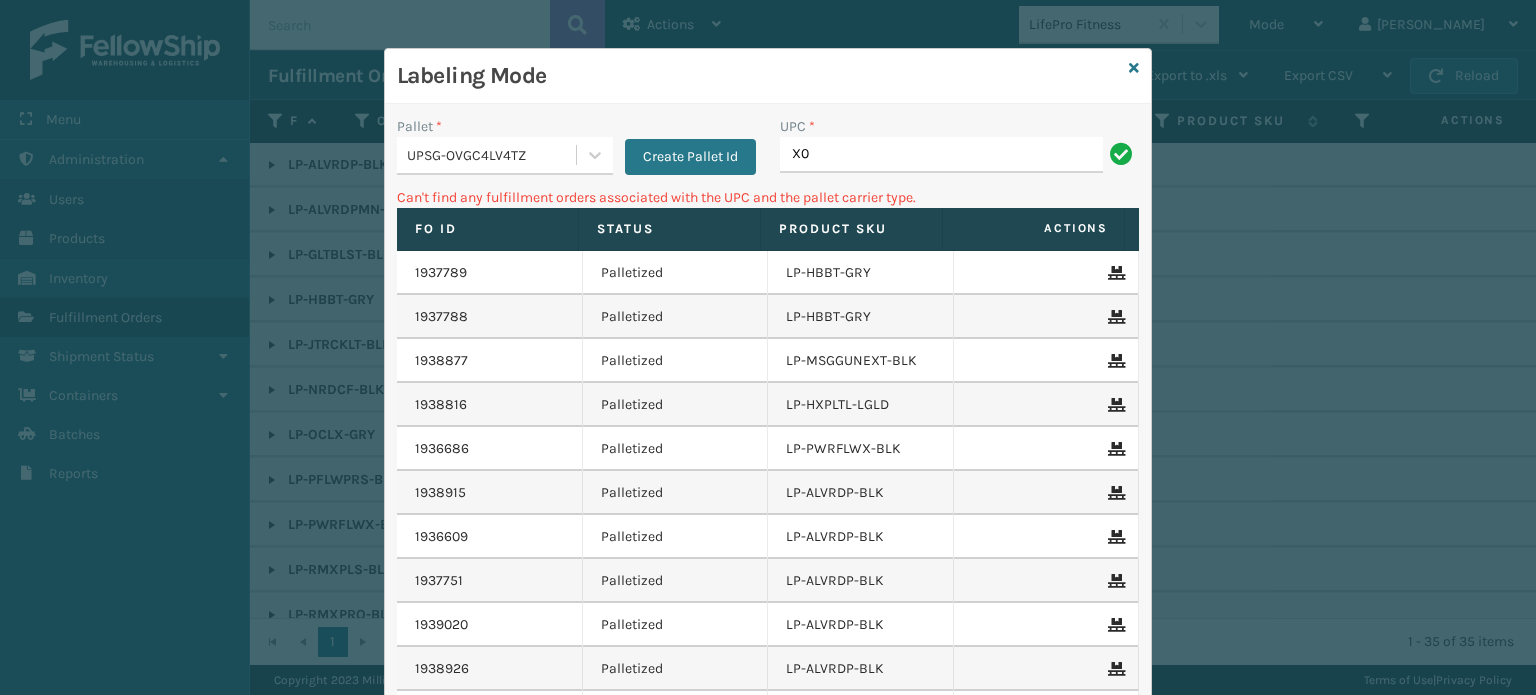 type on "X" 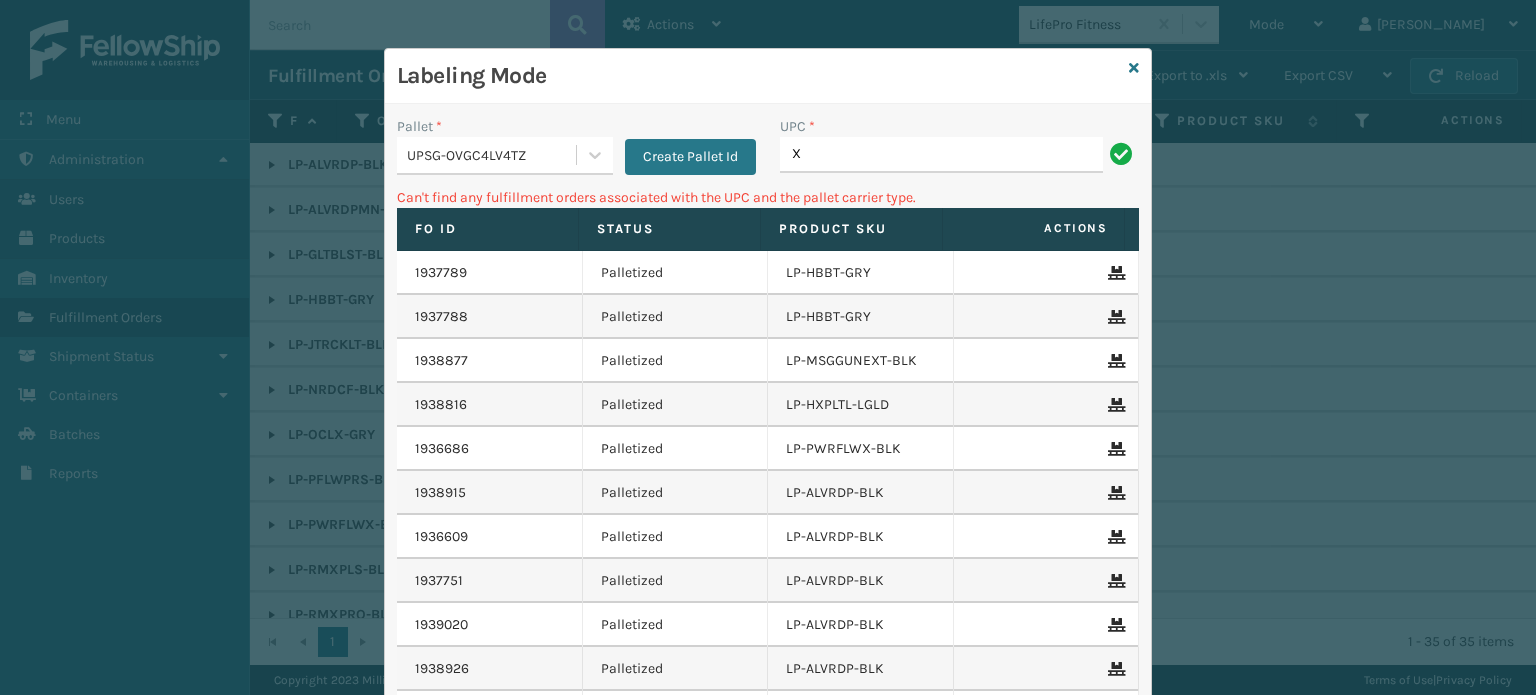 type 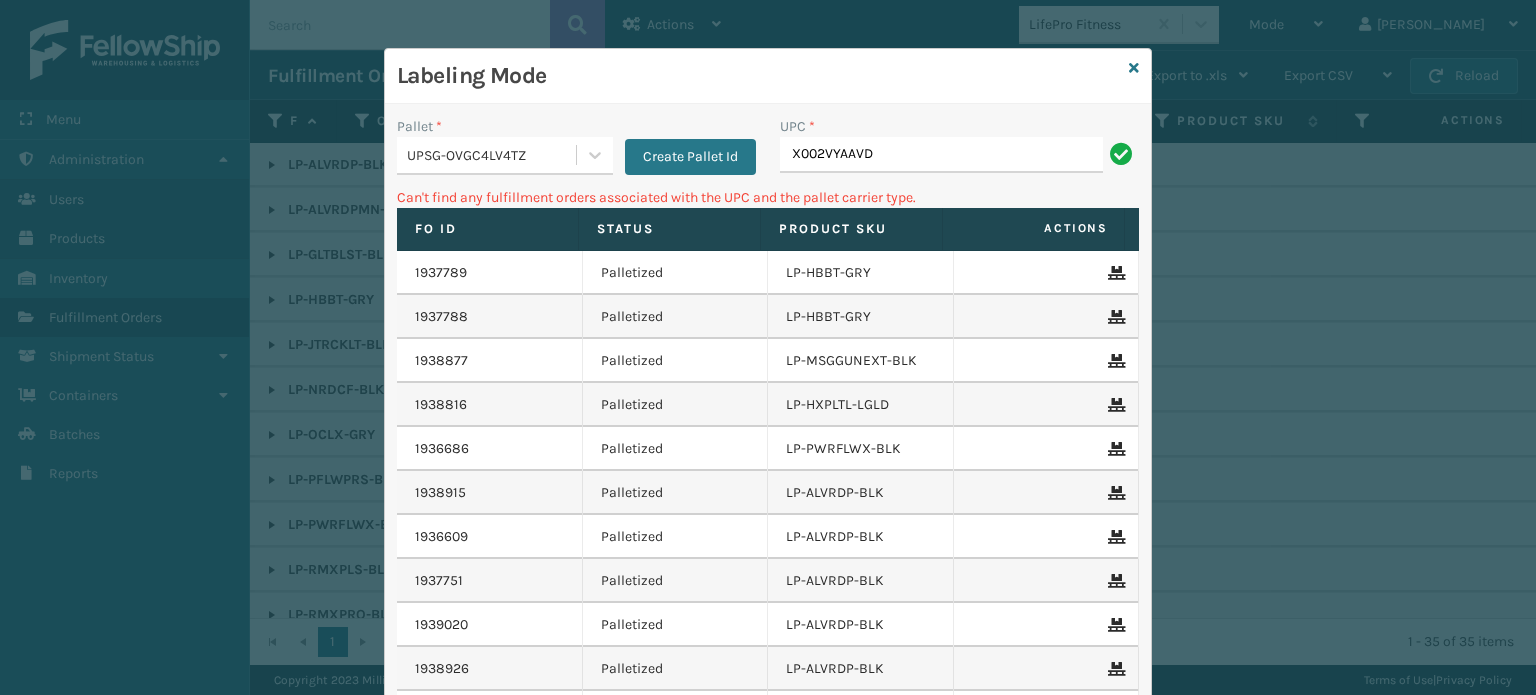 click on "UPSG-OVGC4LV4TZ" at bounding box center [492, 155] 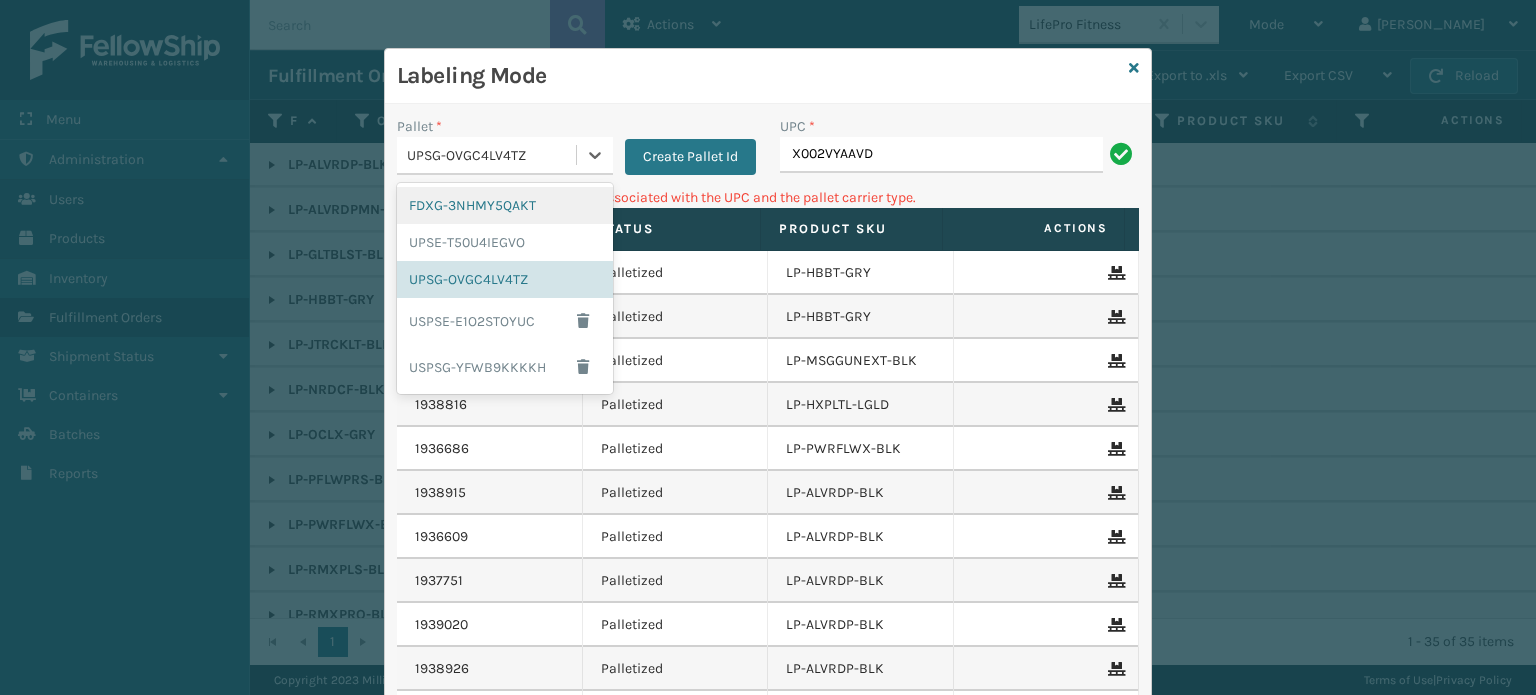 click on "FDXG-3NHMY5QAKT" at bounding box center [505, 205] 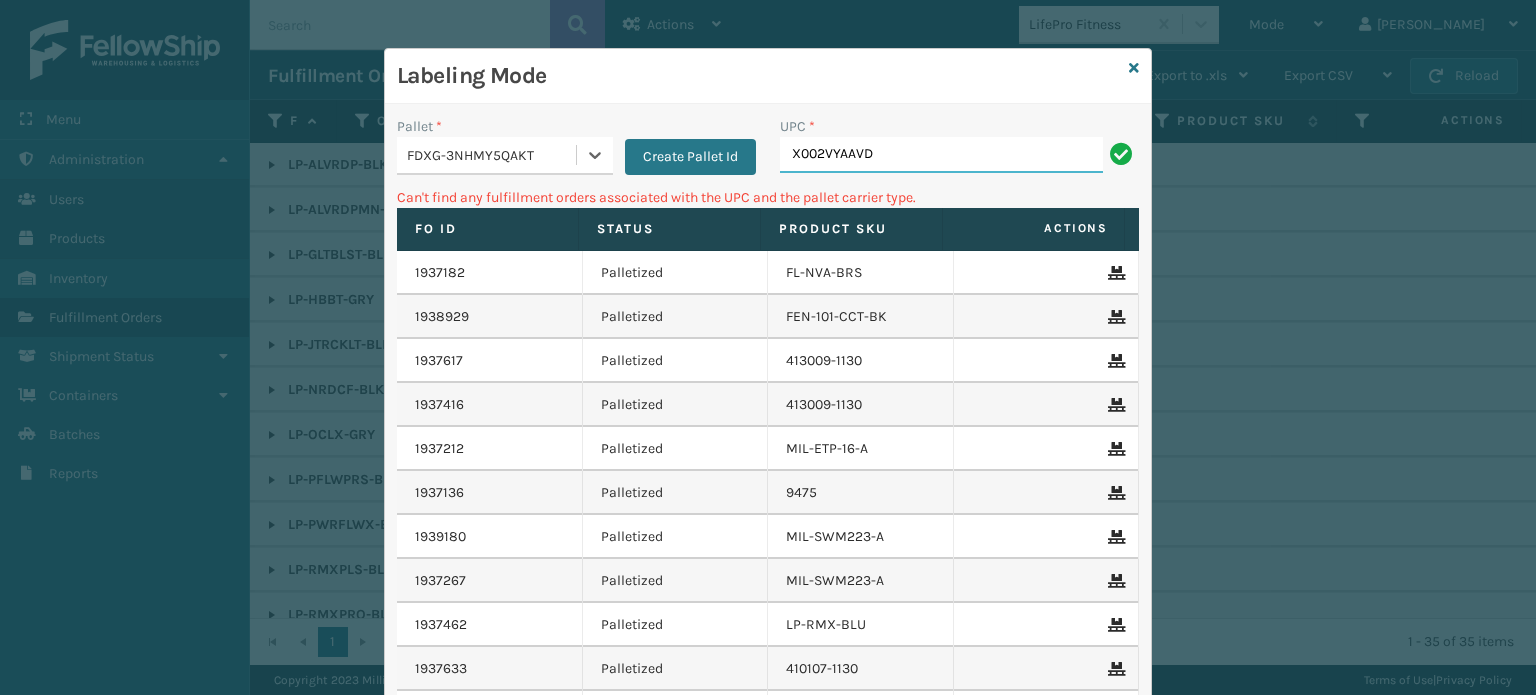 click on "X002VYAAVD" at bounding box center (941, 155) 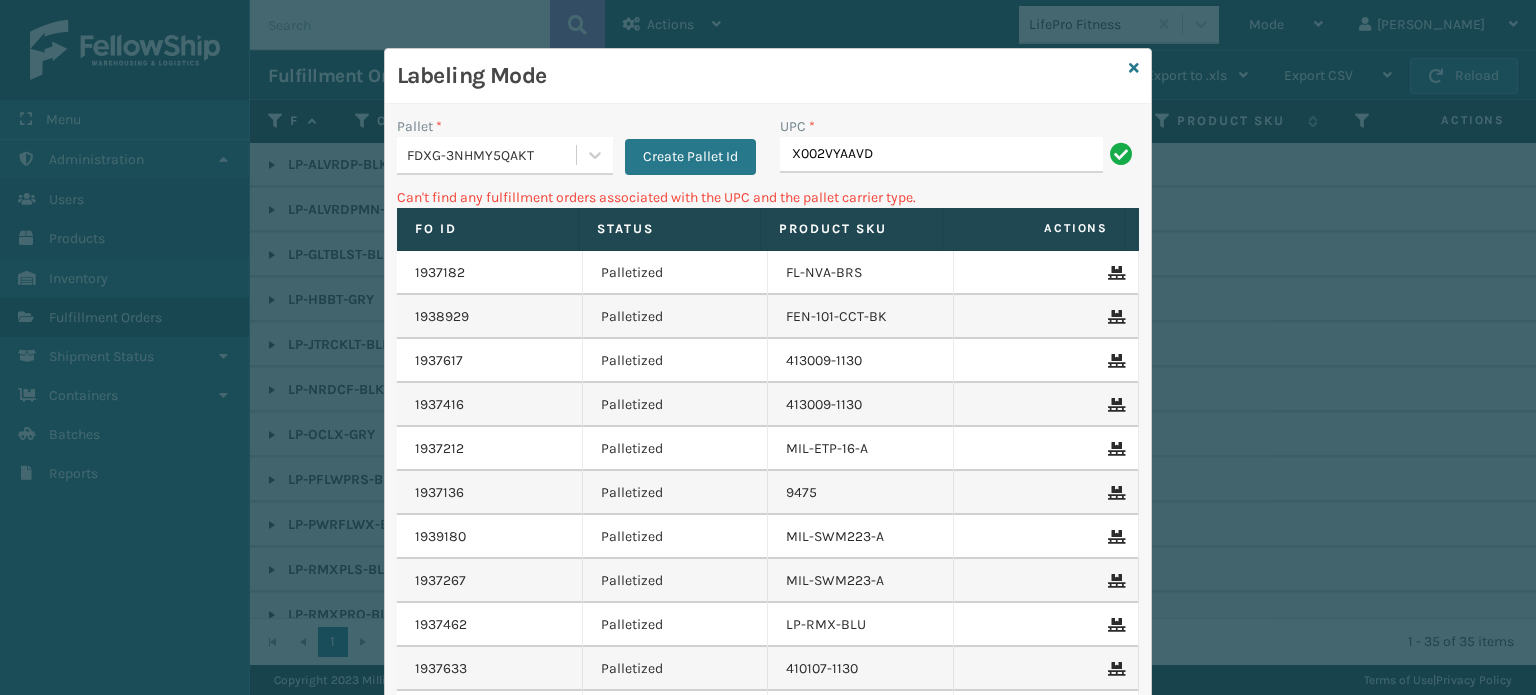 click on "FDXG-3NHMY5QAKT" at bounding box center (492, 155) 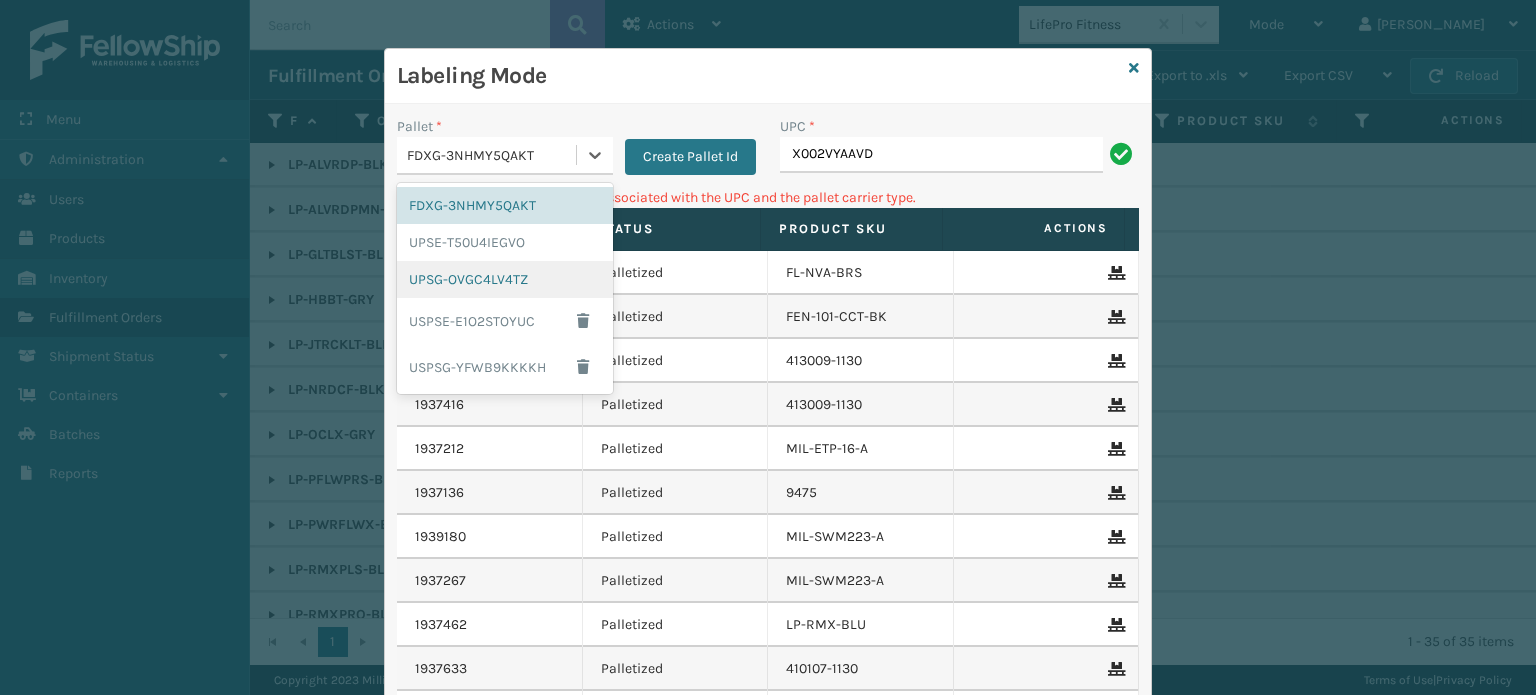 click on "UPSG-OVGC4LV4TZ" at bounding box center [505, 279] 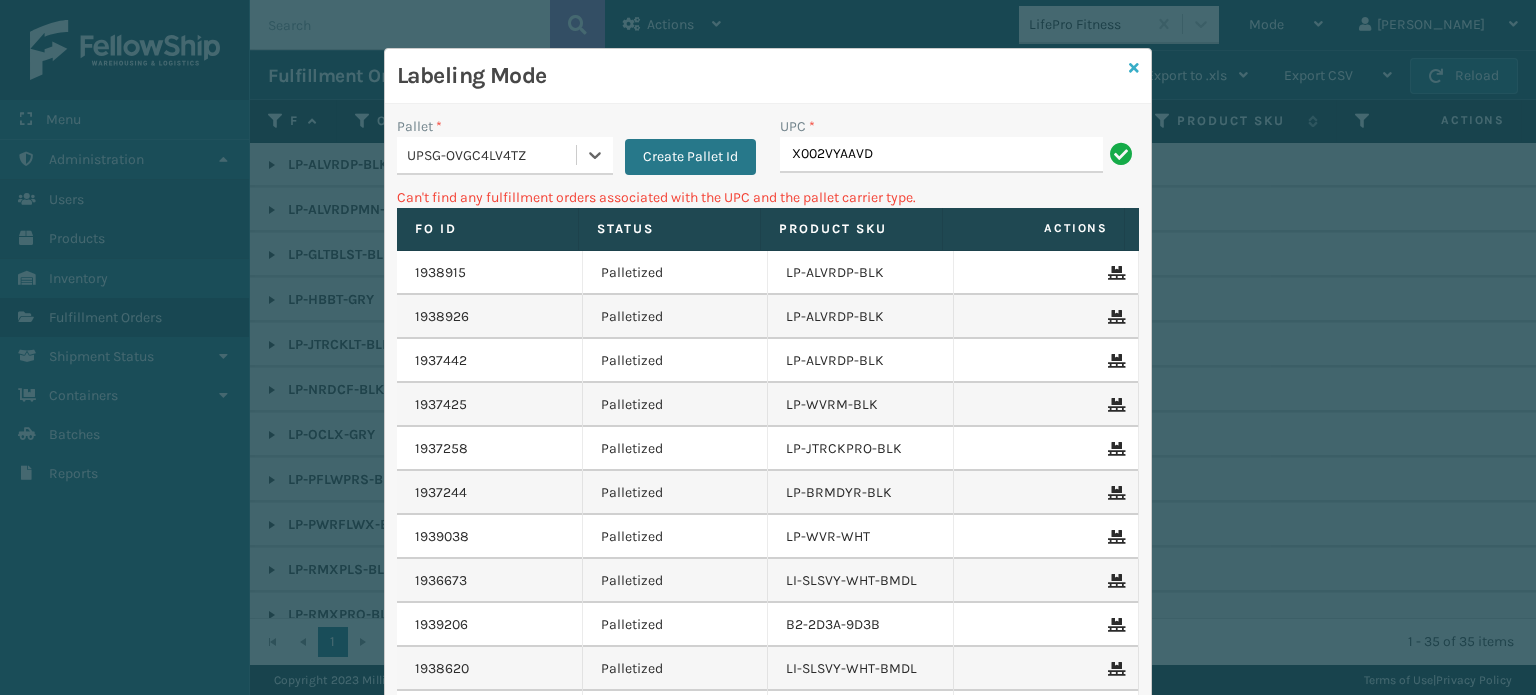 click at bounding box center (1134, 68) 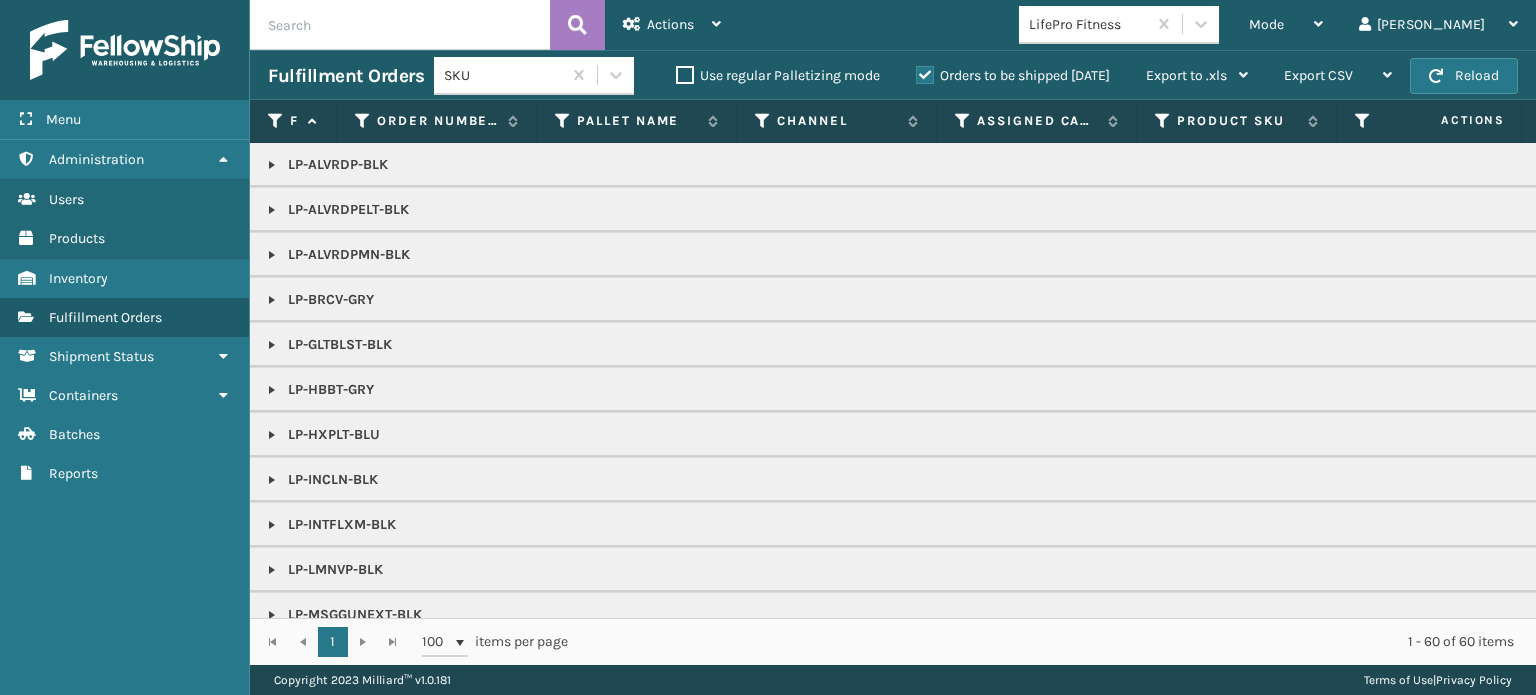 click on "LifePro Fitness" at bounding box center (1088, 24) 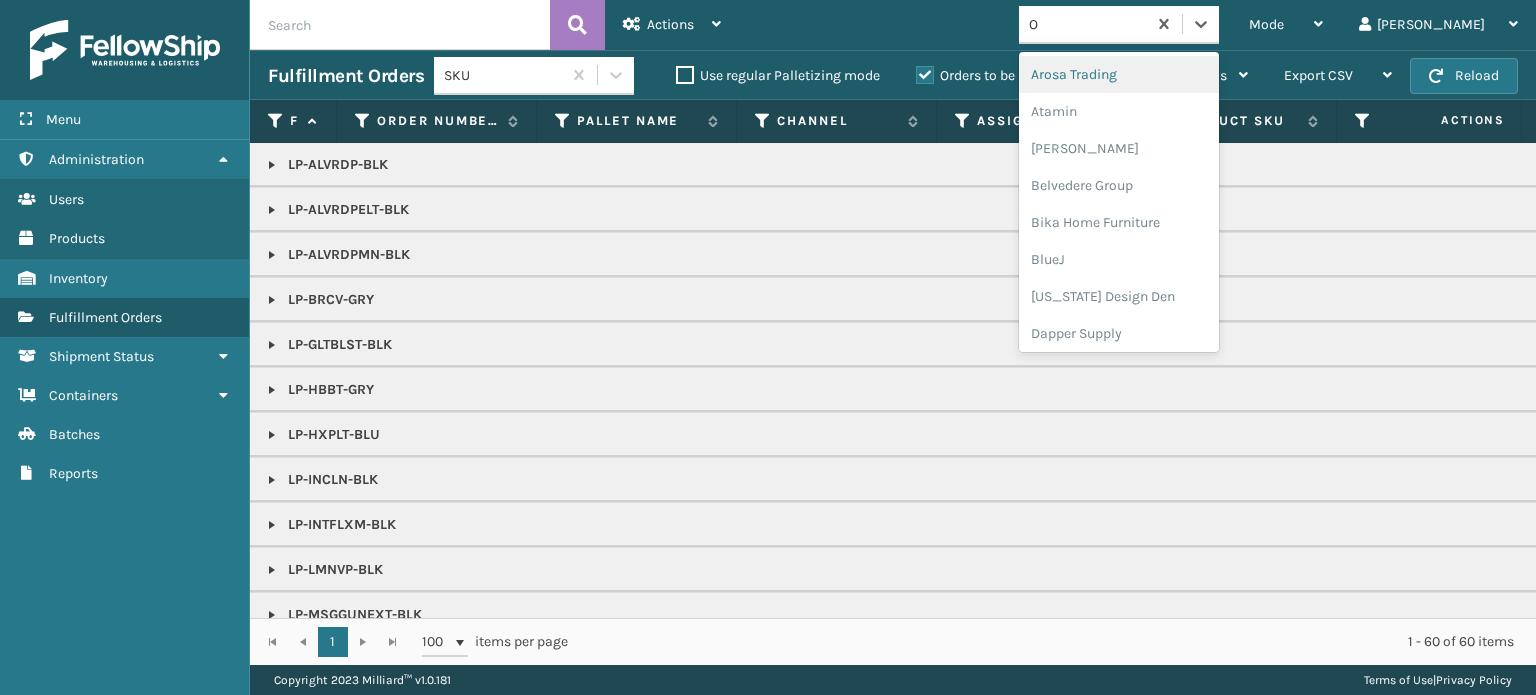 type on "OC" 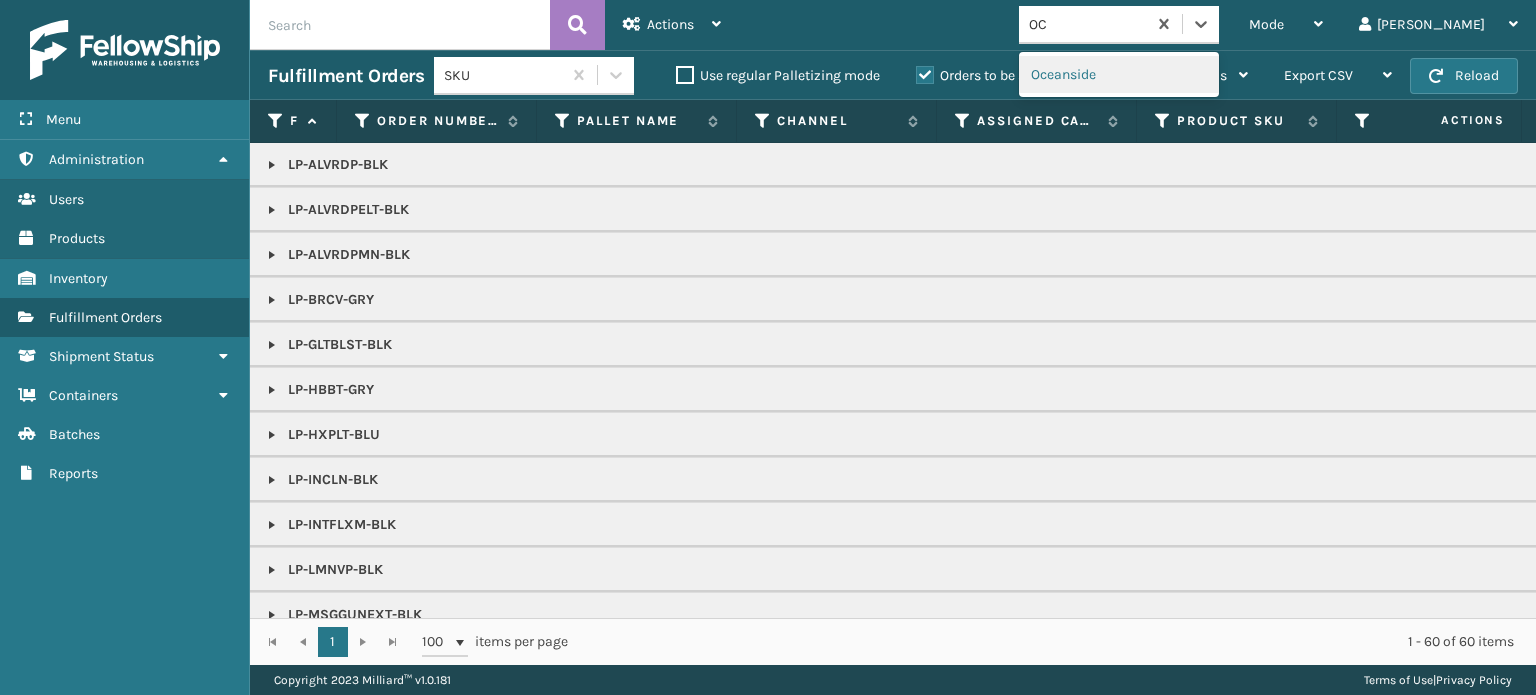 click on "Oceanside" at bounding box center (1119, 74) 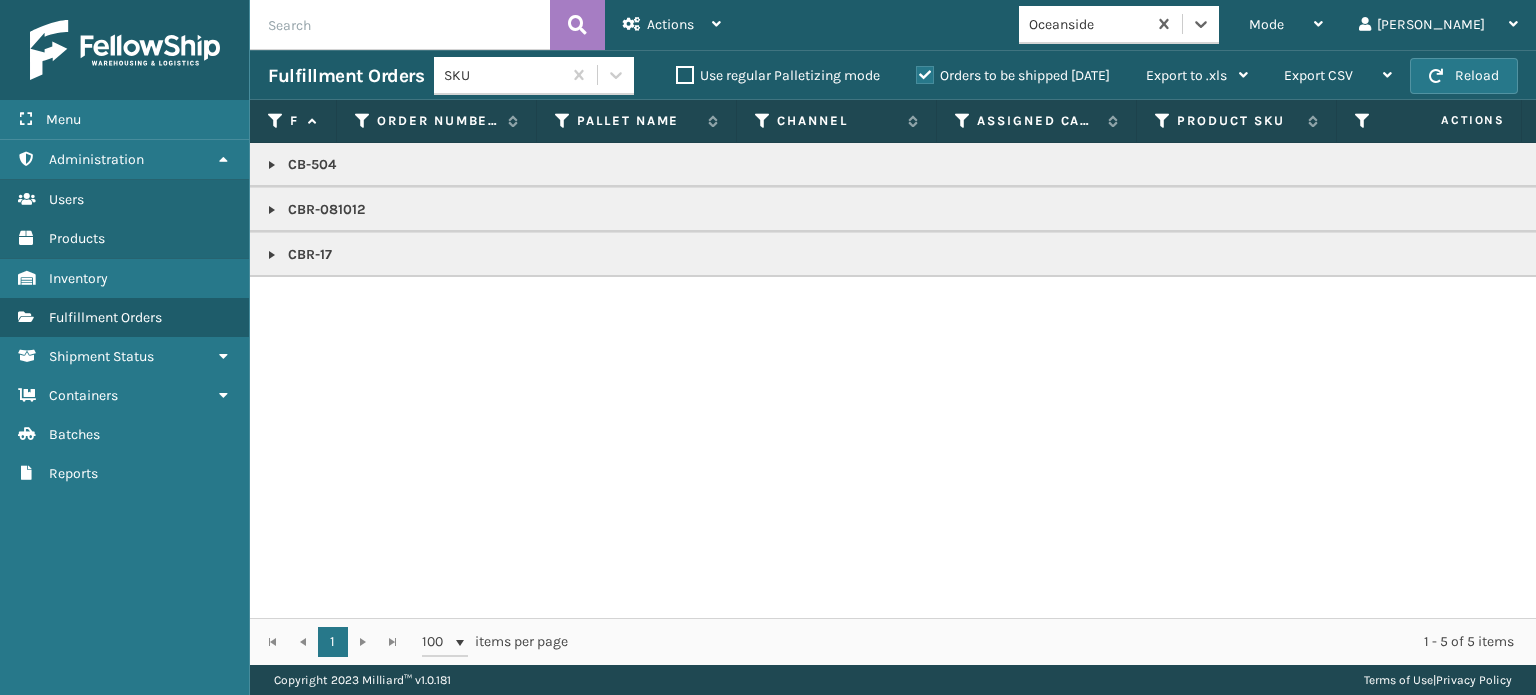 click at bounding box center [272, 210] 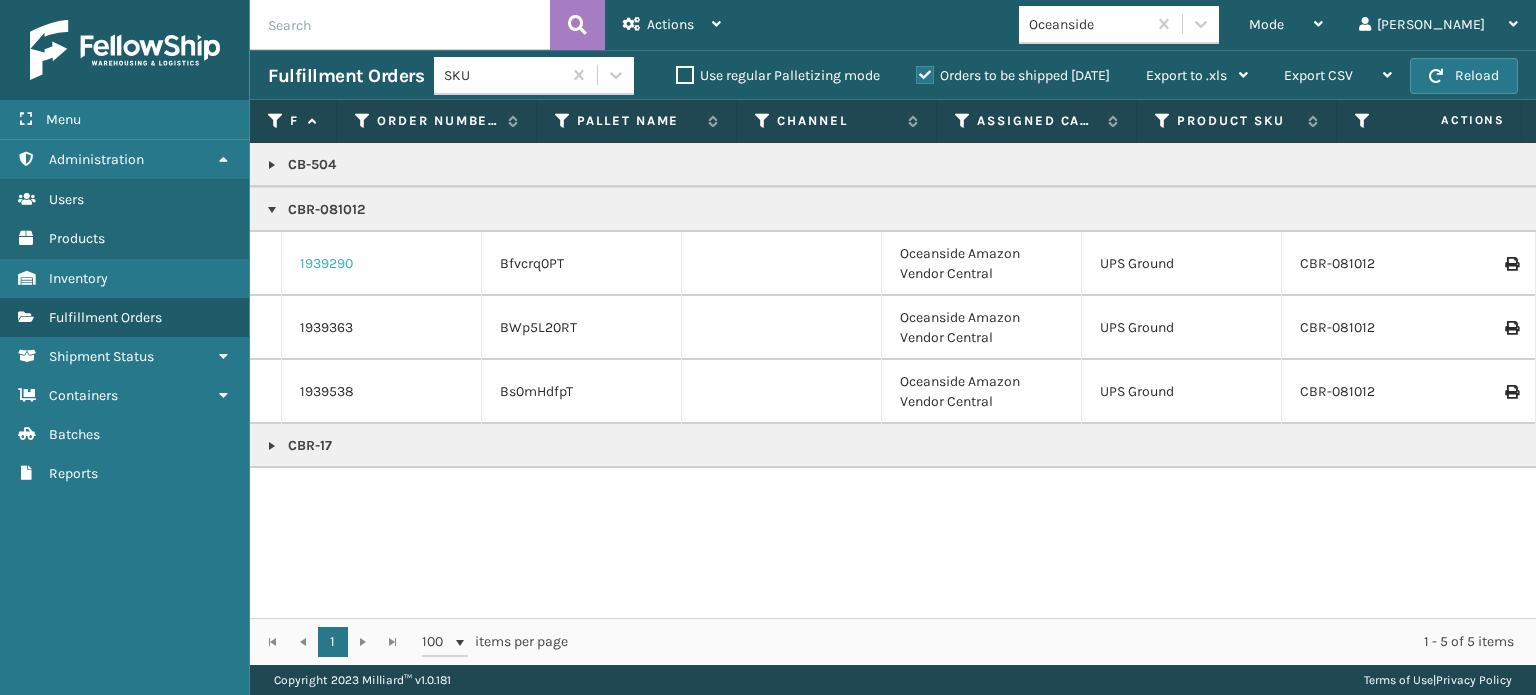 click on "1939290" at bounding box center (326, 264) 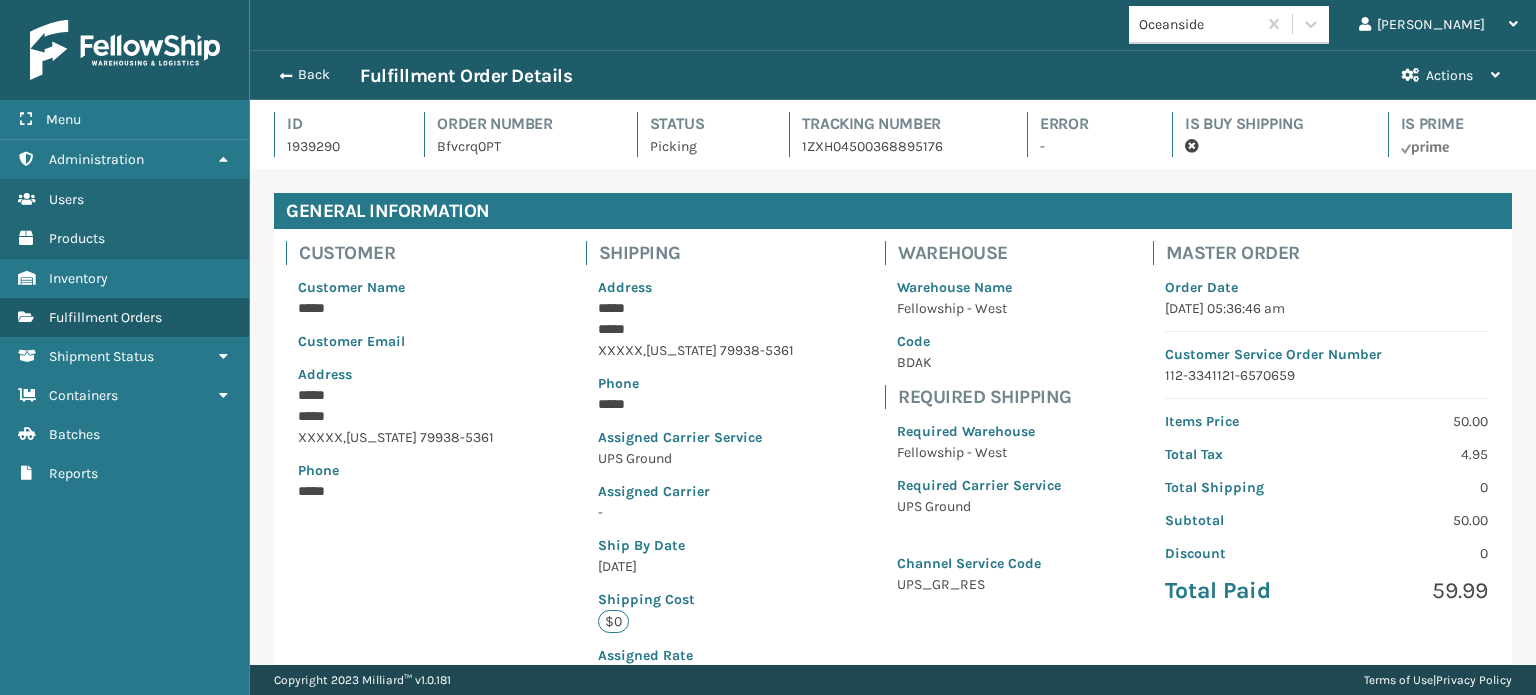 scroll, scrollTop: 99951, scrollLeft: 98713, axis: both 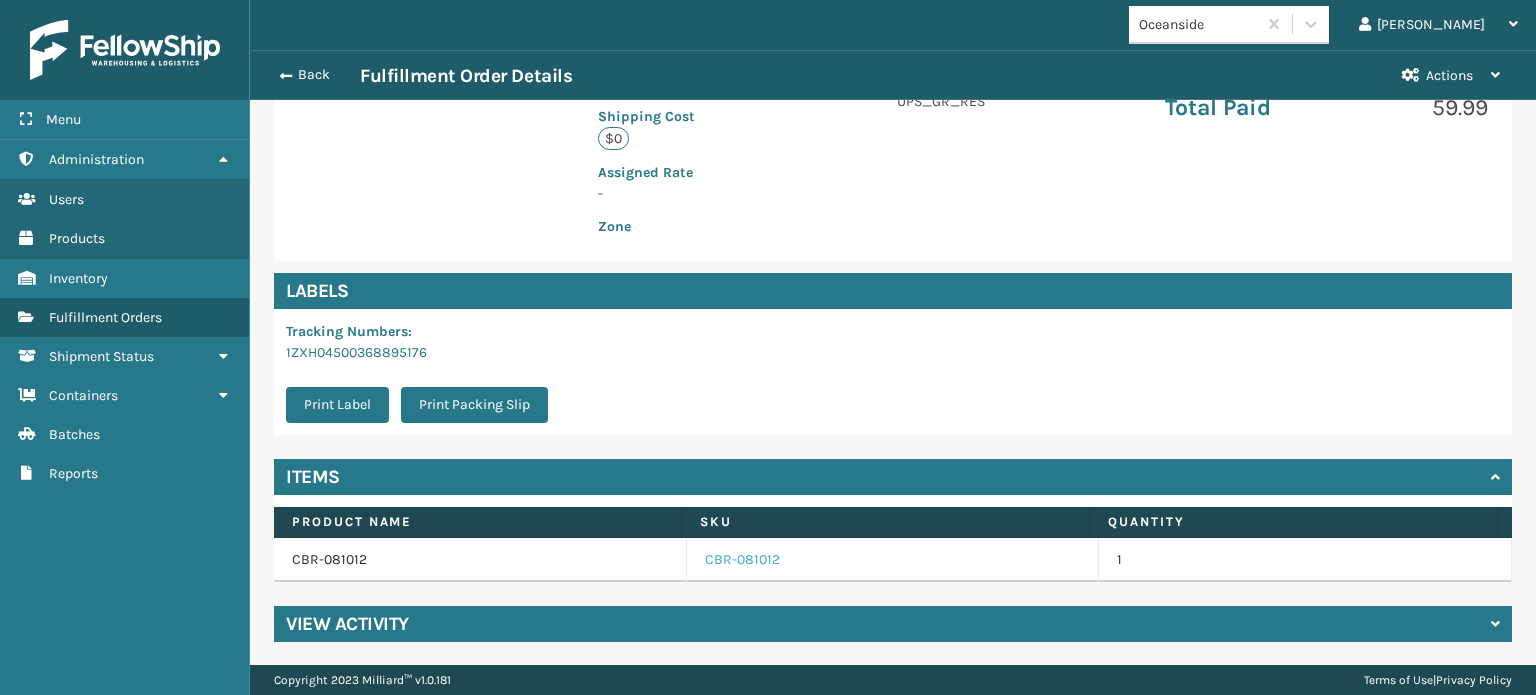 click on "CBR-081012" at bounding box center [742, 560] 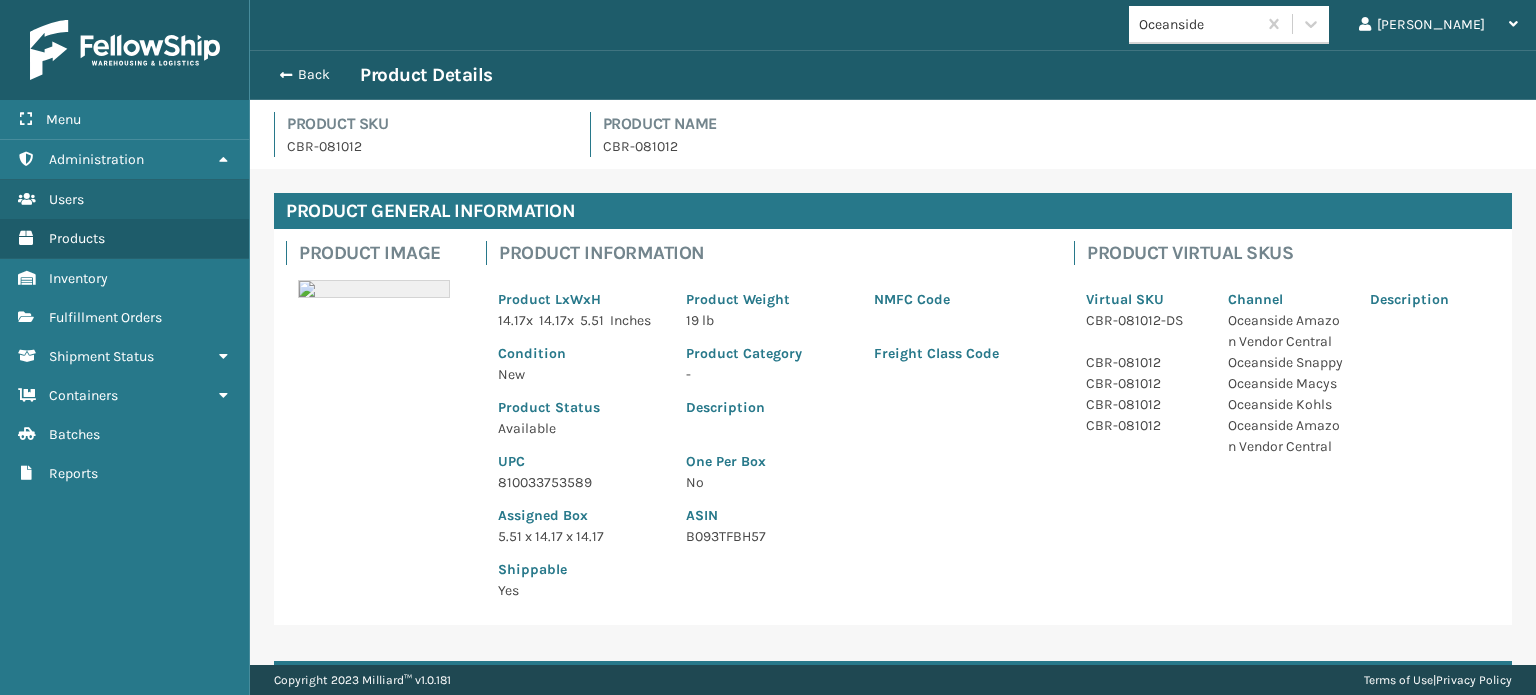 click on "Assigned Box 5.51 x 14.17 x 14.17" at bounding box center (580, 520) 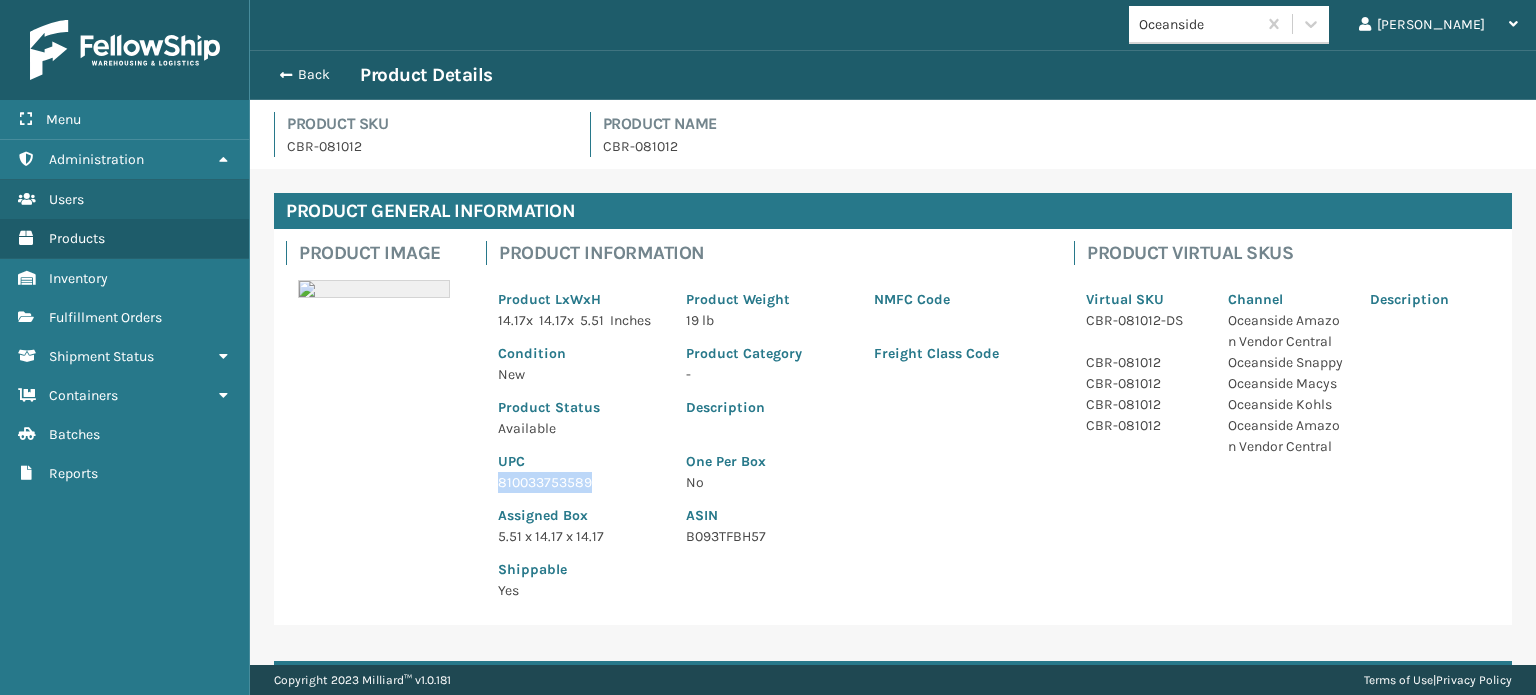 click on "810033753589" at bounding box center (580, 482) 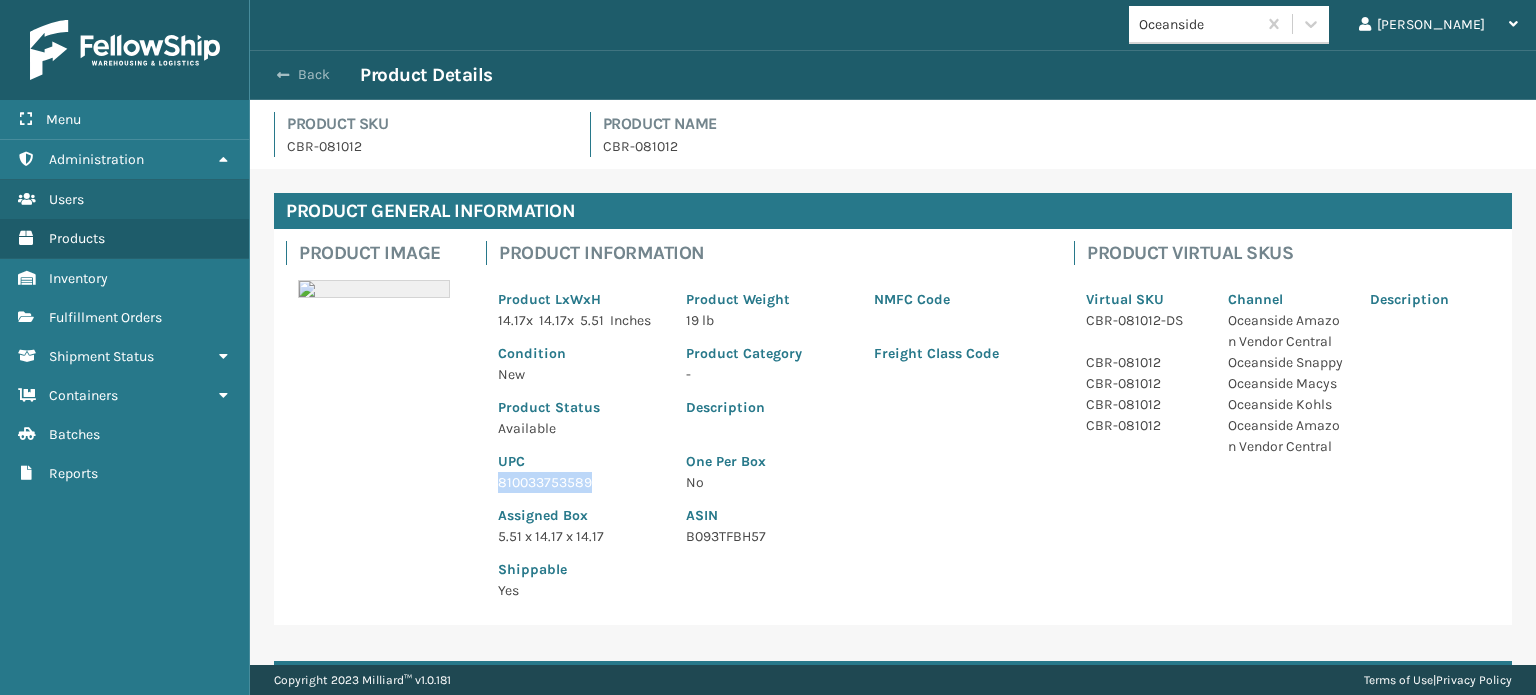 click on "Back" at bounding box center (314, 75) 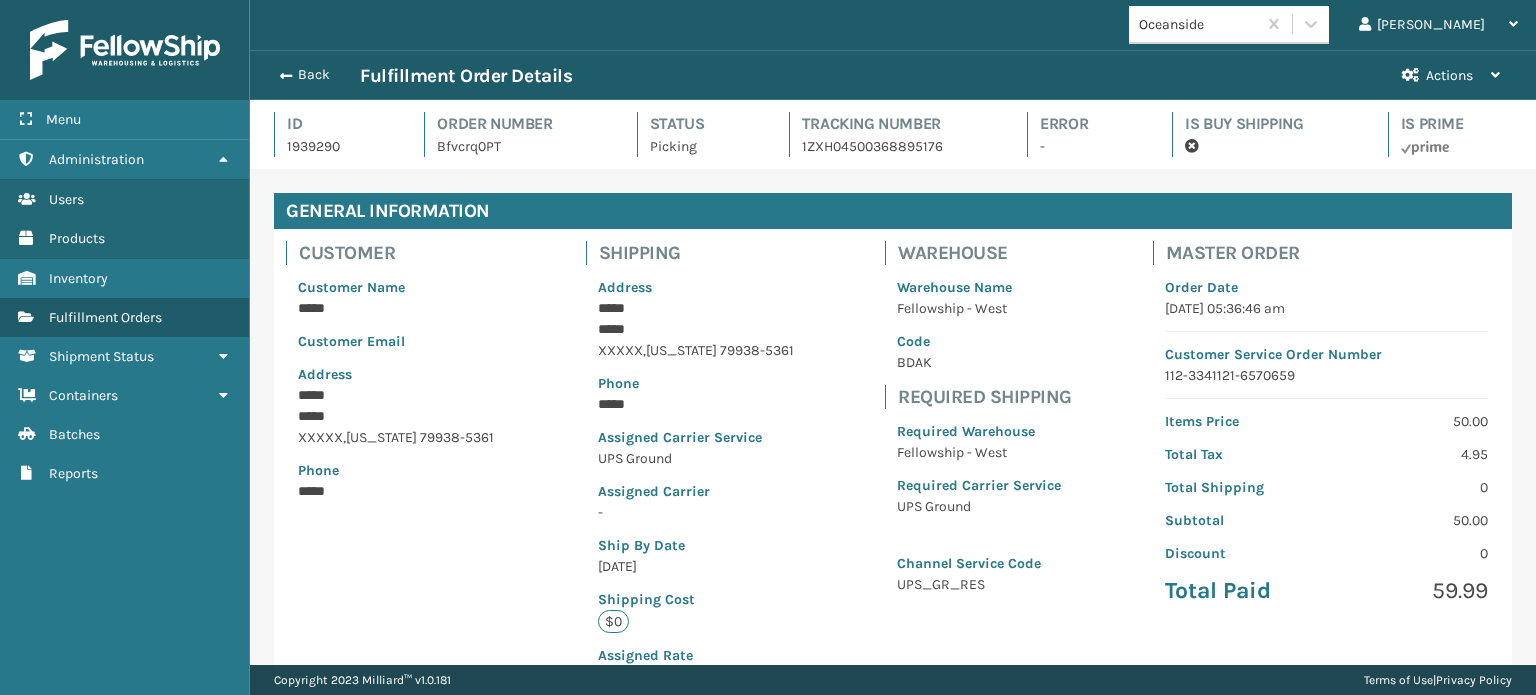 scroll, scrollTop: 99951, scrollLeft: 98713, axis: both 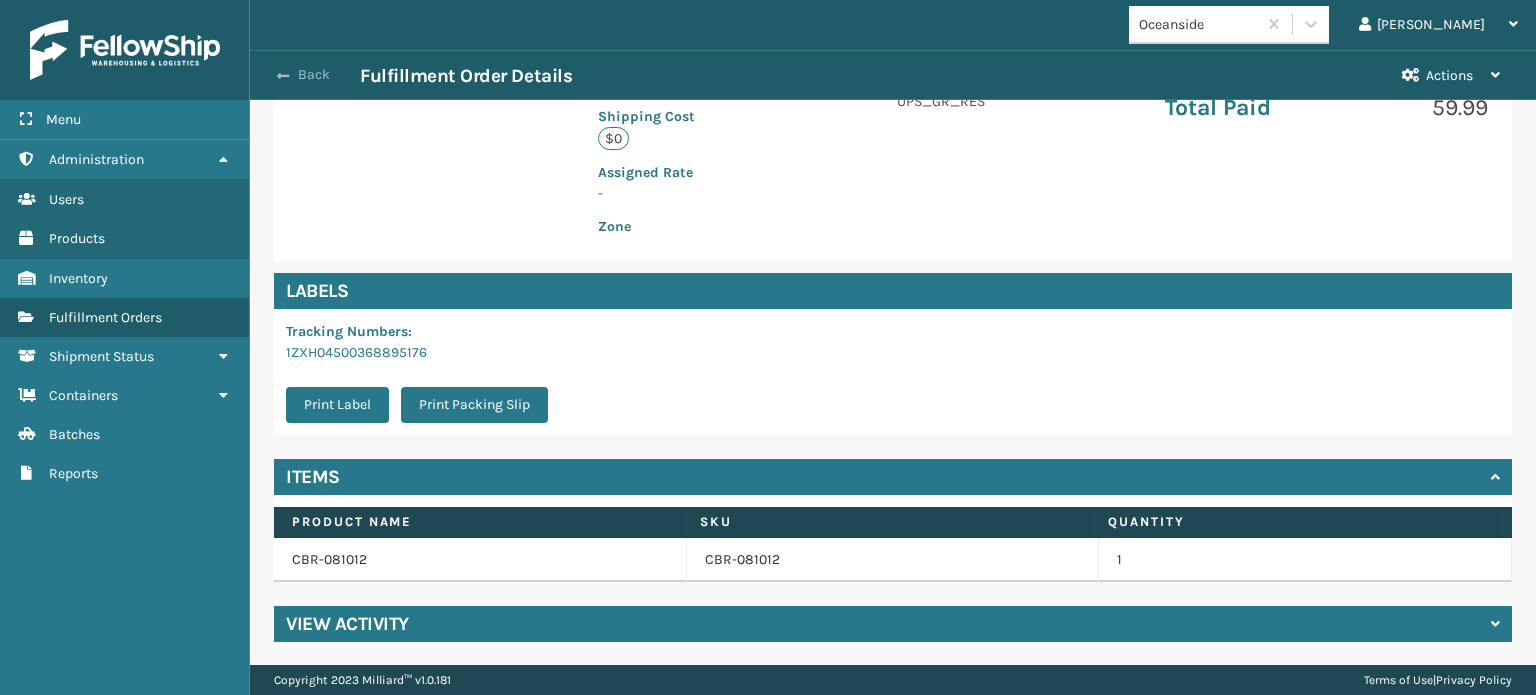 click on "Back" at bounding box center [314, 75] 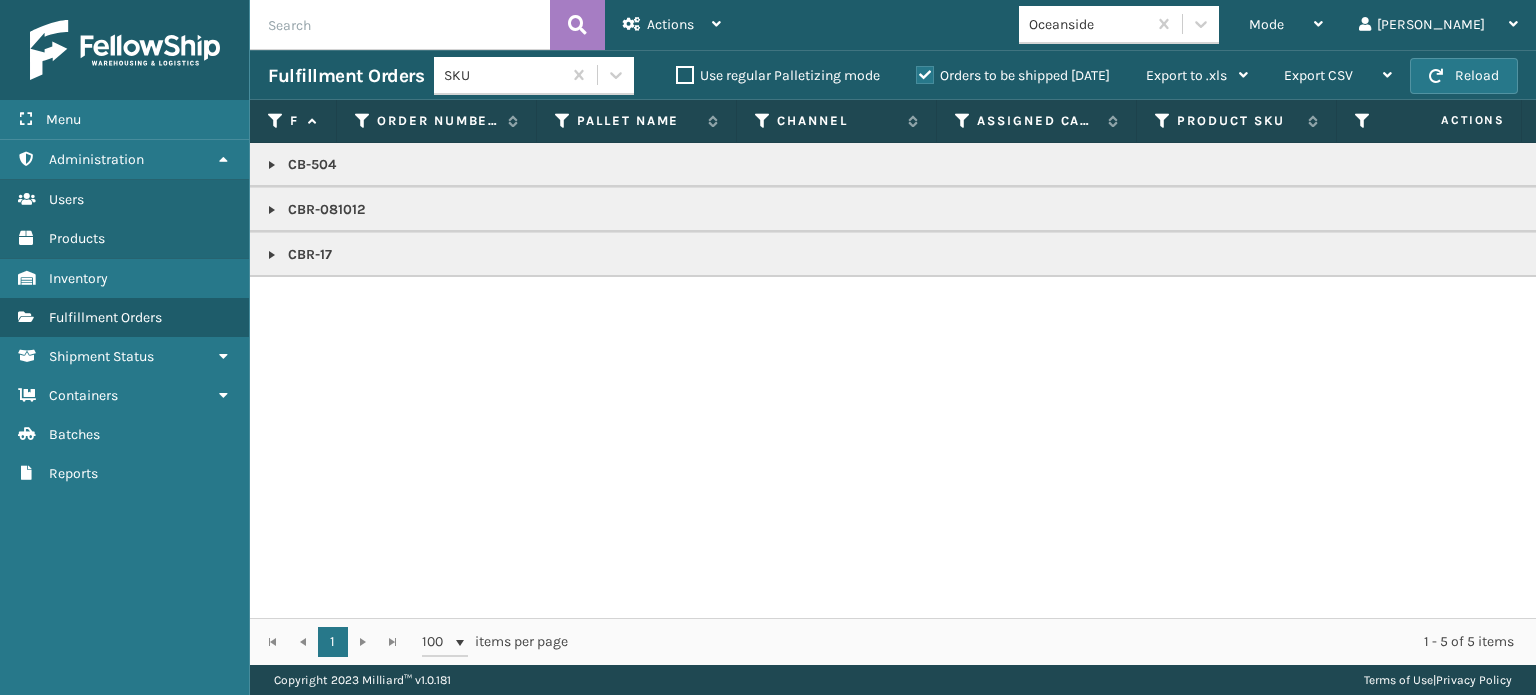 click at bounding box center (272, 210) 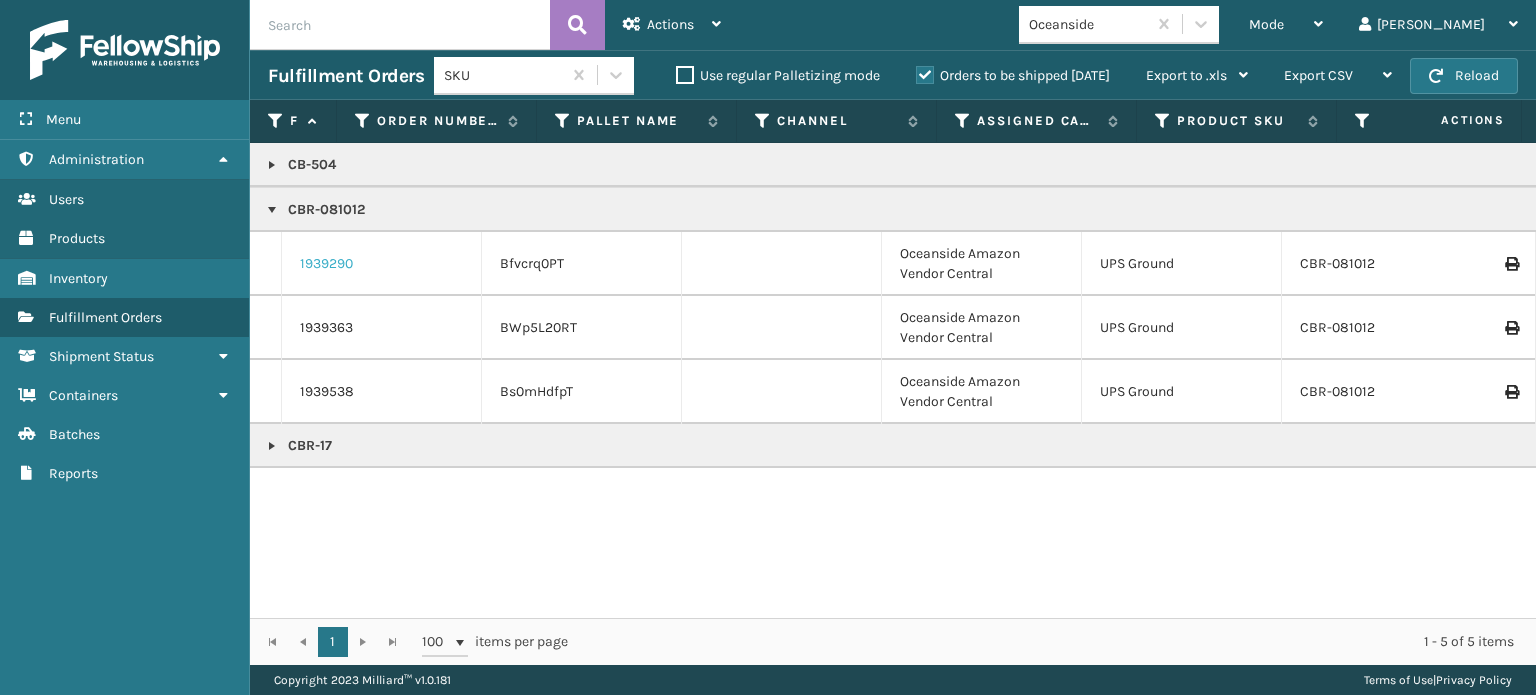click on "1939290" at bounding box center (326, 264) 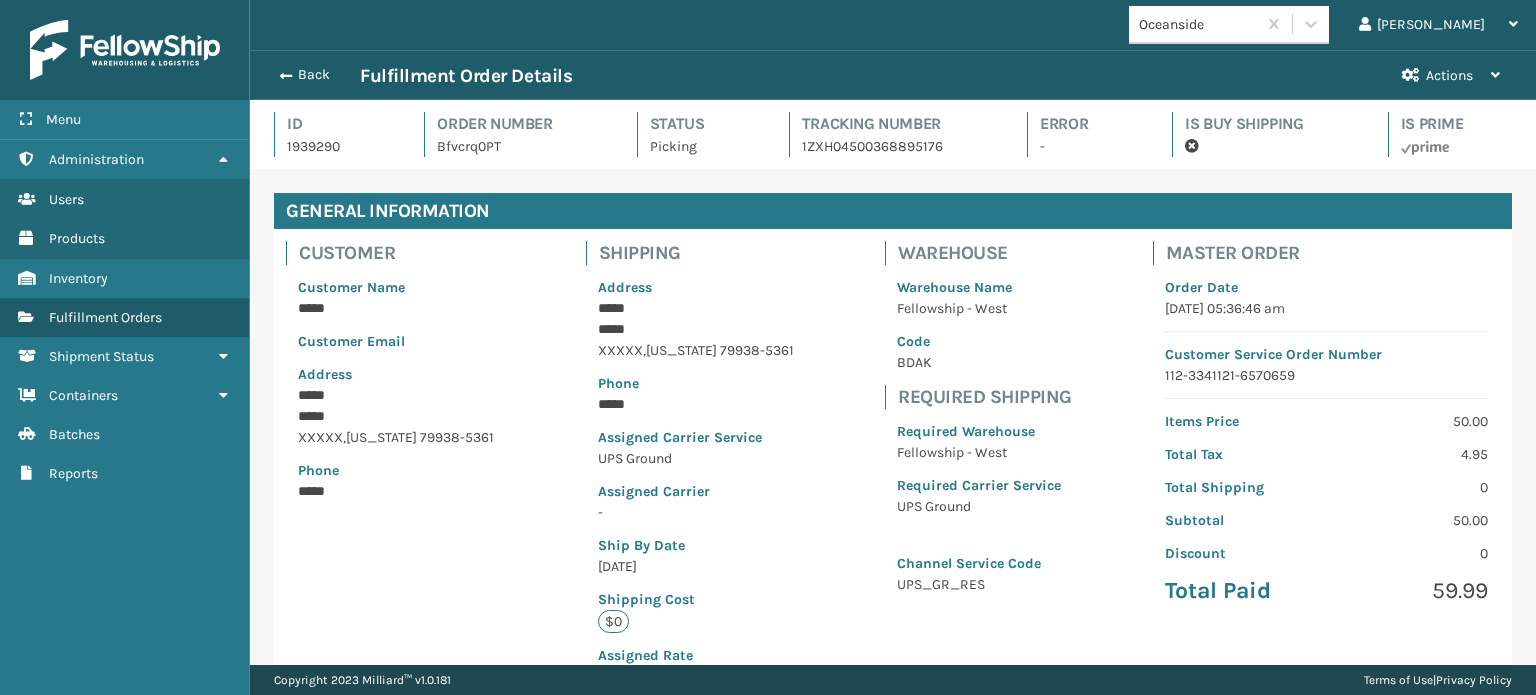 scroll, scrollTop: 99951, scrollLeft: 98713, axis: both 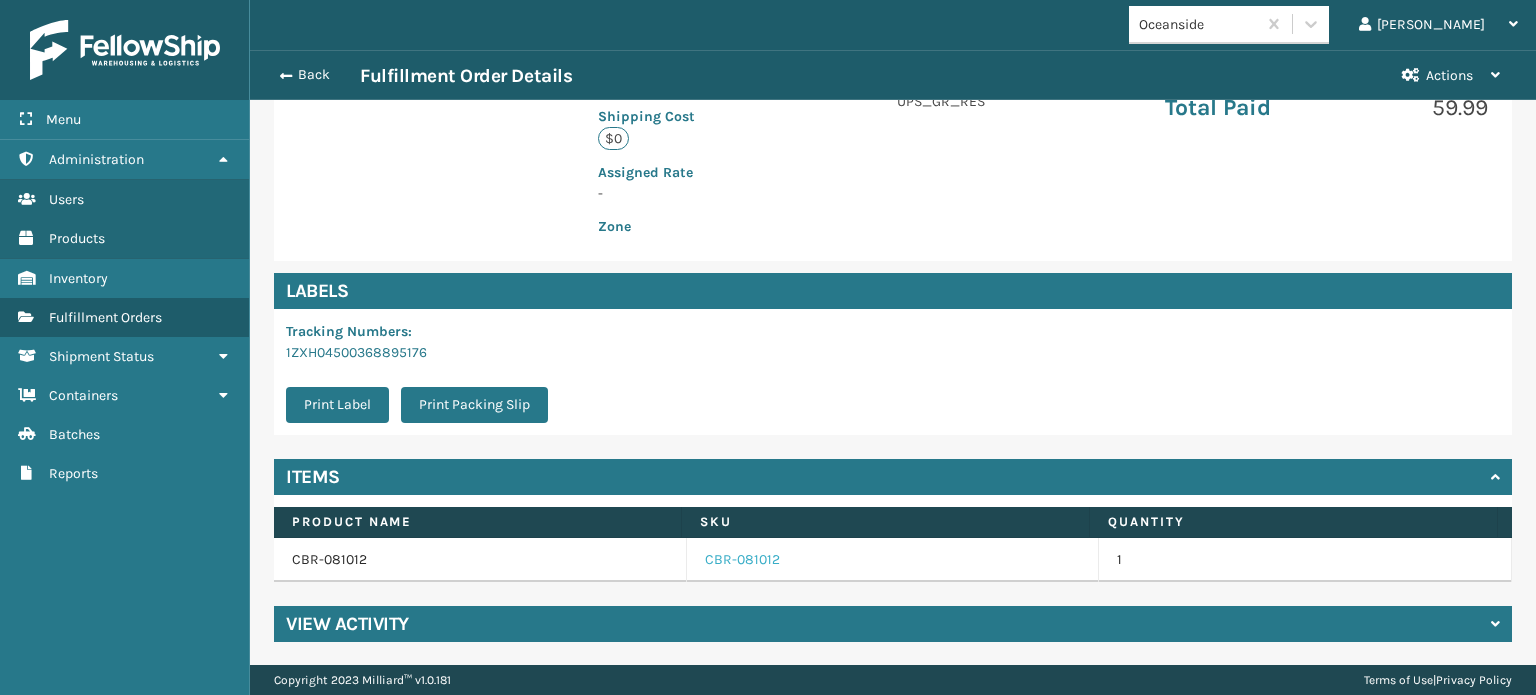 click on "CBR-081012" at bounding box center (742, 560) 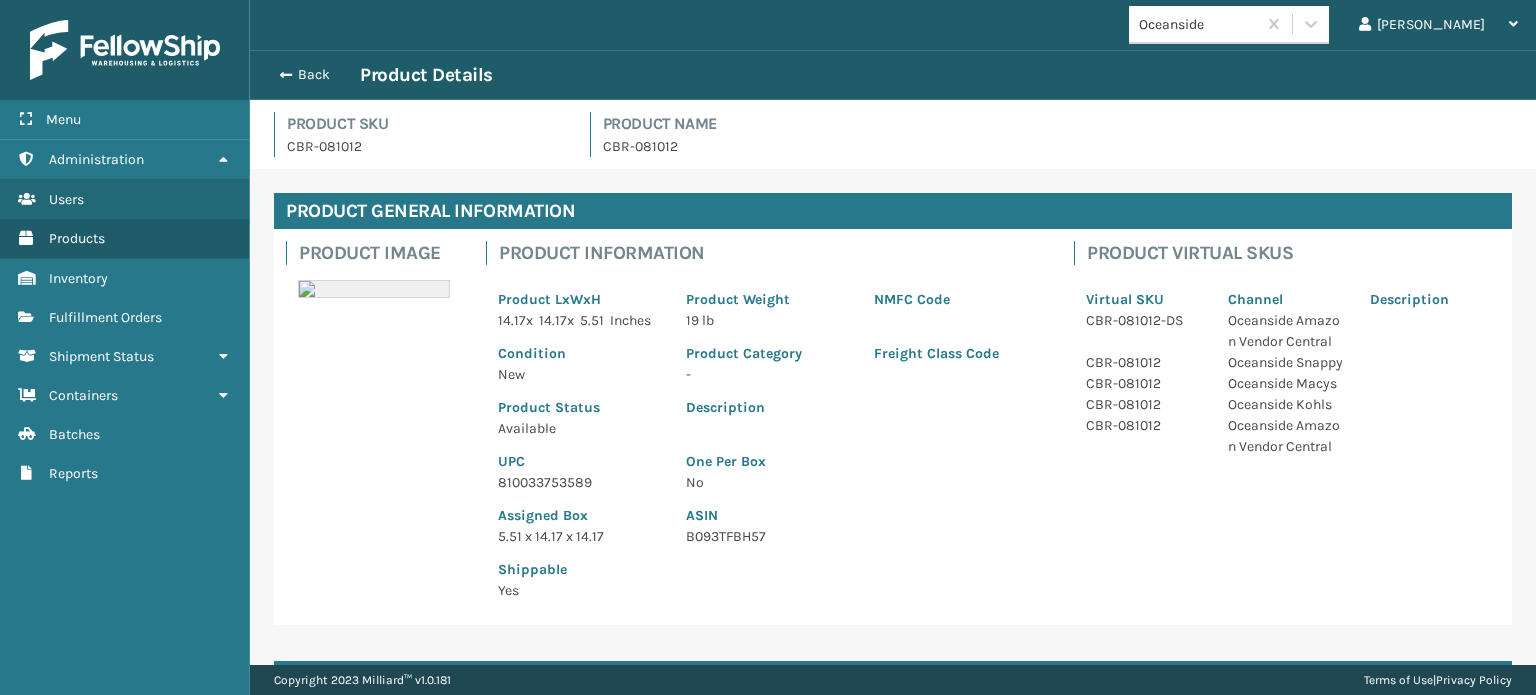 click on "810033753589" at bounding box center [580, 482] 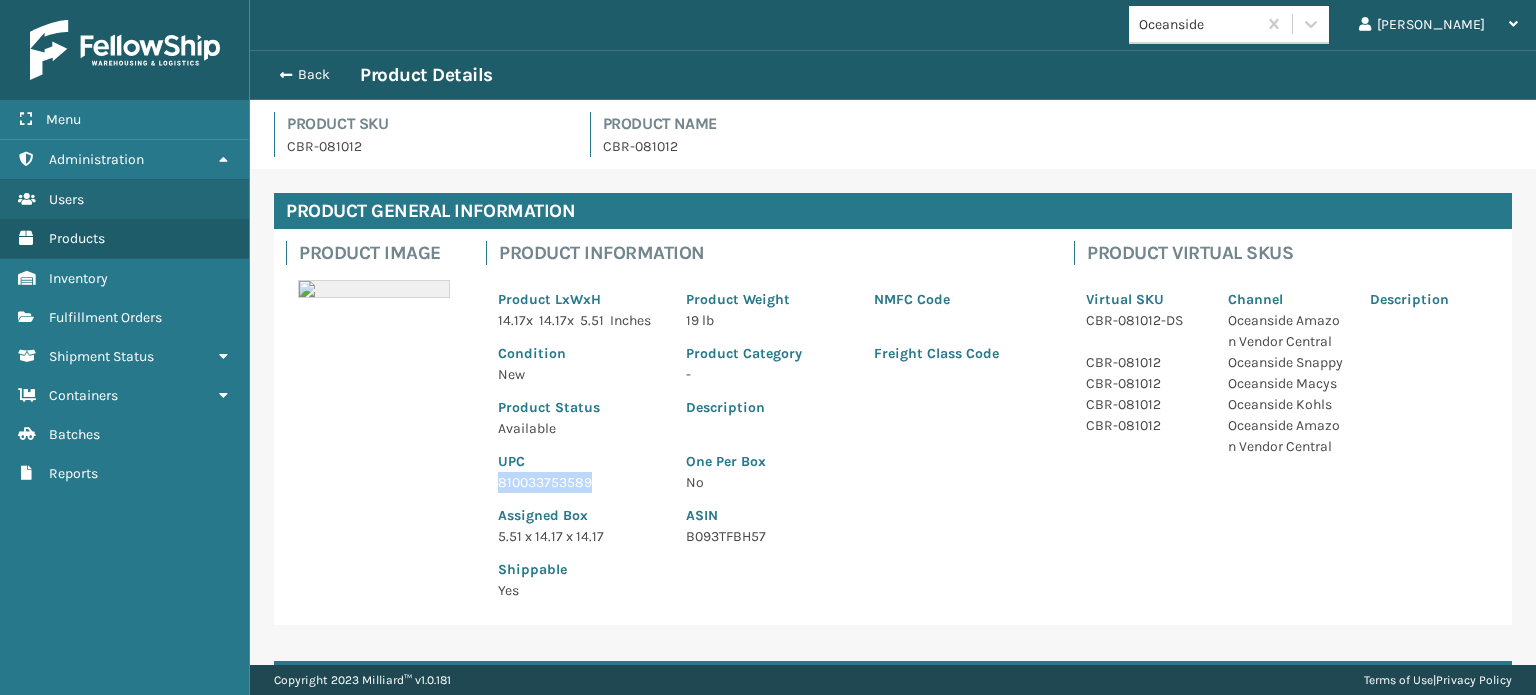click on "810033753589" at bounding box center (580, 482) 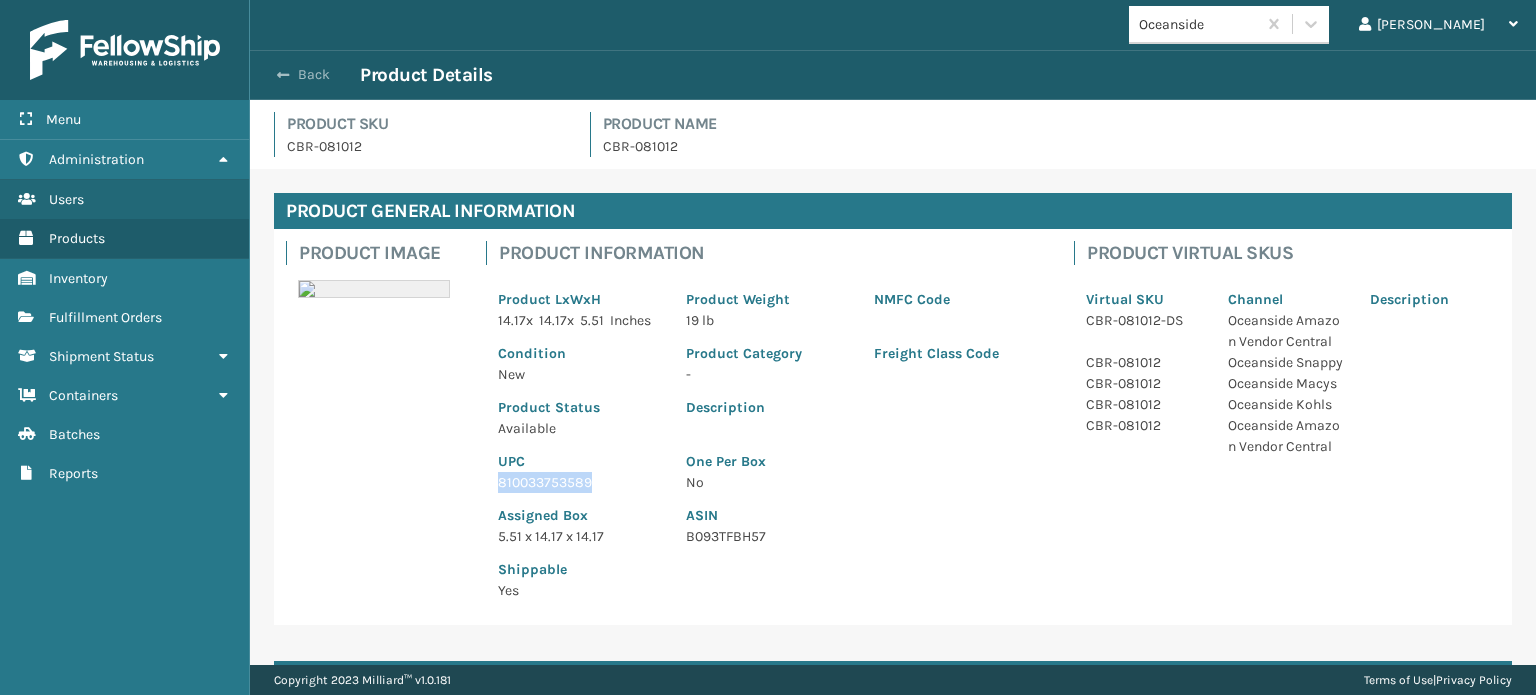 click on "Back" at bounding box center (314, 75) 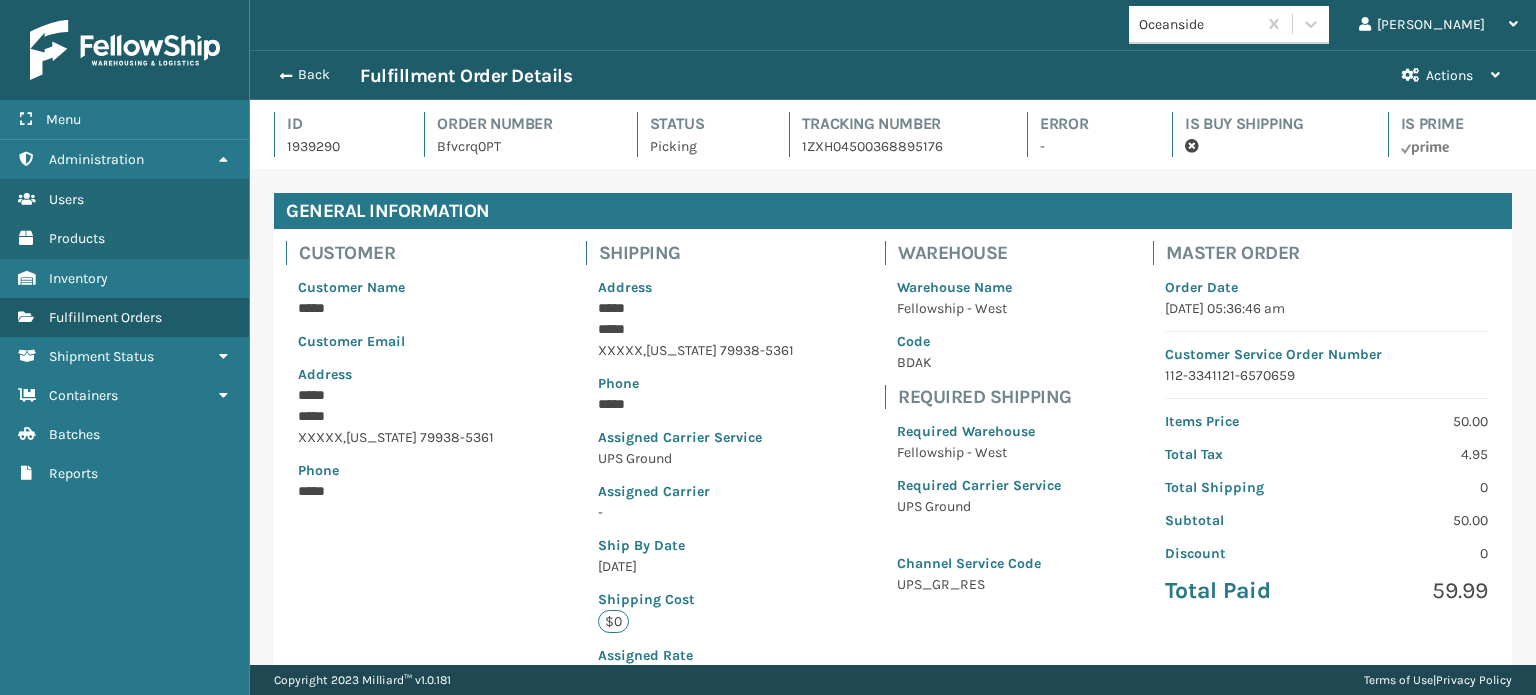 scroll, scrollTop: 99951, scrollLeft: 98713, axis: both 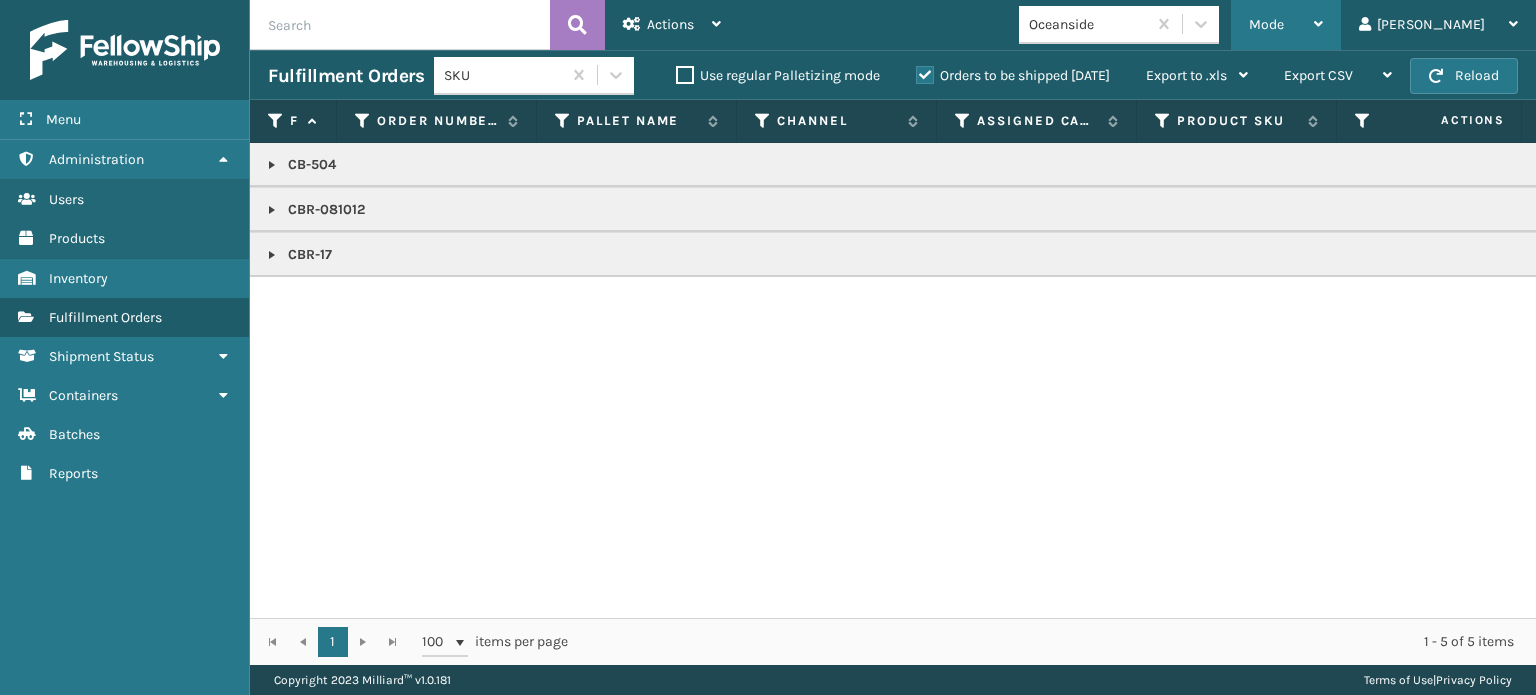 click on "Mode" at bounding box center [1266, 24] 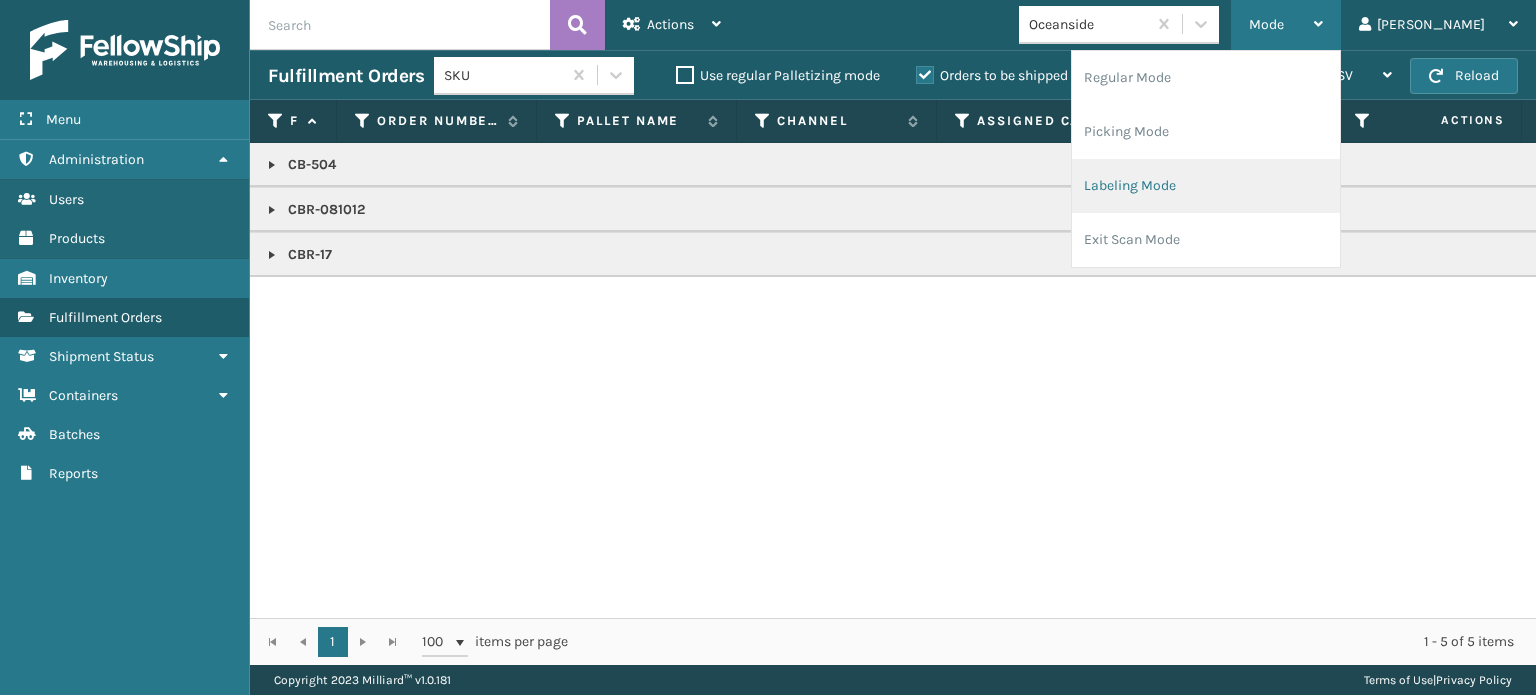 click on "Labeling Mode" at bounding box center [1206, 186] 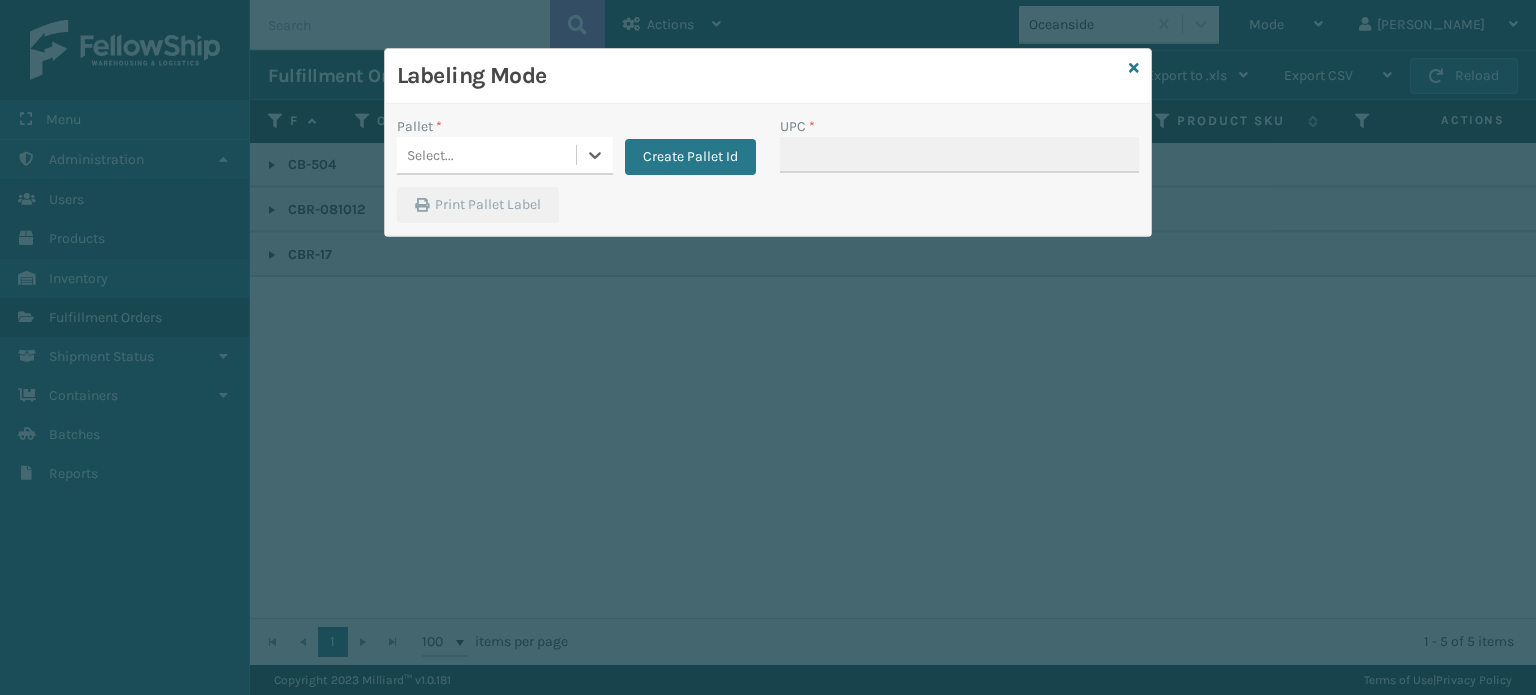click on "Select..." at bounding box center (486, 155) 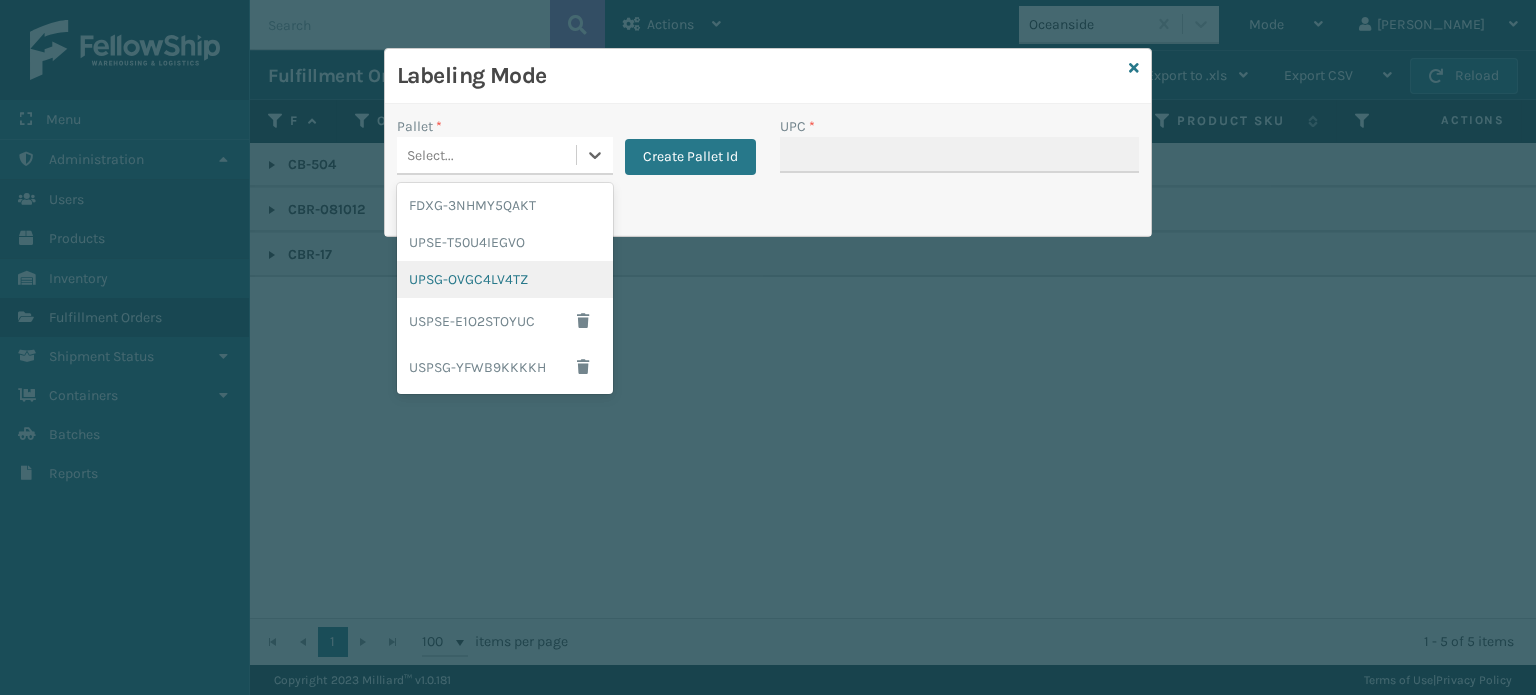 click on "UPSG-OVGC4LV4TZ" at bounding box center (505, 279) 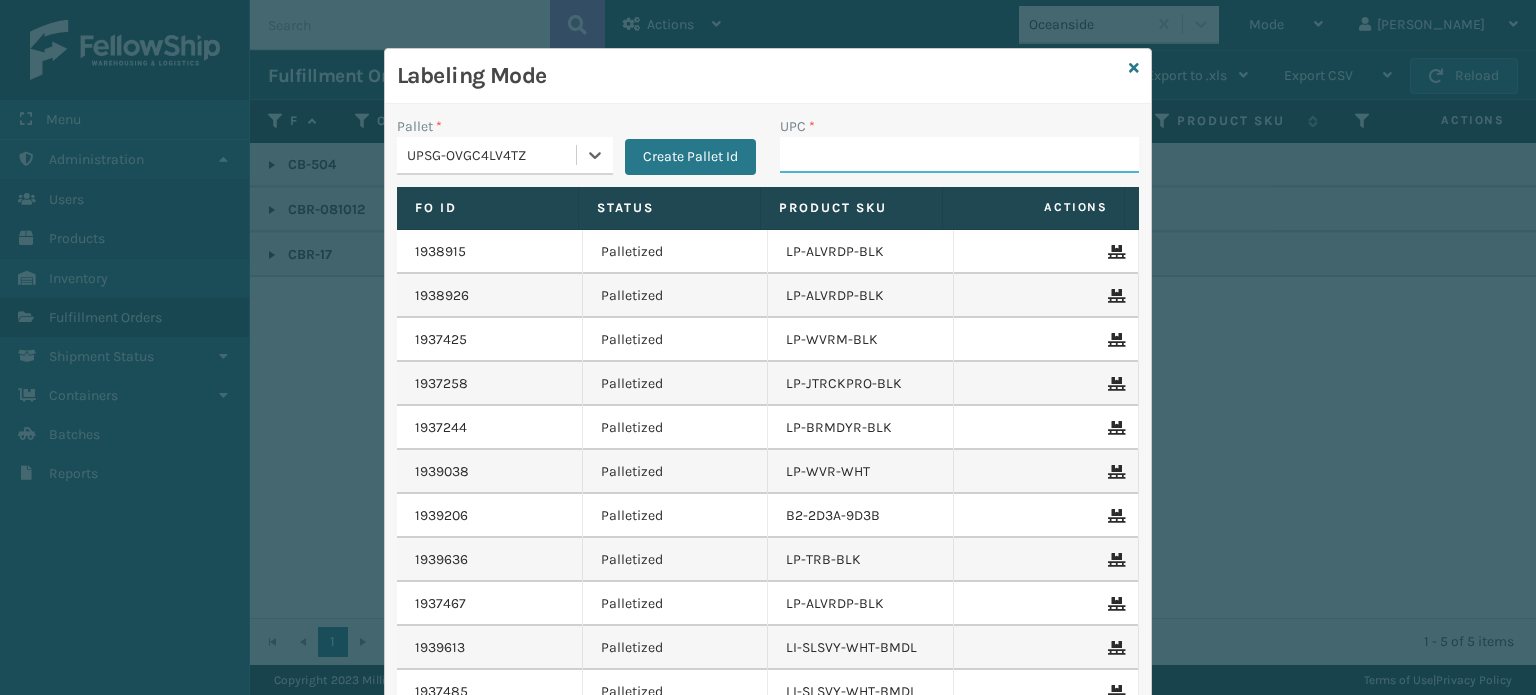 click on "UPC   *" at bounding box center (959, 155) 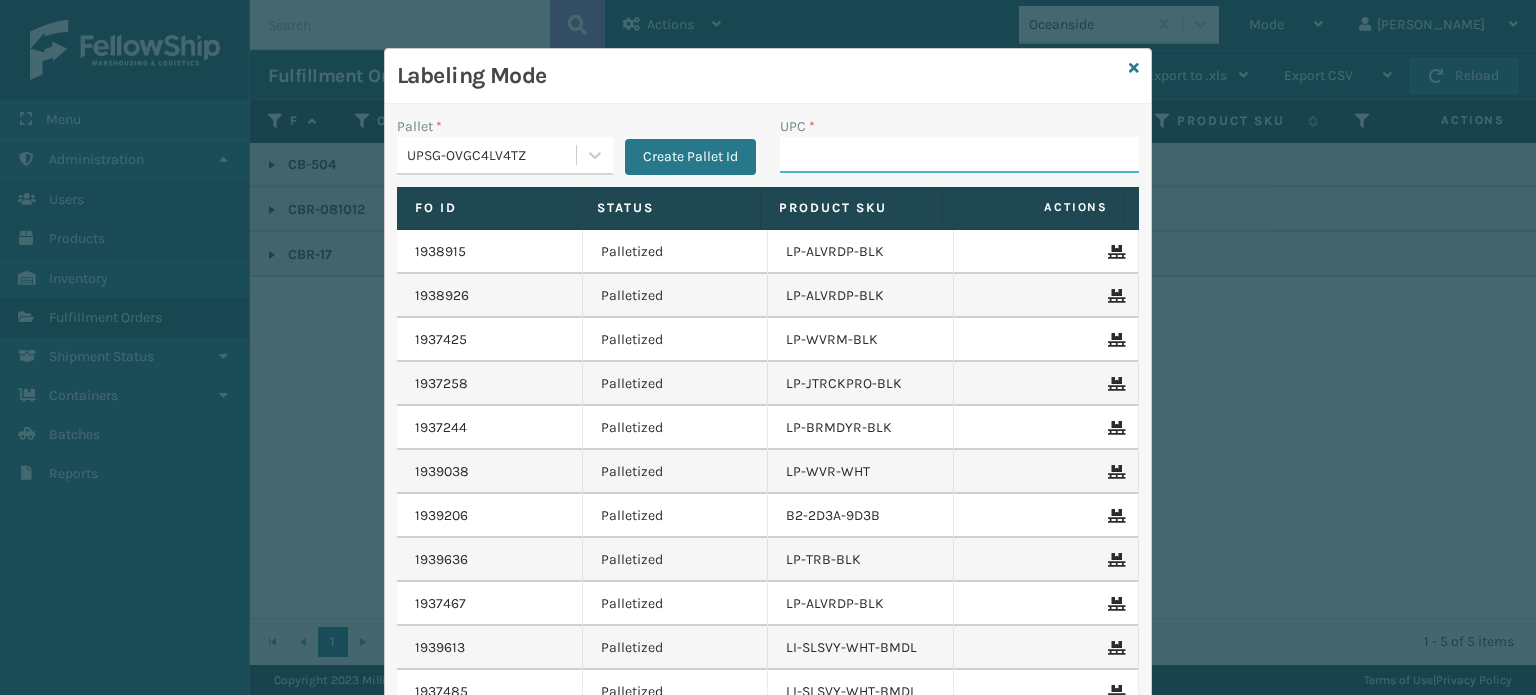 paste on "810033753589" 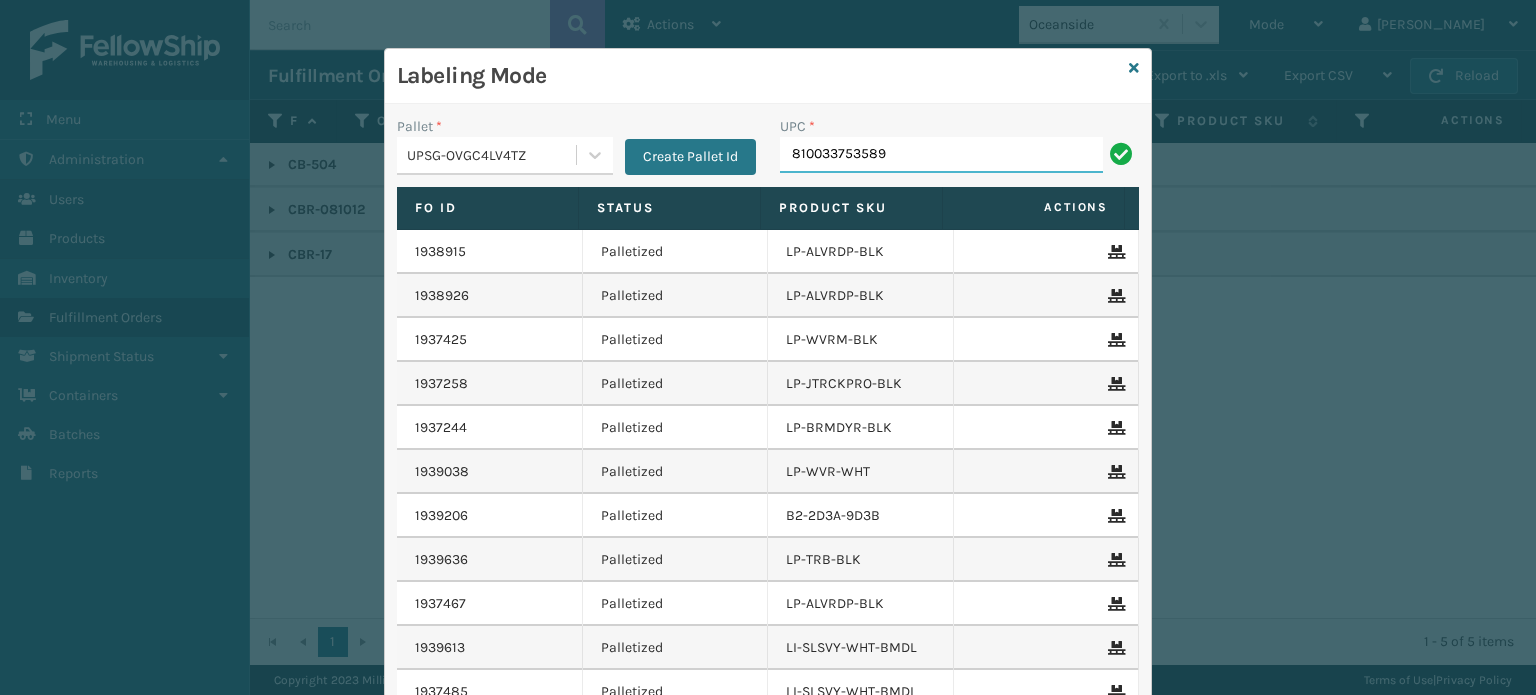 type on "810033753589" 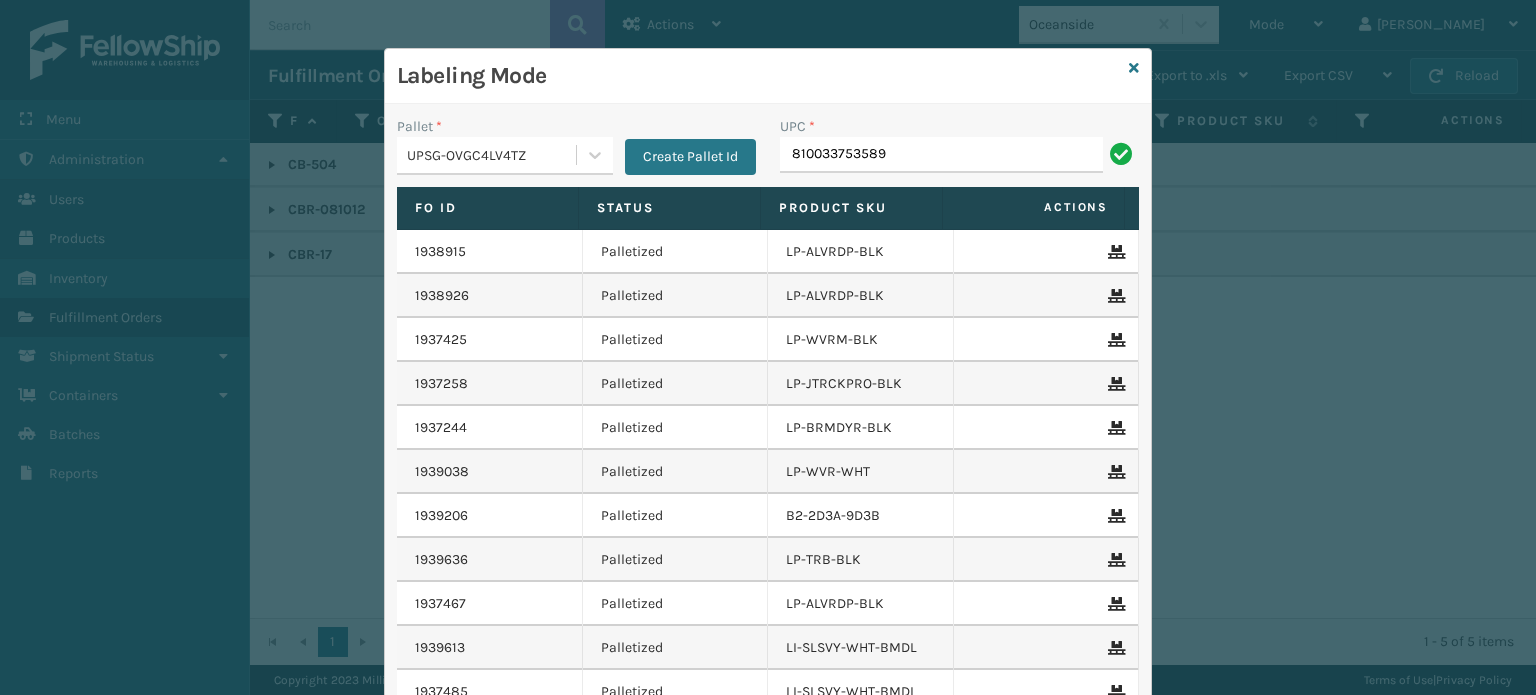 type on "810033753589" 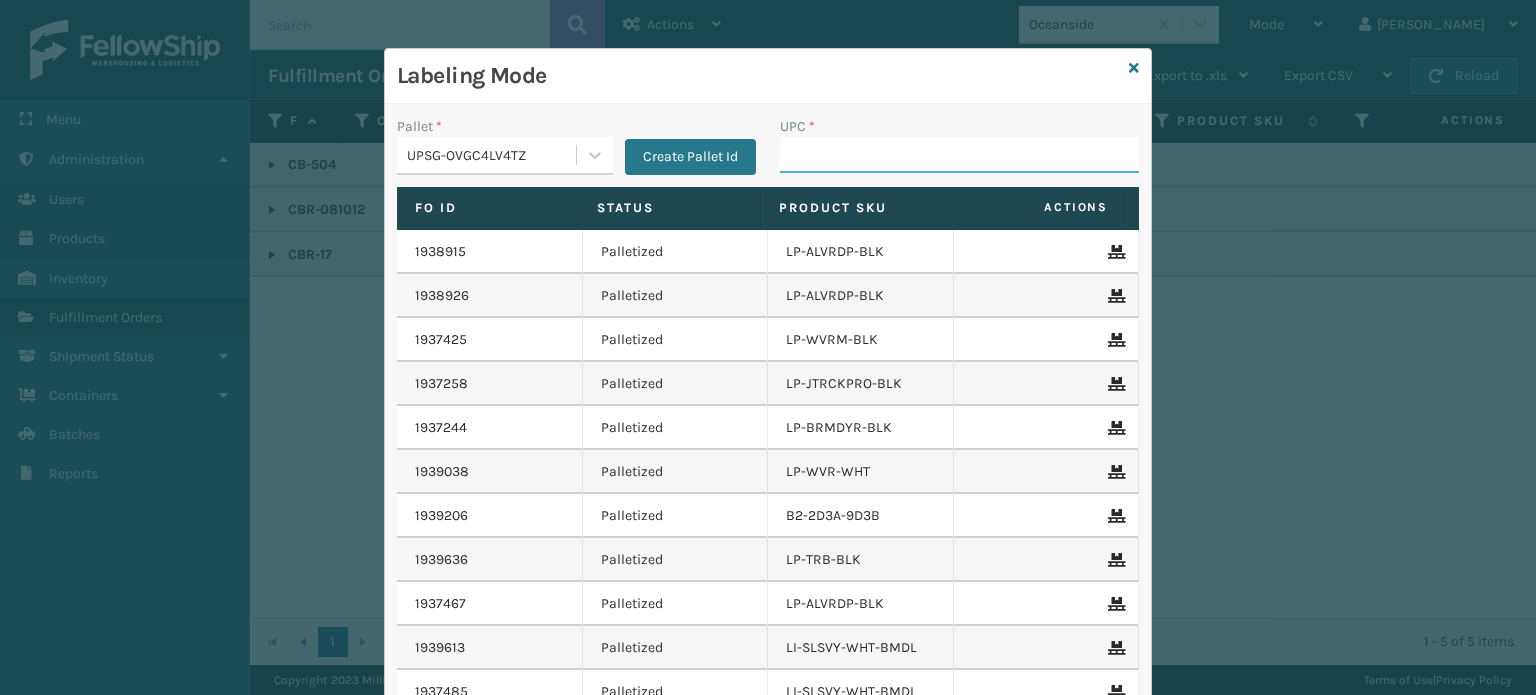 paste on "810033753589" 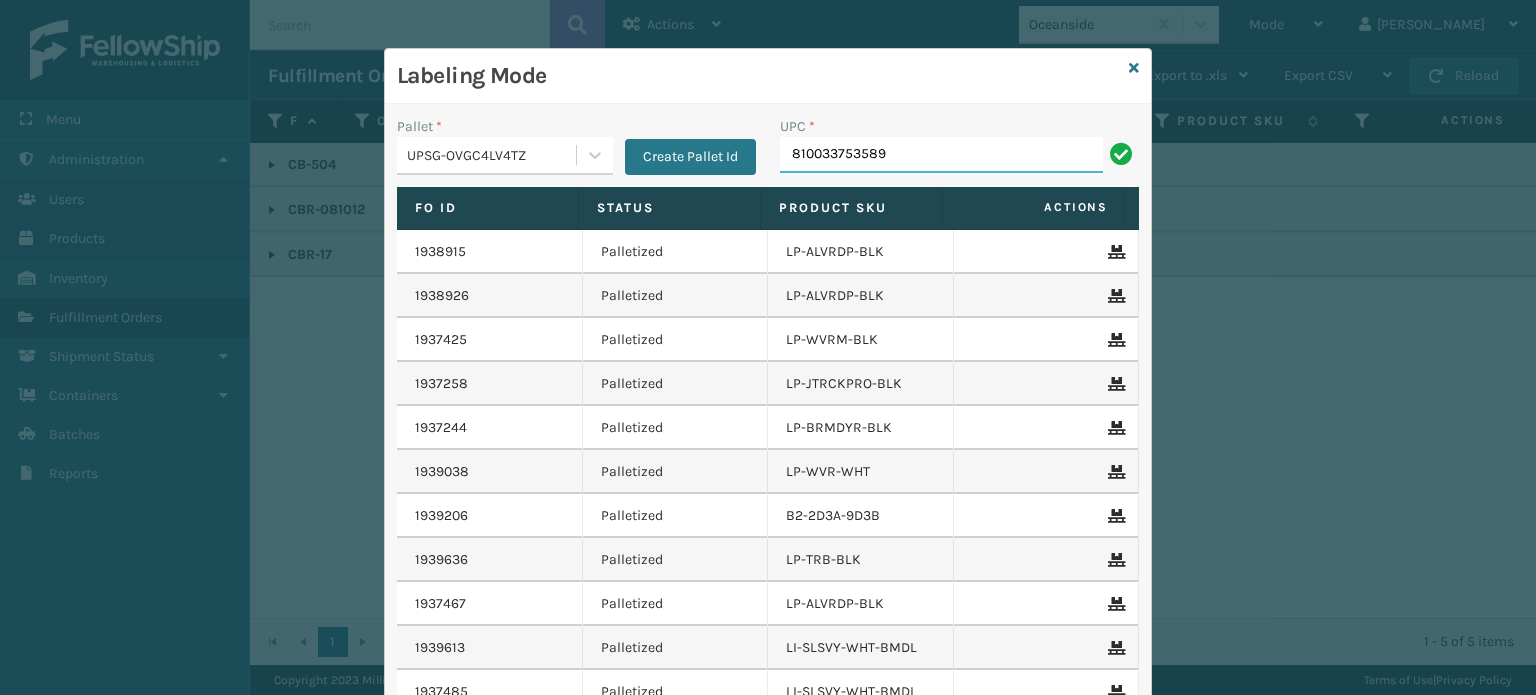 type on "810033753589" 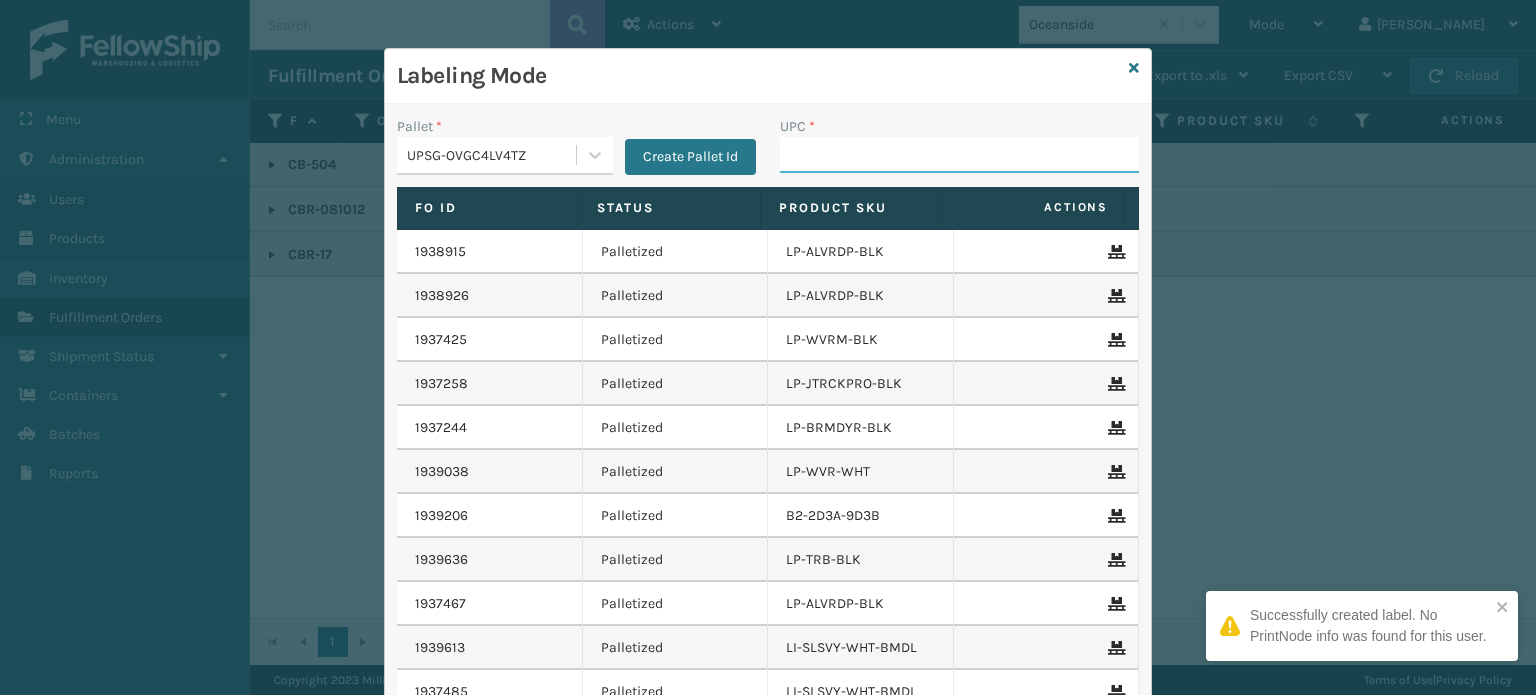 click on "UPC   *" at bounding box center (959, 155) 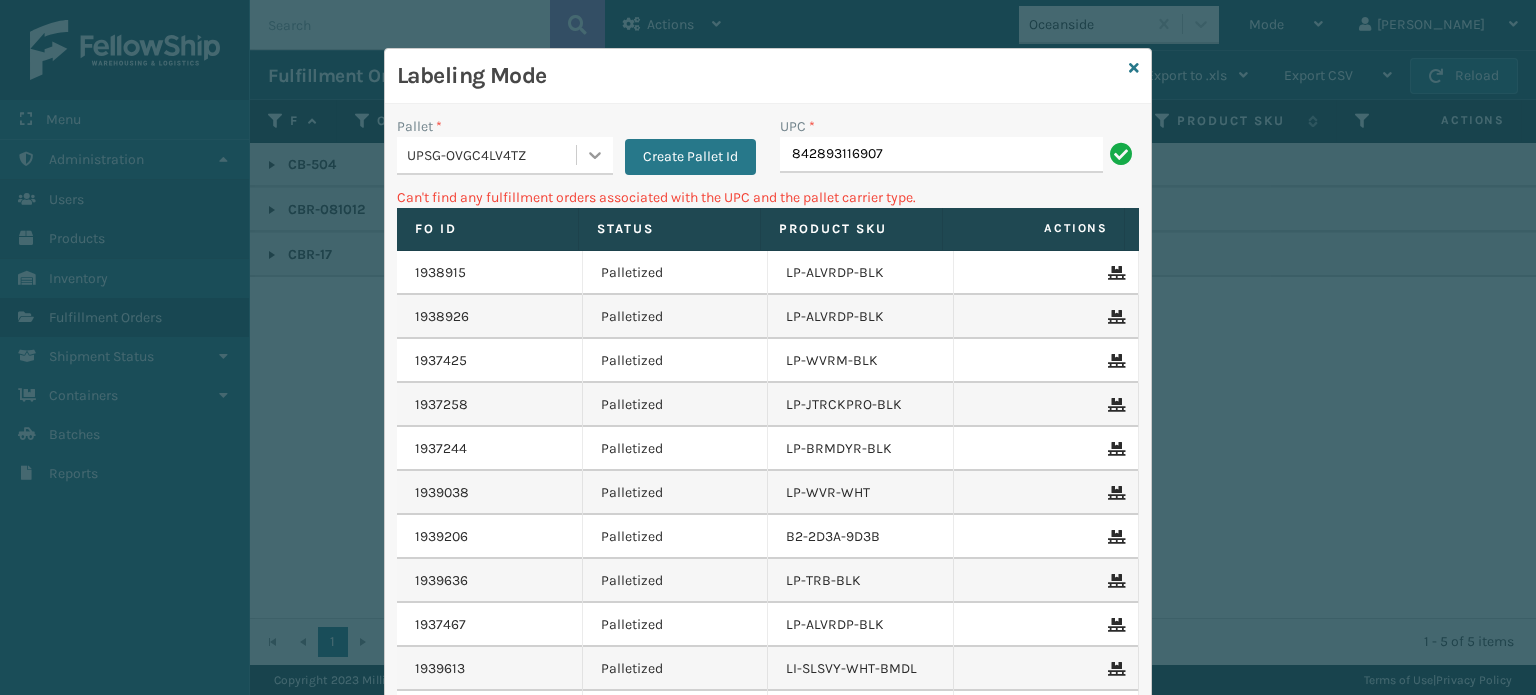 click 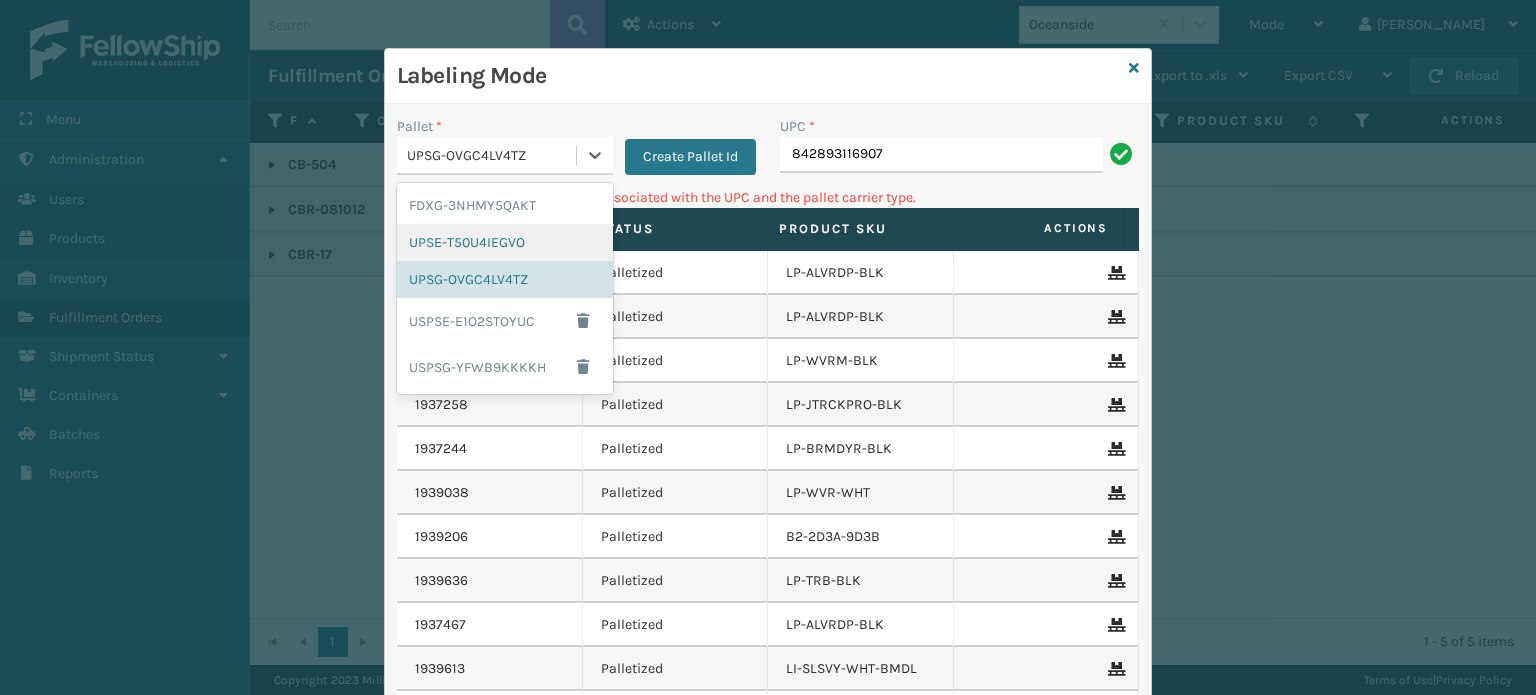 click on "UPSE-T50U4IEGVO" at bounding box center (505, 242) 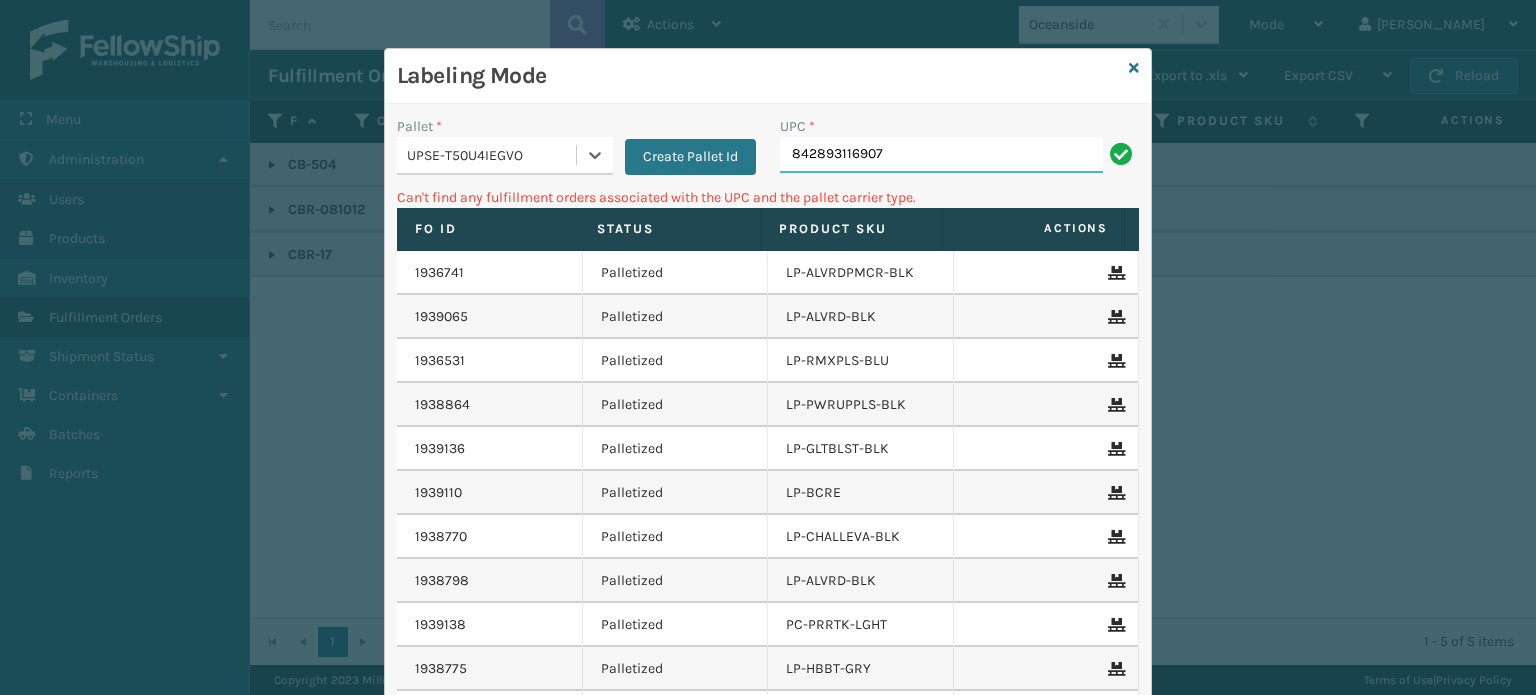 click on "842893116907" at bounding box center [941, 155] 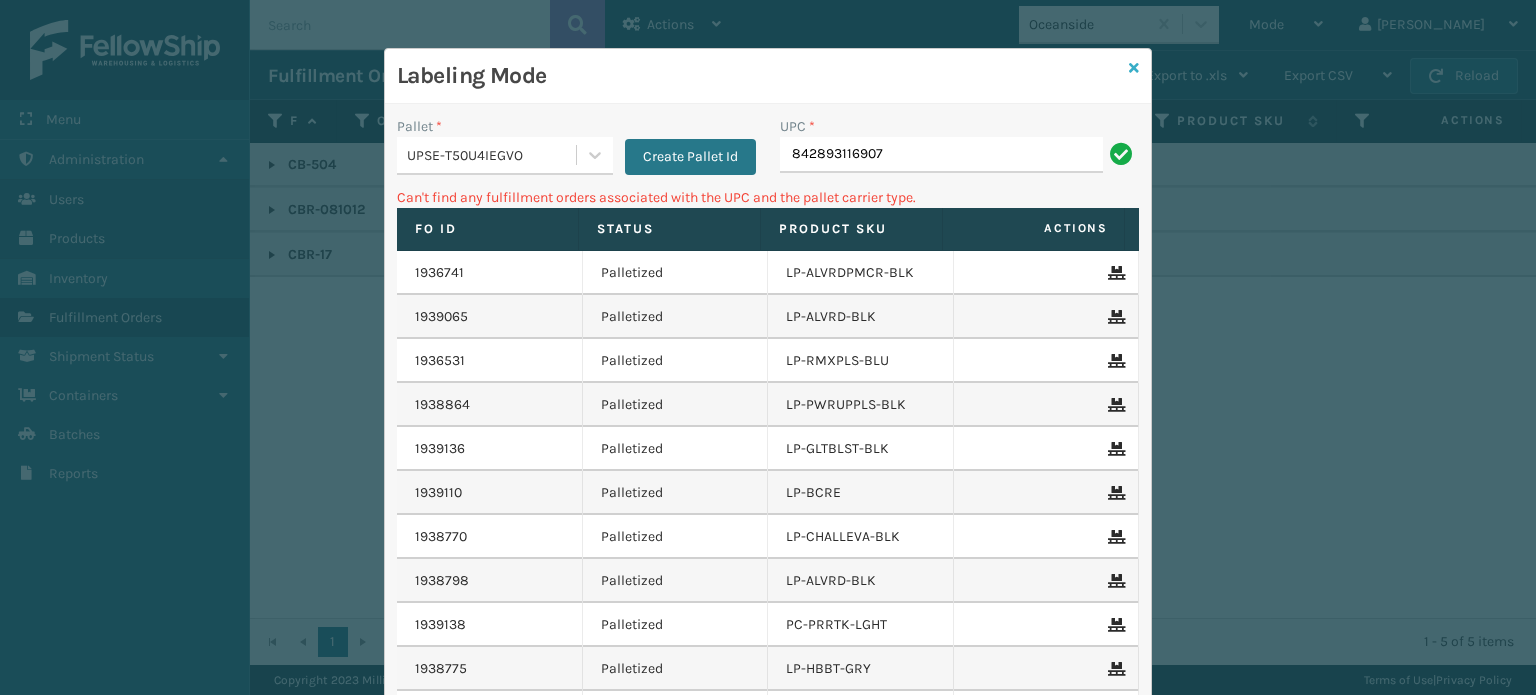 click at bounding box center (1134, 68) 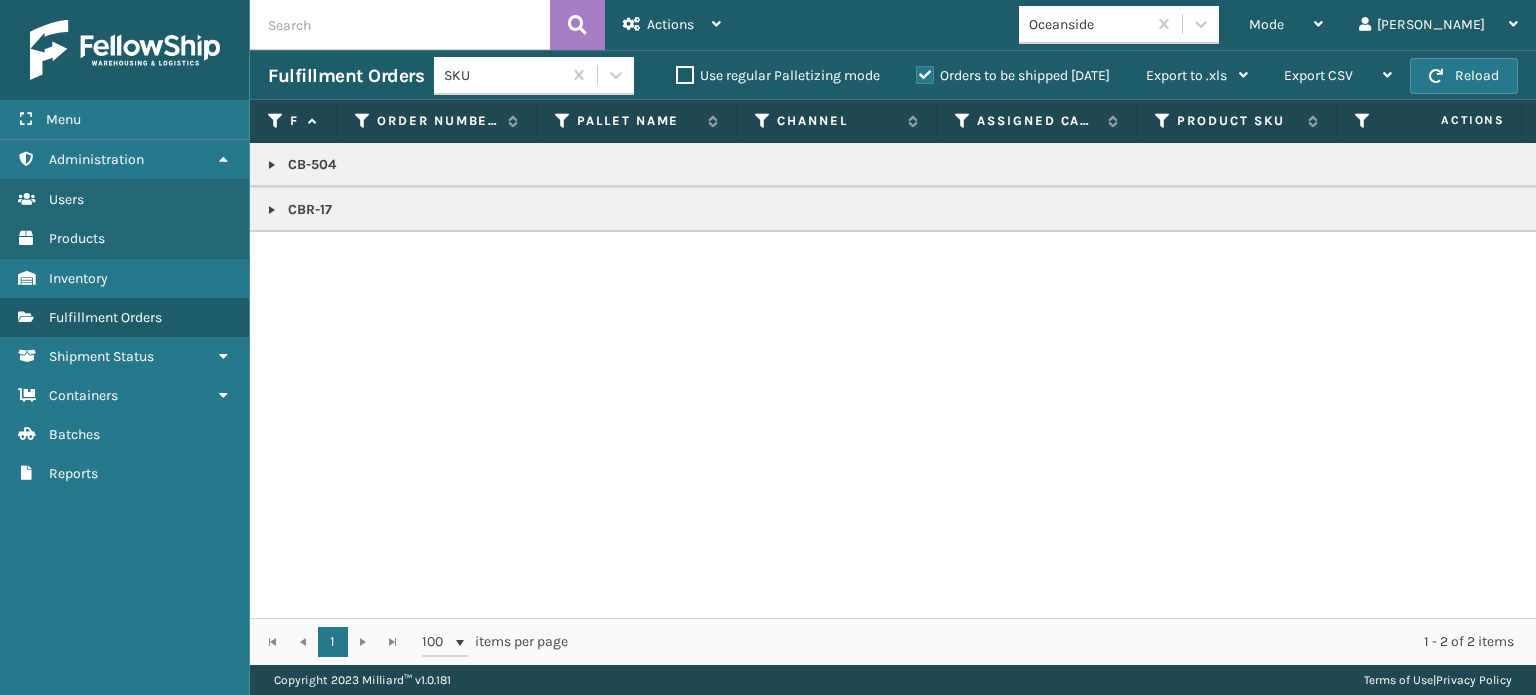 click on "Oceanside" at bounding box center (1088, 24) 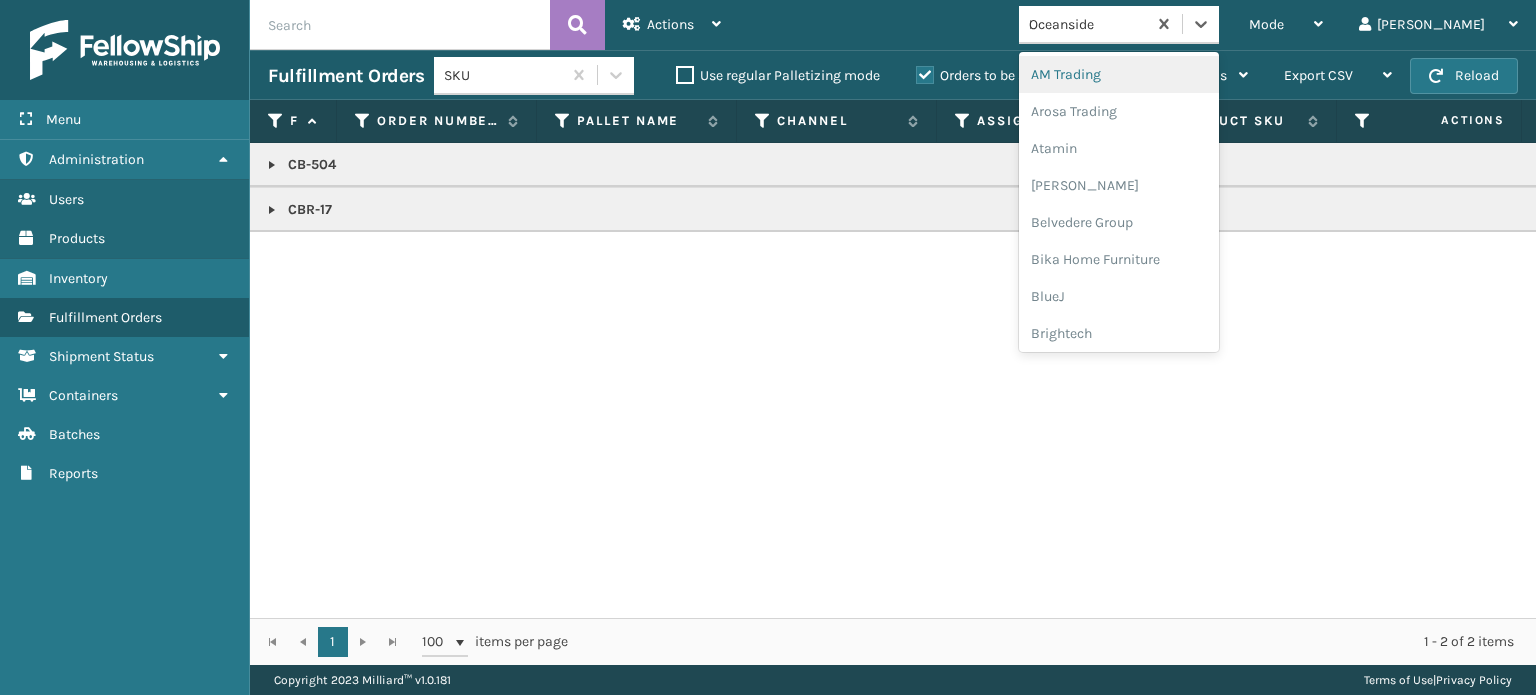 type on "LI" 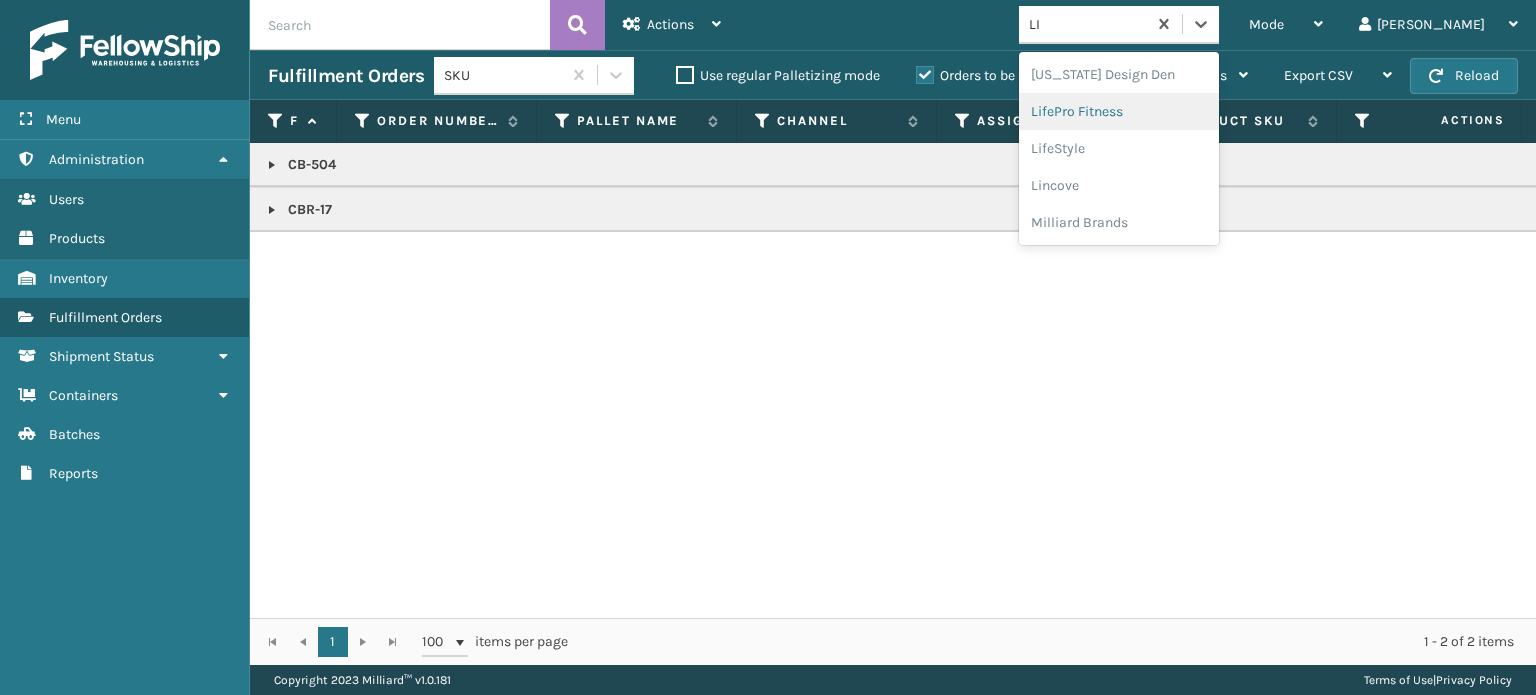 click on "LifePro Fitness" at bounding box center [1119, 111] 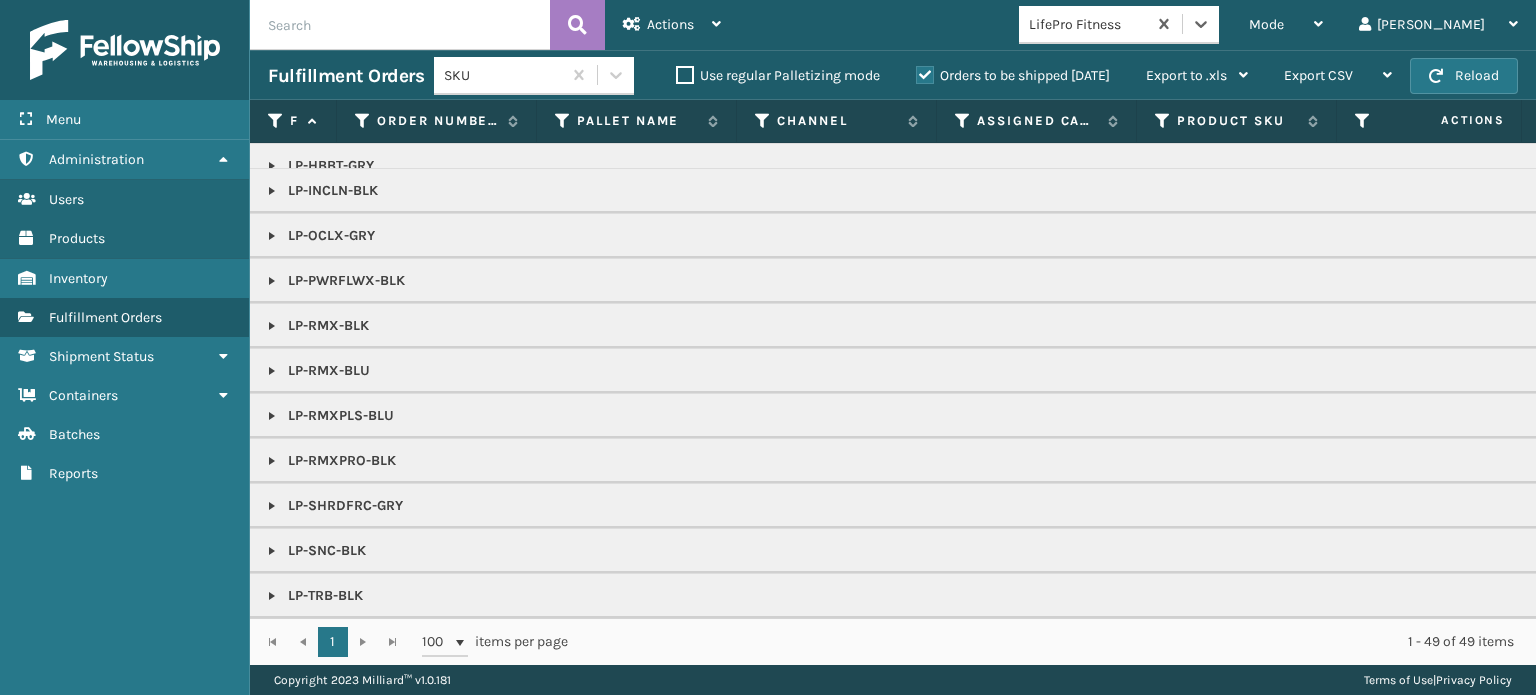 scroll, scrollTop: 255, scrollLeft: 0, axis: vertical 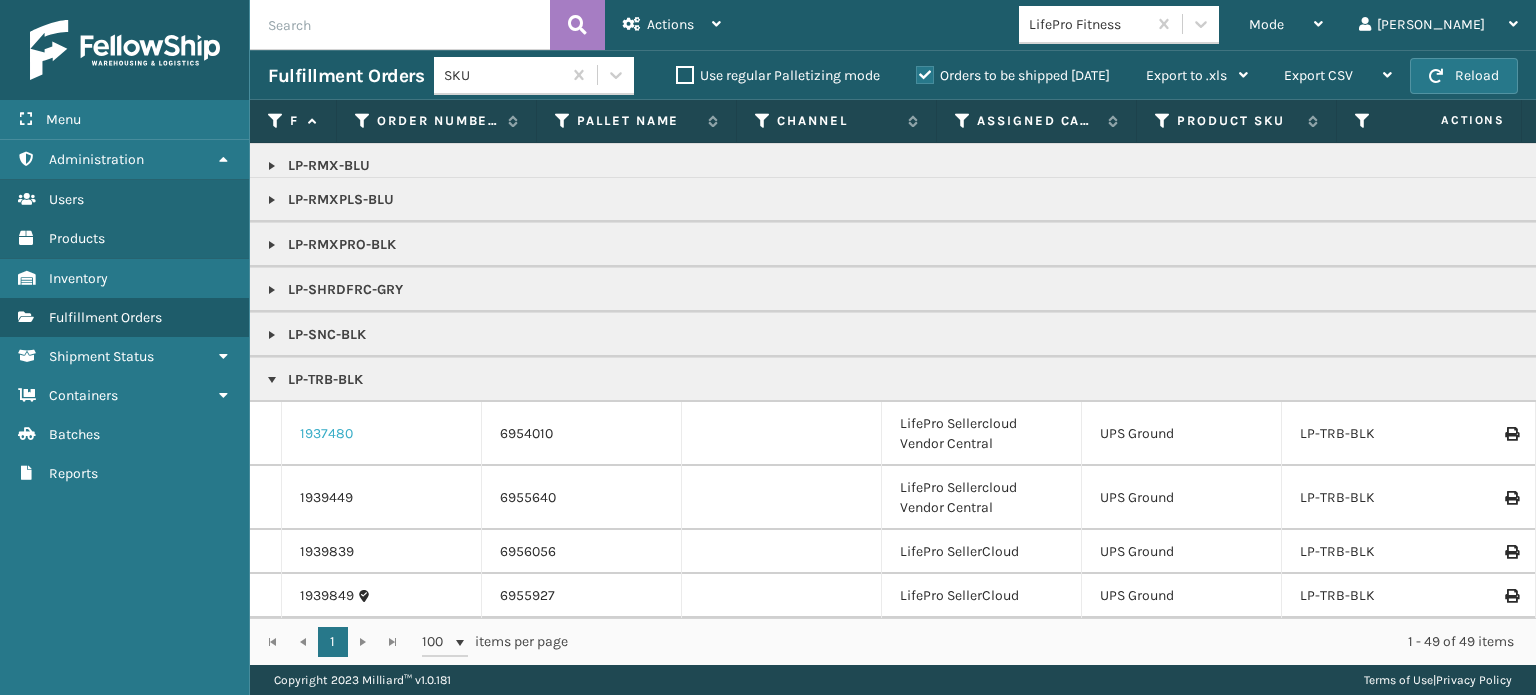 click on "1937480" at bounding box center (326, 434) 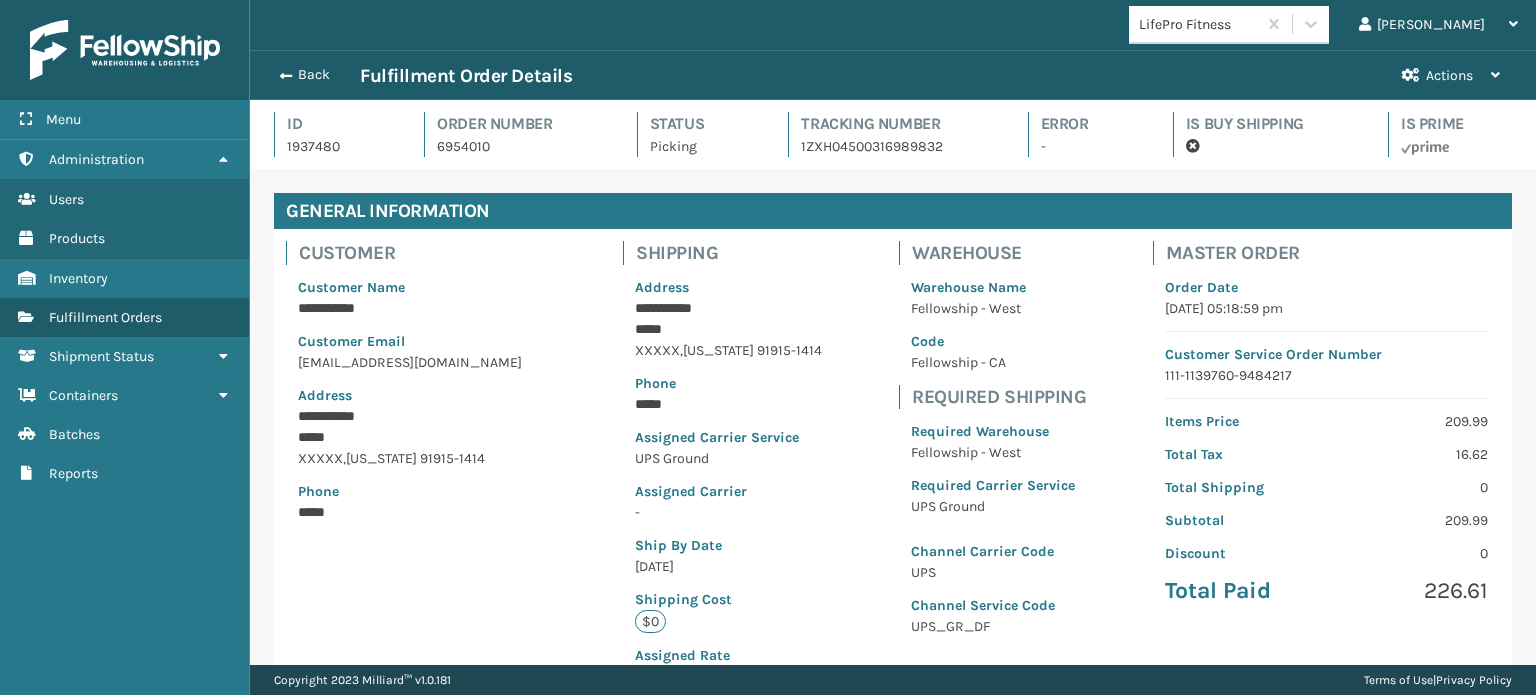 scroll, scrollTop: 99951, scrollLeft: 98713, axis: both 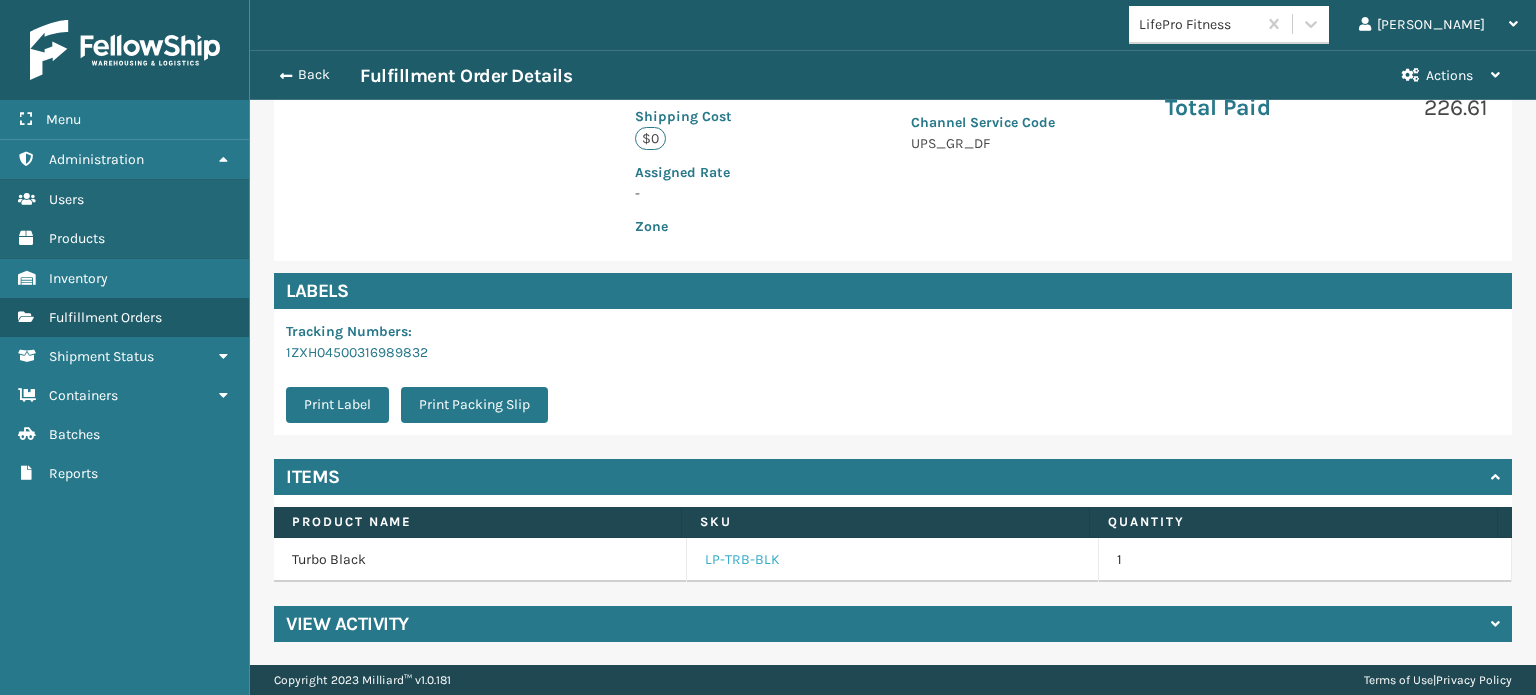 click on "LP-TRB-BLK" at bounding box center [742, 560] 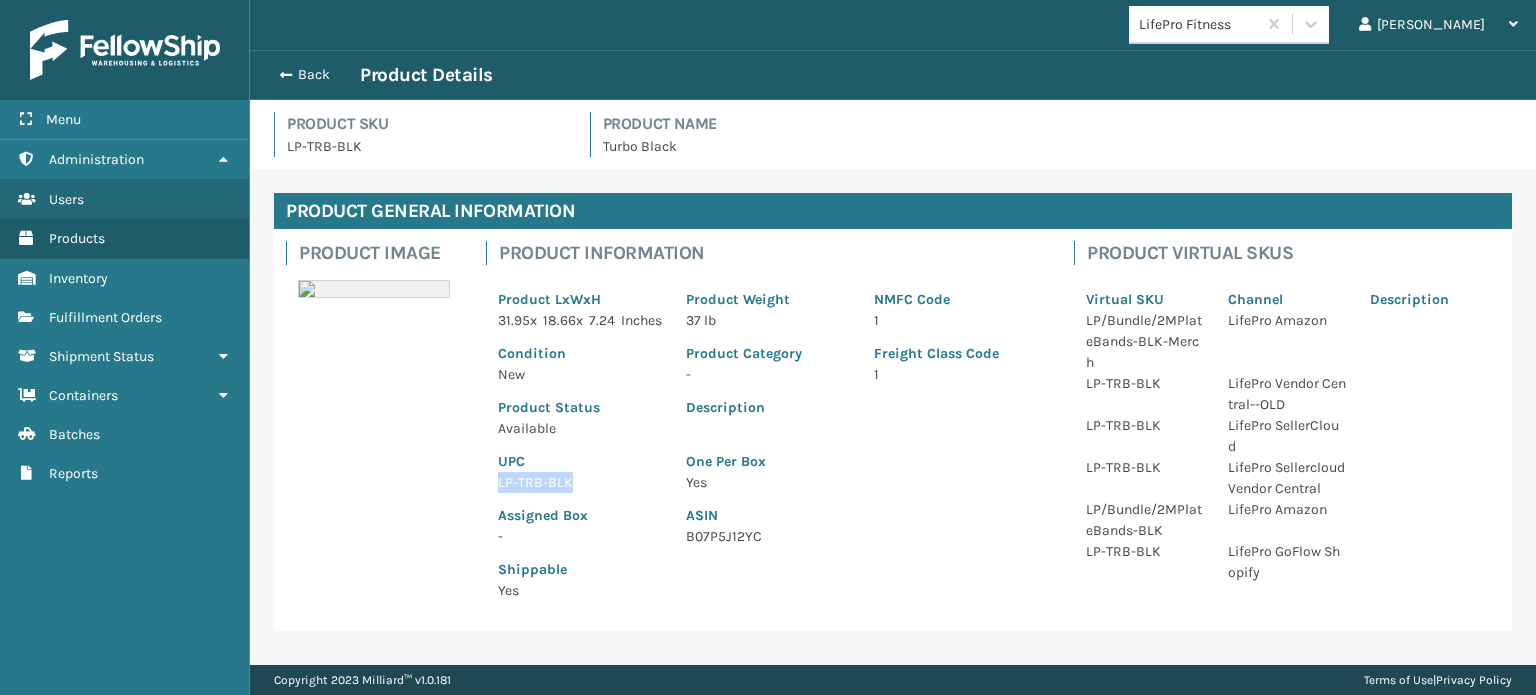 drag, startPoint x: 588, startPoint y: 503, endPoint x: 482, endPoint y: 506, distance: 106.04244 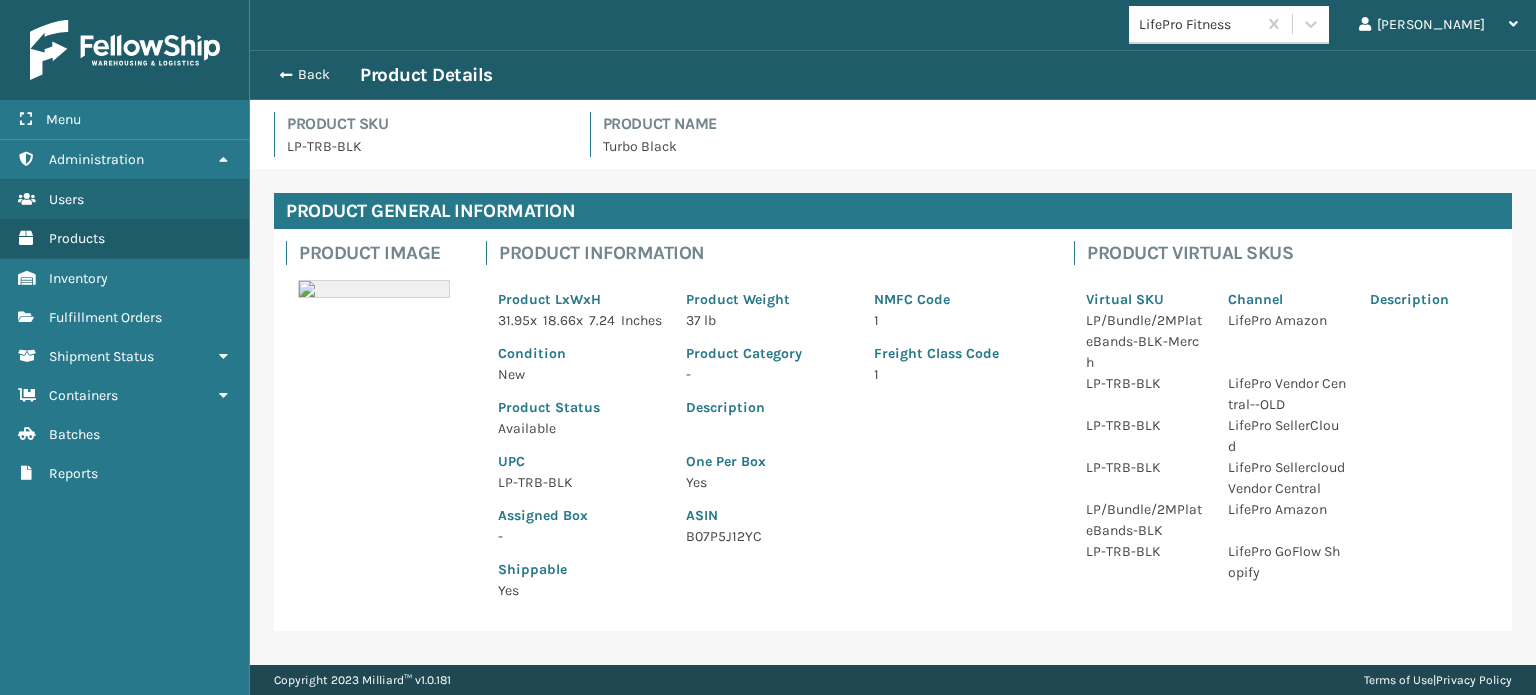 click on "Back Product Details" at bounding box center [893, 75] 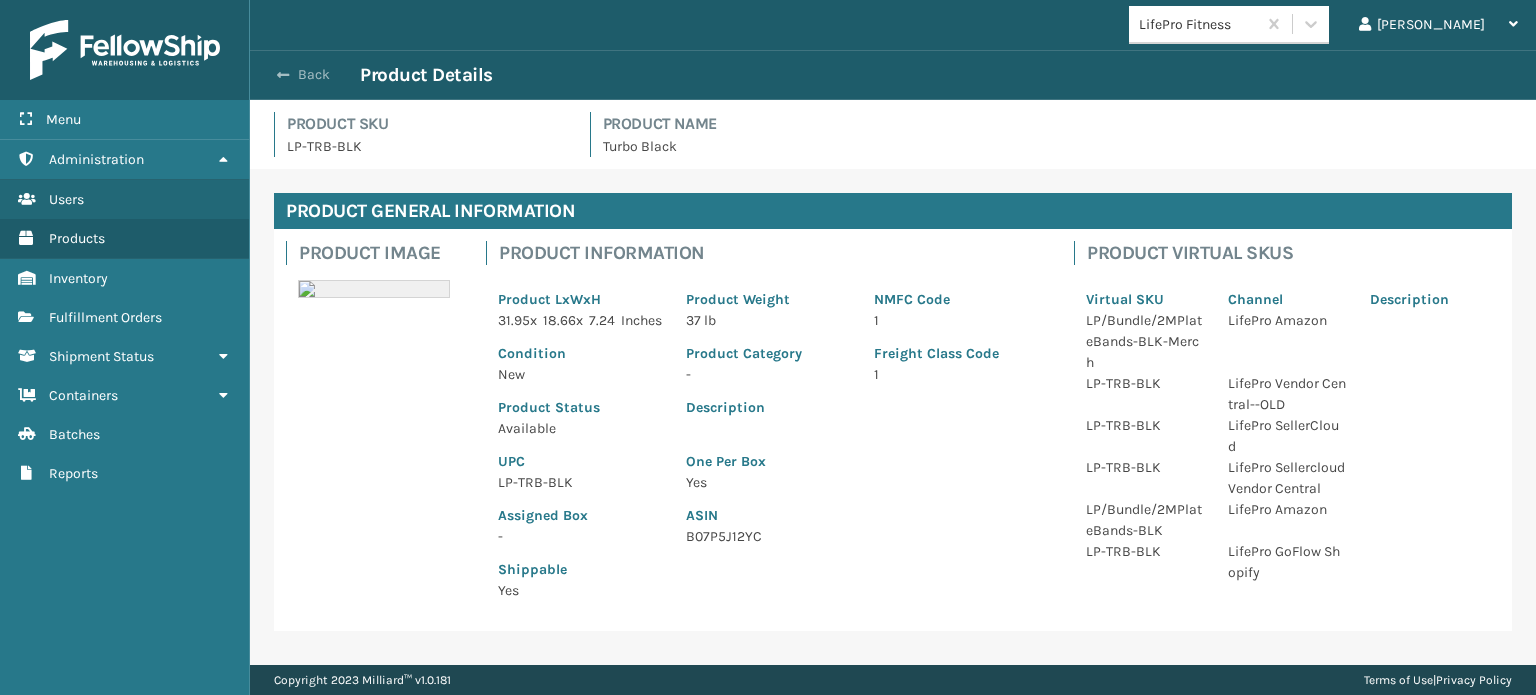 click on "Back" at bounding box center (314, 75) 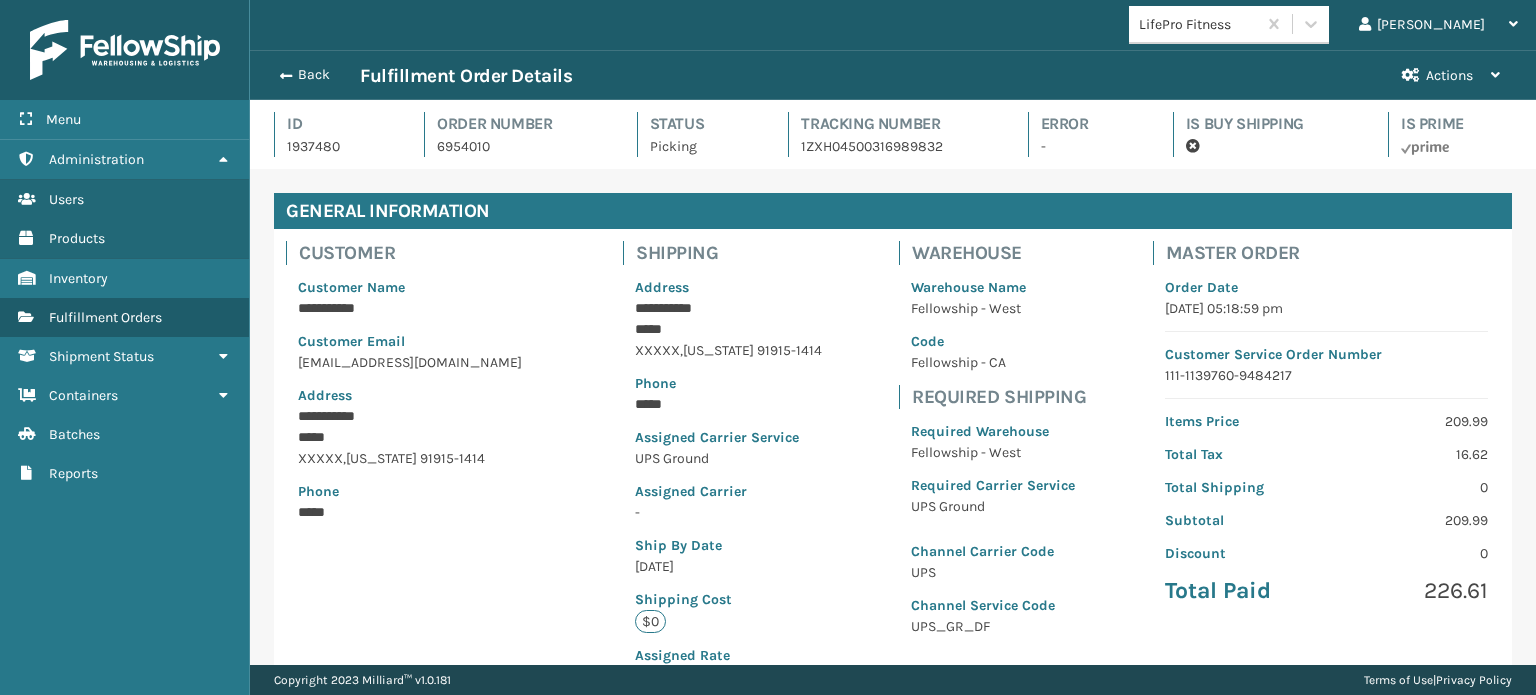 click on "Back" at bounding box center [314, 75] 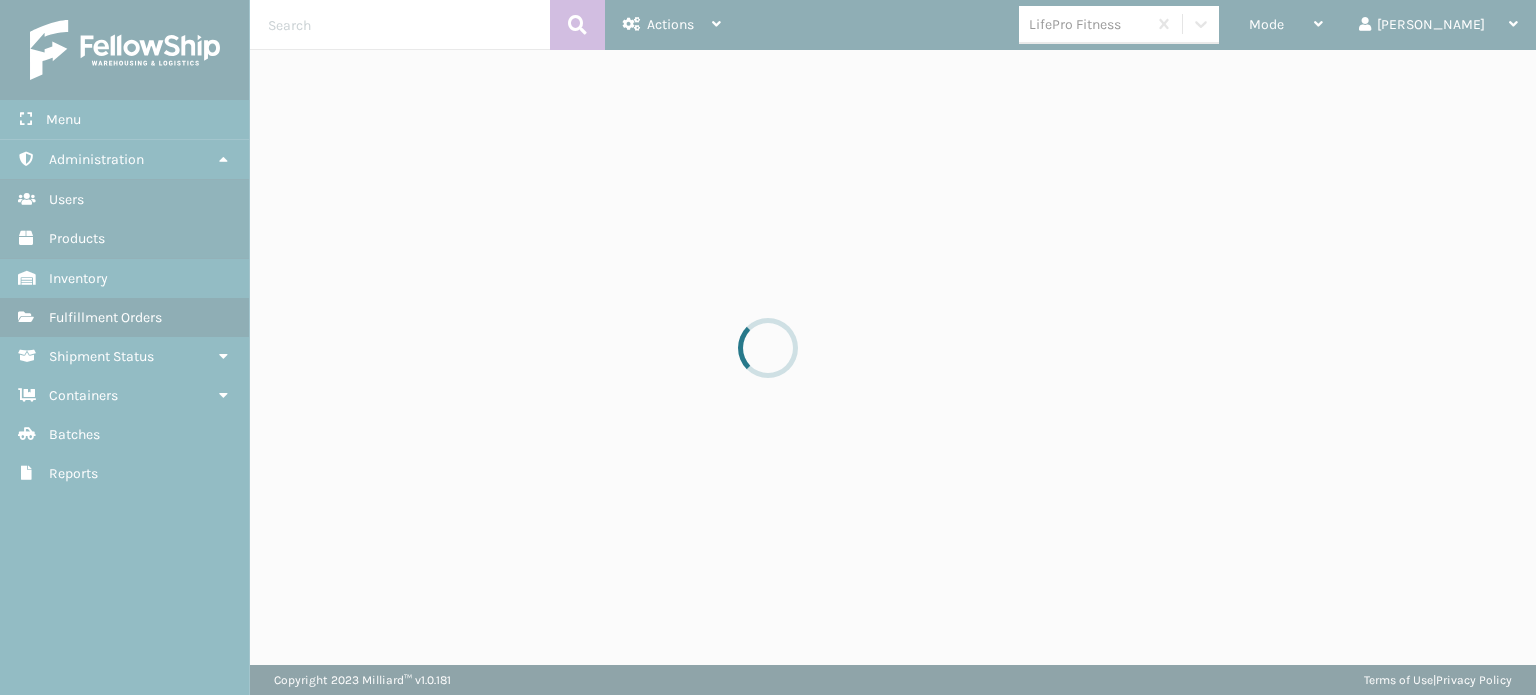 click at bounding box center (768, 347) 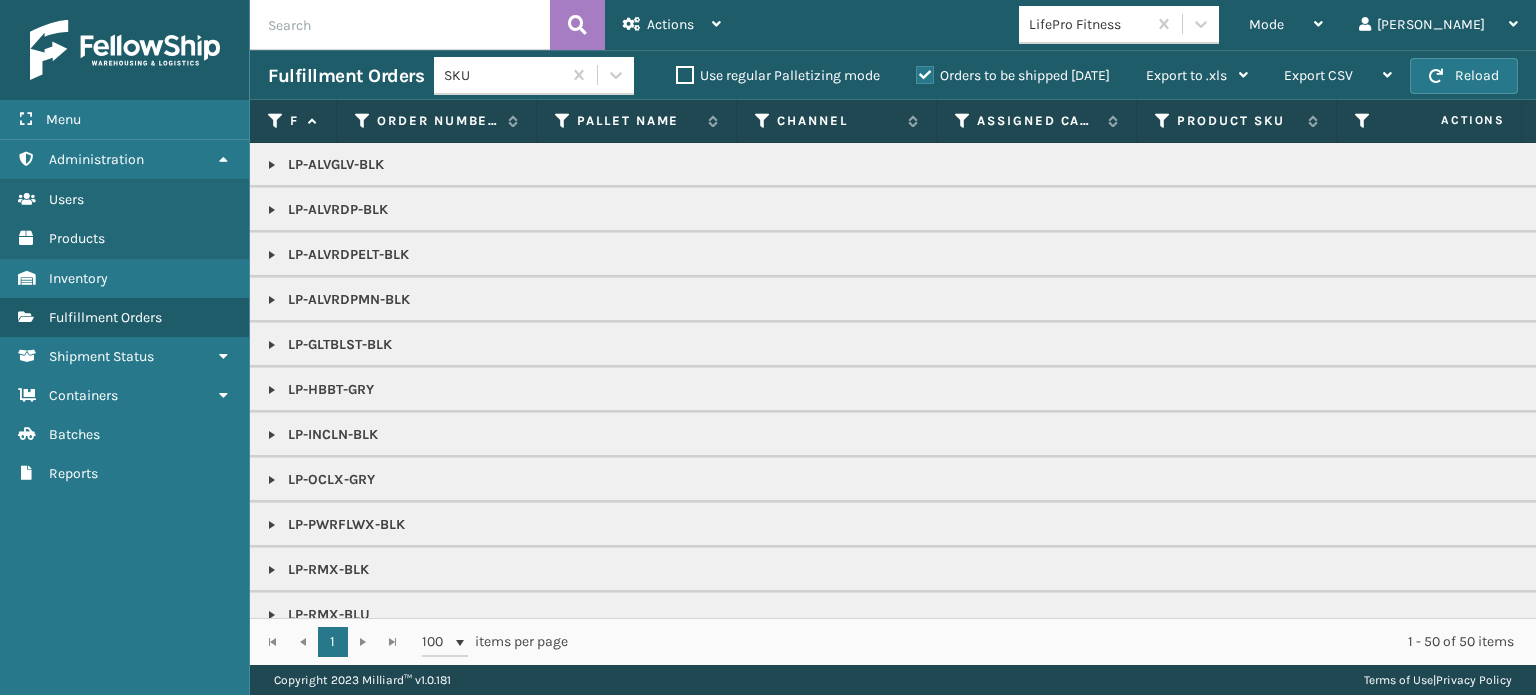 click on "Mode" at bounding box center [1266, 24] 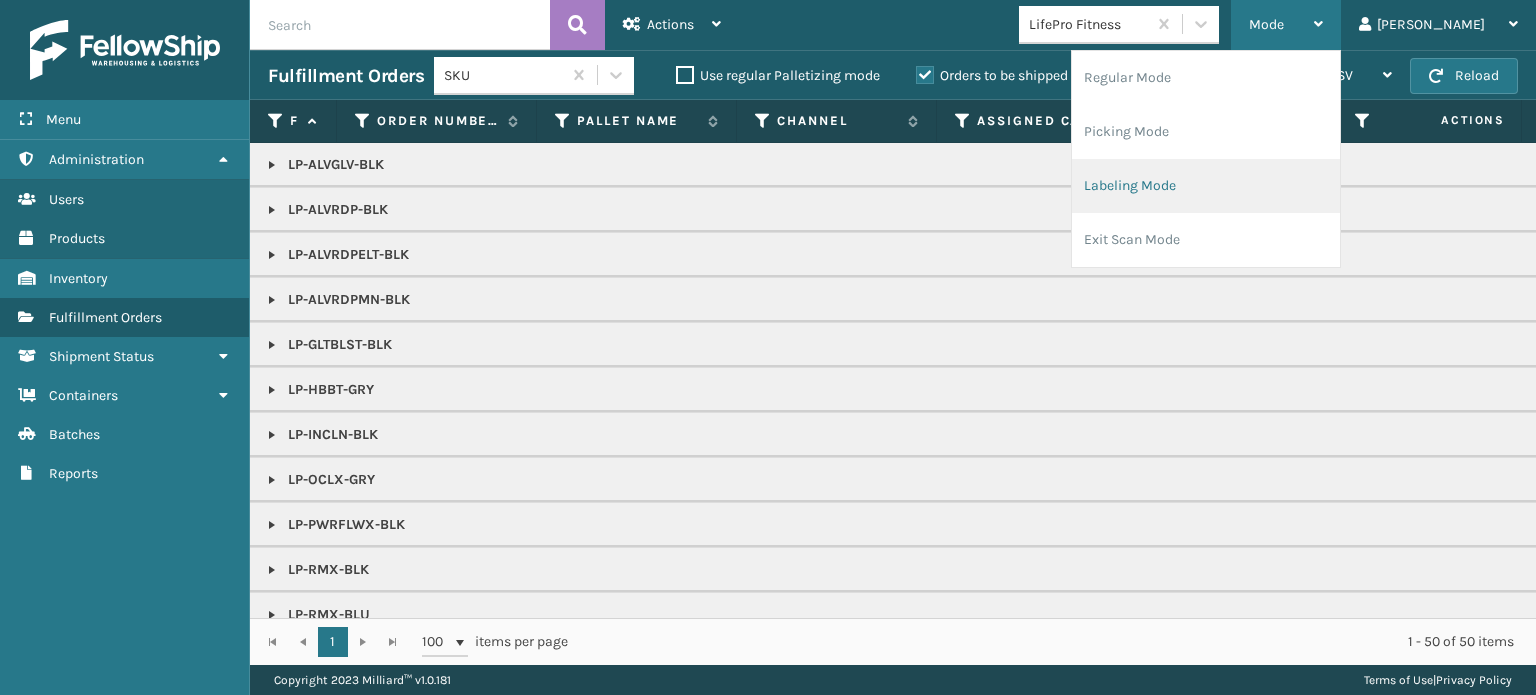 click on "Labeling Mode" at bounding box center [1206, 186] 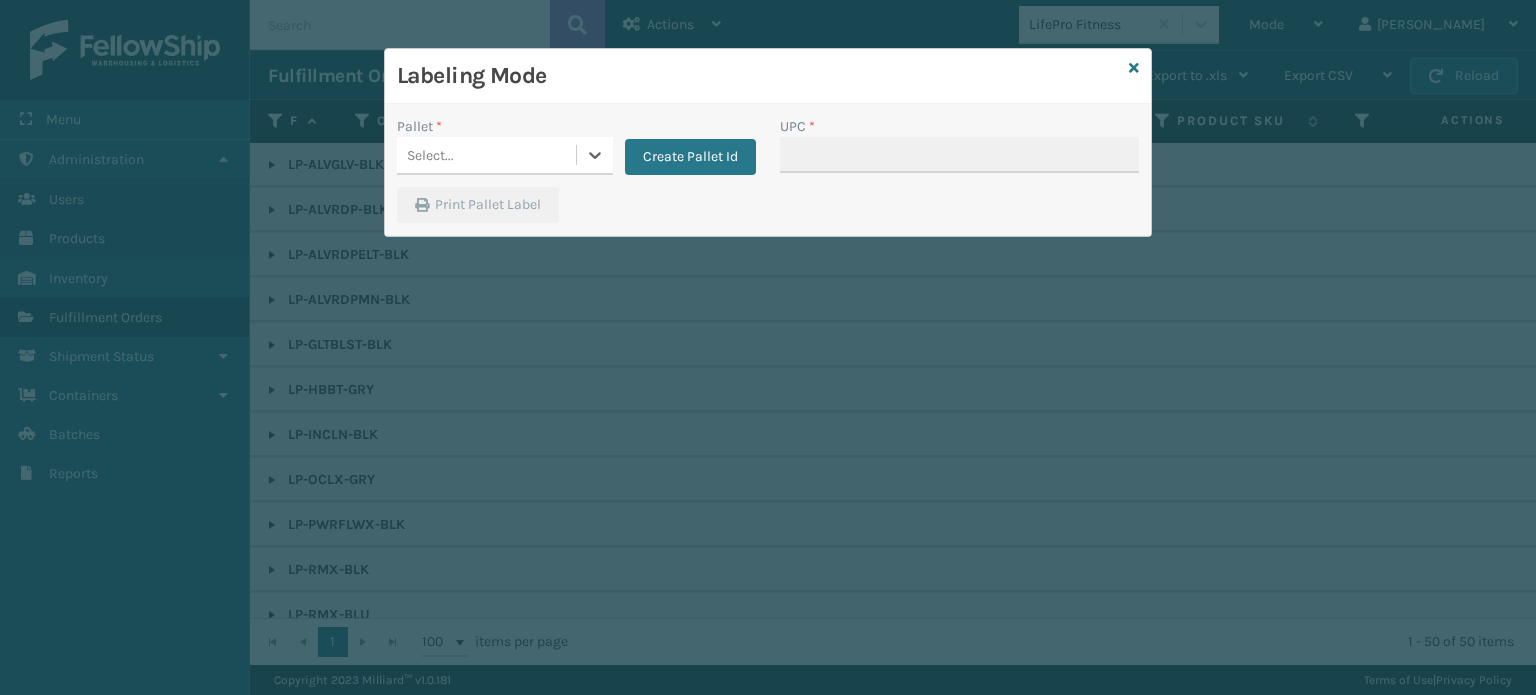 click on "Select..." at bounding box center [486, 155] 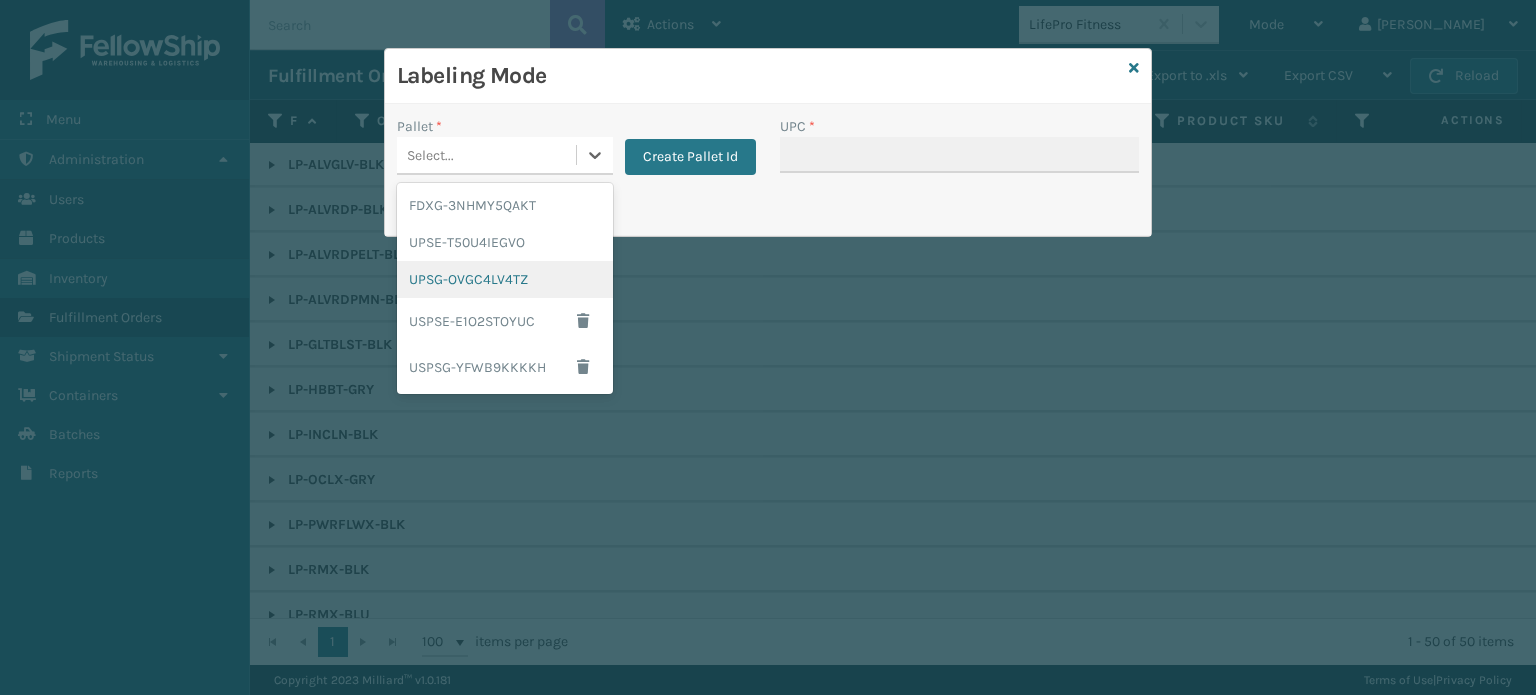 click on "UPSG-OVGC4LV4TZ" at bounding box center (505, 279) 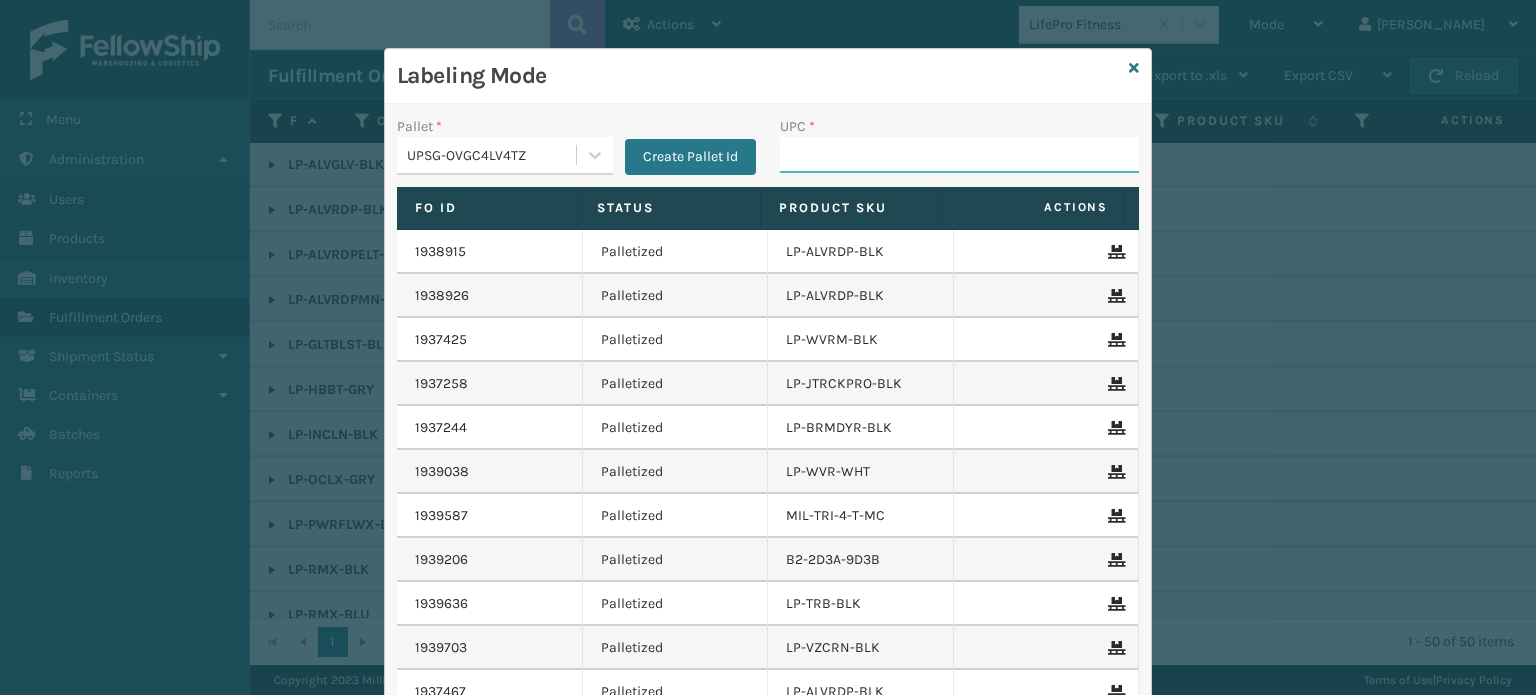 click on "UPC   *" at bounding box center [959, 155] 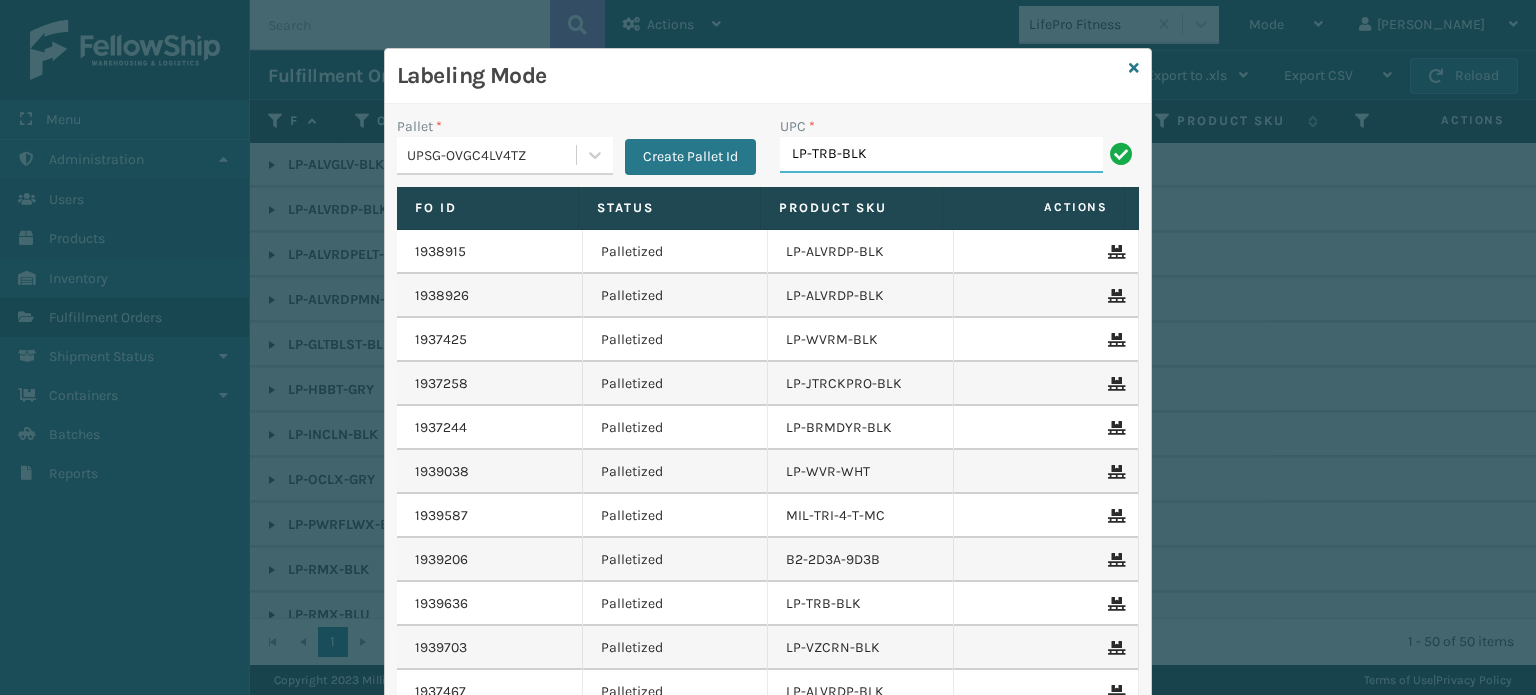 type on "LP-TRB-BLK" 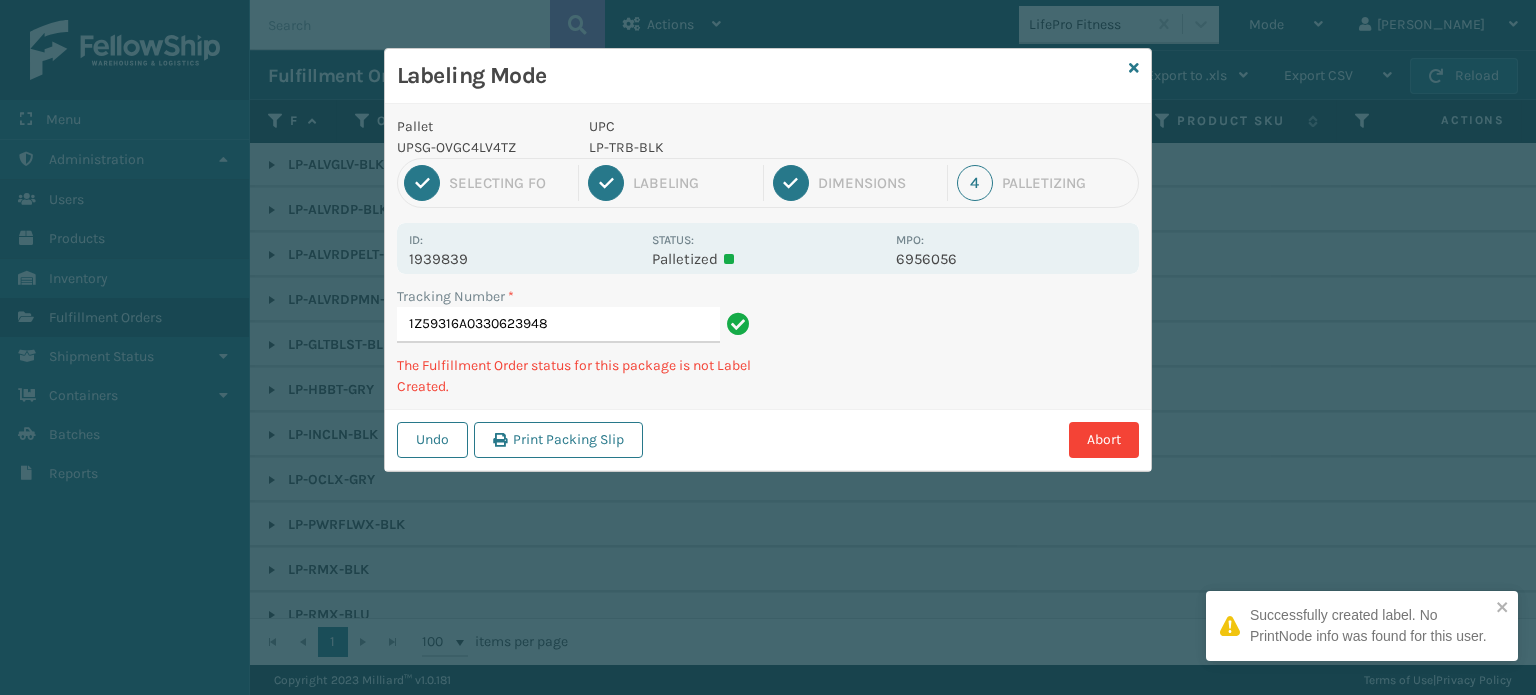 click on "1 Selecting FO 2 Labeling 3 Dimensions 4 Palletizing" at bounding box center [768, 183] 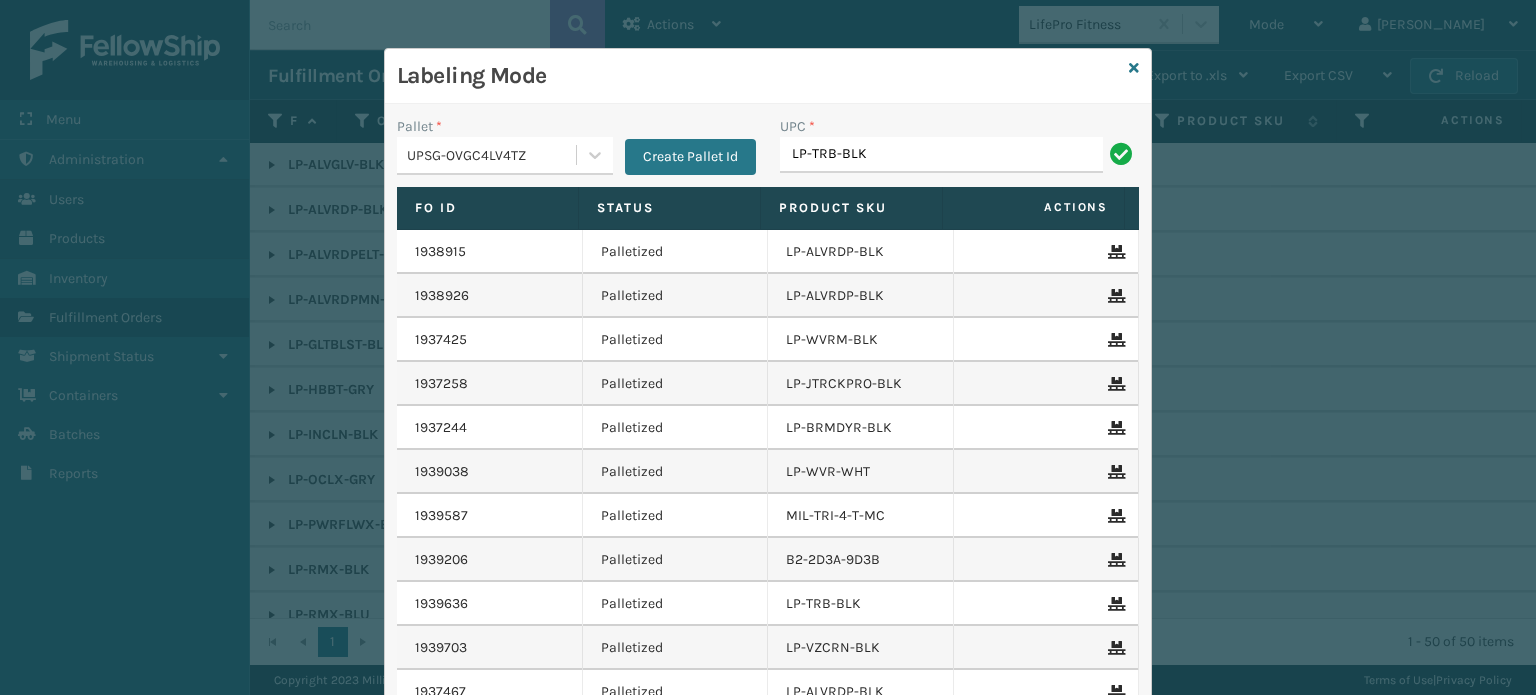type on "LP-TRB-BLK" 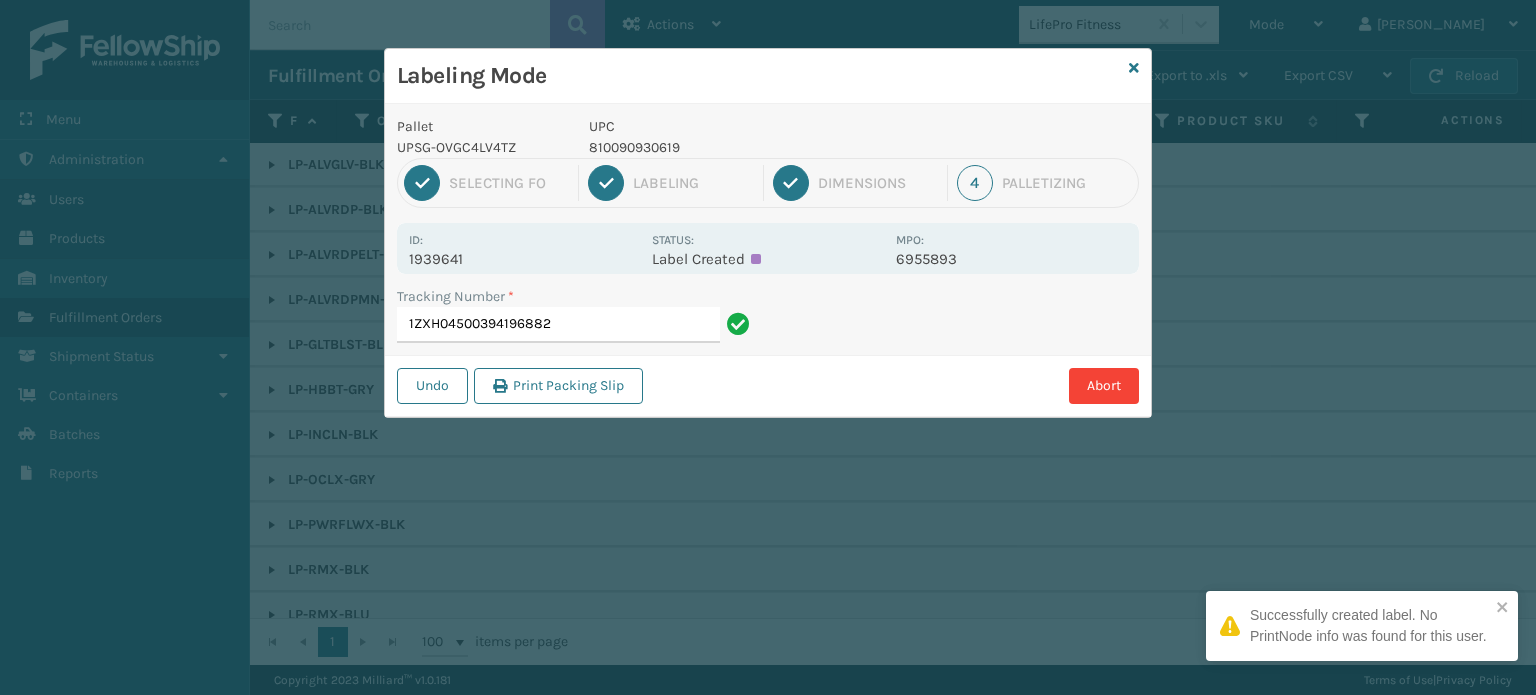 click on "810090930619" at bounding box center (736, 147) 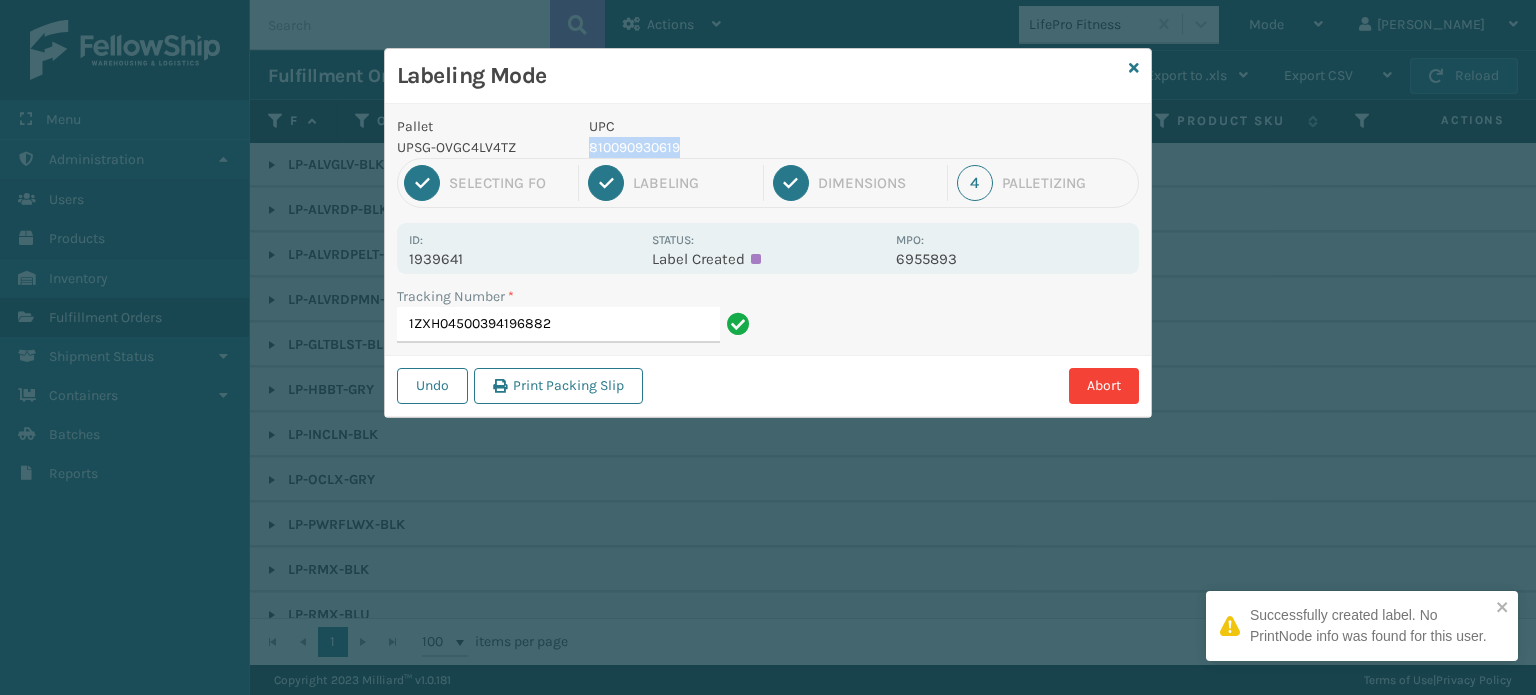 click on "810090930619" at bounding box center (736, 147) 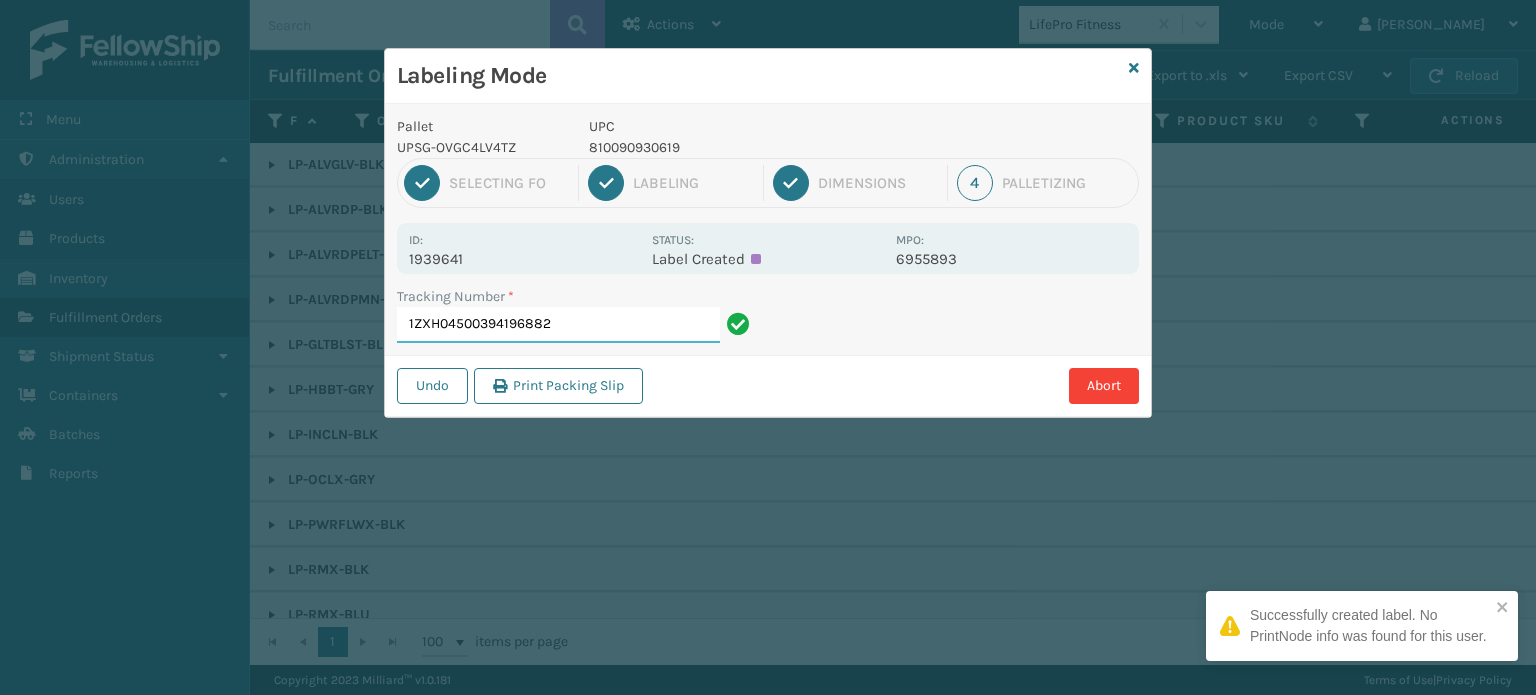 click on "1ZXH04500394196882" at bounding box center [558, 325] 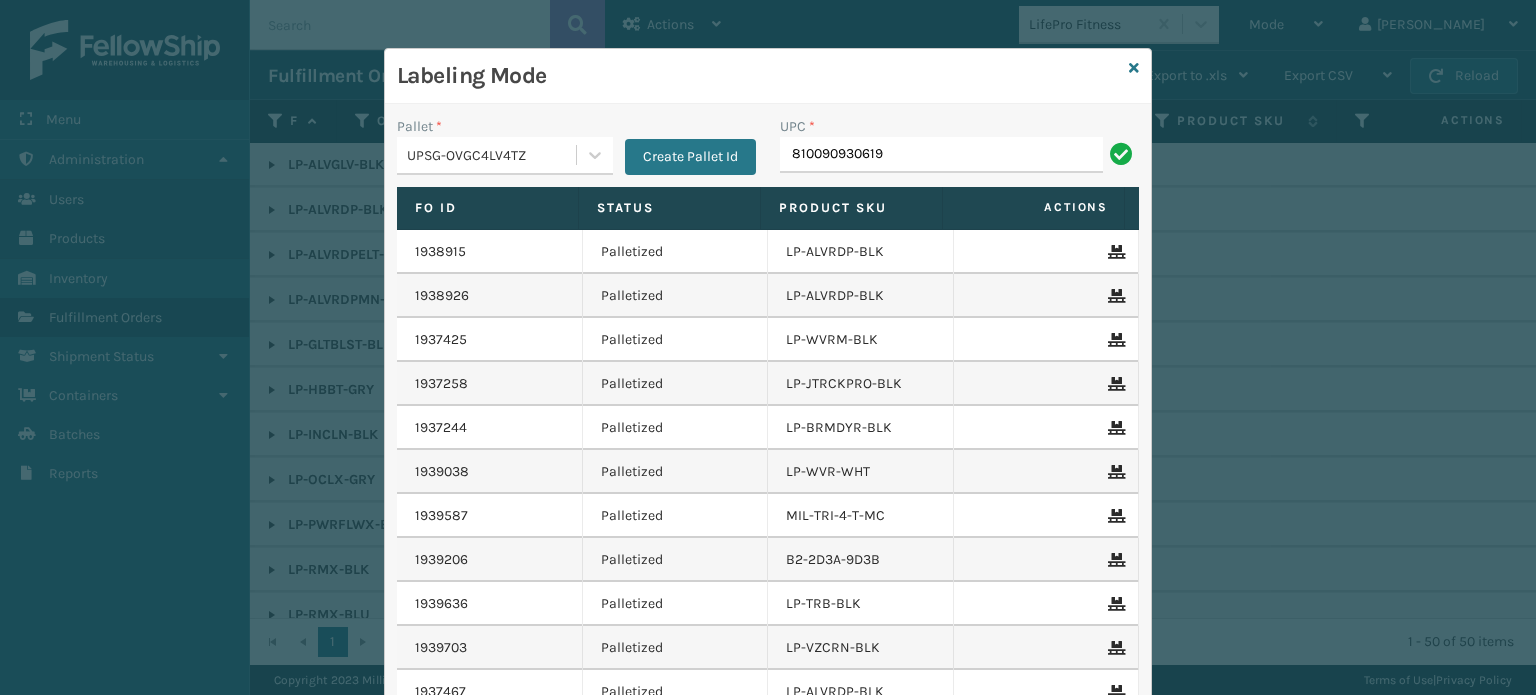 type on "810090930619" 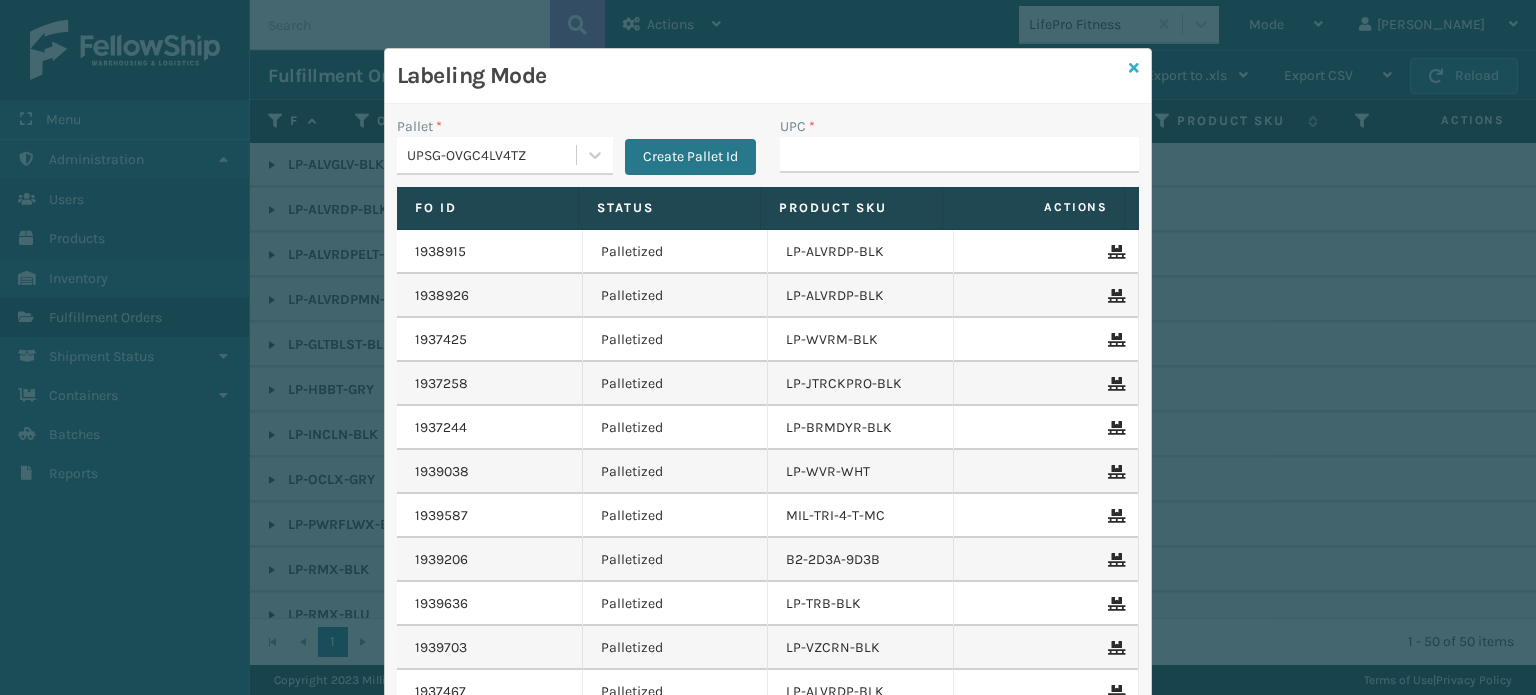 click at bounding box center (1134, 68) 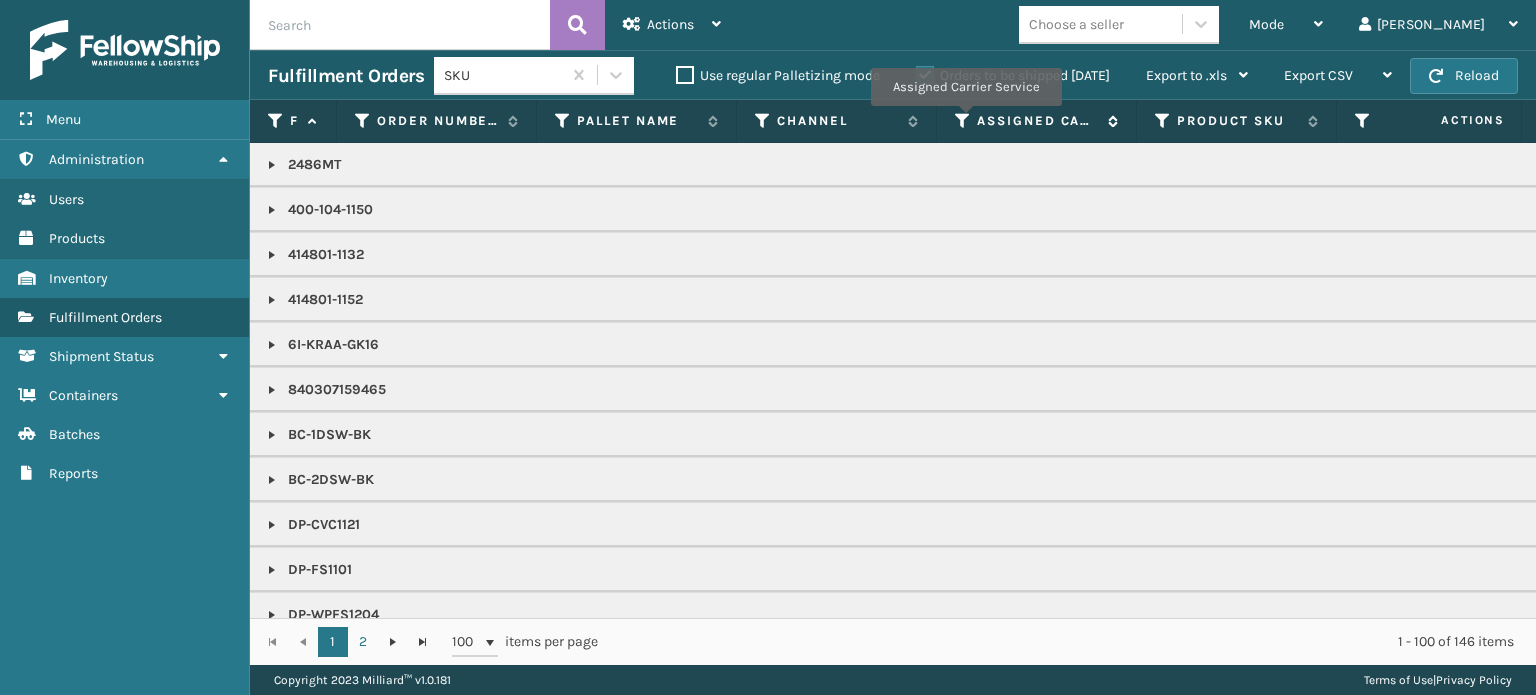 click at bounding box center [963, 121] 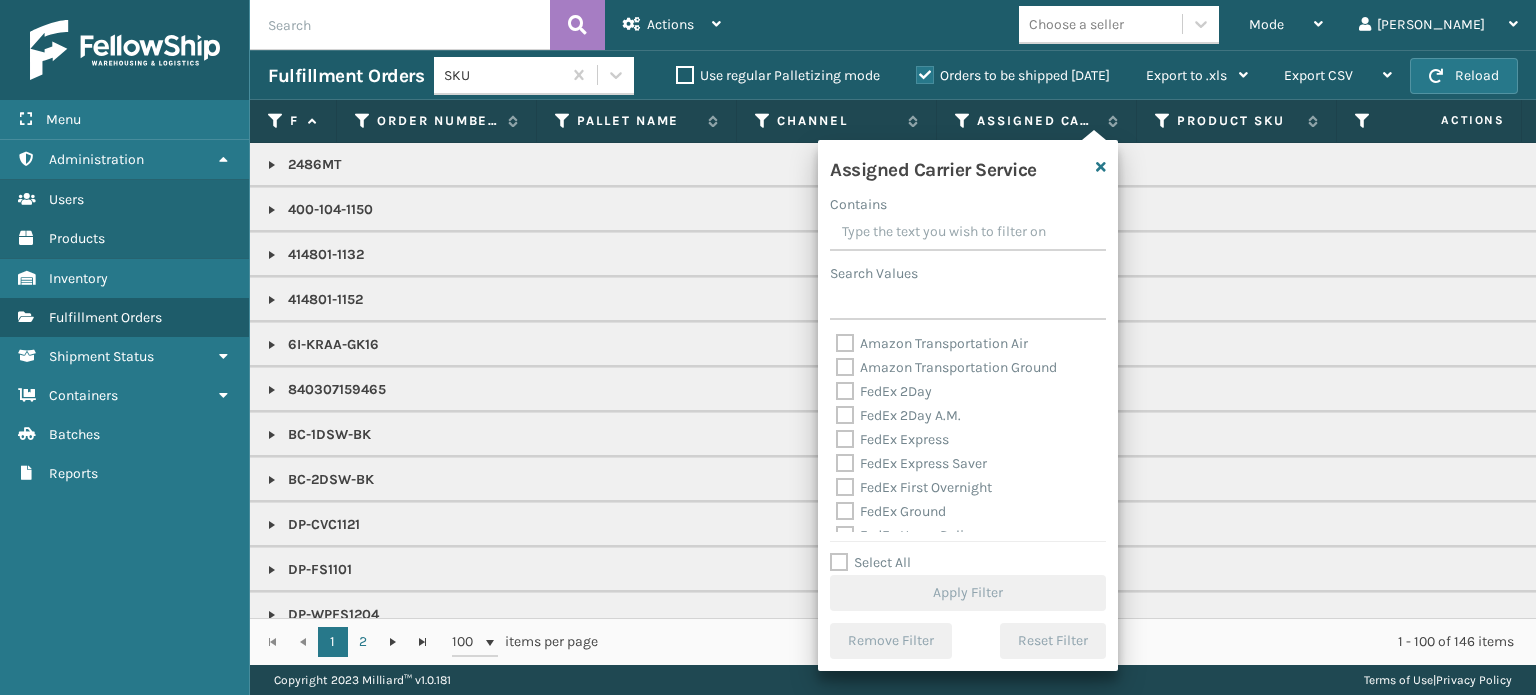 click on "Select All" at bounding box center (870, 562) 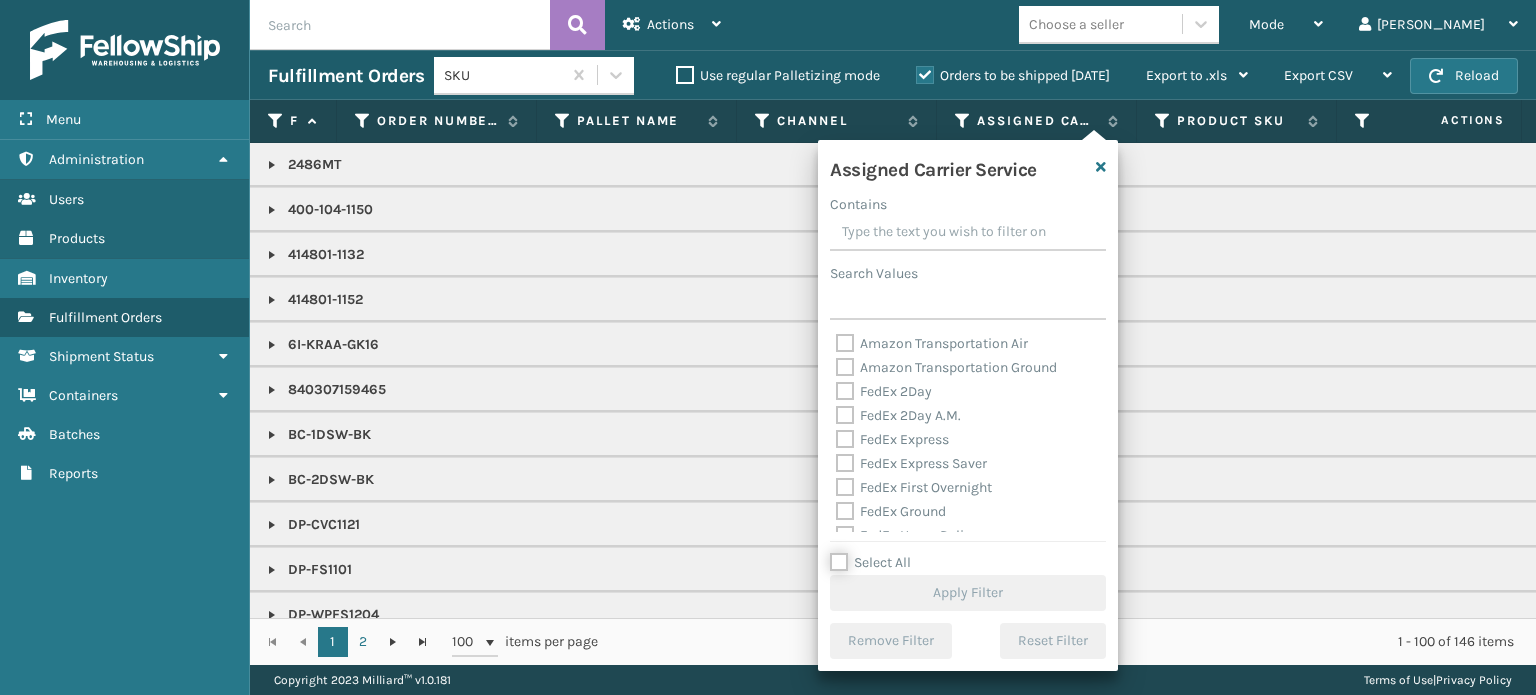 click on "Select All" at bounding box center [980, 552] 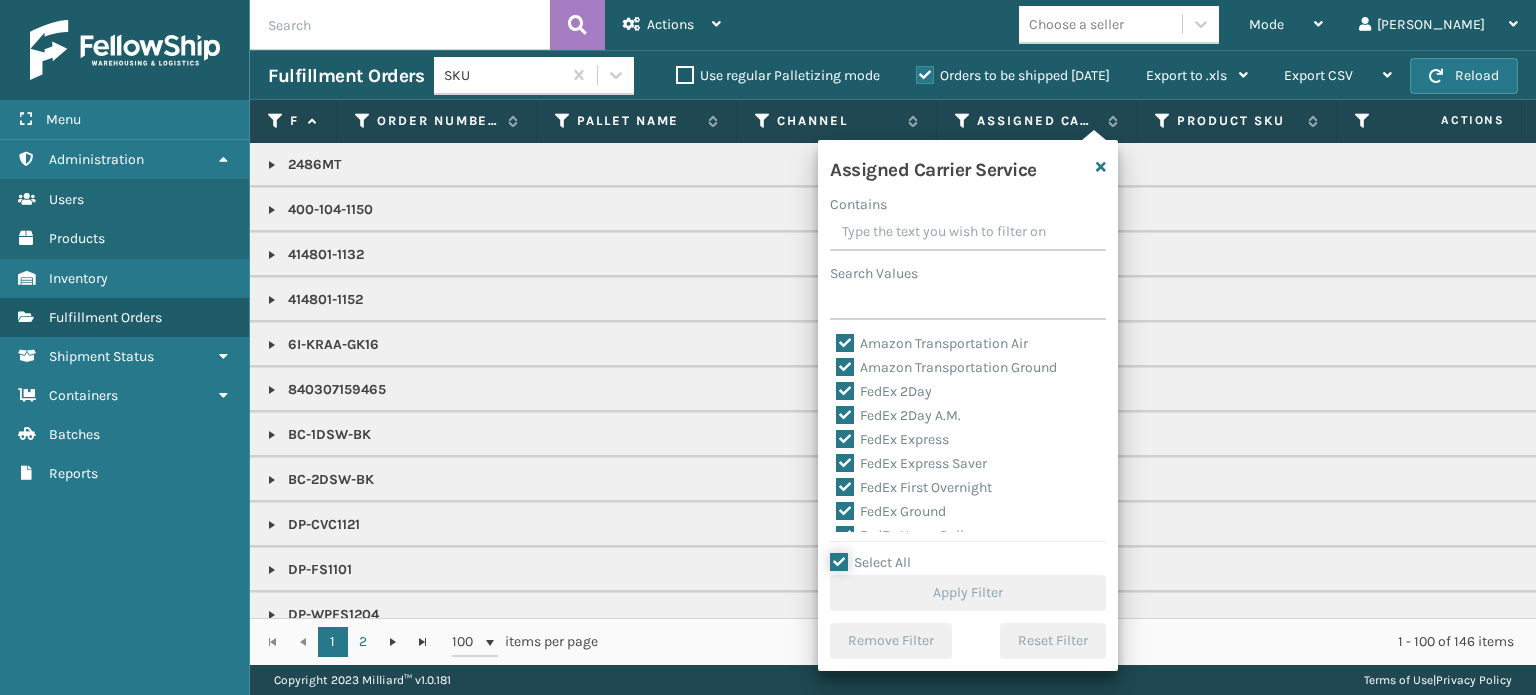 checkbox on "true" 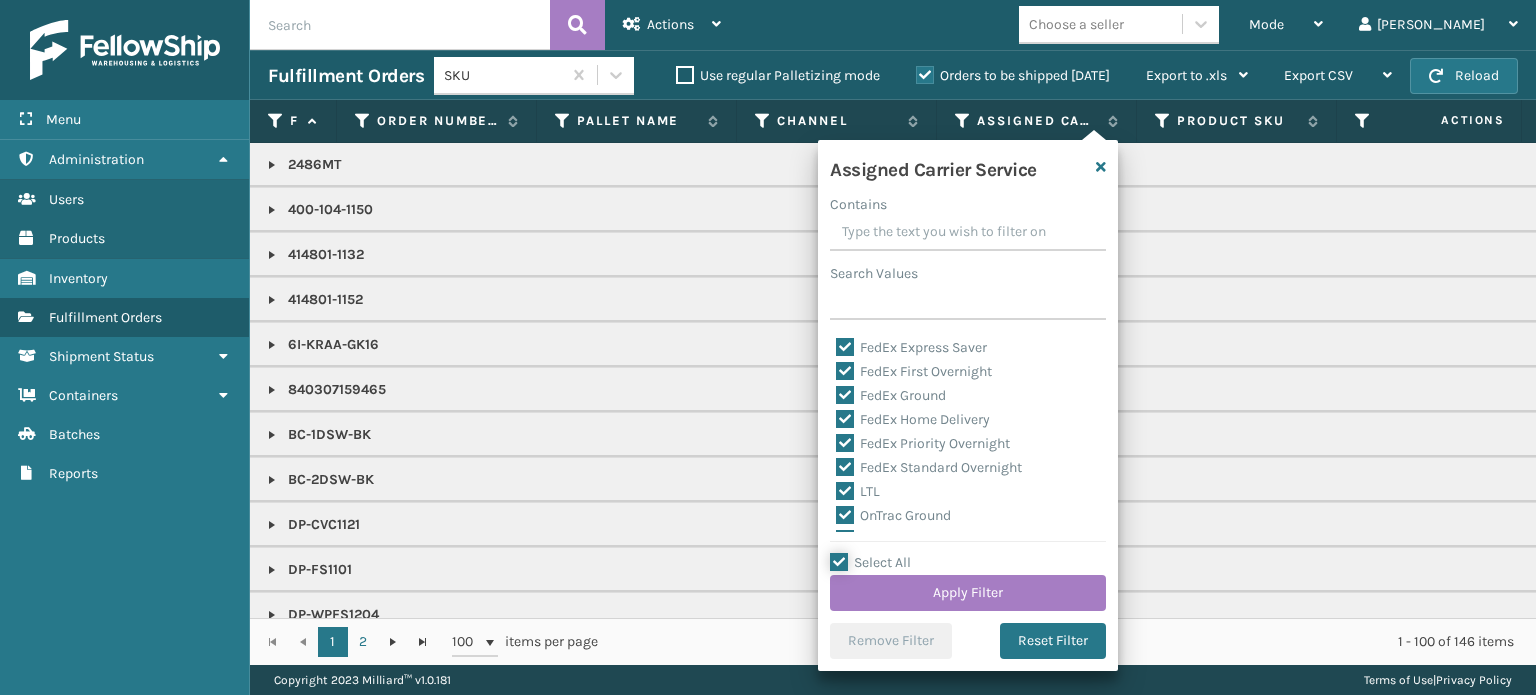 scroll, scrollTop: 171, scrollLeft: 0, axis: vertical 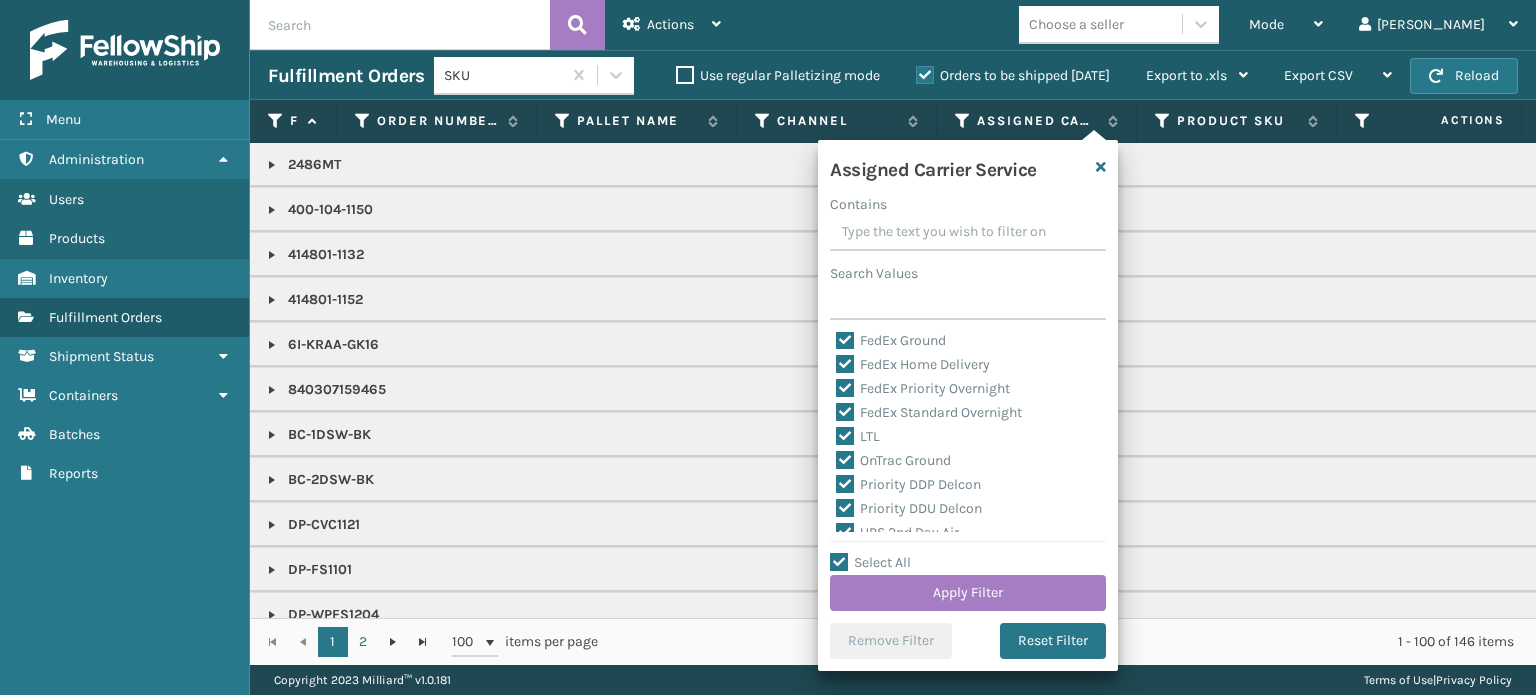 click on "LTL" at bounding box center (858, 436) 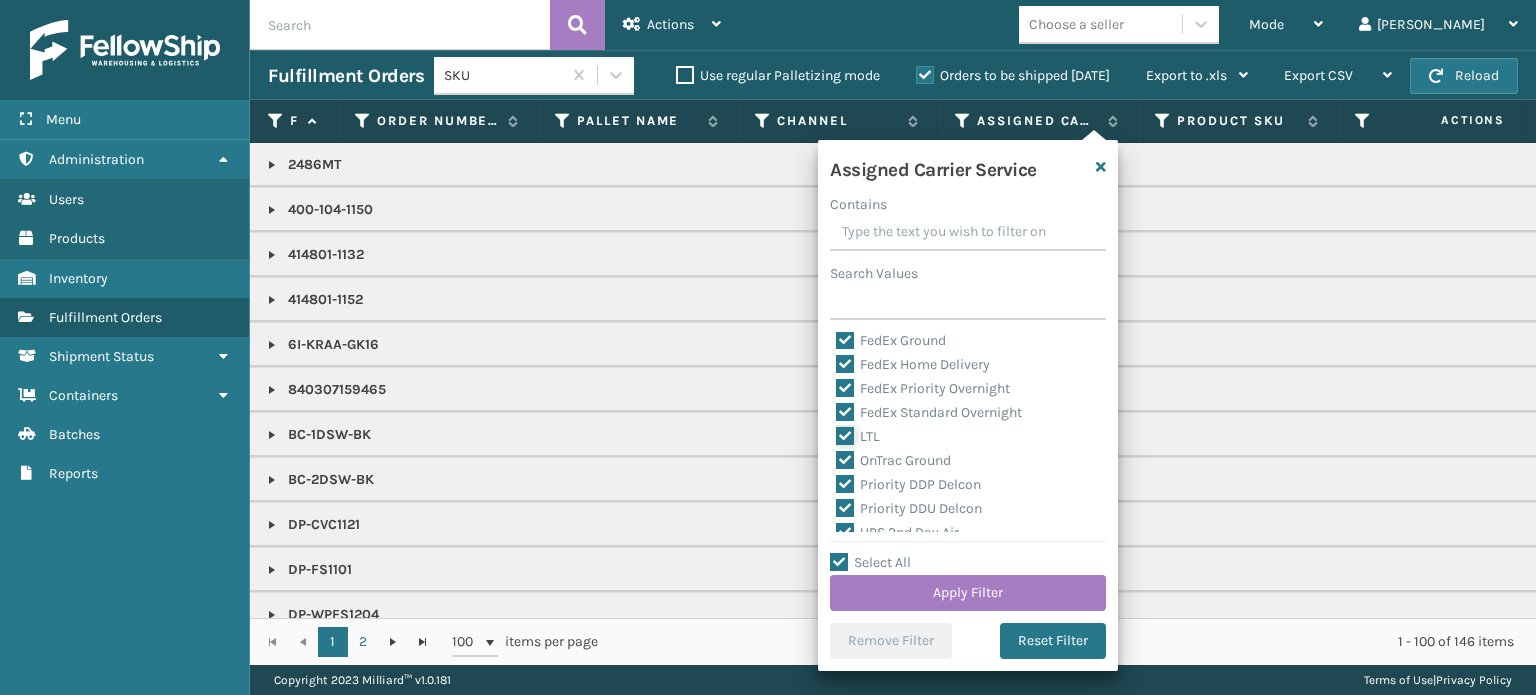 click on "LTL" at bounding box center (836, 431) 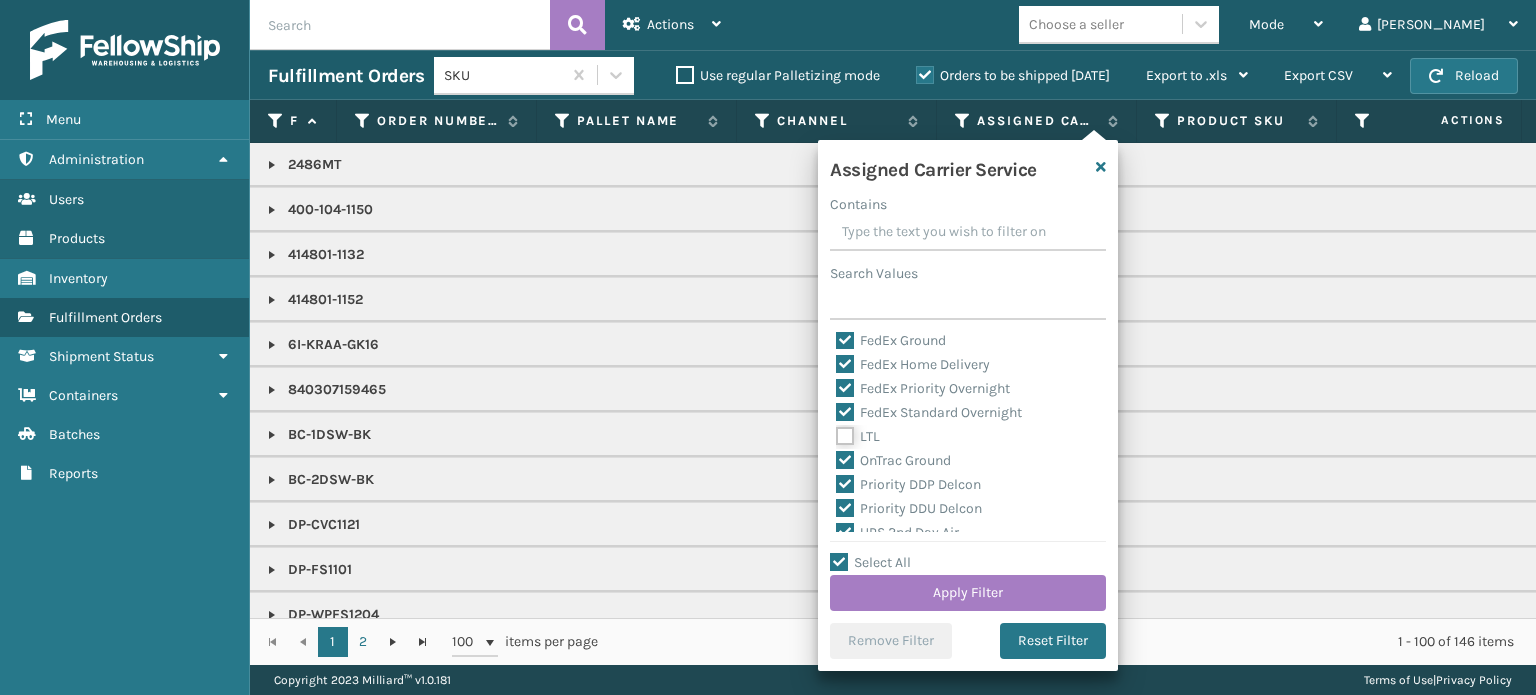 checkbox on "false" 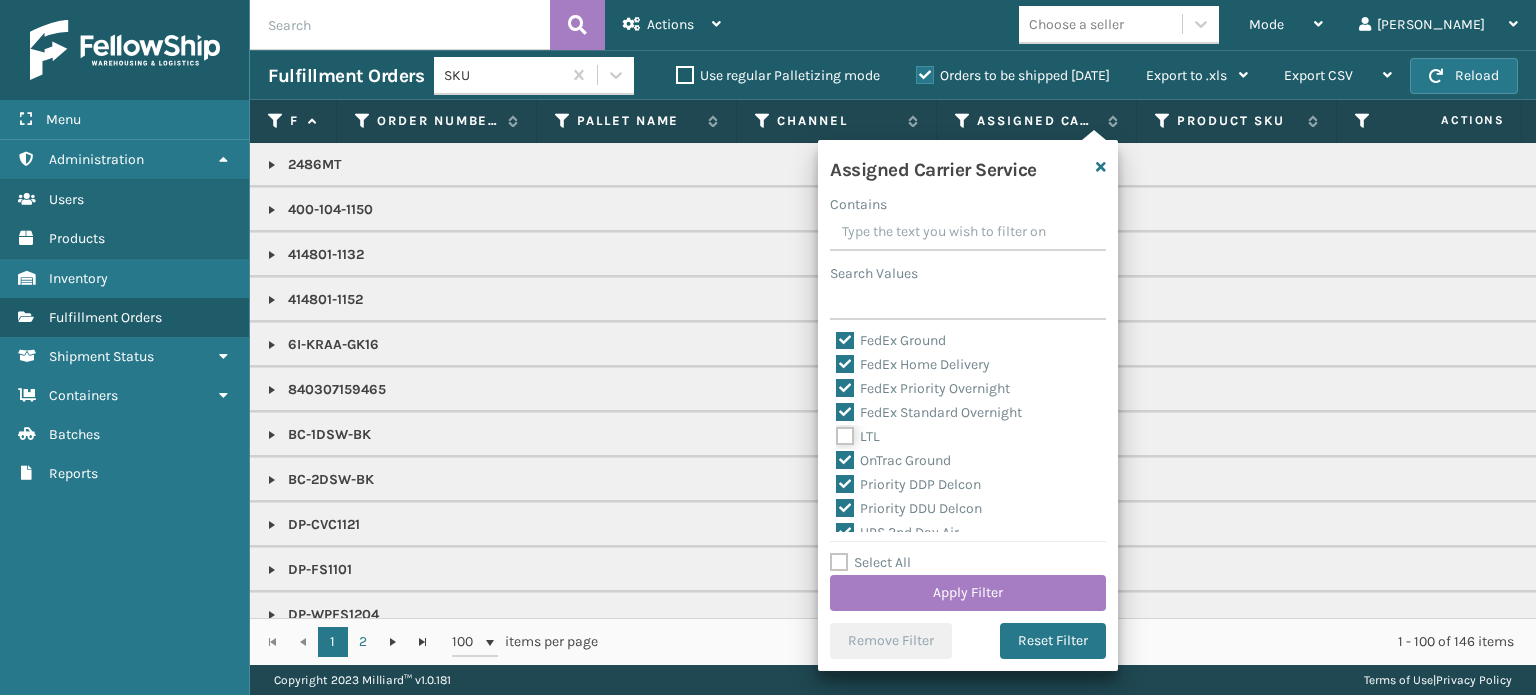checkbox on "false" 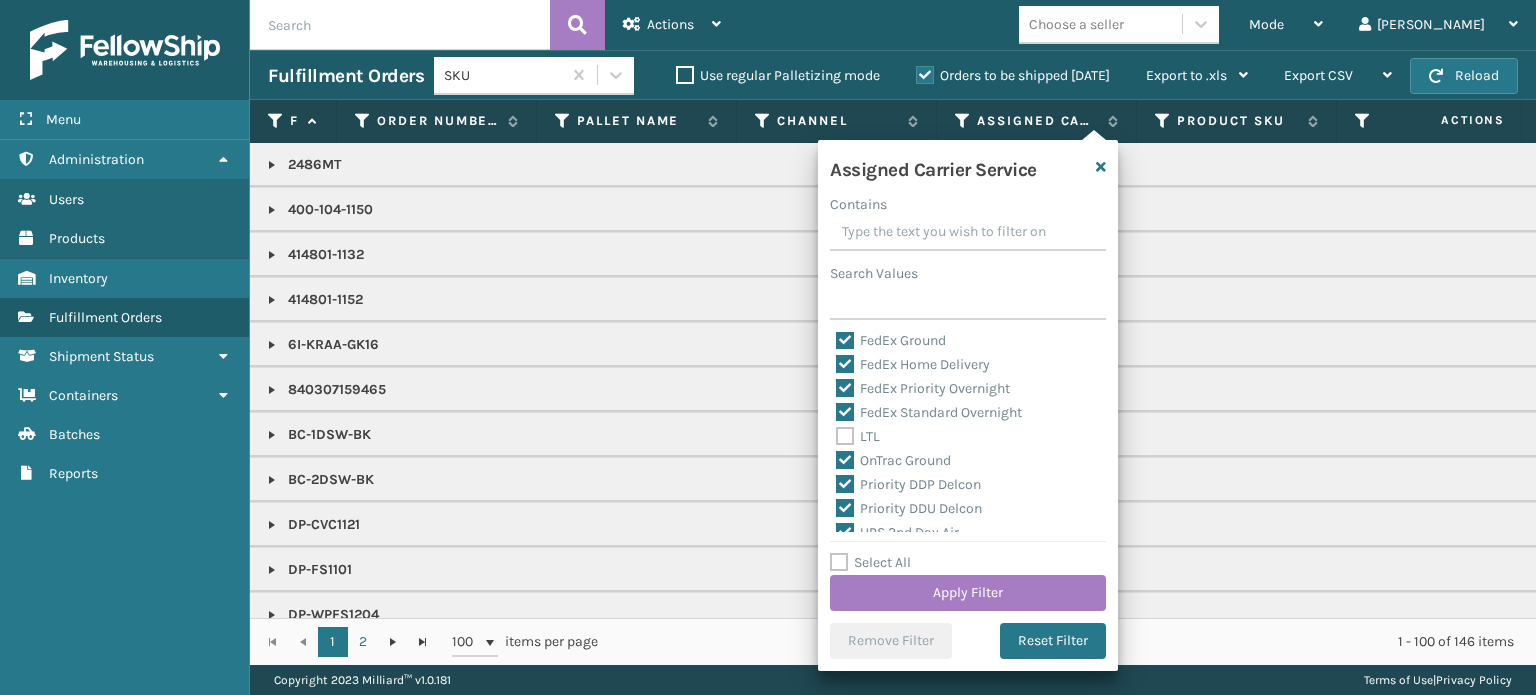 click on "Assigned Carrier Service Contains   Search Values   Amazon Transportation Air Amazon Transportation Ground FedEx 2Day FedEx 2Day A.M. FedEx Express FedEx Express Saver FedEx First Overnight FedEx Ground FedEx Home Delivery FedEx Priority Overnight FedEx Standard Overnight LTL OnTrac Ground Priority DDP Delcon Priority DDU Delcon UPS 2nd Day Air UPS 2nd Day Air A.M. UPS 3 Day Select UPS Express UPS Ground UPS Next Day Air UPS Next Day Air Early UPS Next Day Air Saver UPS Standard UPS SurePost 1LB or Greater USPS First Class Mail USPS First Class Mail International USPS Parcel SELECT USPS Priority Mail USPS Priority Mail Express USPS Priority Mail Express International USPS Priority Mail International Select All Apply Filter Remove Filter Reset Filter" at bounding box center [968, 405] 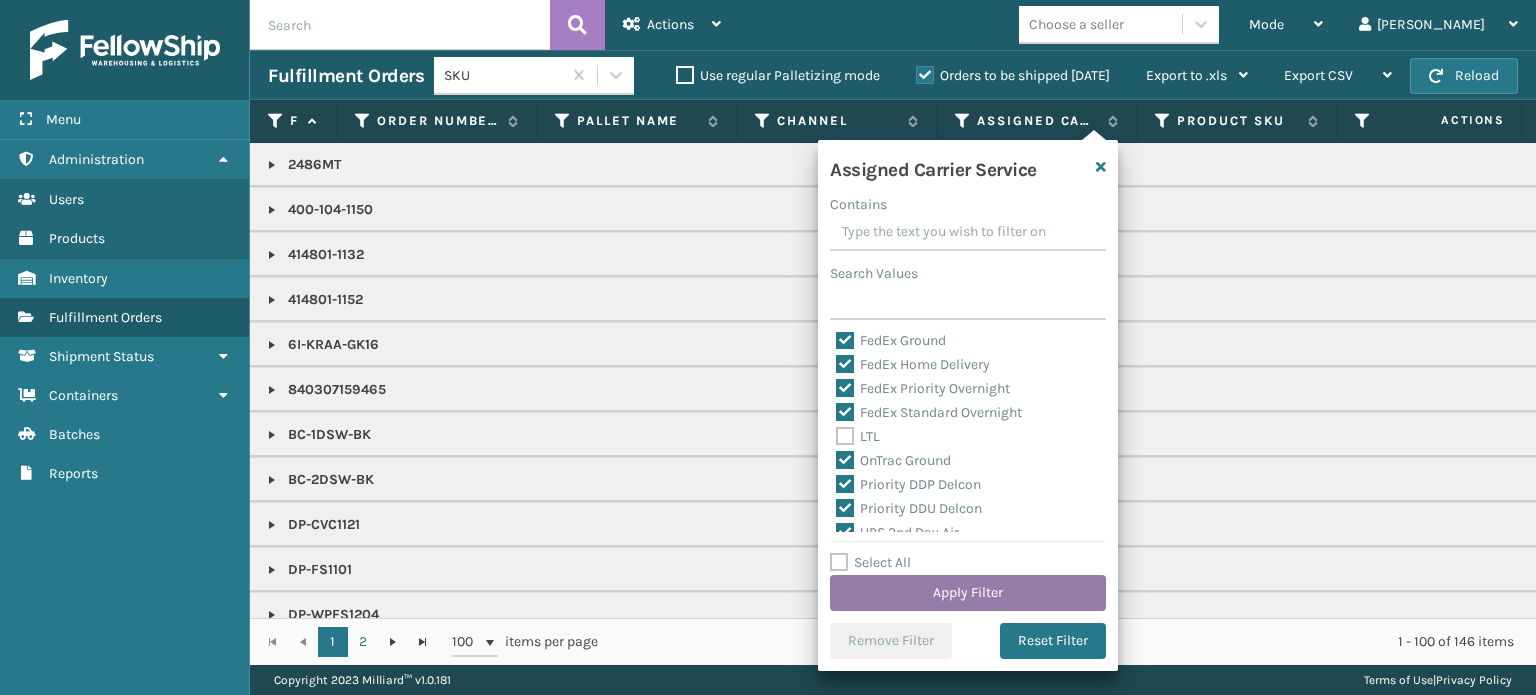click on "Apply Filter" at bounding box center (968, 593) 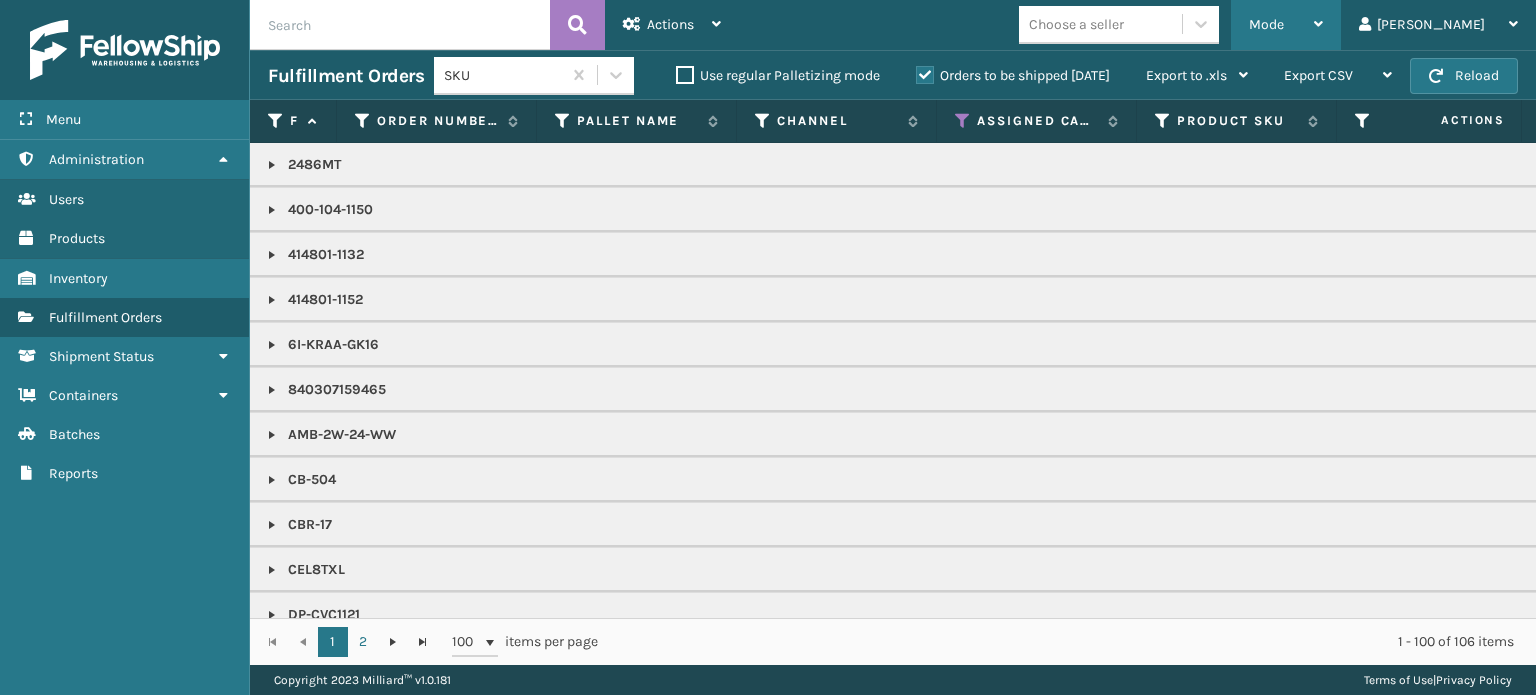 click on "Mode" at bounding box center [1286, 25] 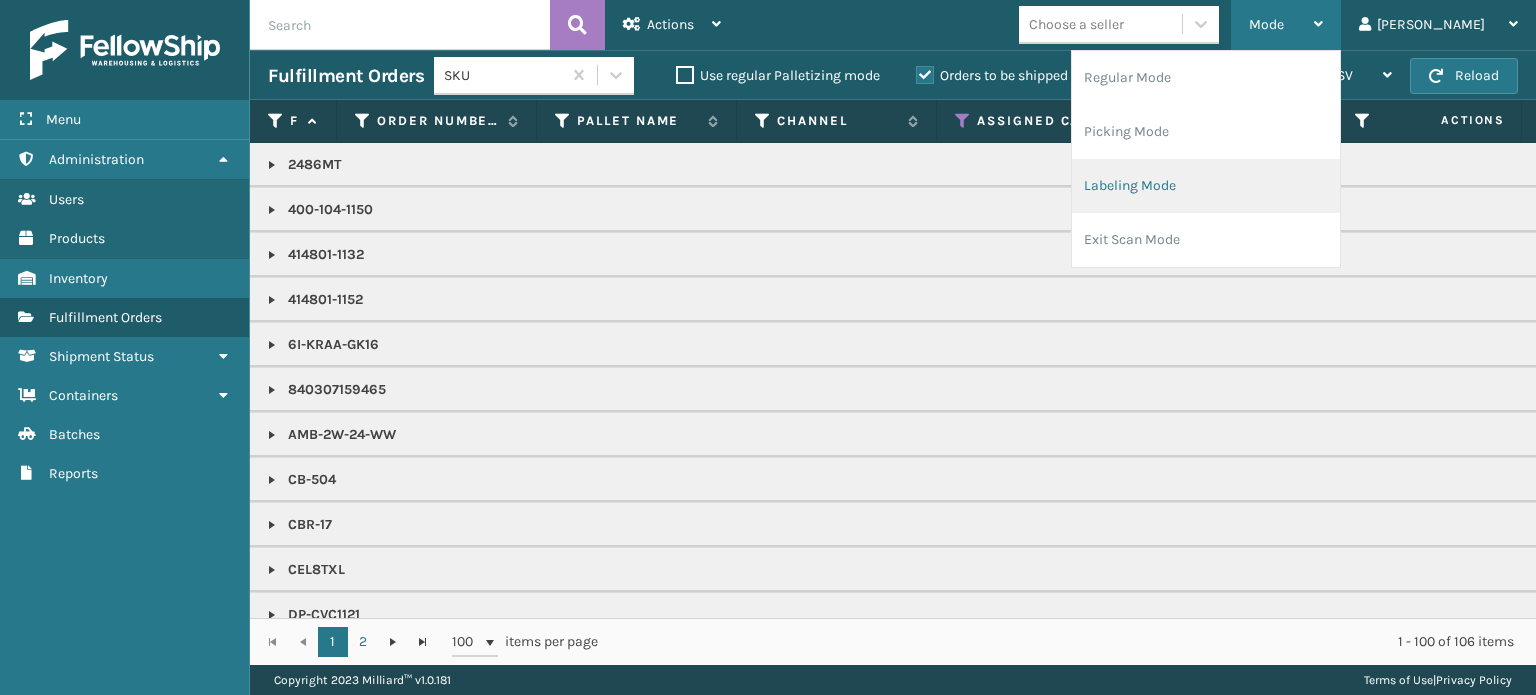 click on "Labeling Mode" at bounding box center (1206, 186) 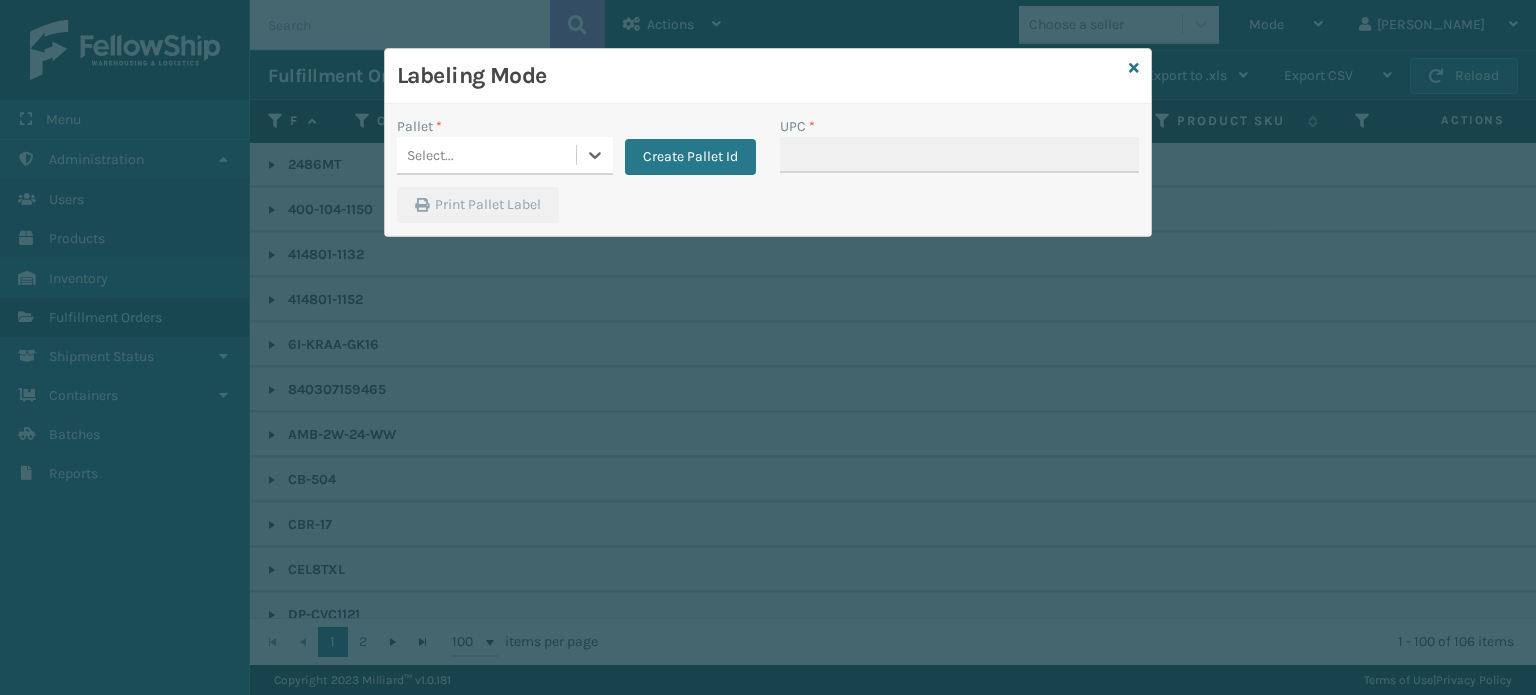 click on "Select..." at bounding box center (486, 155) 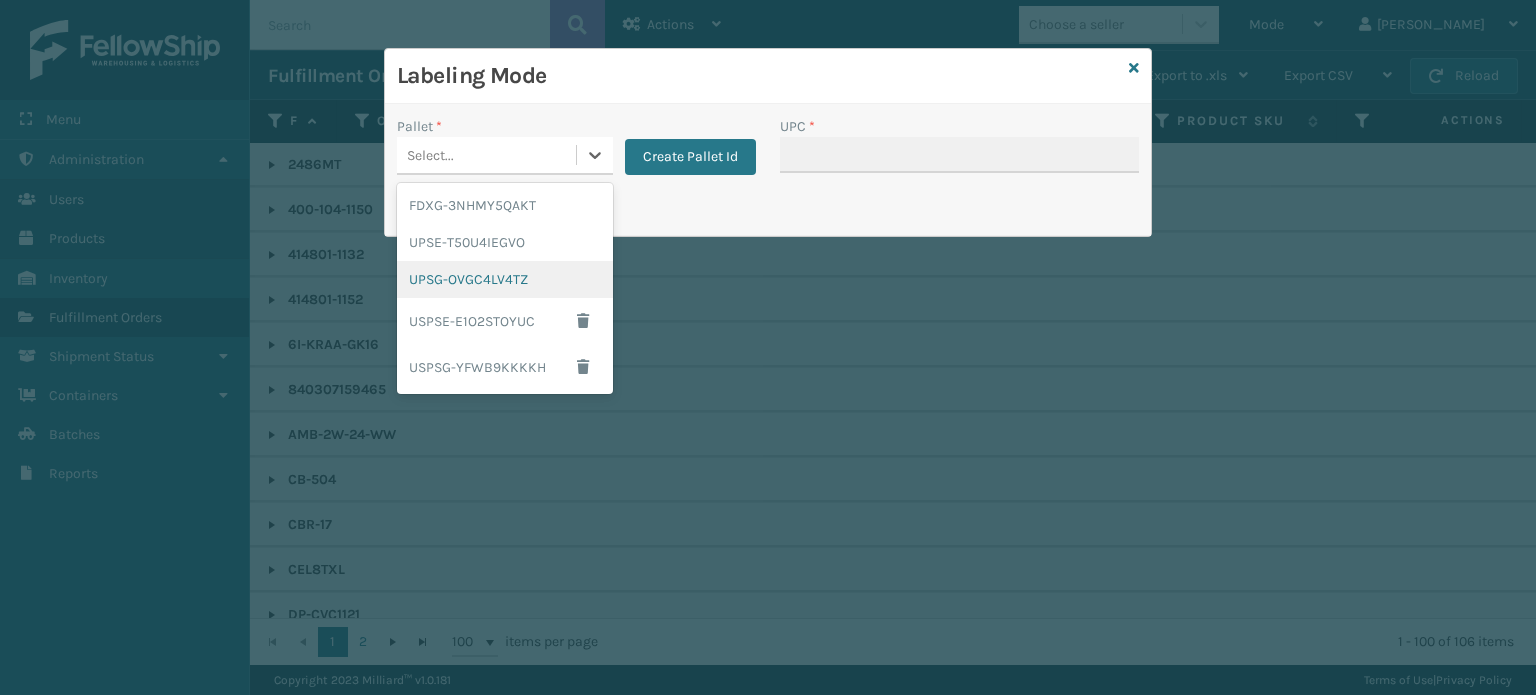 click on "UPSG-OVGC4LV4TZ" at bounding box center [505, 279] 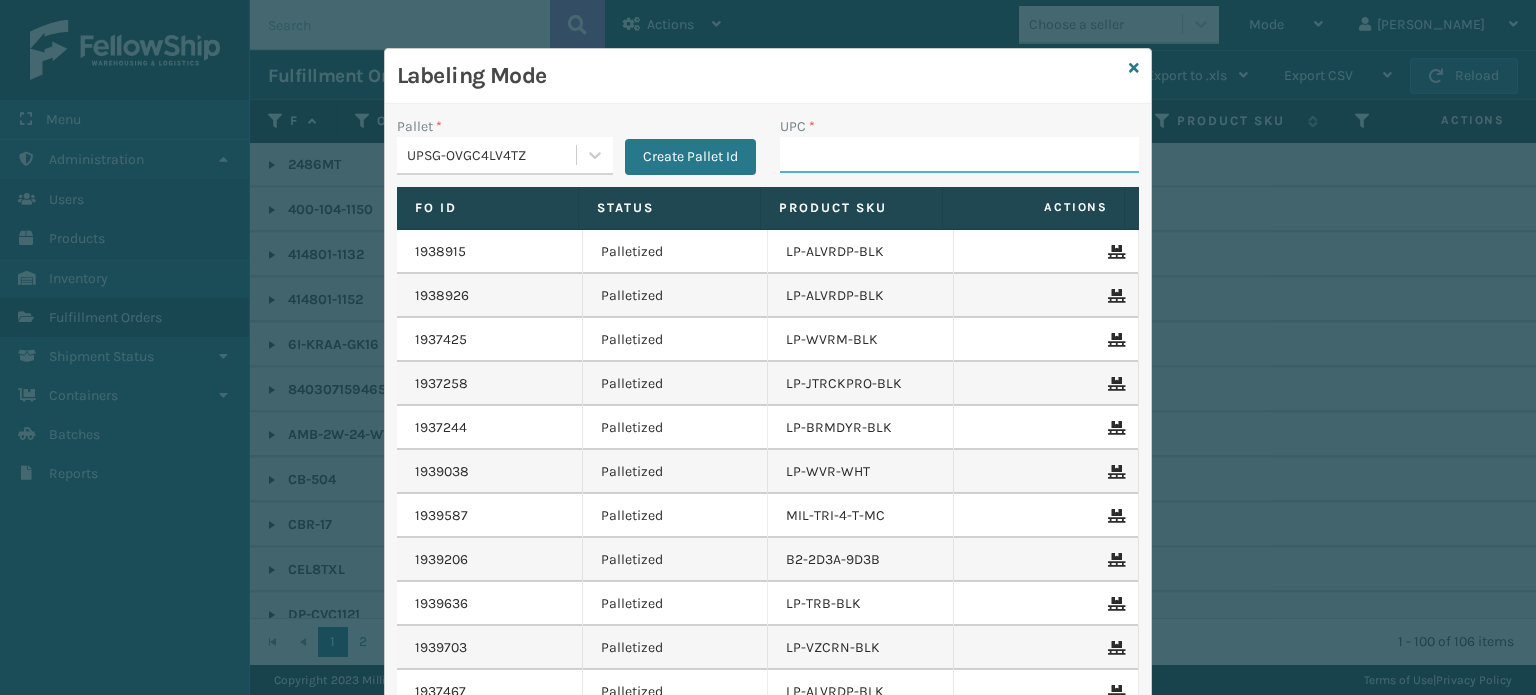 click on "UPC   *" at bounding box center [959, 155] 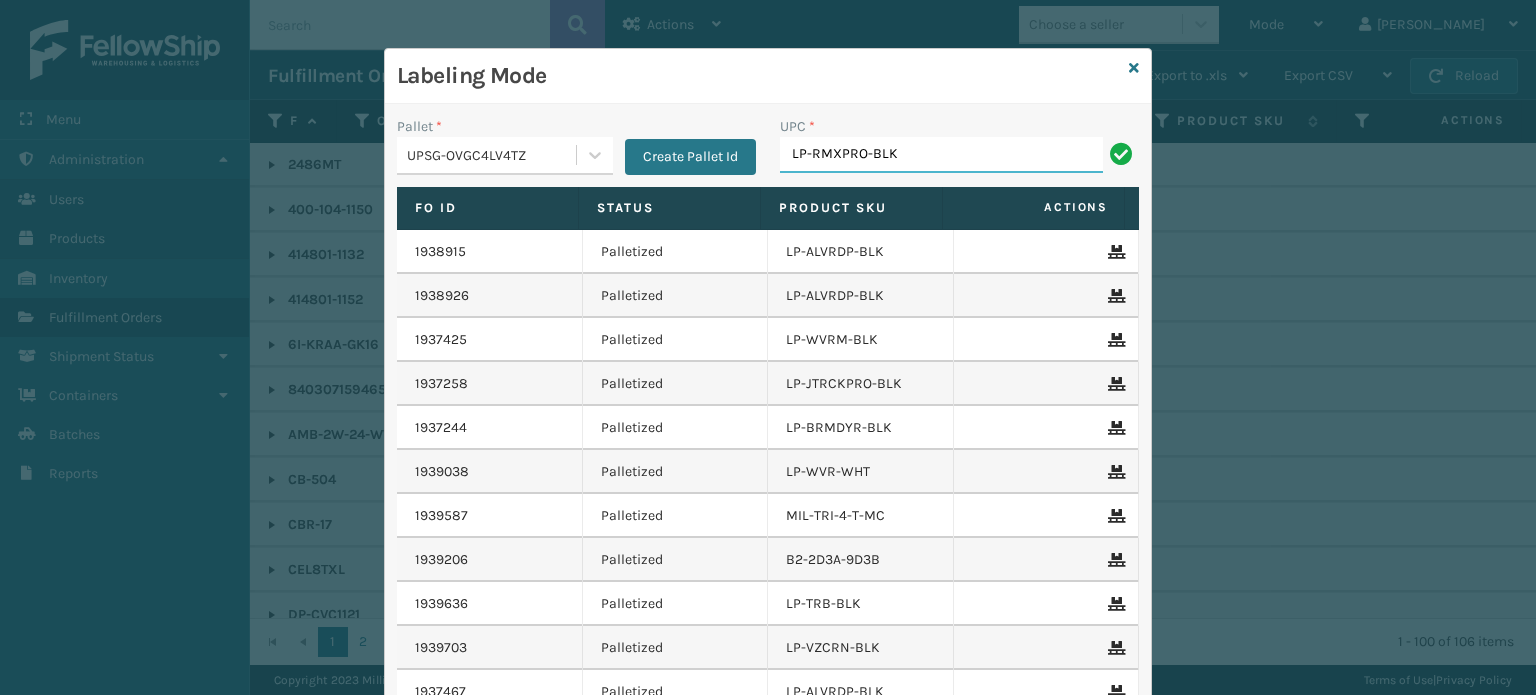 type on "LP-RMXPRO-BLK" 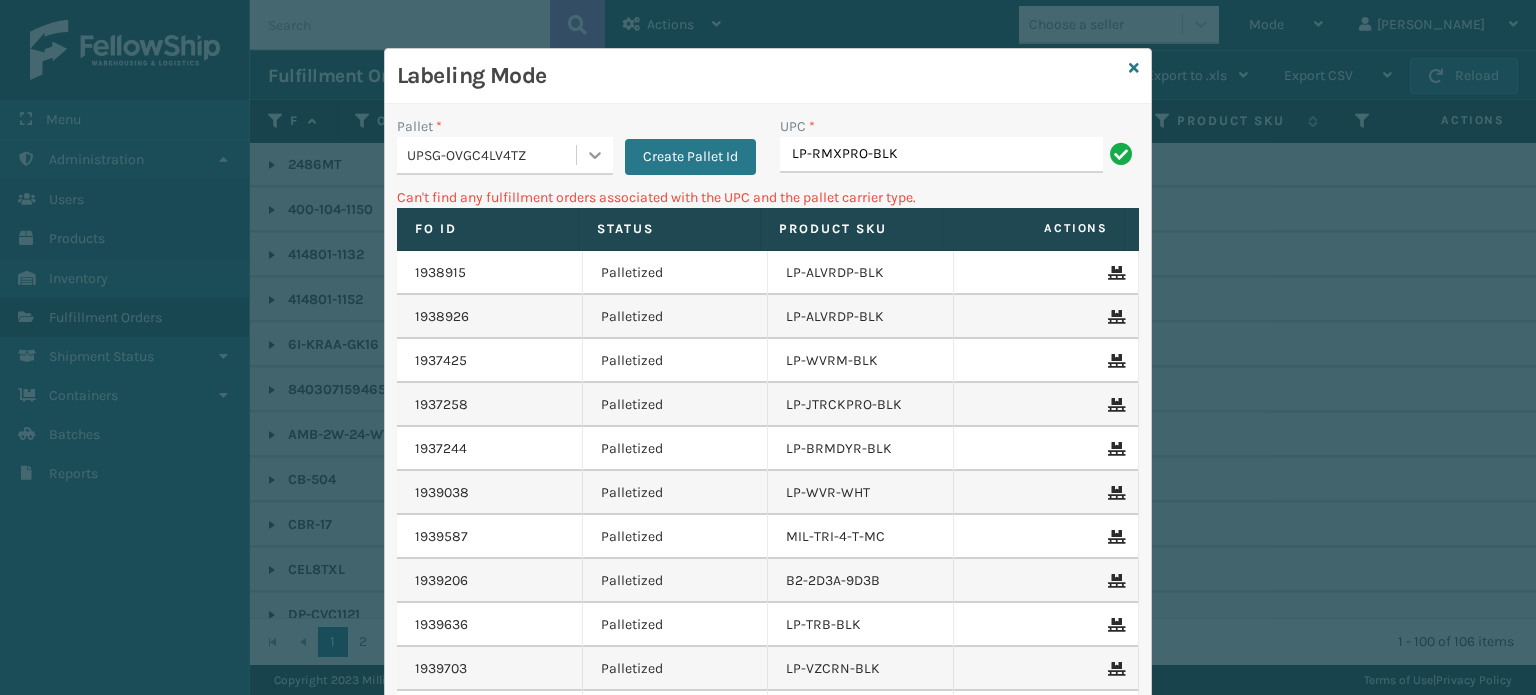 click 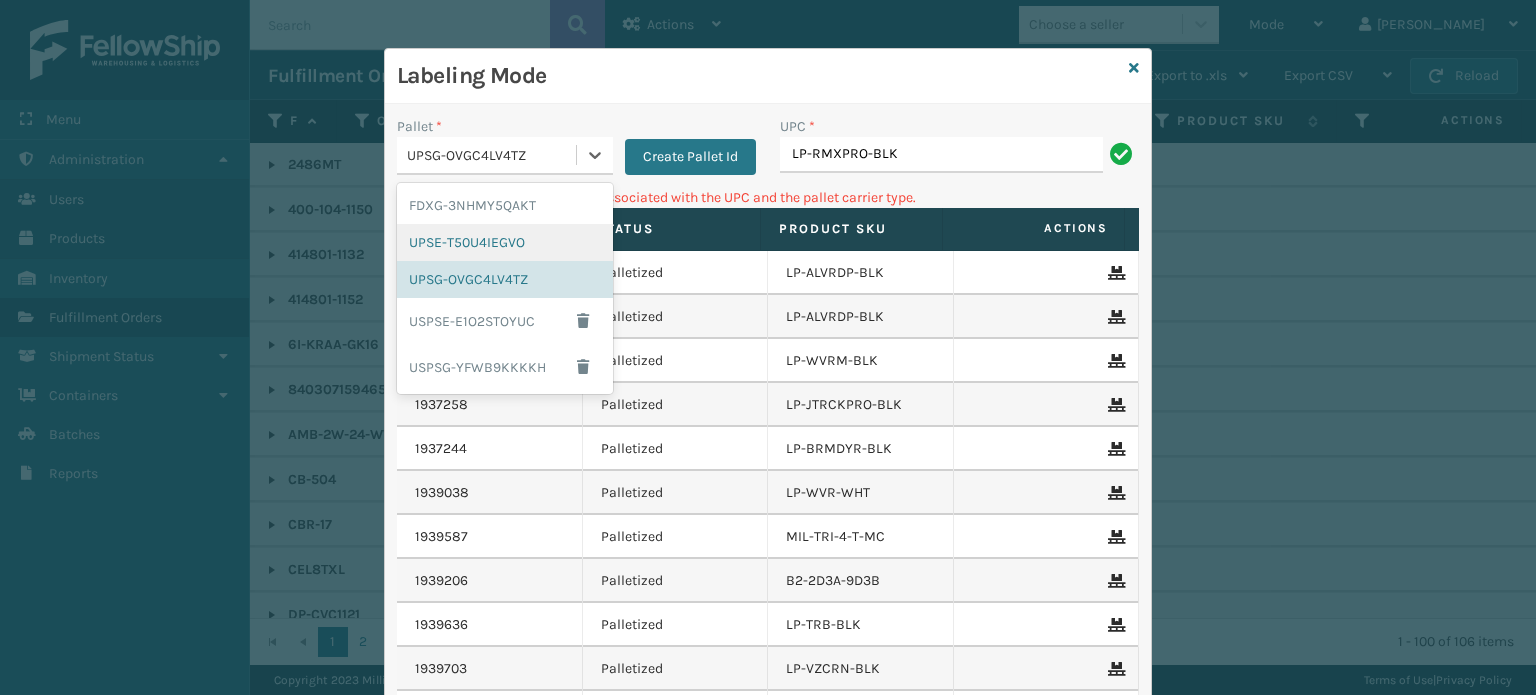 click on "UPSE-T50U4IEGVO" at bounding box center (505, 242) 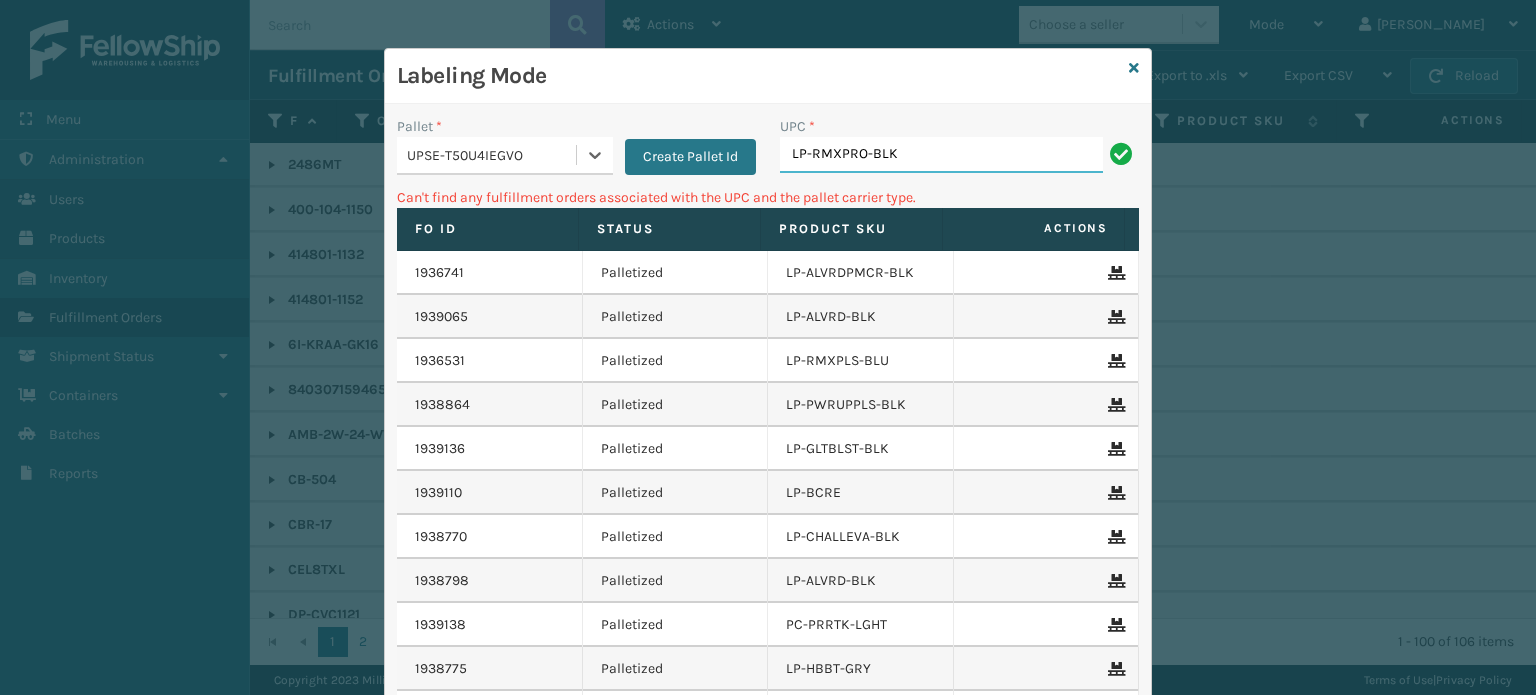 click on "LP-RMXPRO-BLK" at bounding box center [941, 155] 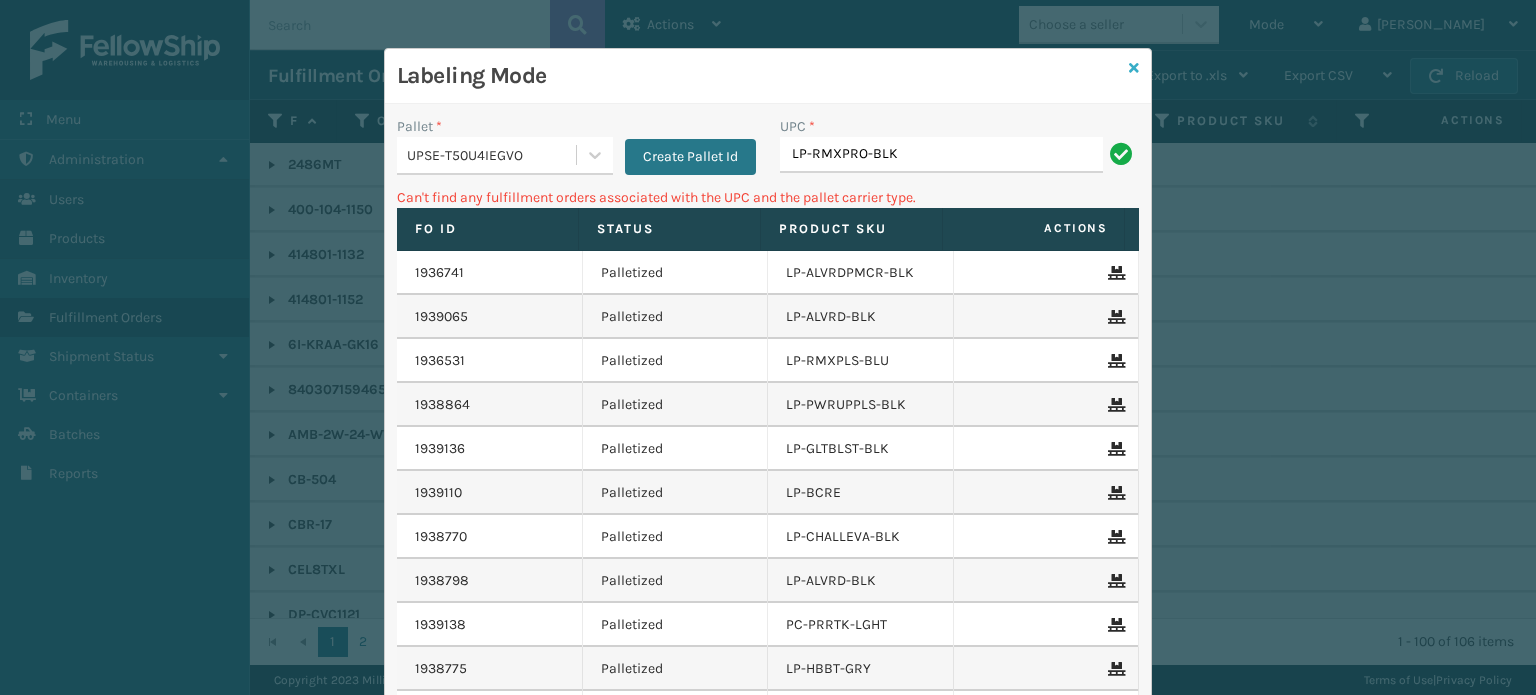 click at bounding box center (1134, 68) 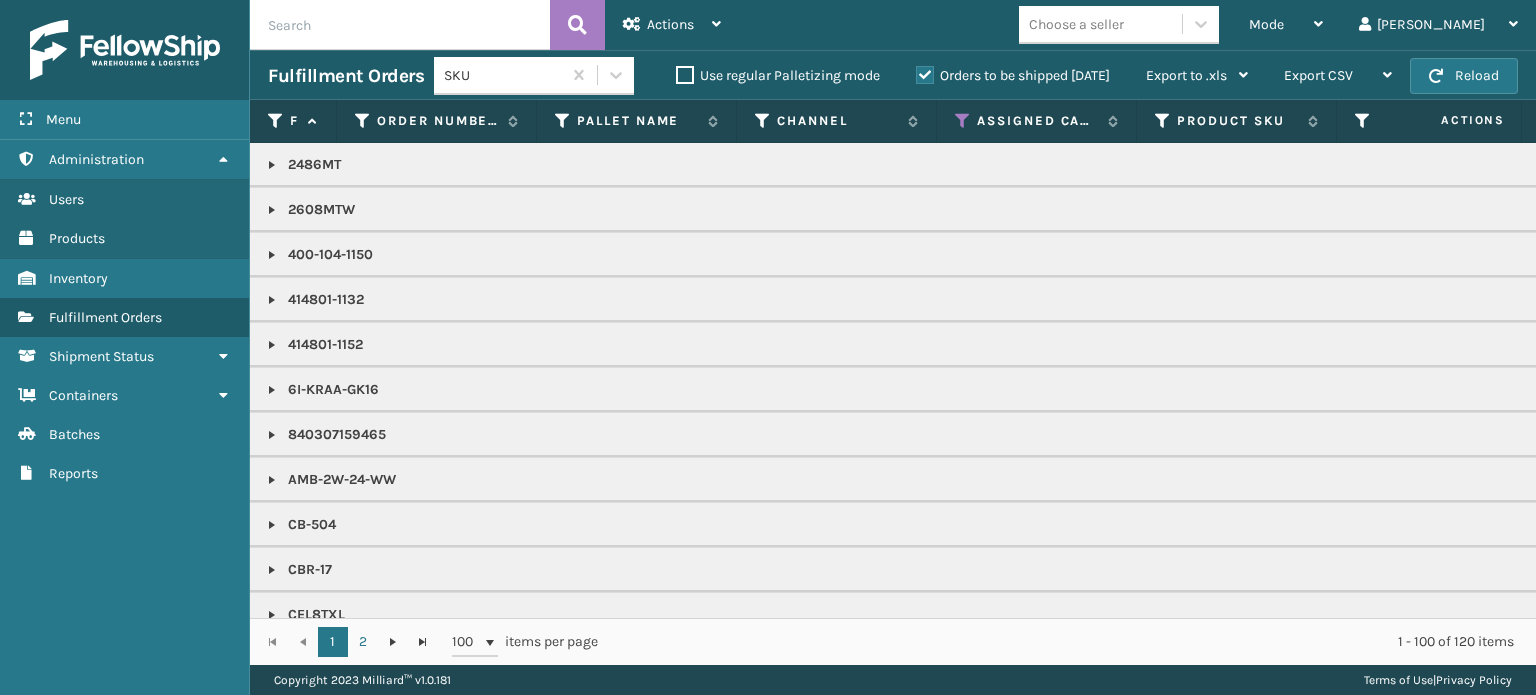 click on "Choose a seller" at bounding box center [1076, 24] 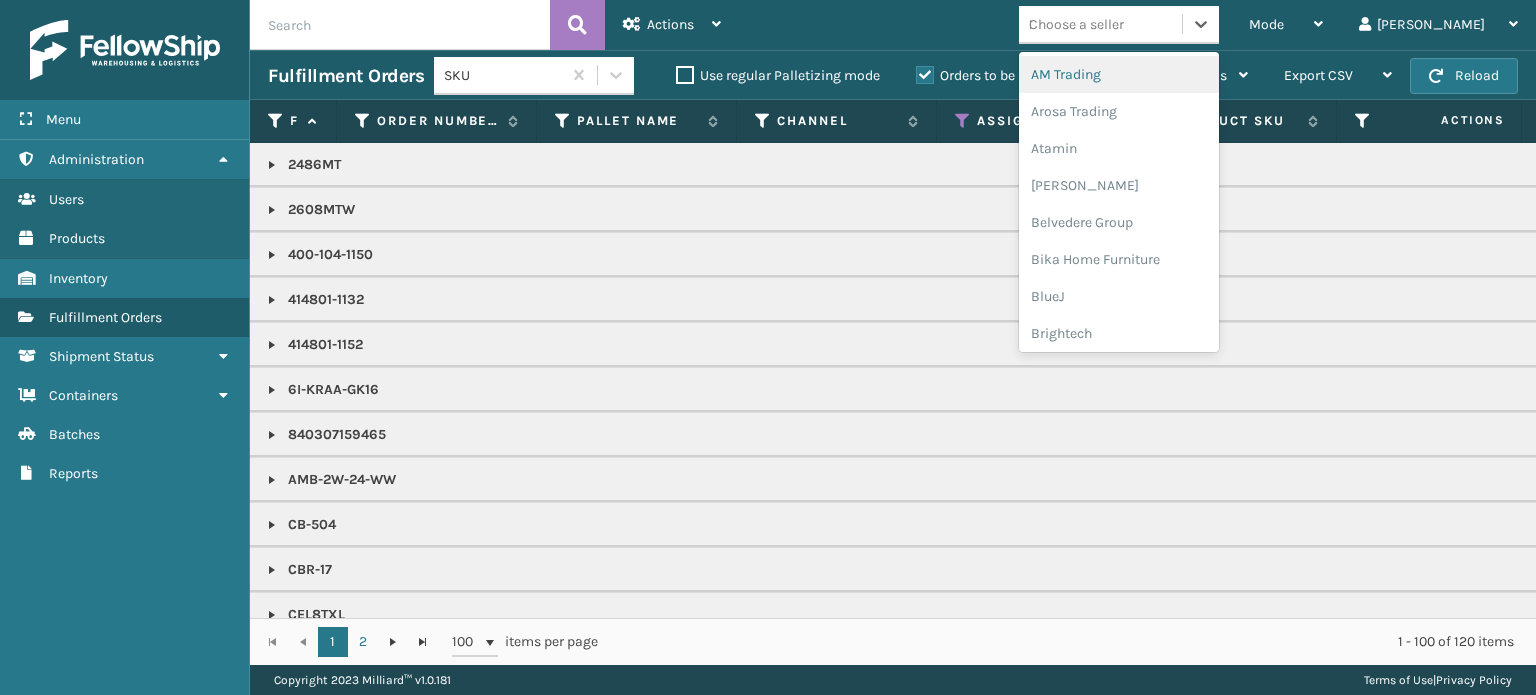 type on "LI" 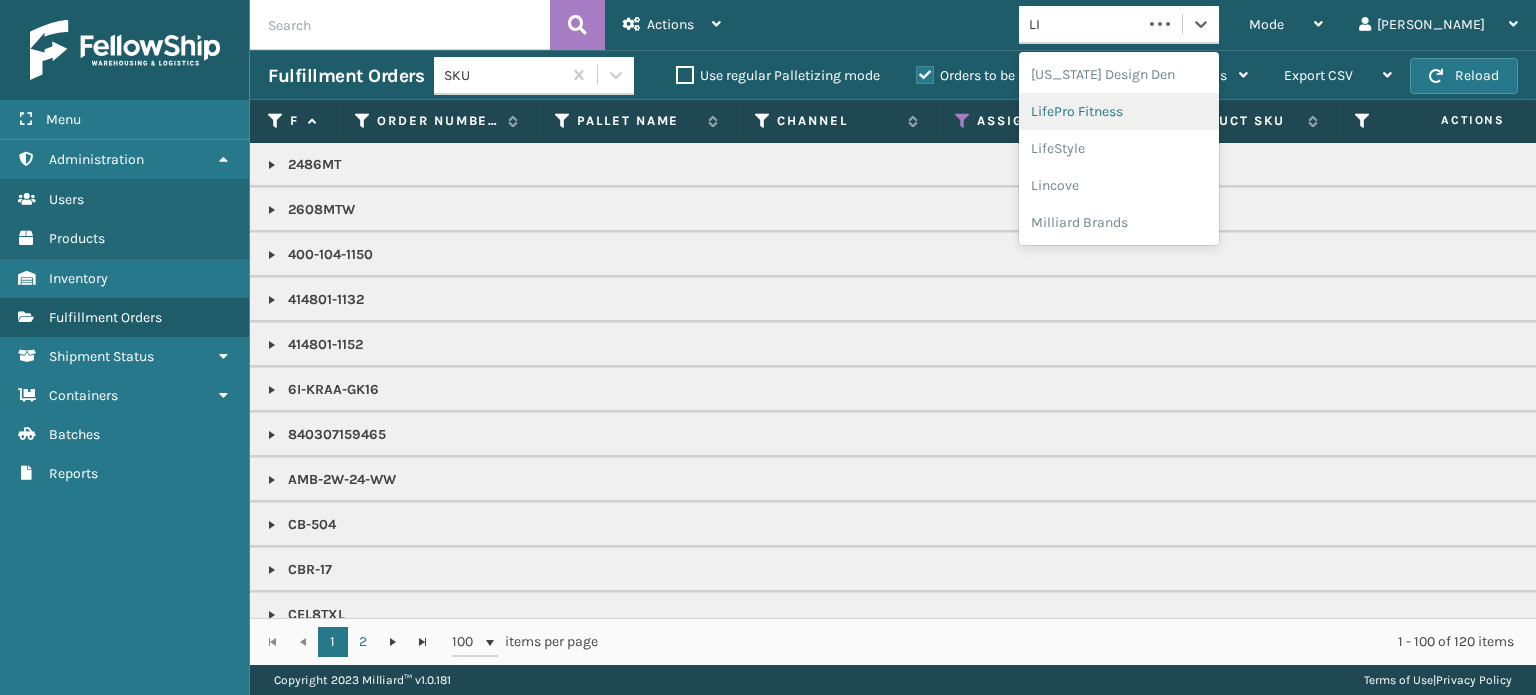 click on "LifePro Fitness" at bounding box center (1119, 111) 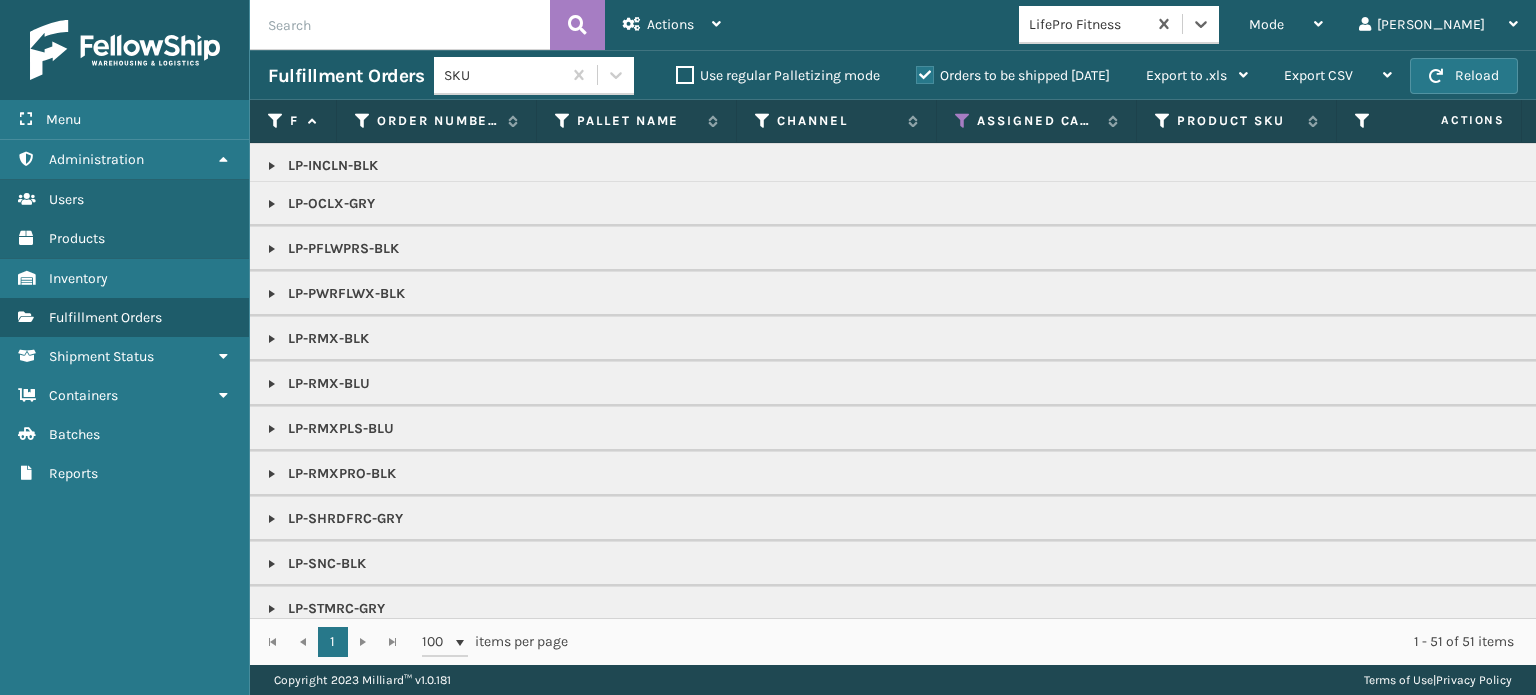 scroll, scrollTop: 232, scrollLeft: 0, axis: vertical 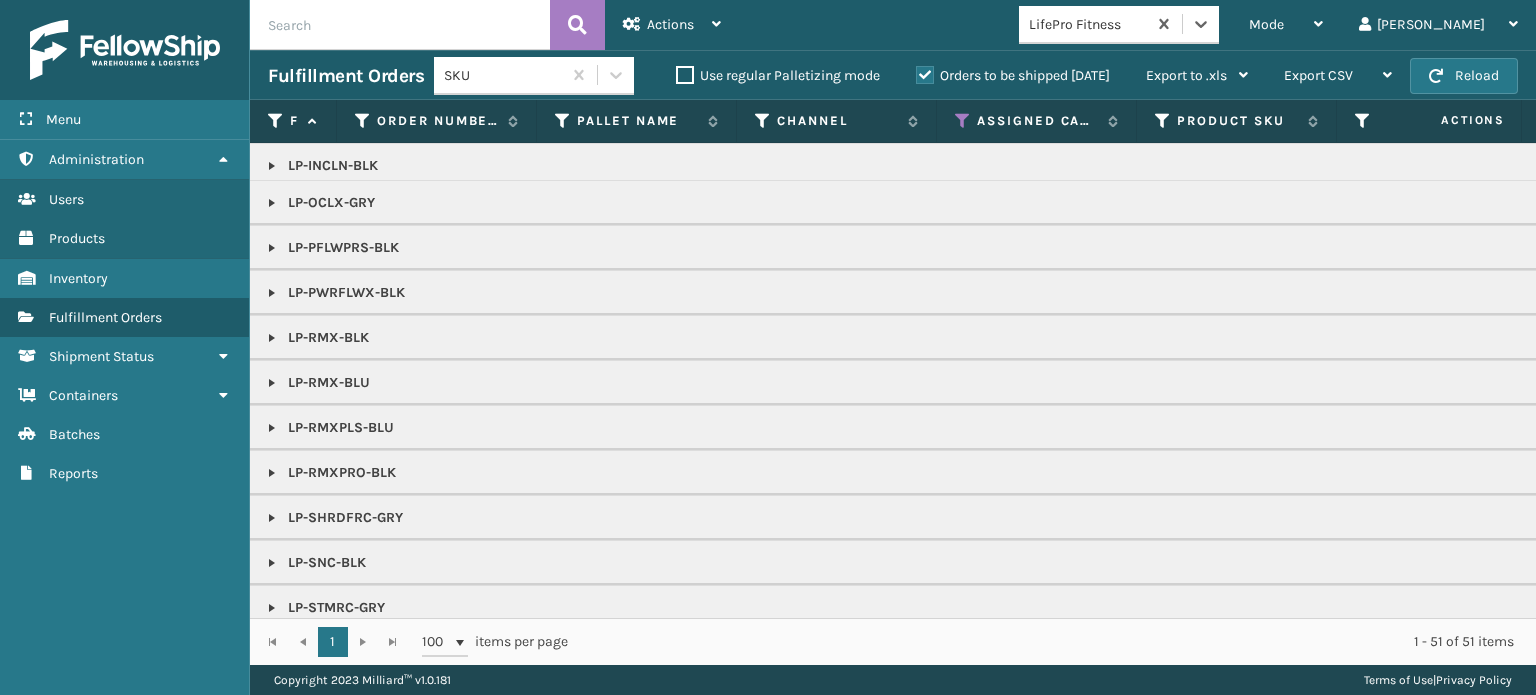 click at bounding box center (272, 473) 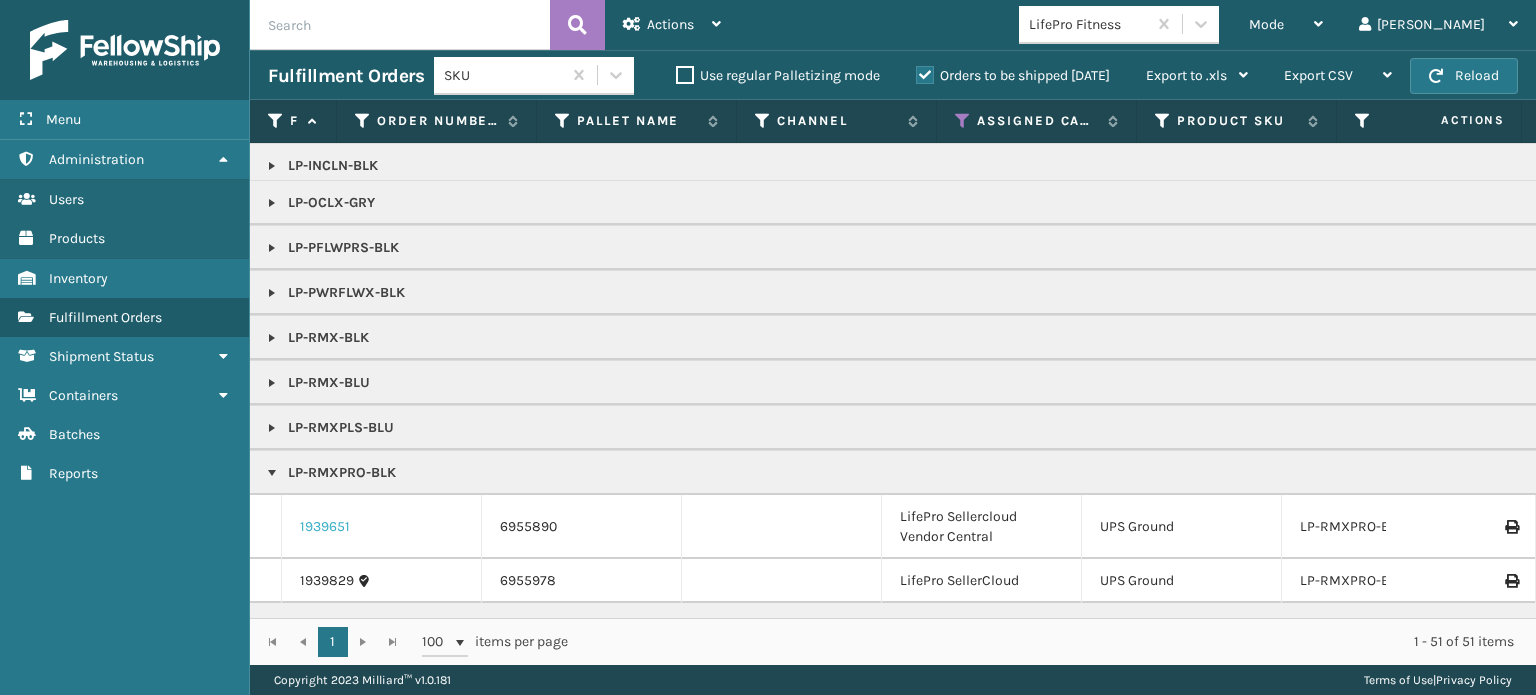 click on "1939651" at bounding box center (325, 527) 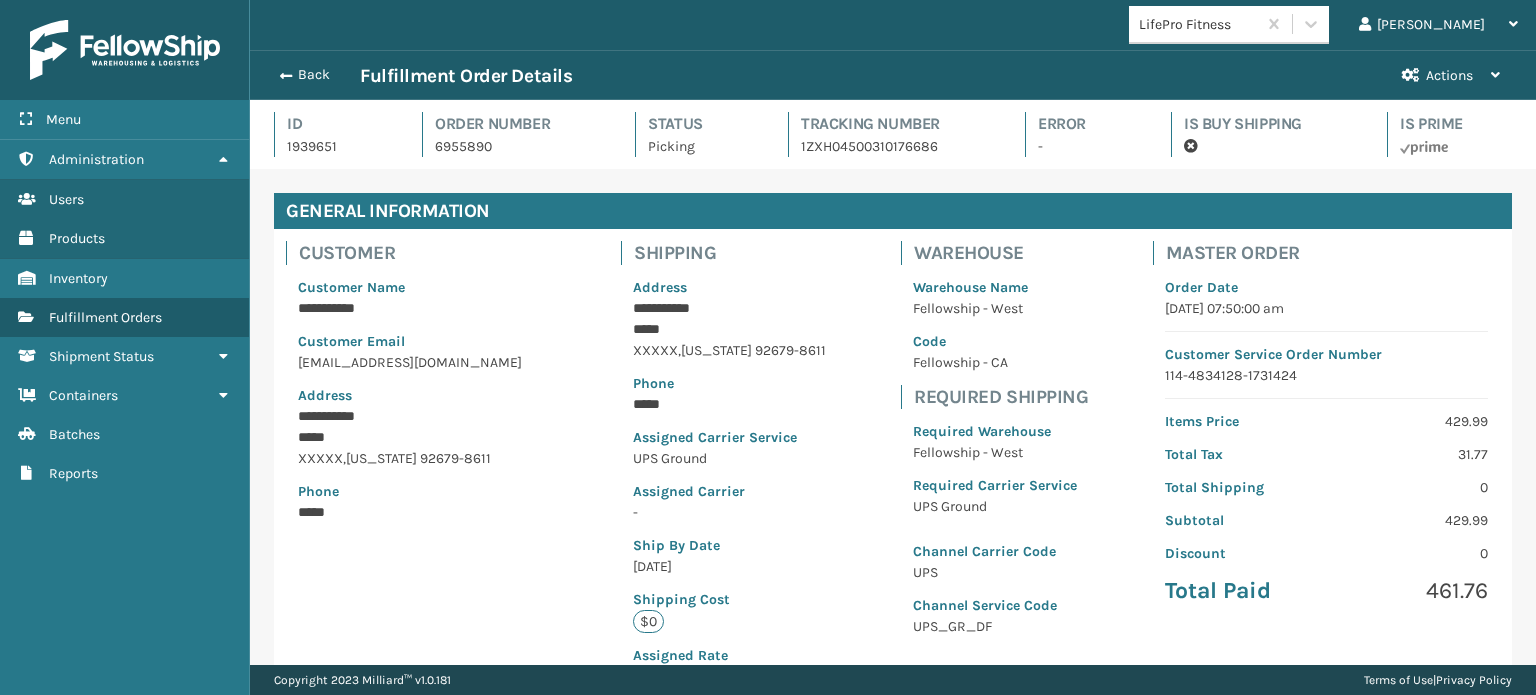 scroll, scrollTop: 99951, scrollLeft: 98713, axis: both 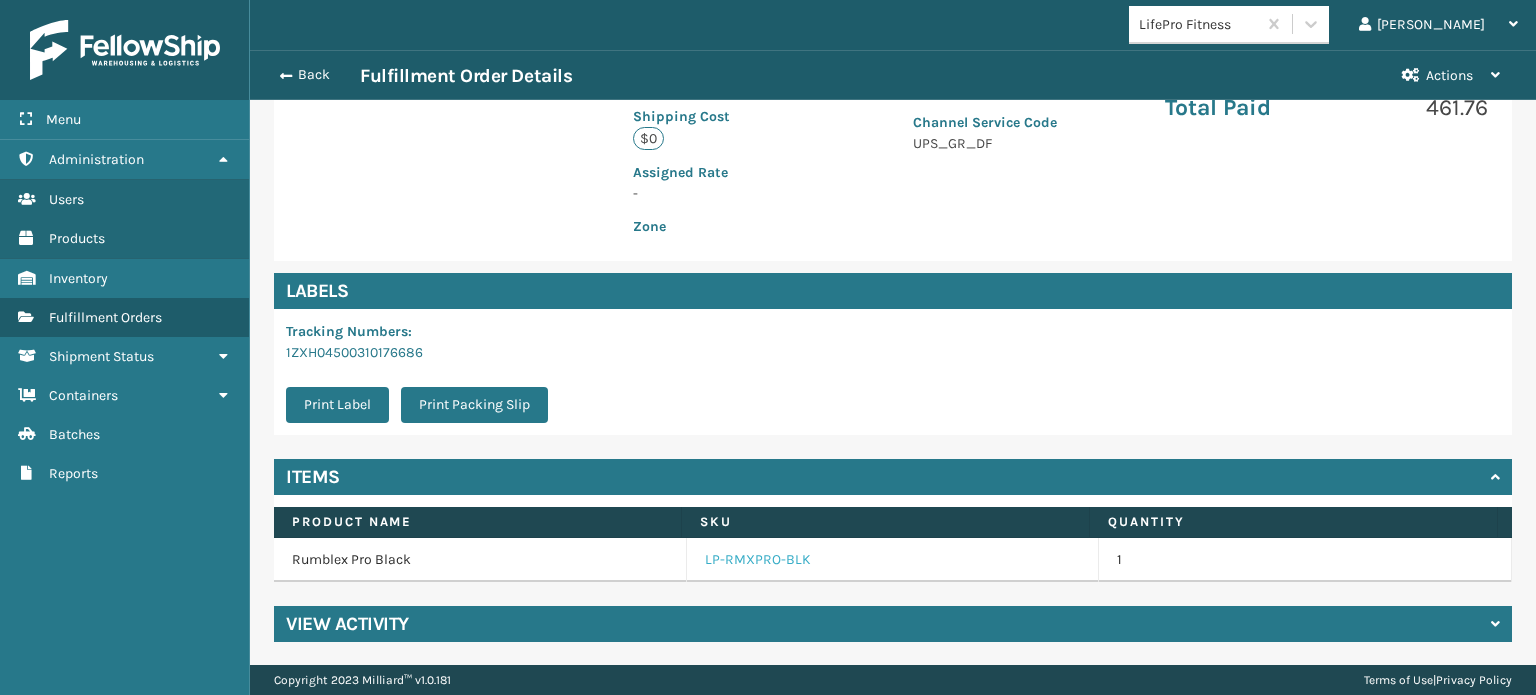 click on "LP-RMXPRO-BLK" at bounding box center [758, 560] 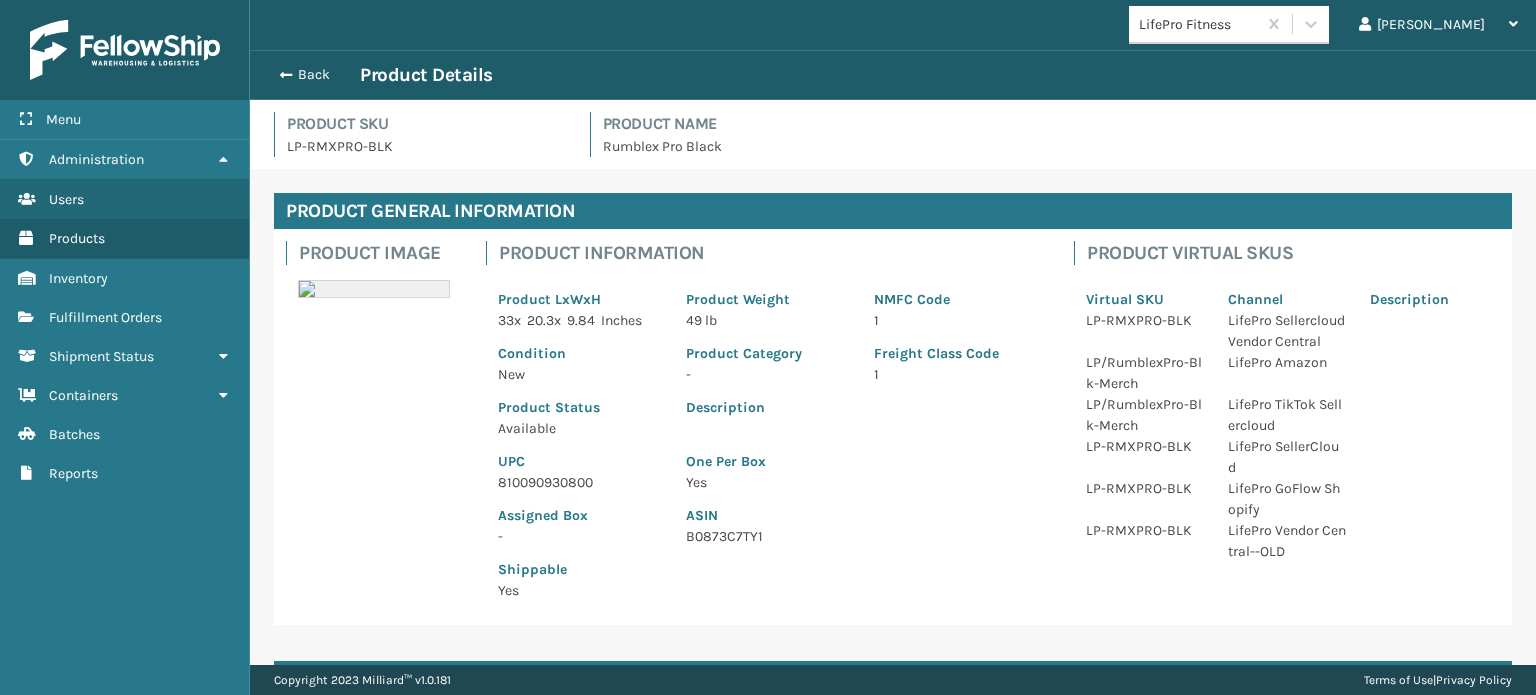 click on "810090930800" at bounding box center (580, 482) 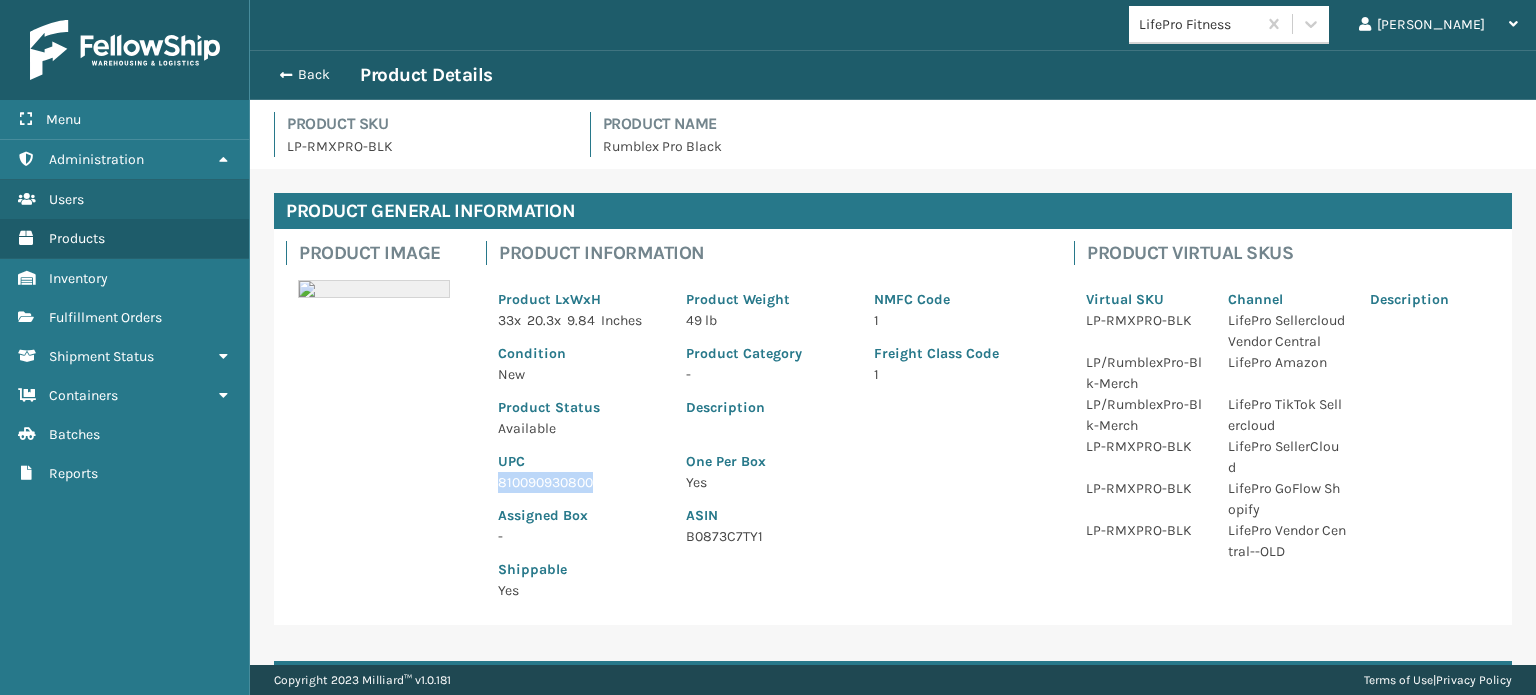click on "810090930800" at bounding box center (580, 482) 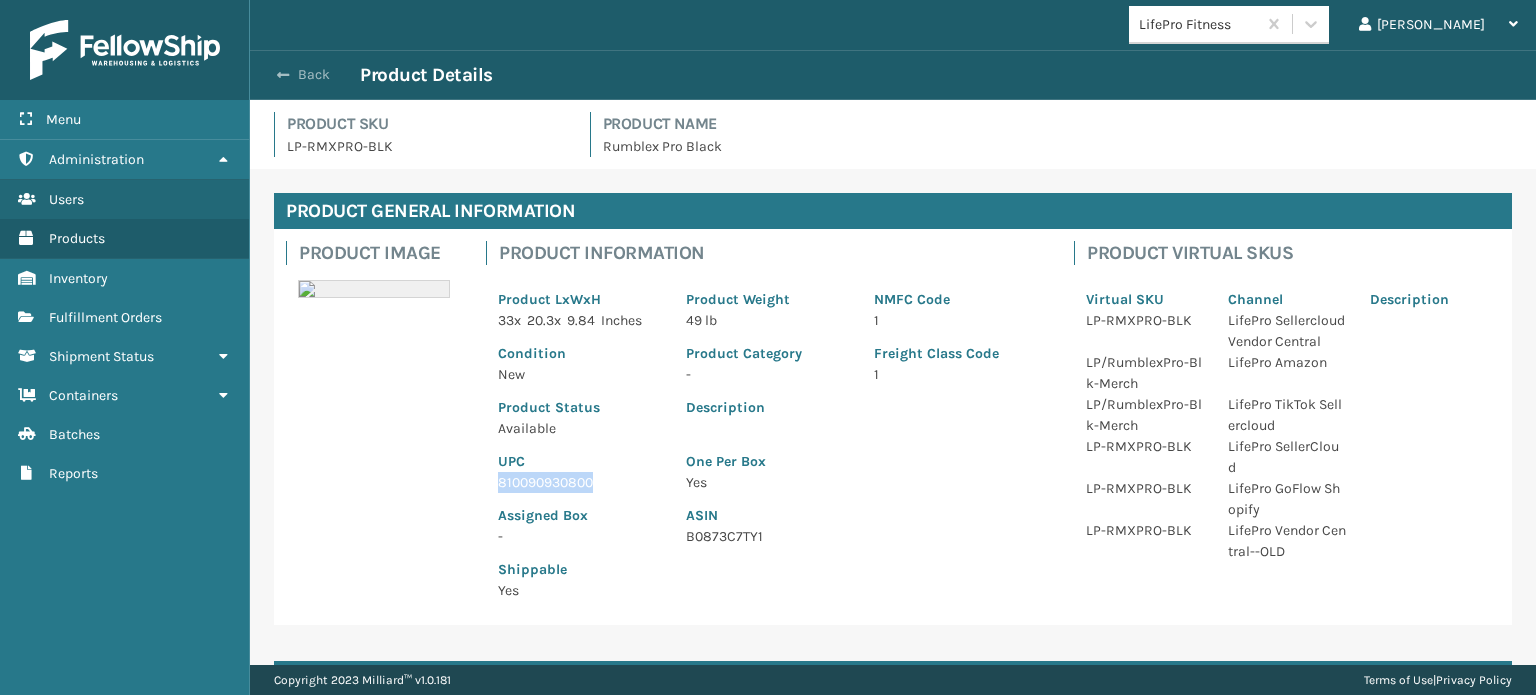 click on "Back" at bounding box center [314, 75] 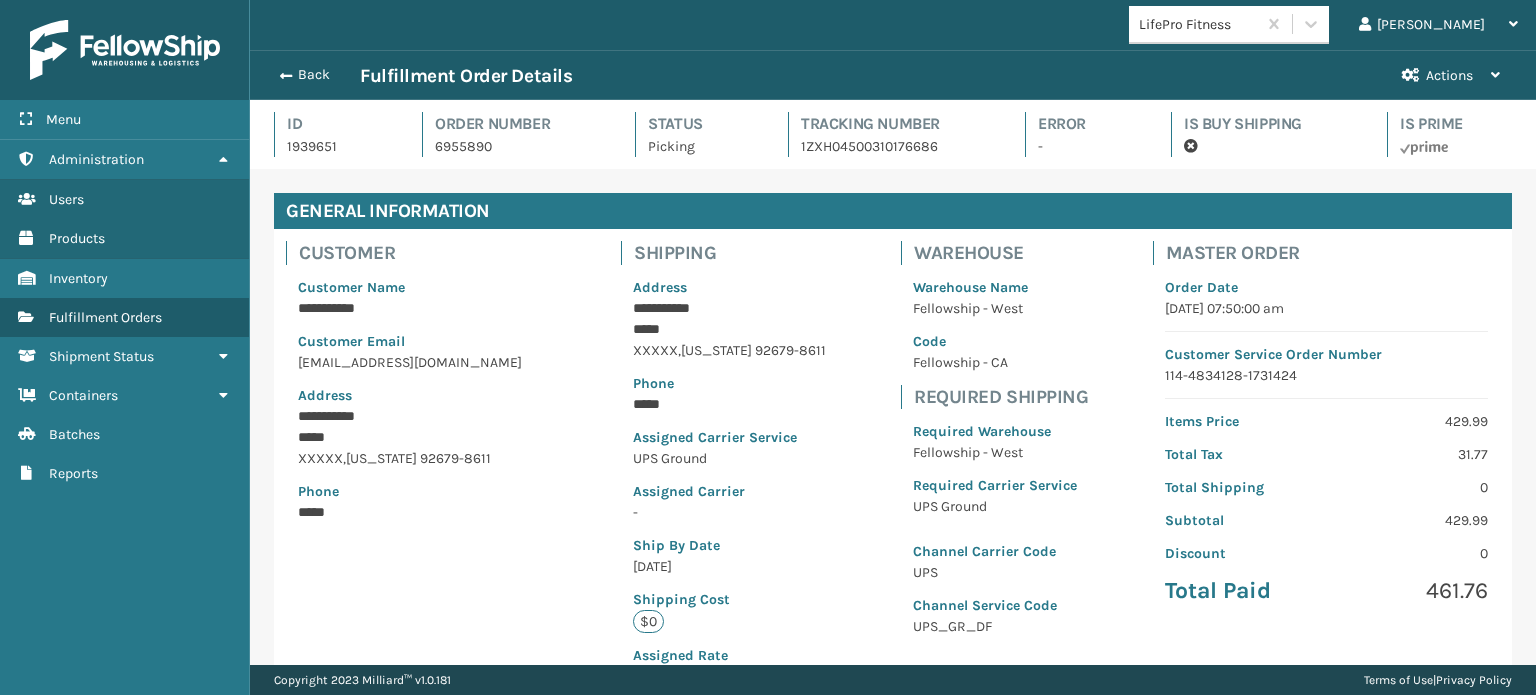 scroll, scrollTop: 99951, scrollLeft: 98713, axis: both 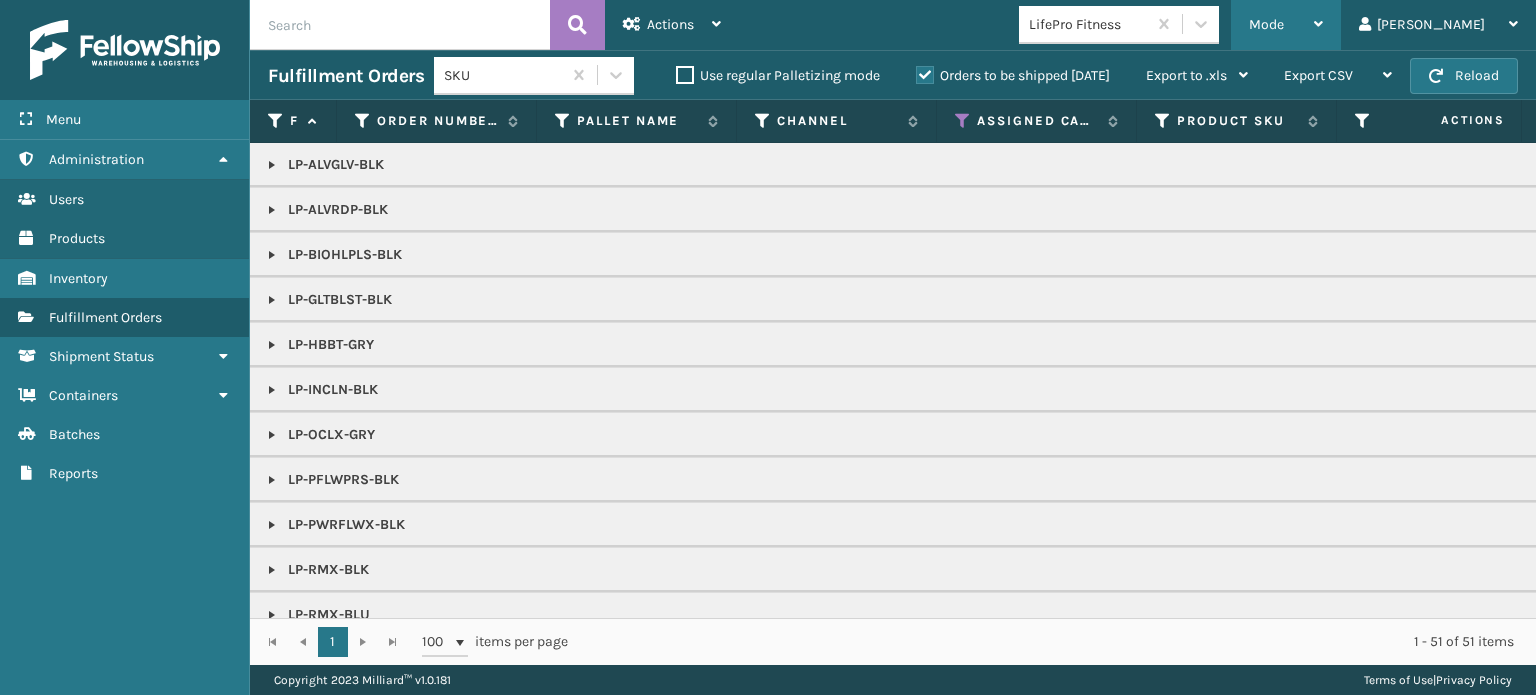 click on "Mode Regular Mode Picking Mode Labeling Mode Exit Scan Mode" at bounding box center (1286, 25) 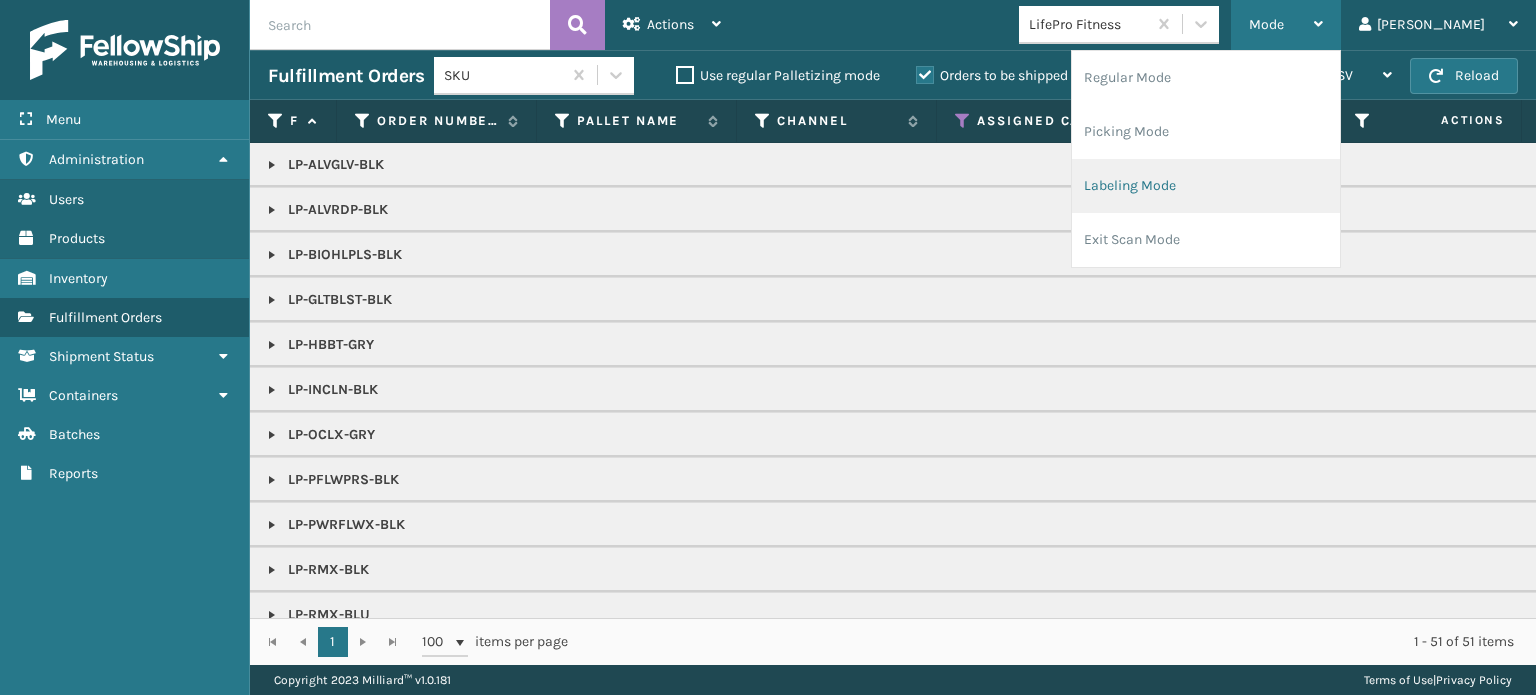 click on "Labeling Mode" at bounding box center [1206, 186] 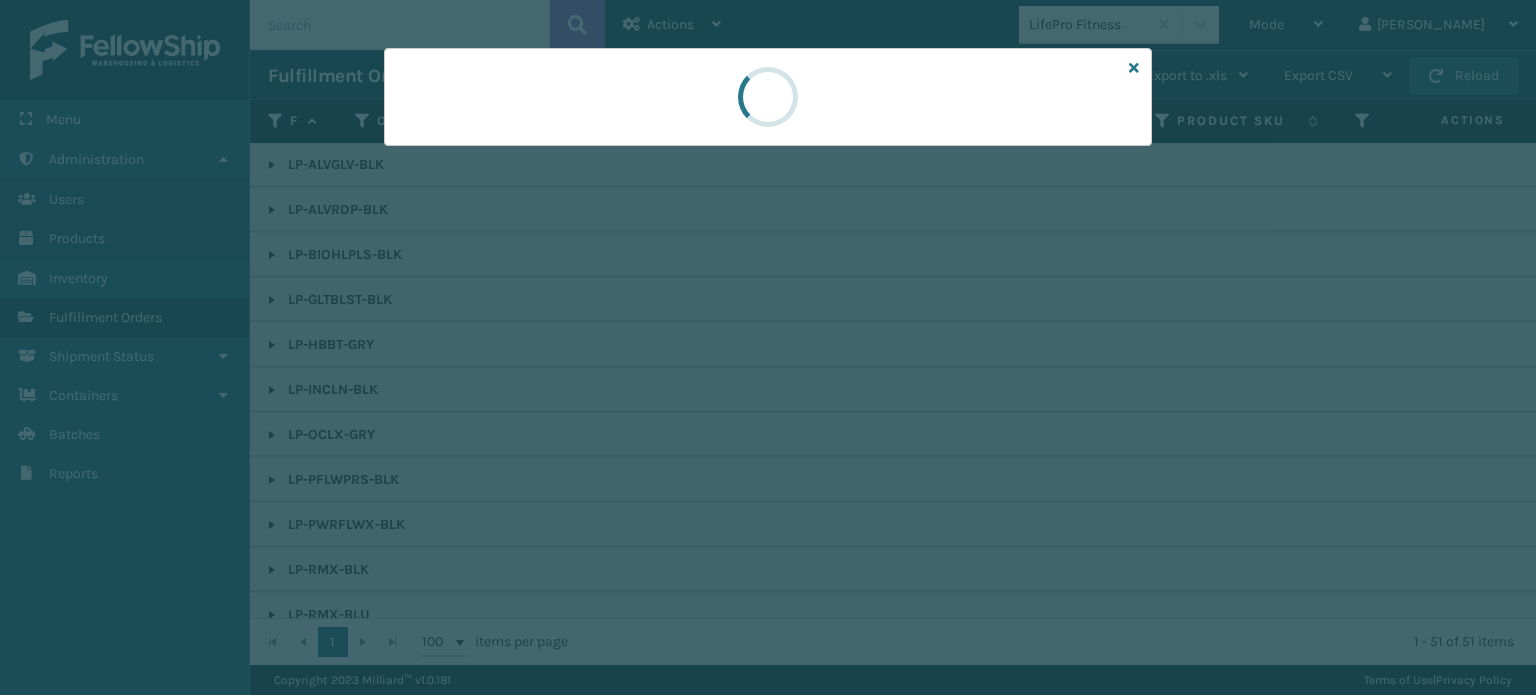 click at bounding box center (768, 347) 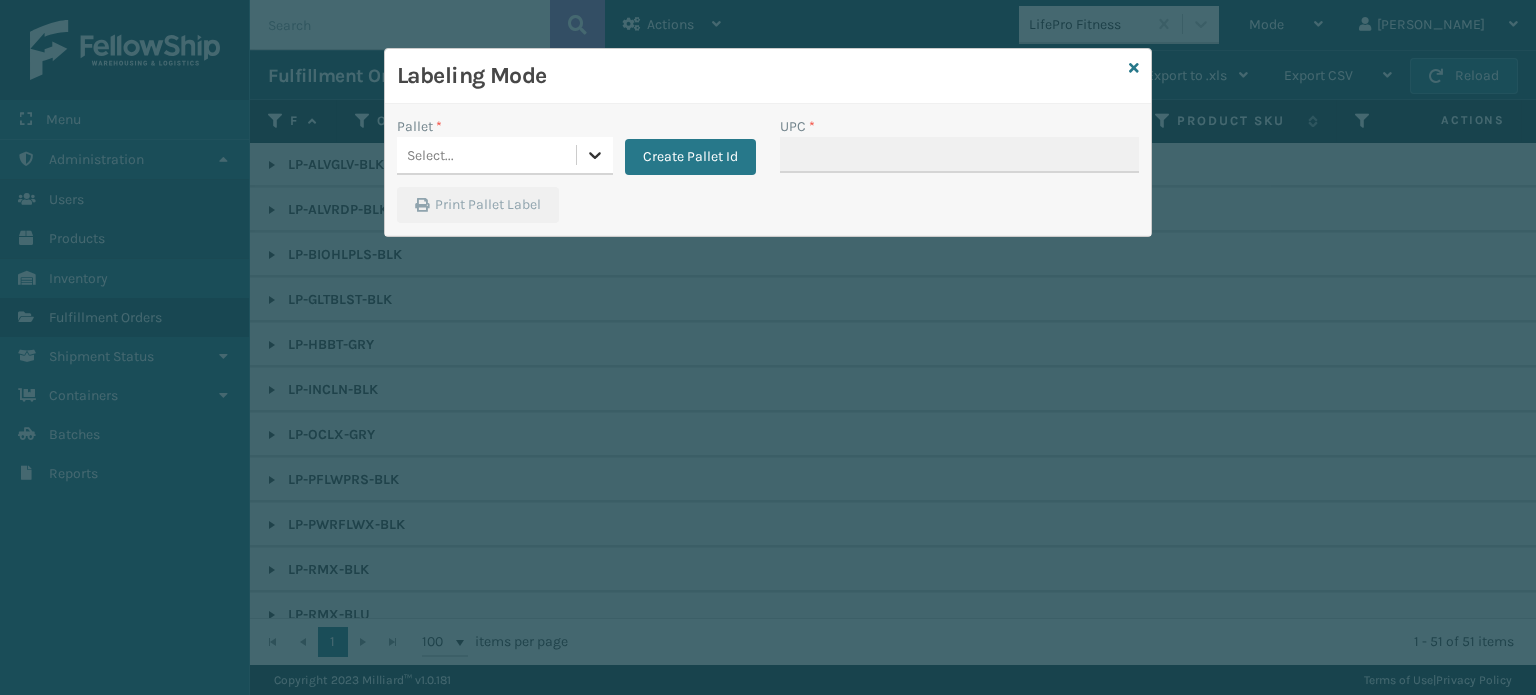 click 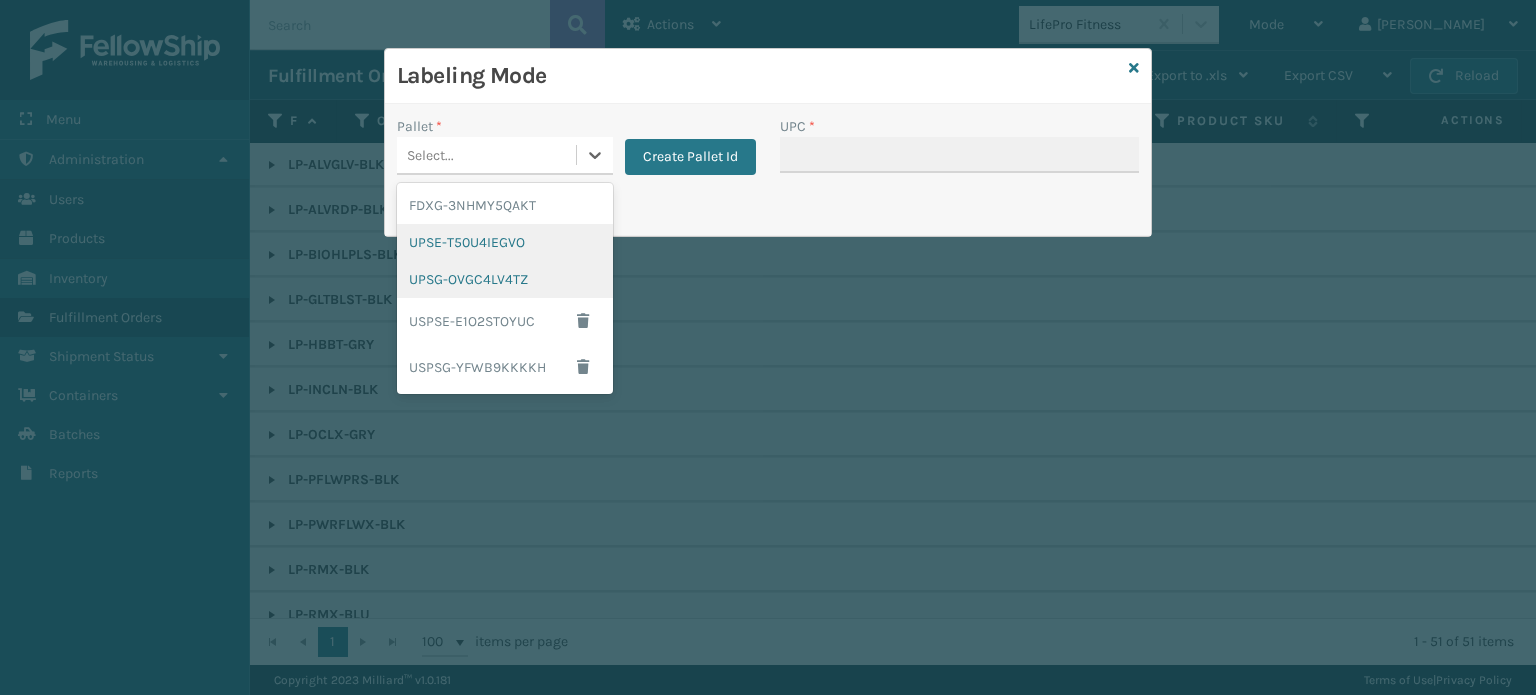 click on "UPSG-OVGC4LV4TZ" at bounding box center [505, 279] 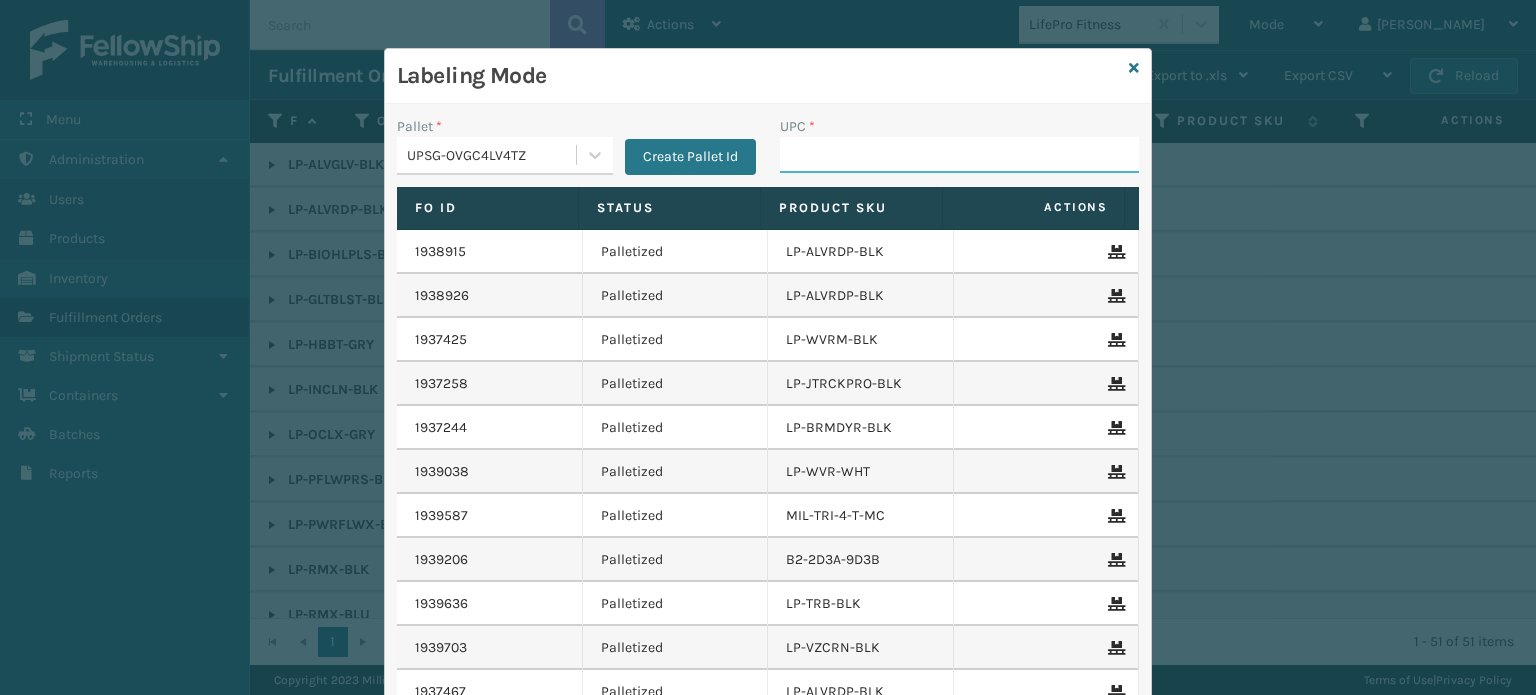 click on "UPC   *" at bounding box center [959, 155] 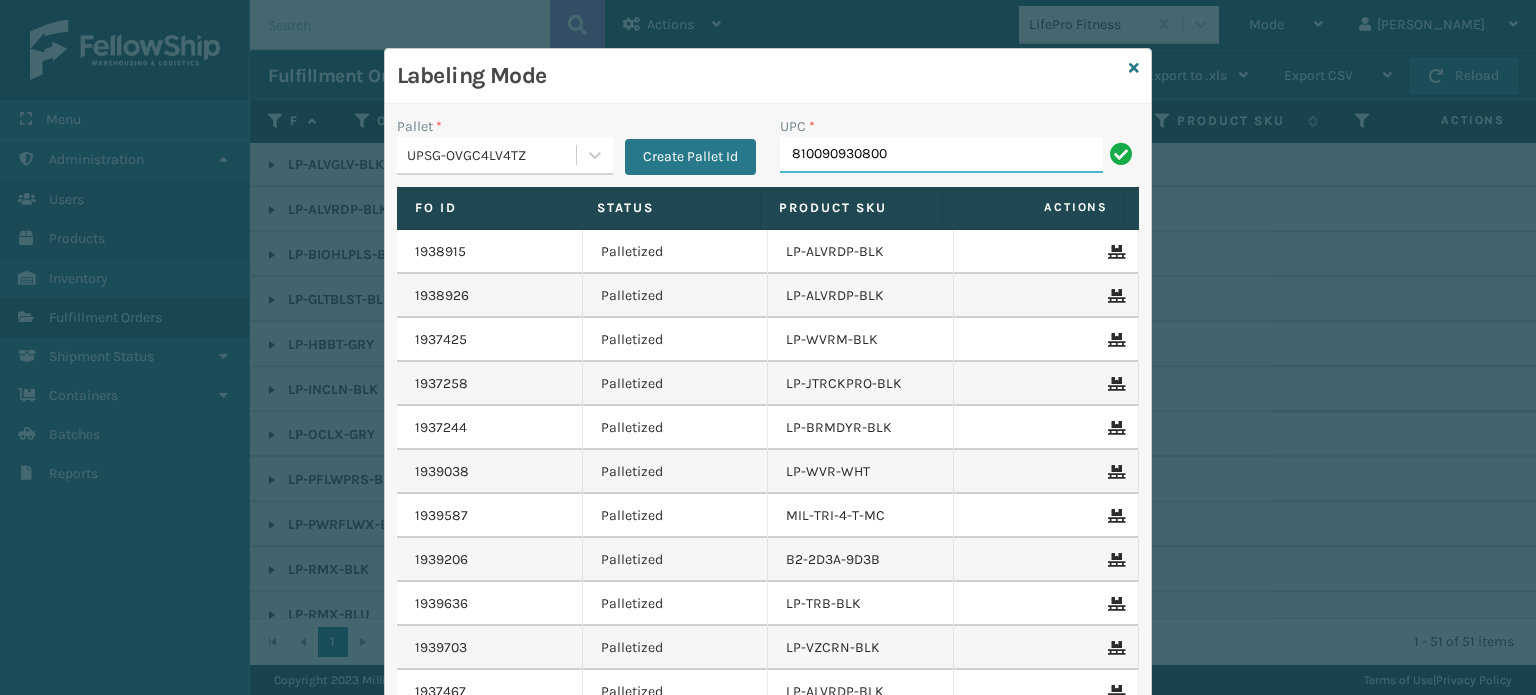 type on "810090930800" 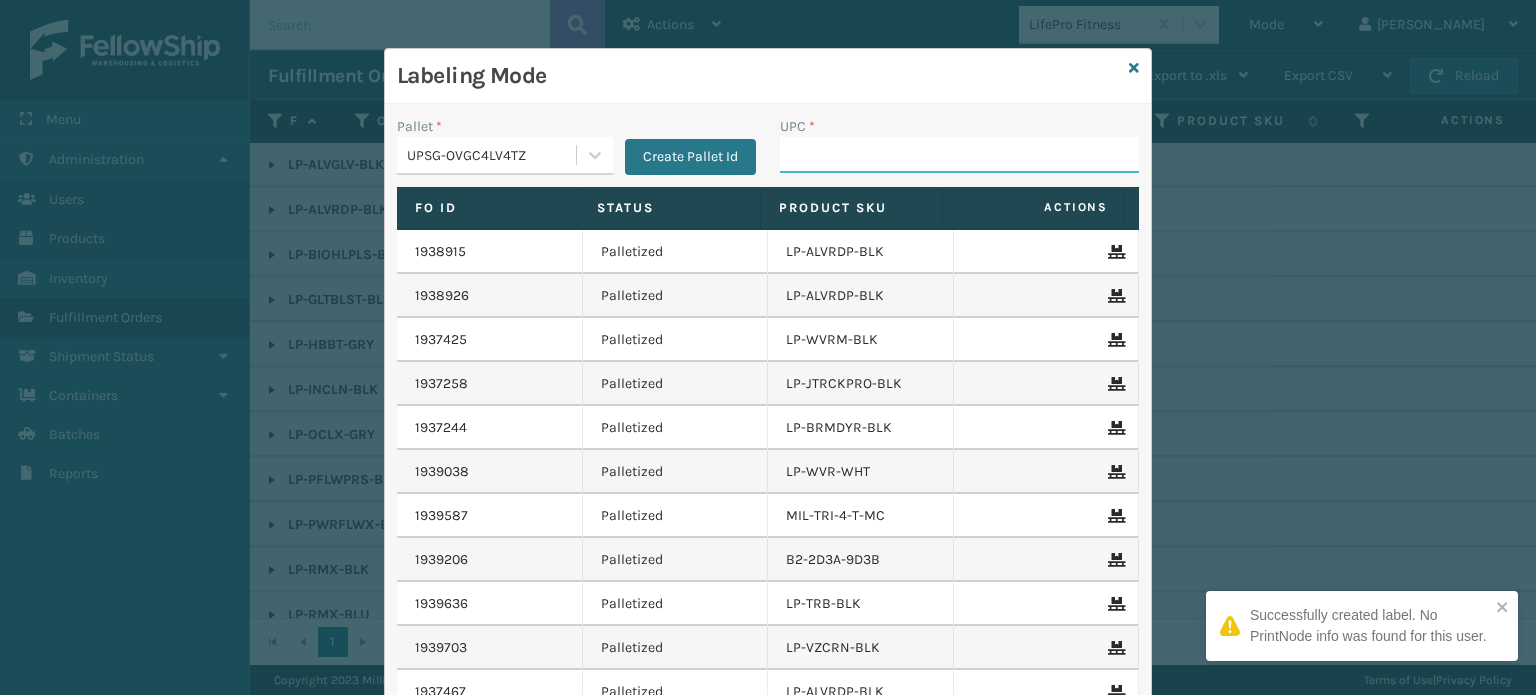 paste on "810090930527" 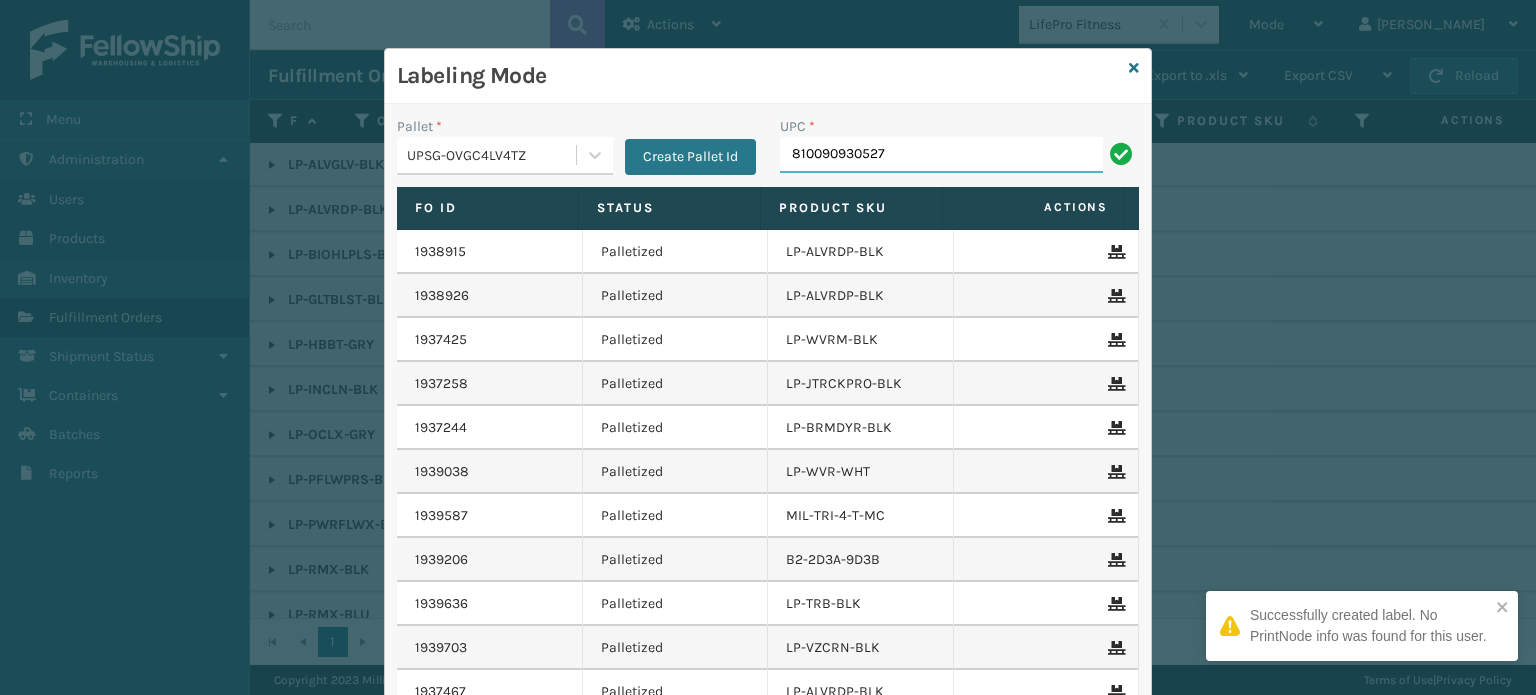 type on "810090930527" 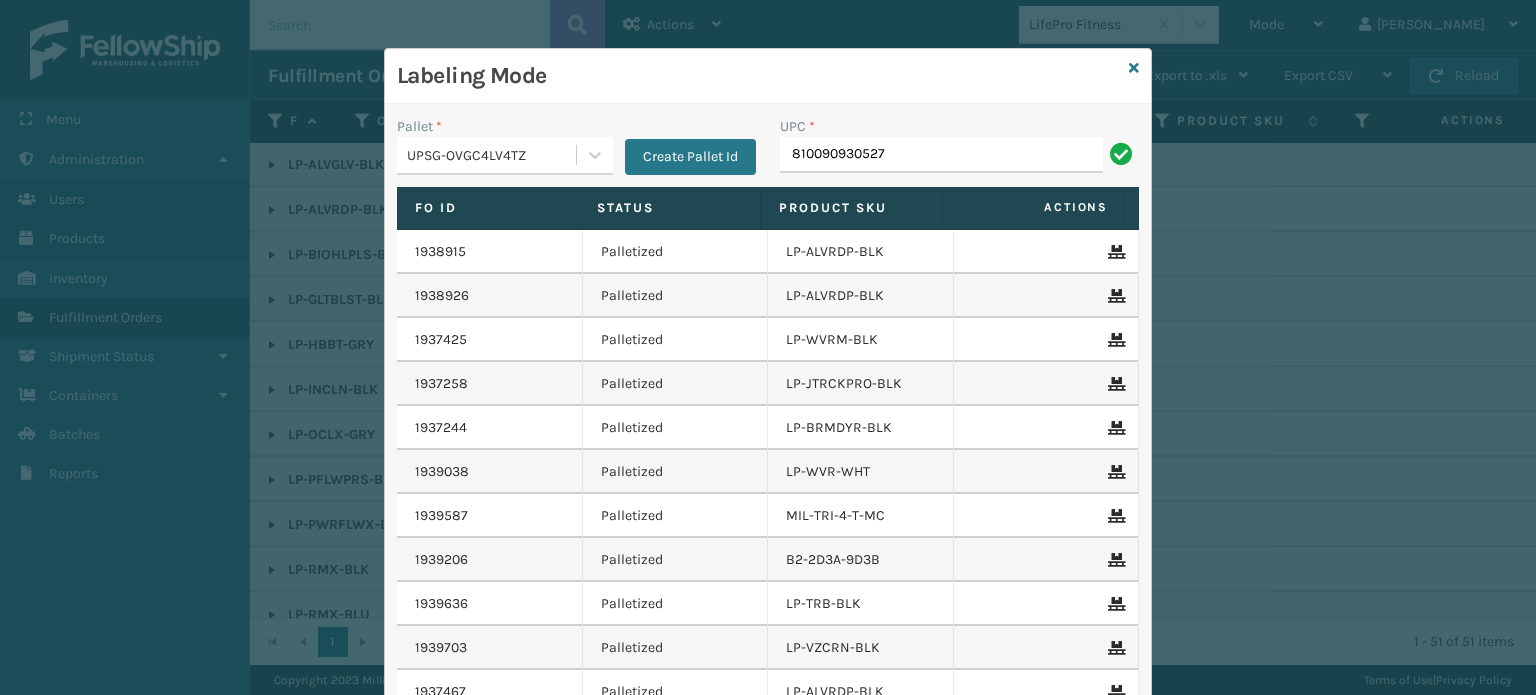 type on "810090930527" 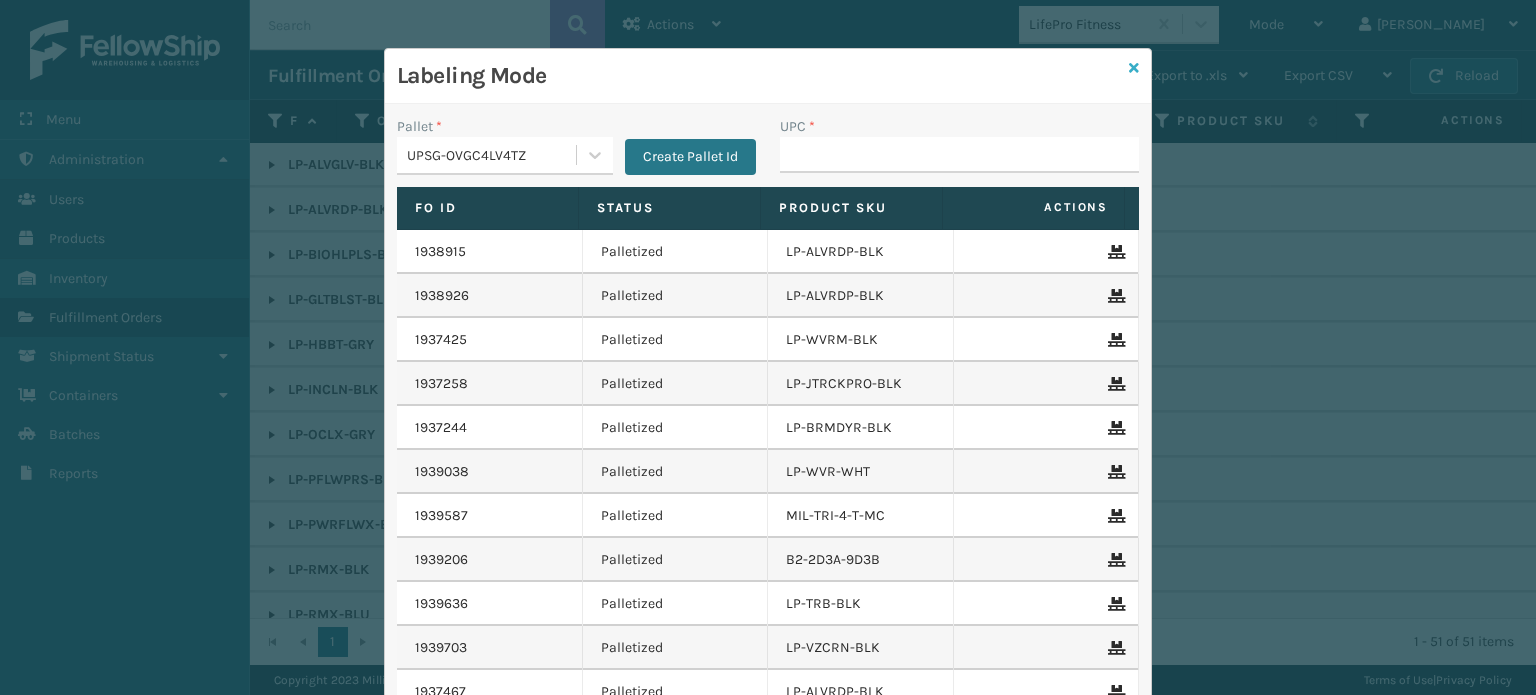 click at bounding box center (1134, 68) 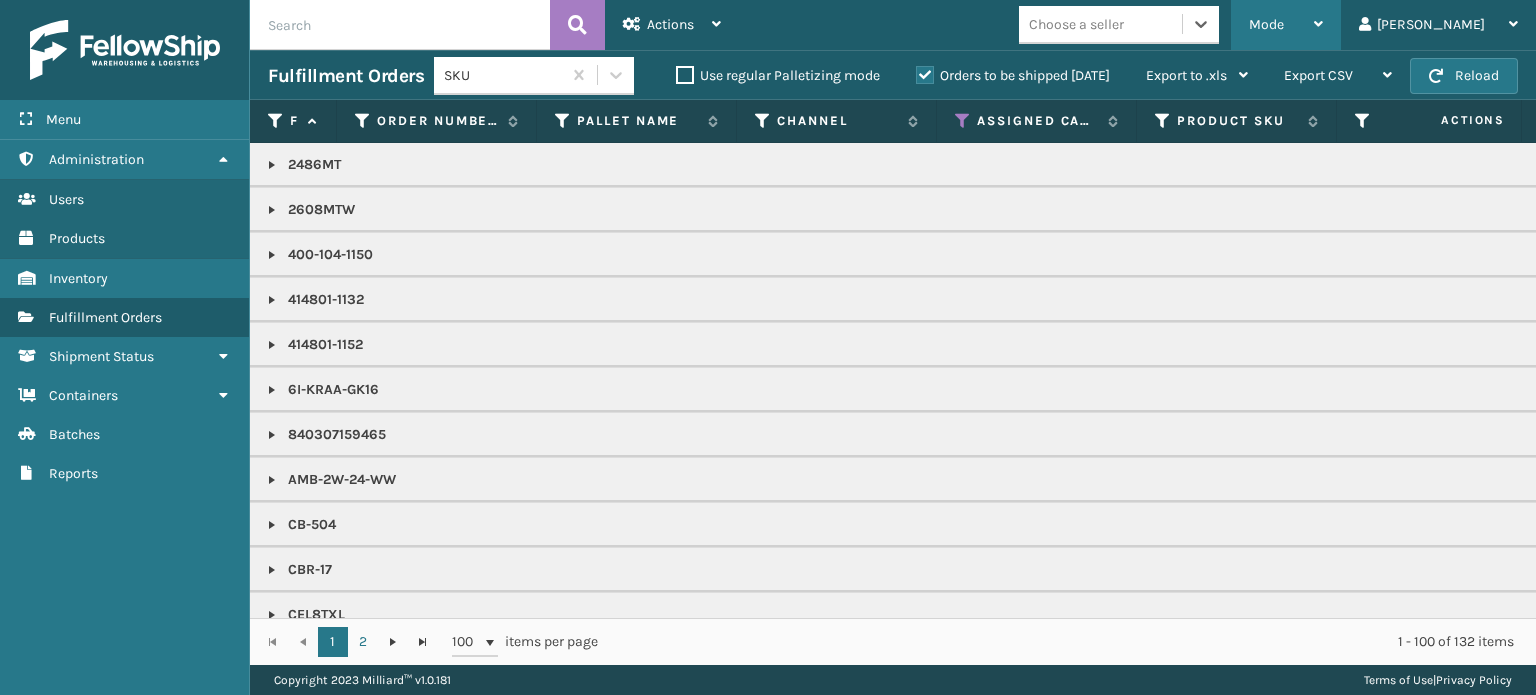 click on "Mode" at bounding box center (1286, 25) 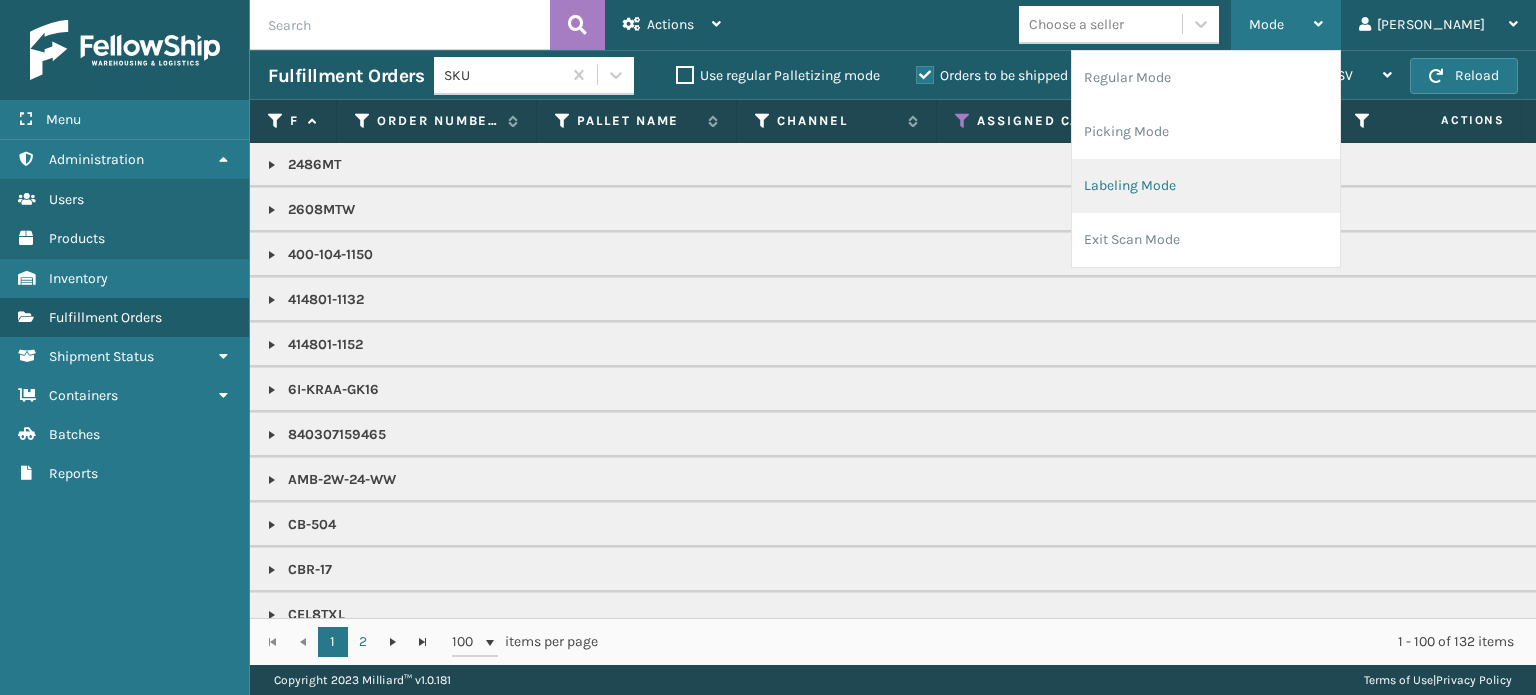 click on "Labeling Mode" at bounding box center [1206, 186] 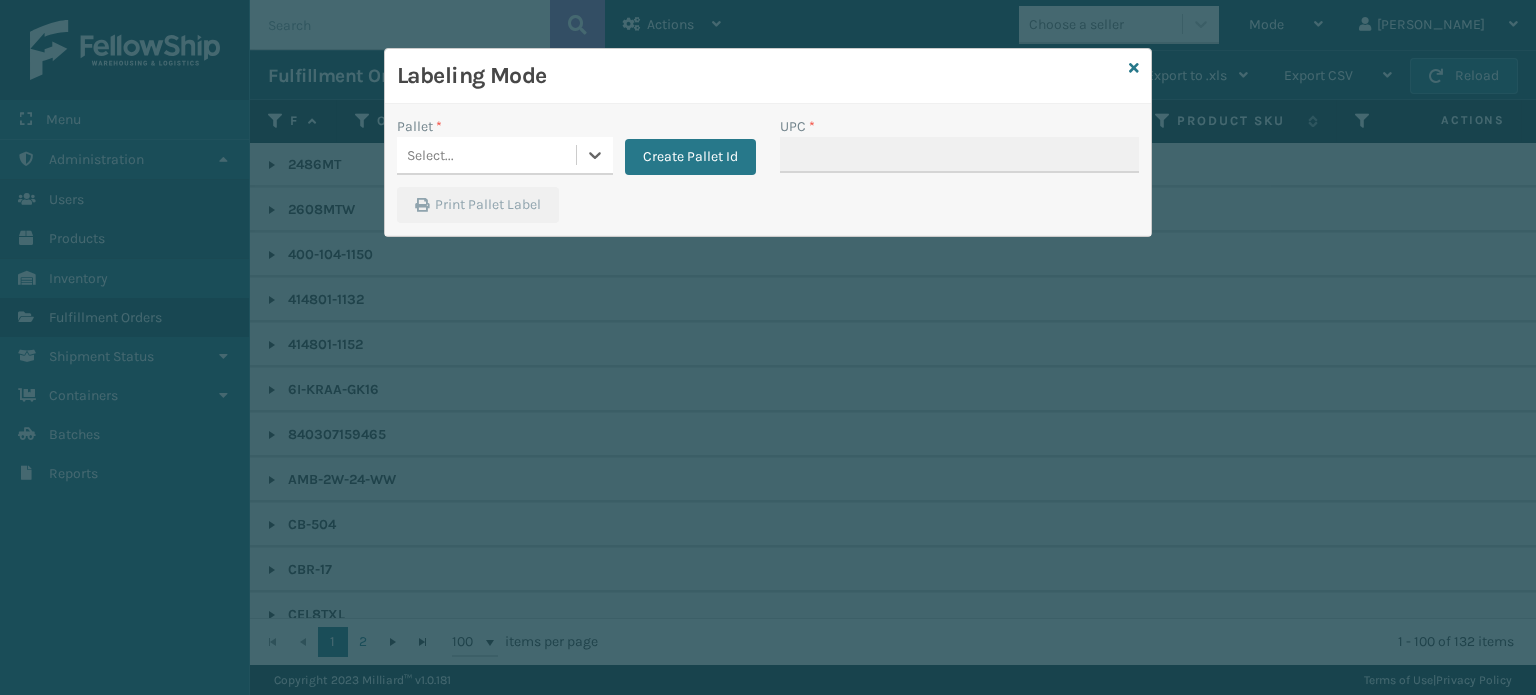 click on "Create Pallet Id" at bounding box center (690, 157) 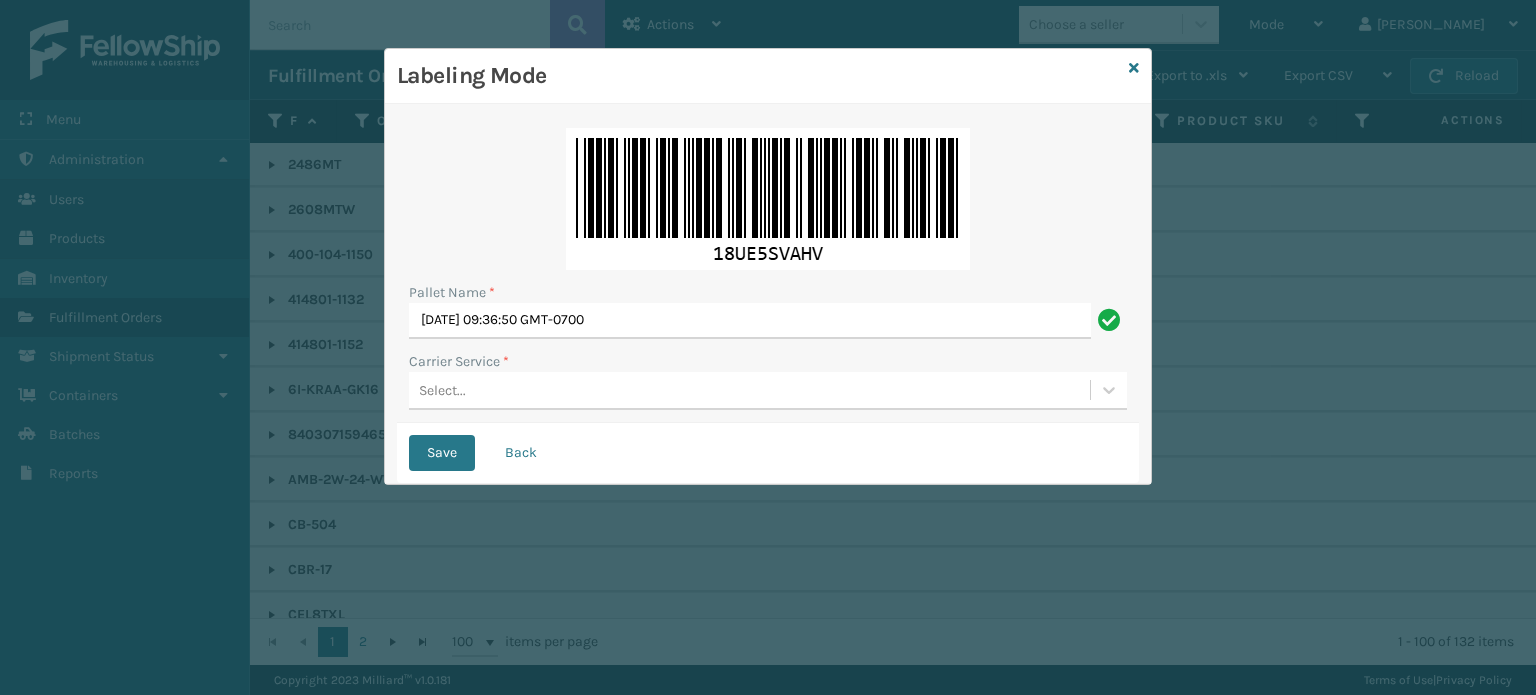 click on "Labeling Mode" at bounding box center (768, 76) 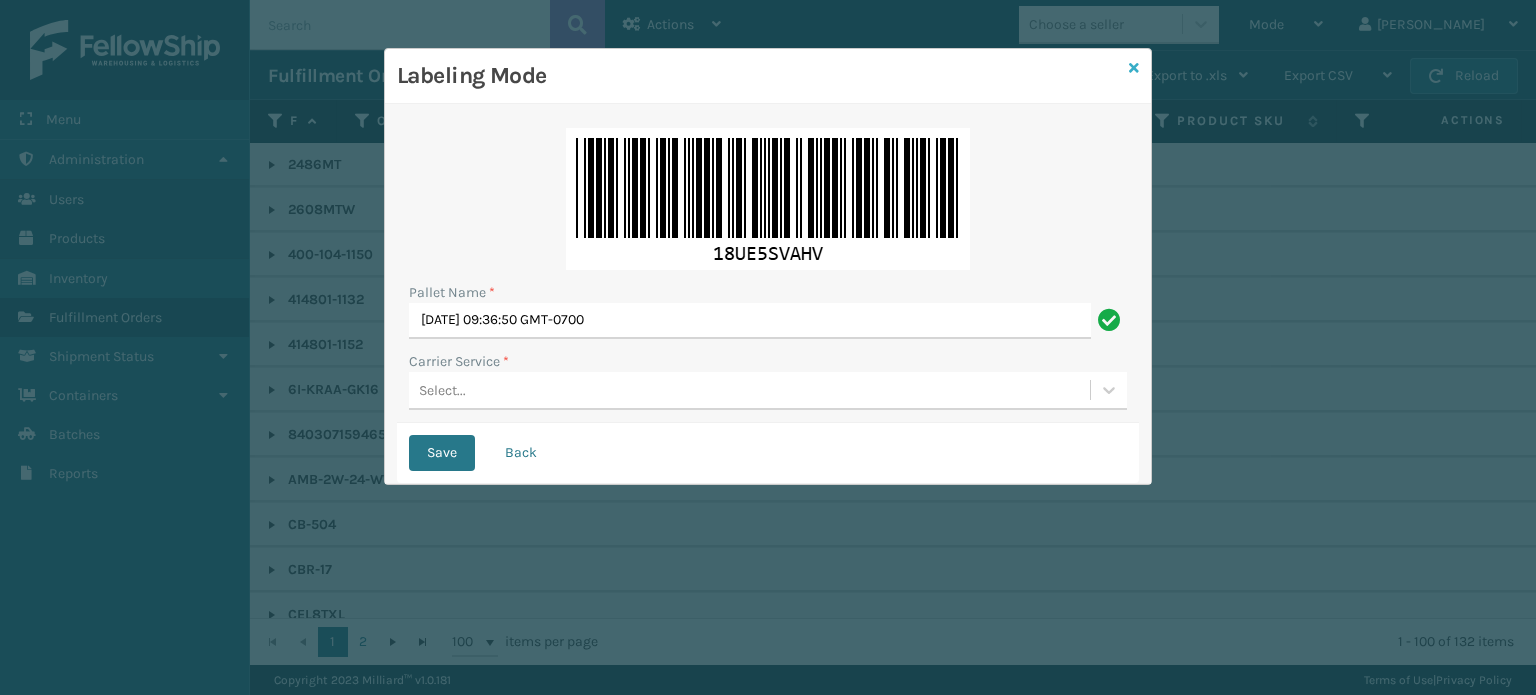 click at bounding box center (1134, 68) 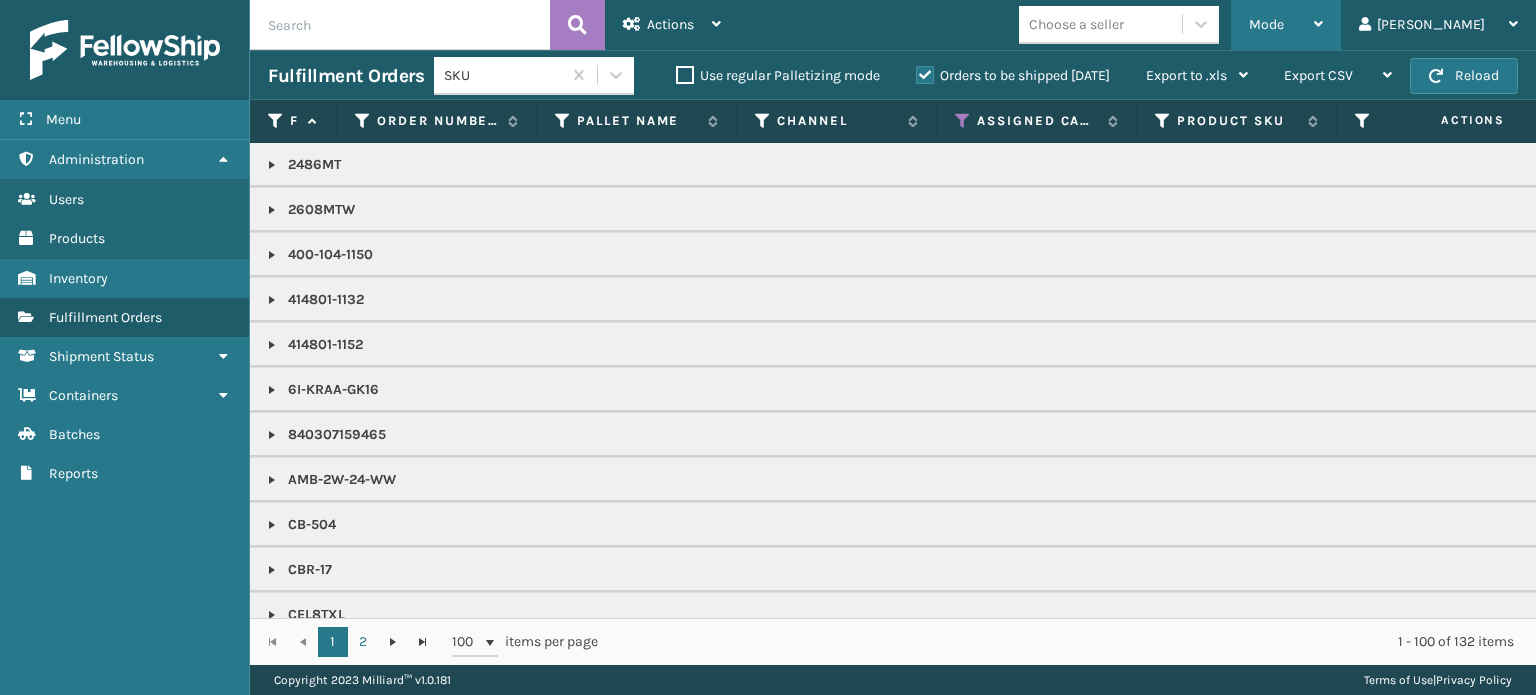 click on "Mode" at bounding box center [1266, 24] 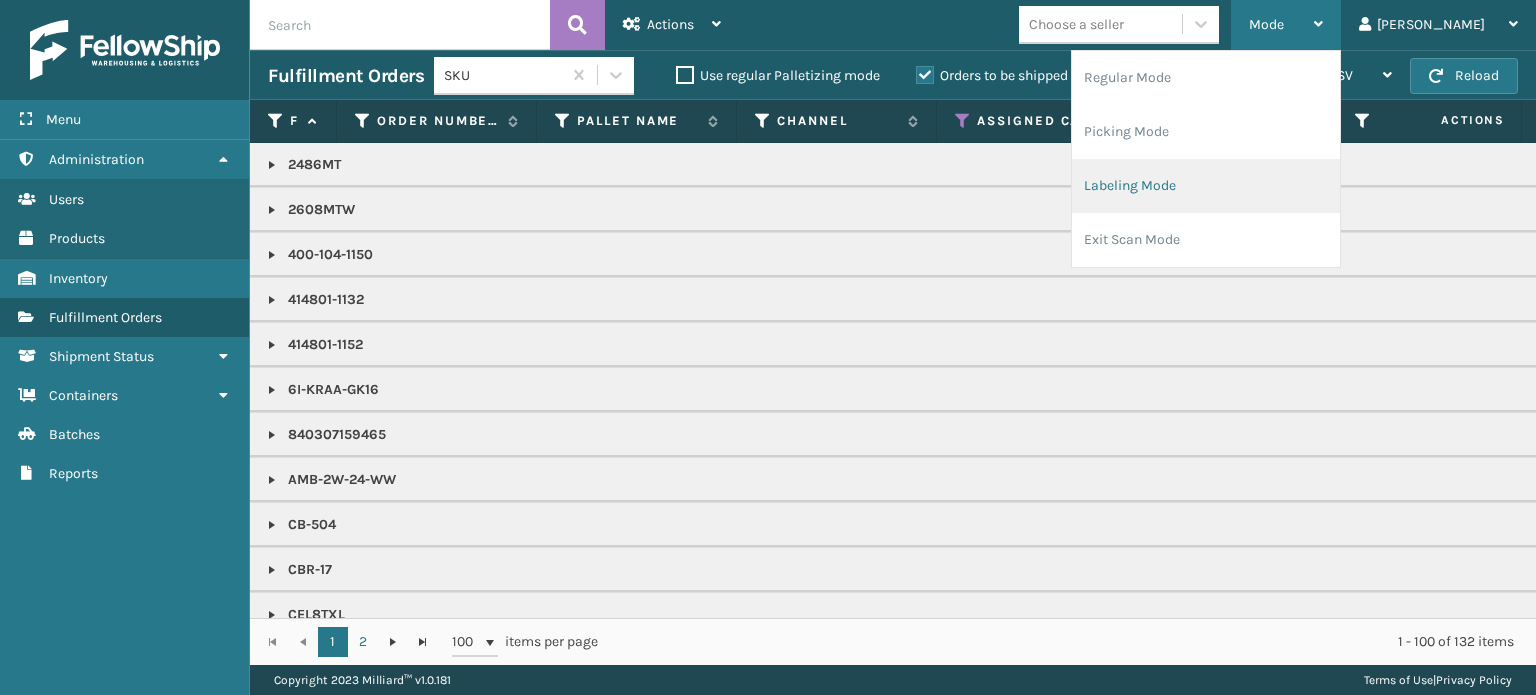click on "Labeling Mode" at bounding box center [1206, 186] 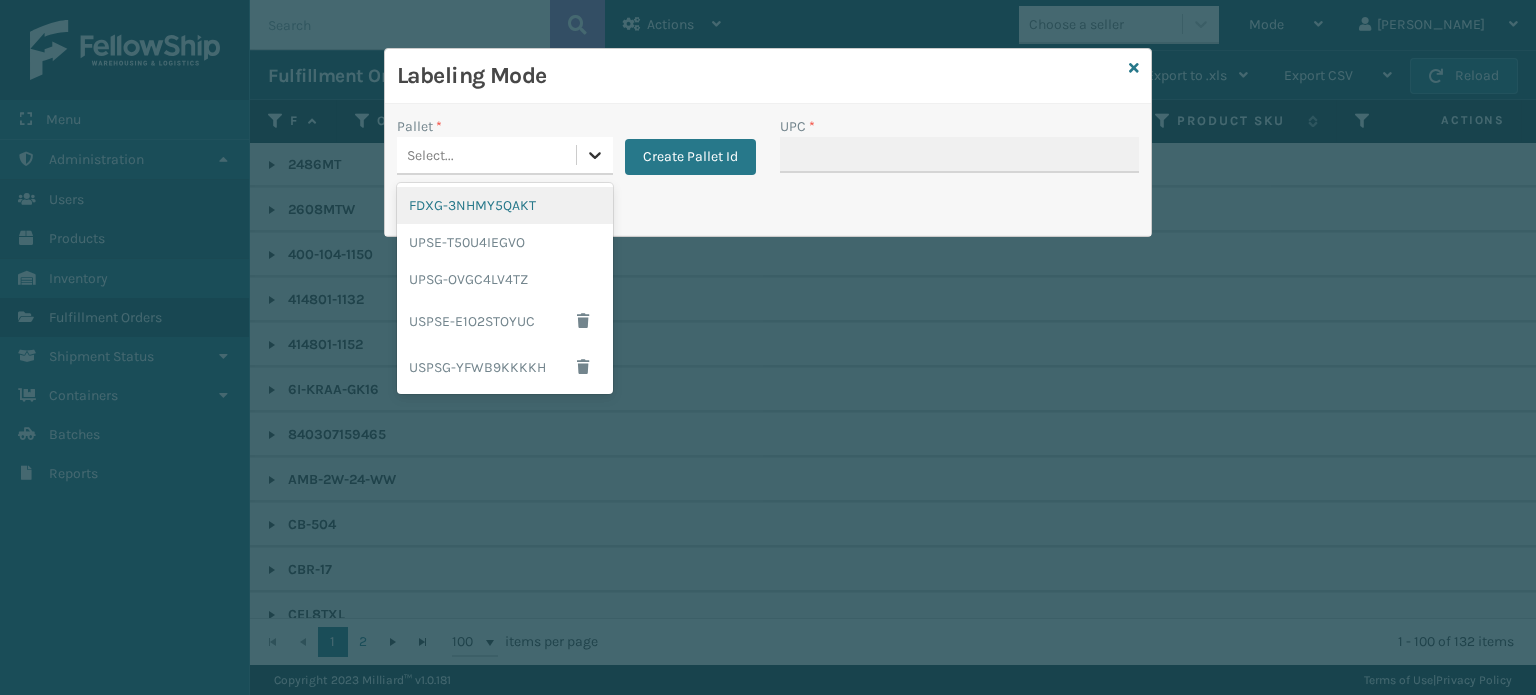 click 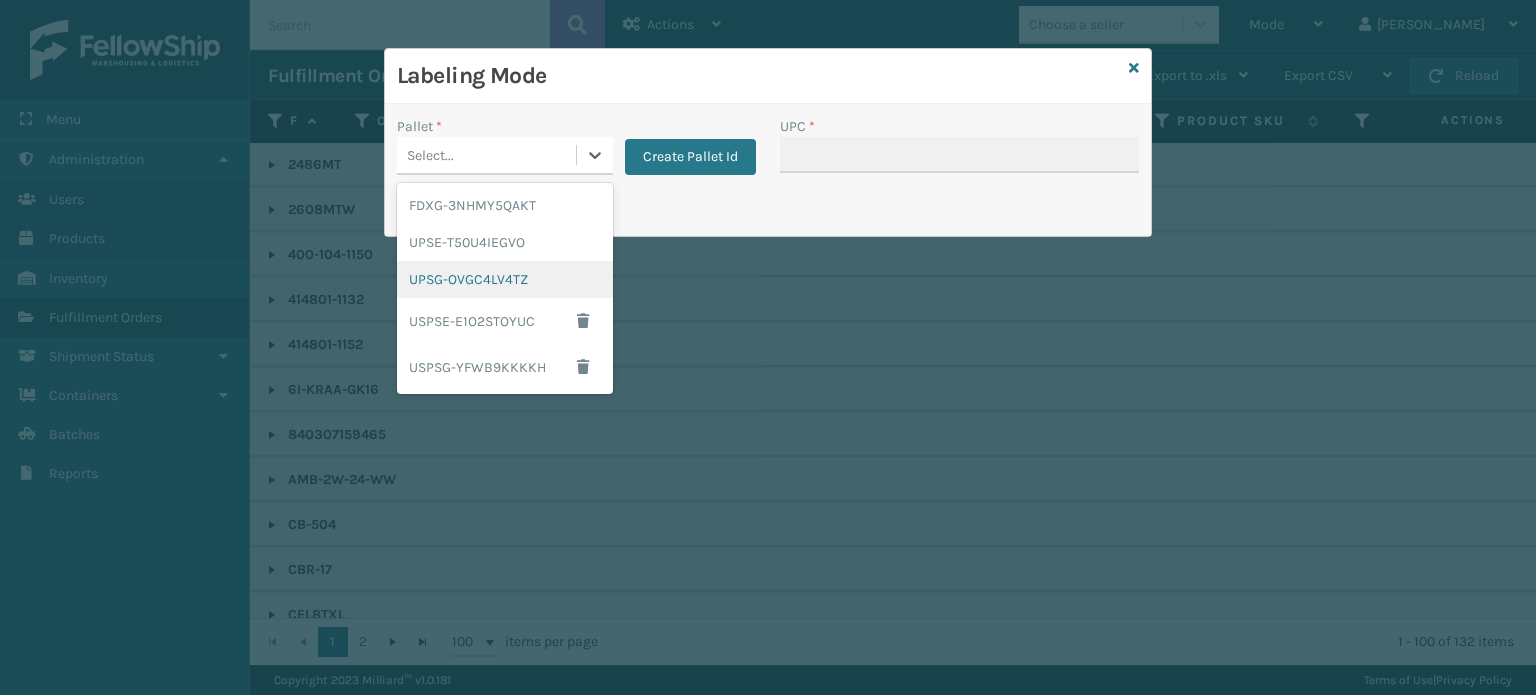 click on "UPSG-OVGC4LV4TZ" at bounding box center (505, 279) 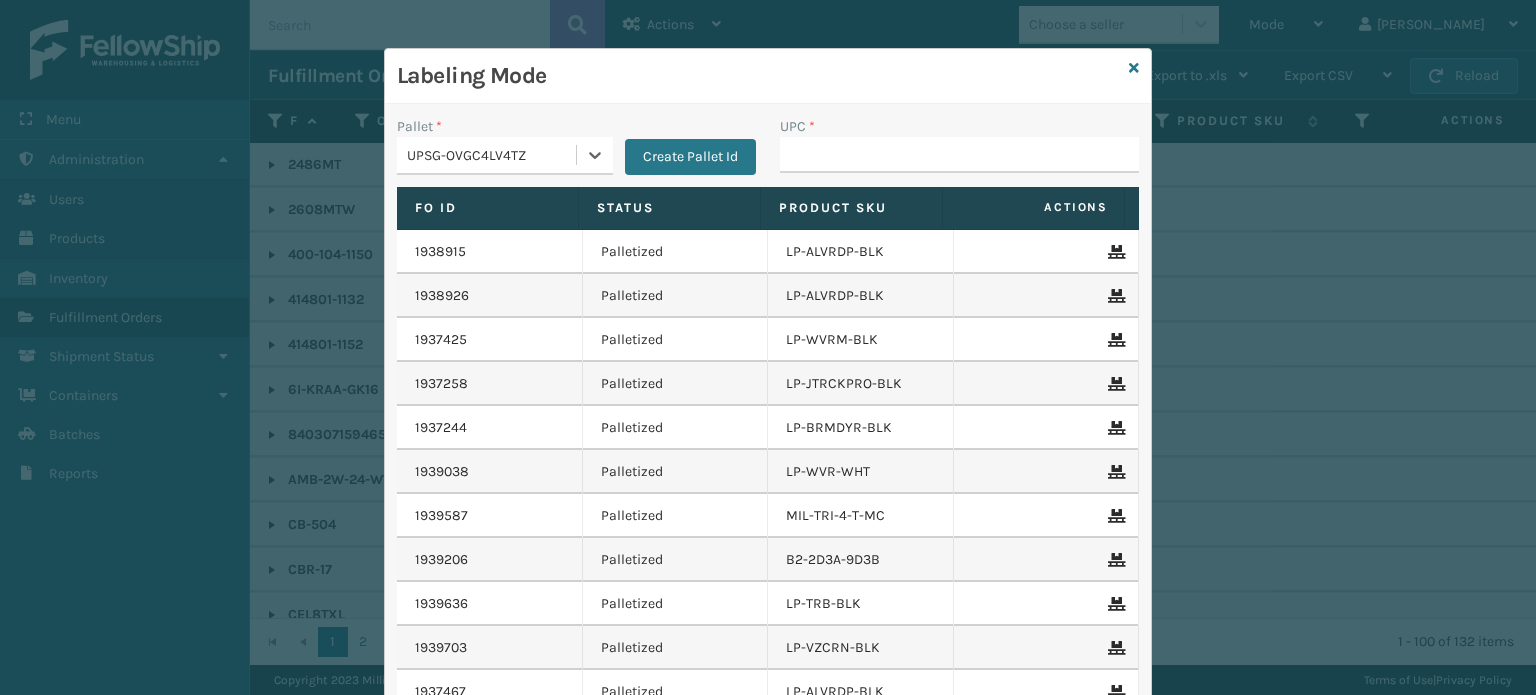 click on "Pallet   *   option UPSG-OVGC4LV4TZ, selected.     0 results available. Select is focused ,type to refine list, press Down to open the menu,  UPSG-OVGC4LV4TZ Create Pallet Id UPC   * Fo Id Status Product SKU Actions 1938915 Palletized LP-ALVRDP-BLK 1938926 Palletized LP-ALVRDP-BLK 1937425 Palletized LP-WVRM-BLK 1937258 Palletized LP-JTRCKPRO-BLK 1937244 Palletized LP-BRMDYR-BLK 1939038 Palletized LP-WVR-WHT 1939587 Palletized MIL-TRI-4-T-MC 1939206 Palletized B2-2D3A-9D3B 1939636 Palletized LP-TRB-BLK 1939703 Palletized LP-VZCRN-BLK 1937467 Palletized LP-ALVRDP-BLK 1939613 Palletized LI-SLSVY-WHT-BMDL 1937485 Palletized LI-SLSVY-WHT-BMDL 1939654 Palletized LP-OCLX-GRY 1939643 Palletized LP-HBBT-GRY 1937751 Palletized LP-ALVRDP-BLK 1936578 Palletized LP-SNC-BLK 1937240 Palletized LP-AXSP-BLK 1937256 Palletized LP-ALVRDP-BLK 1937451 Palletized LP-ALVRDP-BLK 1937307 Palletized LP-ALVRDP-BLK 1939015 Palletized LP-SHRDFRC-GRY 1937639 Palletized MU-LFS8-TN0U 1937652 Palletized LI-SHTSTSH-BLK-WLH-POF 1936609 7424M" at bounding box center (768, 465) 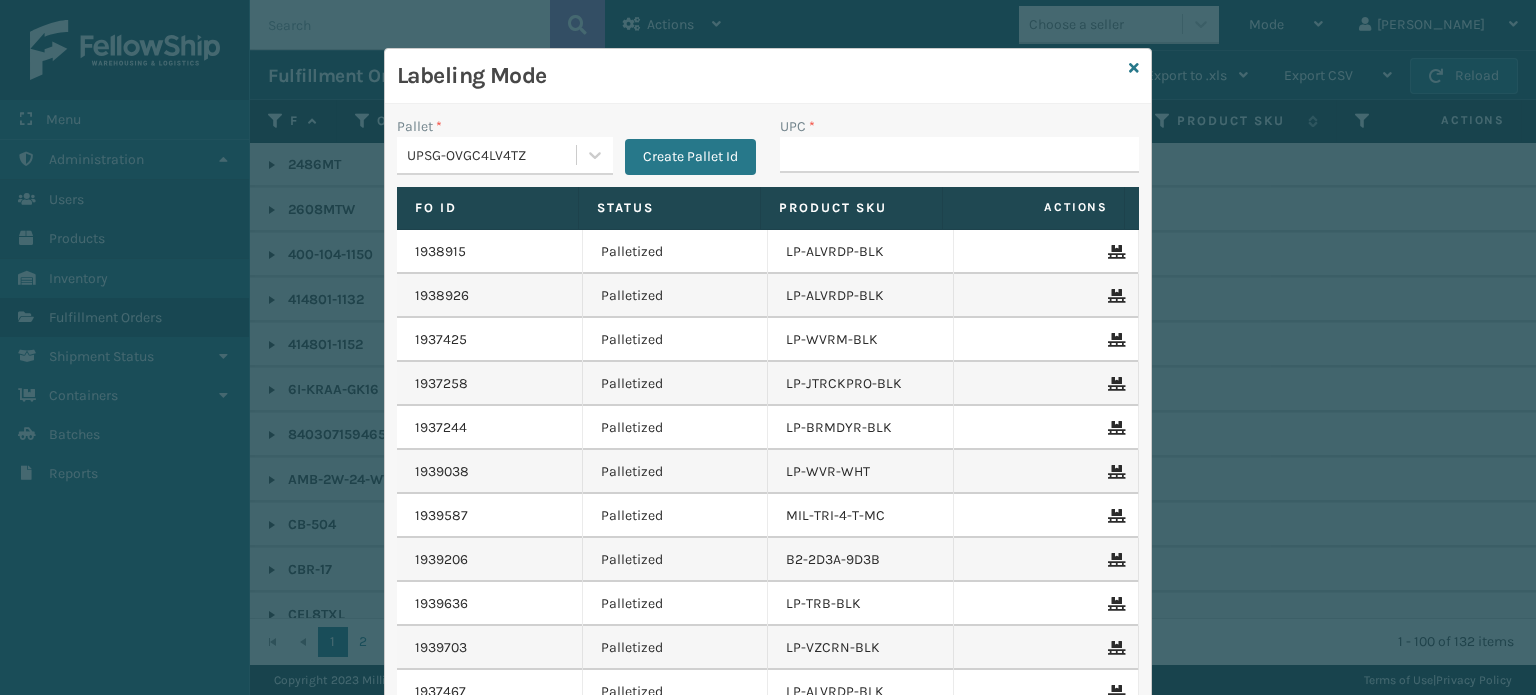 click on "*" at bounding box center [812, 126] 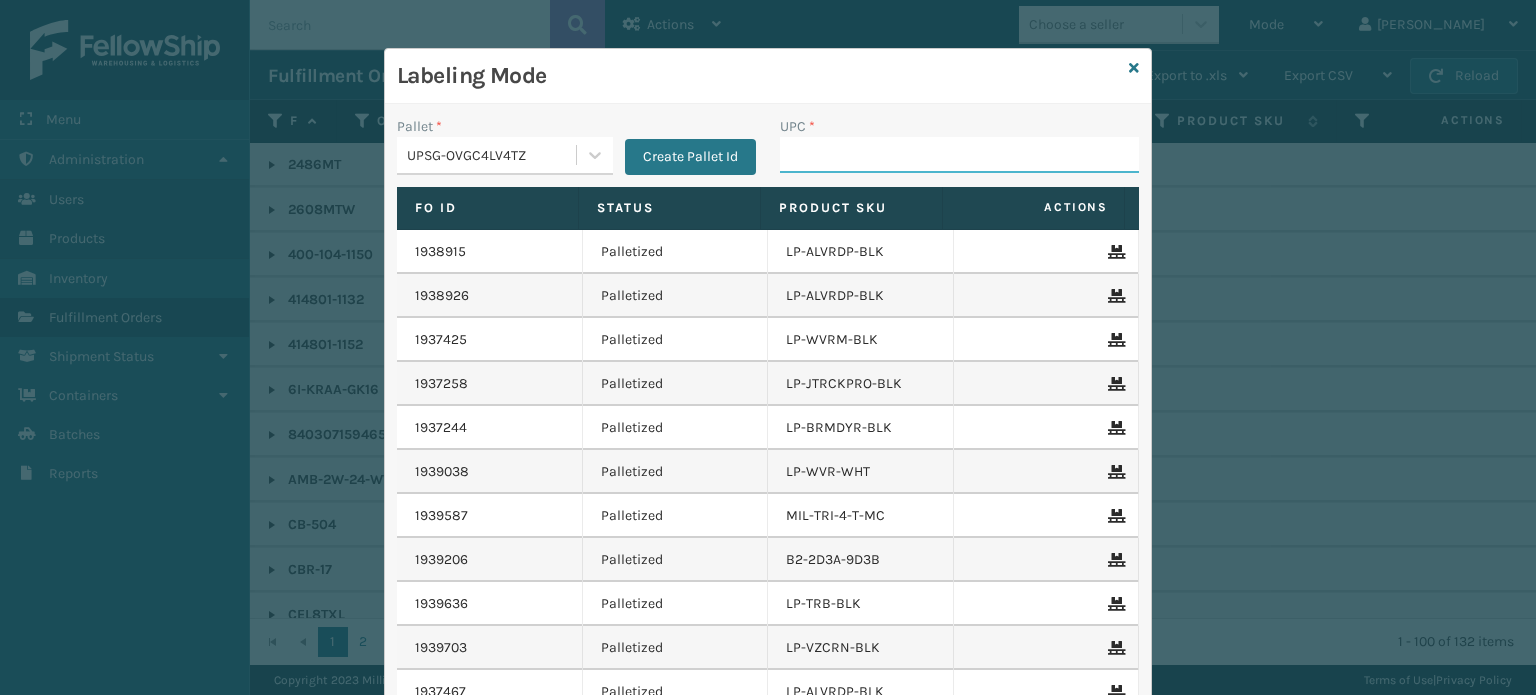 click on "UPC   *" at bounding box center (959, 155) 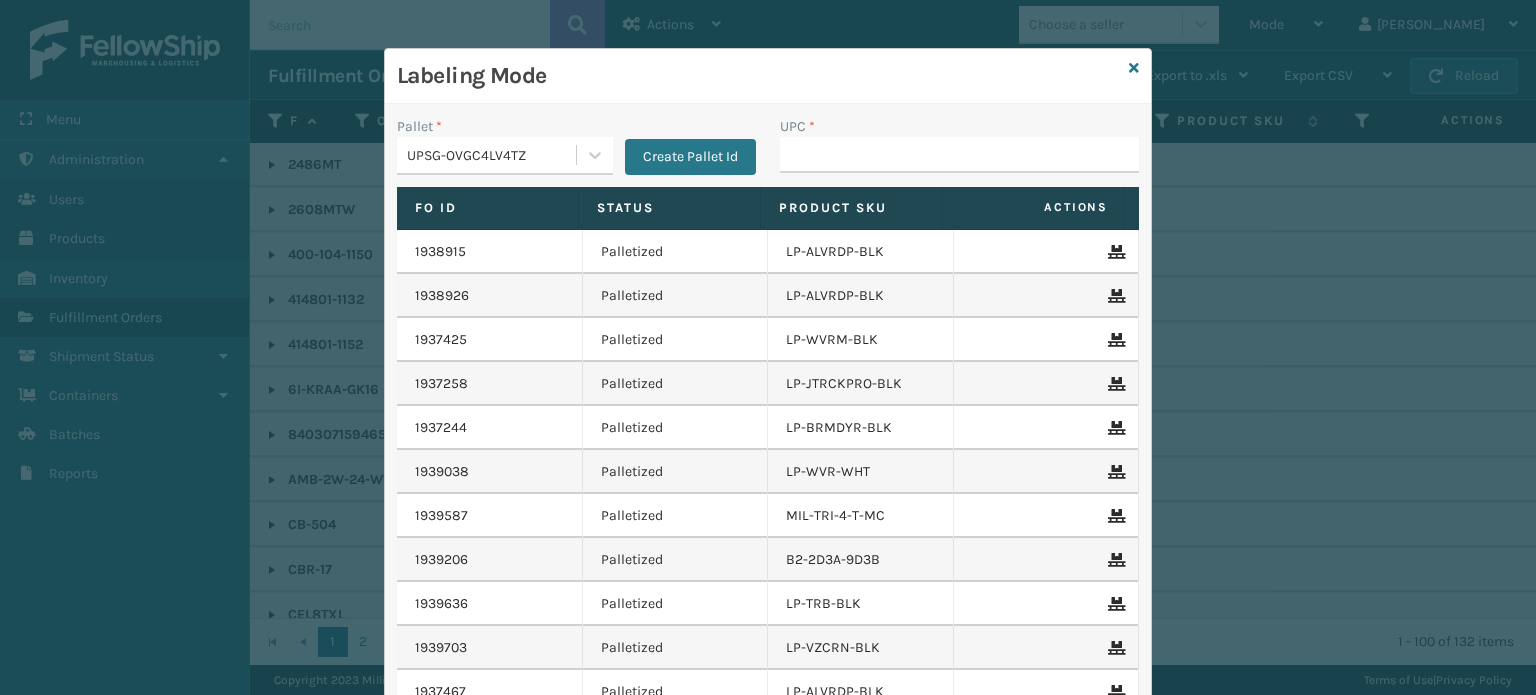 click on "*" at bounding box center [812, 126] 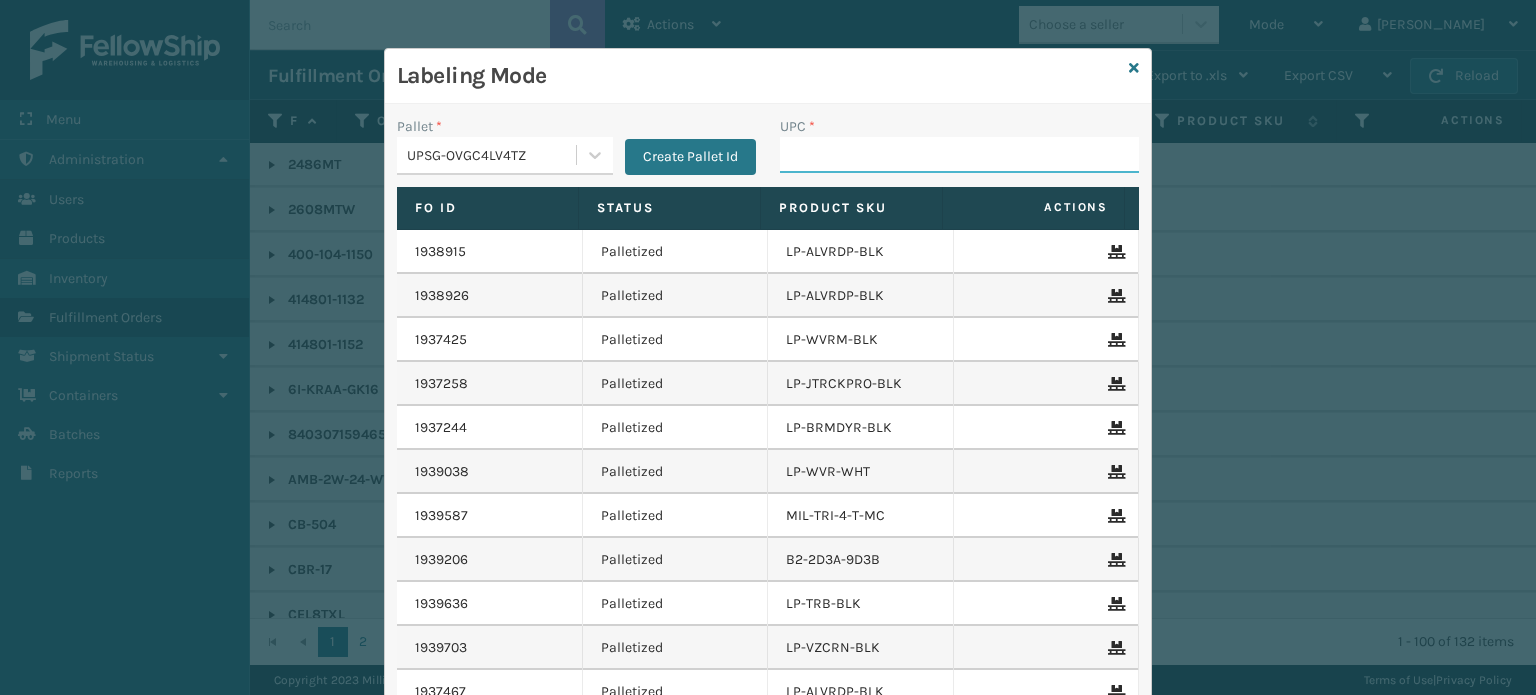 click on "UPC   *" at bounding box center (959, 155) 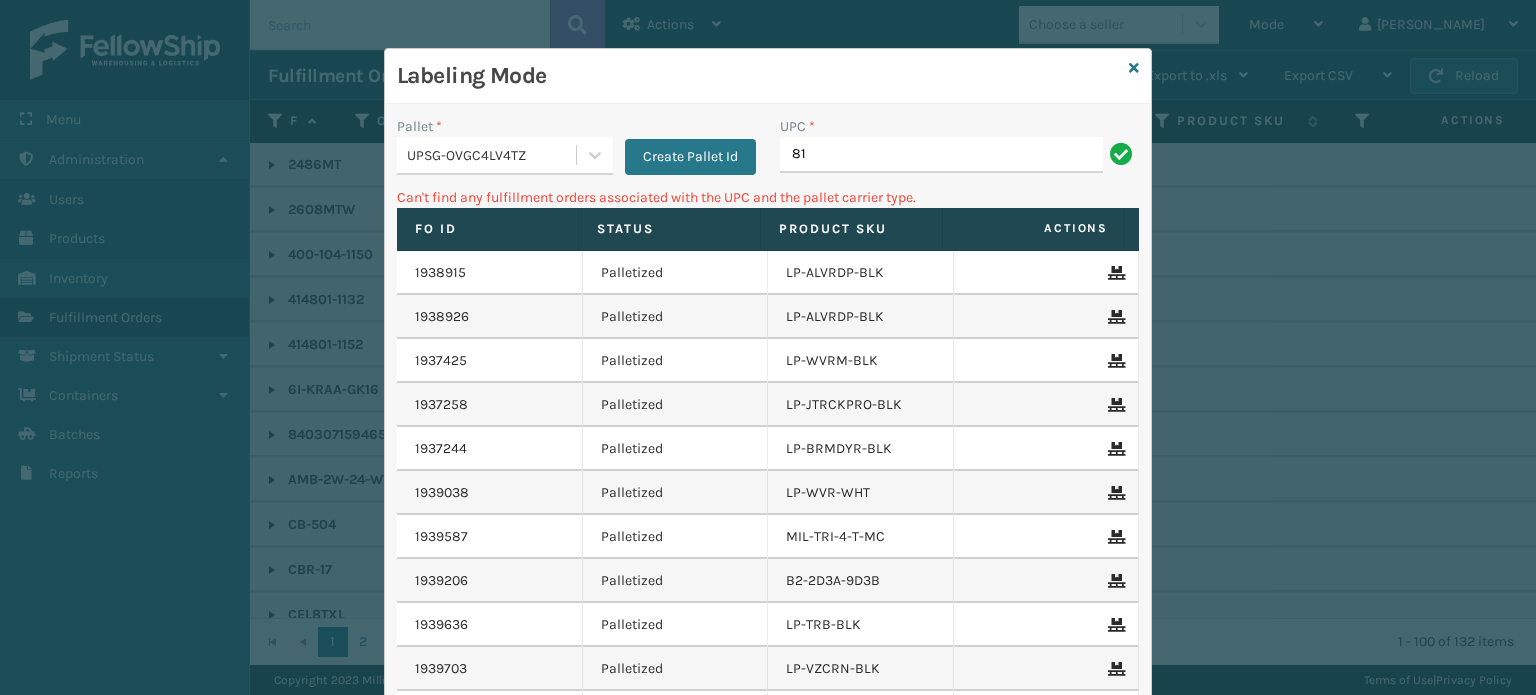 type on "8" 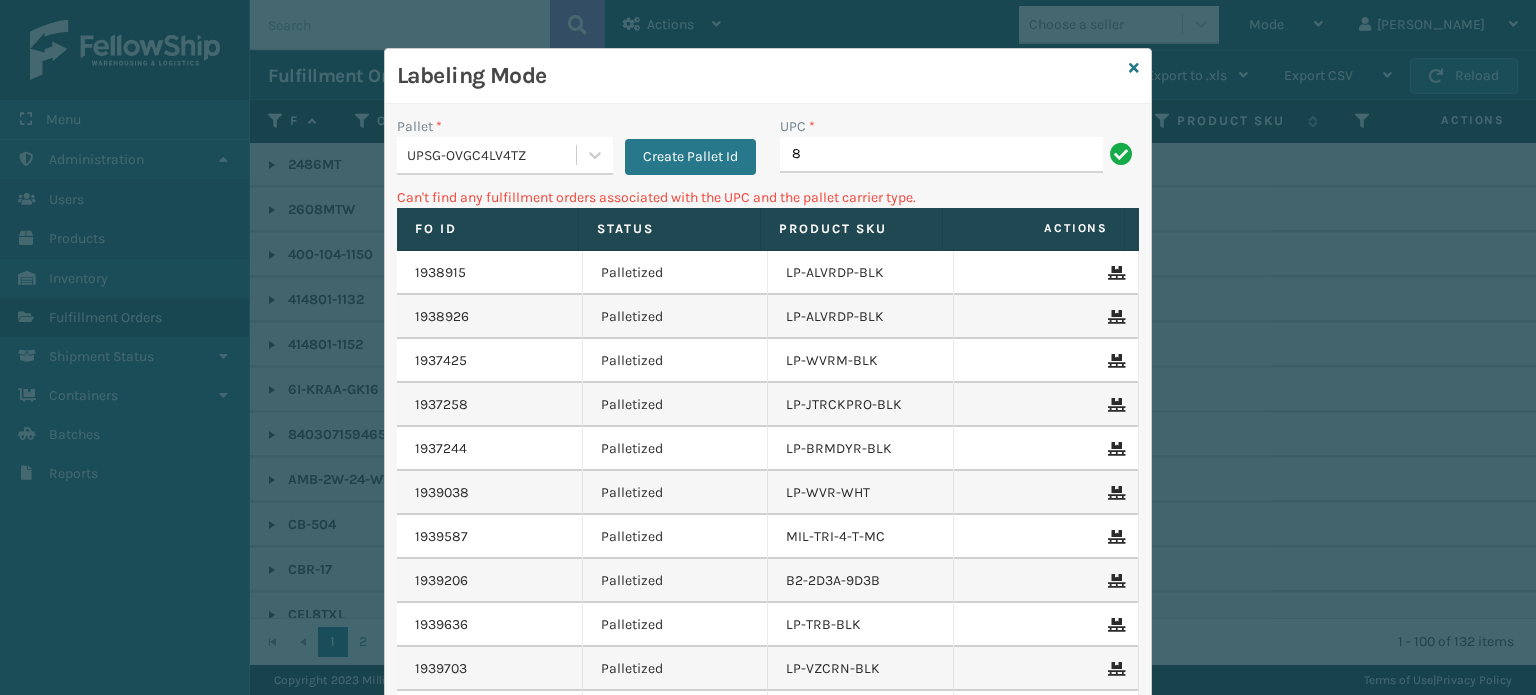type 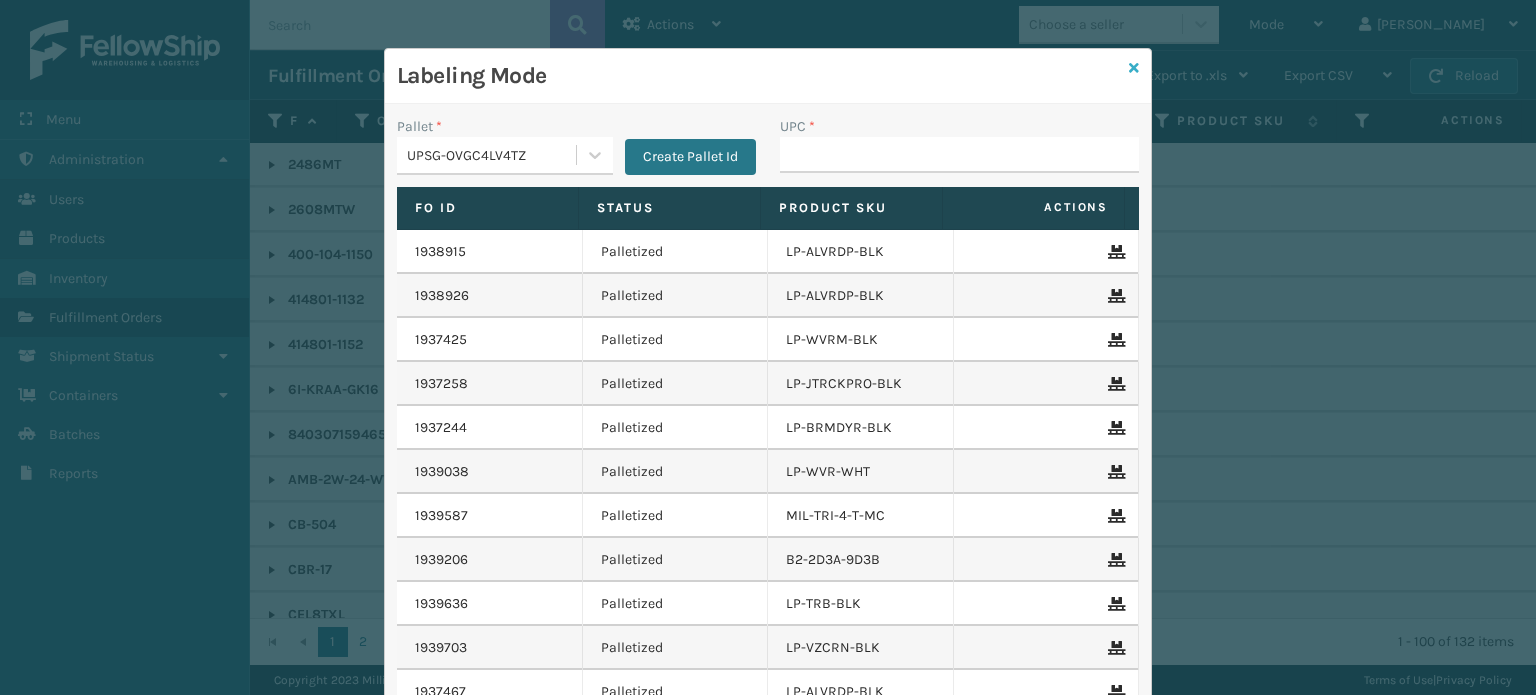 click at bounding box center (1134, 68) 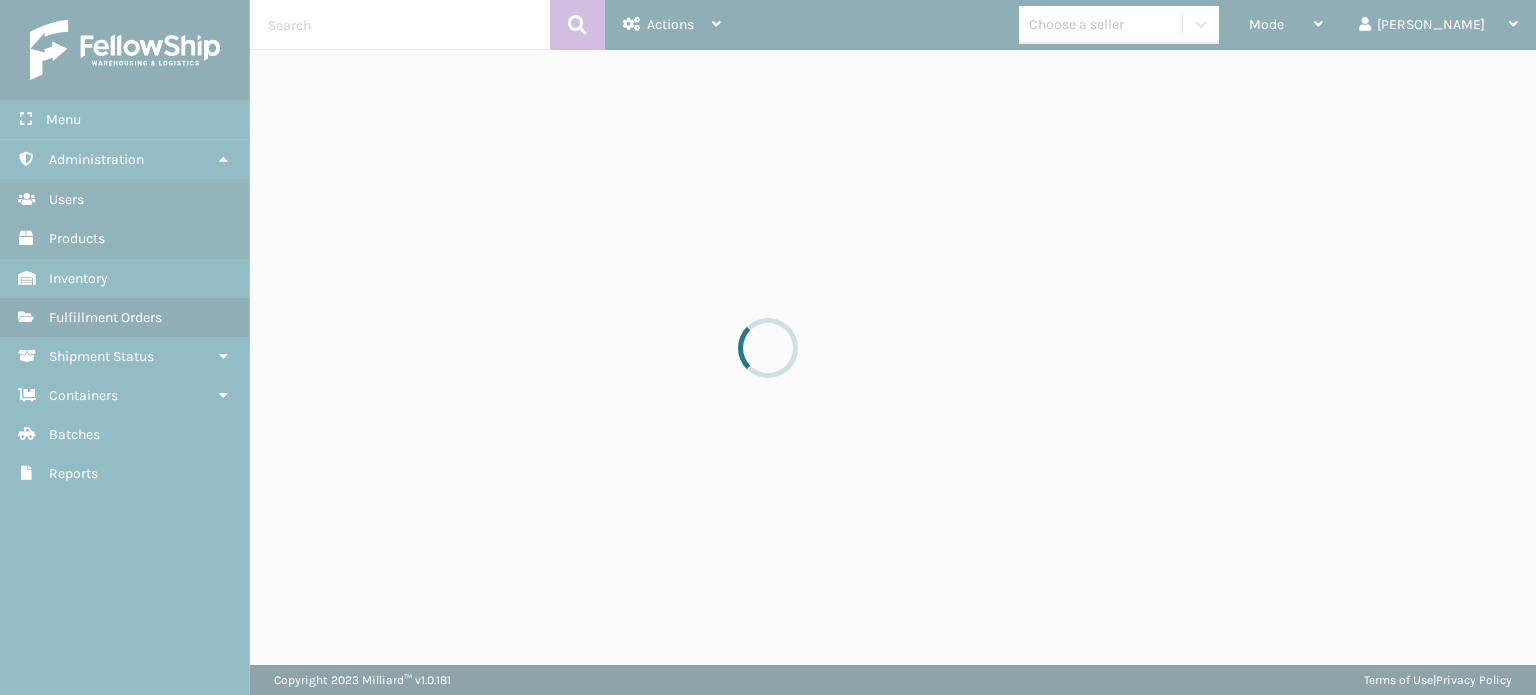 click at bounding box center (768, 347) 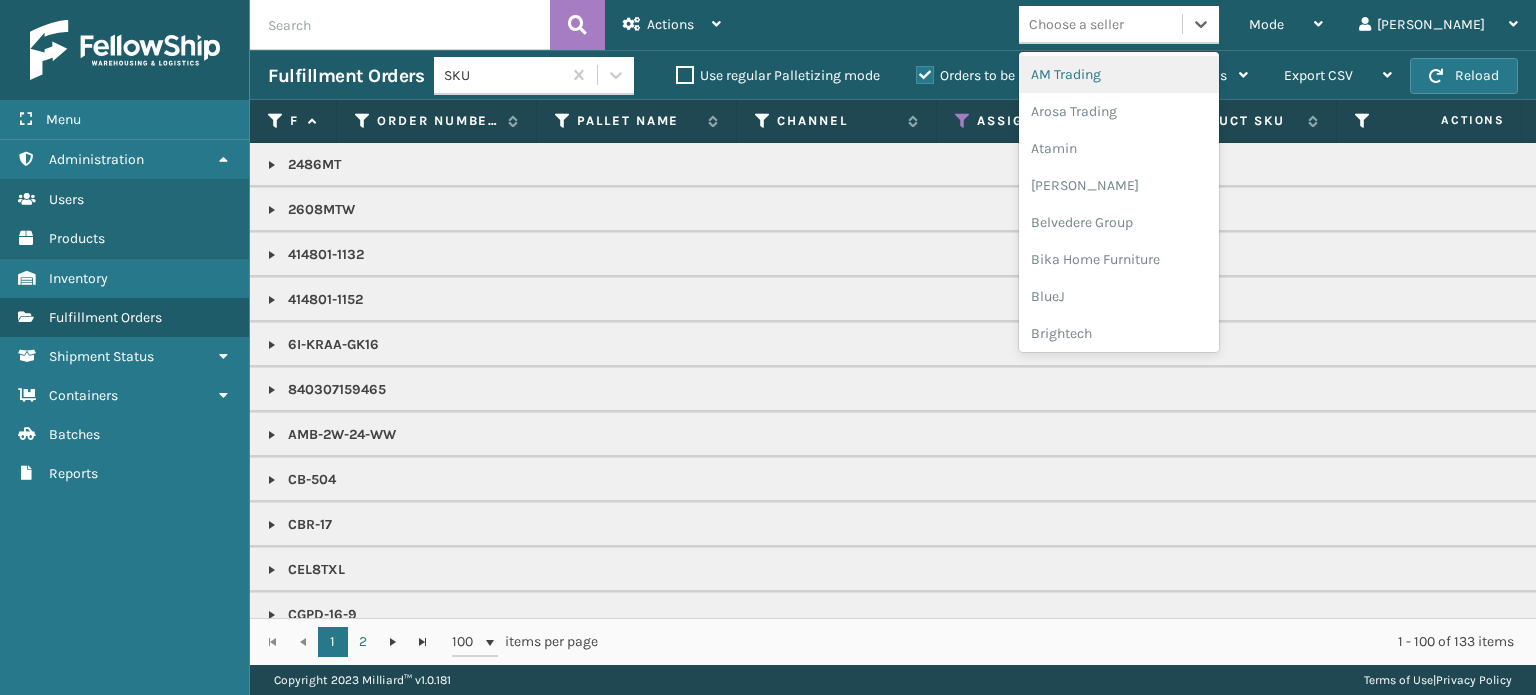 click on "Choose a seller" at bounding box center [1076, 24] 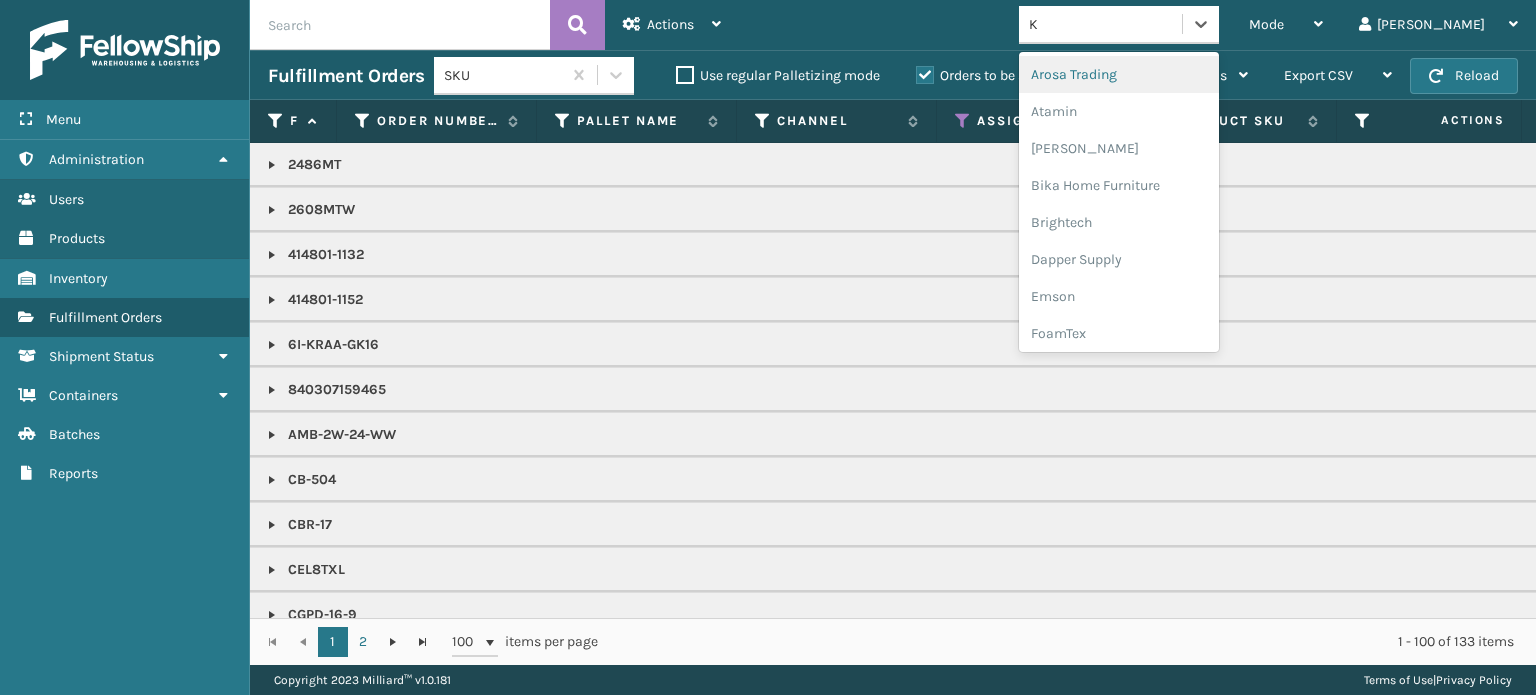 type on "KO" 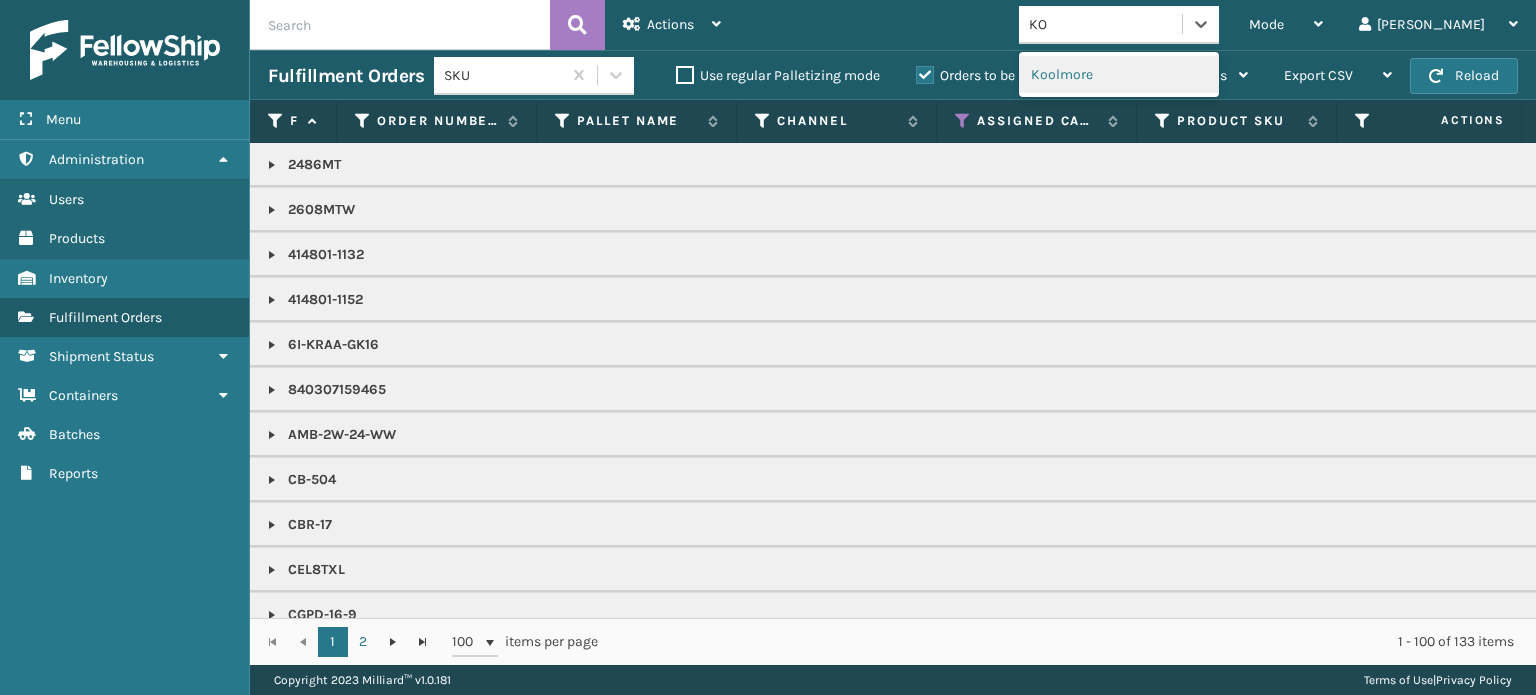 click on "Koolmore" at bounding box center [1119, 74] 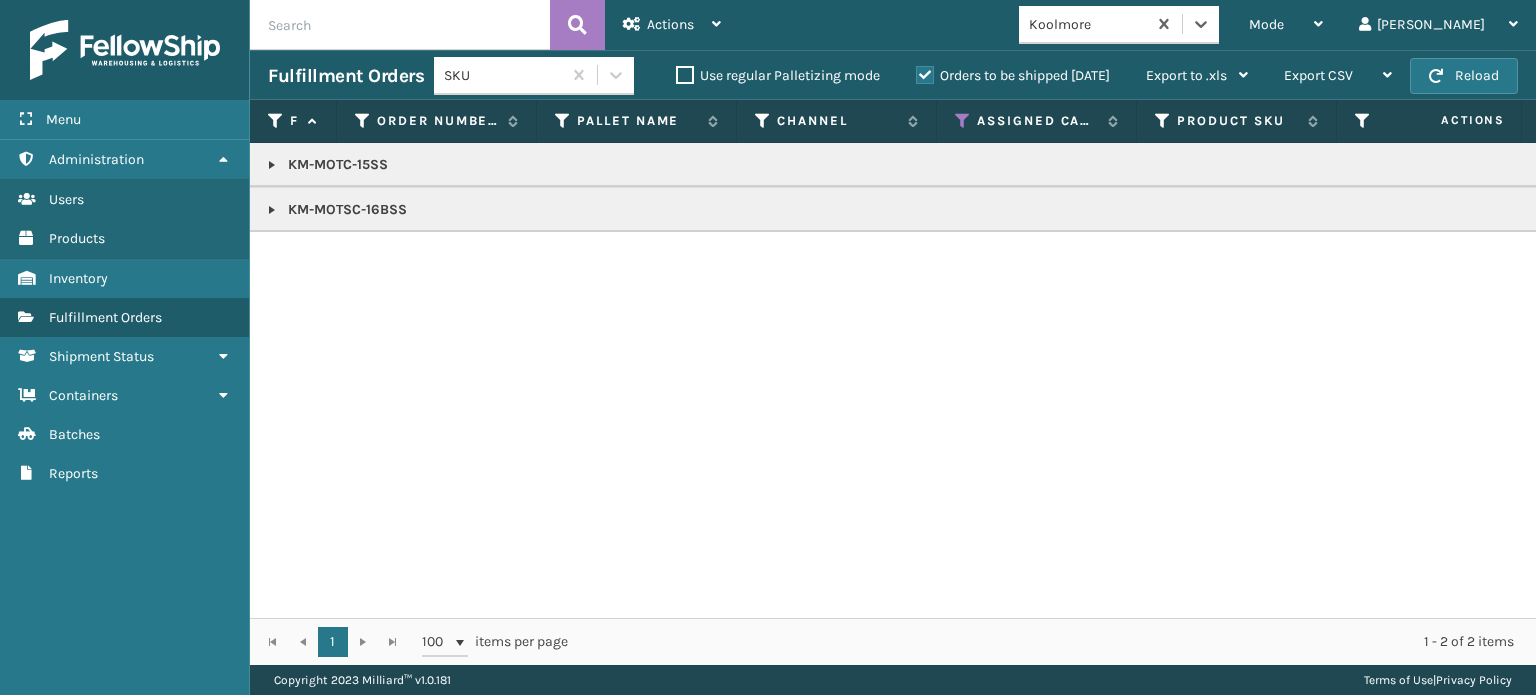 click on "KM-MOTSC-16BSS" at bounding box center [1741, 210] 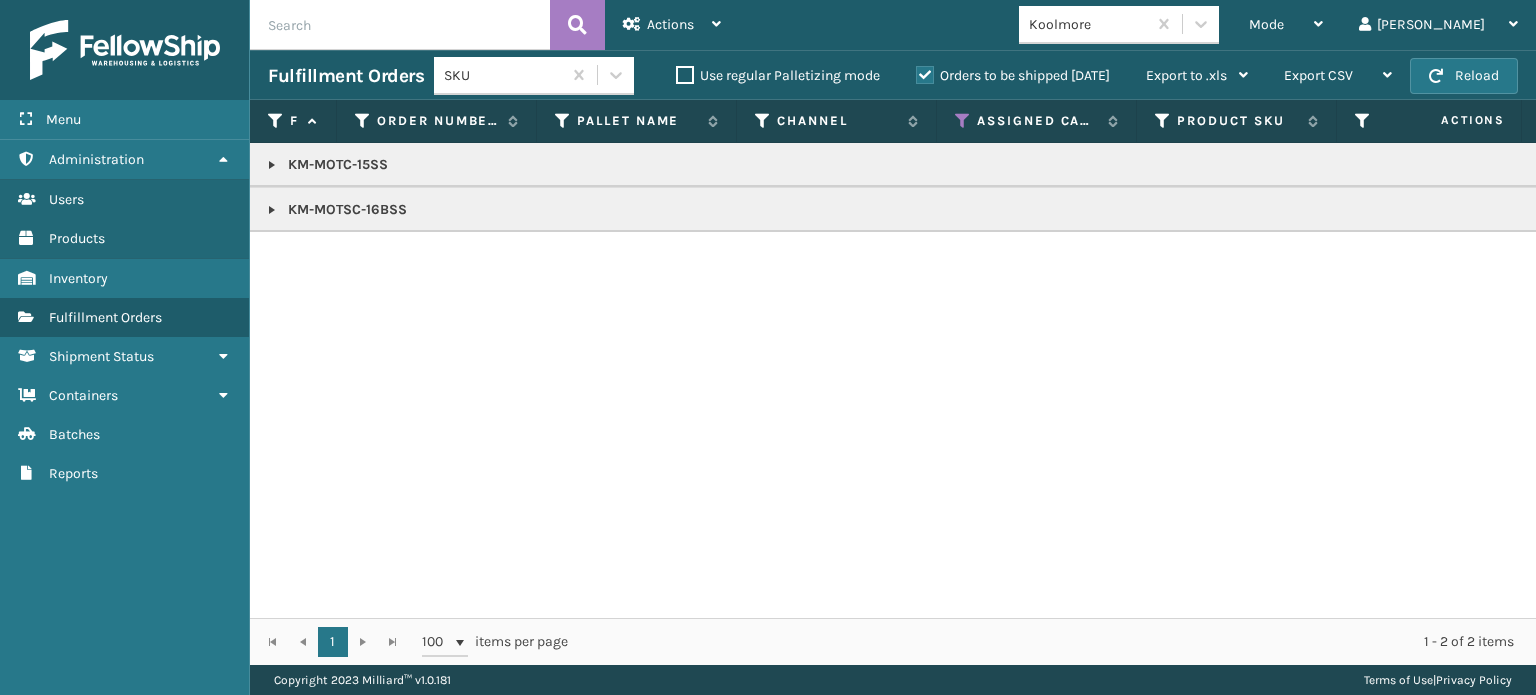 click at bounding box center [272, 210] 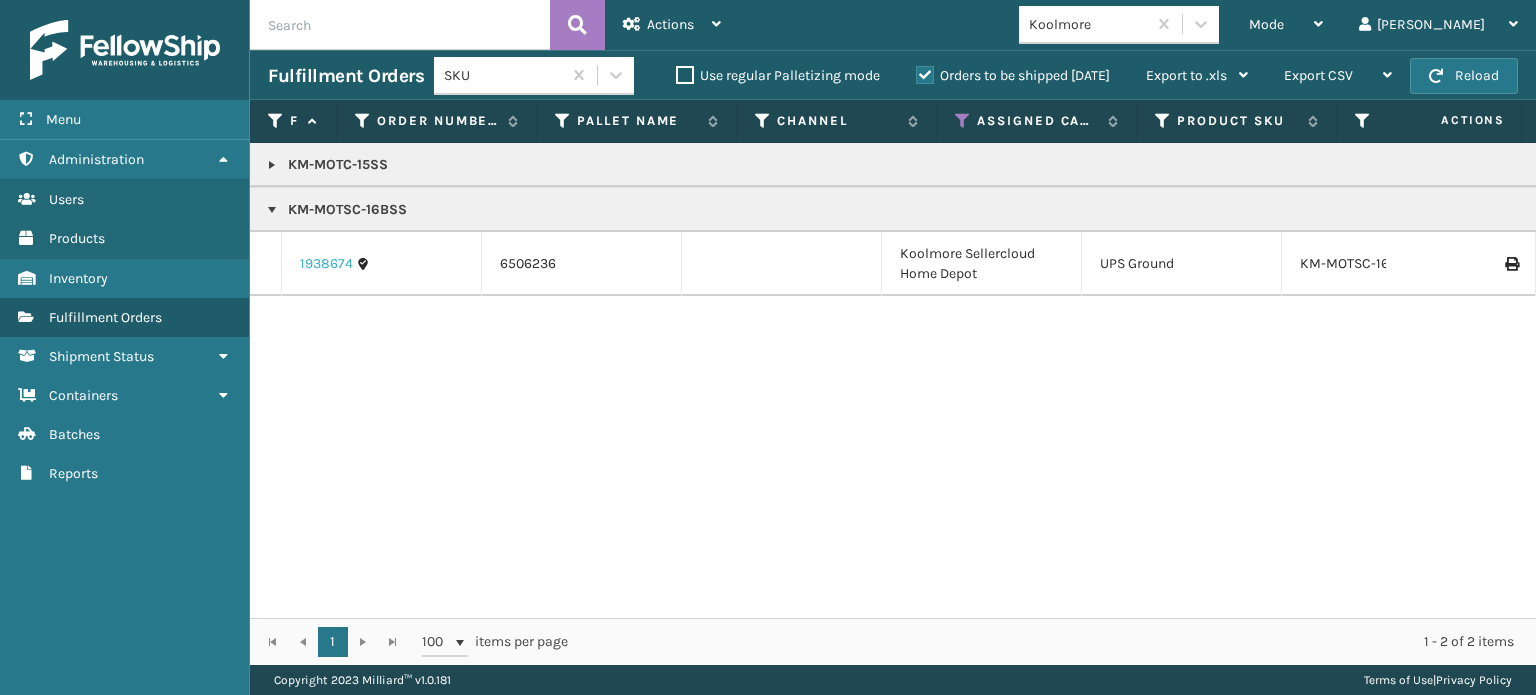 click on "1938674" at bounding box center [326, 264] 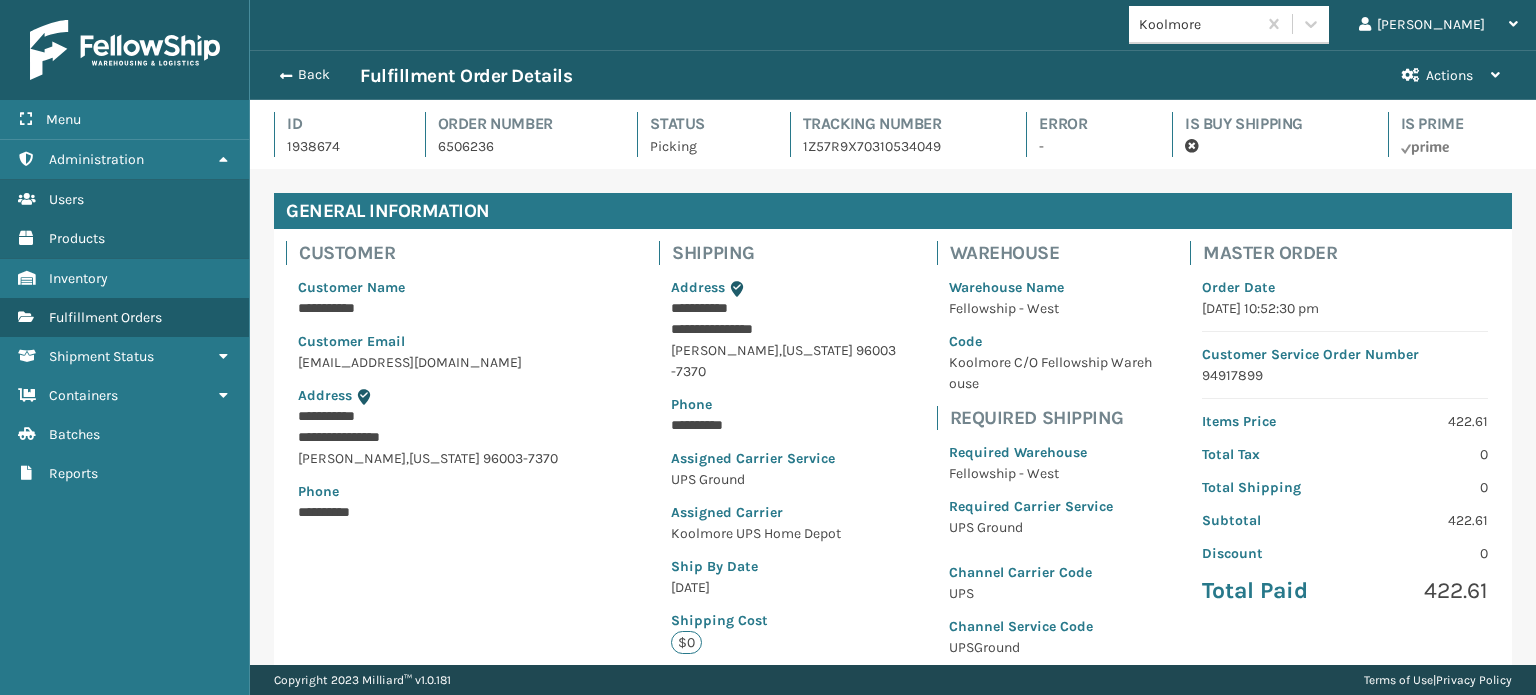 scroll, scrollTop: 99951, scrollLeft: 98713, axis: both 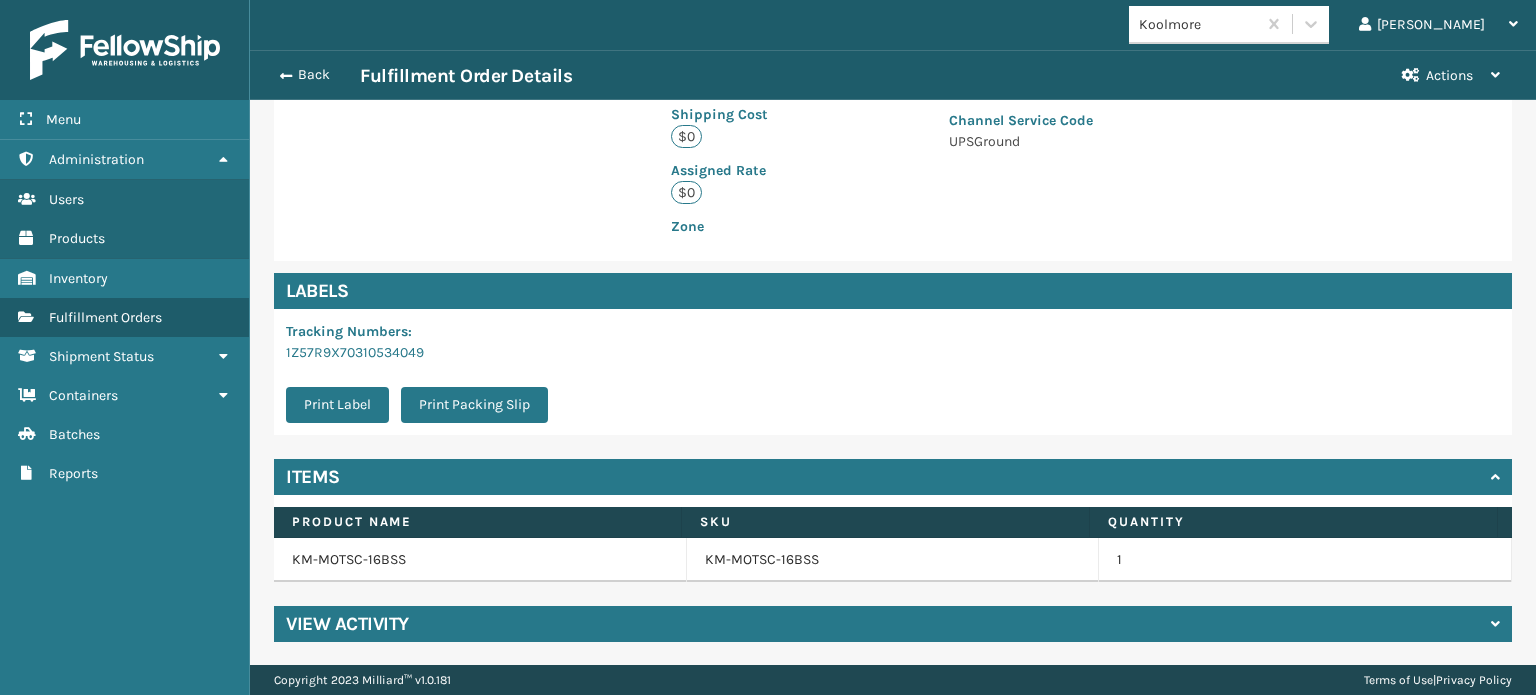click on "KM-MOTSC-16BSS" at bounding box center (893, 560) 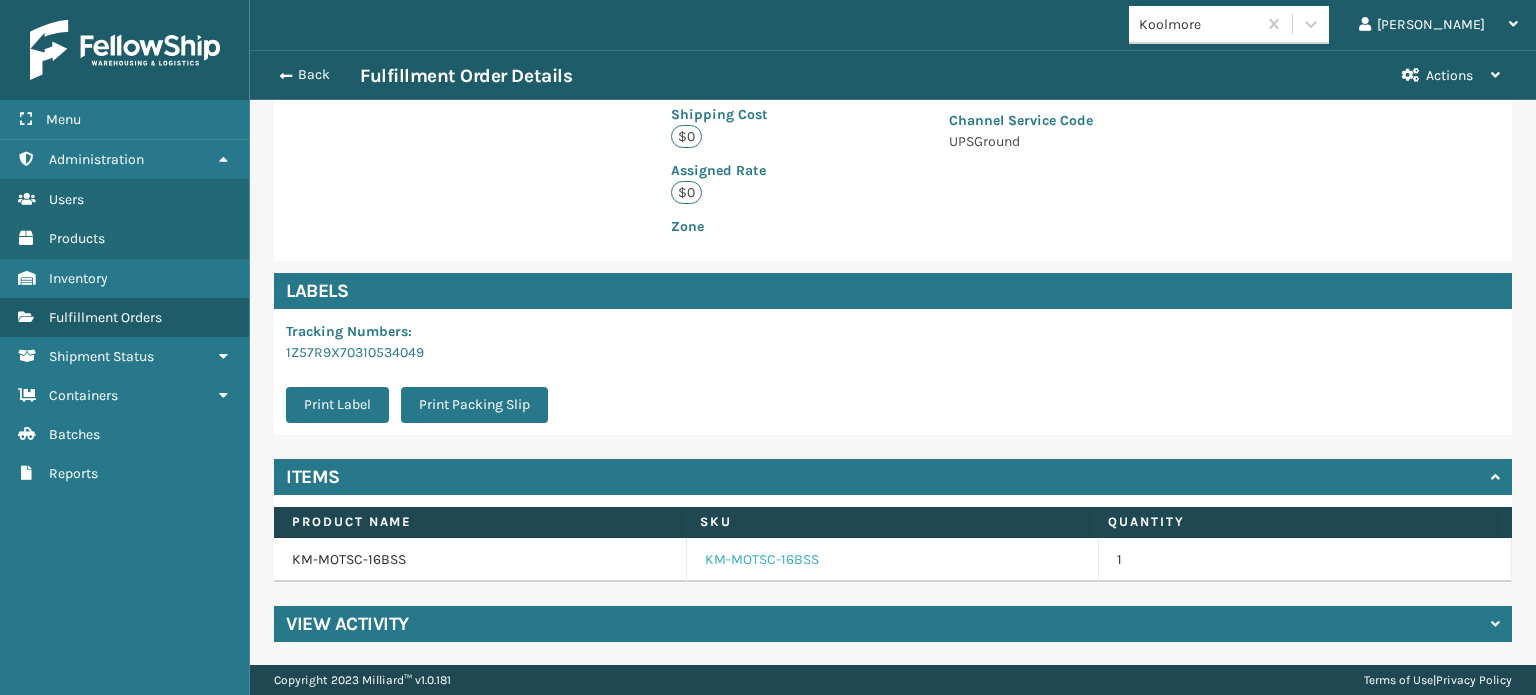 click on "KM-MOTSC-16BSS" at bounding box center [762, 560] 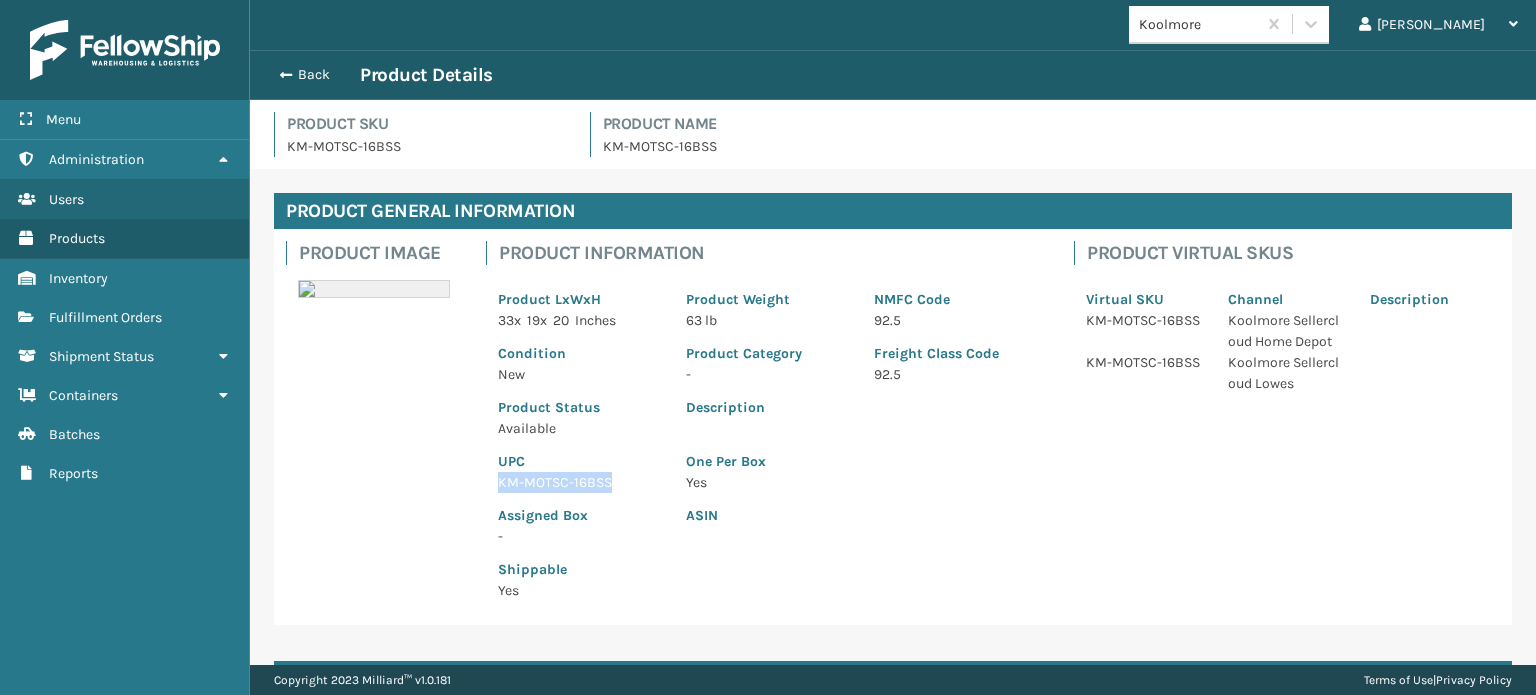 drag, startPoint x: 616, startPoint y: 479, endPoint x: 491, endPoint y: 481, distance: 125.016 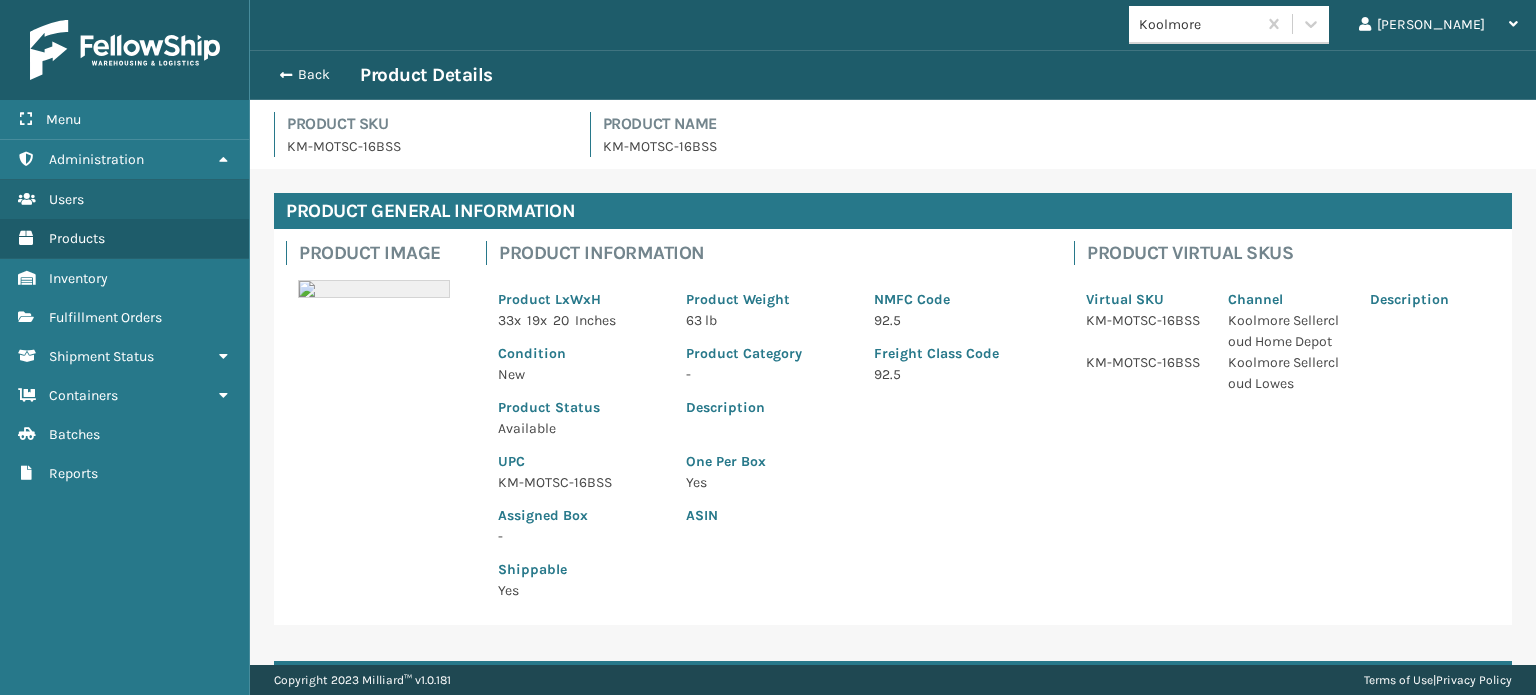 click on "Back Product Details" at bounding box center (893, 75) 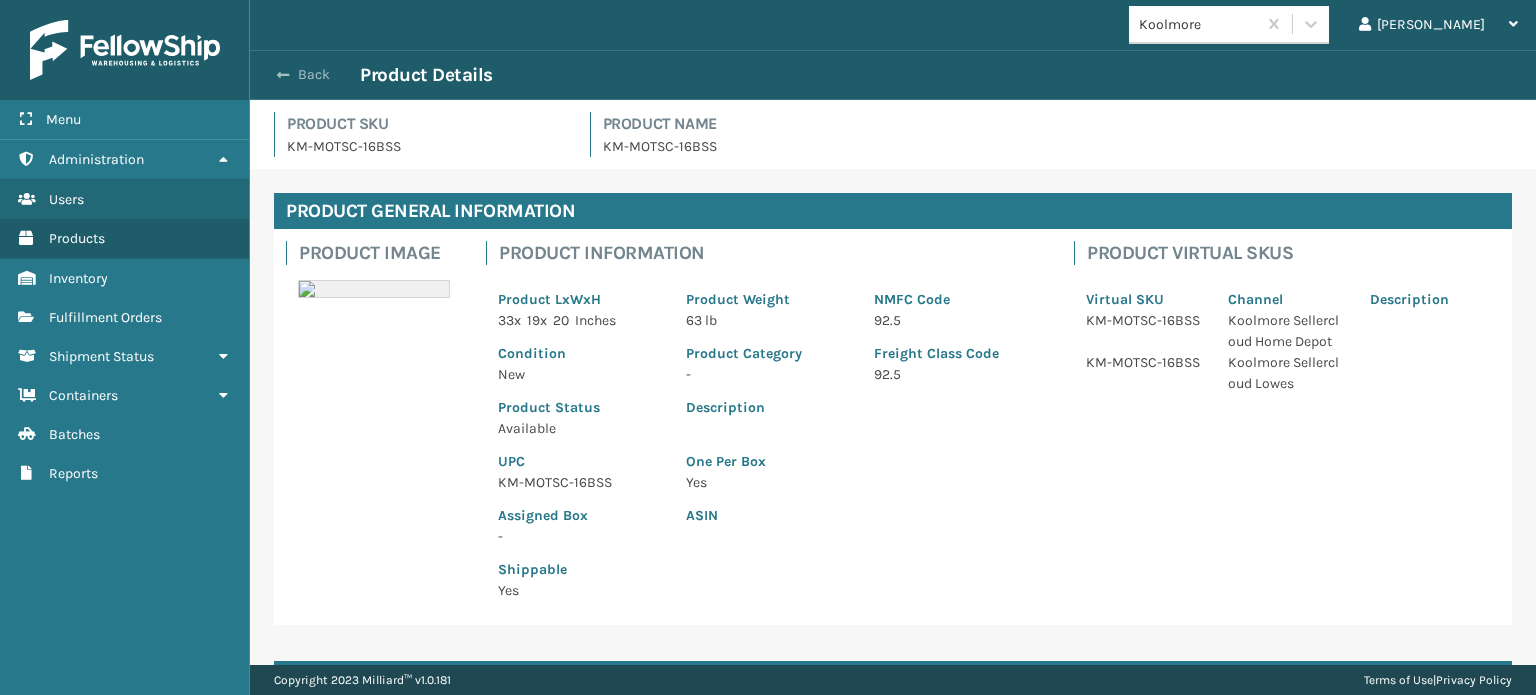 click on "Back" at bounding box center [314, 75] 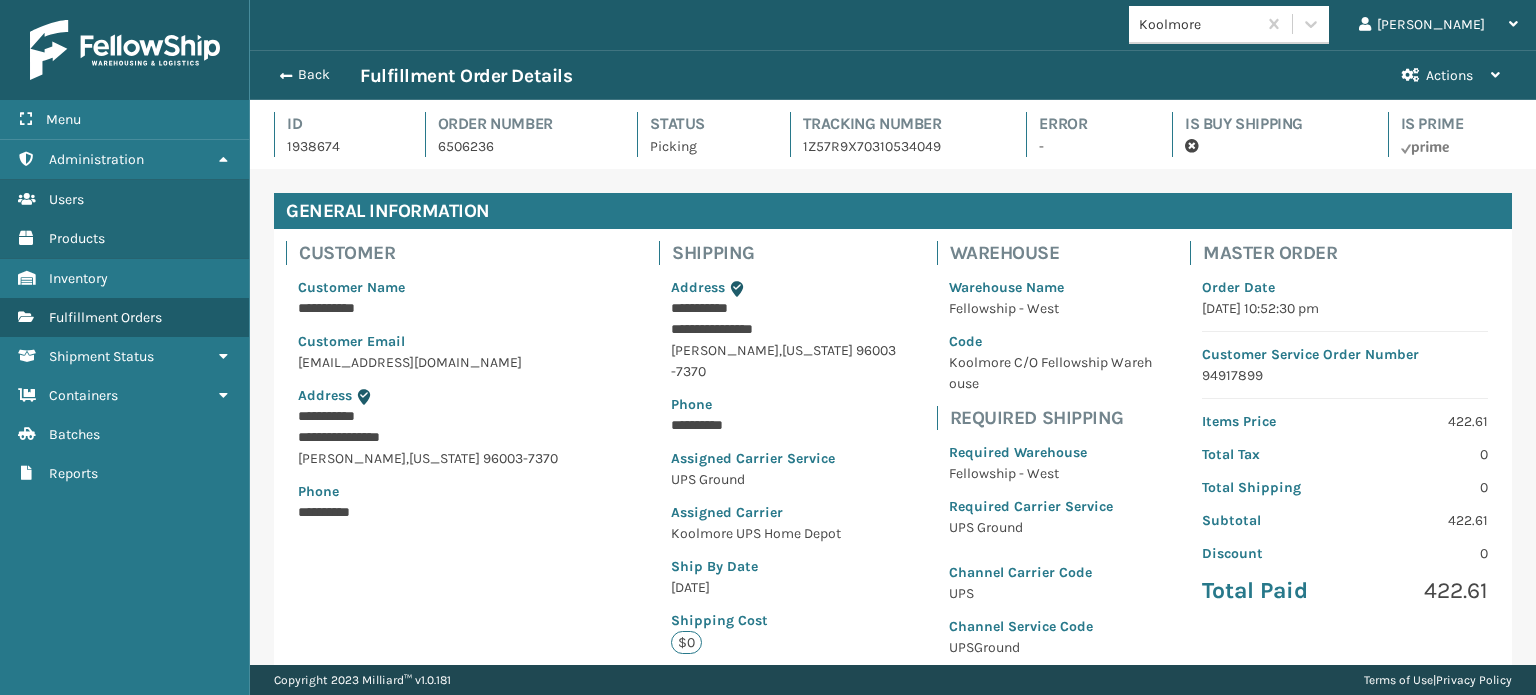 click on "Back" at bounding box center [314, 75] 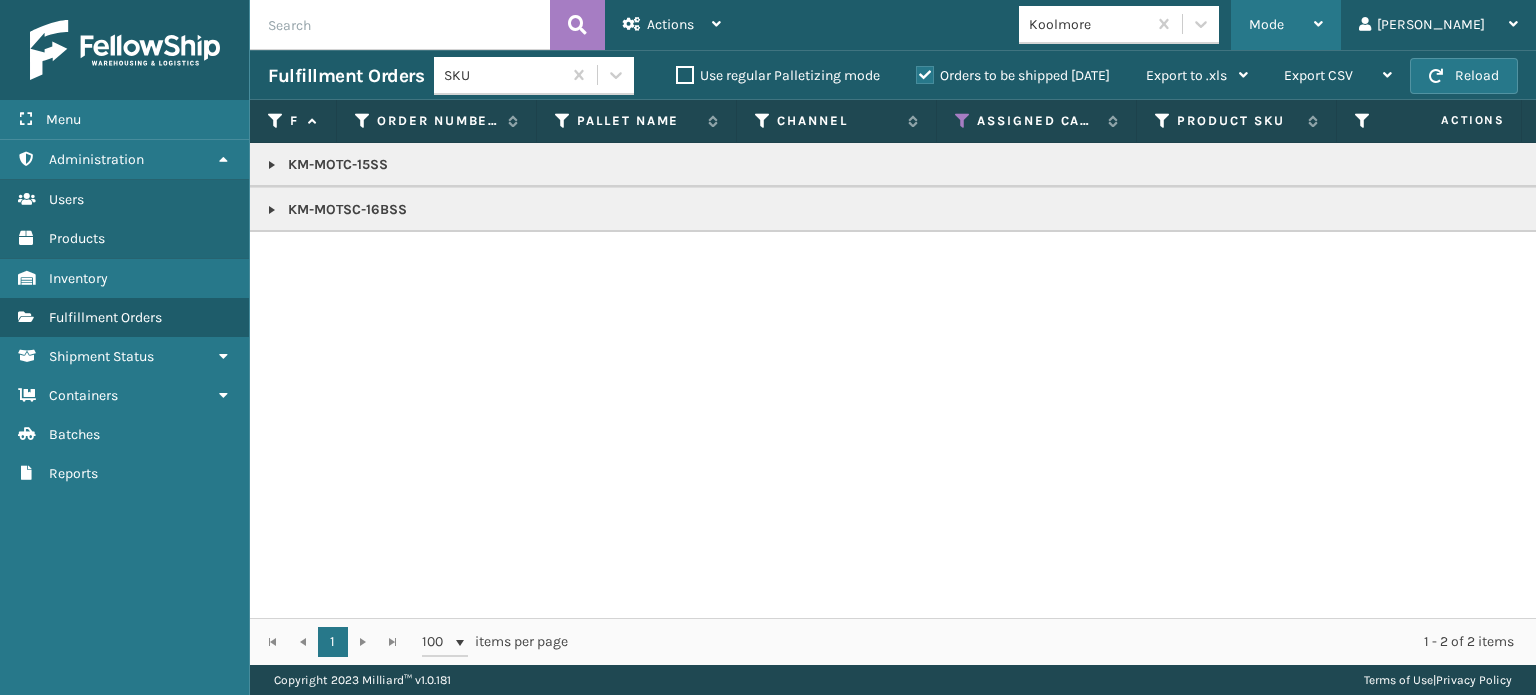click on "Mode" at bounding box center [1286, 25] 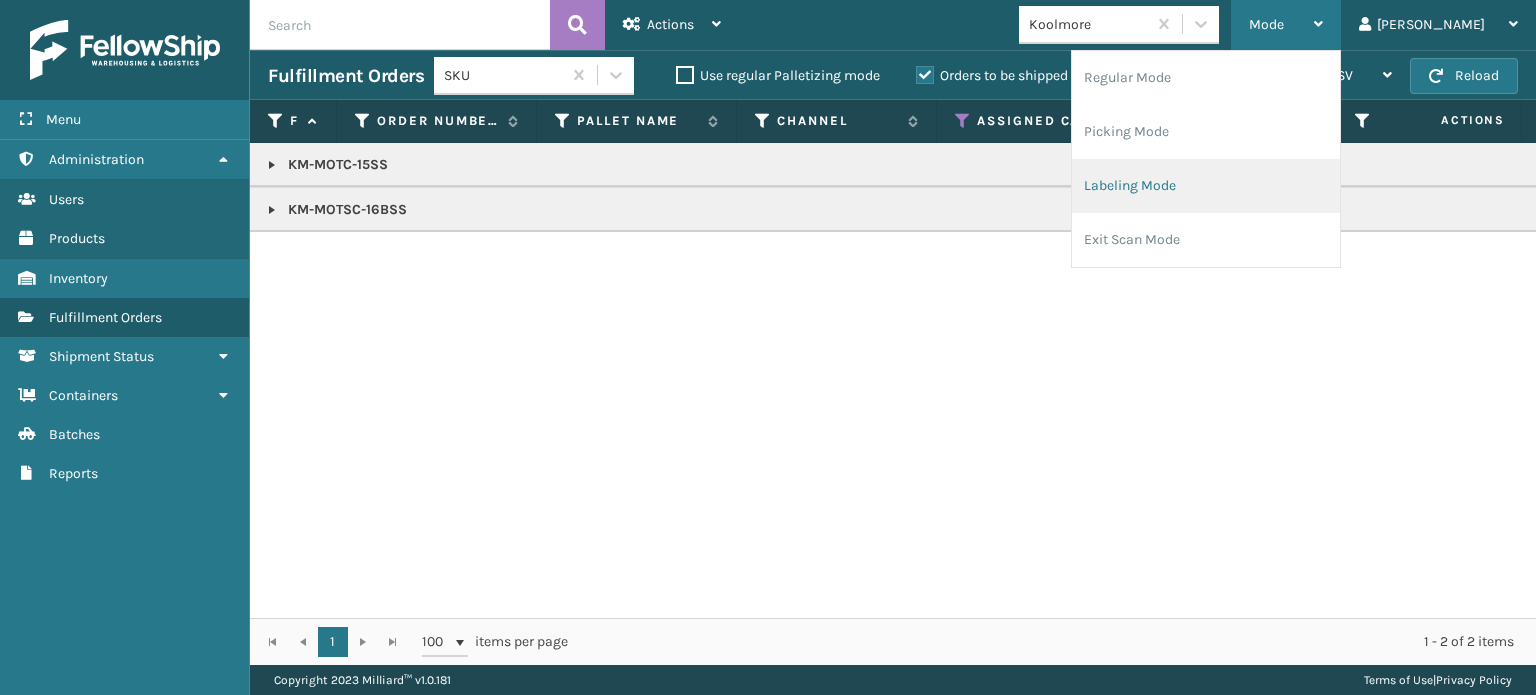 click on "Labeling Mode" at bounding box center [1206, 186] 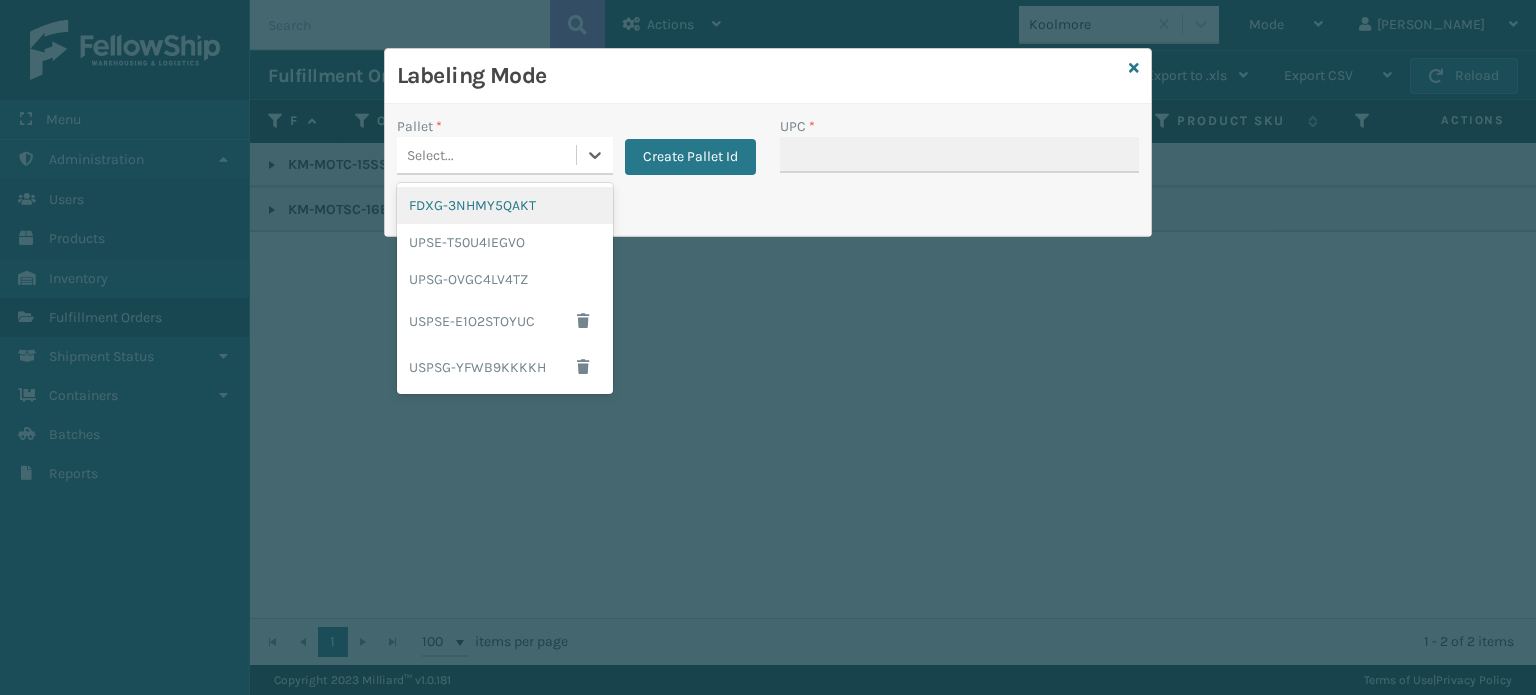 click at bounding box center (595, 155) 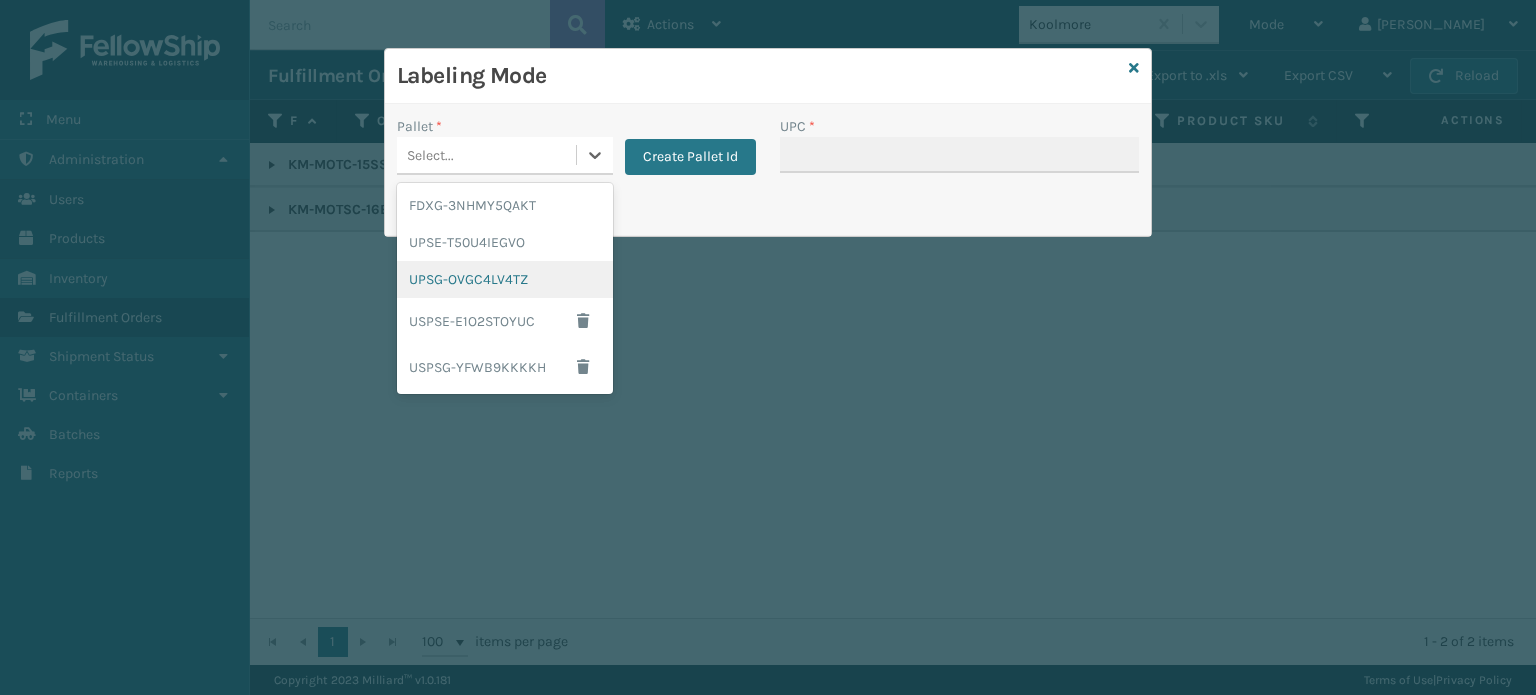 click on "UPSG-OVGC4LV4TZ" at bounding box center [505, 279] 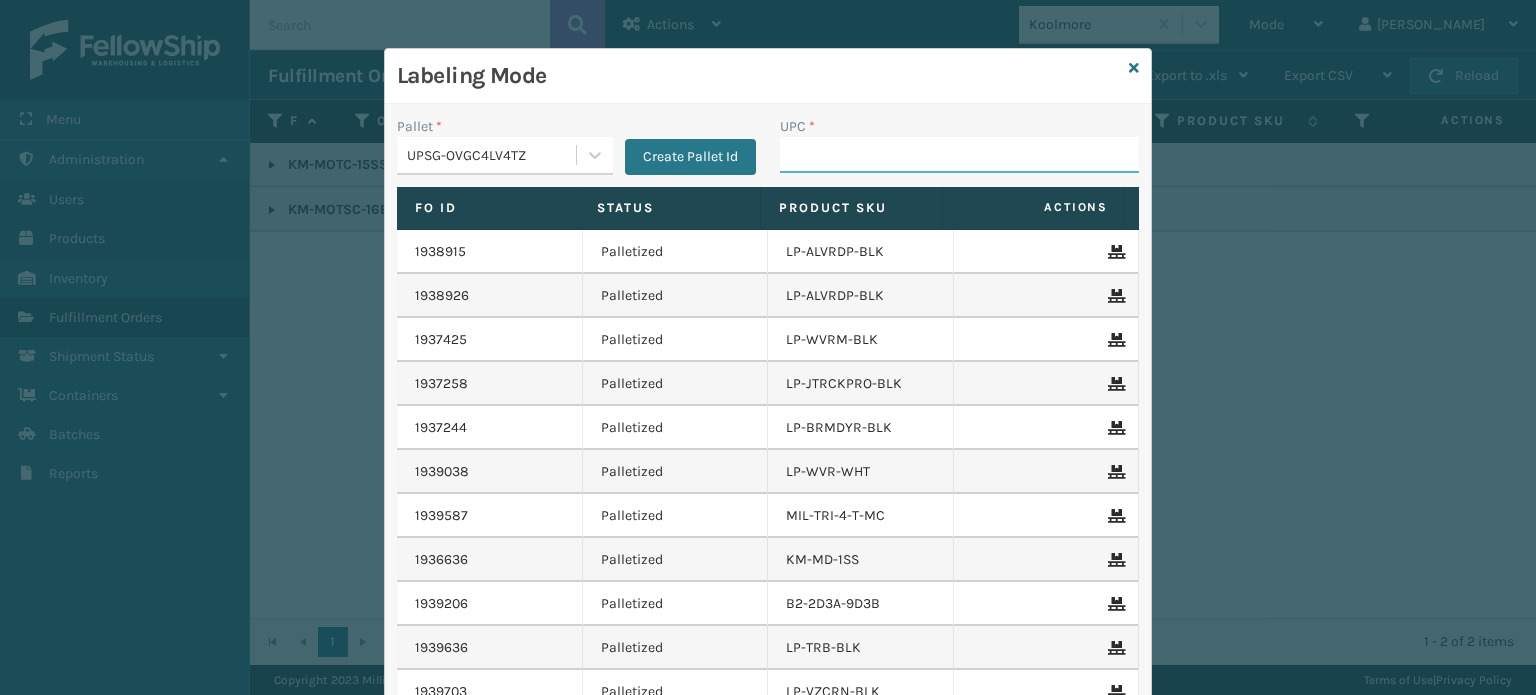 click on "UPC   *" at bounding box center (959, 155) 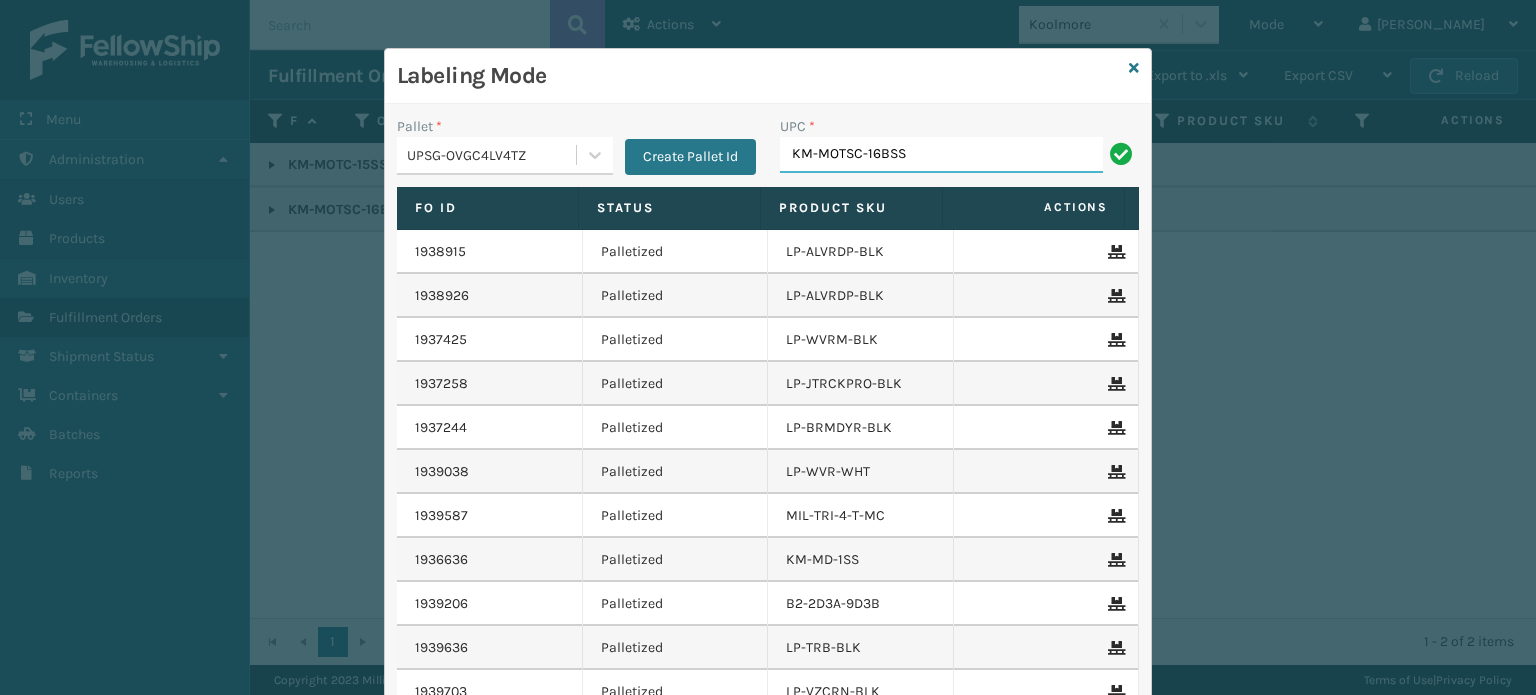 type on "KM-MOTSC-16BSS" 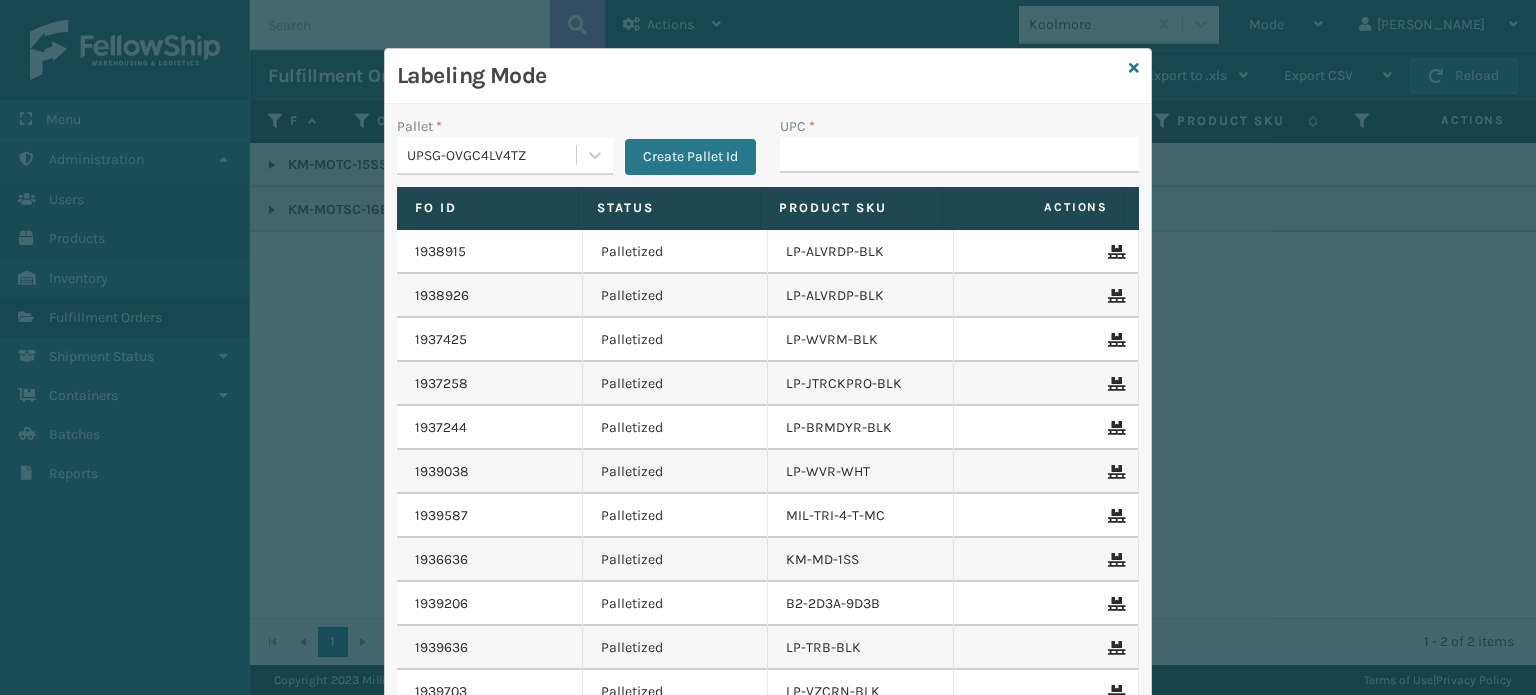 click on "Labeling Mode" at bounding box center (768, 76) 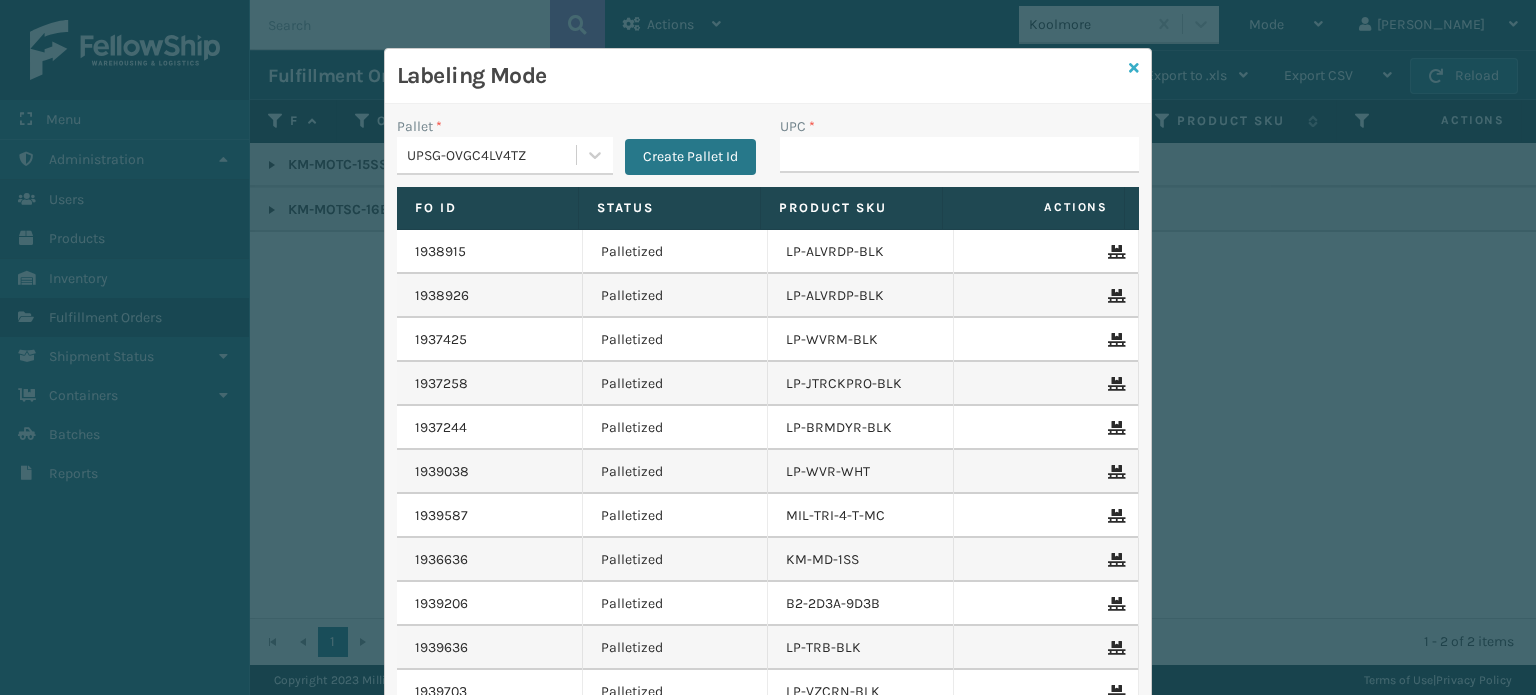 click at bounding box center [1134, 68] 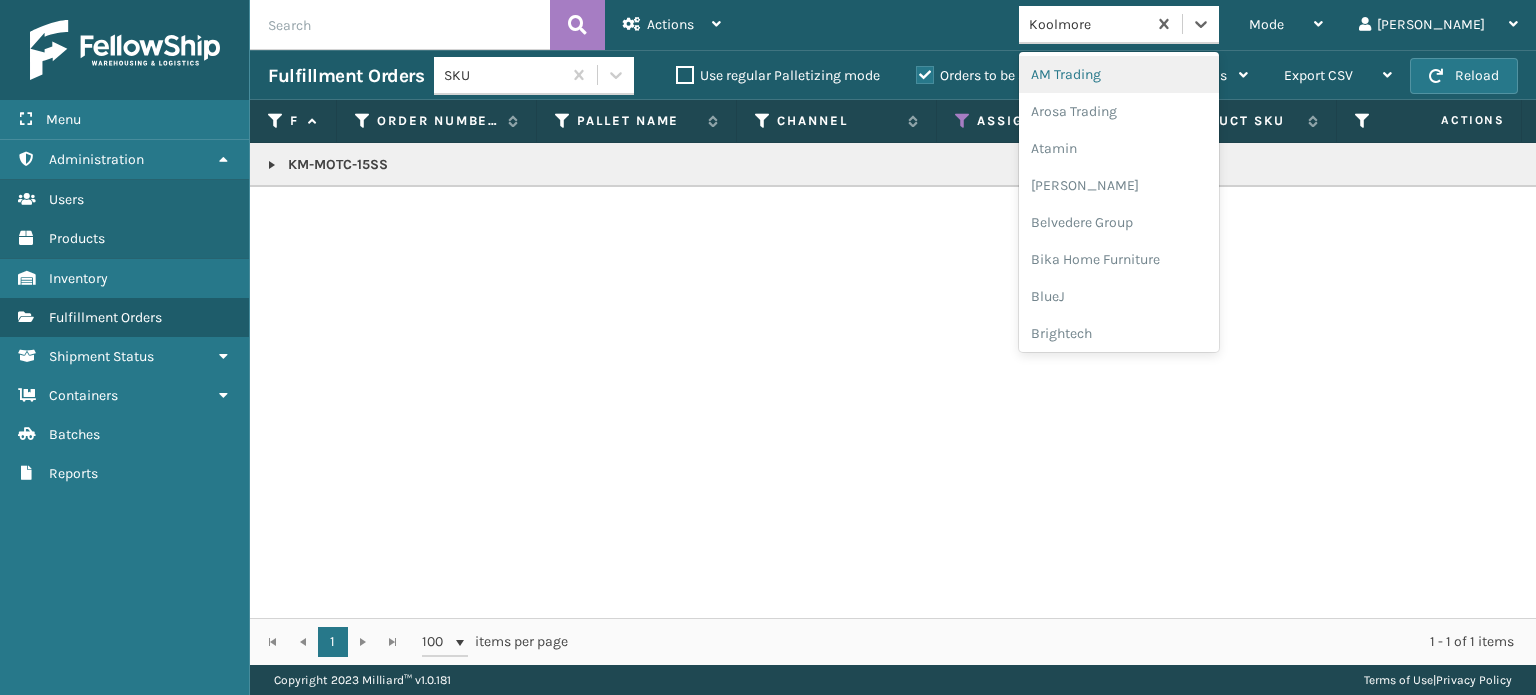 click on "Koolmore" at bounding box center [1082, 24] 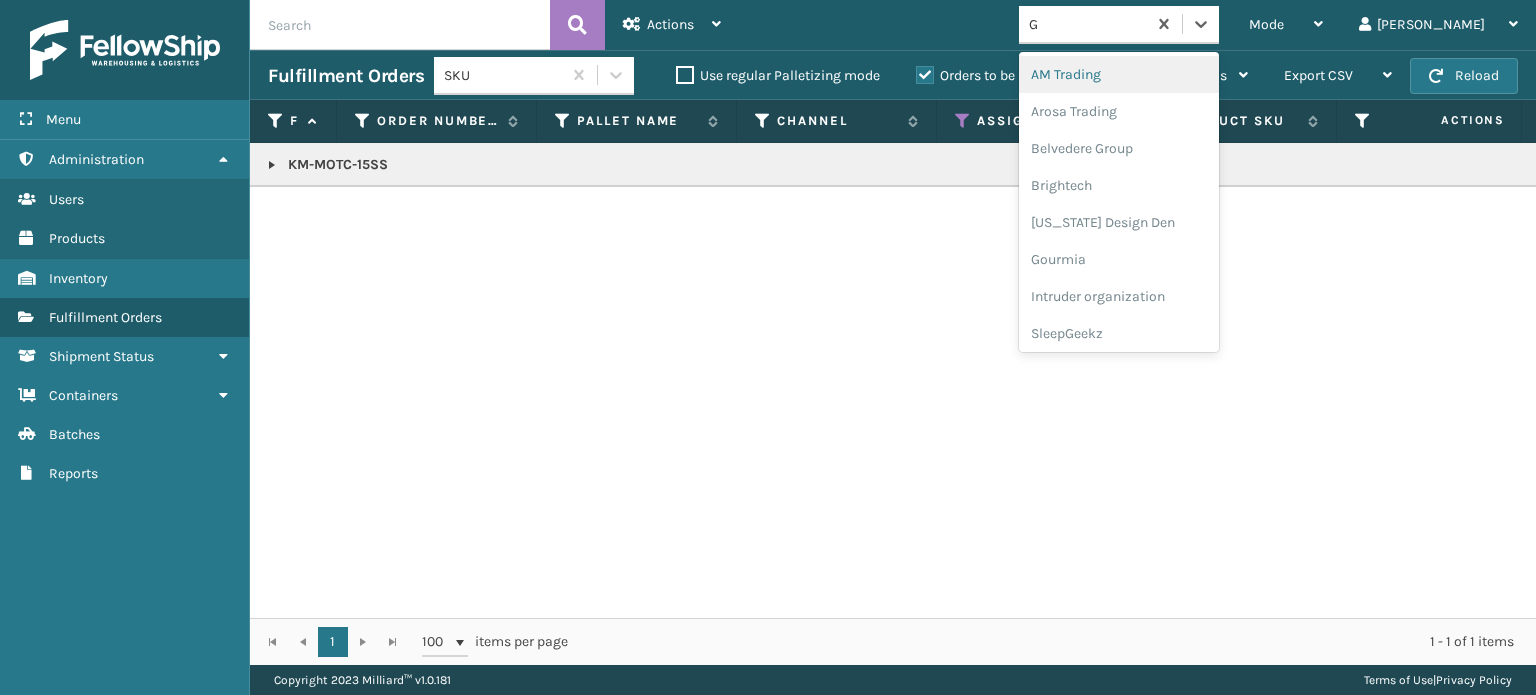 type on "GO" 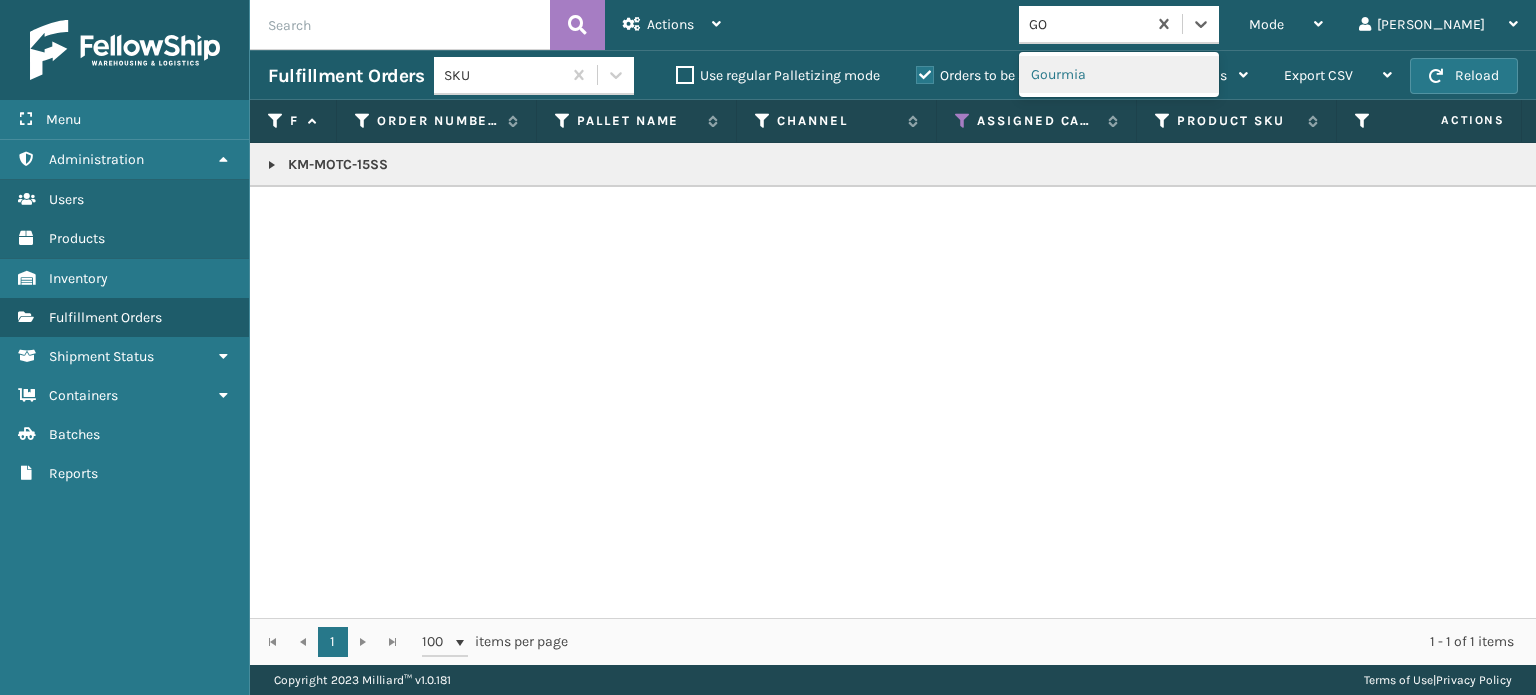 click on "Gourmia" at bounding box center (1119, 74) 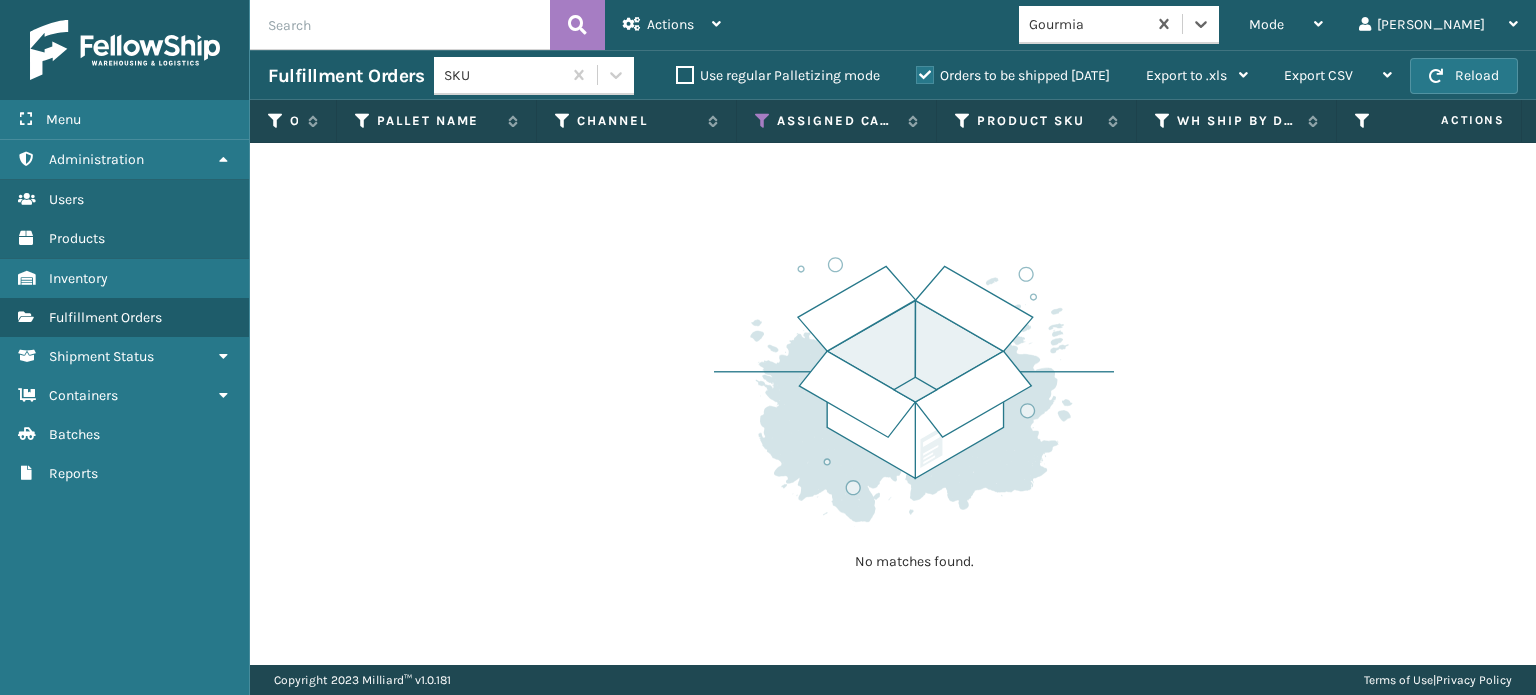 click on "Gourmia" at bounding box center [1088, 24] 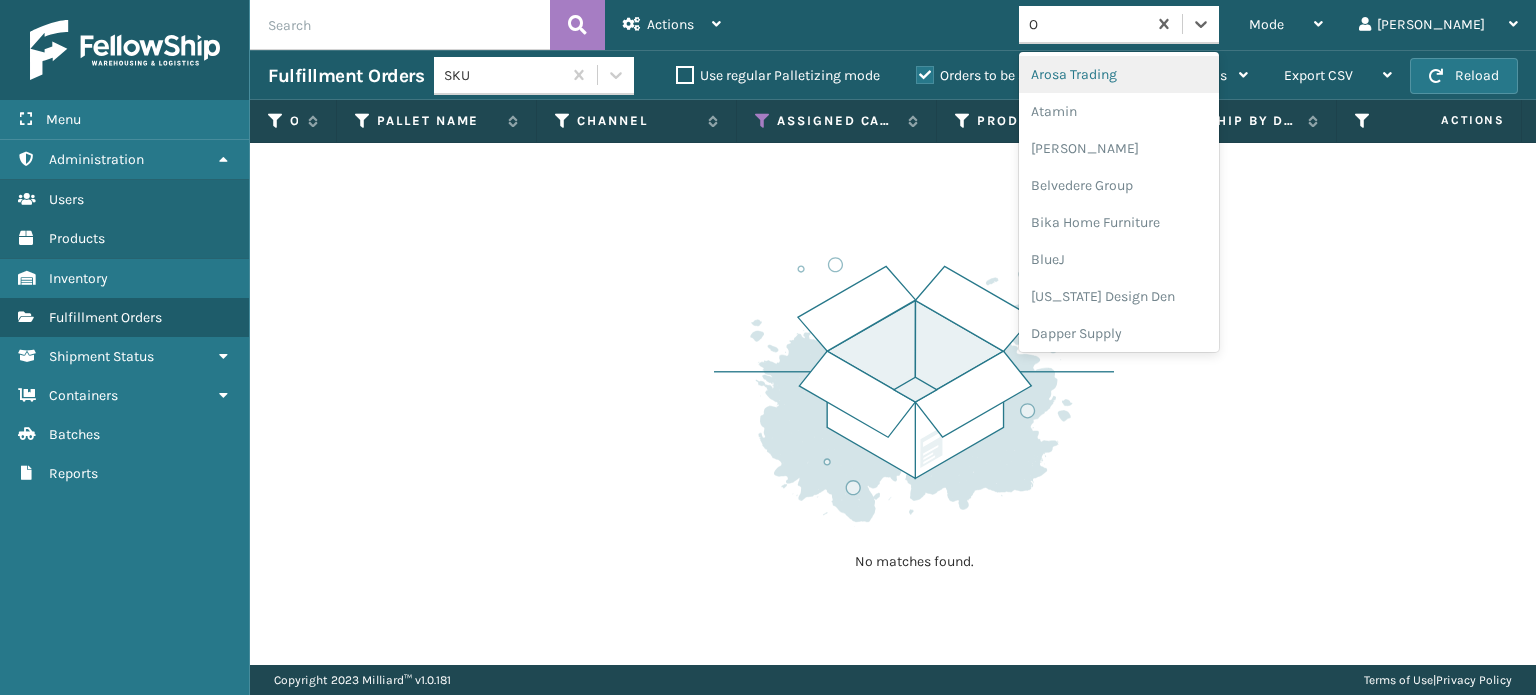 type on "OC" 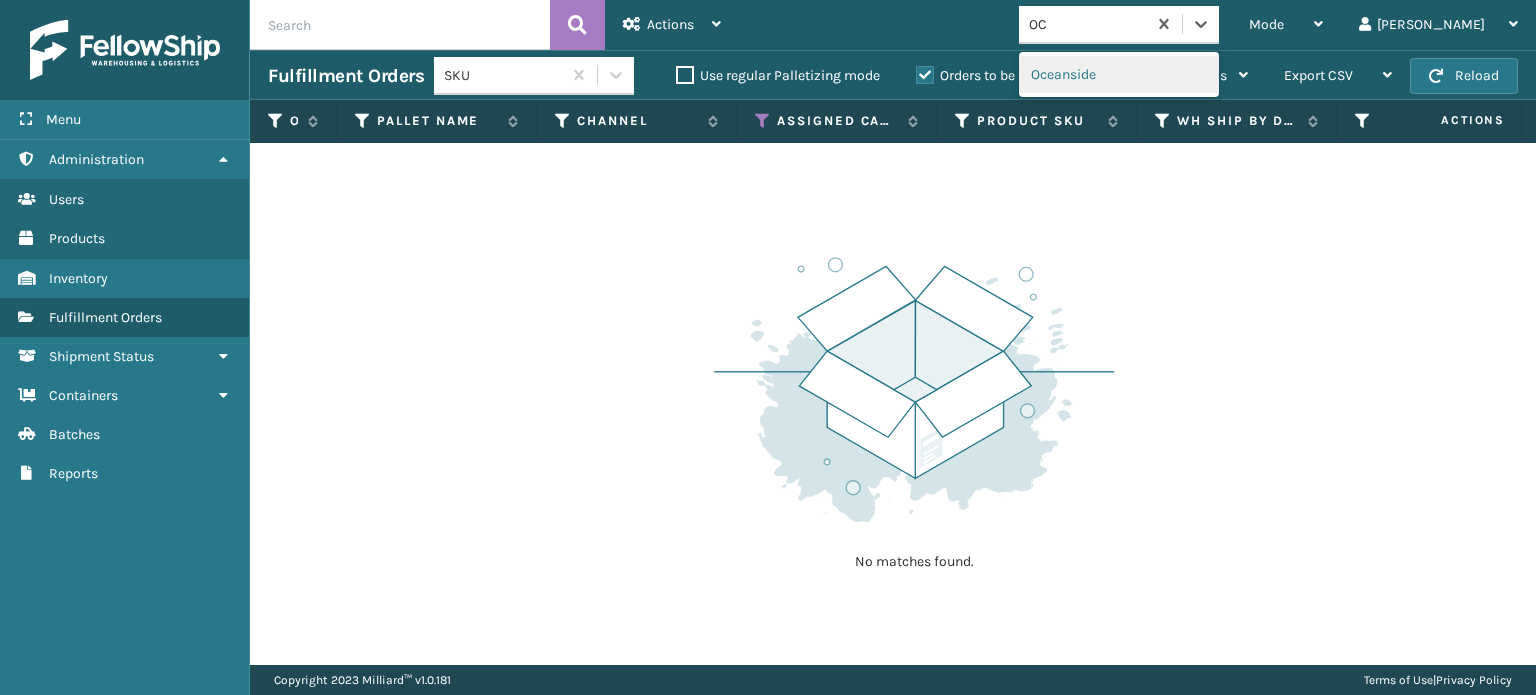 click on "Oceanside" at bounding box center [1119, 74] 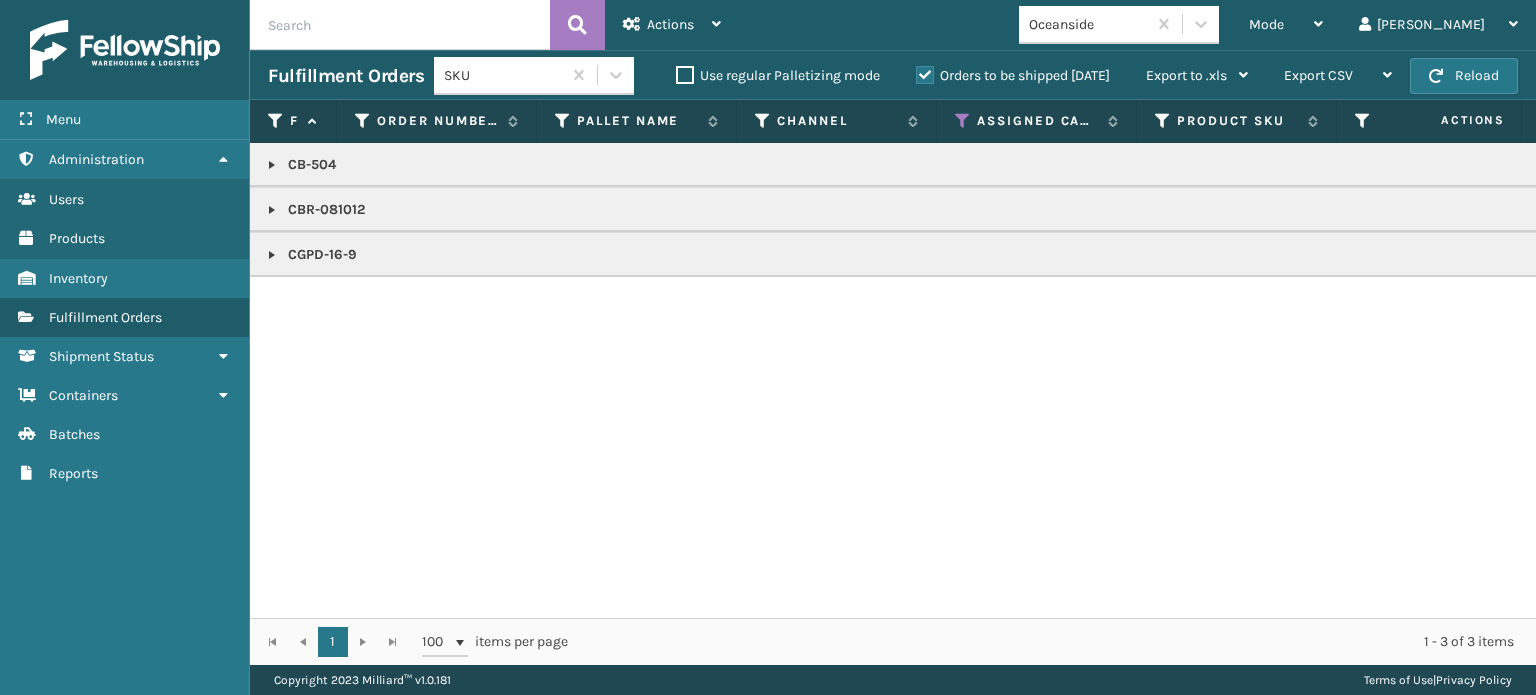 click on "CB-504" at bounding box center (1741, 165) 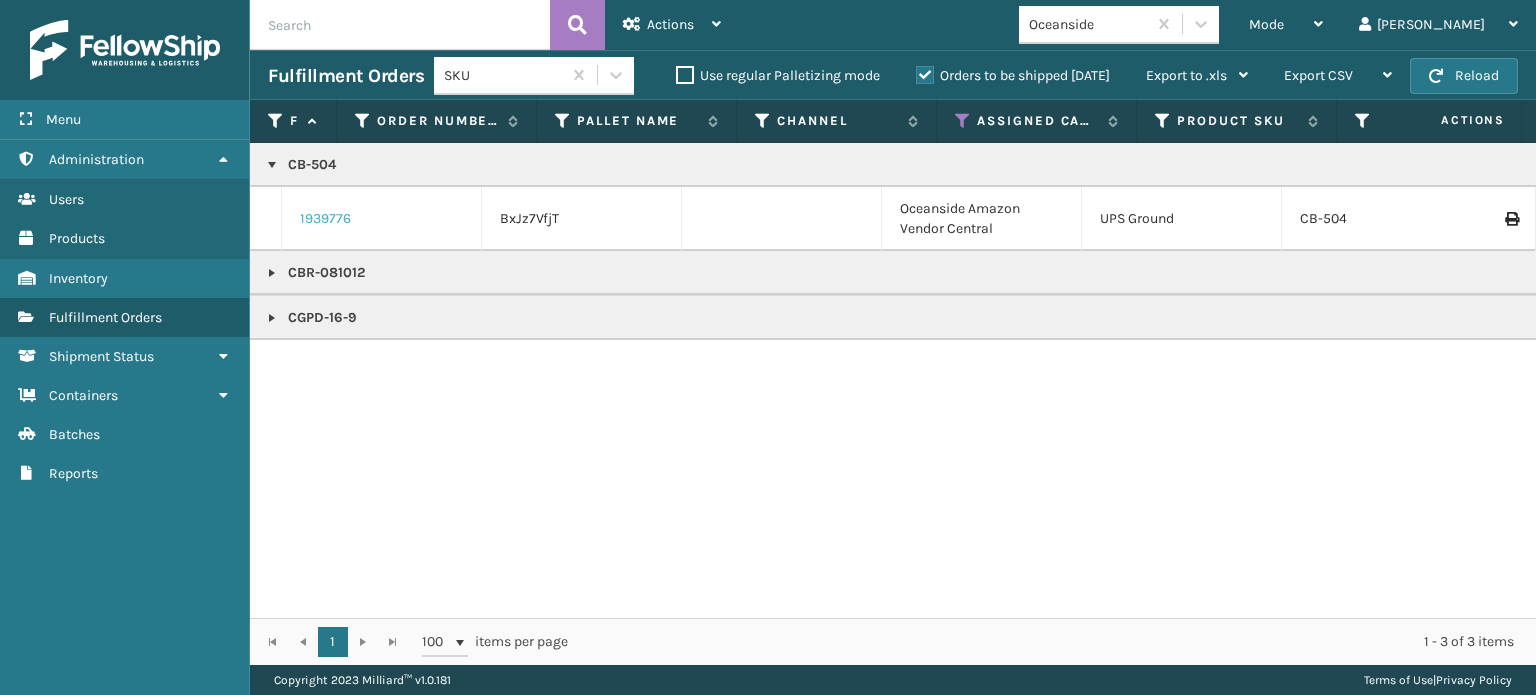 click on "1939776" at bounding box center (325, 219) 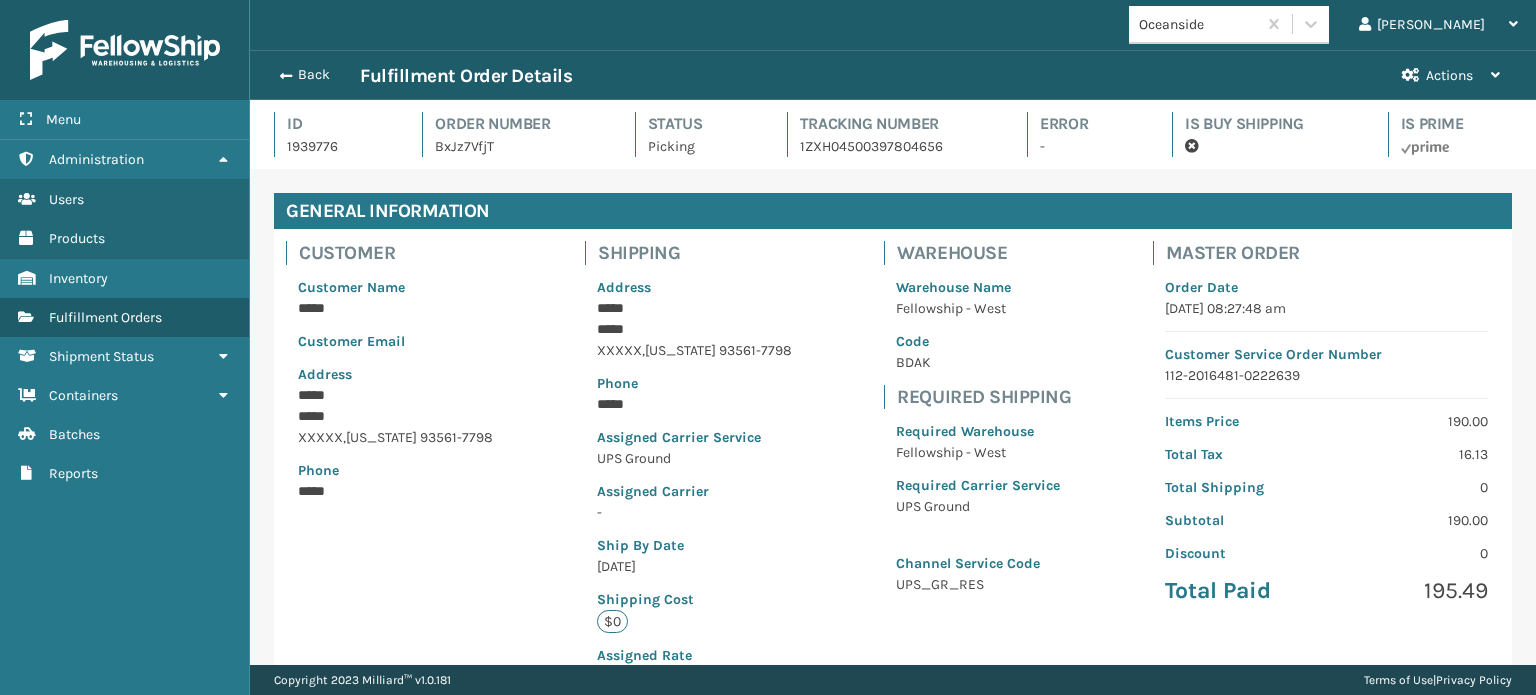 scroll, scrollTop: 99951, scrollLeft: 98713, axis: both 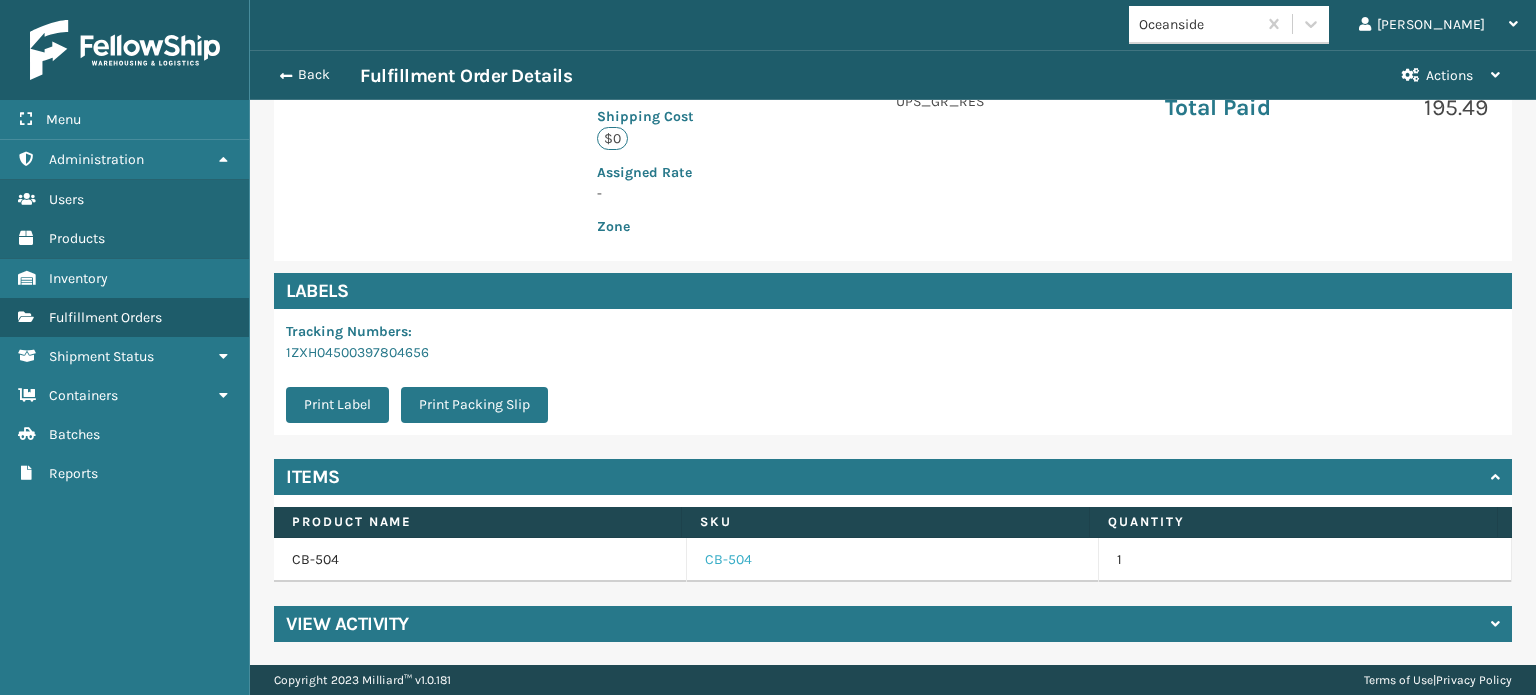 click on "CB-504" at bounding box center [728, 560] 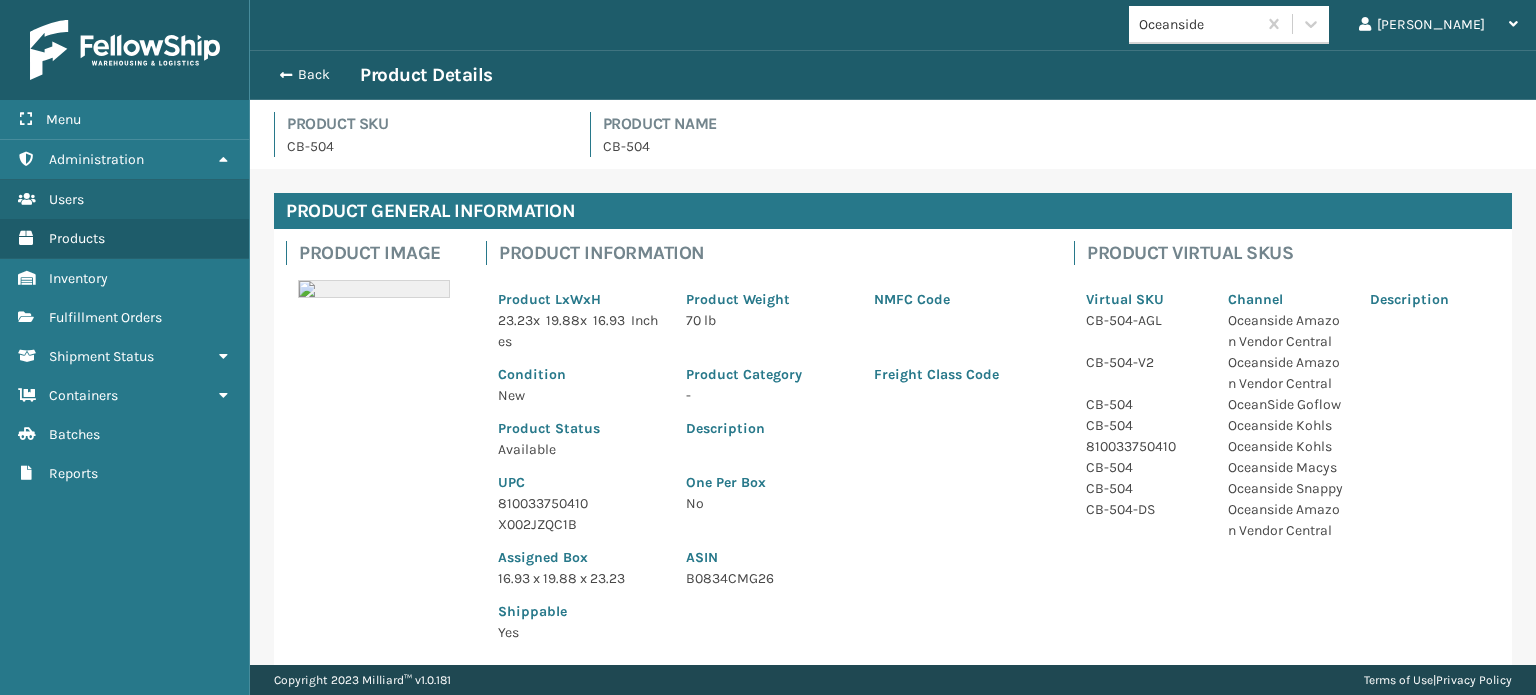 click on "810033750410" at bounding box center [580, 503] 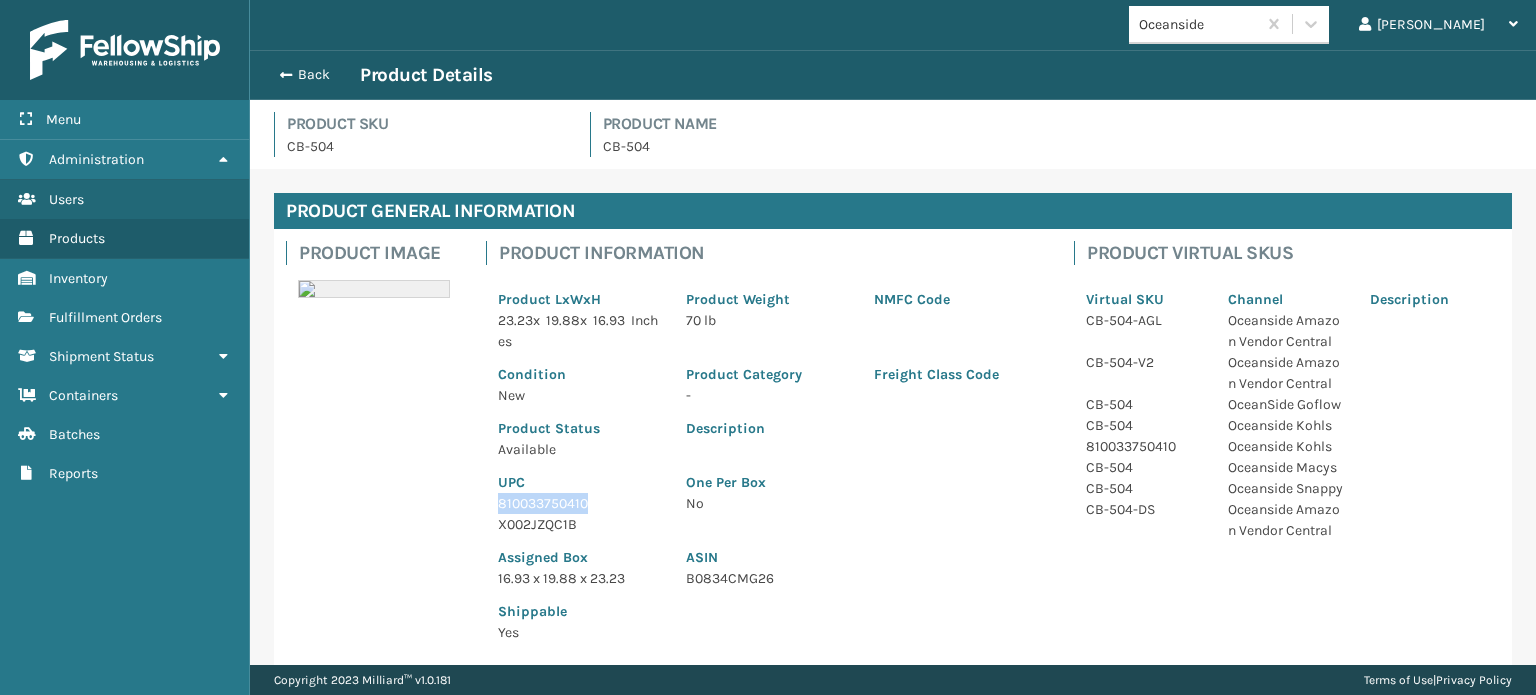 click on "810033750410" at bounding box center [580, 503] 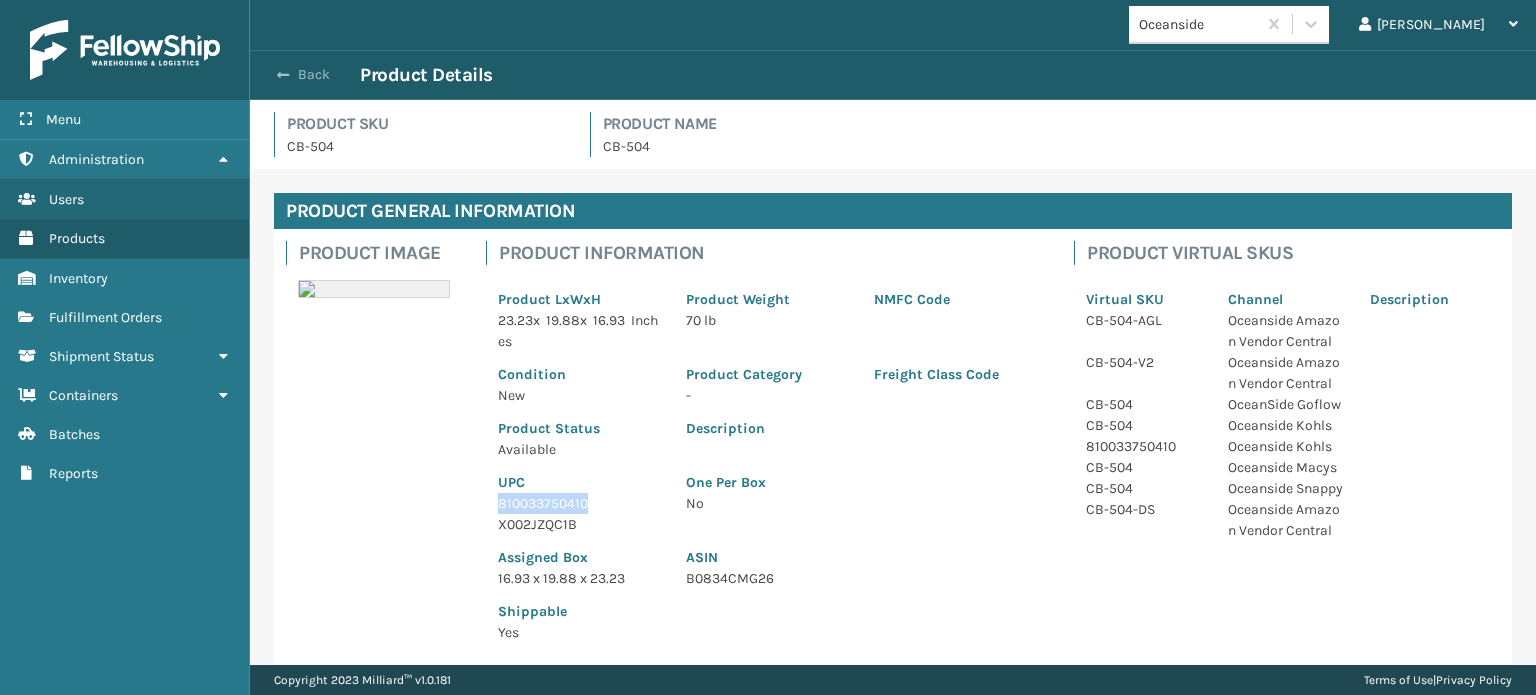 click on "Back" at bounding box center [314, 75] 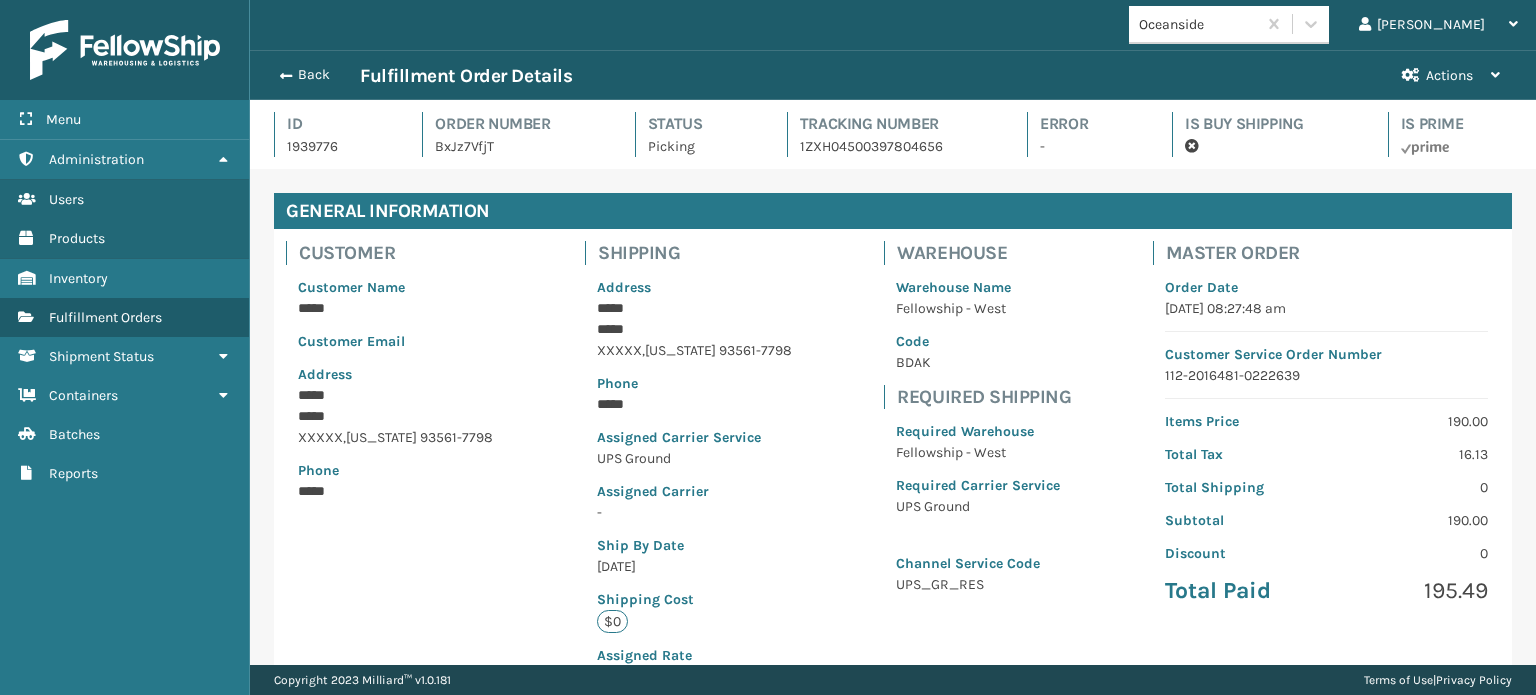 scroll, scrollTop: 99951, scrollLeft: 98713, axis: both 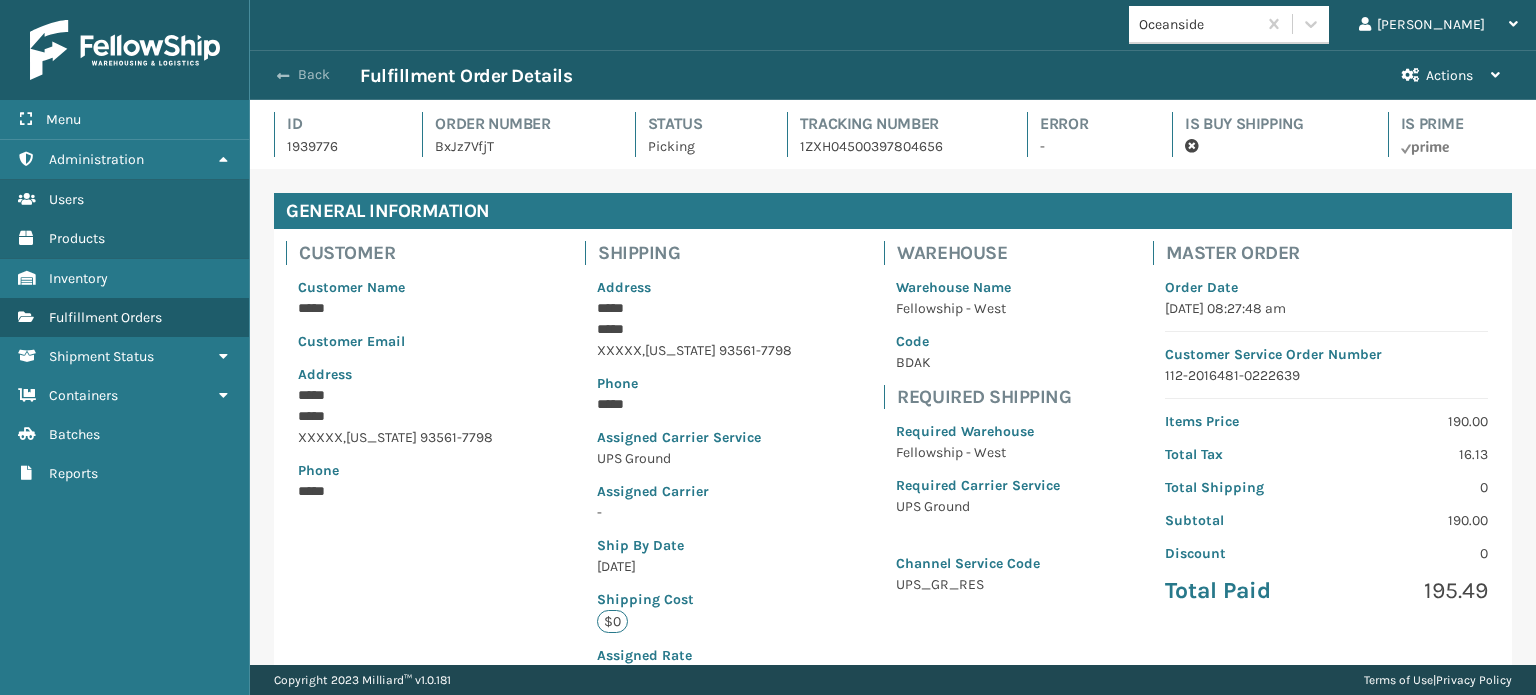 click on "Back" at bounding box center [314, 75] 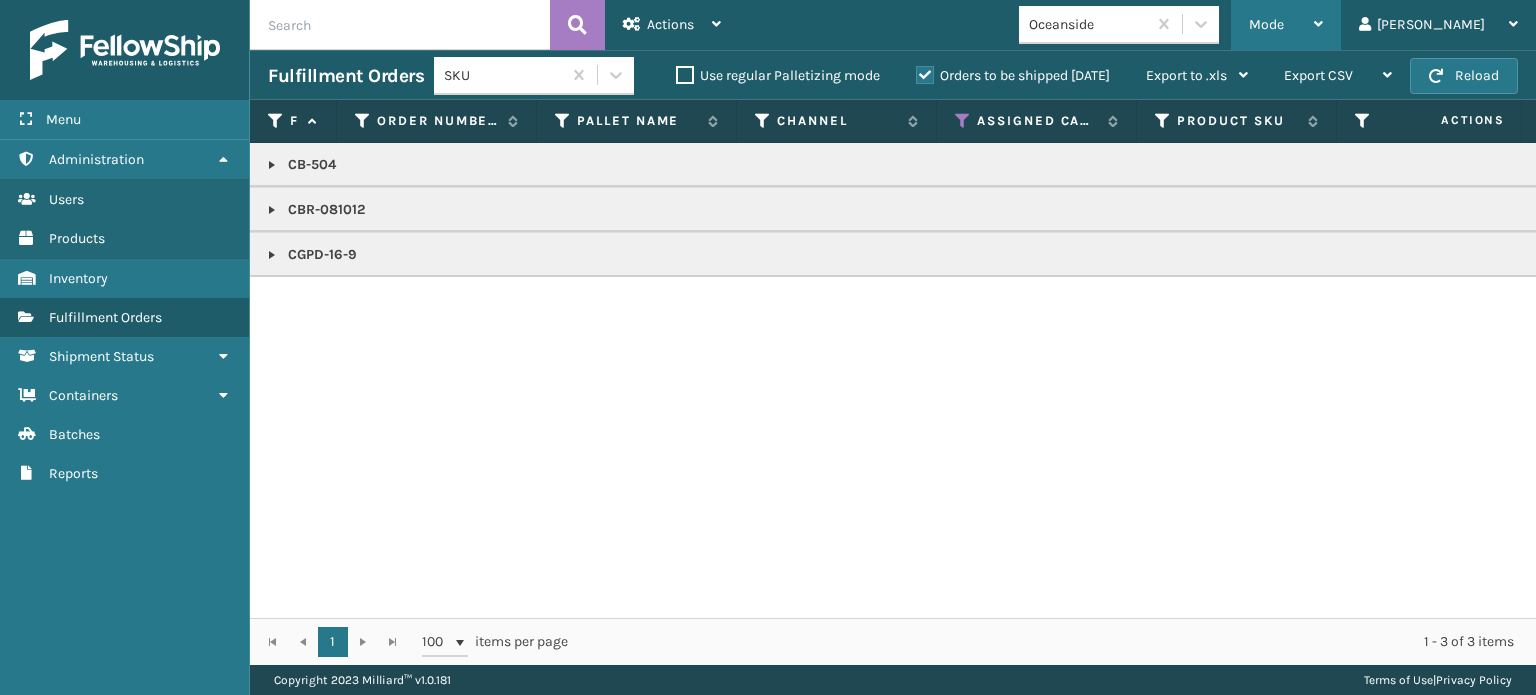 click on "Mode" at bounding box center [1286, 25] 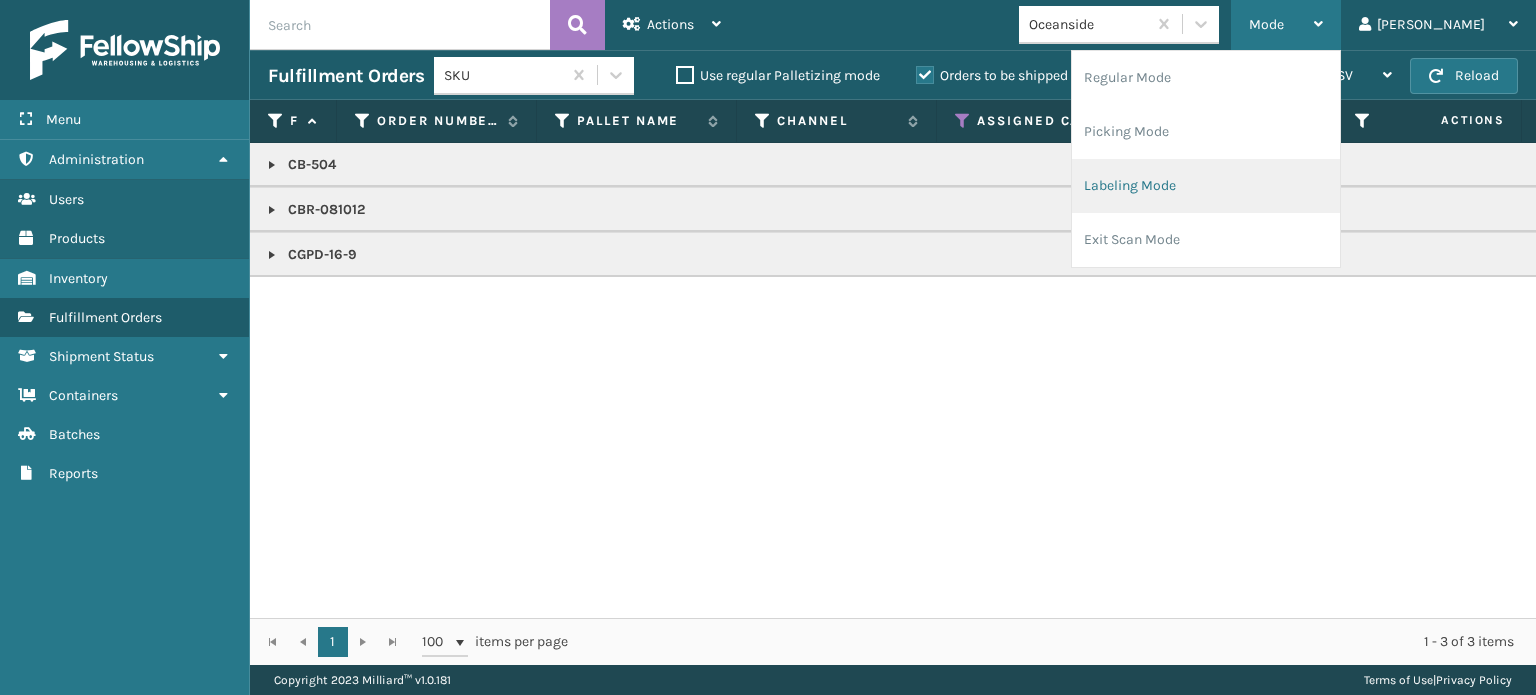 click on "Labeling Mode" at bounding box center [1206, 186] 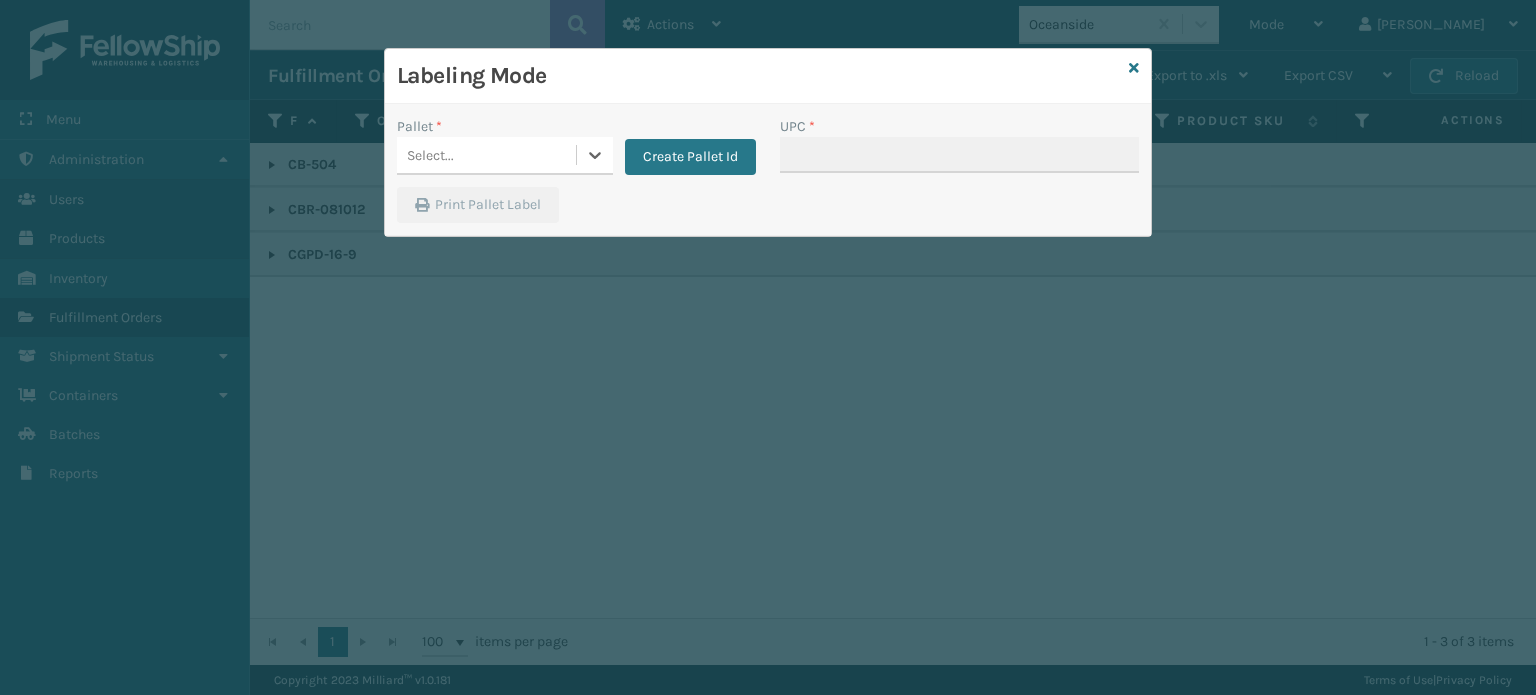 click 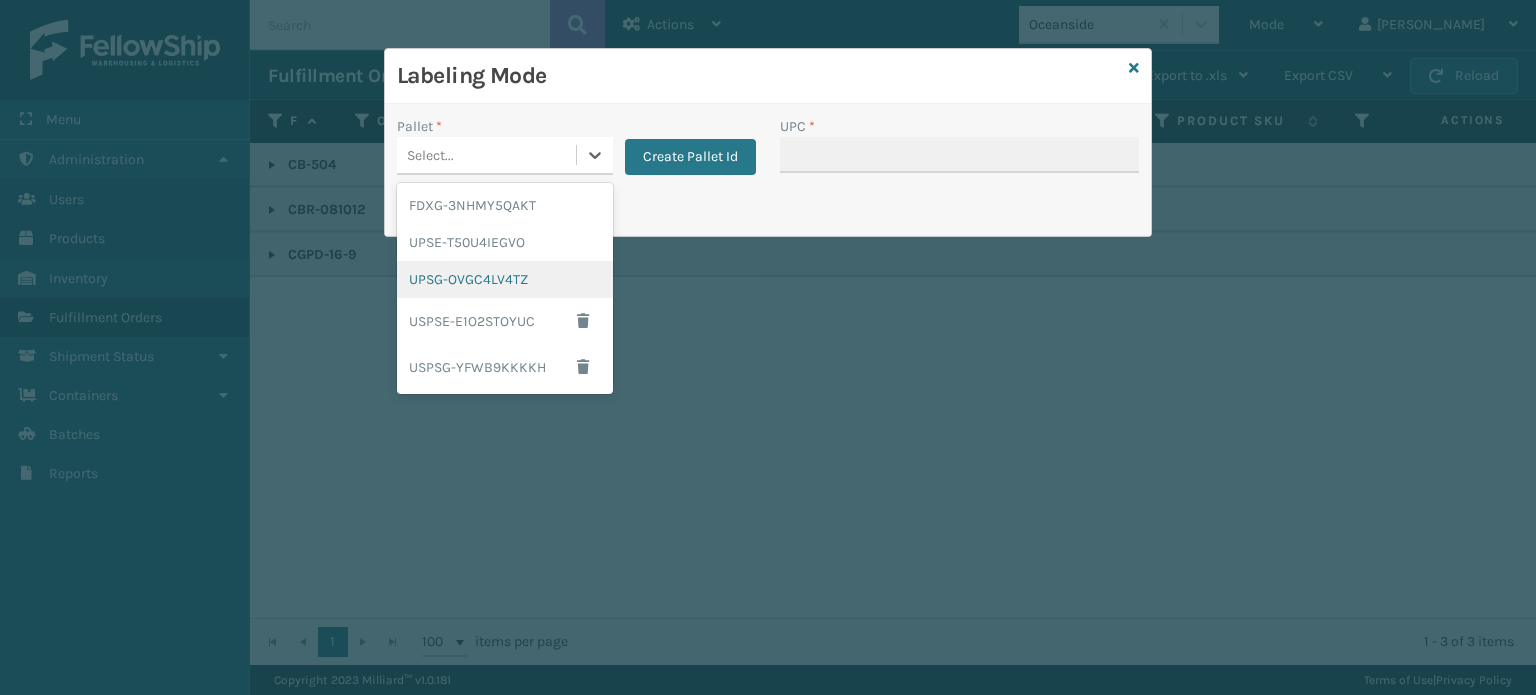 click on "UPSG-OVGC4LV4TZ" at bounding box center (505, 279) 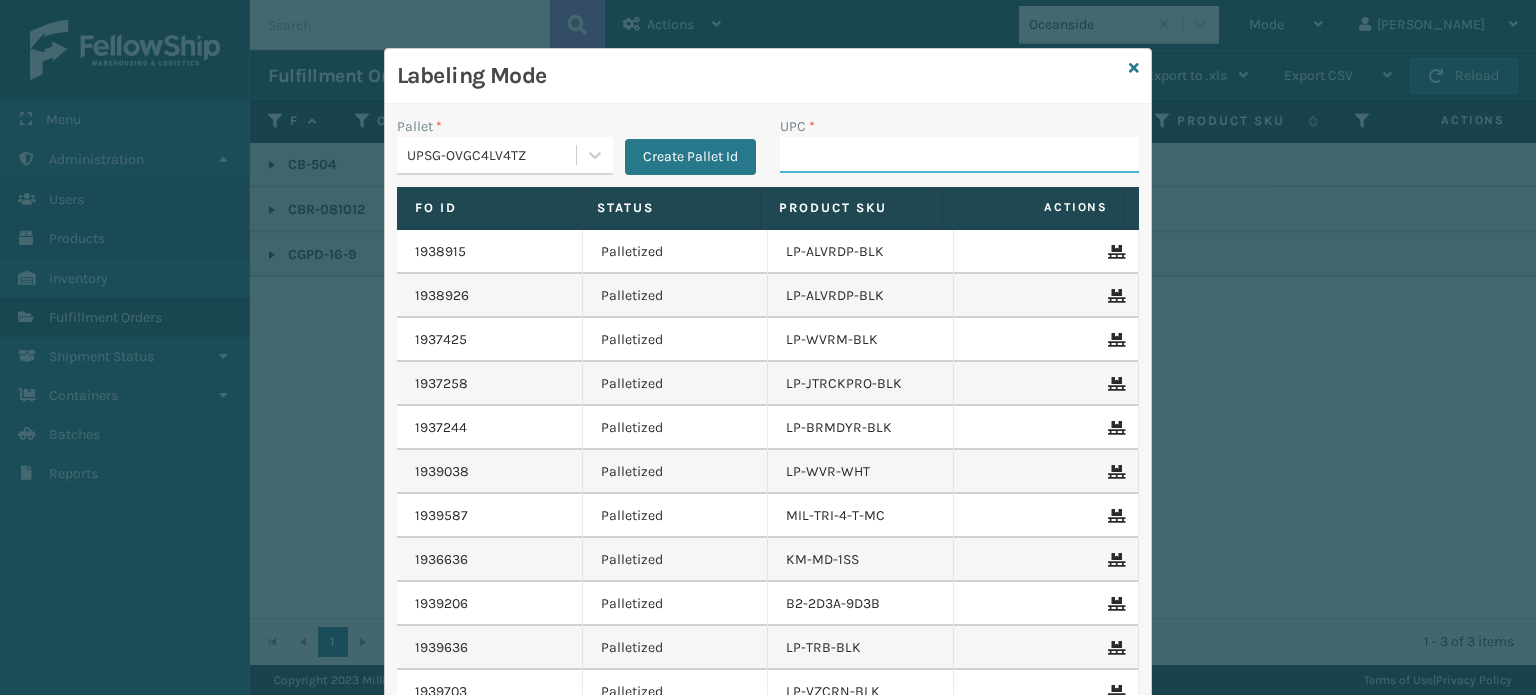 click on "UPC   *" at bounding box center [959, 155] 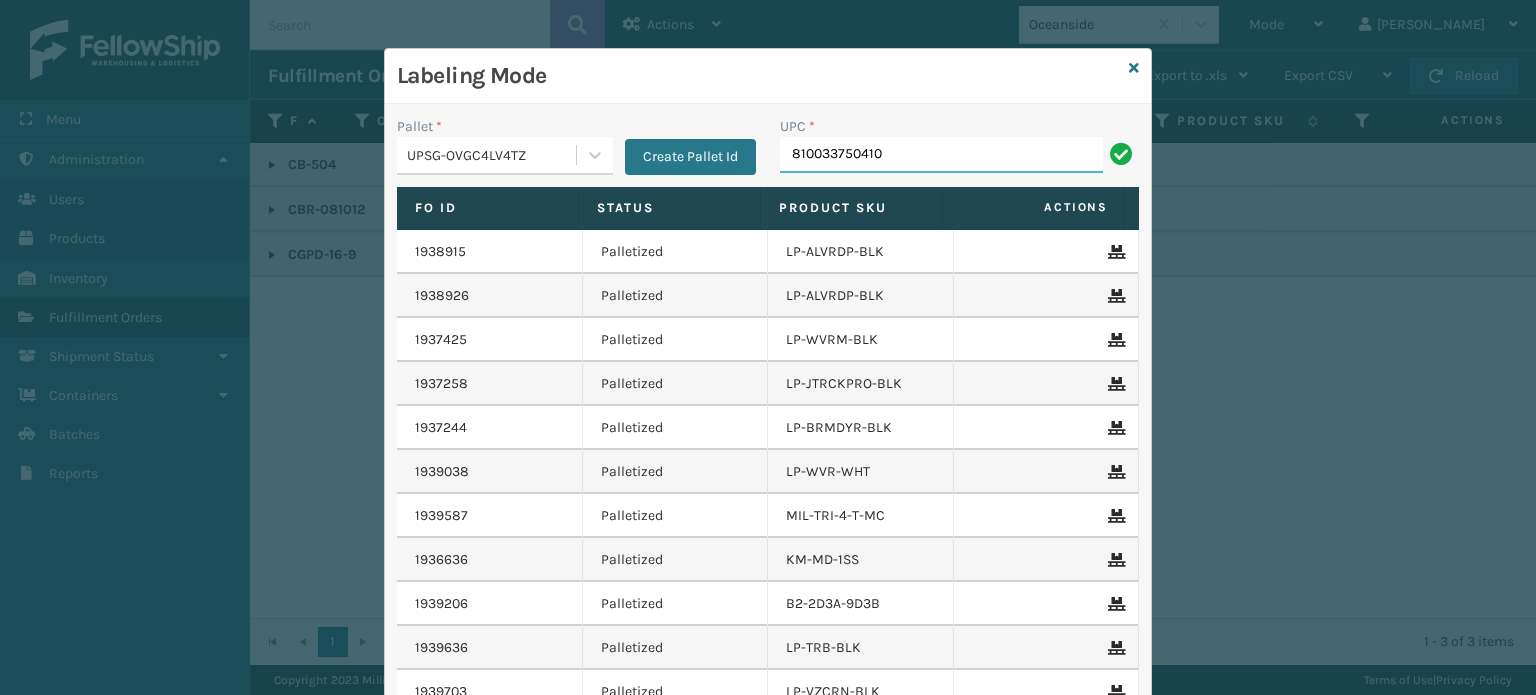 type on "810033750410" 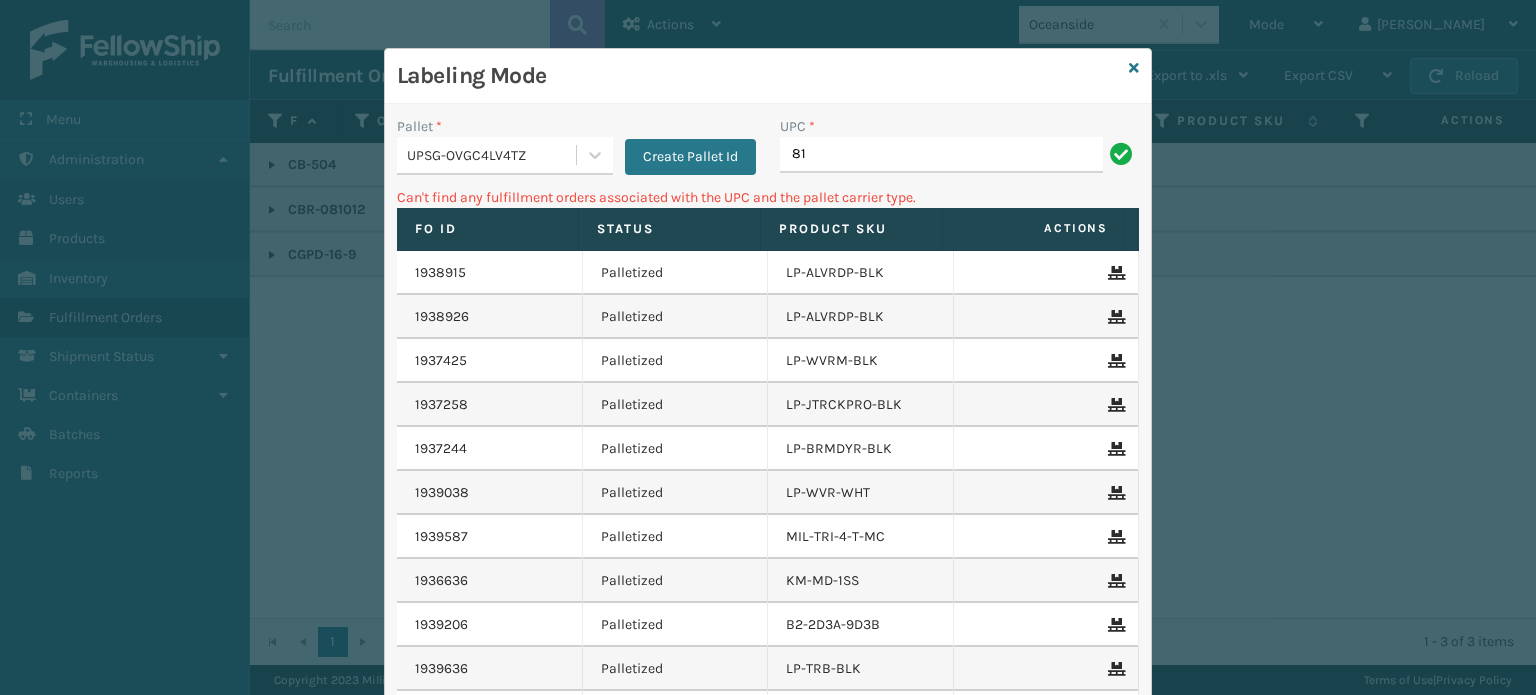 type on "8" 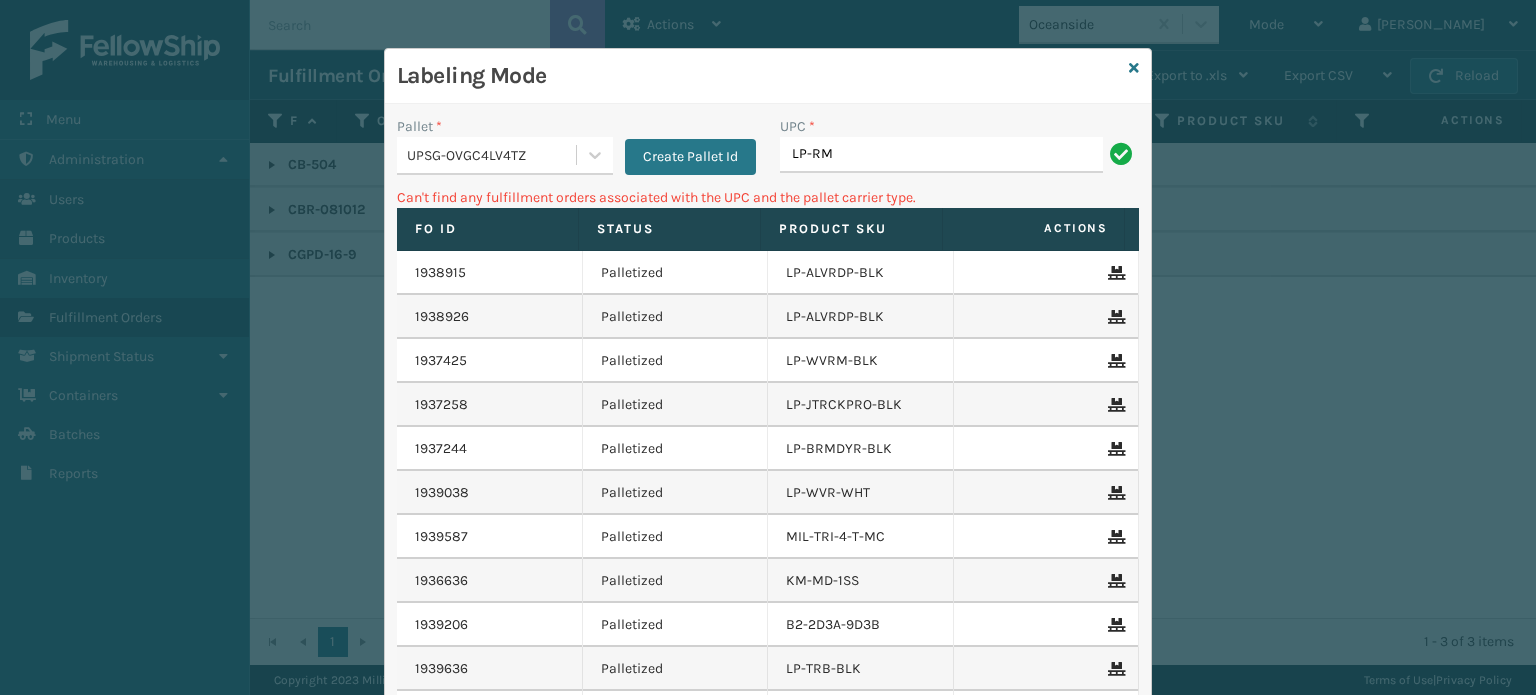 type on "LP-RMX-BLK" 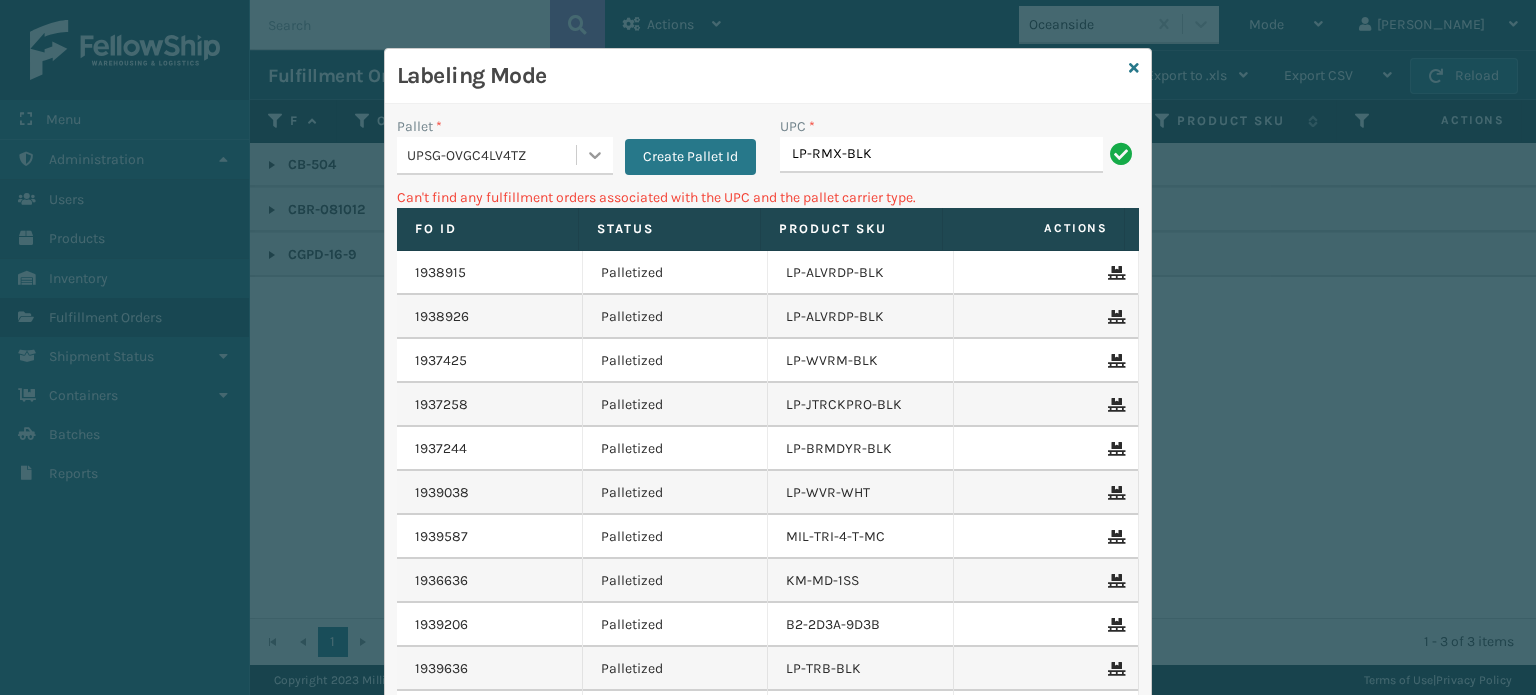 click at bounding box center (595, 155) 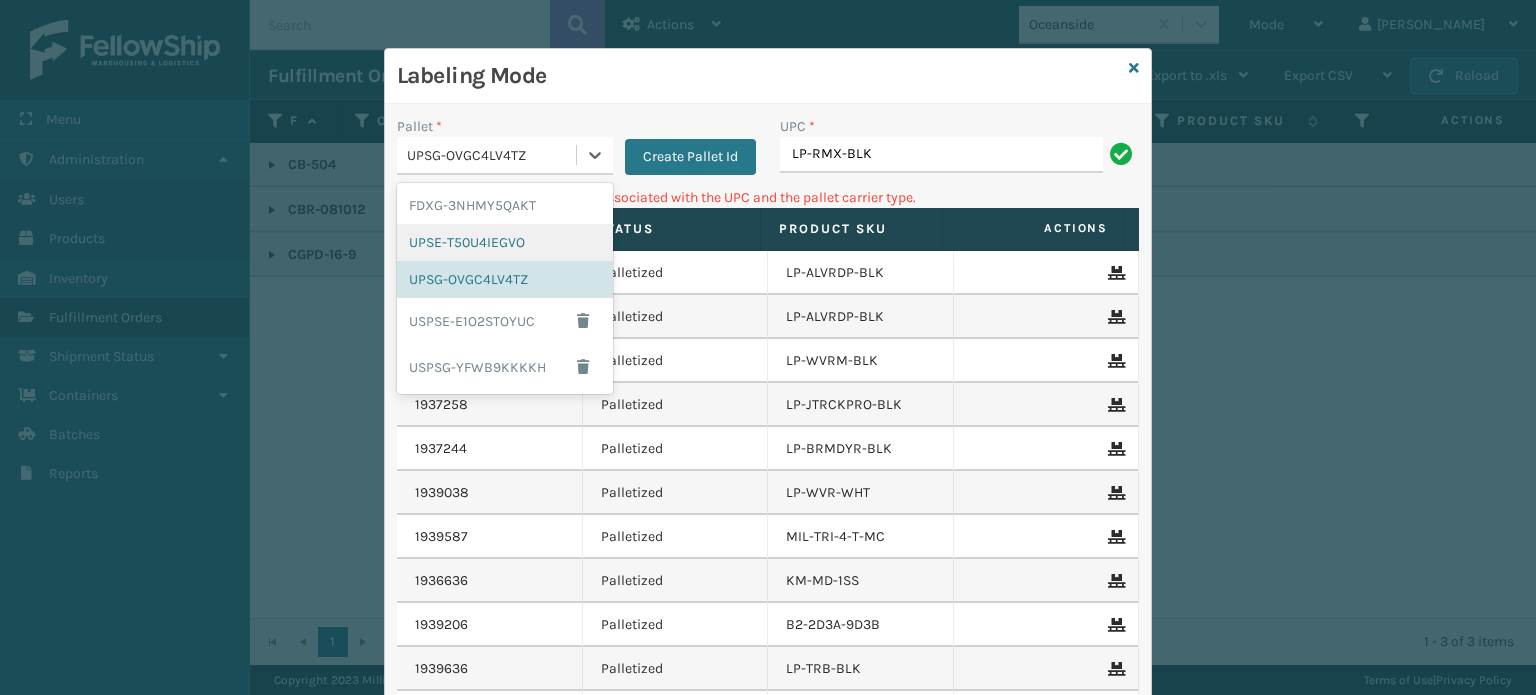 click on "UPSE-T50U4IEGVO" at bounding box center (505, 242) 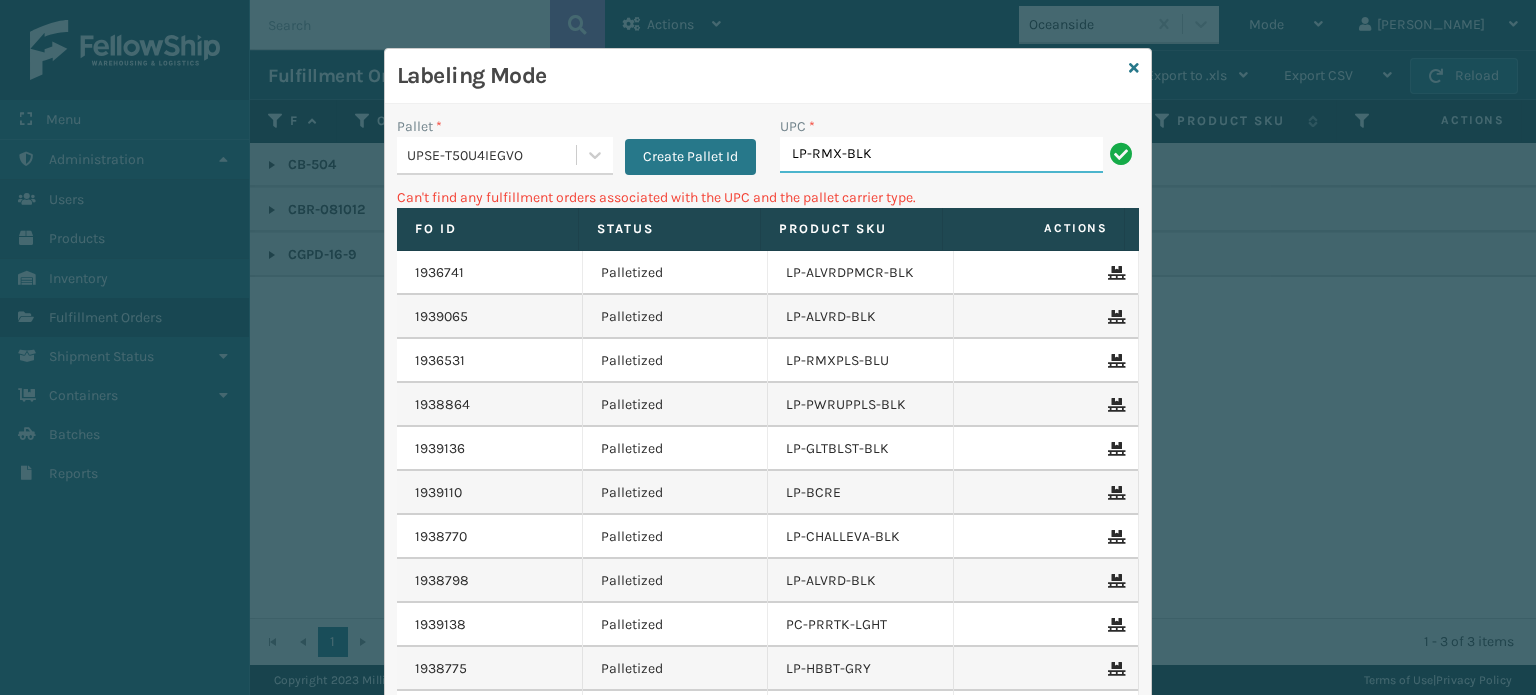 click on "LP-RMX-BLK" at bounding box center (941, 155) 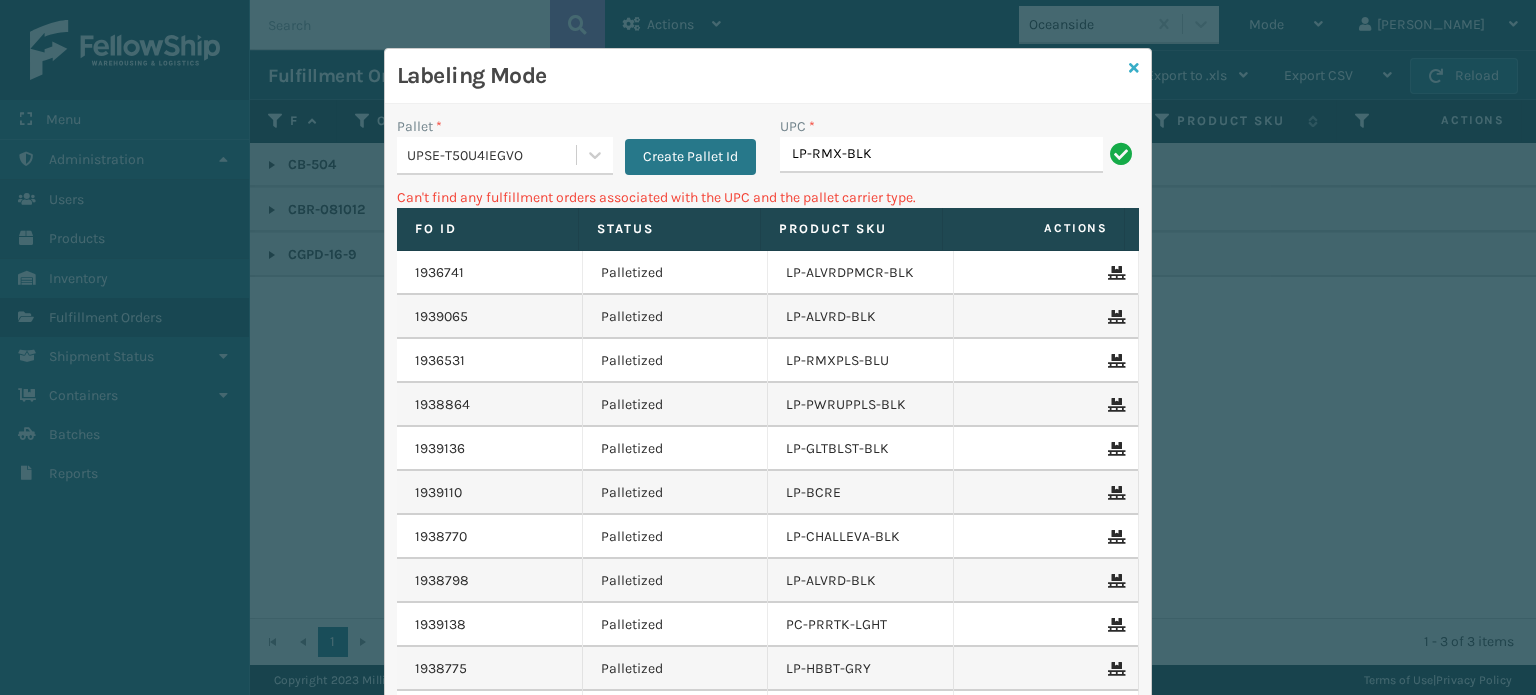 click at bounding box center [1134, 68] 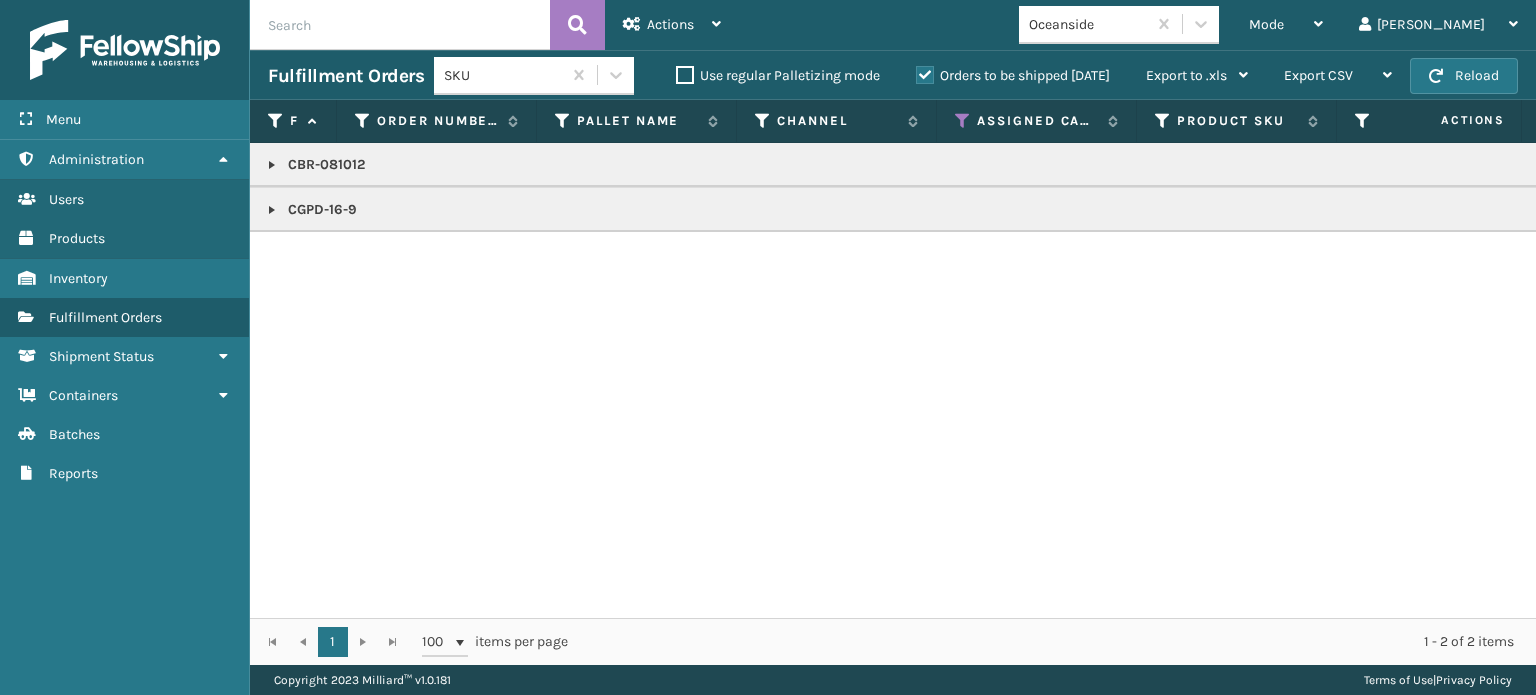 click on "Oceanside" at bounding box center [1088, 24] 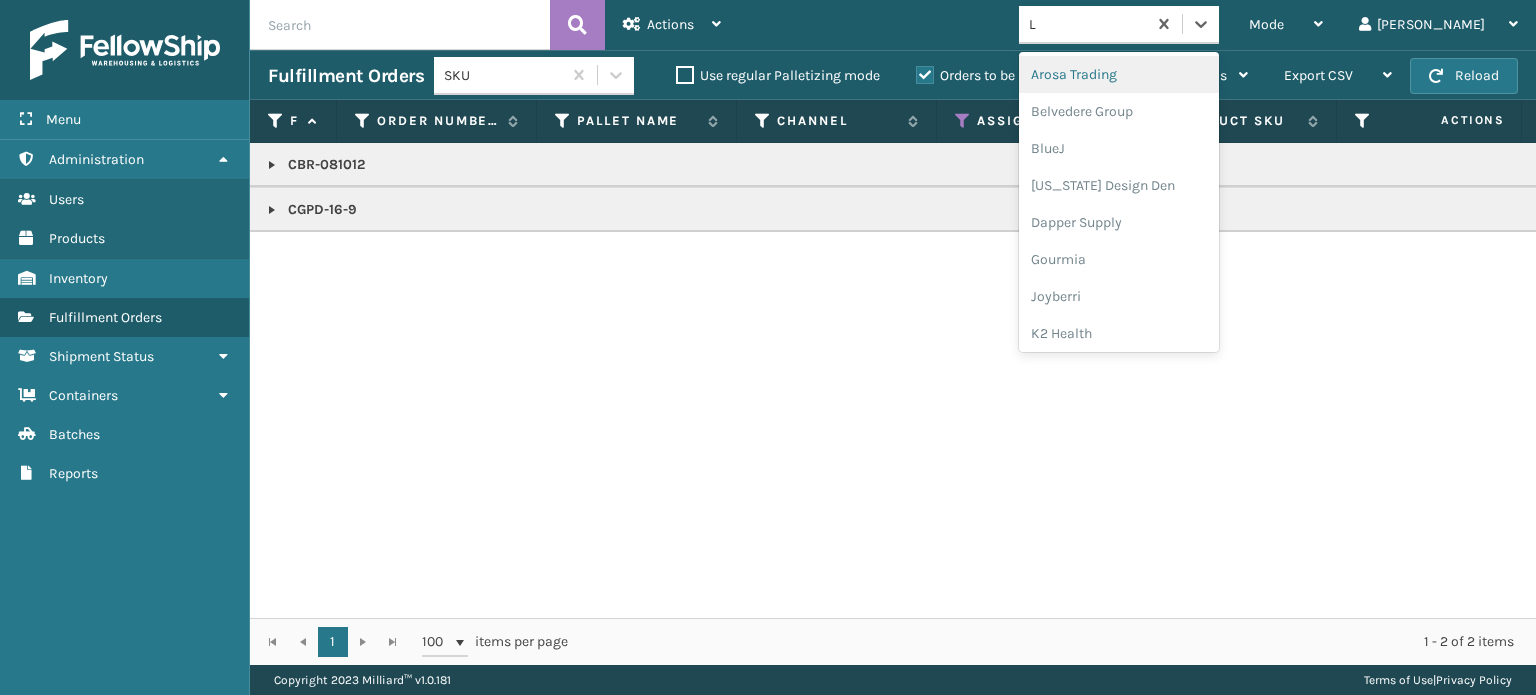 type on "LI" 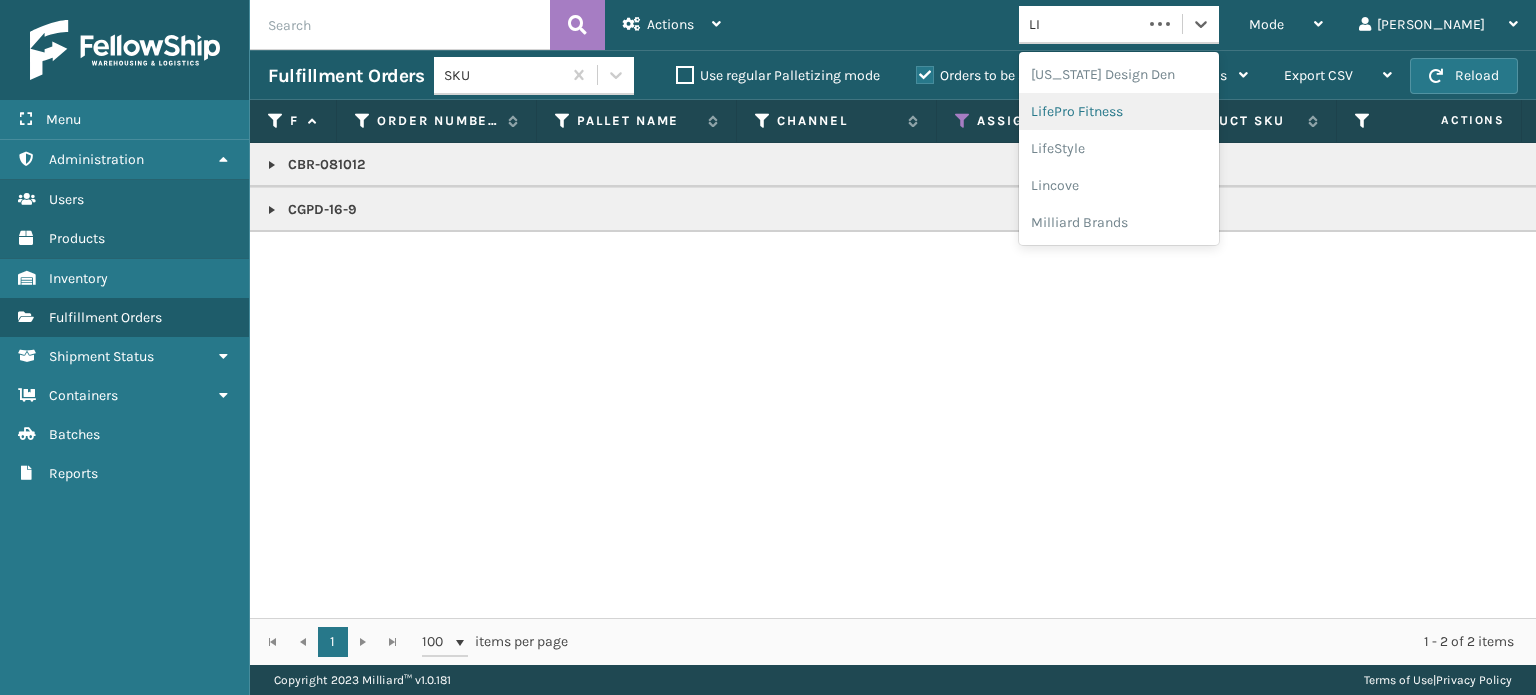 type 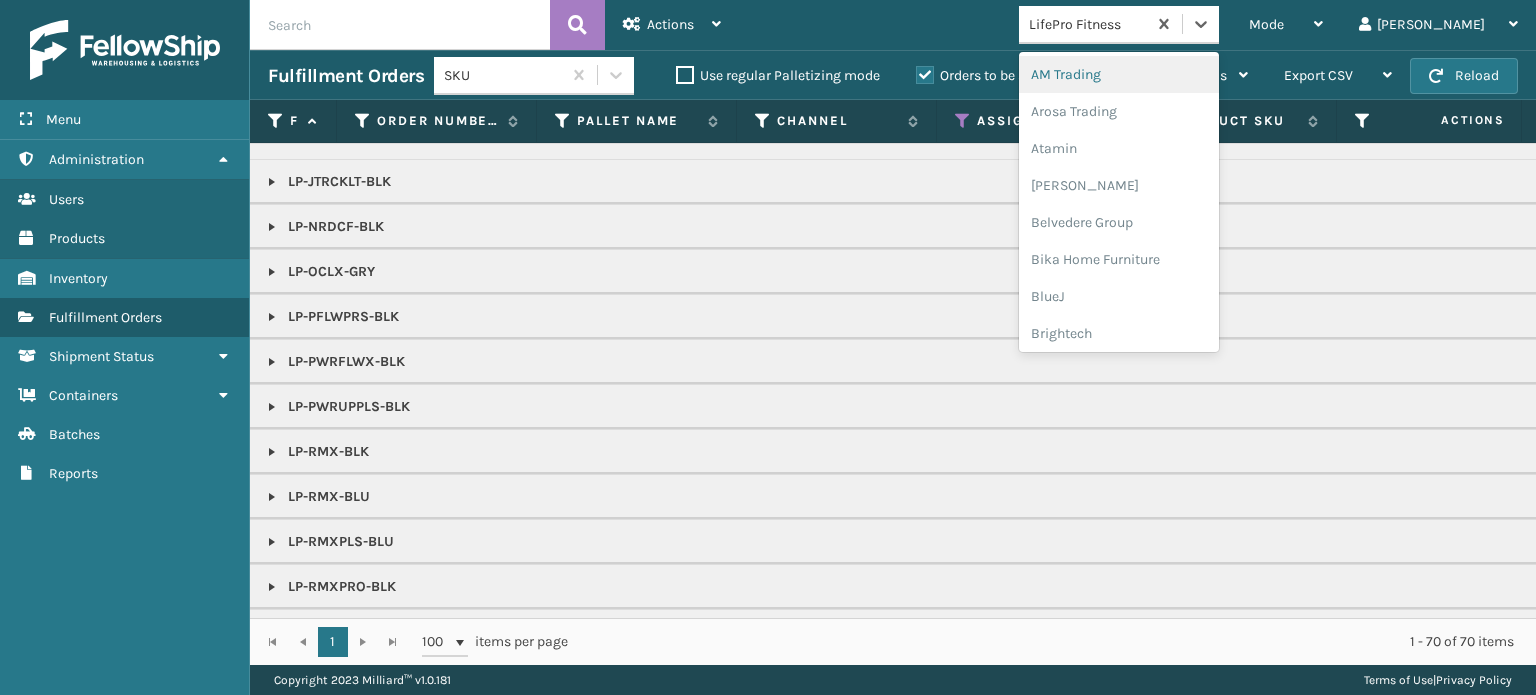 scroll, scrollTop: 446, scrollLeft: 0, axis: vertical 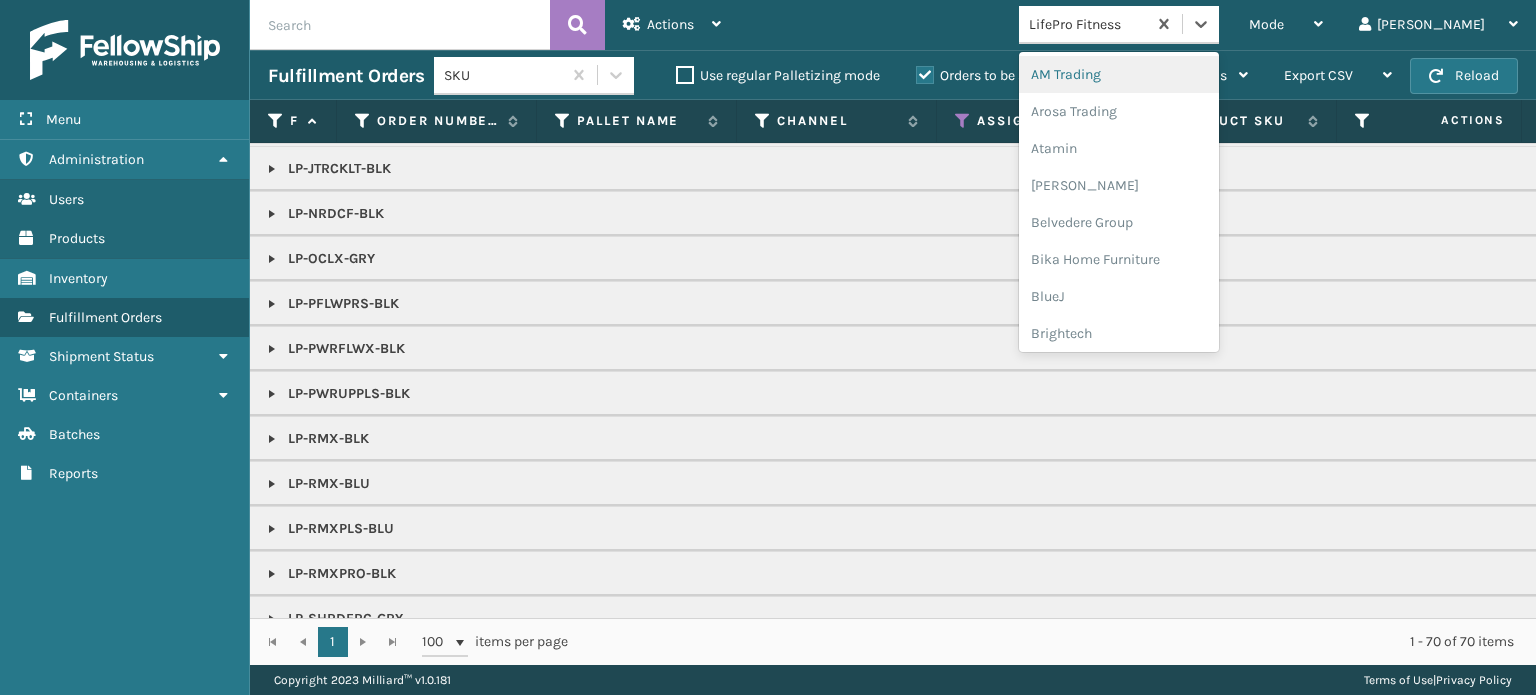 click at bounding box center (272, 439) 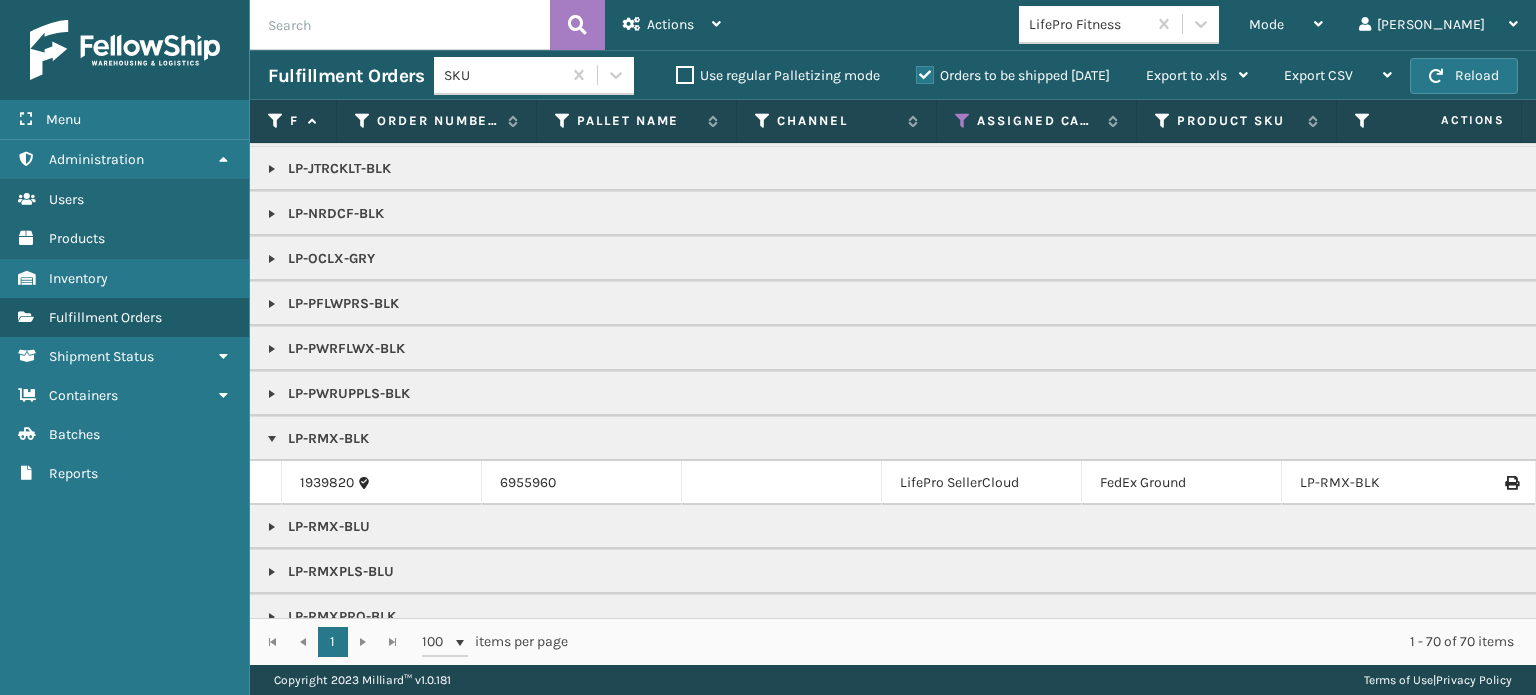 click on "1939820" at bounding box center (382, 483) 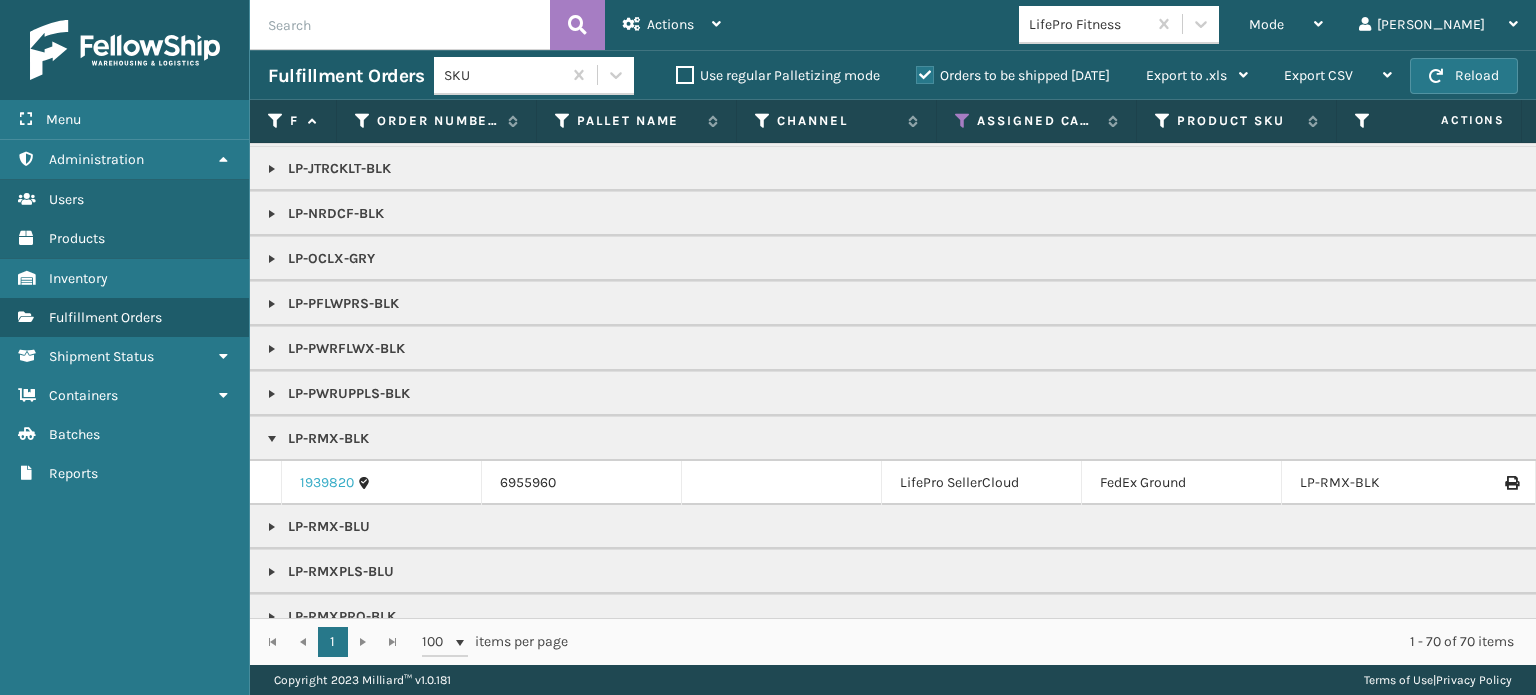 click on "1939820" at bounding box center (327, 483) 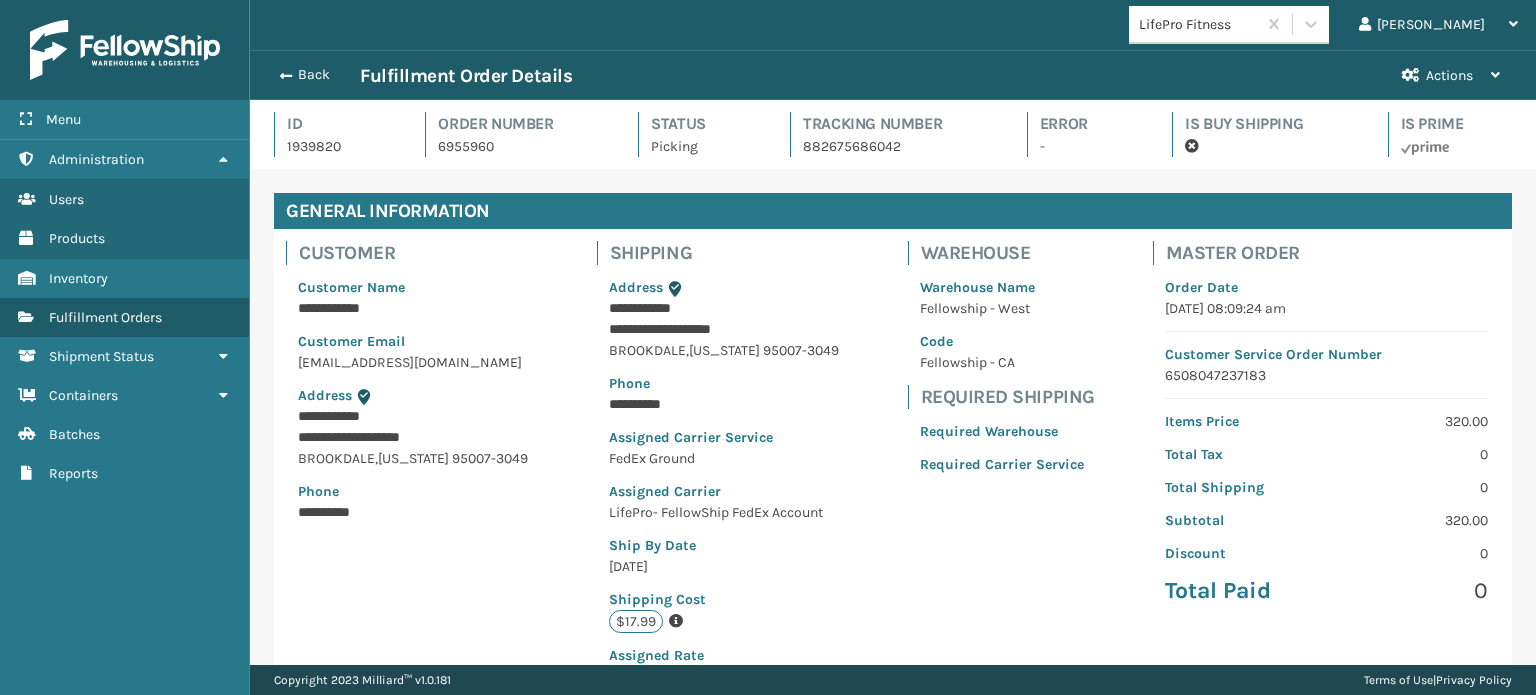 scroll, scrollTop: 99951, scrollLeft: 98713, axis: both 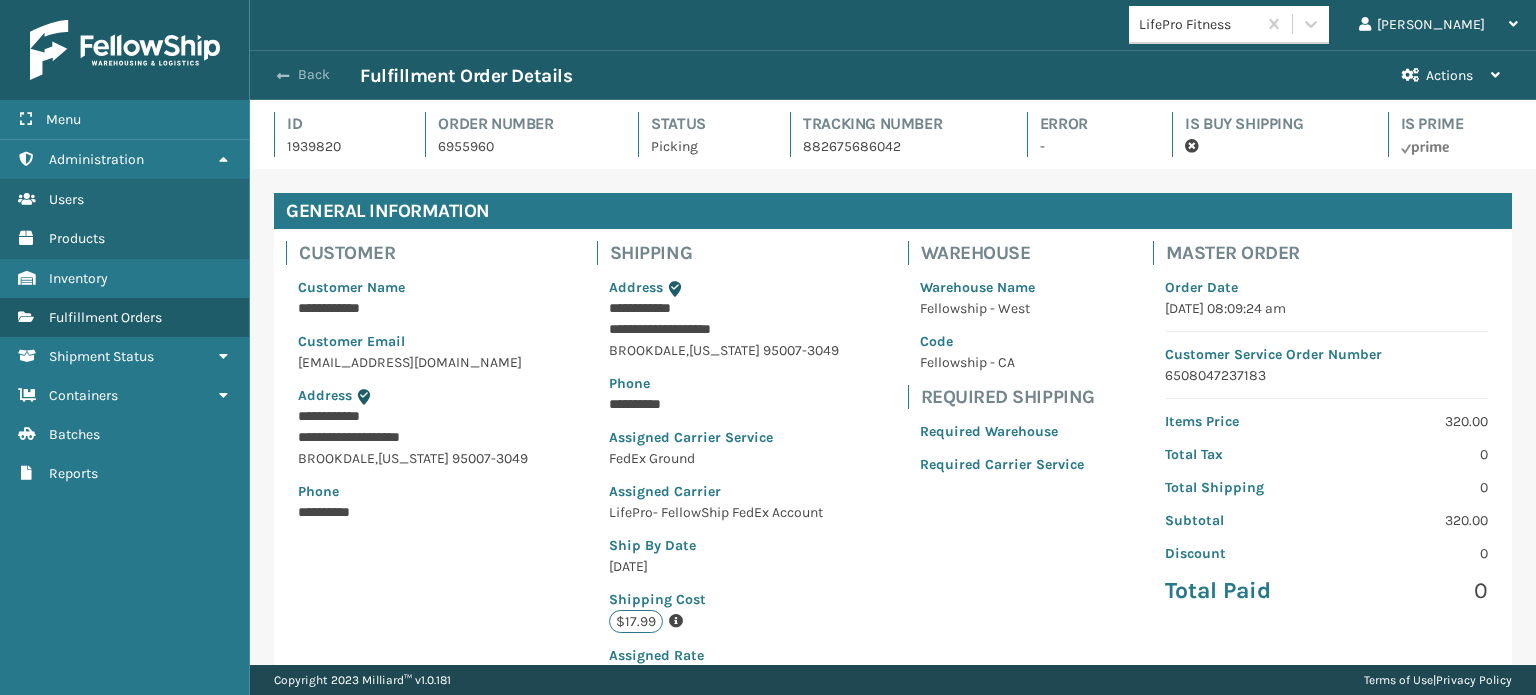 click on "Back" at bounding box center (314, 75) 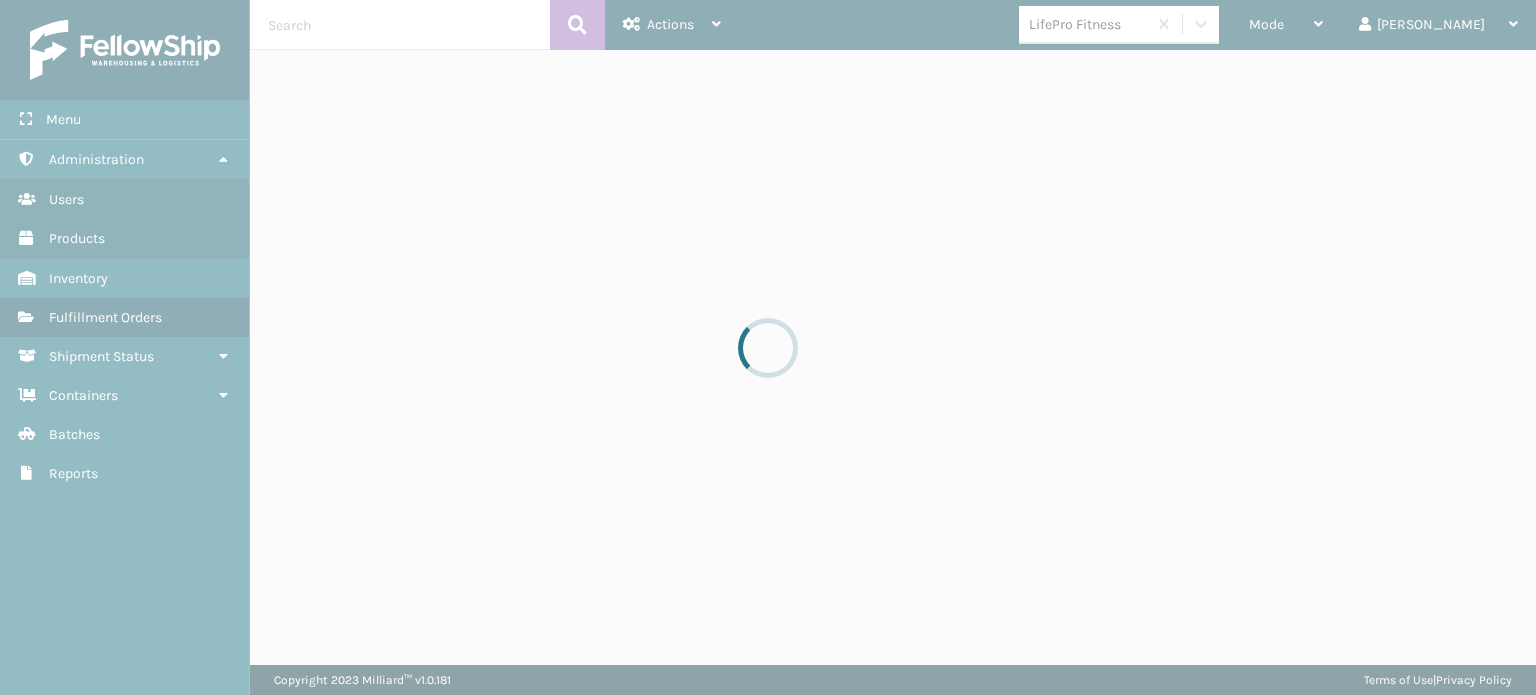 click at bounding box center (768, 347) 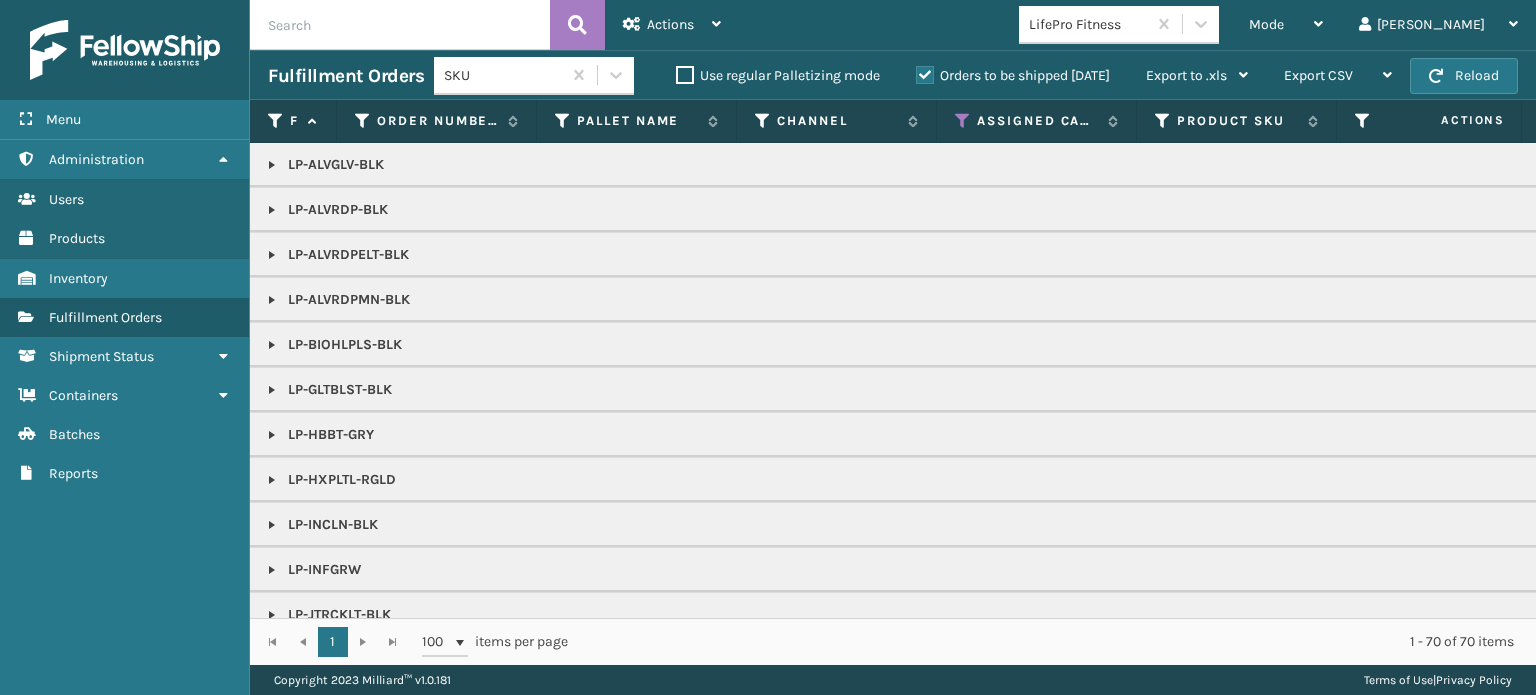 click on "Mode" at bounding box center [1286, 25] 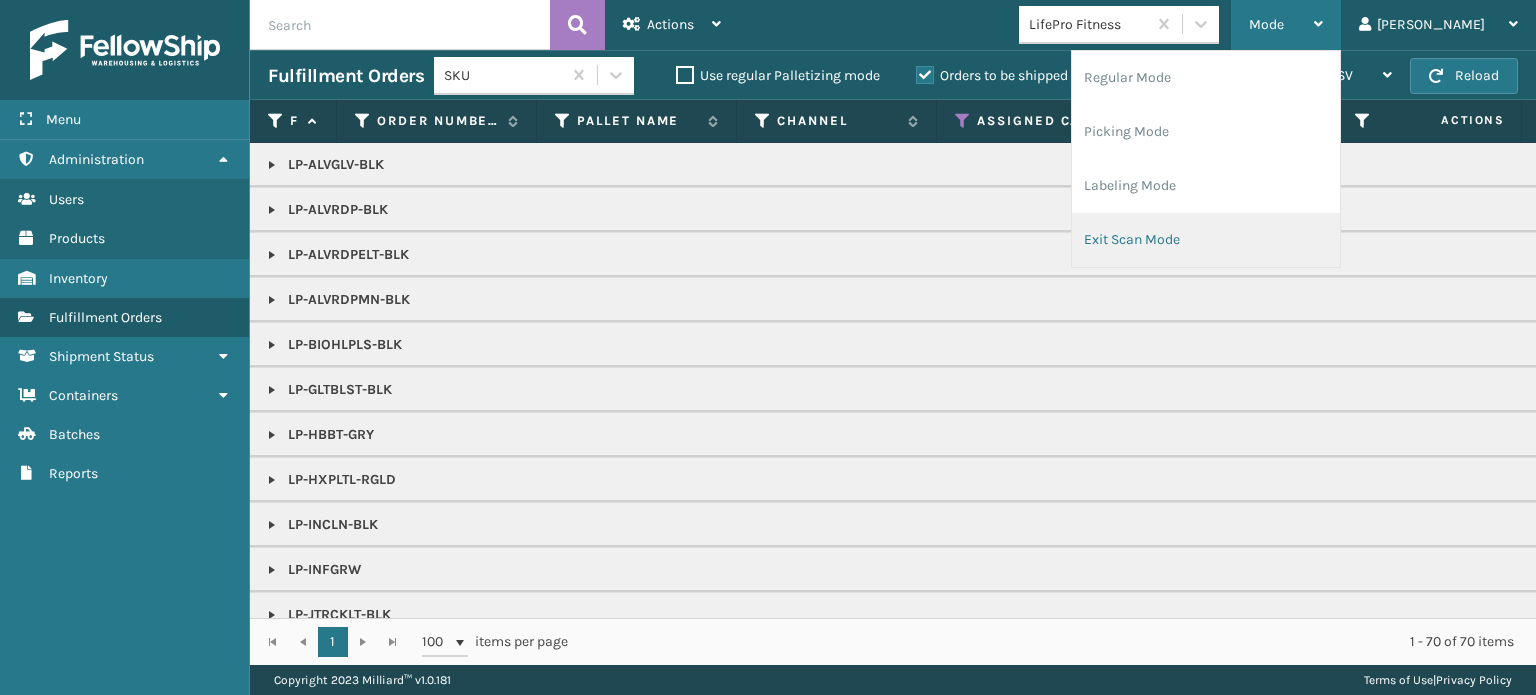 click on "Exit Scan Mode" at bounding box center [1206, 240] 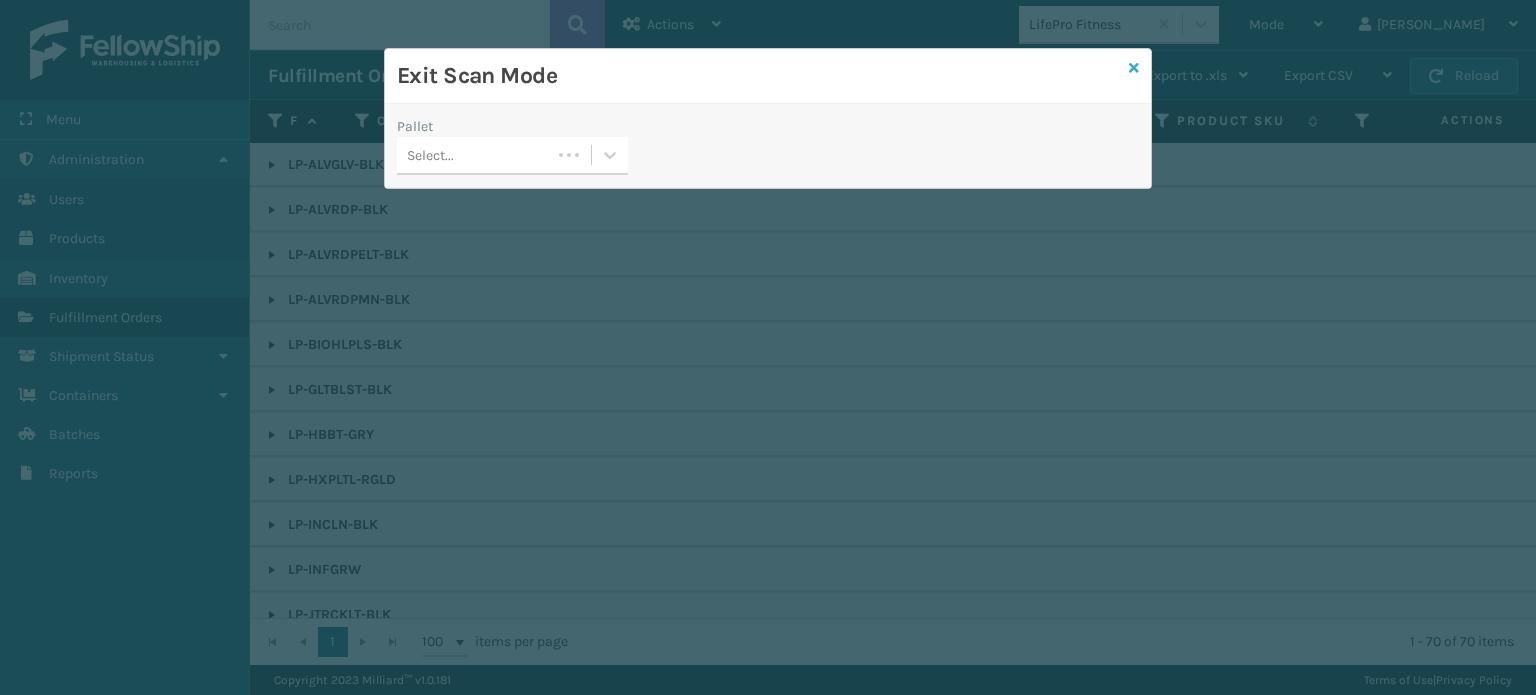 click at bounding box center (1134, 68) 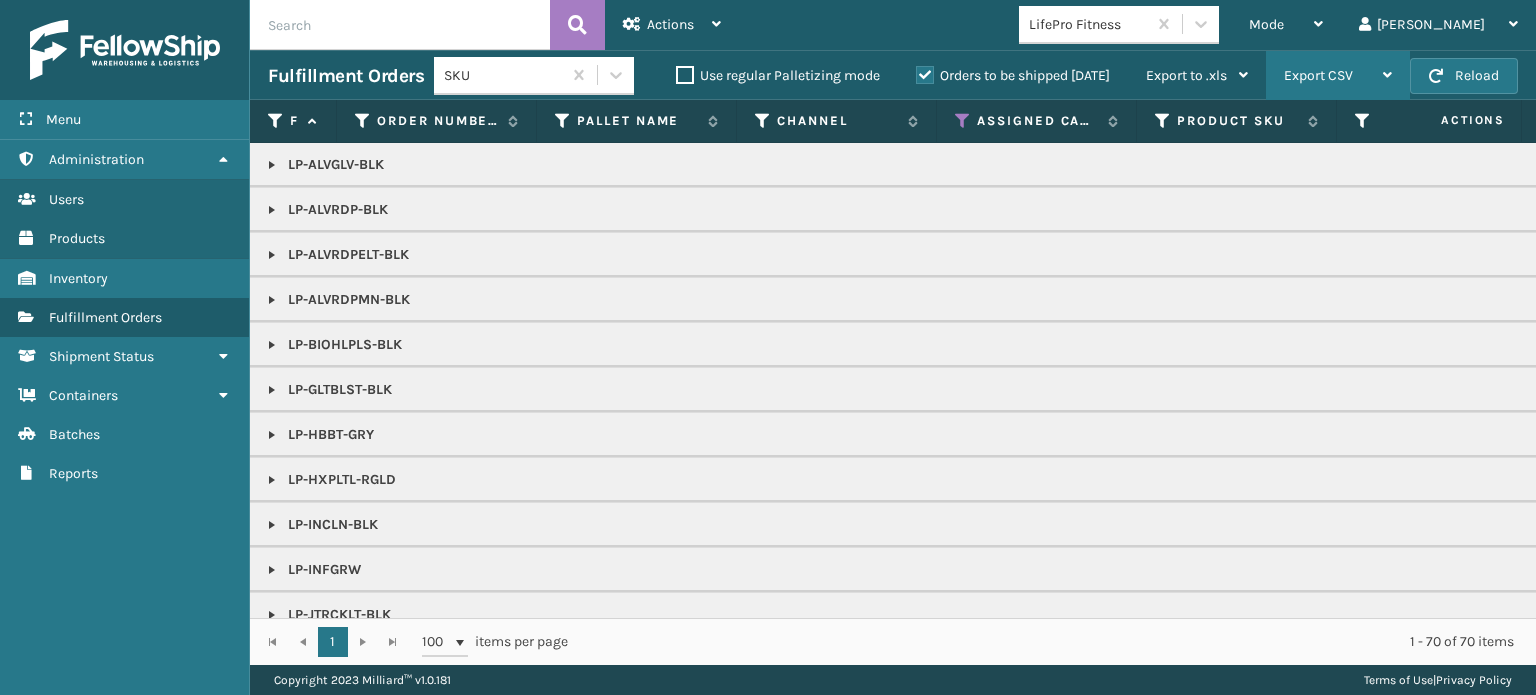 click on "Export CSV" at bounding box center [1338, 76] 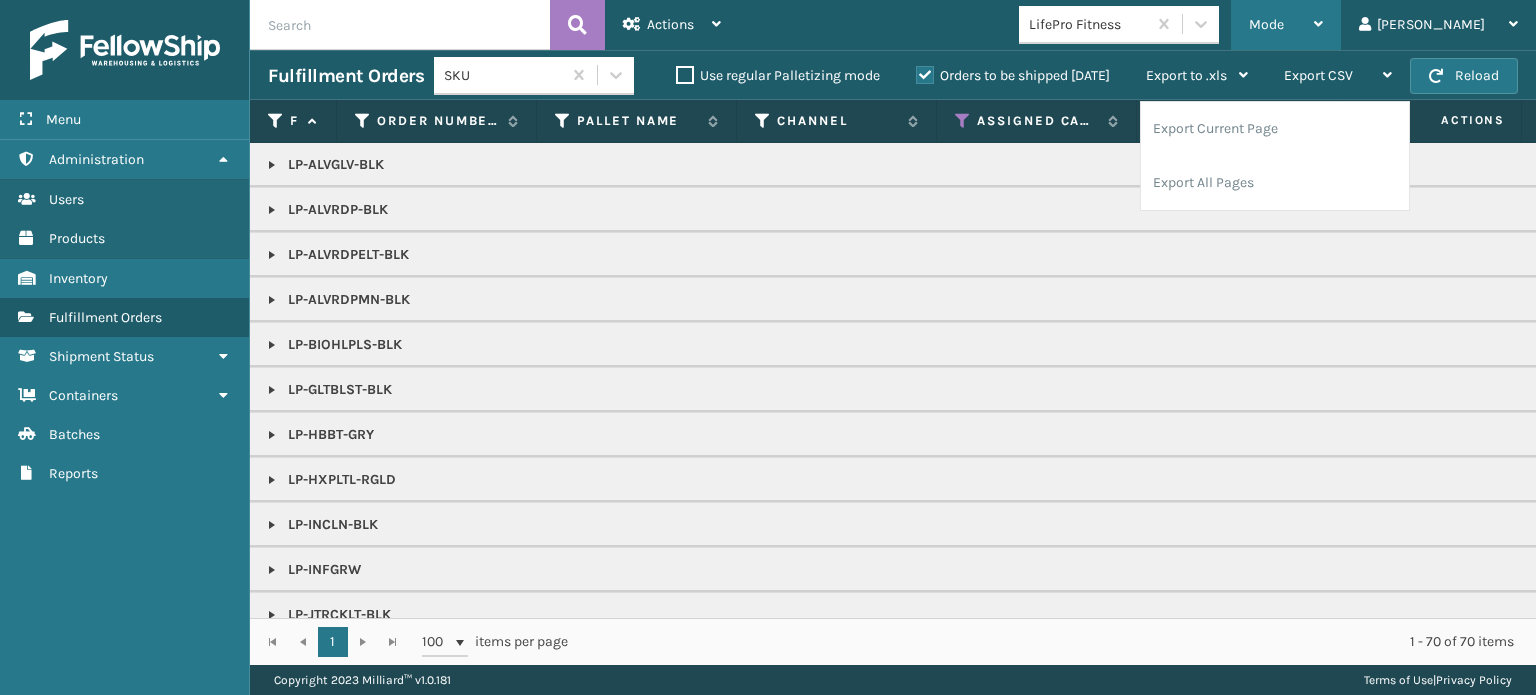 click on "Mode" at bounding box center [1286, 25] 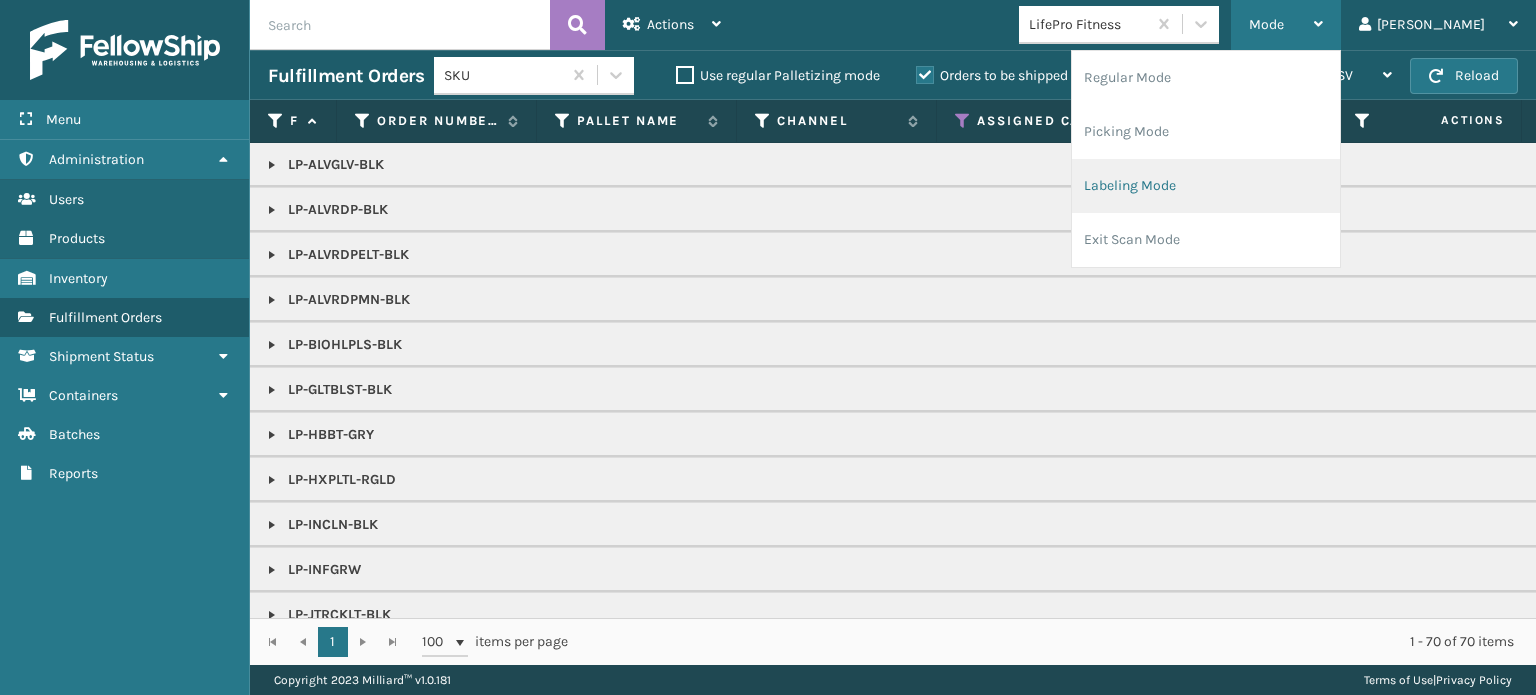 click on "Labeling Mode" at bounding box center [1206, 186] 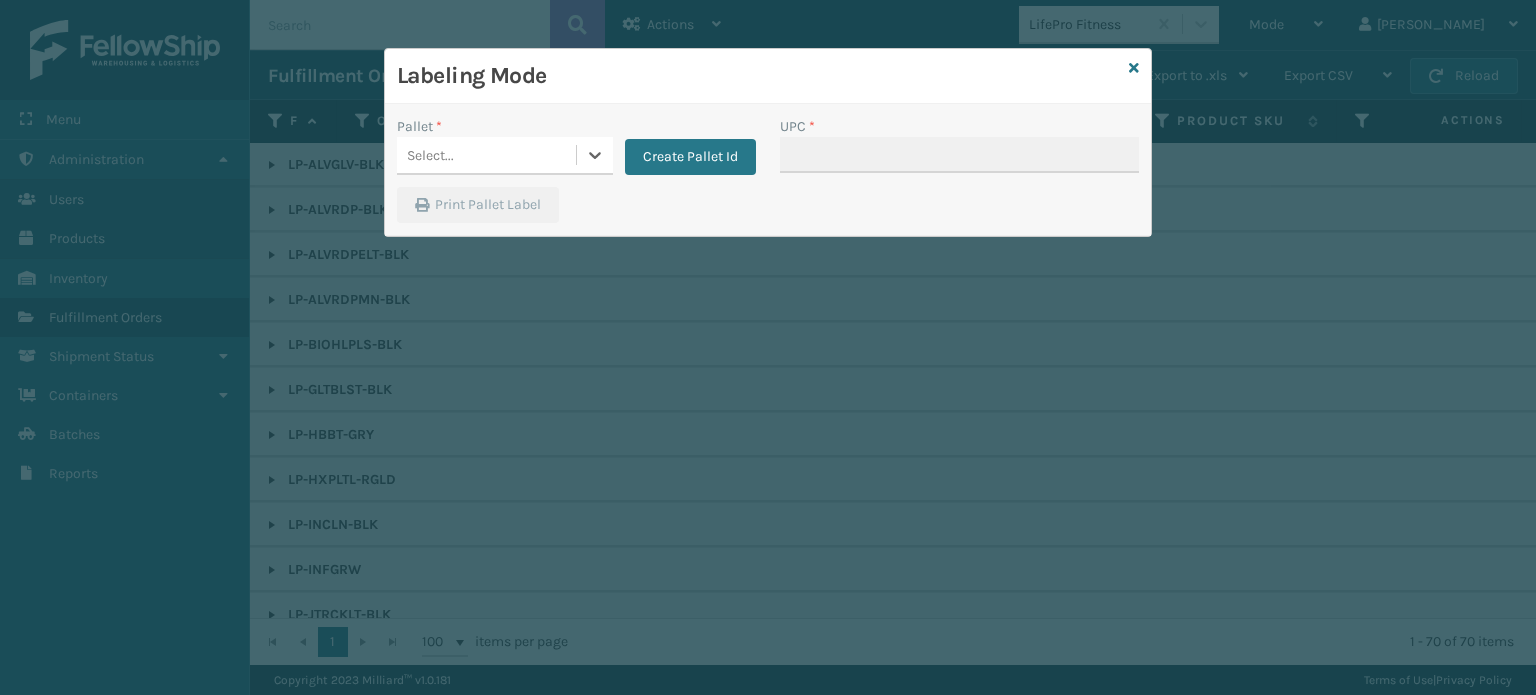 click on "Select..." at bounding box center [486, 155] 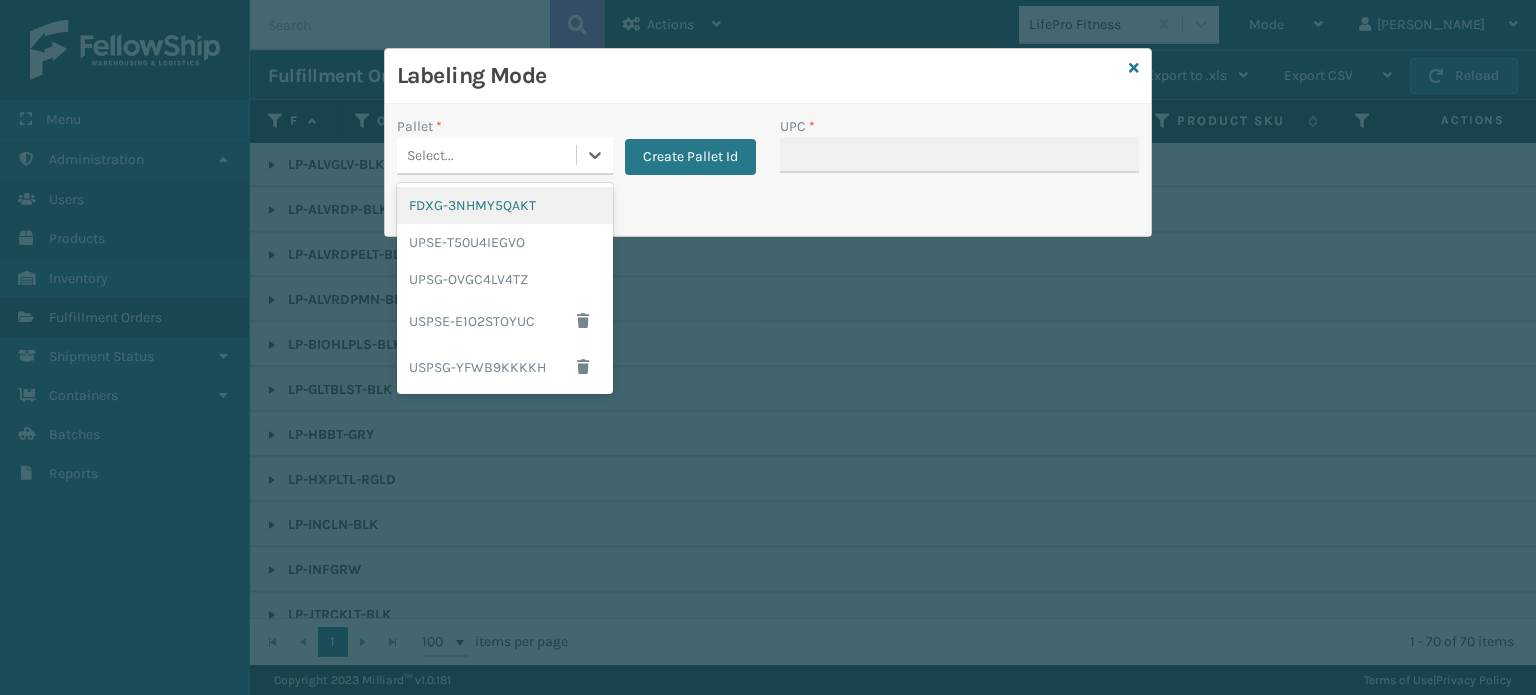 click on "FDXG-3NHMY5QAKT" at bounding box center (505, 205) 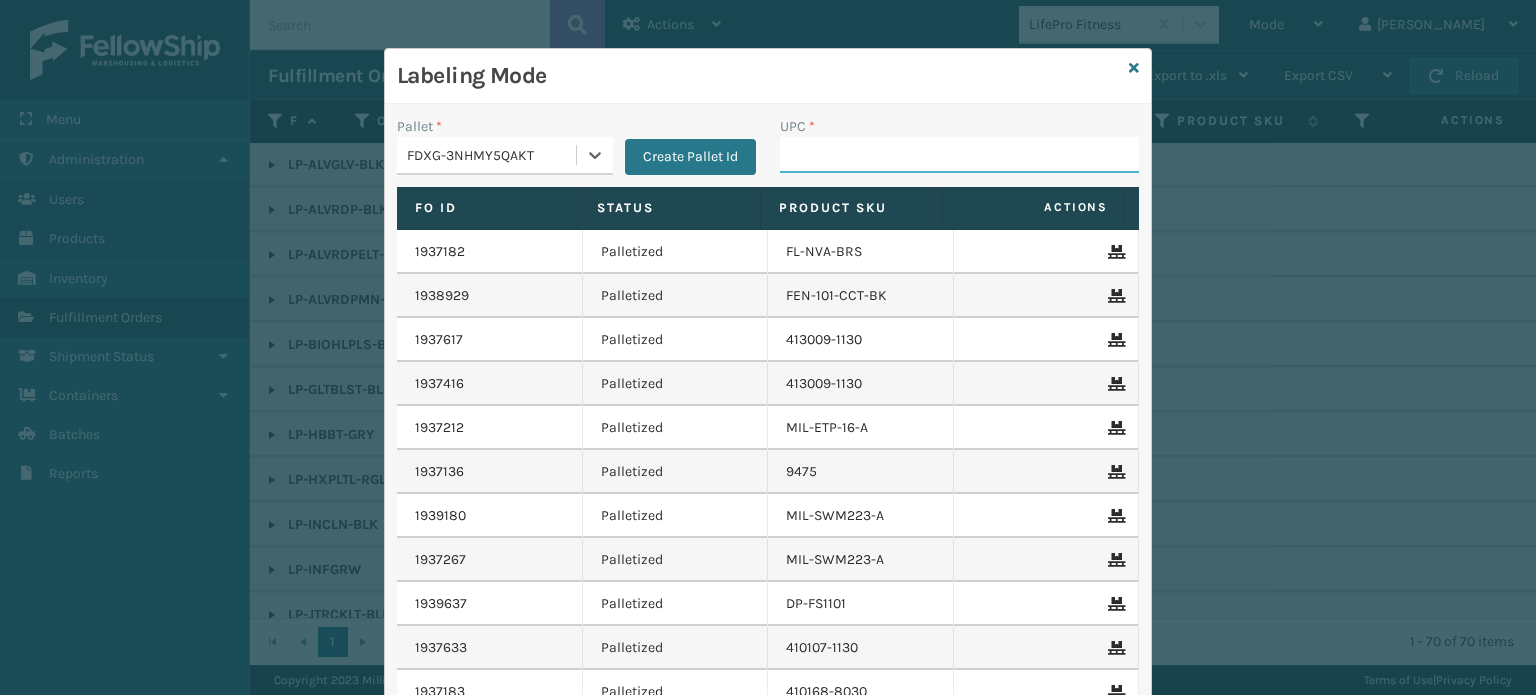 click on "UPC   *" at bounding box center [959, 155] 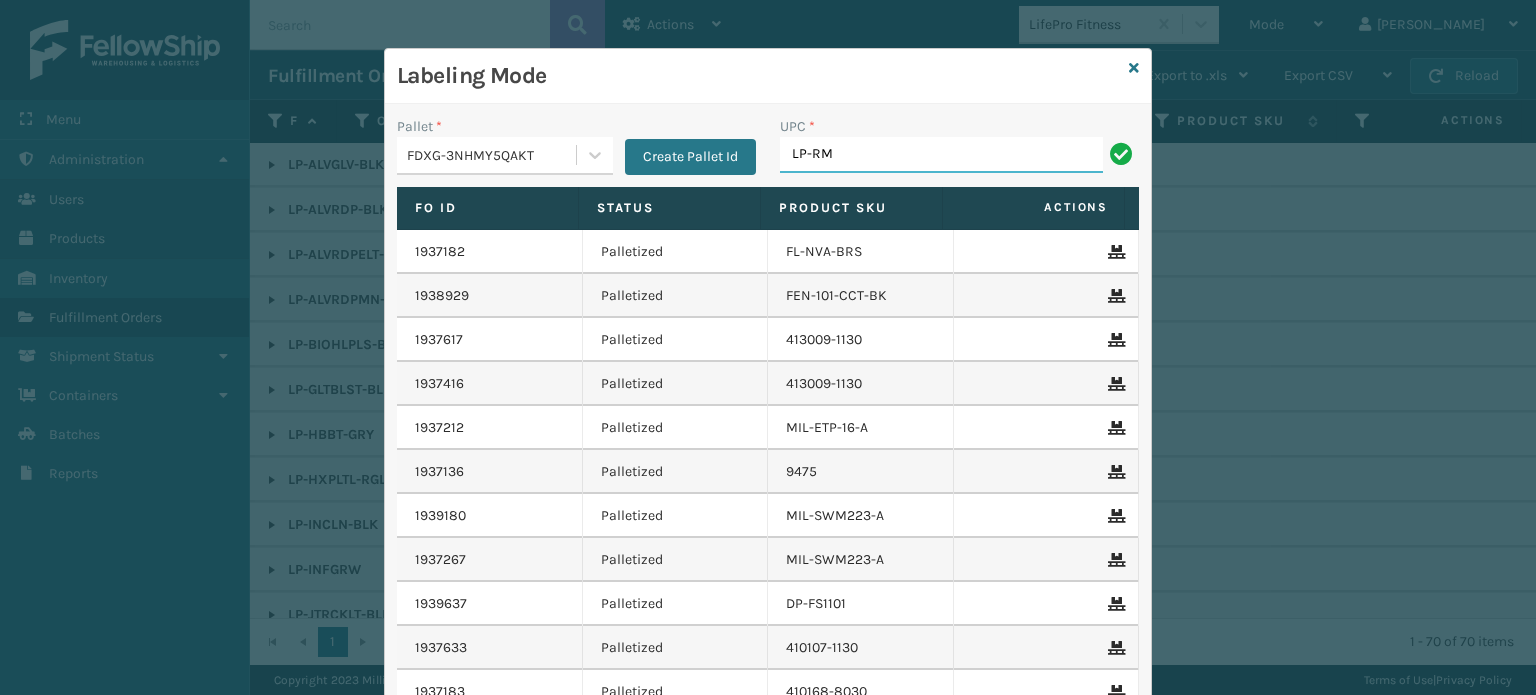 type on "LP-RMX-BLK" 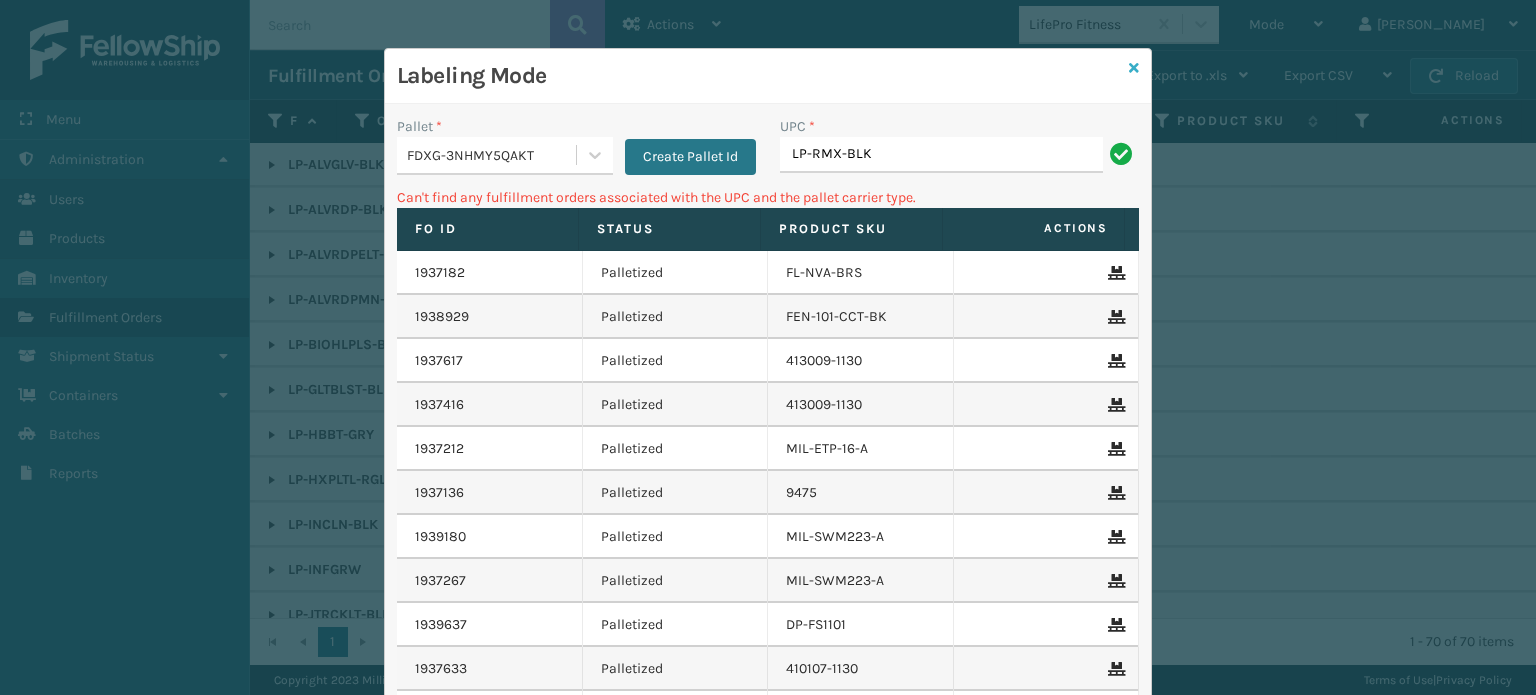 click at bounding box center (1134, 68) 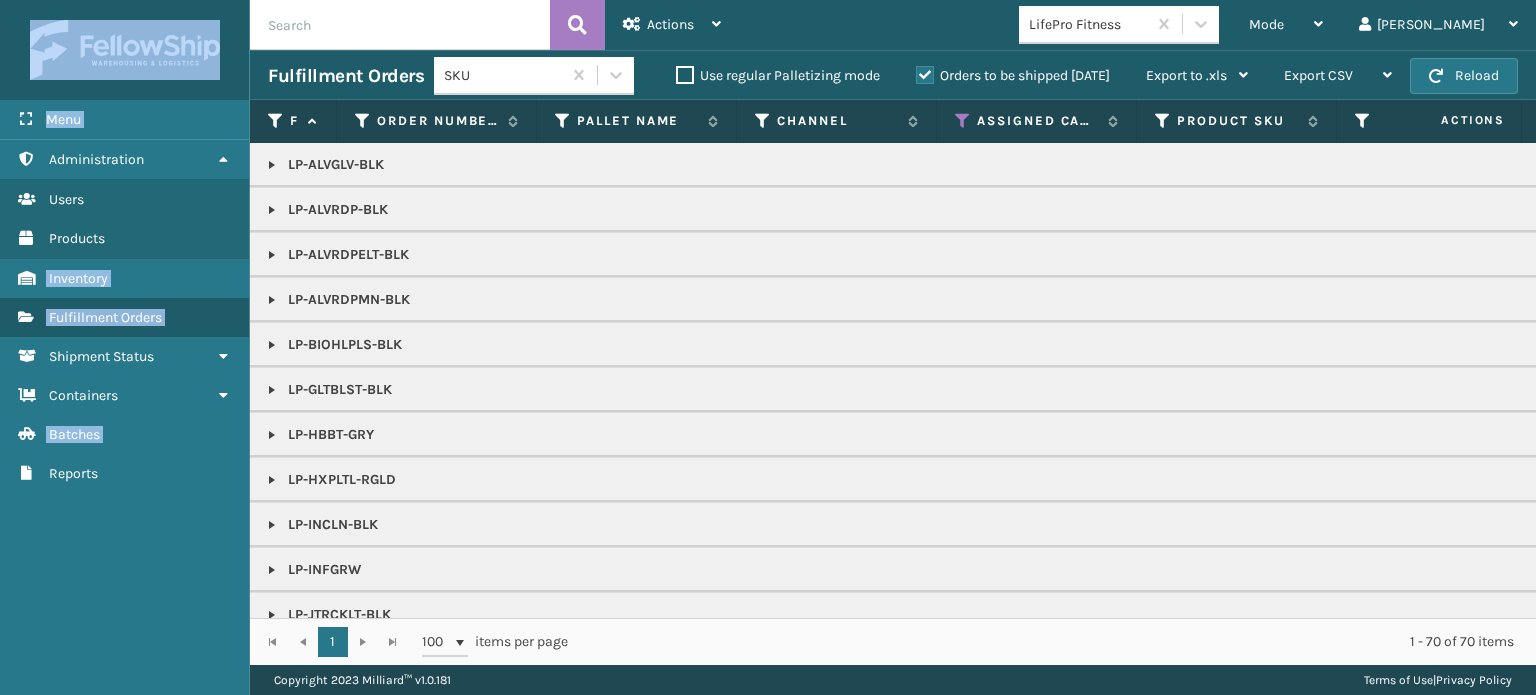 drag, startPoint x: 0, startPoint y: 653, endPoint x: 7, endPoint y: 742, distance: 89.27486 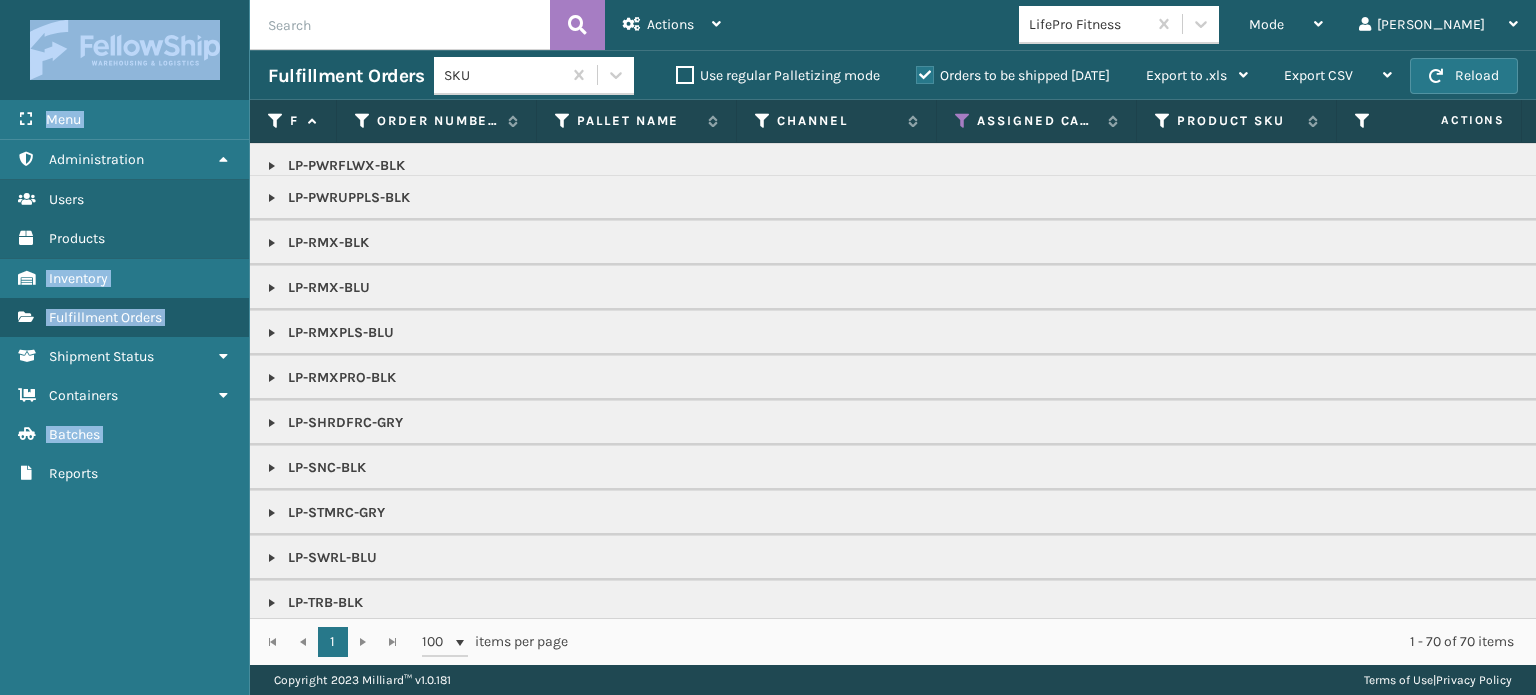 scroll, scrollTop: 607, scrollLeft: 0, axis: vertical 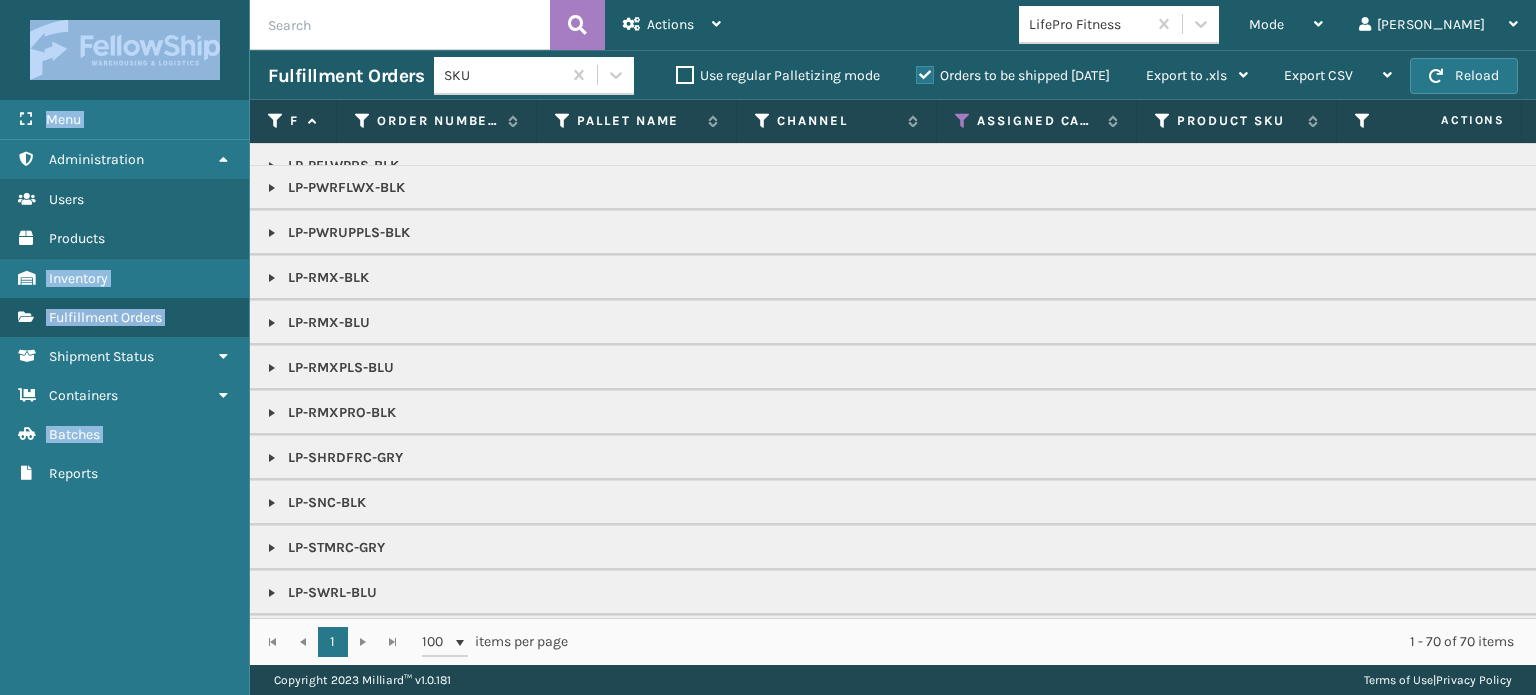 click at bounding box center (272, 278) 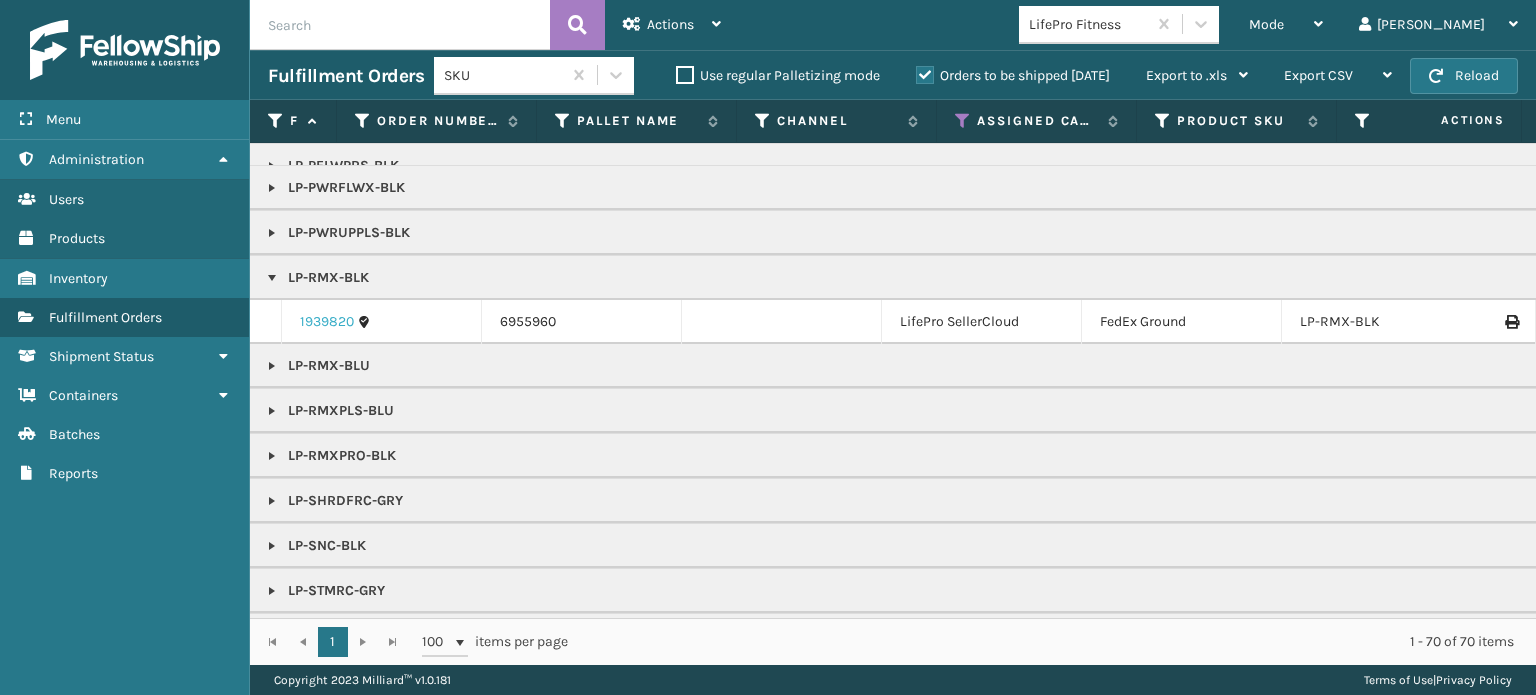 click on "1939820" at bounding box center [327, 322] 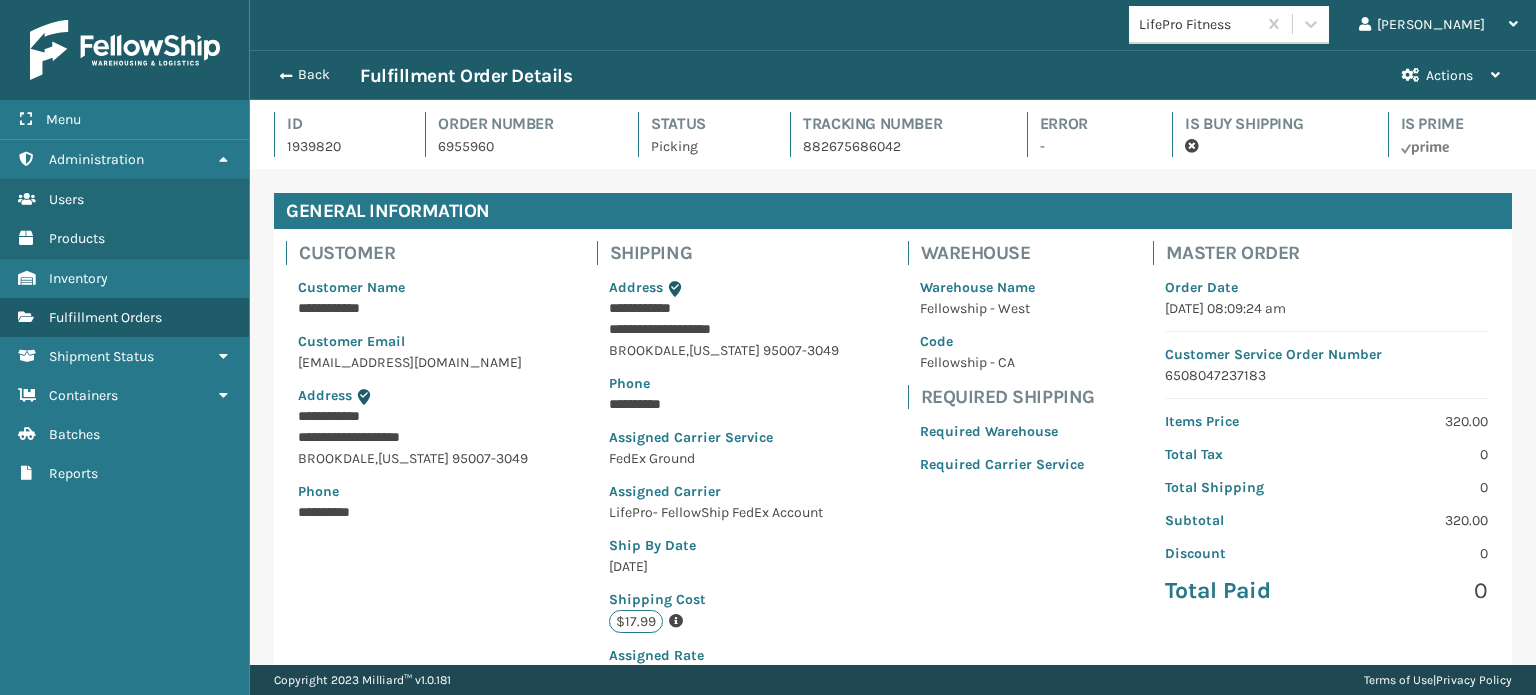 scroll, scrollTop: 99951, scrollLeft: 98713, axis: both 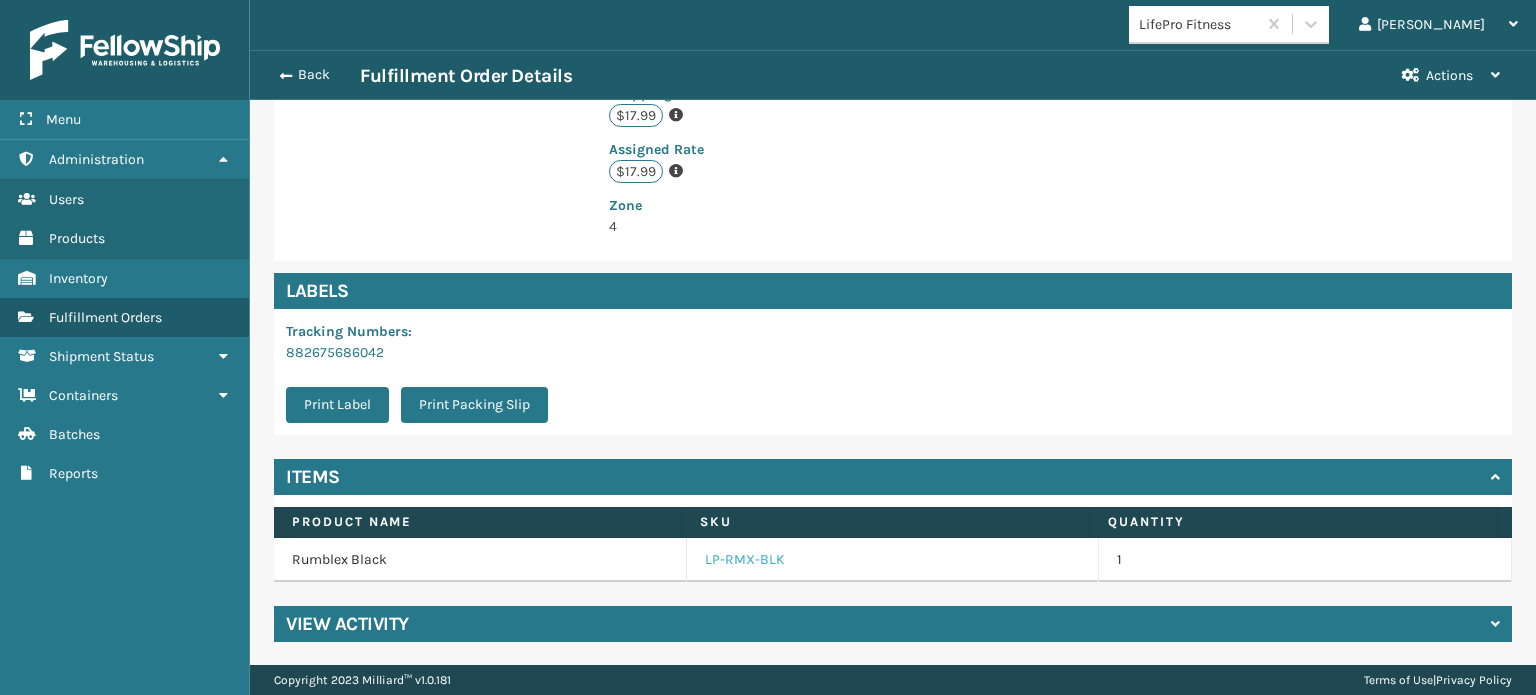 click on "LP-RMX-BLK" at bounding box center [745, 560] 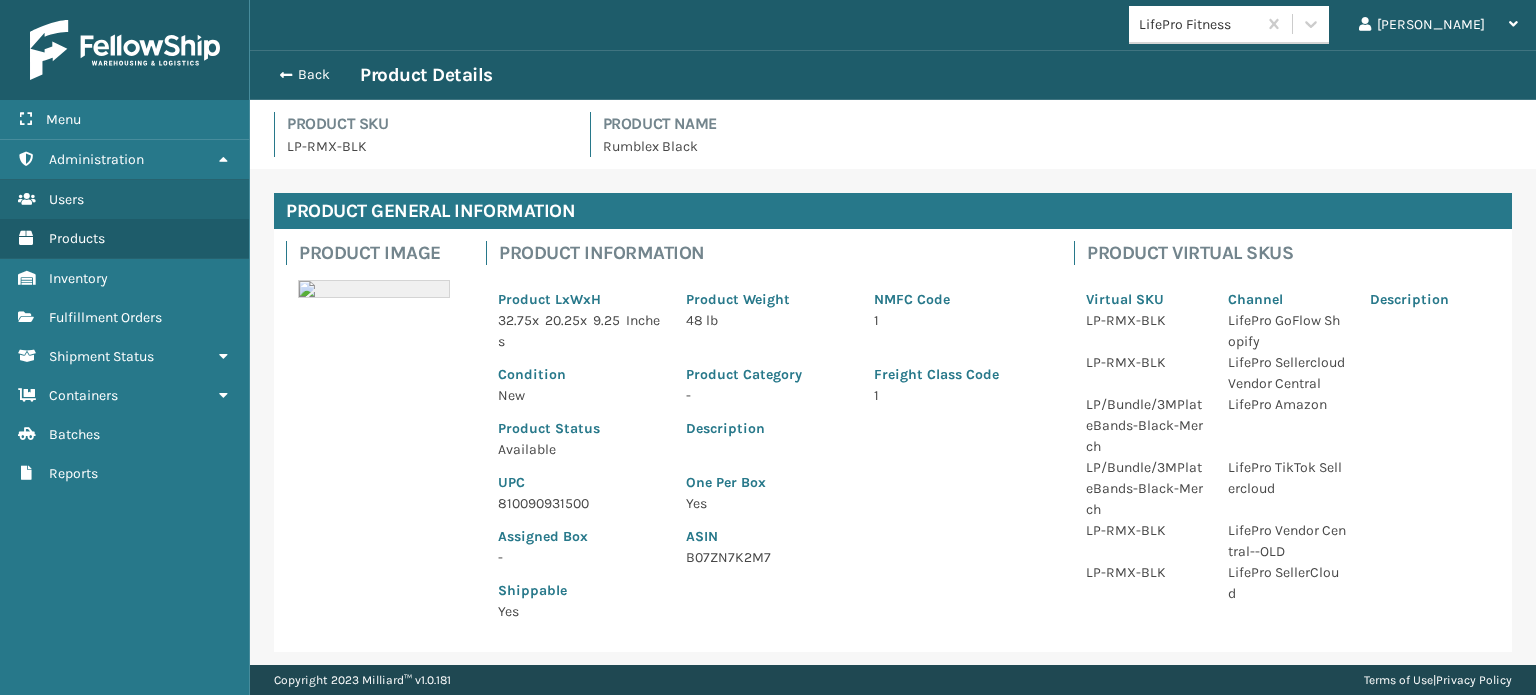 click on "810090931500" at bounding box center (580, 503) 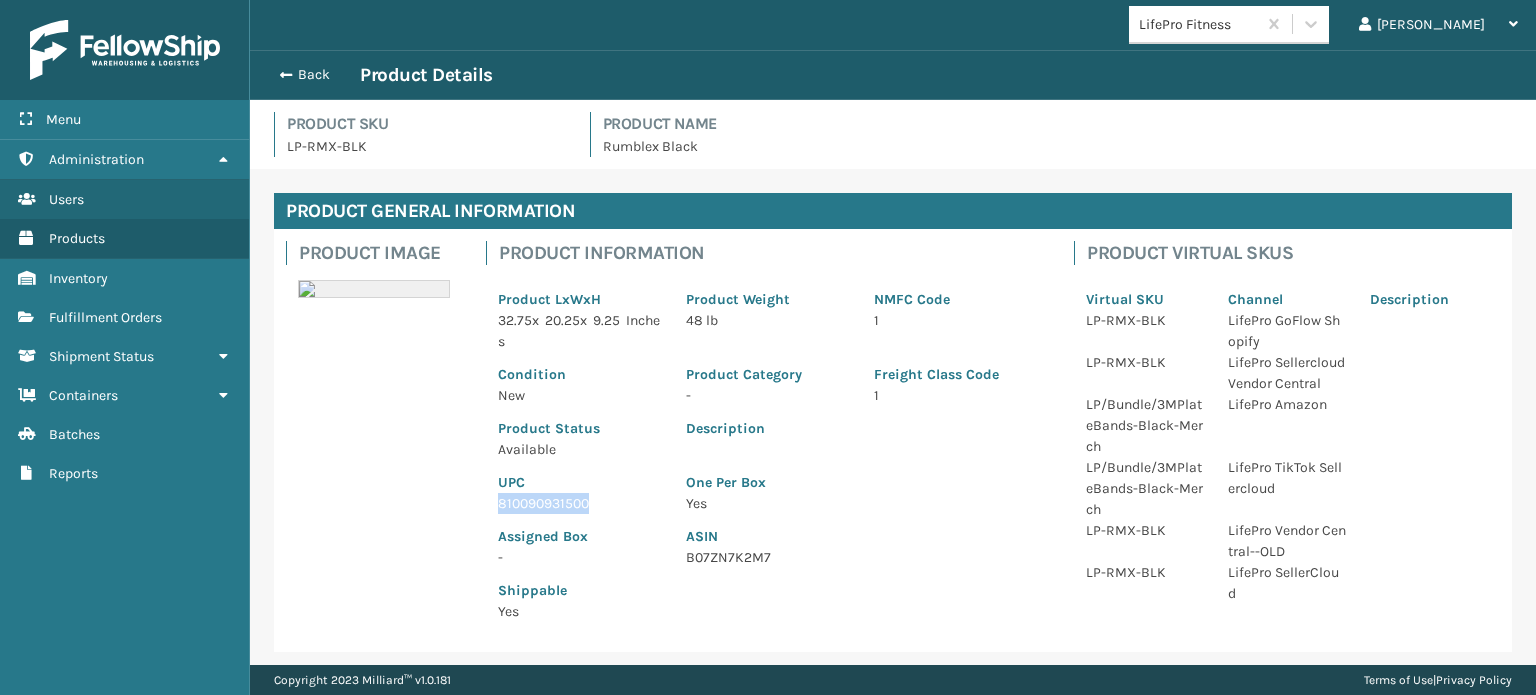 click on "810090931500" at bounding box center [580, 503] 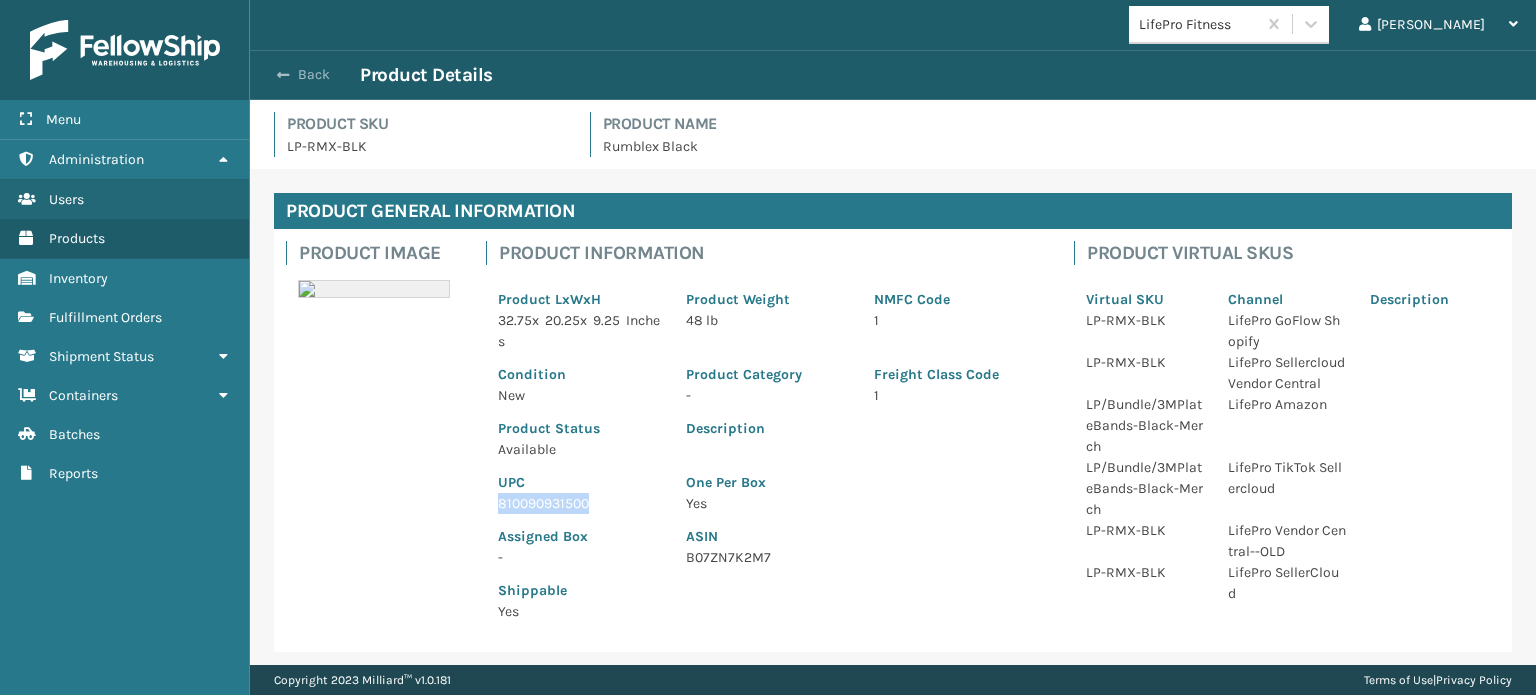 click on "Back" at bounding box center (314, 75) 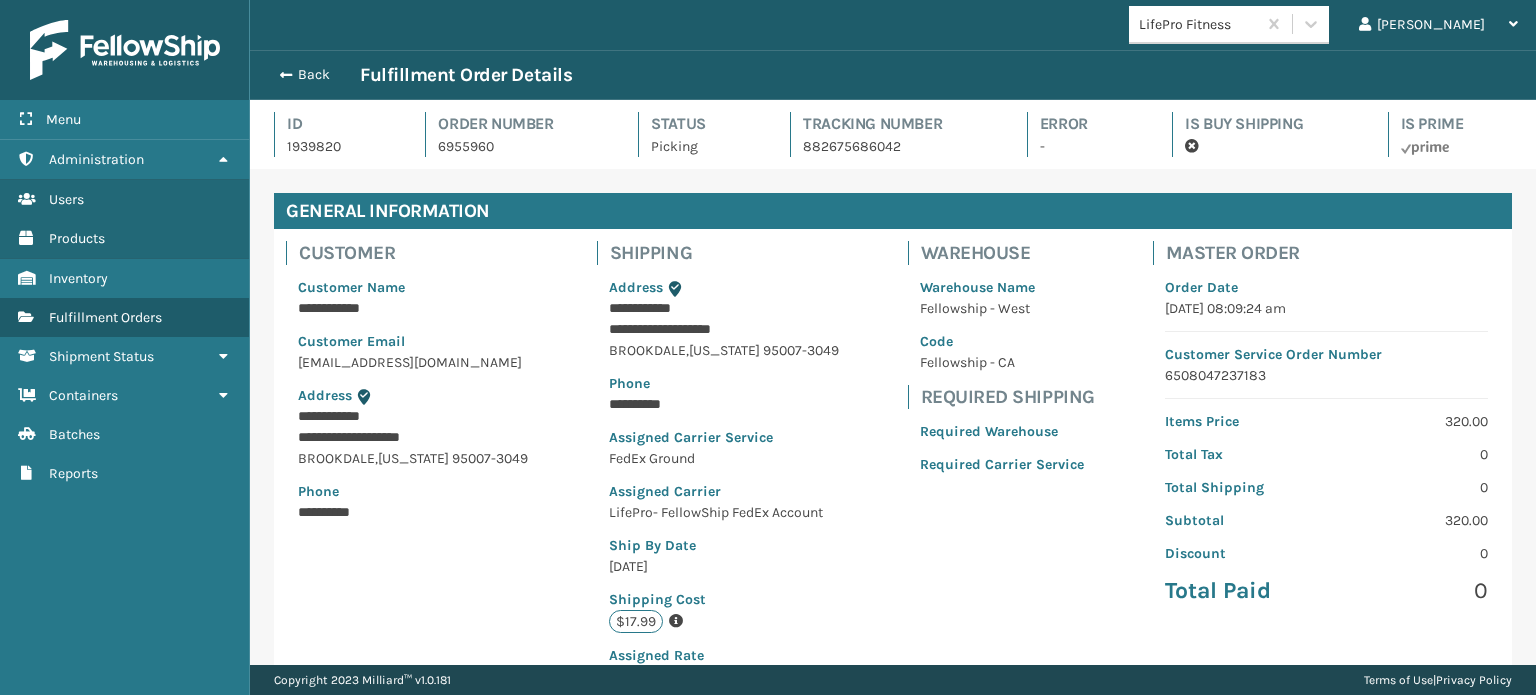 scroll, scrollTop: 99951, scrollLeft: 98713, axis: both 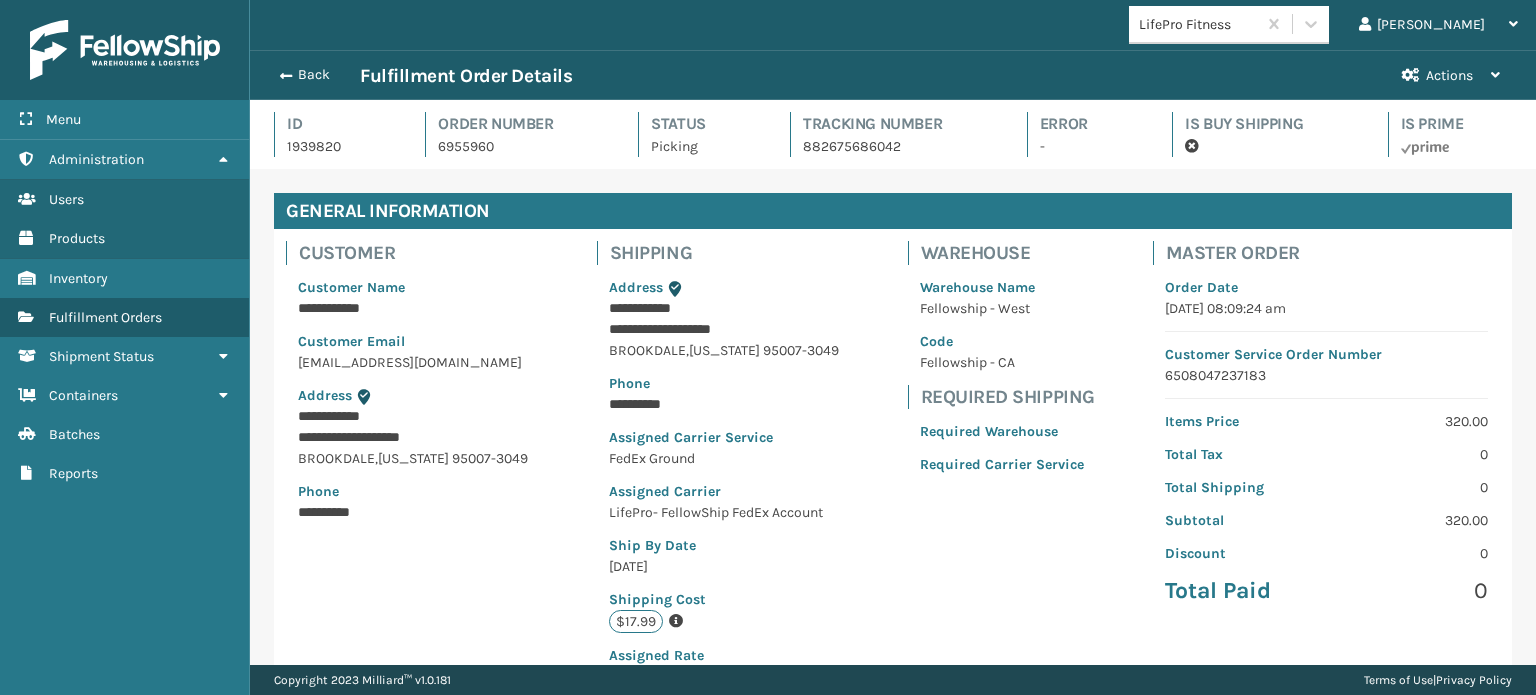 click on "Back" at bounding box center [314, 75] 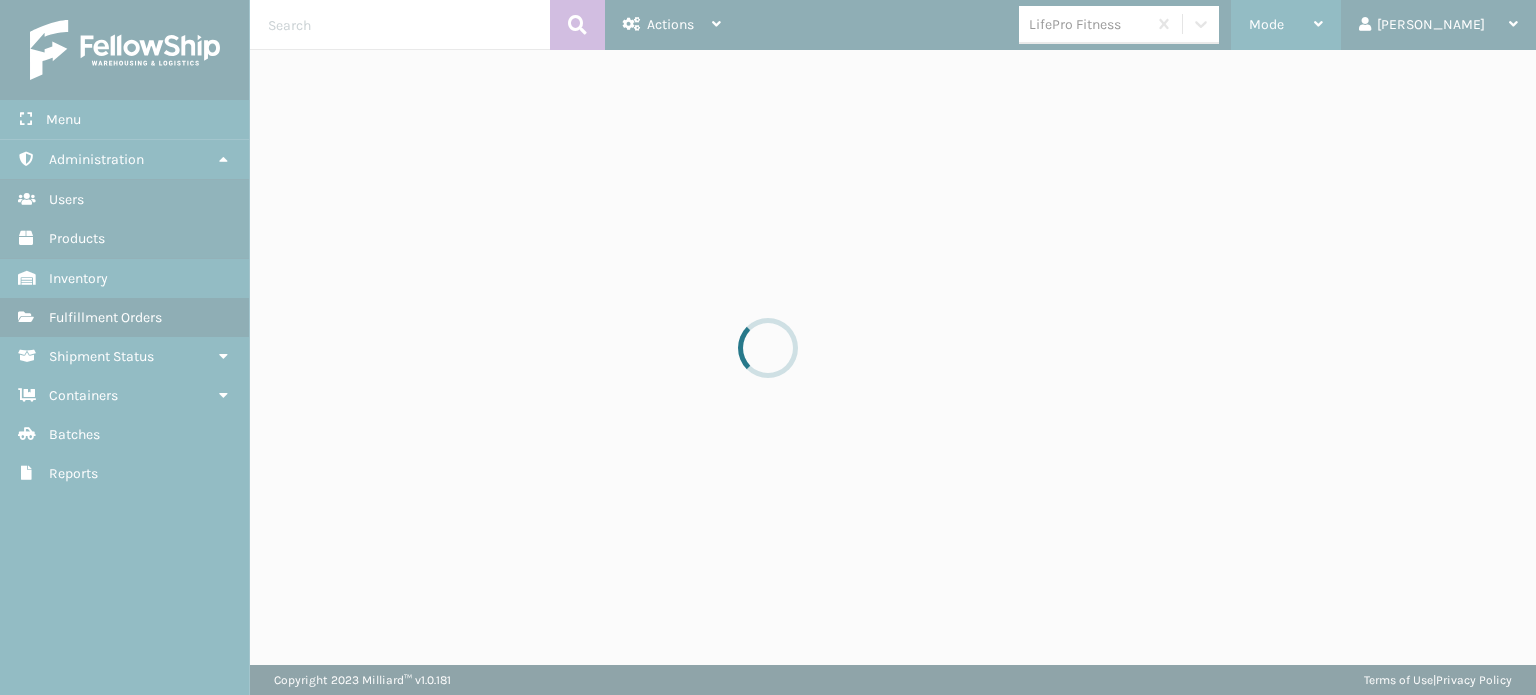 click on "Mode" at bounding box center [1266, 24] 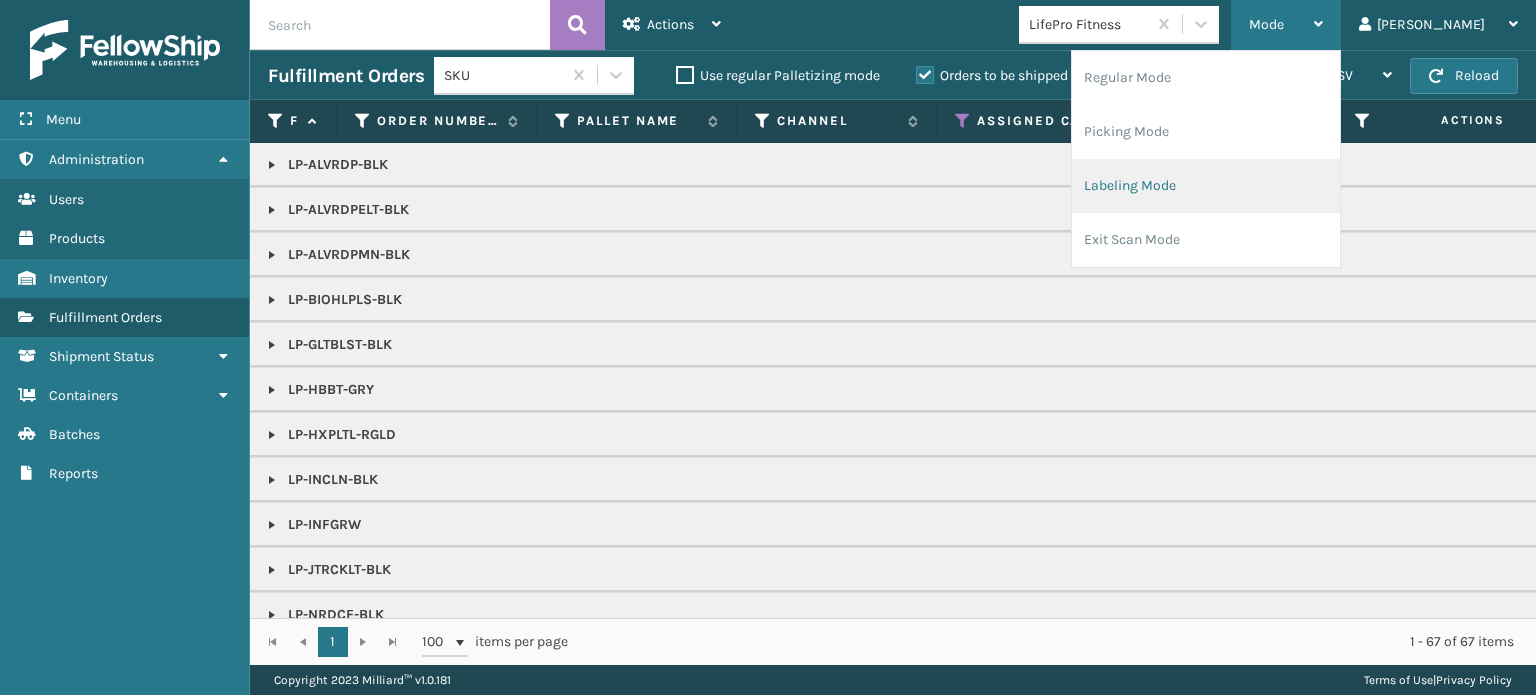 click on "Labeling Mode" at bounding box center (1206, 186) 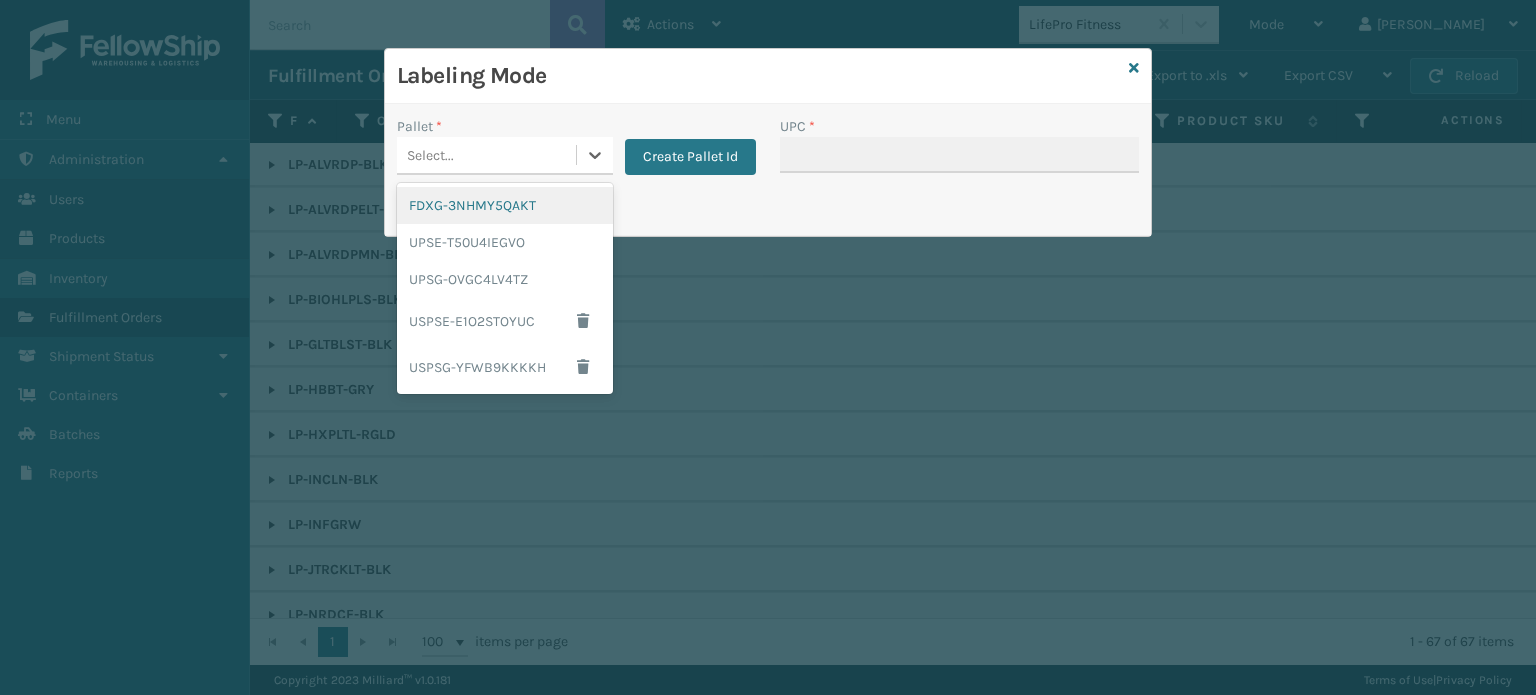 click on "Select..." at bounding box center (505, 156) 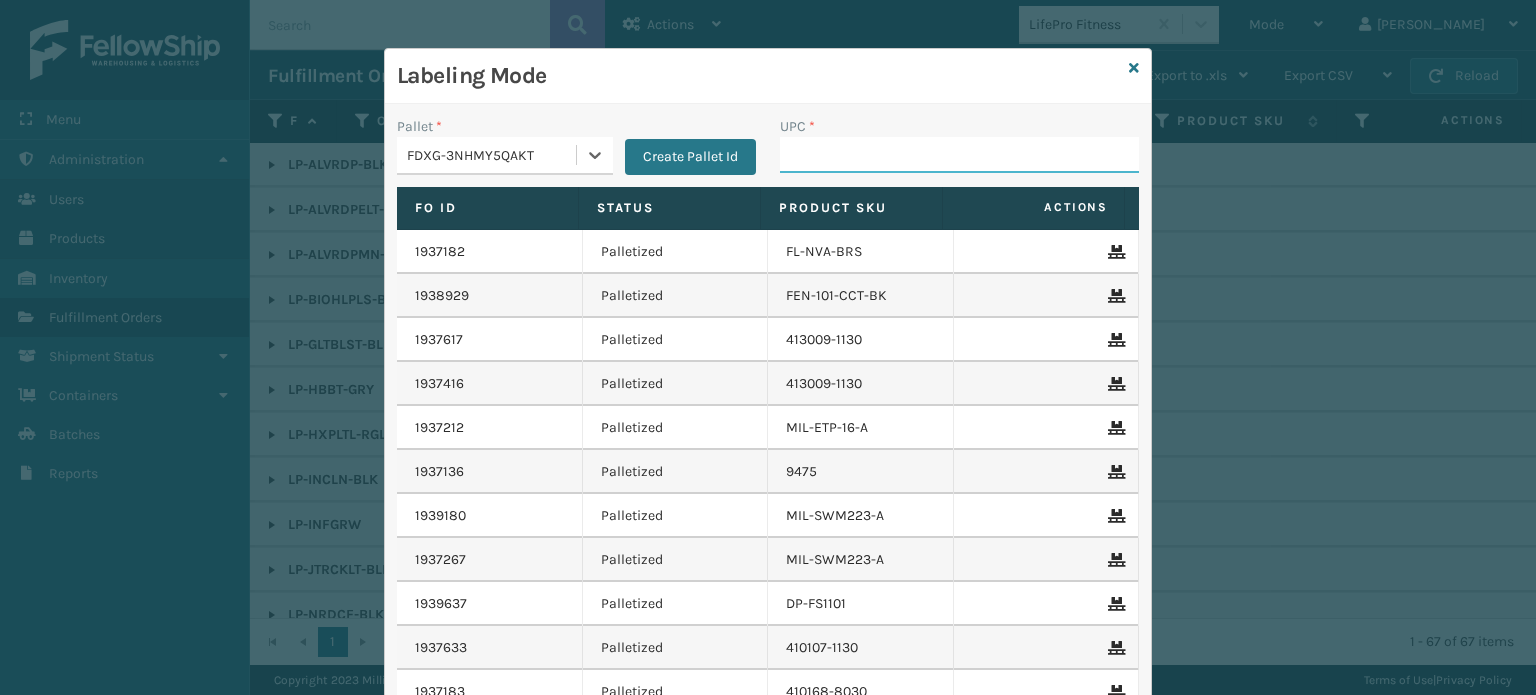 click on "UPC   *" at bounding box center [959, 155] 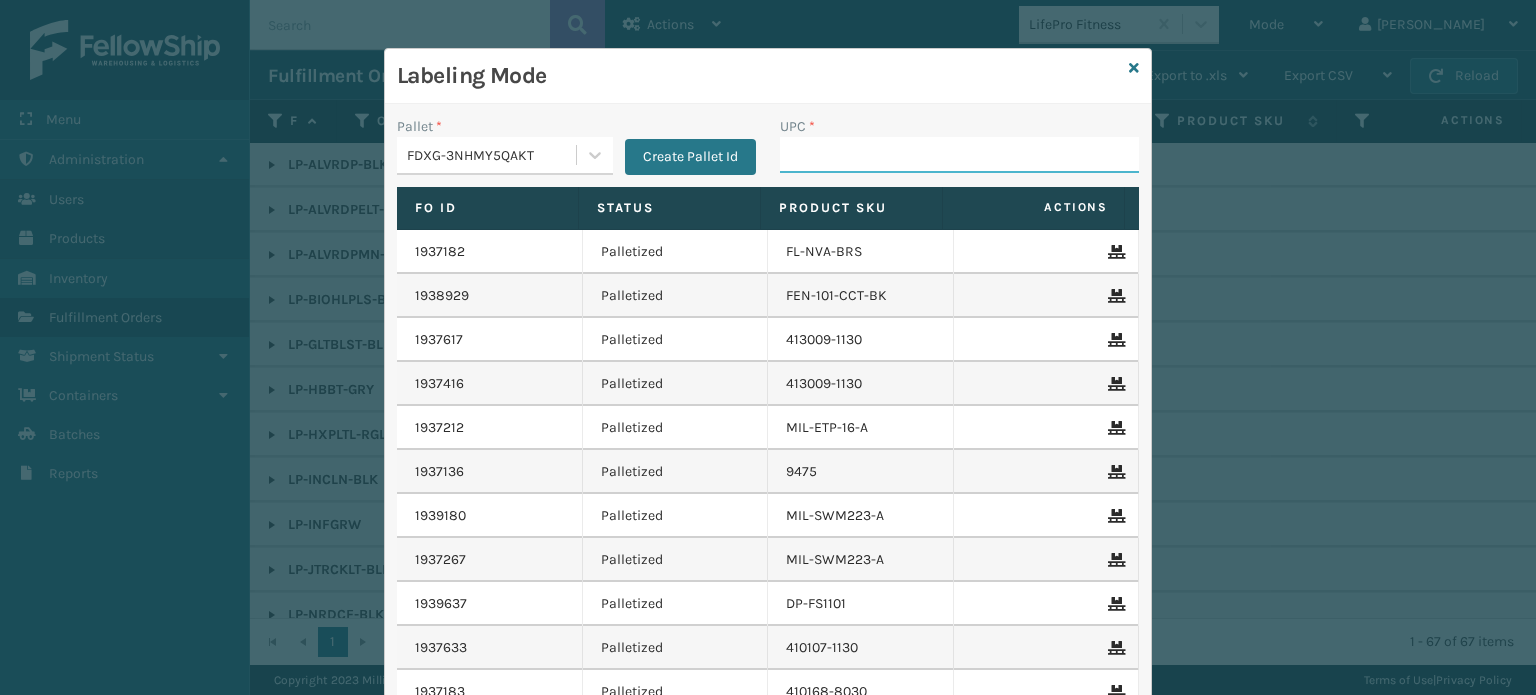 paste on "810090931500" 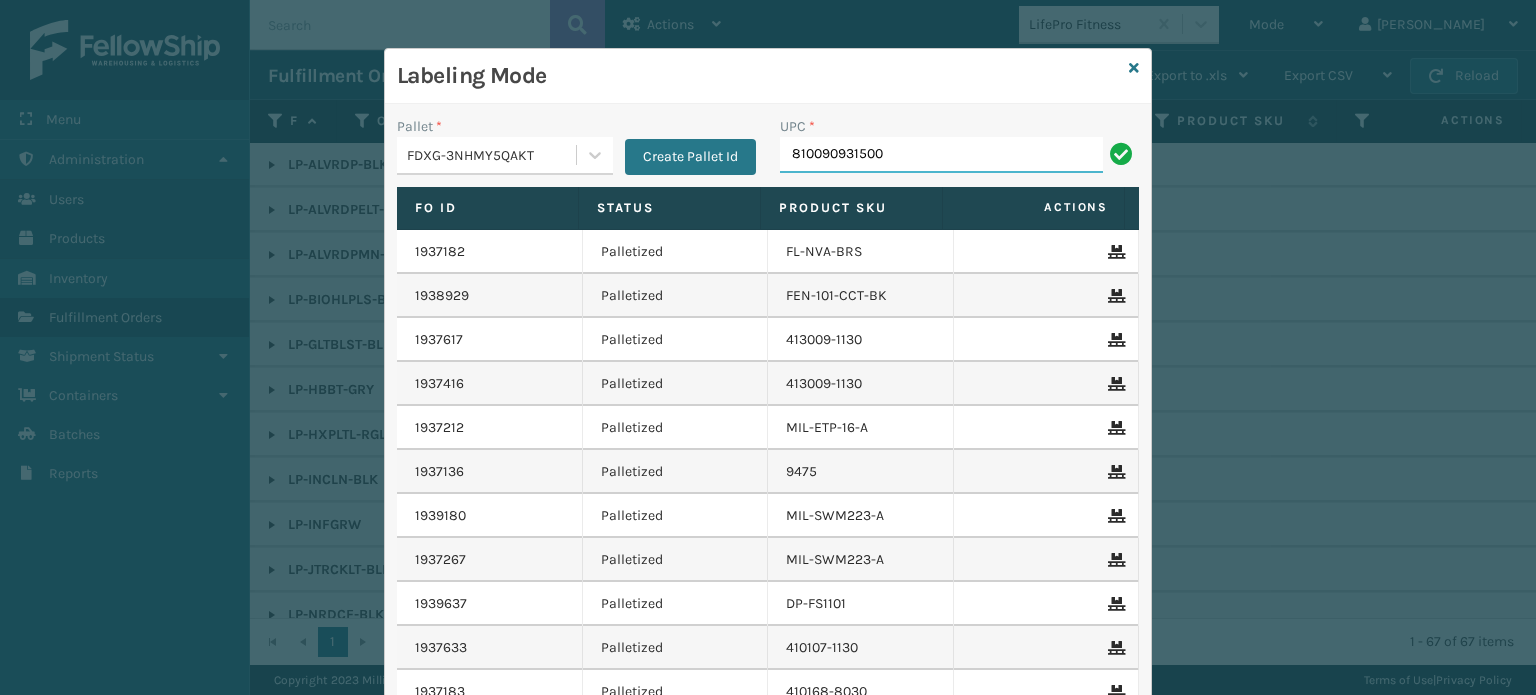 type on "810090931500" 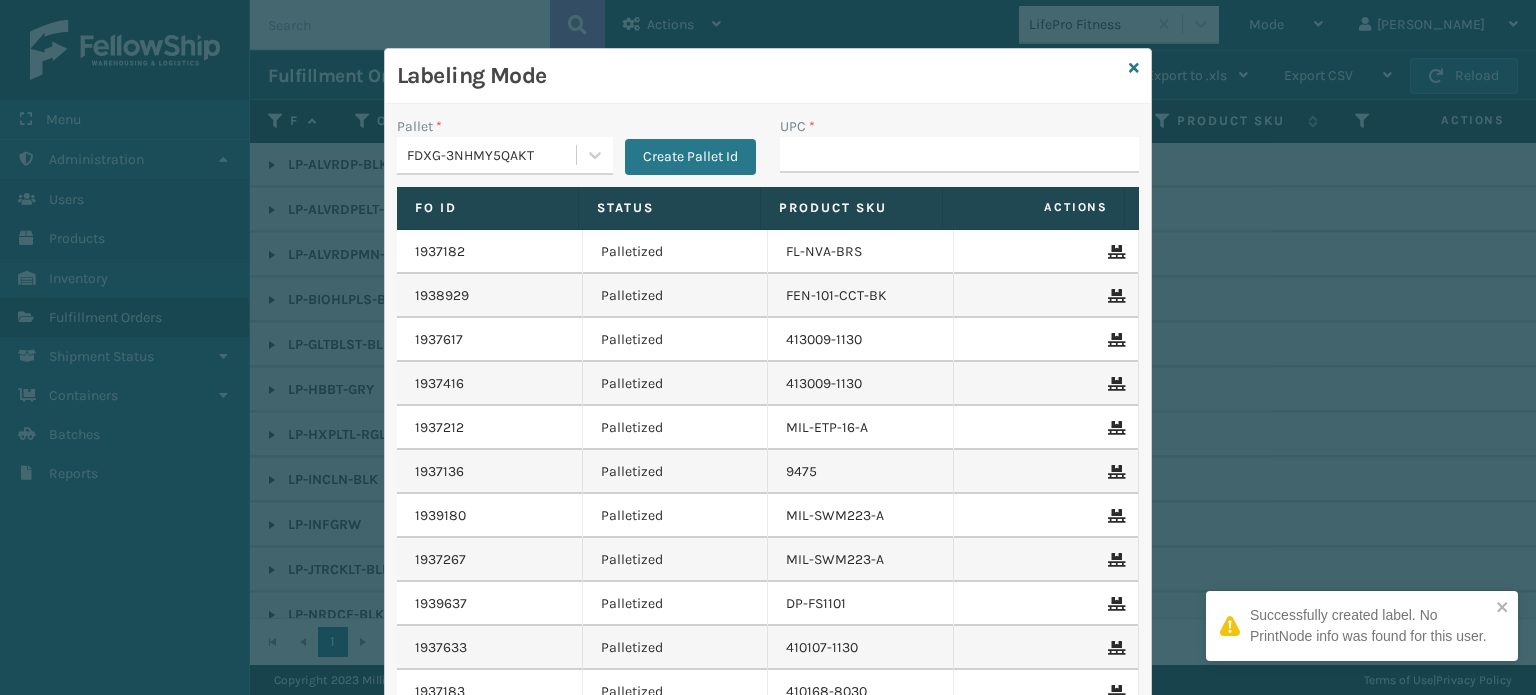 click on "FDXG-3NHMY5QAKT" at bounding box center (492, 155) 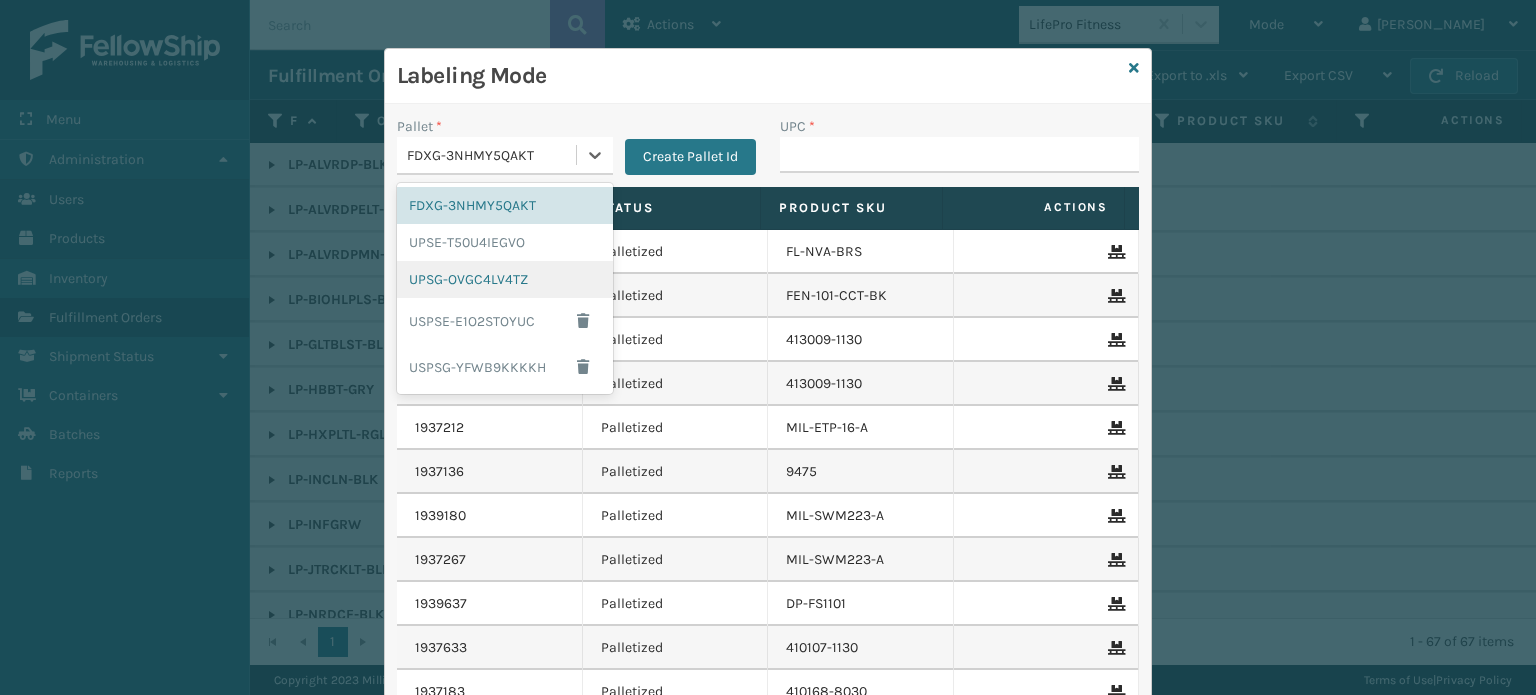 click on "UPSG-OVGC4LV4TZ" at bounding box center [505, 279] 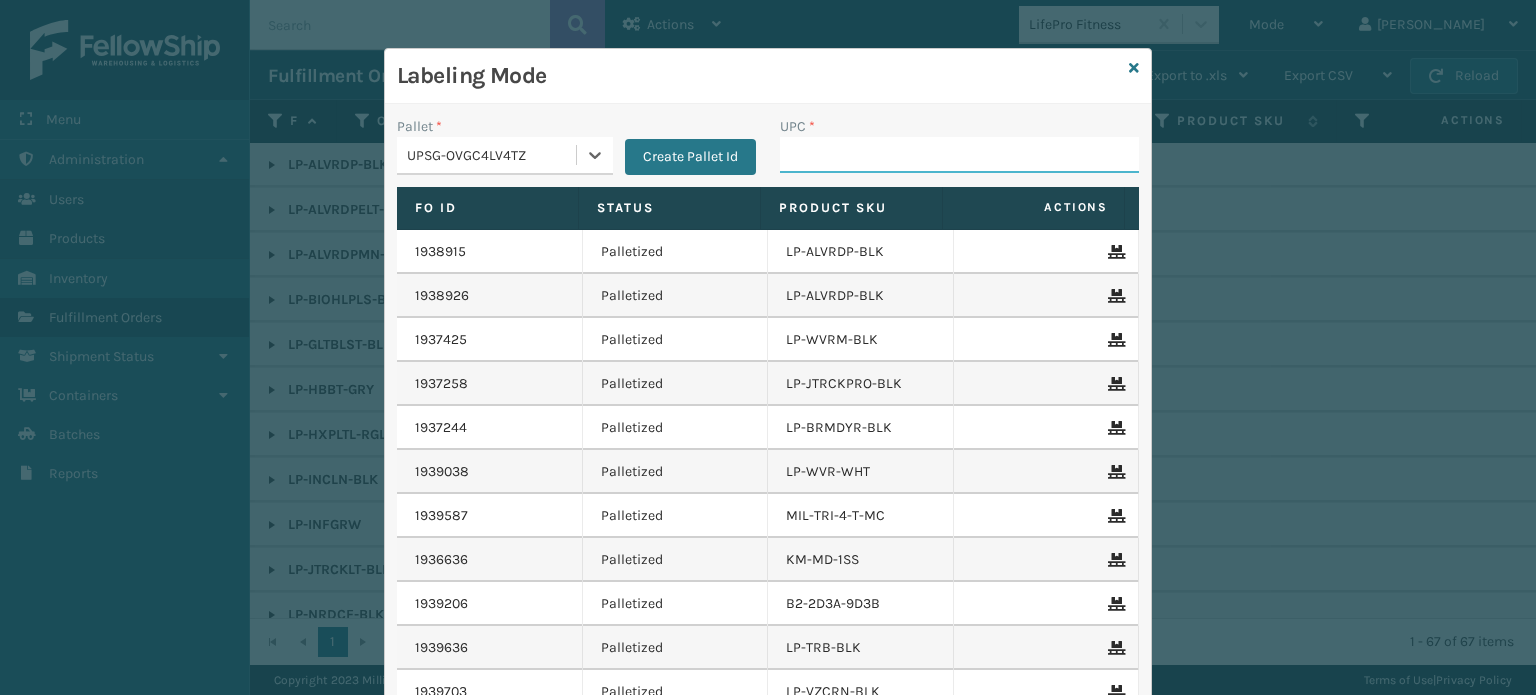 click on "UPC   *" at bounding box center [959, 155] 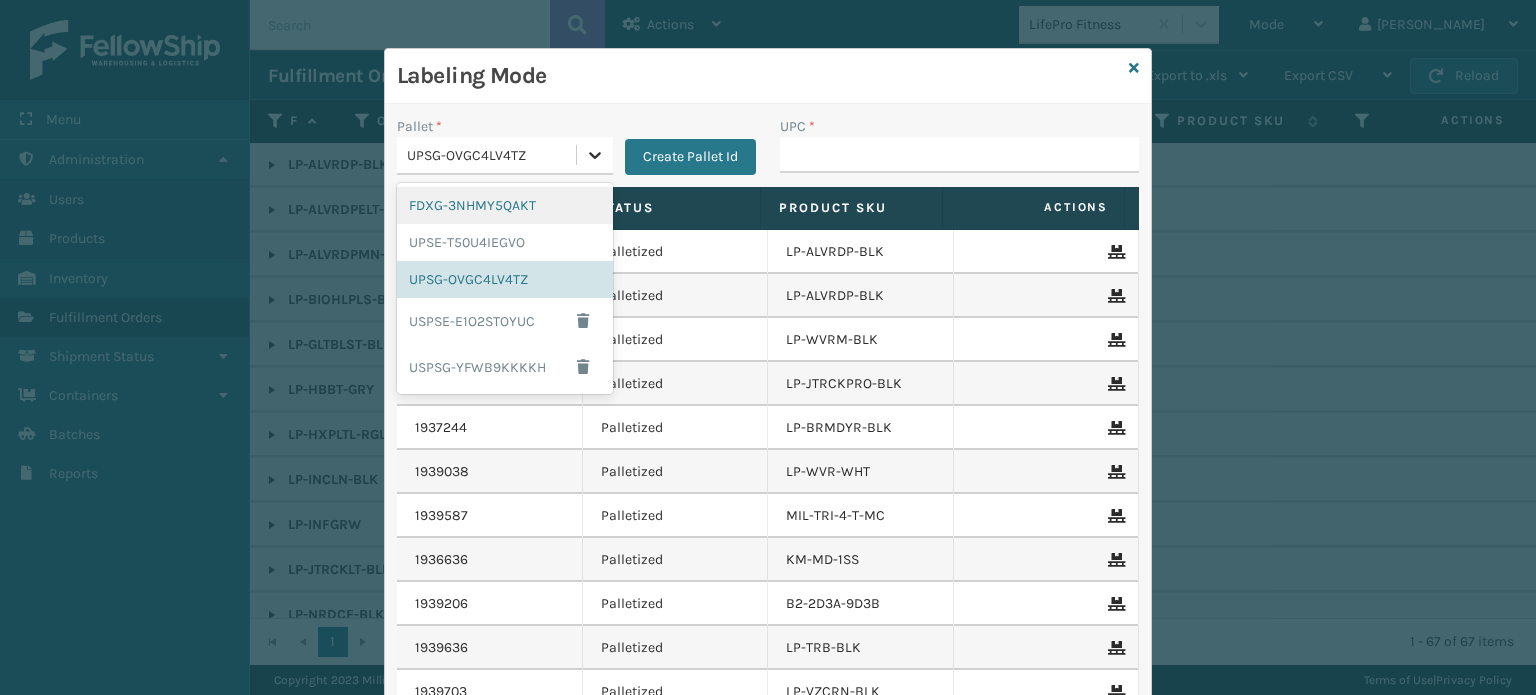click at bounding box center [595, 155] 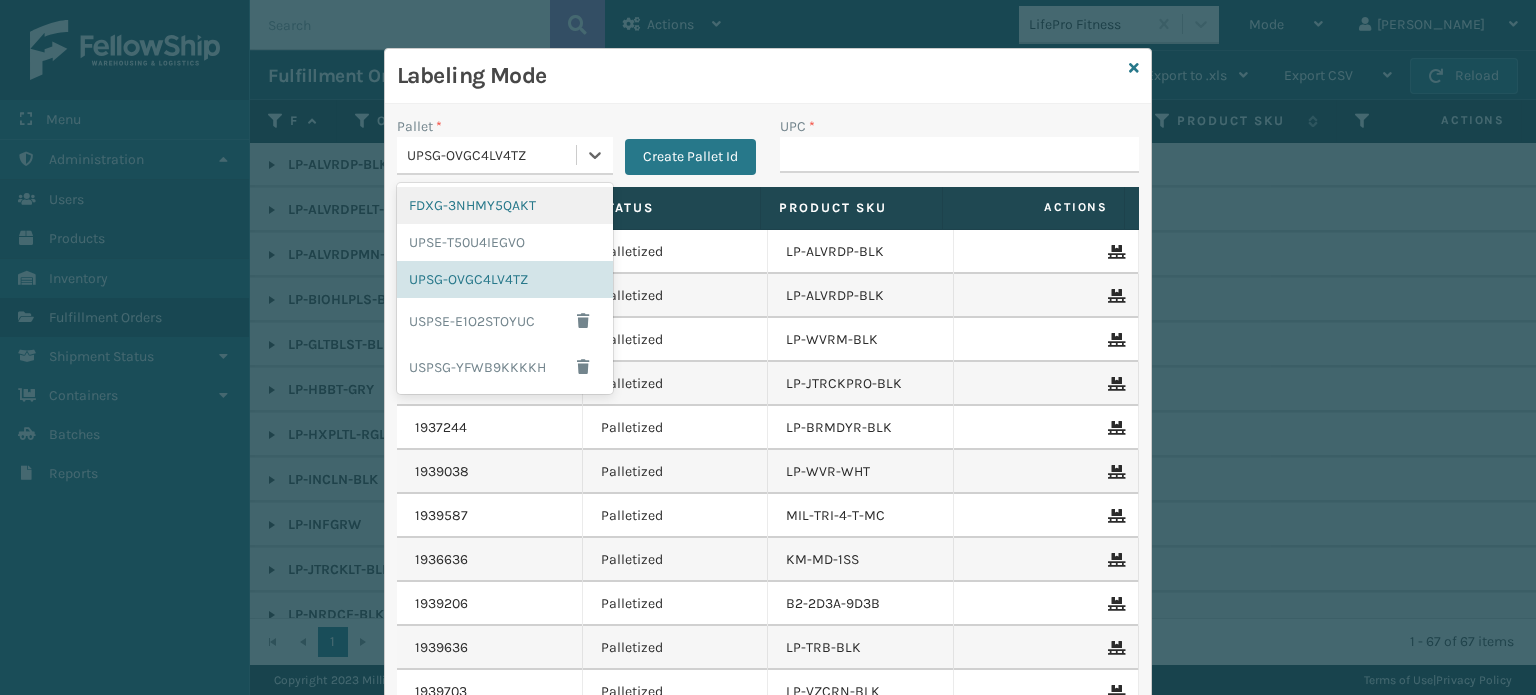 click on "FDXG-3NHMY5QAKT" at bounding box center [505, 205] 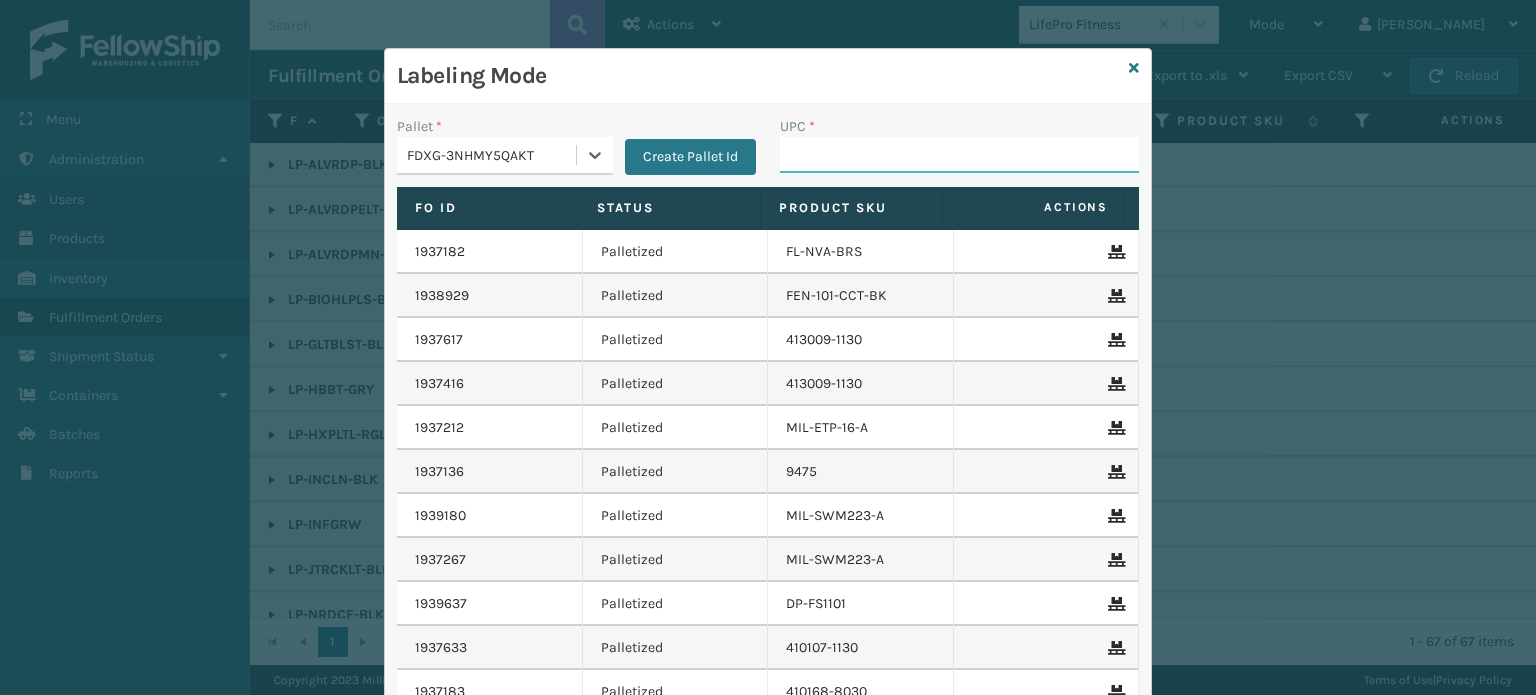 click on "UPC   *" at bounding box center (959, 155) 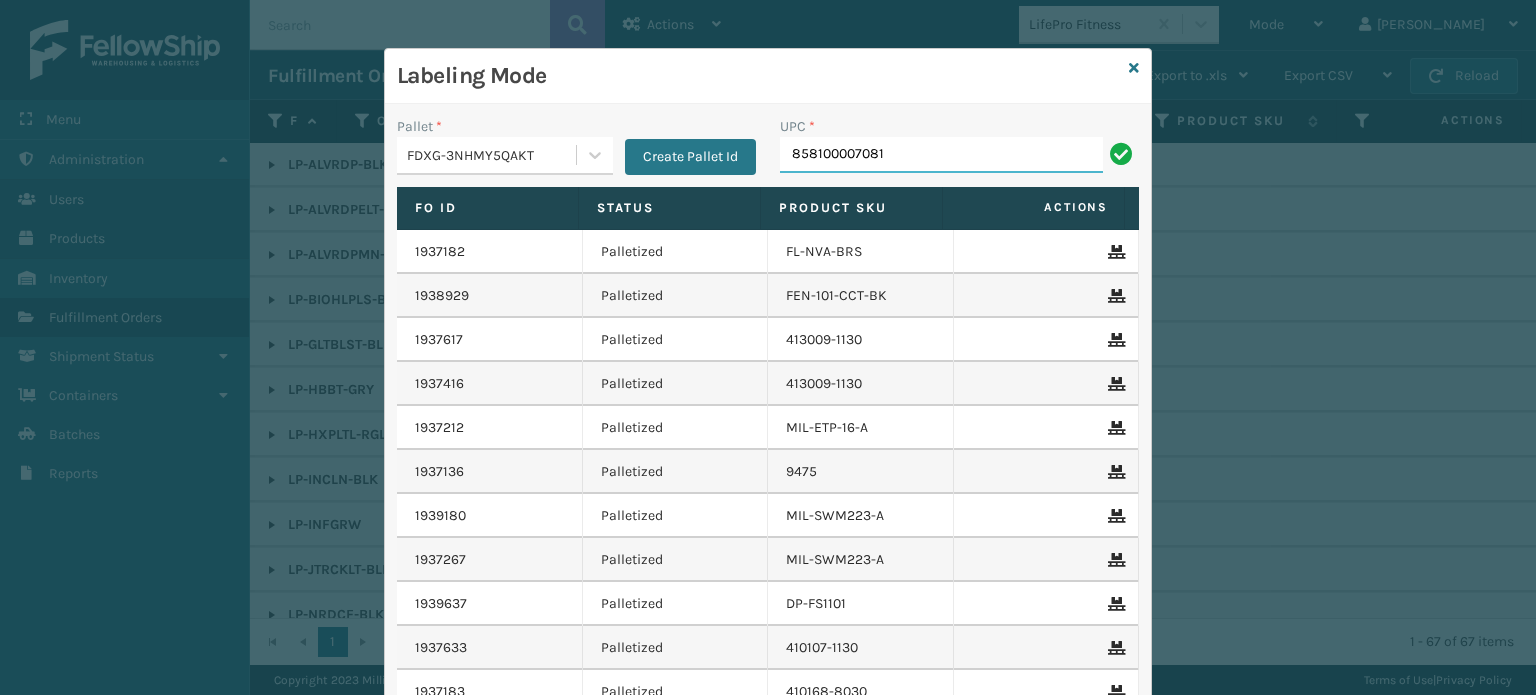 type on "858100007081" 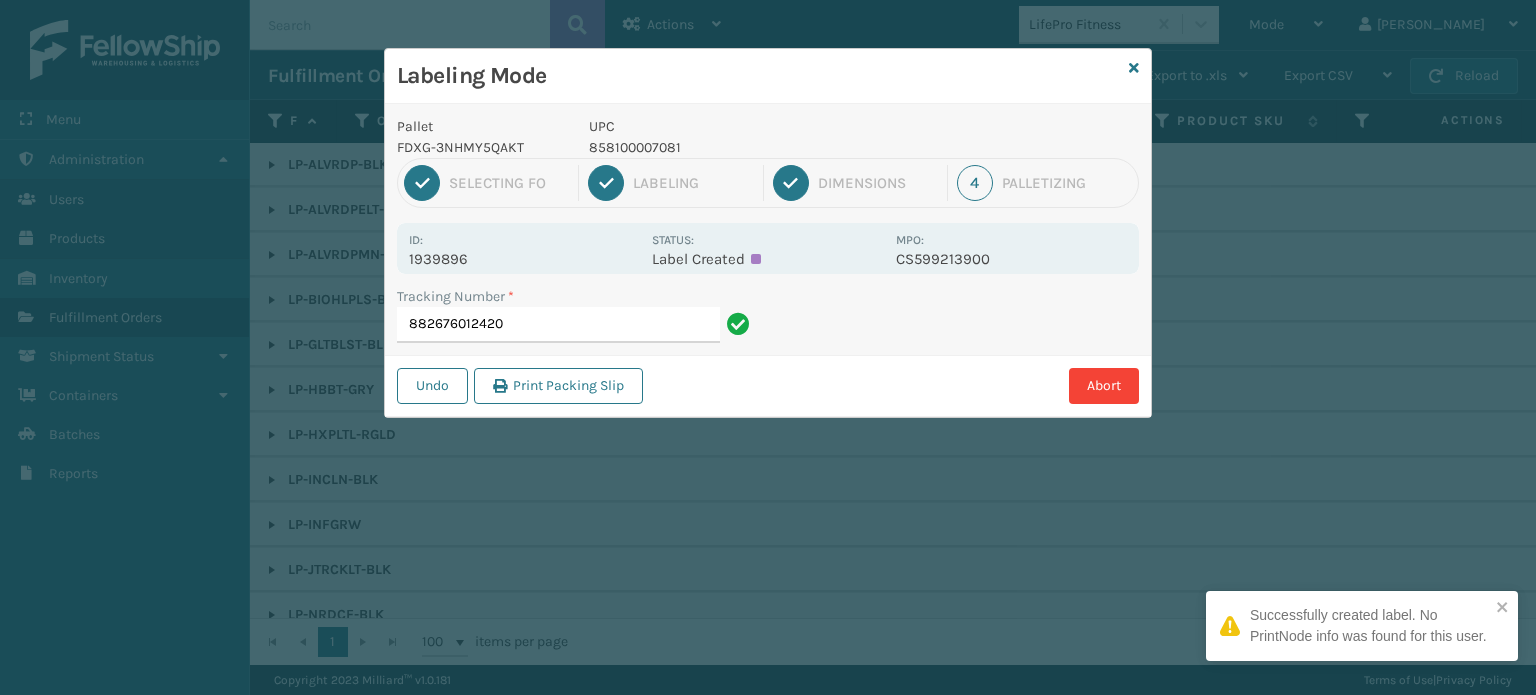 click on "858100007081" at bounding box center (736, 147) 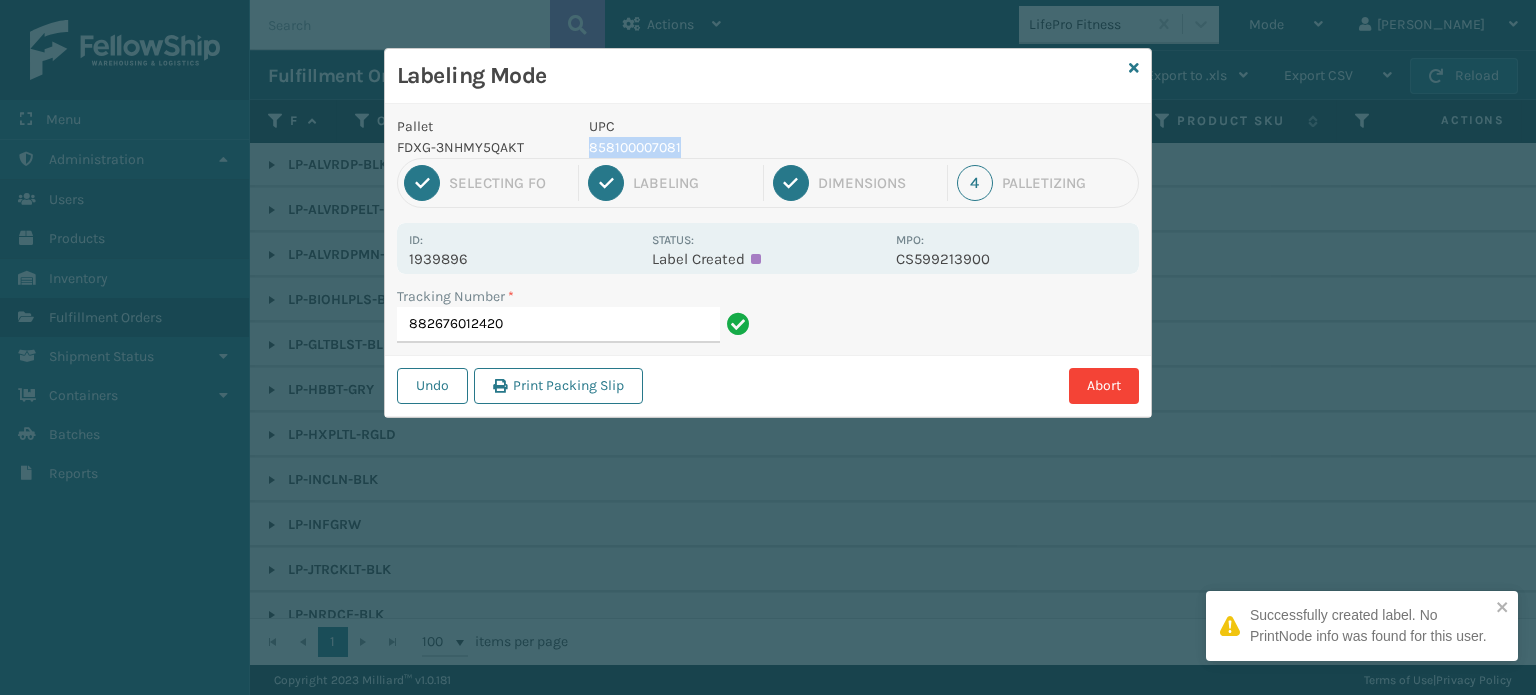 click on "858100007081" at bounding box center [736, 147] 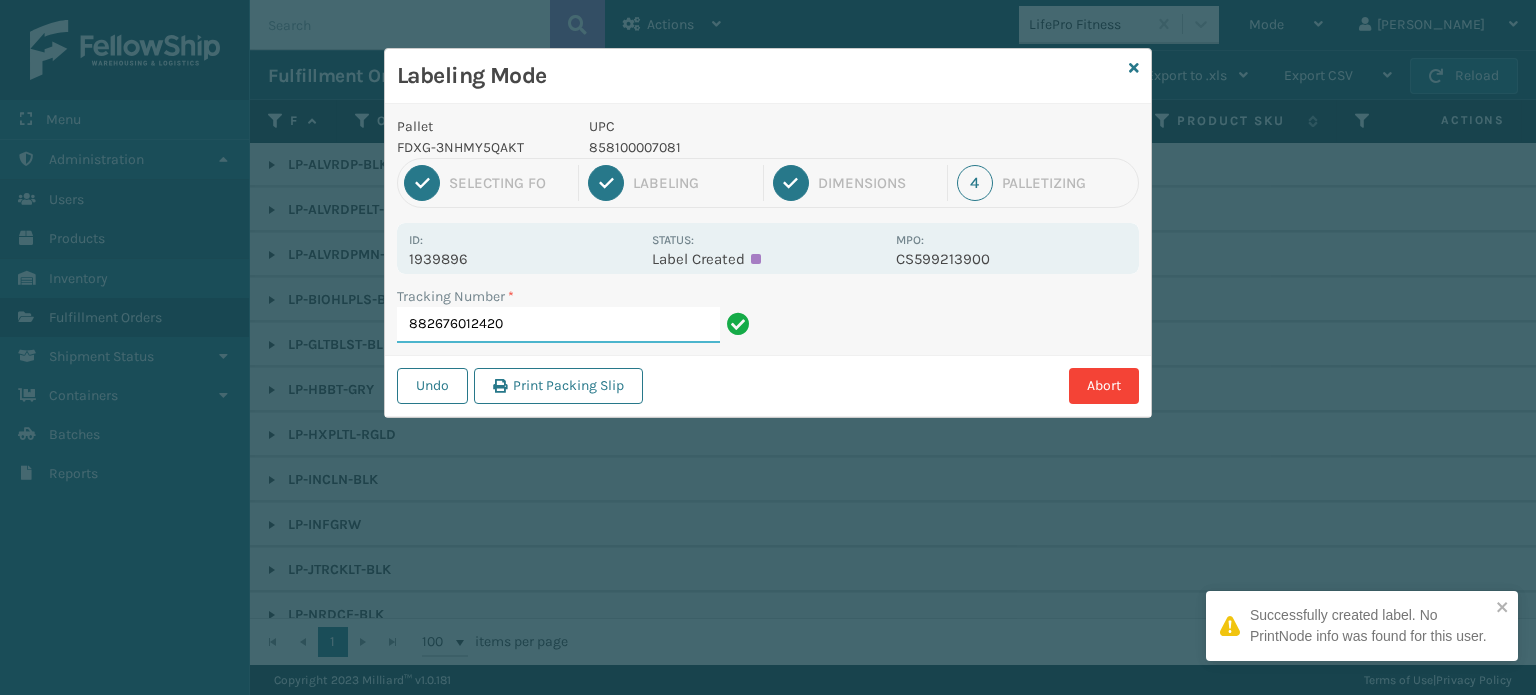 click on "882676012420" at bounding box center [558, 325] 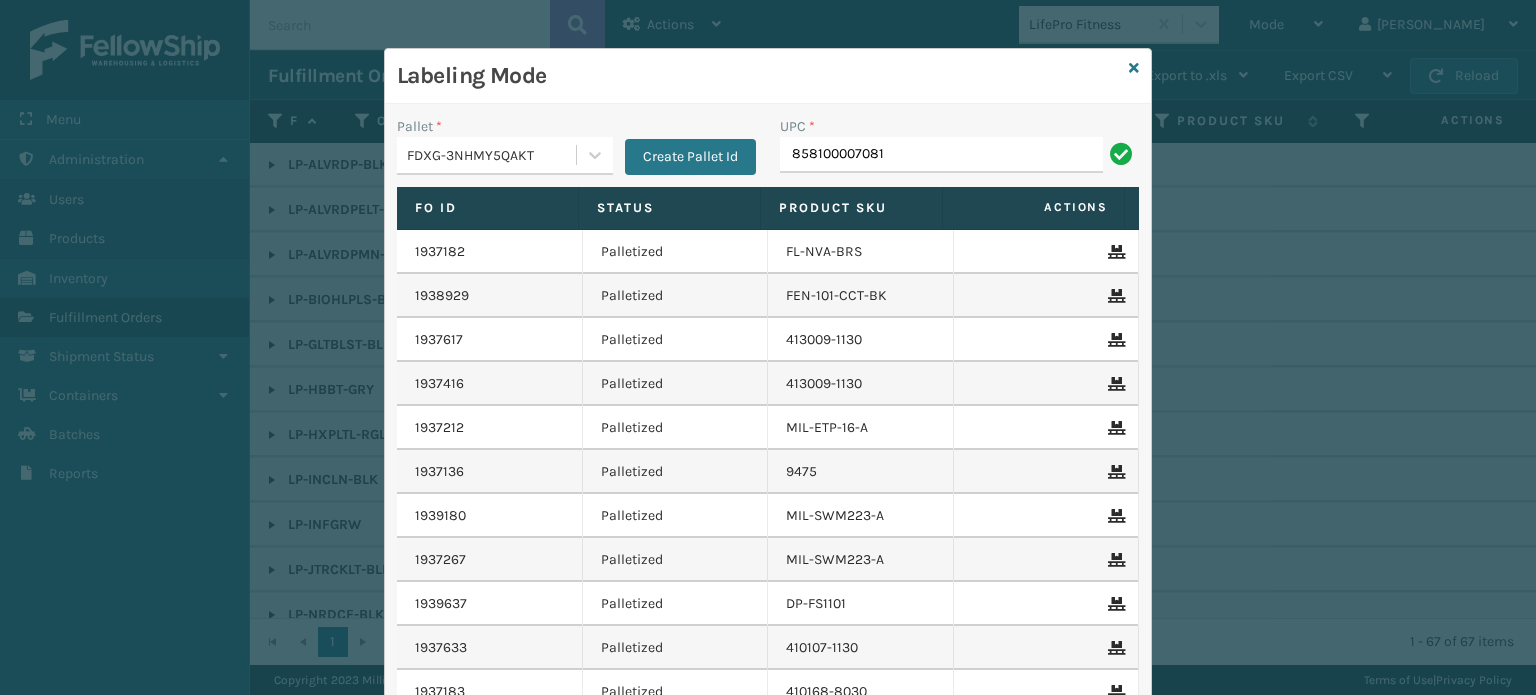 type on "858100007081" 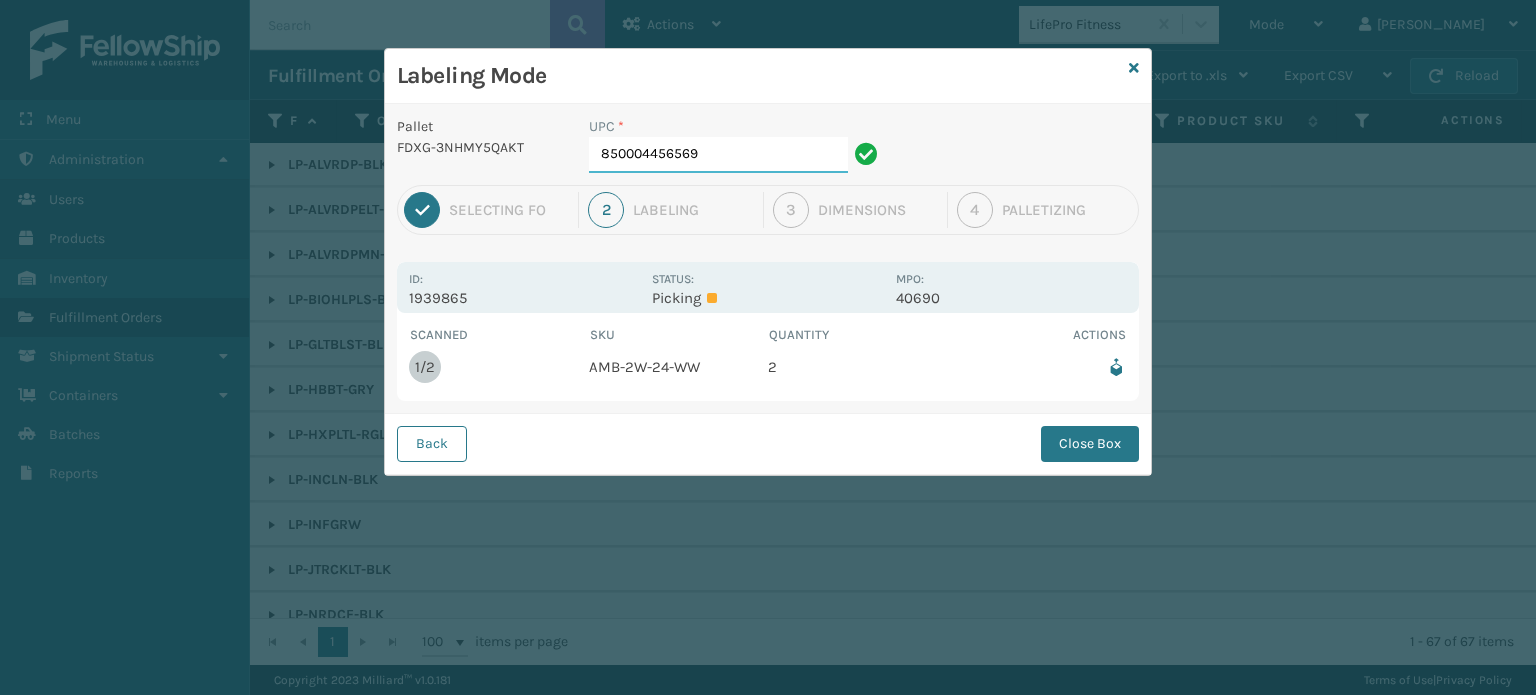 click on "850004456569" at bounding box center (718, 155) 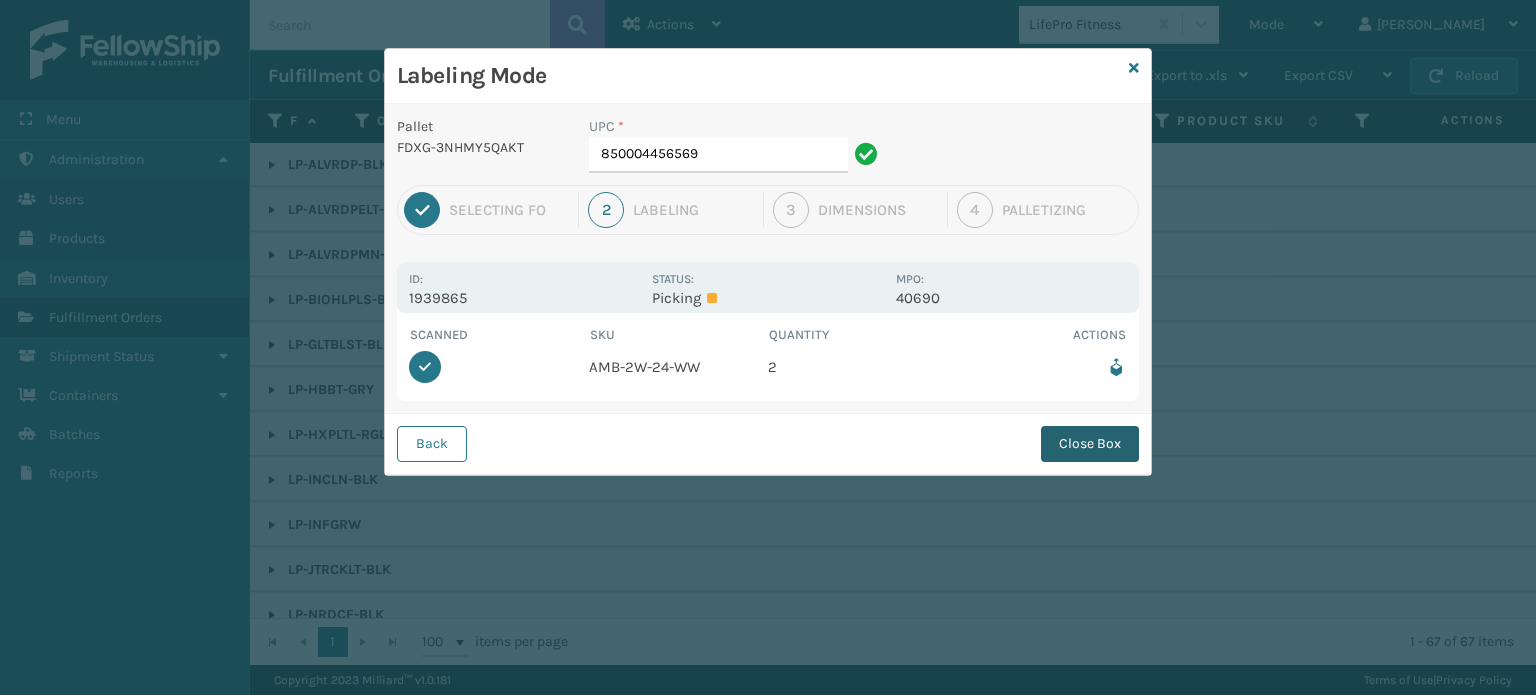 click on "Close Box" at bounding box center [1090, 444] 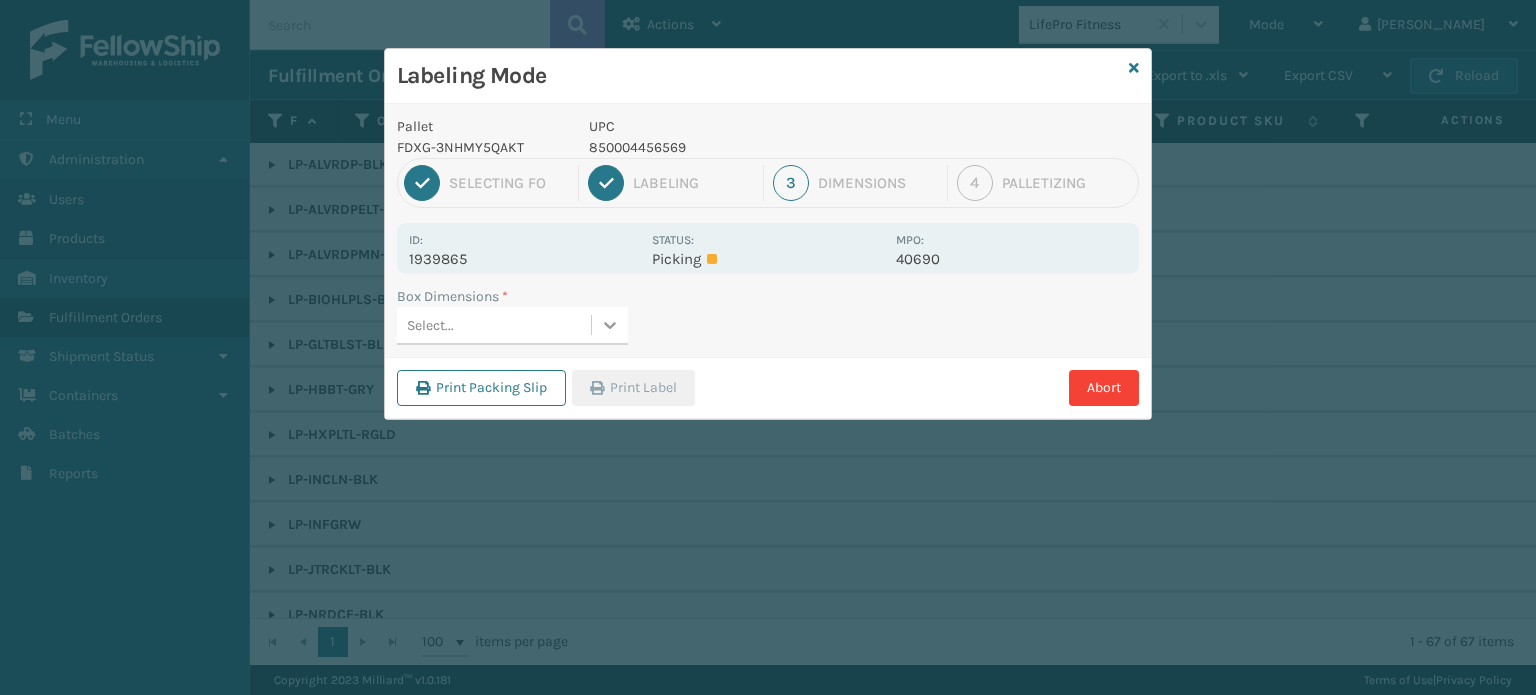 click 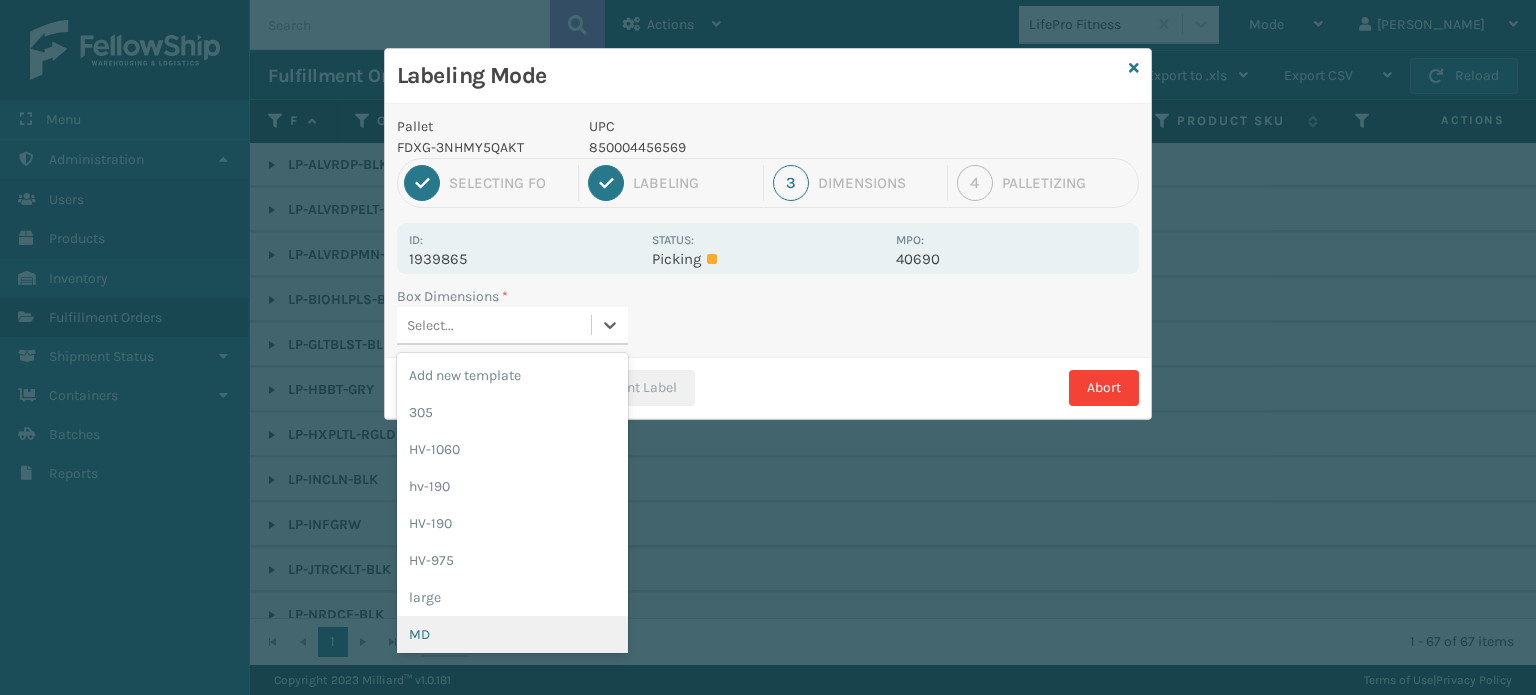 click on "MD" at bounding box center (512, 634) 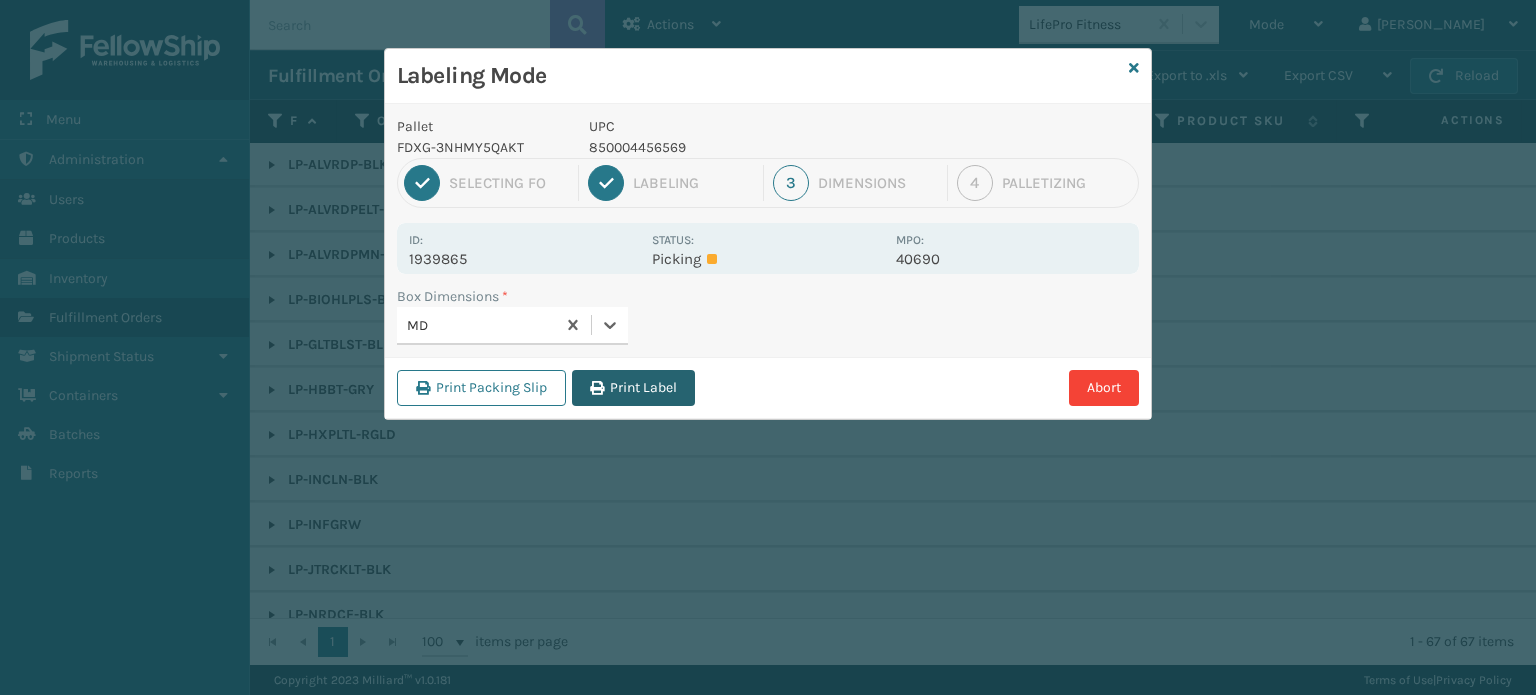 click on "Print Label" at bounding box center [633, 388] 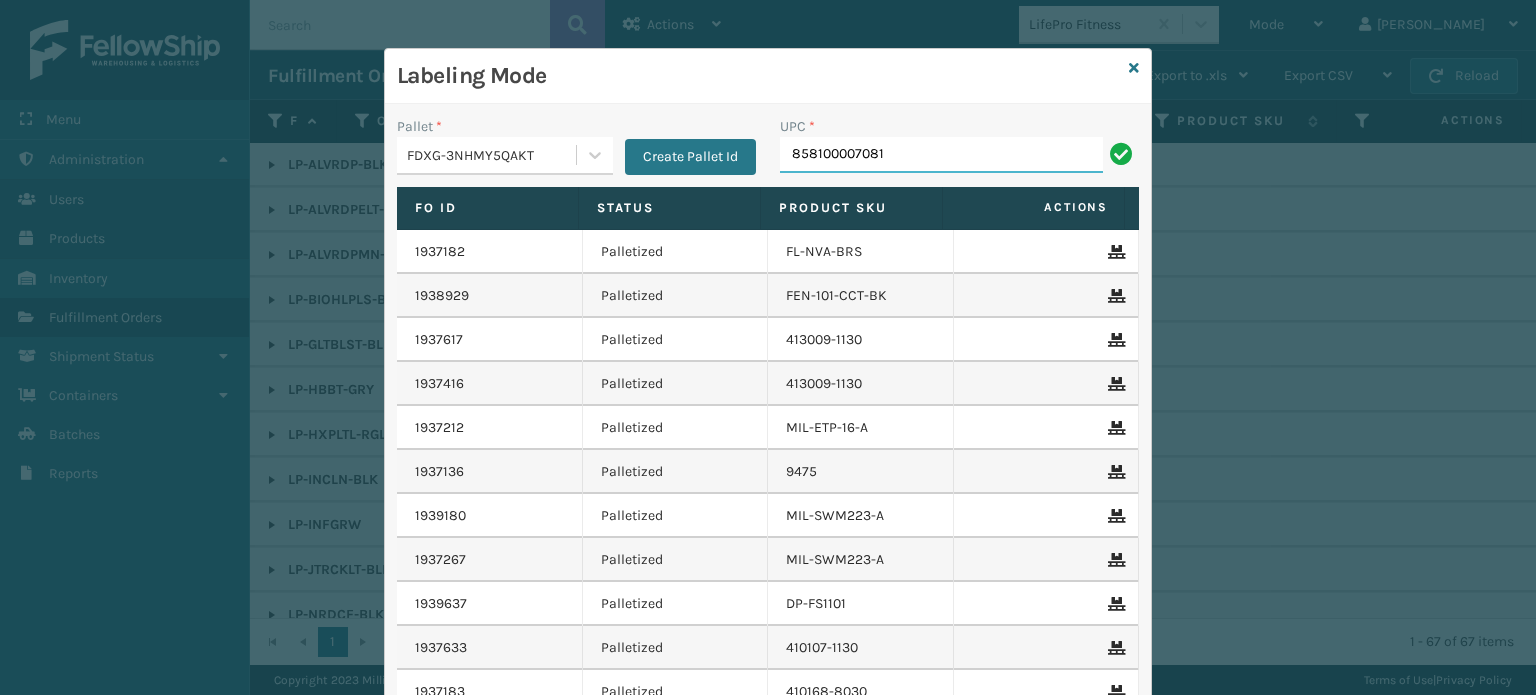 type on "858100007081" 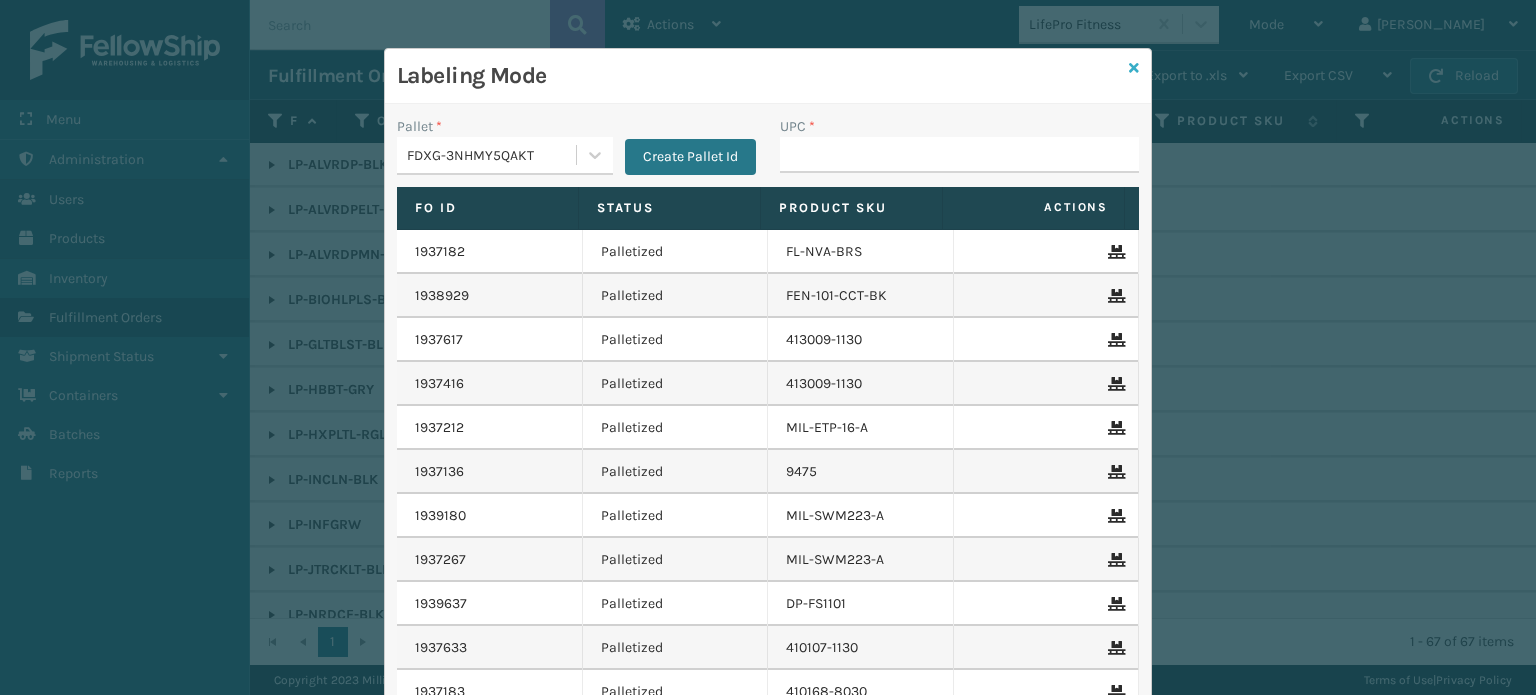 click at bounding box center (1134, 68) 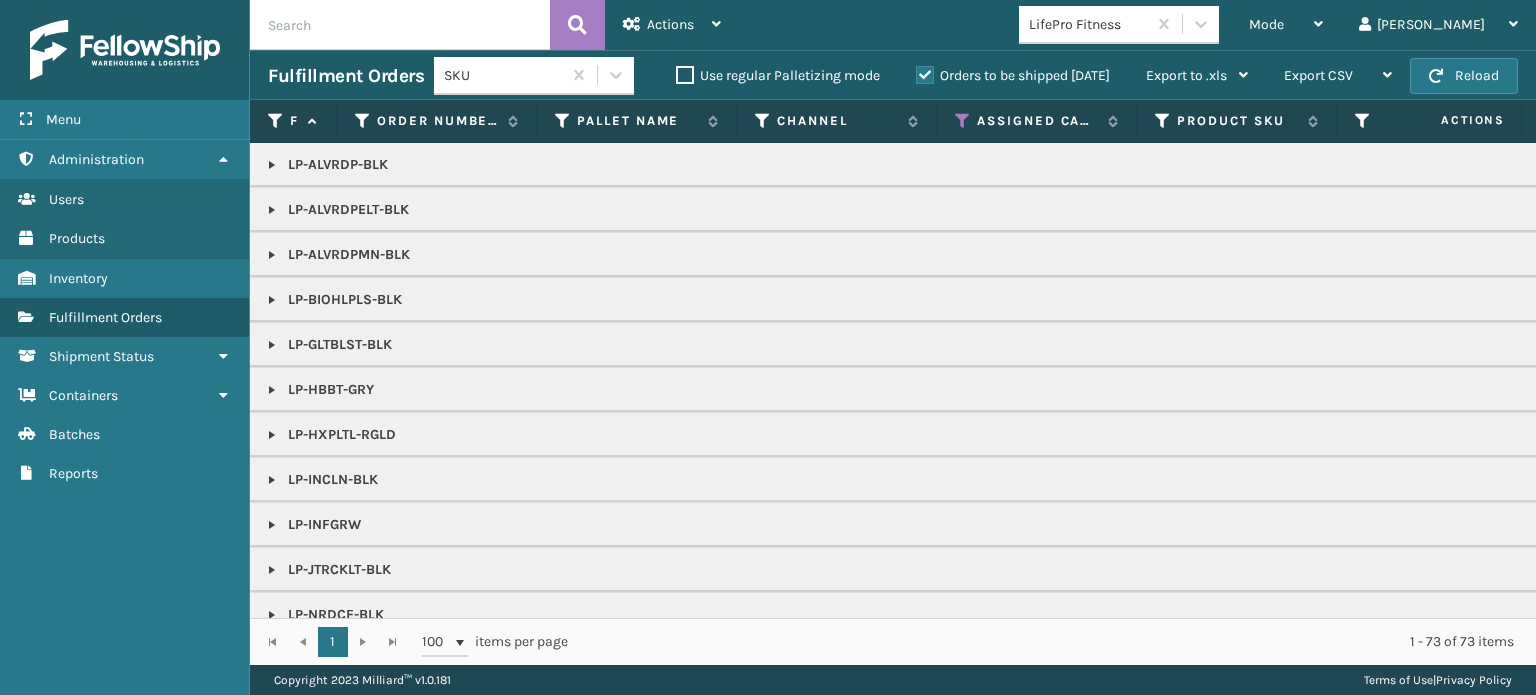 click at bounding box center [400, 25] 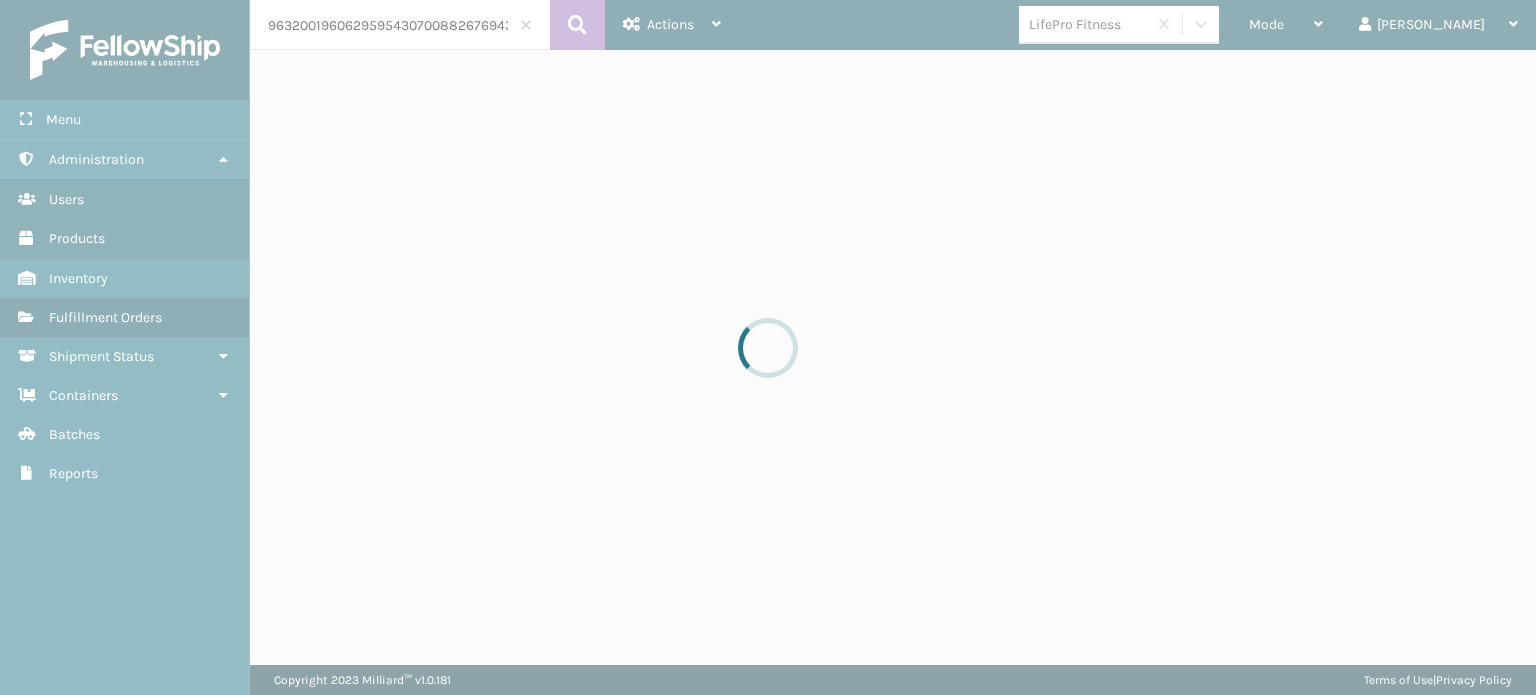 scroll, scrollTop: 0, scrollLeft: 31, axis: horizontal 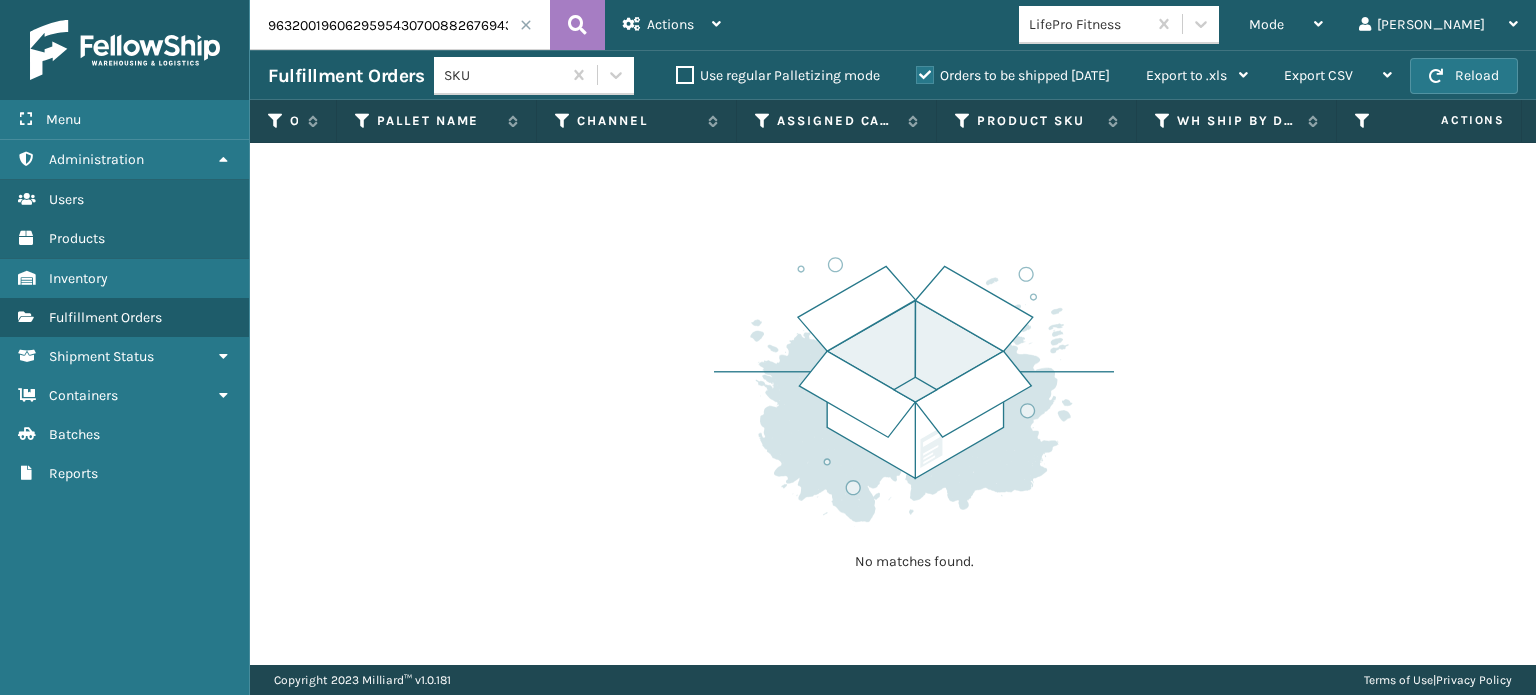 drag, startPoint x: 412, startPoint y: 20, endPoint x: 44, endPoint y: 34, distance: 368.2662 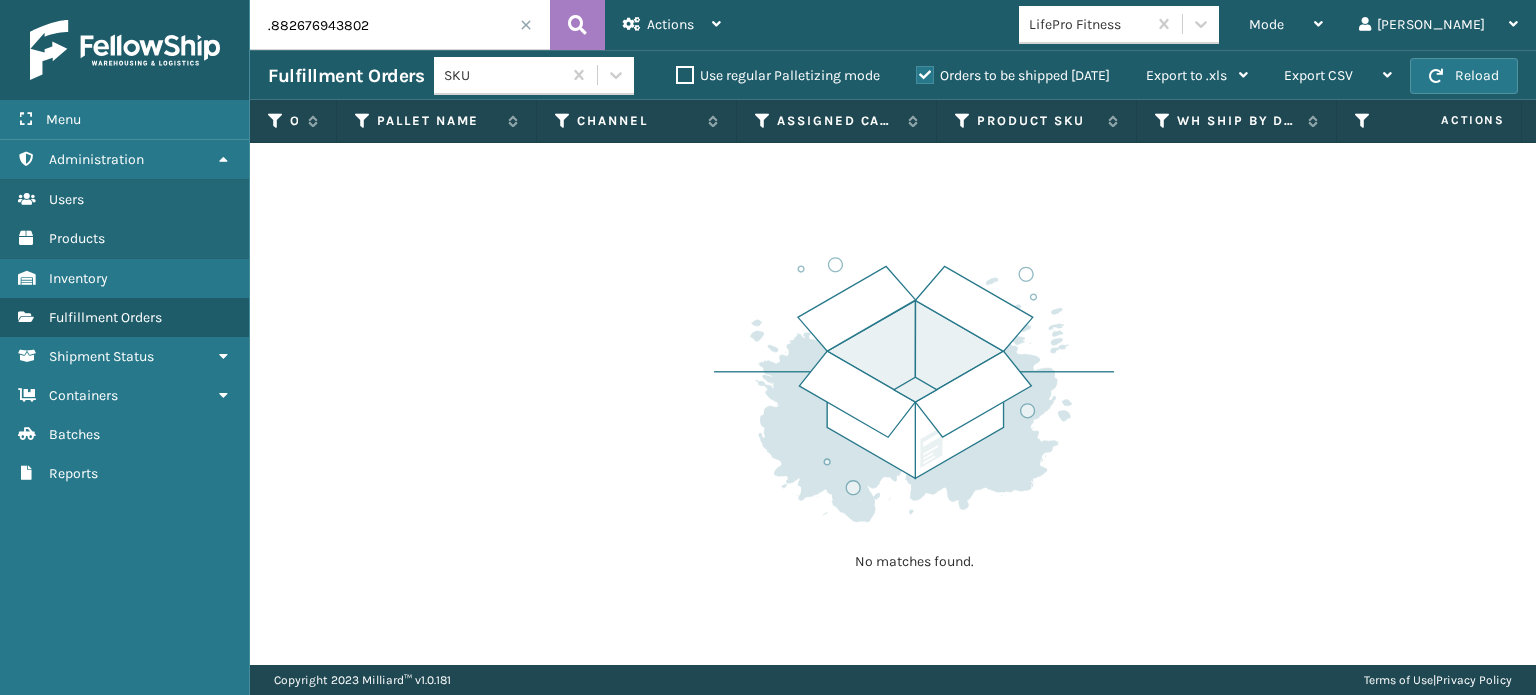 type on "882676943802" 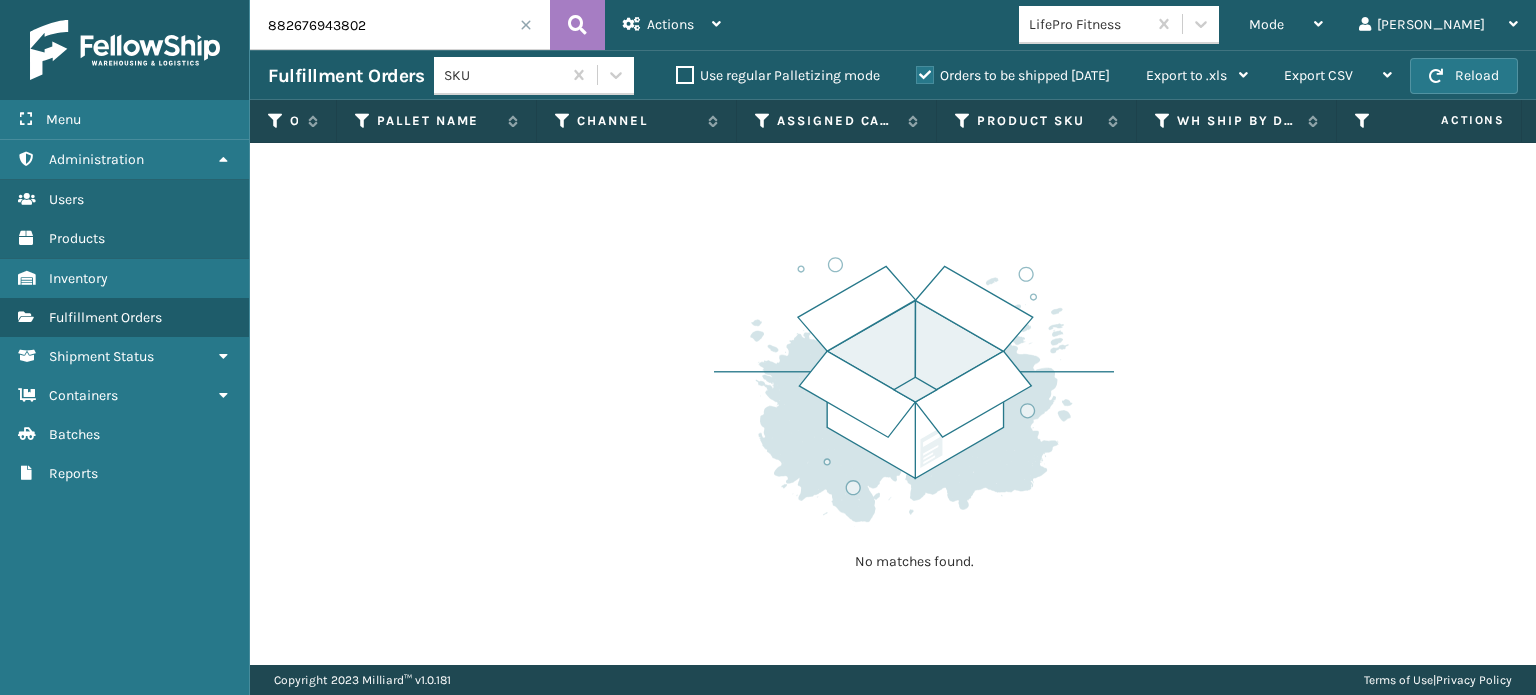 click on "Orders to be shipped [DATE]" at bounding box center (1013, 75) 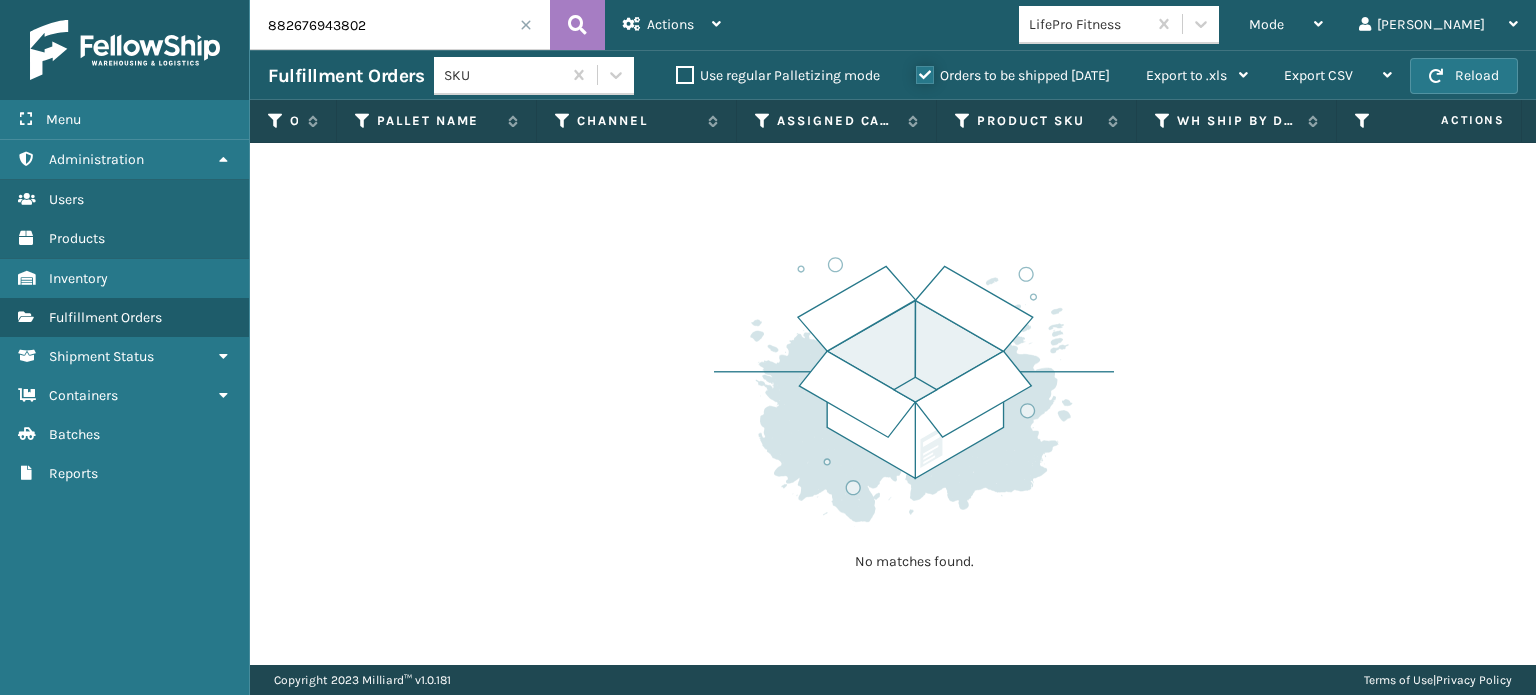 click on "Orders to be shipped [DATE]" at bounding box center [916, 70] 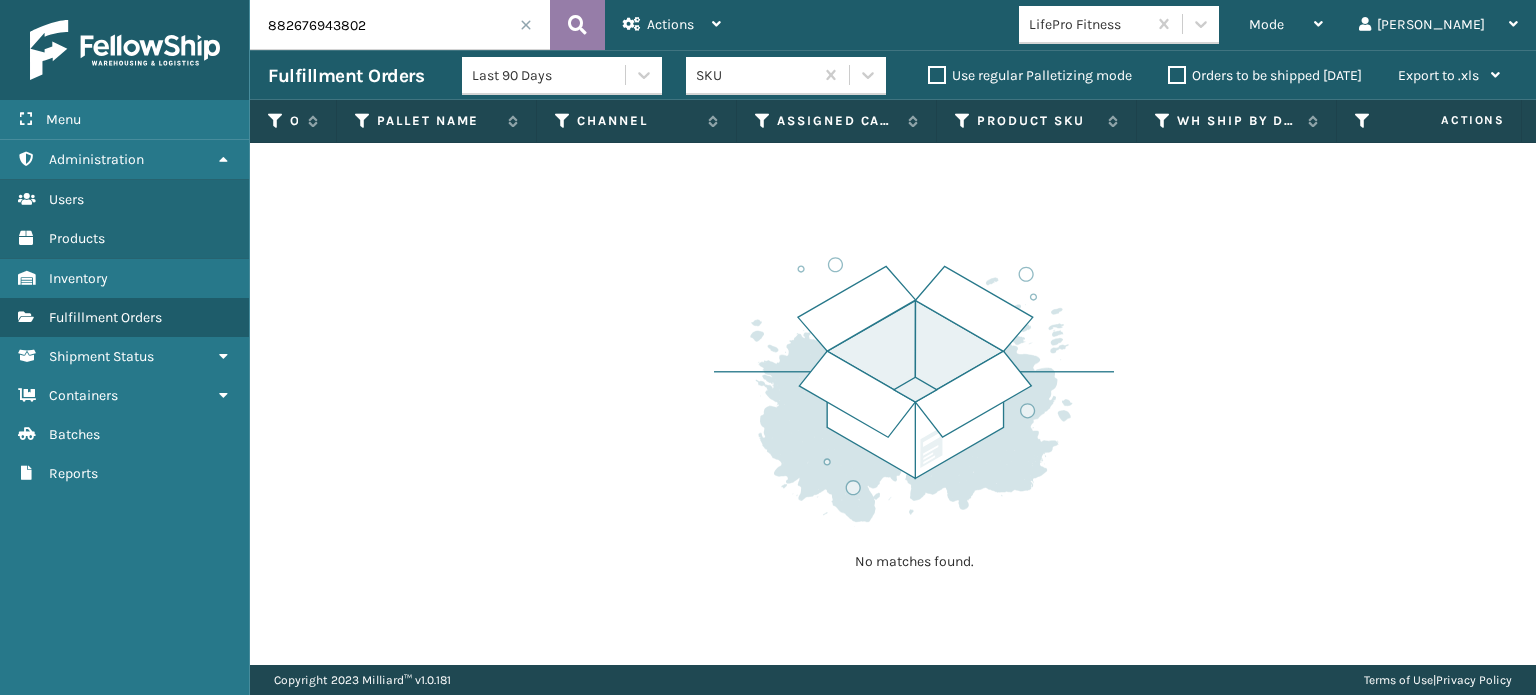 click at bounding box center [577, 25] 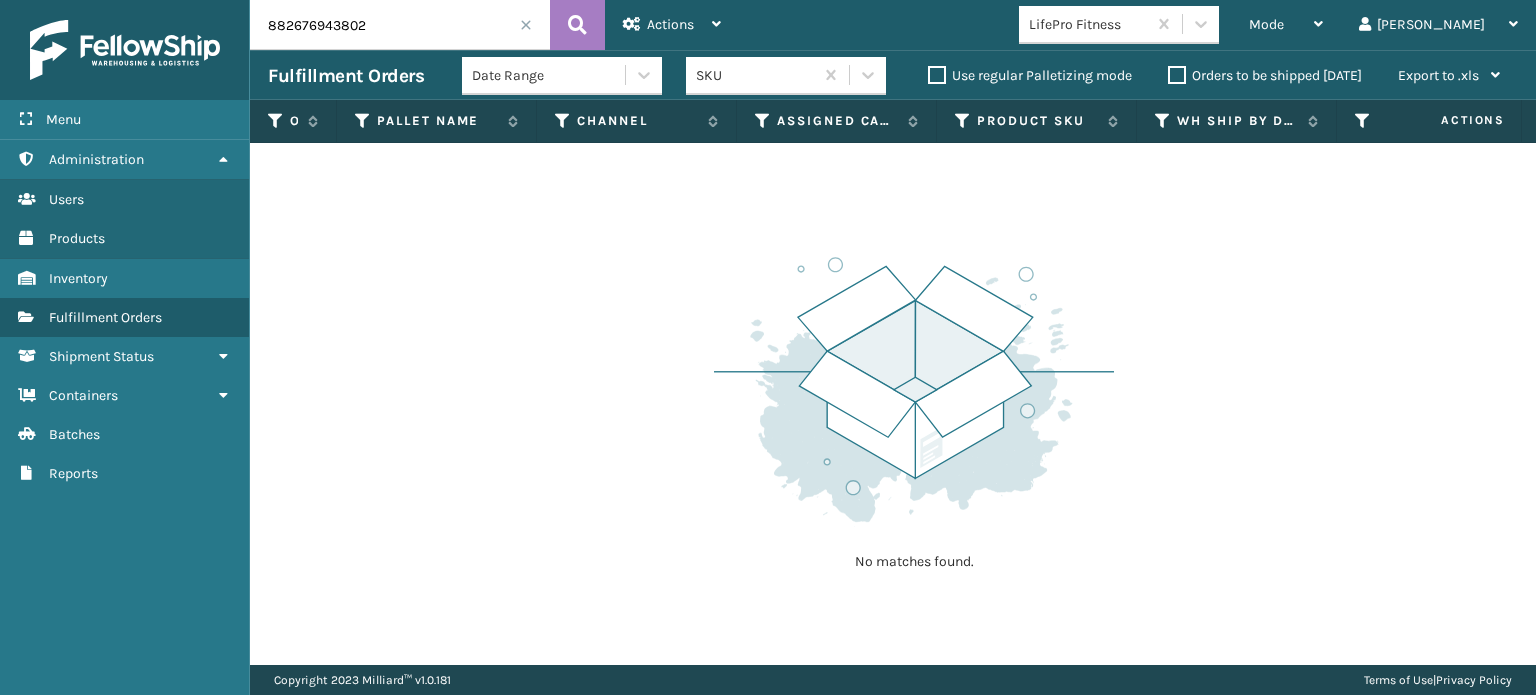 scroll, scrollTop: 0, scrollLeft: 199, axis: horizontal 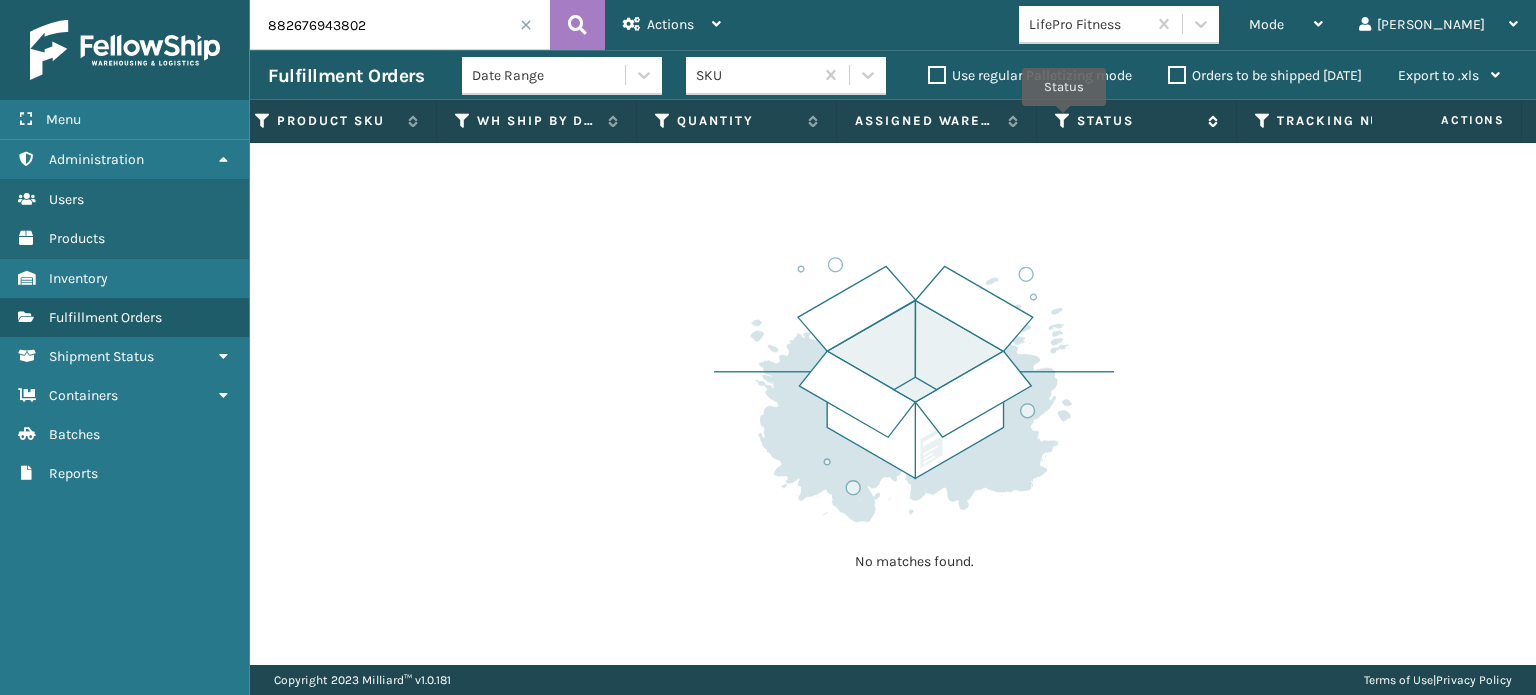 click at bounding box center [1063, 121] 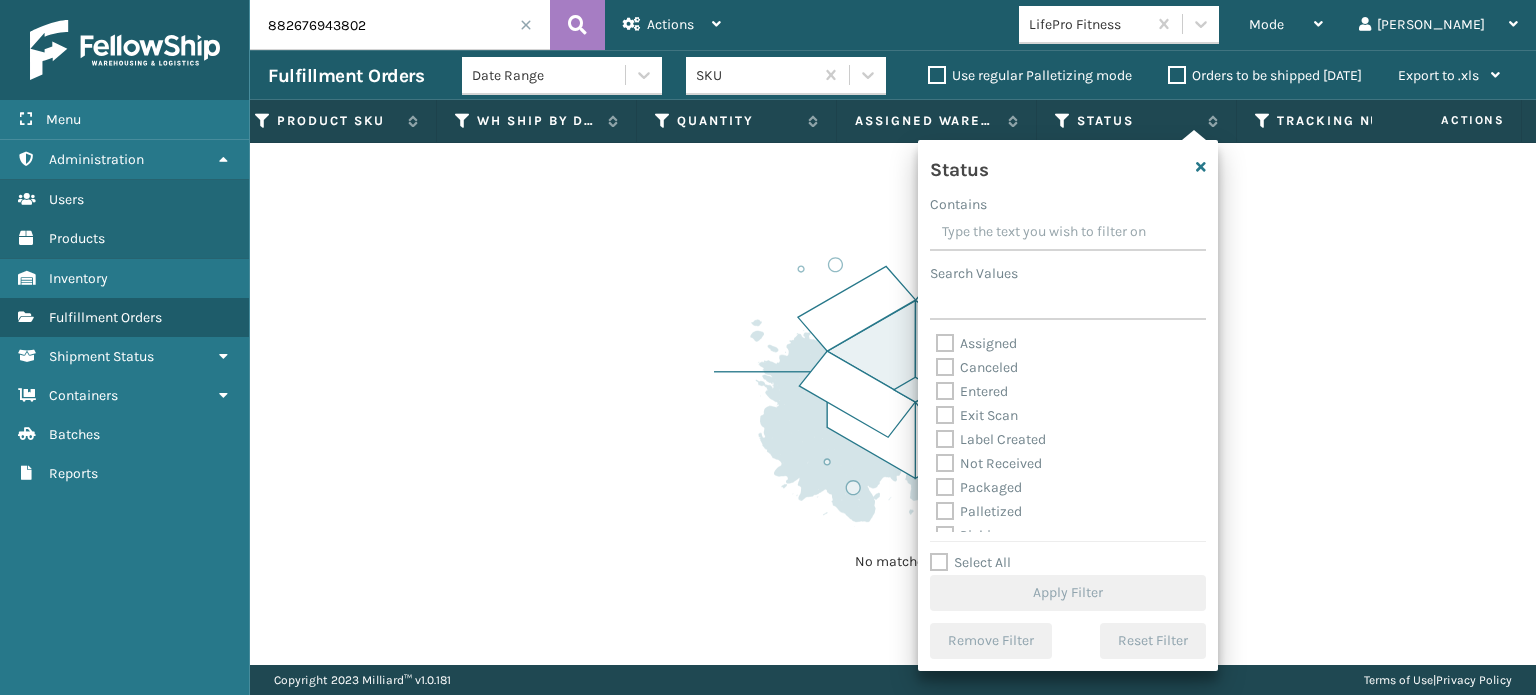 click on "Palletized" at bounding box center [979, 511] 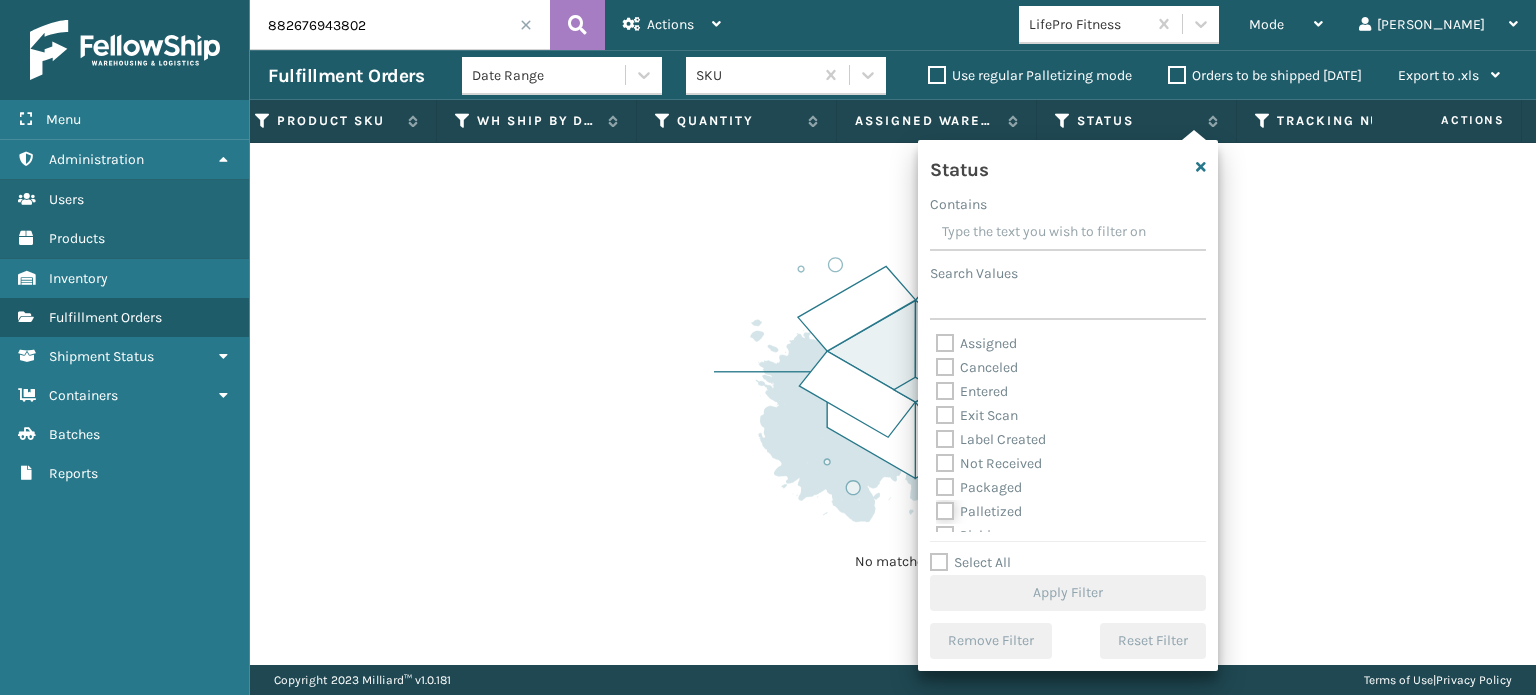 click on "Palletized" at bounding box center [936, 506] 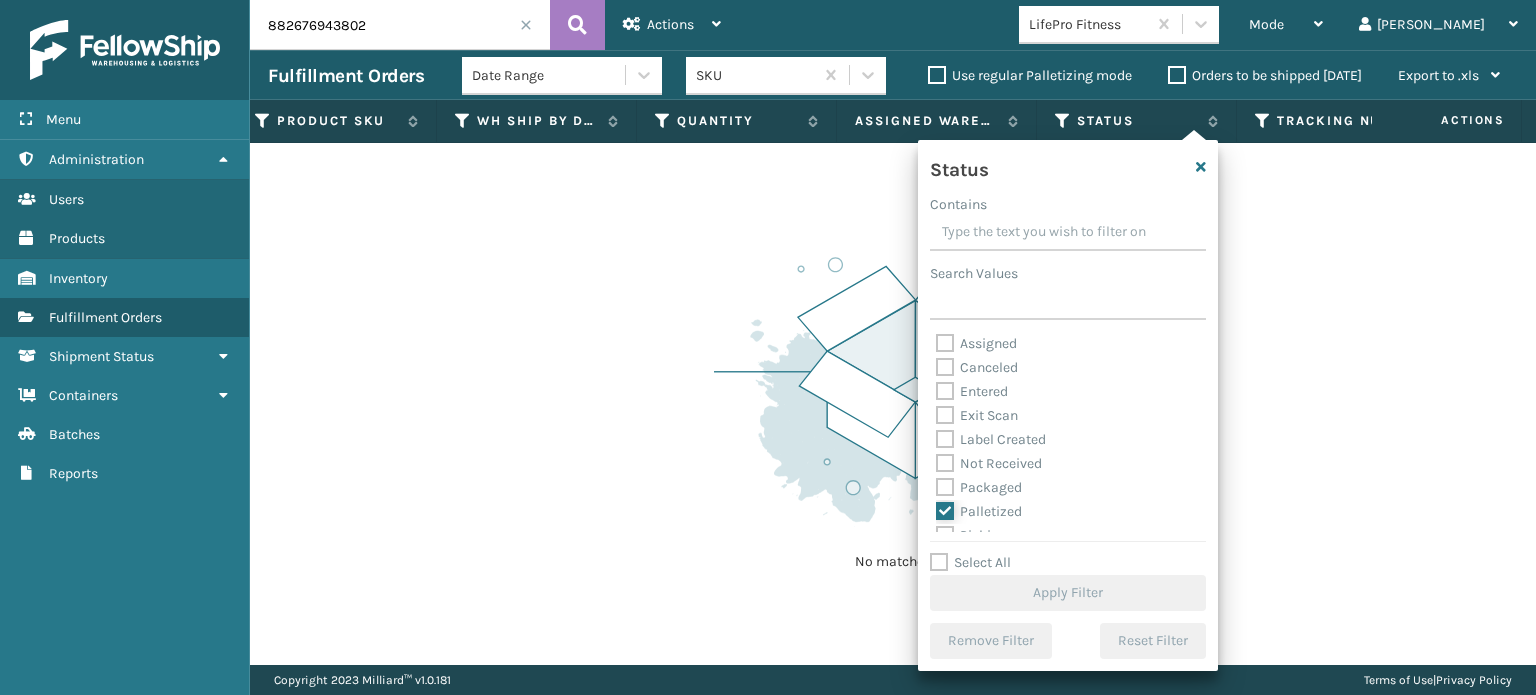 checkbox on "true" 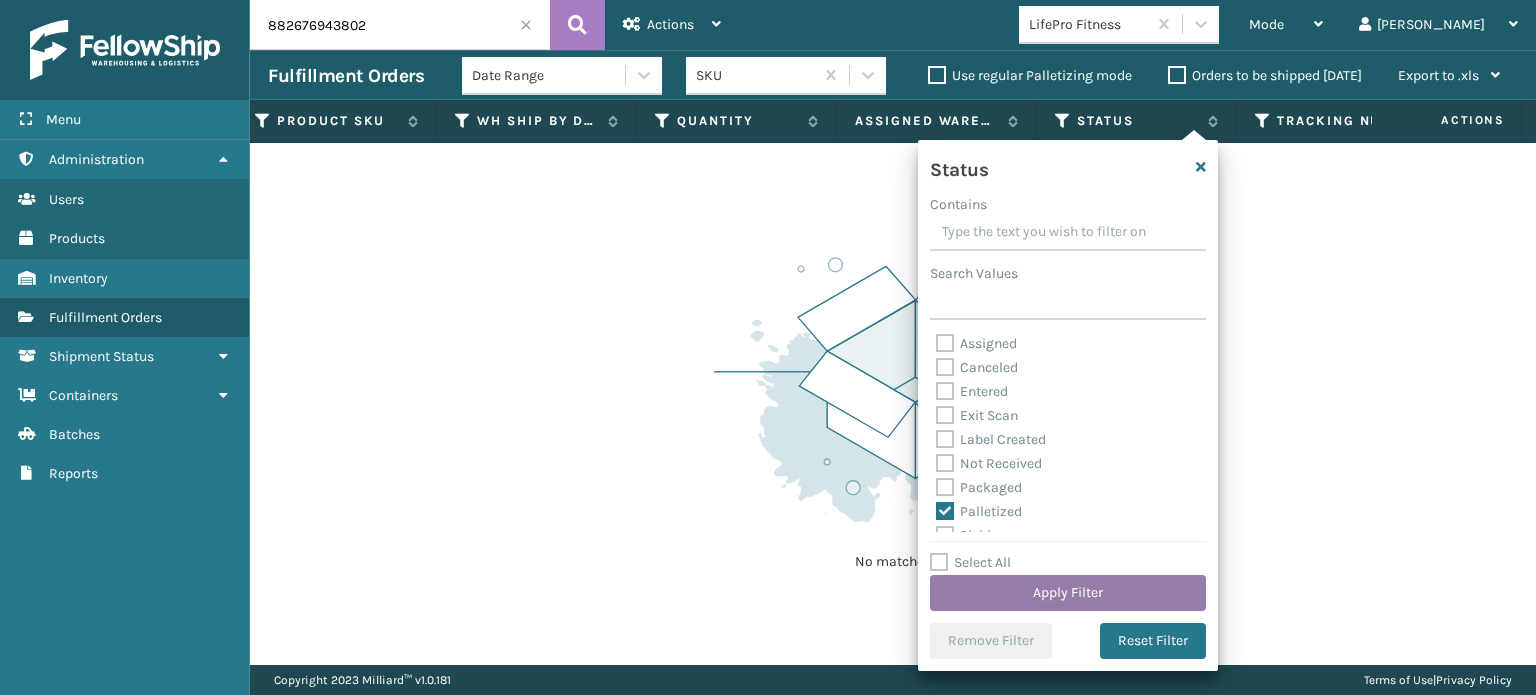 click on "Apply Filter" at bounding box center (1068, 593) 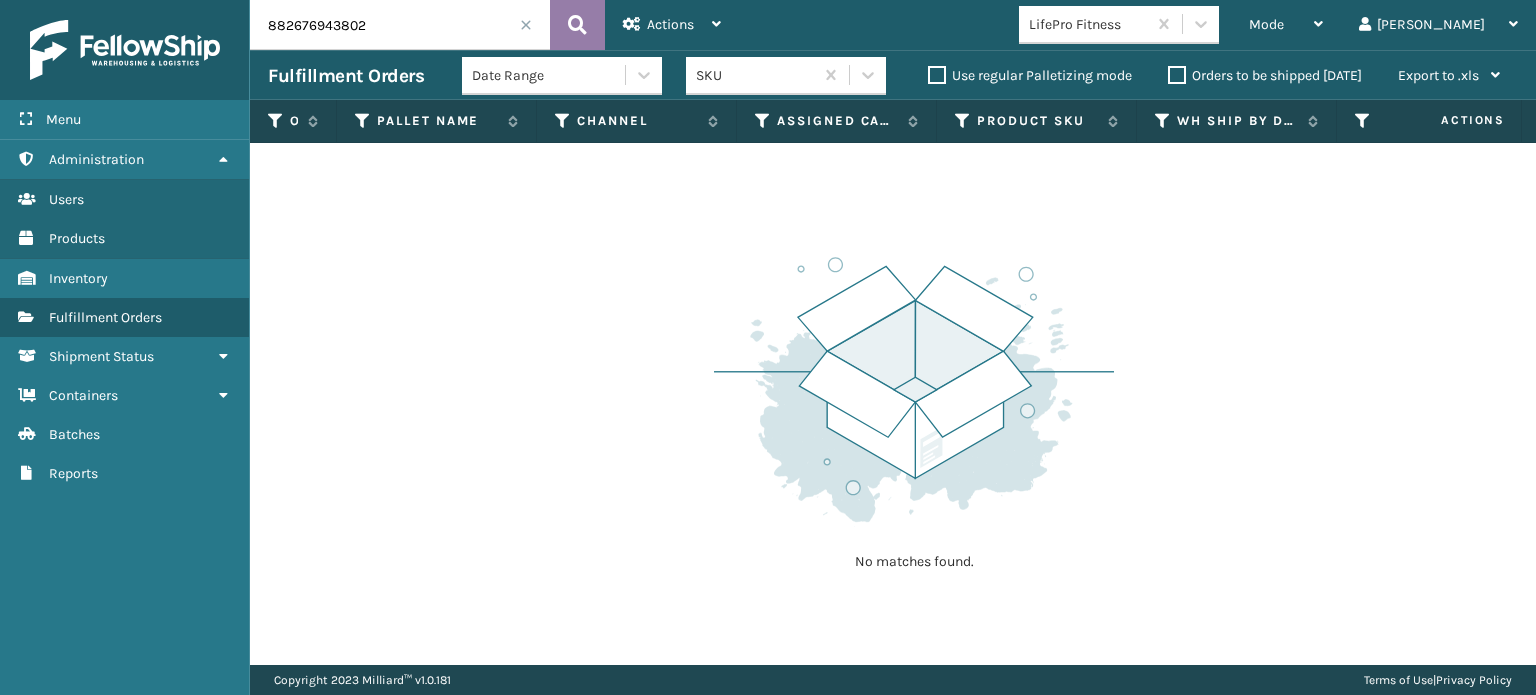 click at bounding box center [577, 25] 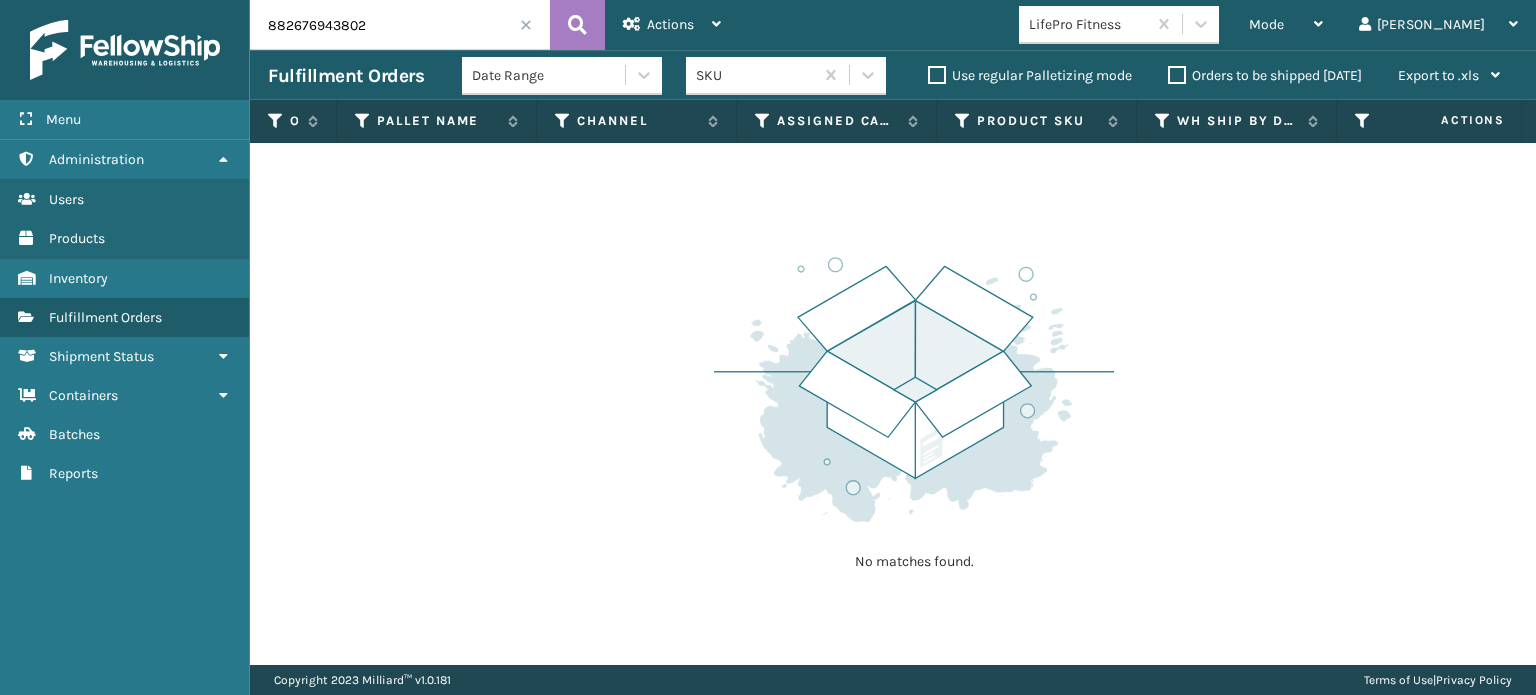 click on "Orders to be shipped [DATE]" at bounding box center [1265, 76] 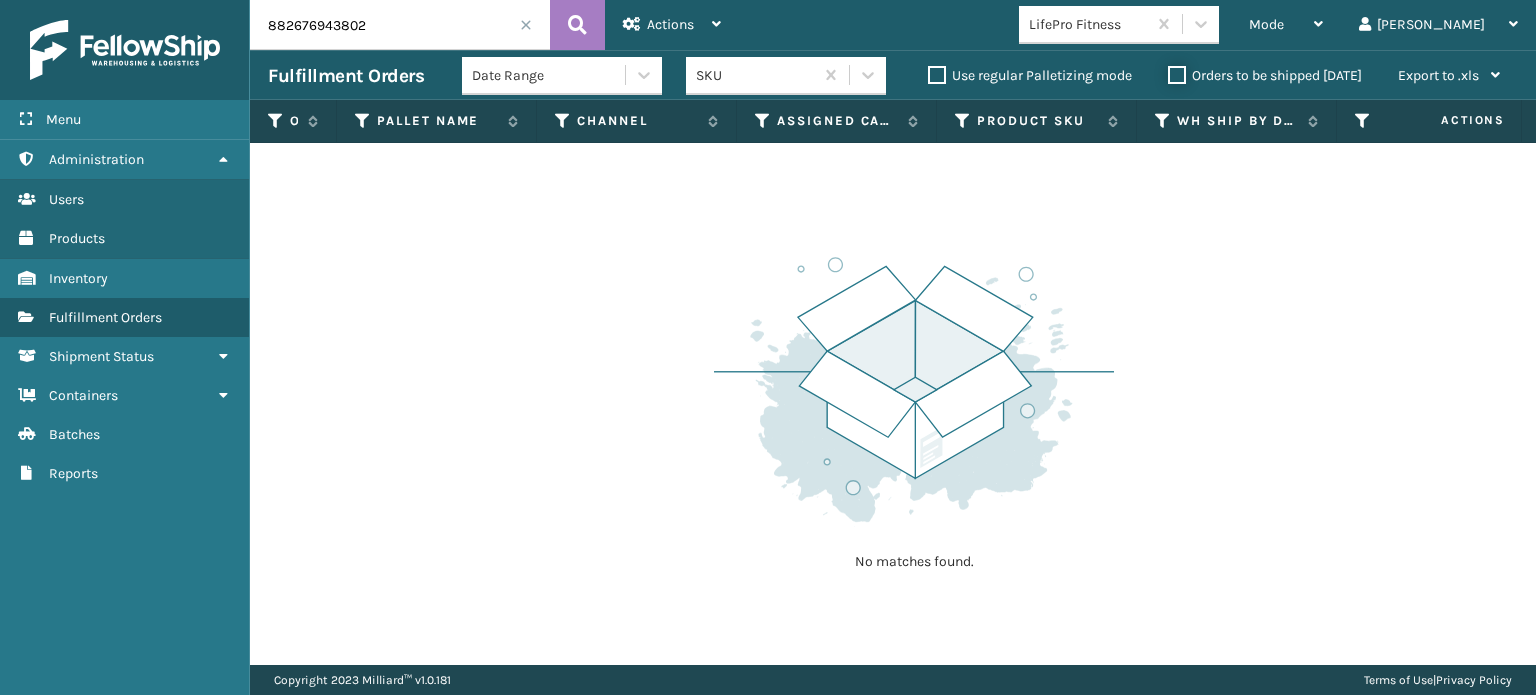 click on "Orders to be shipped [DATE]" at bounding box center (1168, 70) 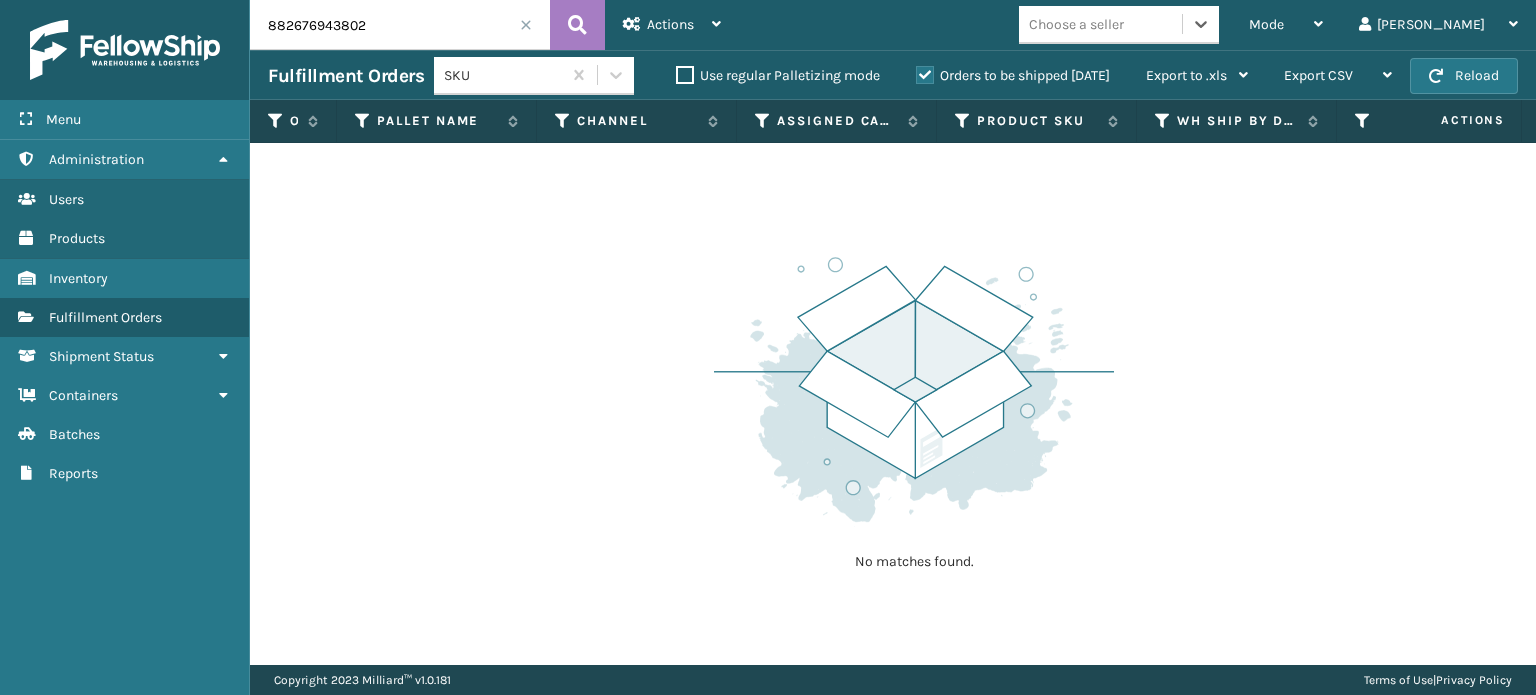 click on "Orders to be shipped [DATE]" at bounding box center [1013, 75] 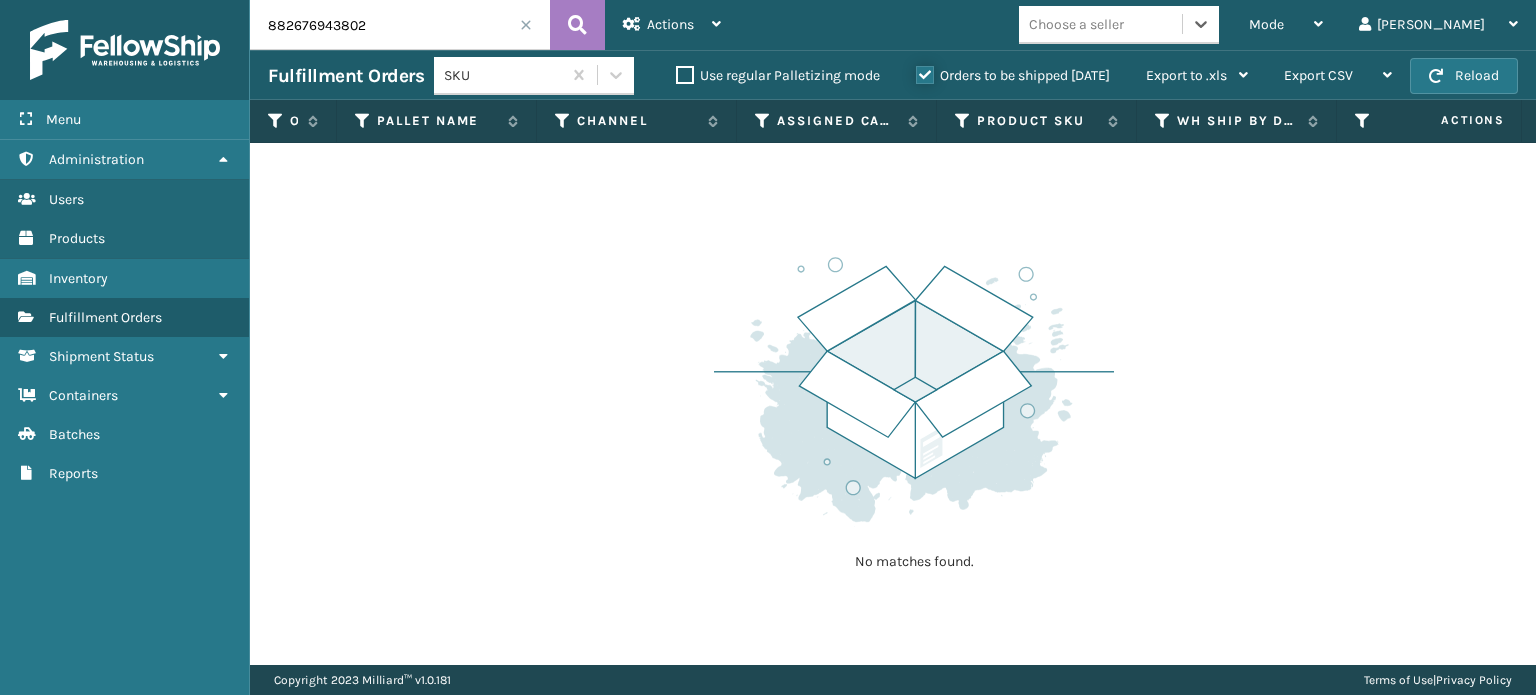 click on "Orders to be shipped [DATE]" at bounding box center [916, 70] 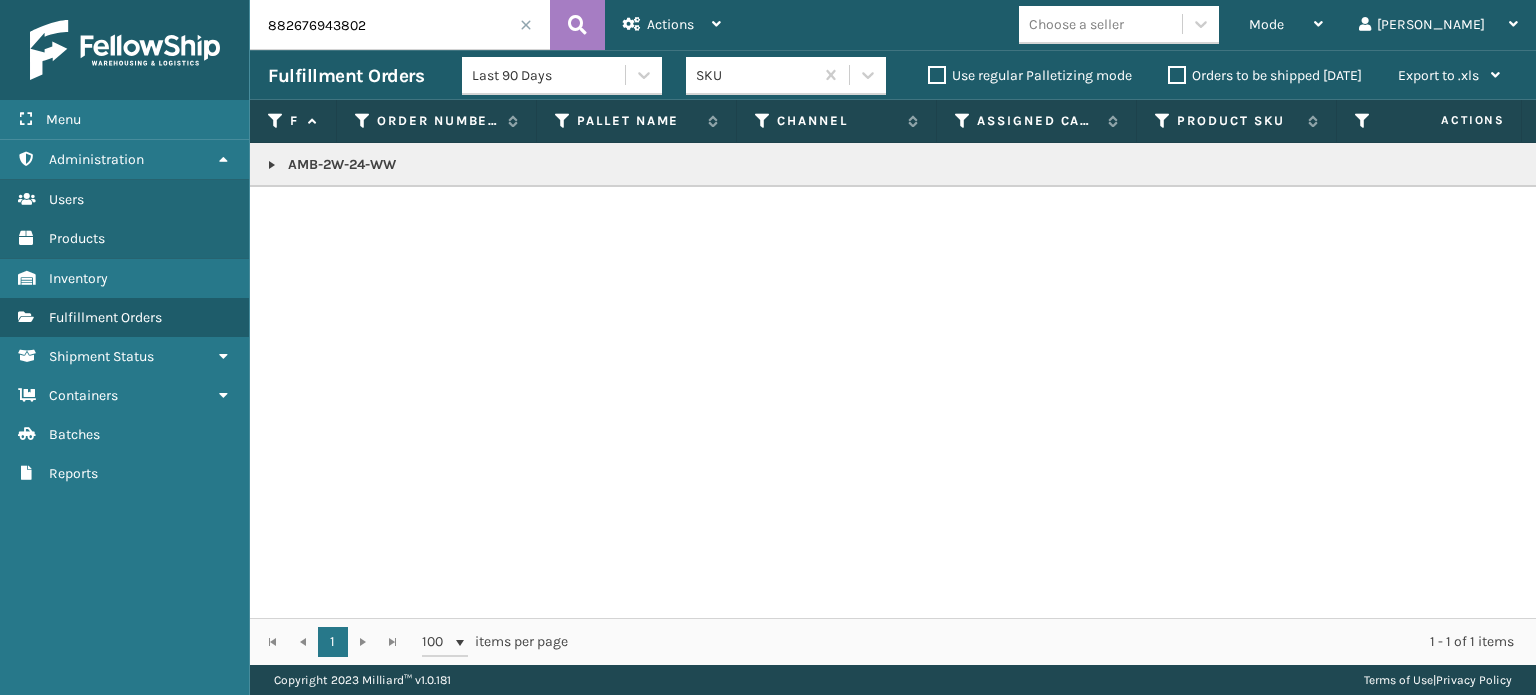 click on "882676943802" at bounding box center (400, 25) 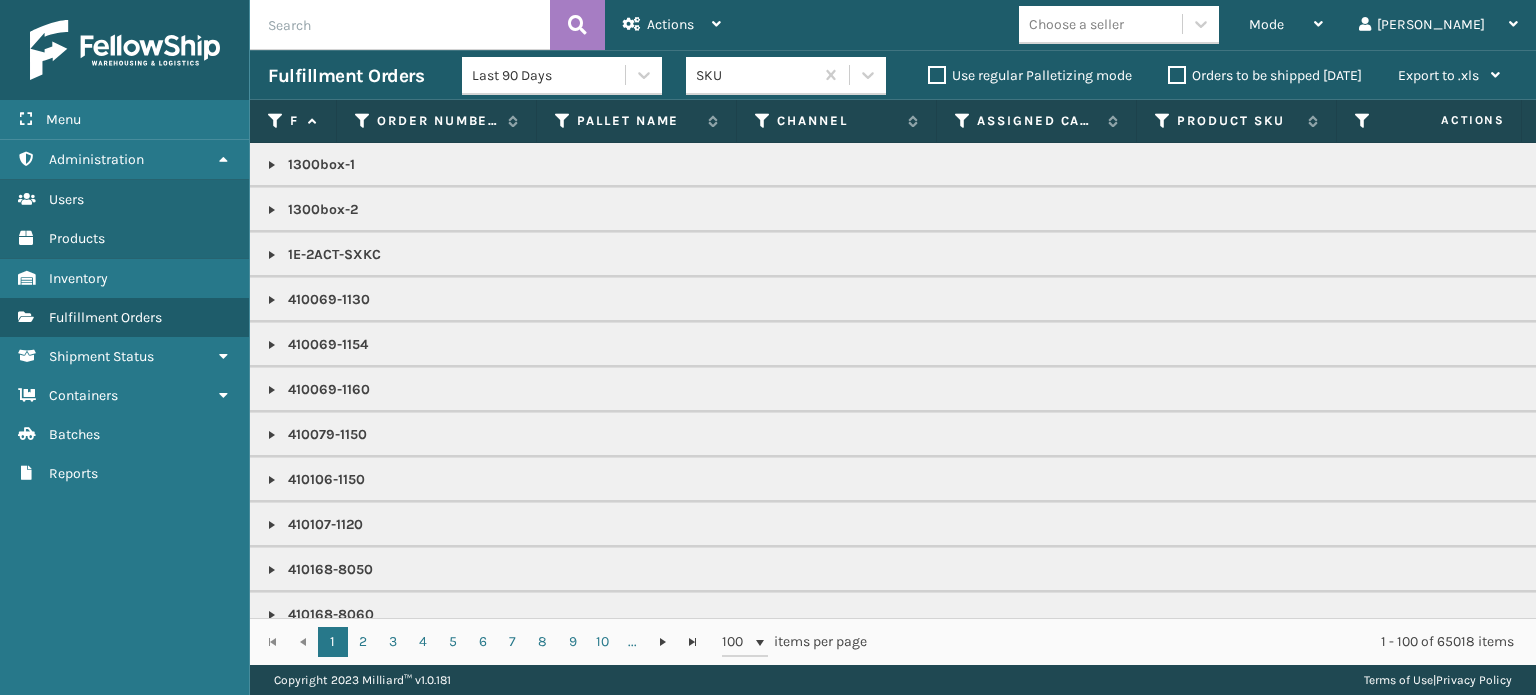 click on "Orders to be shipped [DATE]" at bounding box center [1265, 75] 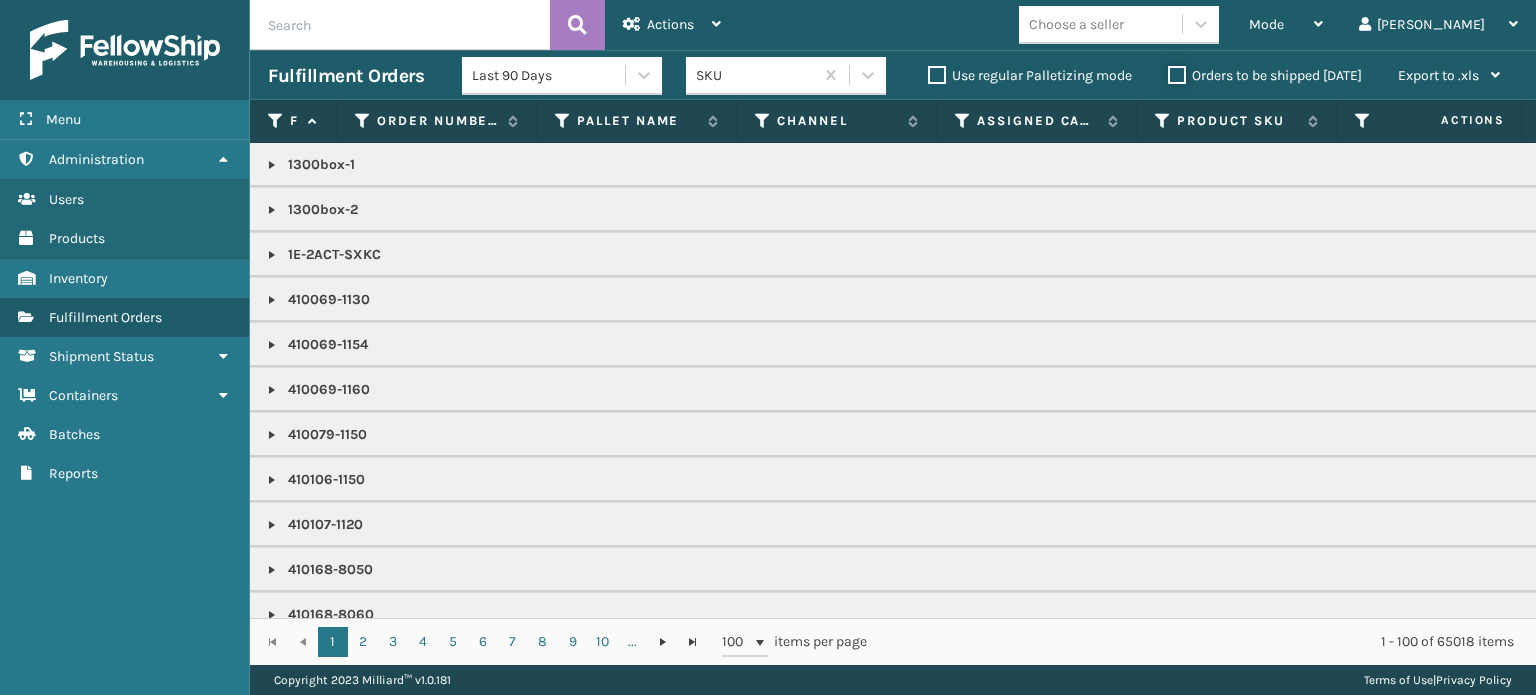 click on "Orders to be shipped [DATE]" at bounding box center [1168, 70] 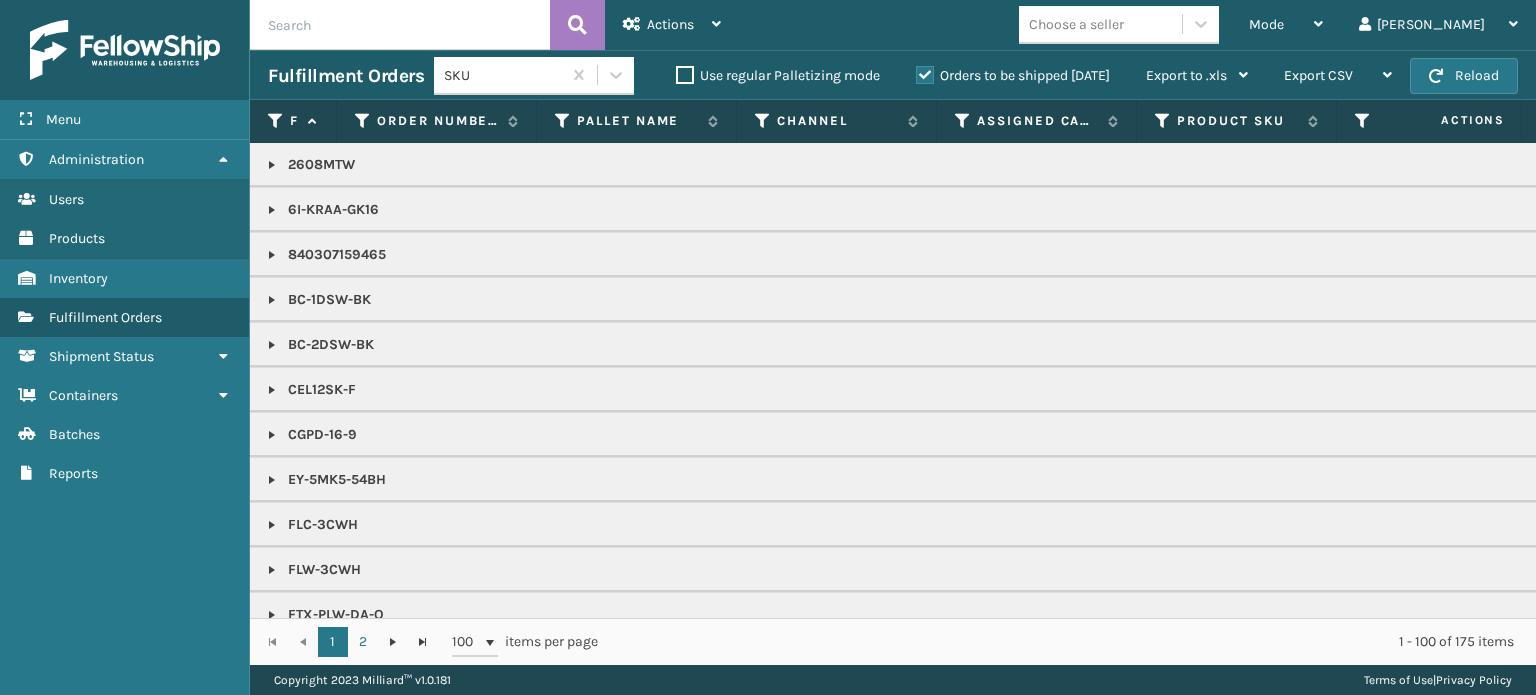scroll, scrollTop: 0, scrollLeft: 197, axis: horizontal 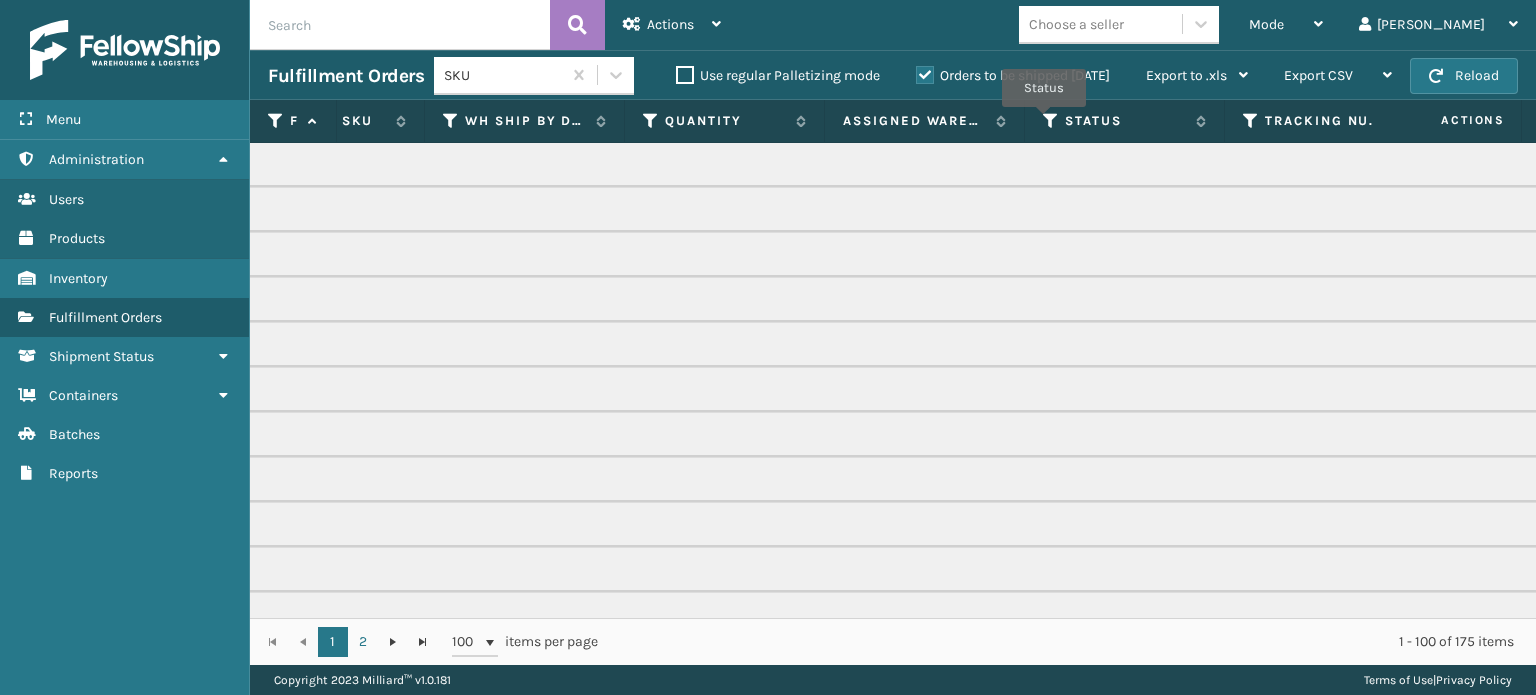 click on "Status" at bounding box center [1125, 121] 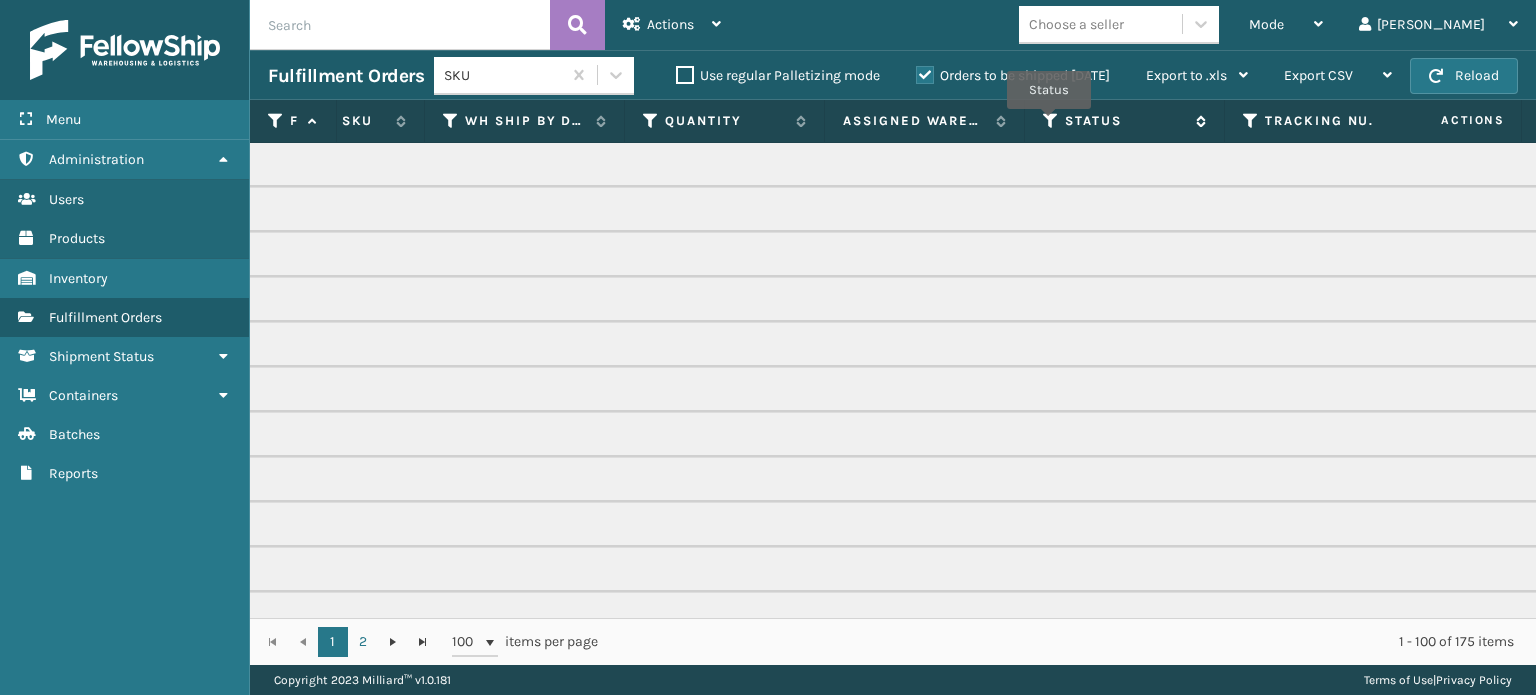 click at bounding box center [1051, 121] 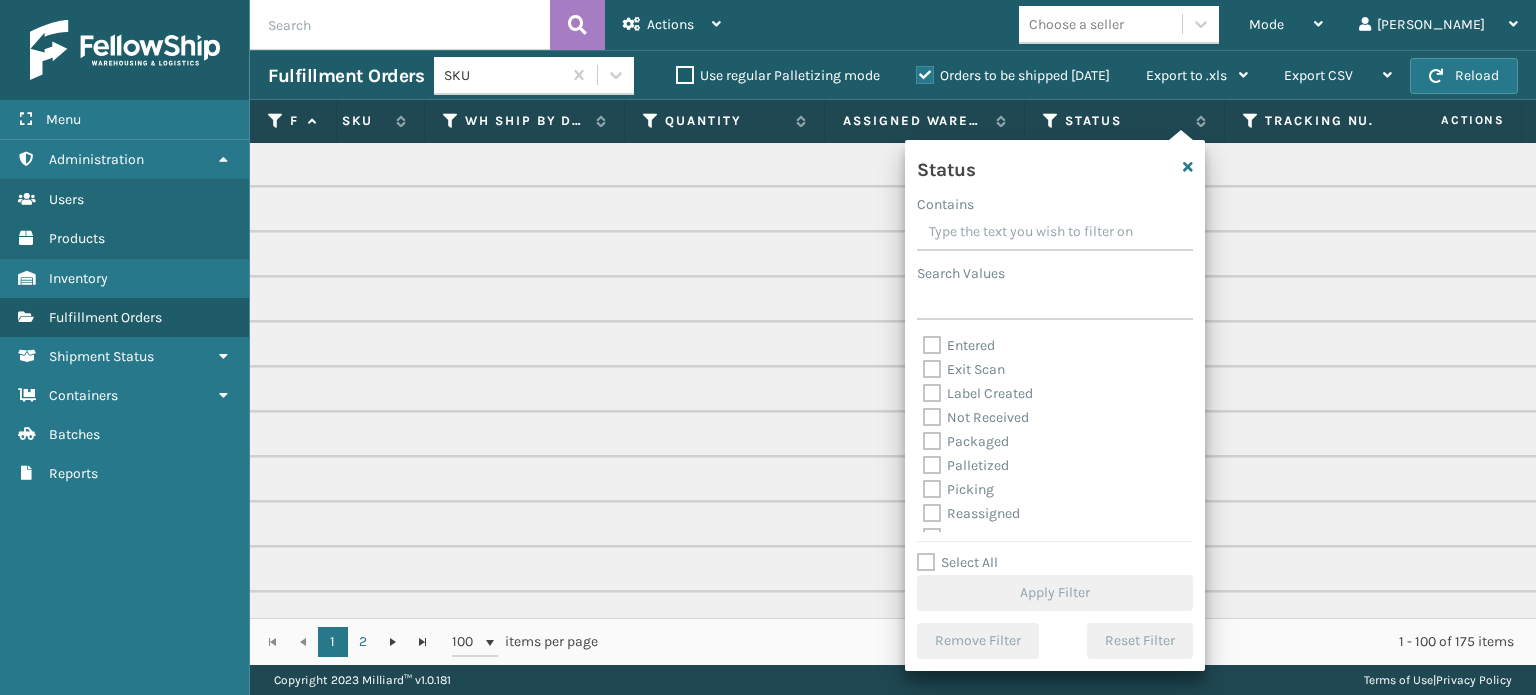 scroll, scrollTop: 63, scrollLeft: 0, axis: vertical 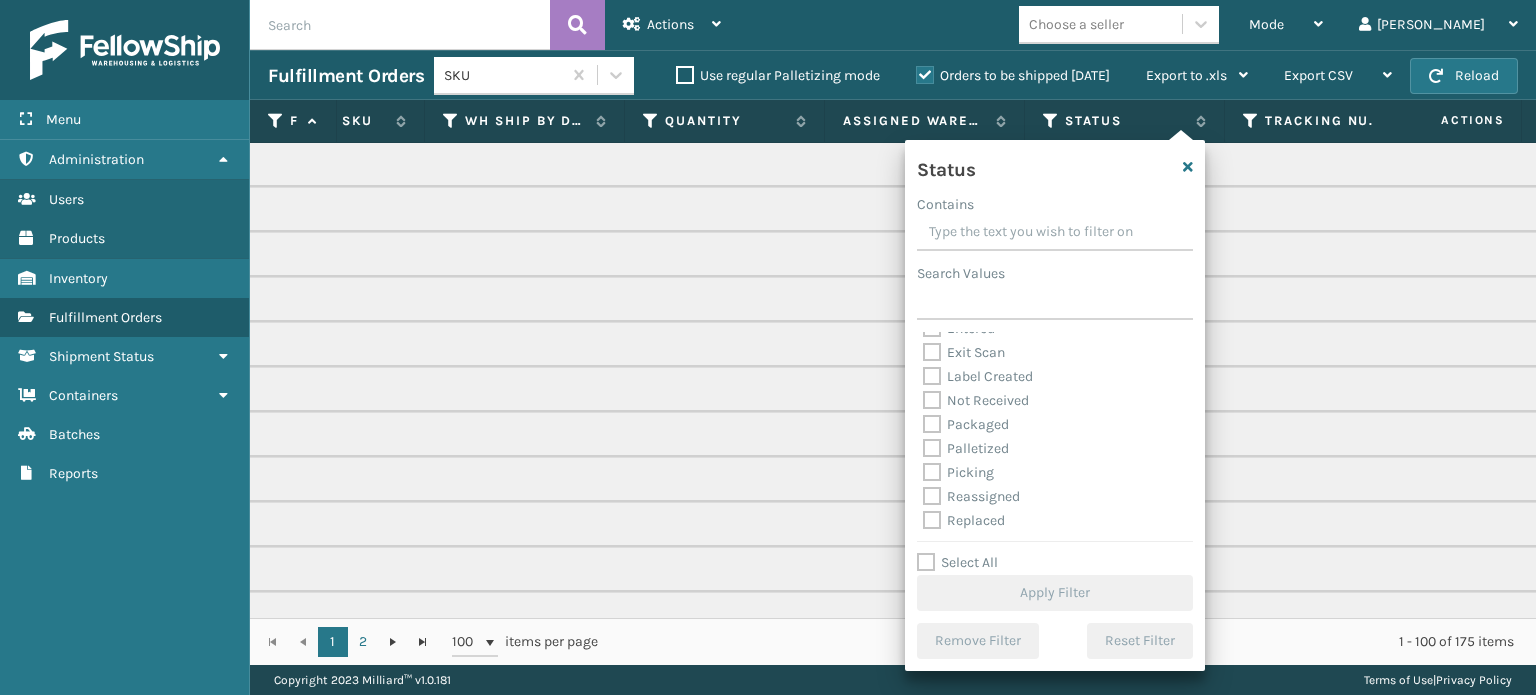 click on "Picking" at bounding box center (958, 472) 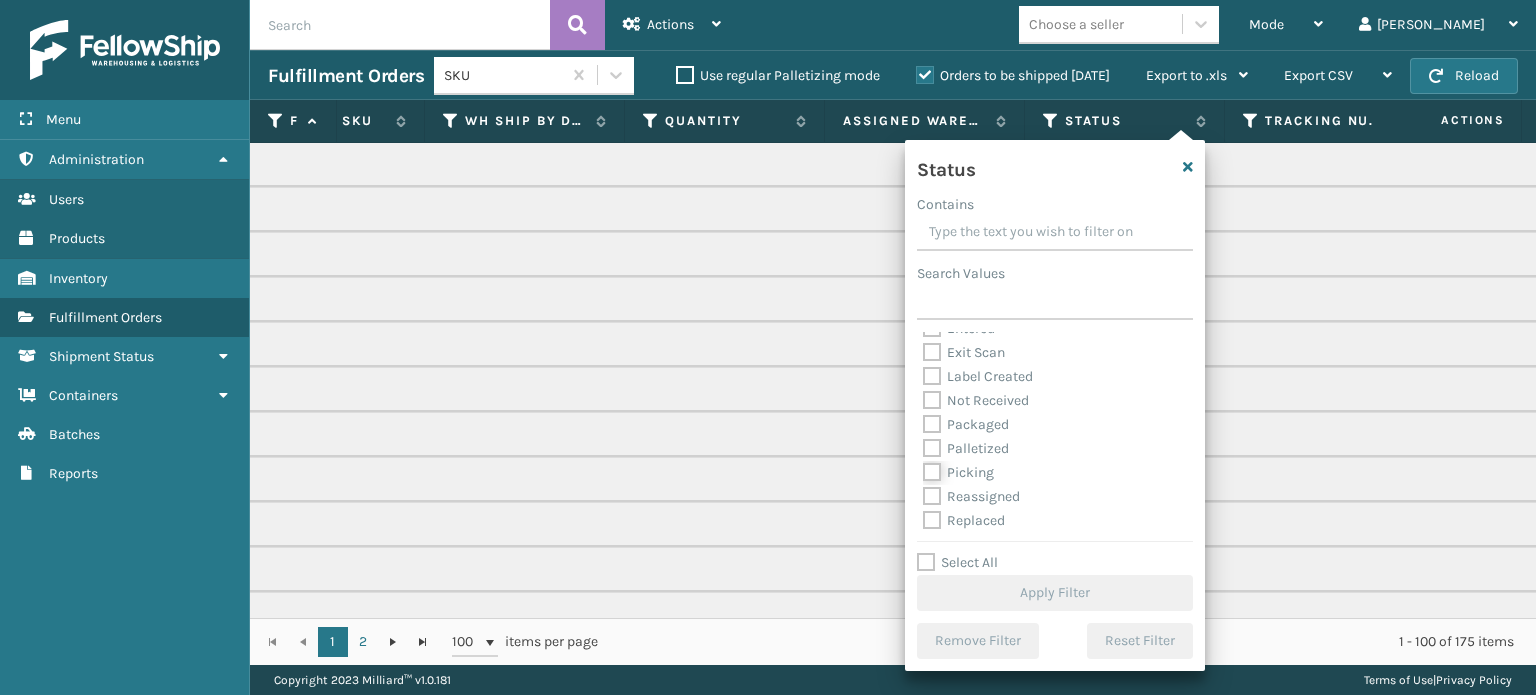 click on "Picking" at bounding box center (923, 467) 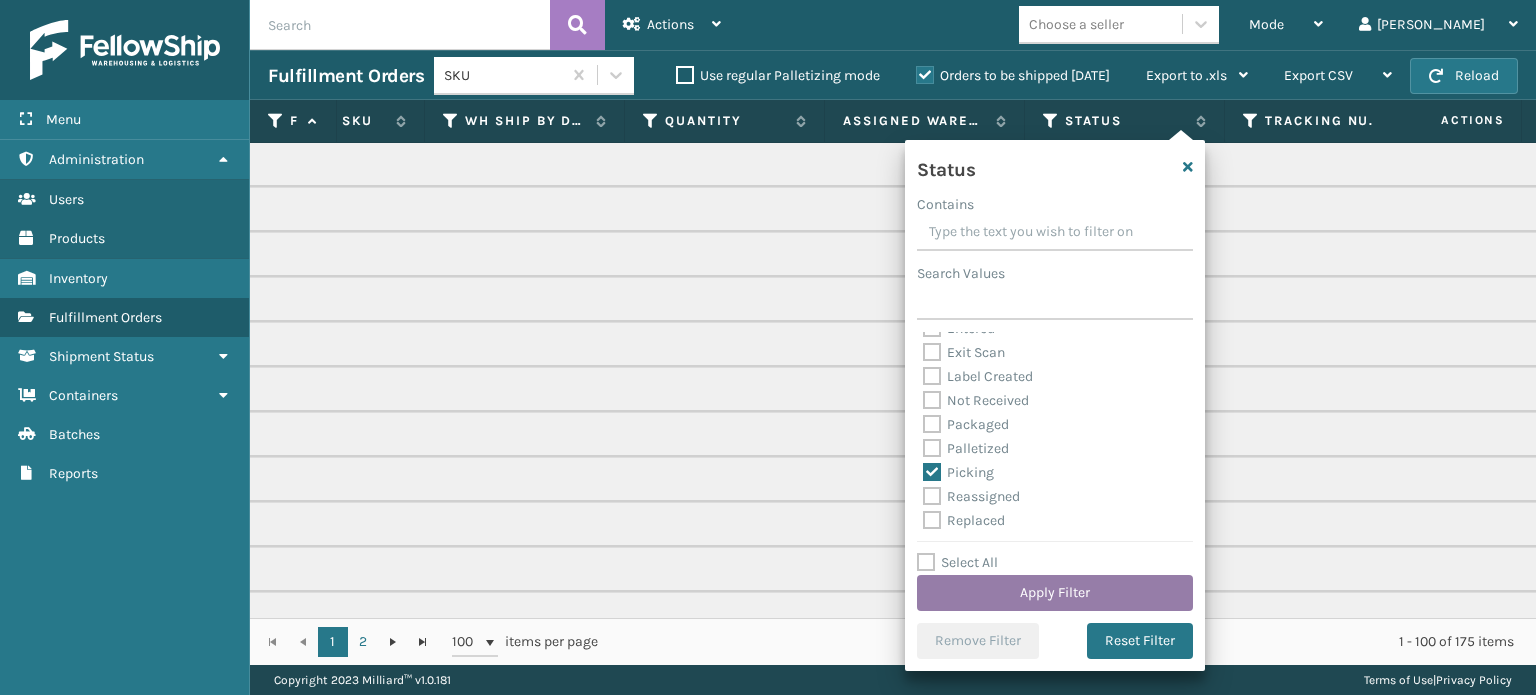 click on "Apply Filter" at bounding box center (1055, 593) 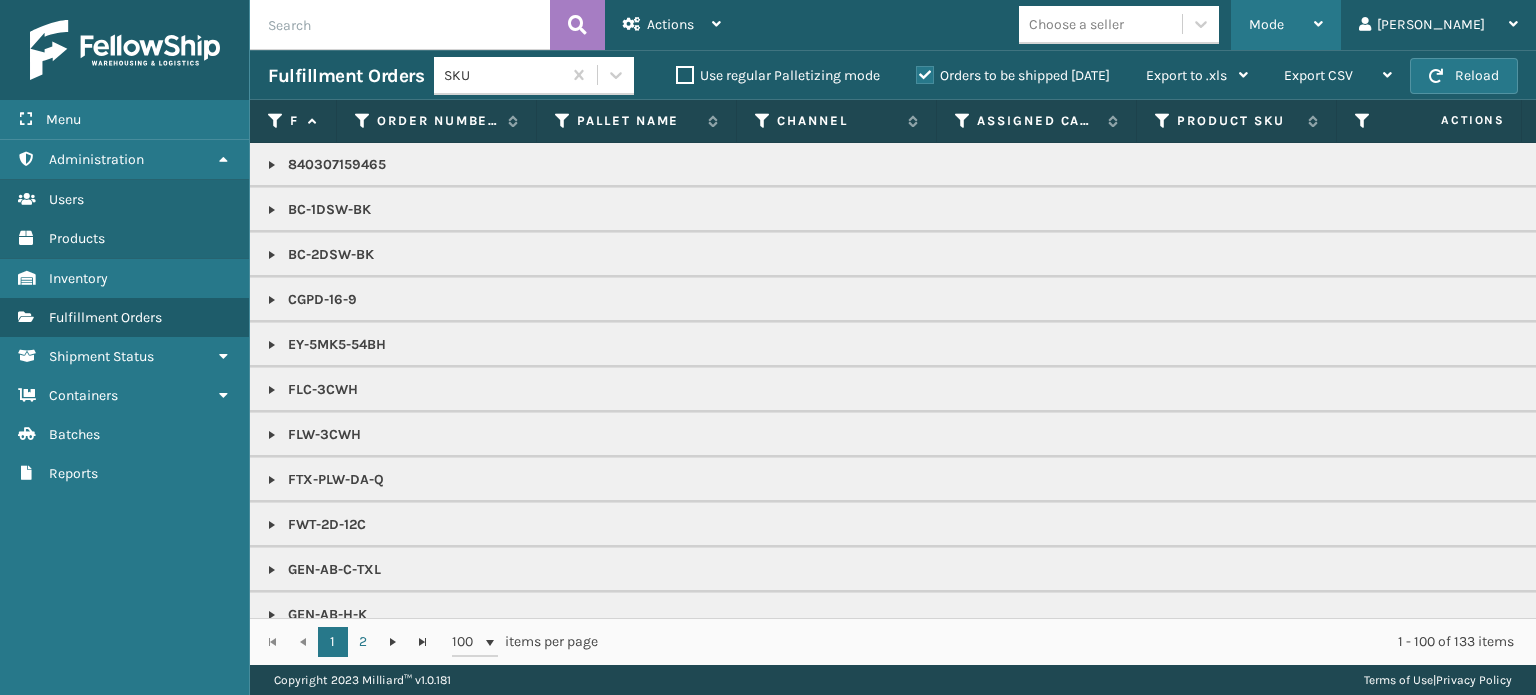 click on "Mode" at bounding box center [1266, 24] 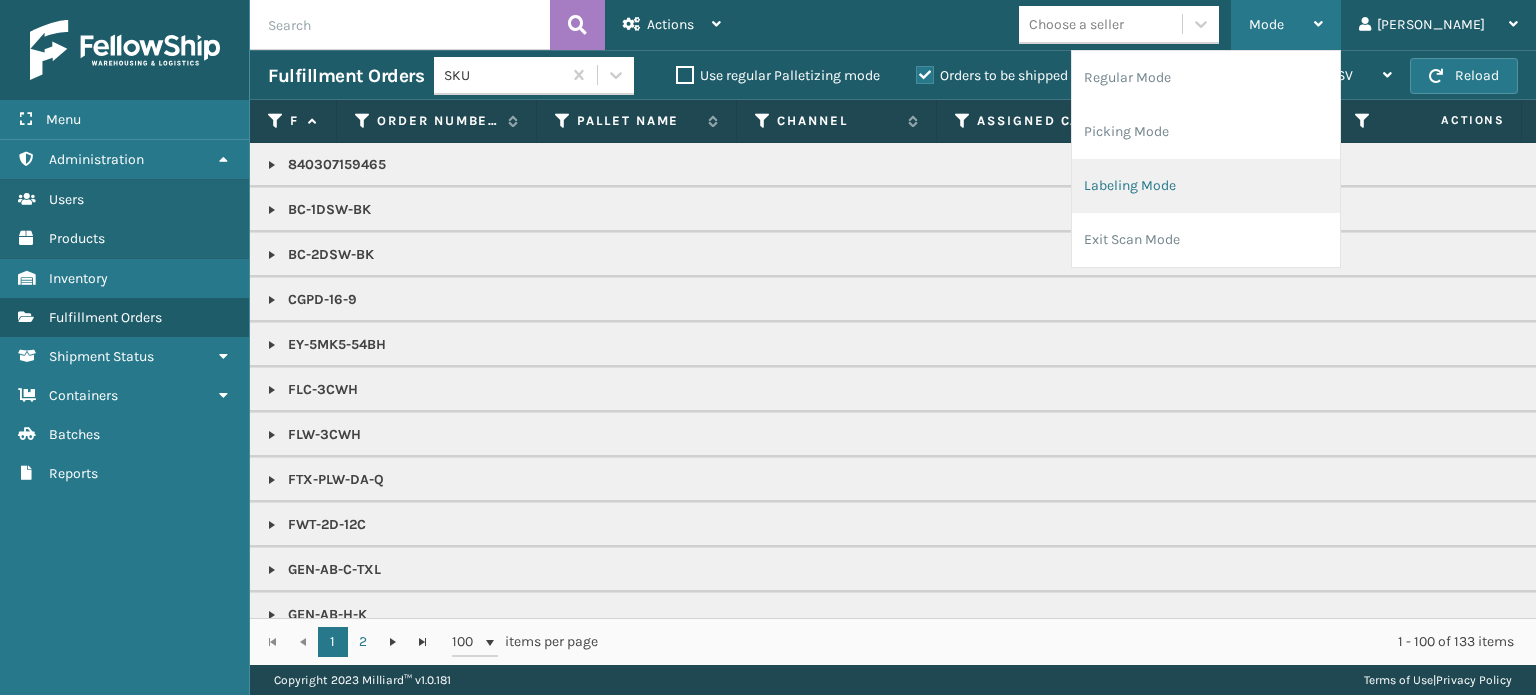 click on "Labeling Mode" at bounding box center [1206, 186] 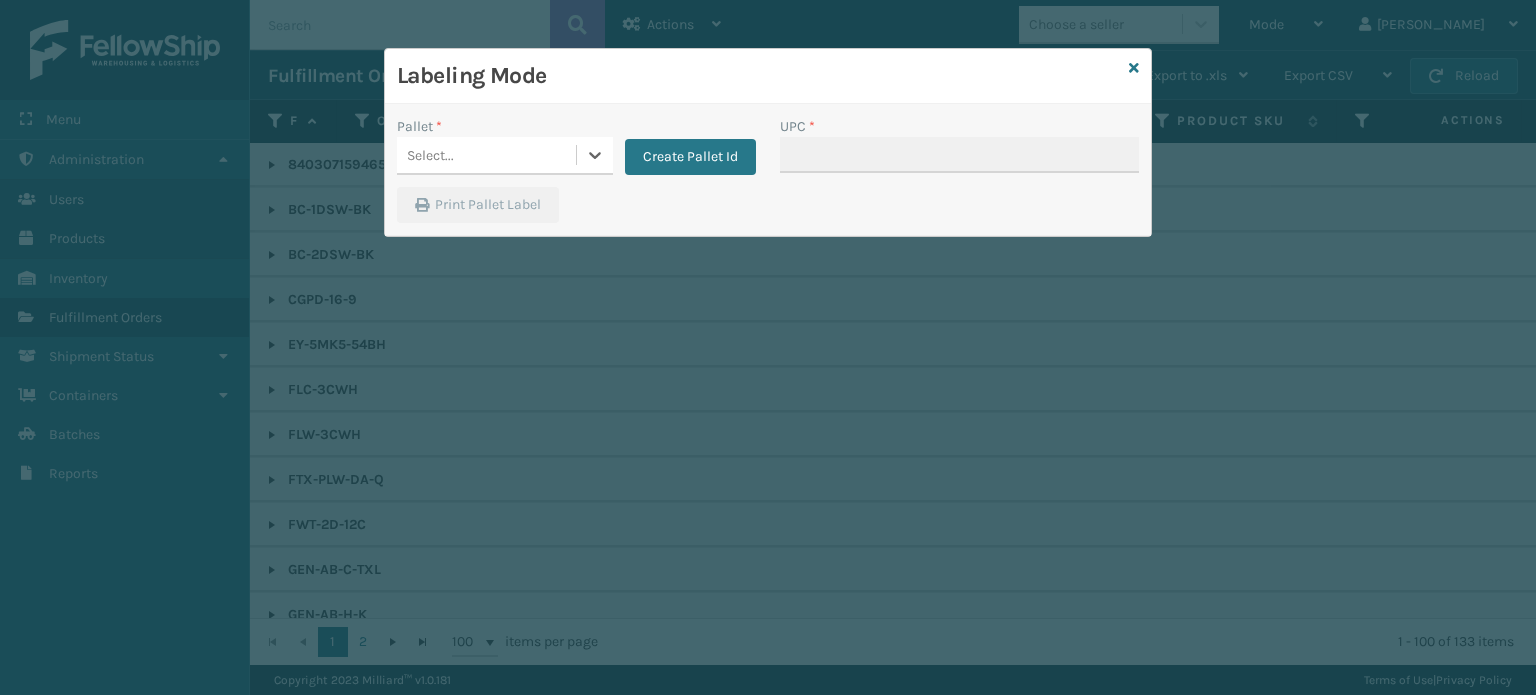 click on "Select..." at bounding box center (486, 155) 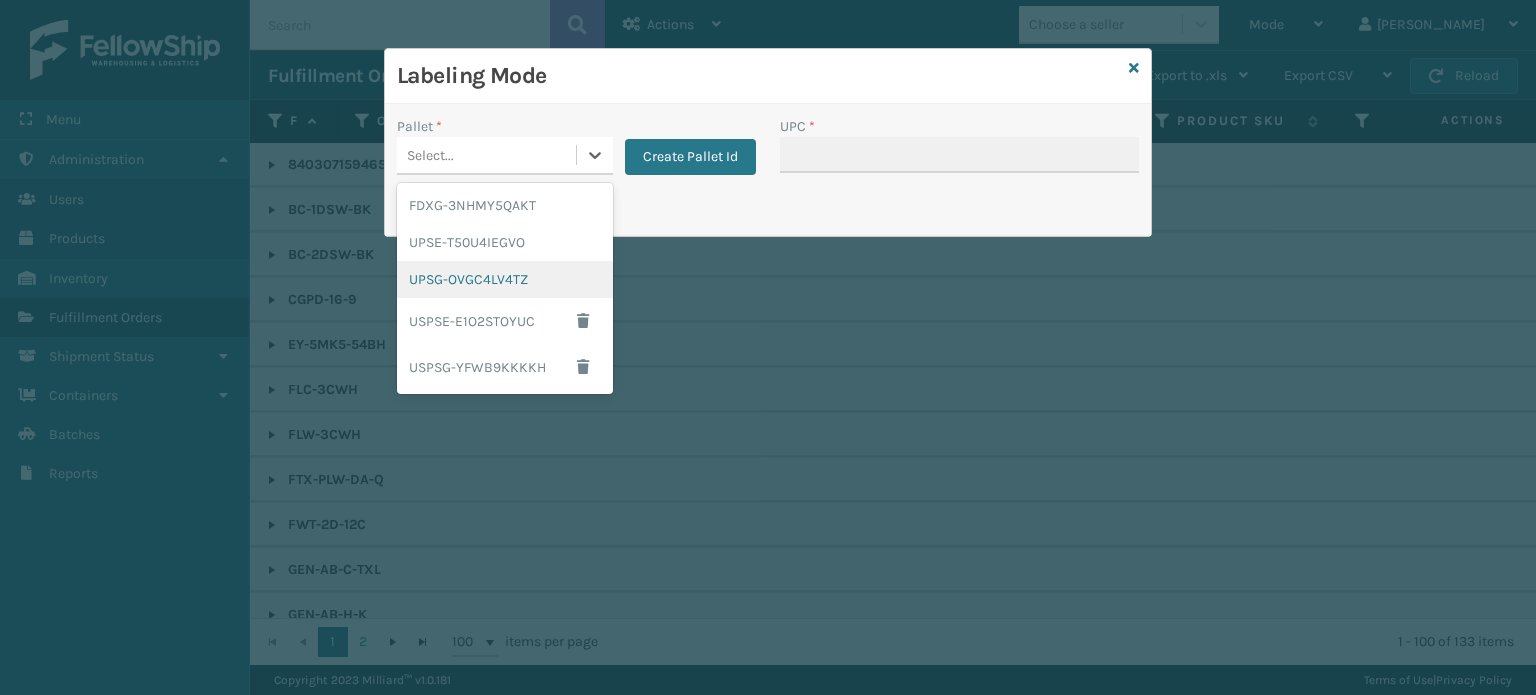 click on "UPSG-OVGC4LV4TZ" at bounding box center (505, 279) 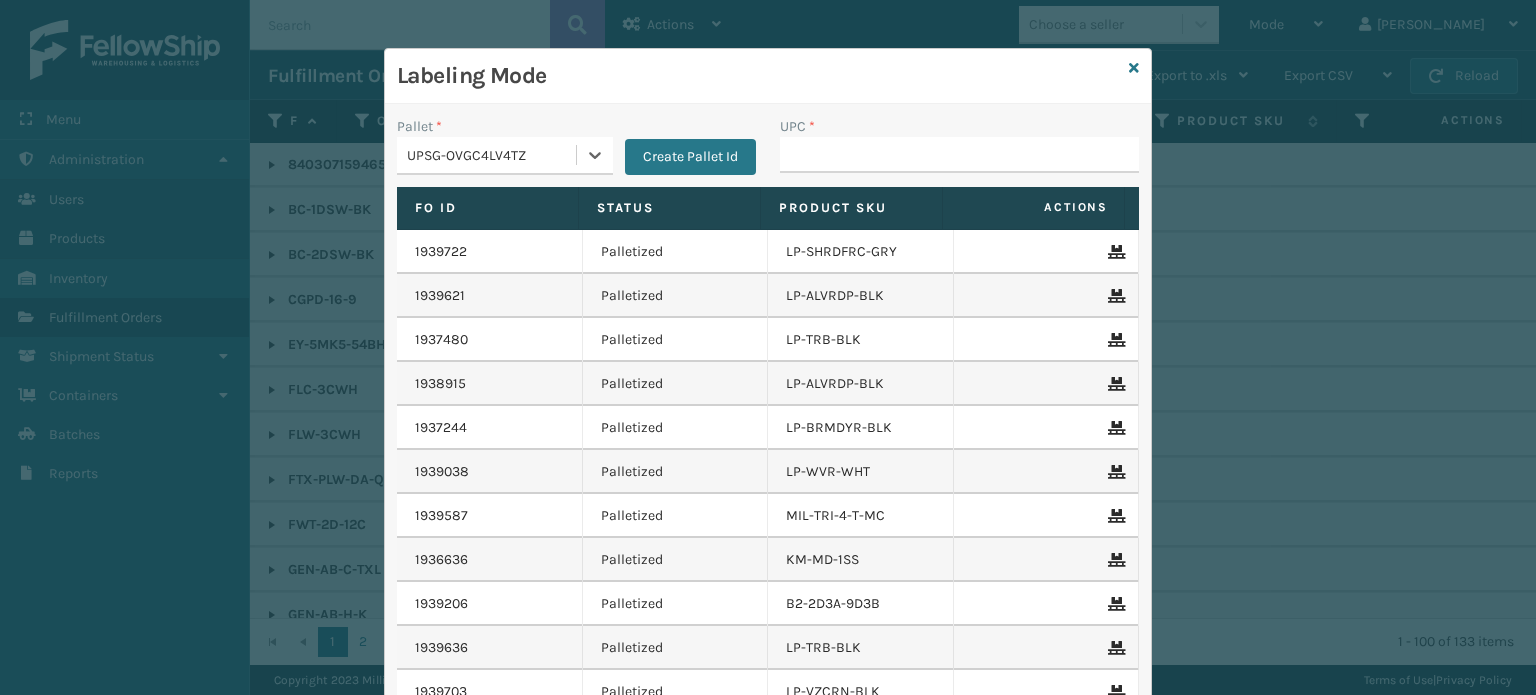 click on "UPC   *" at bounding box center [959, 151] 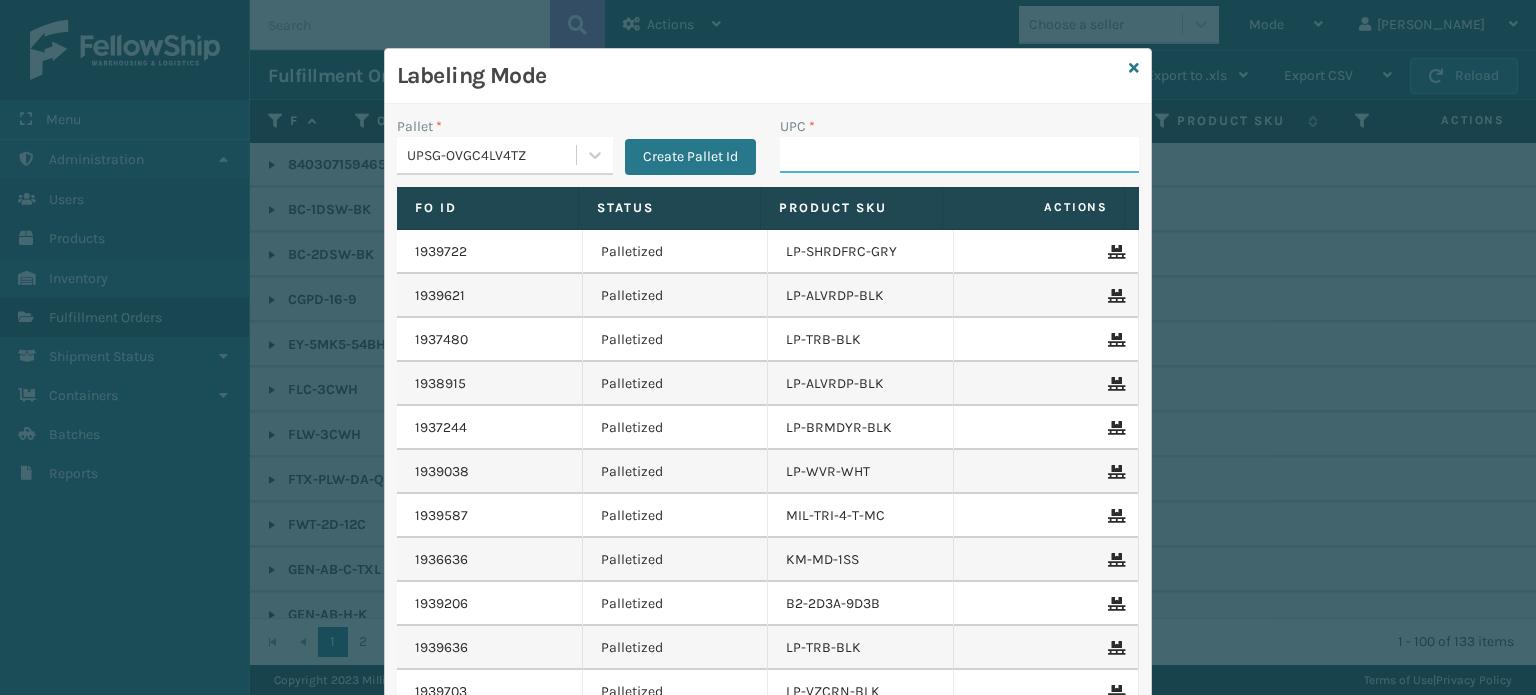 click on "UPC   *" at bounding box center [959, 155] 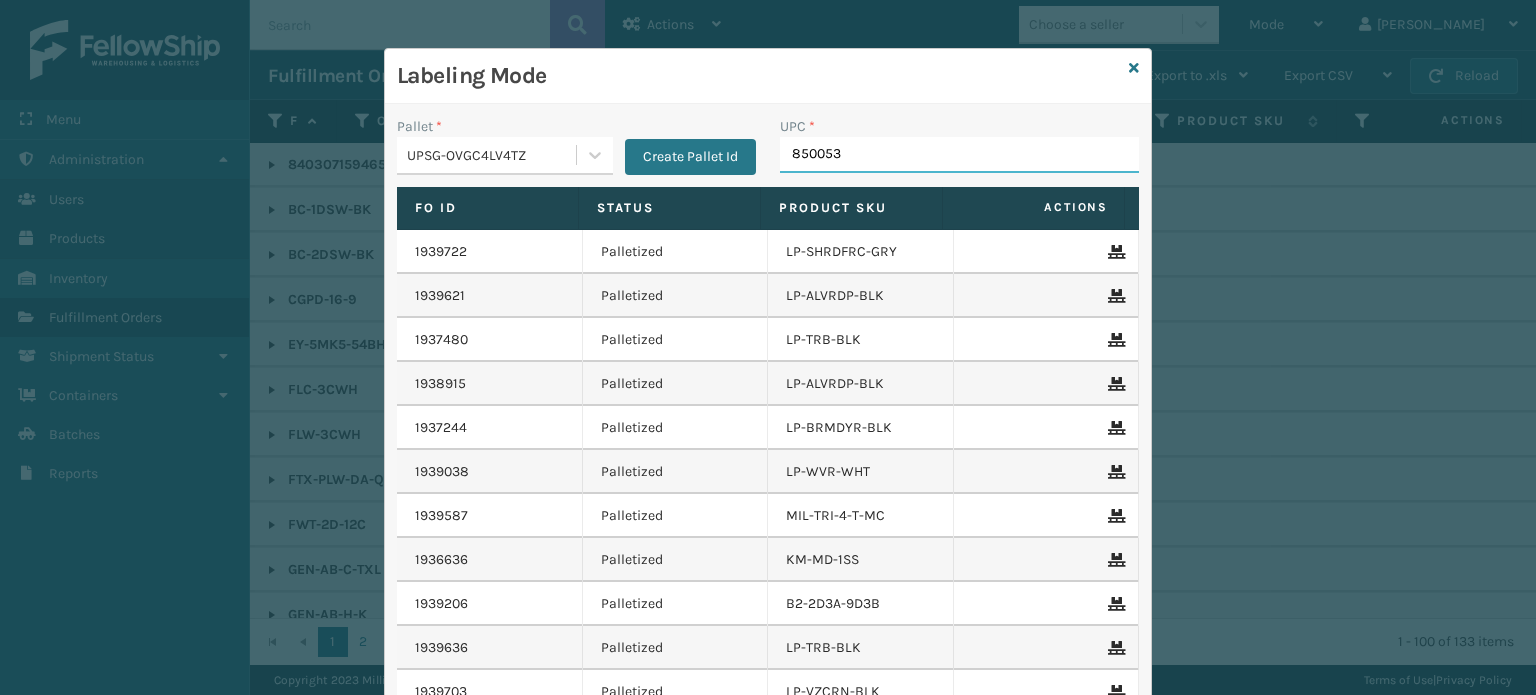 type on "8500530" 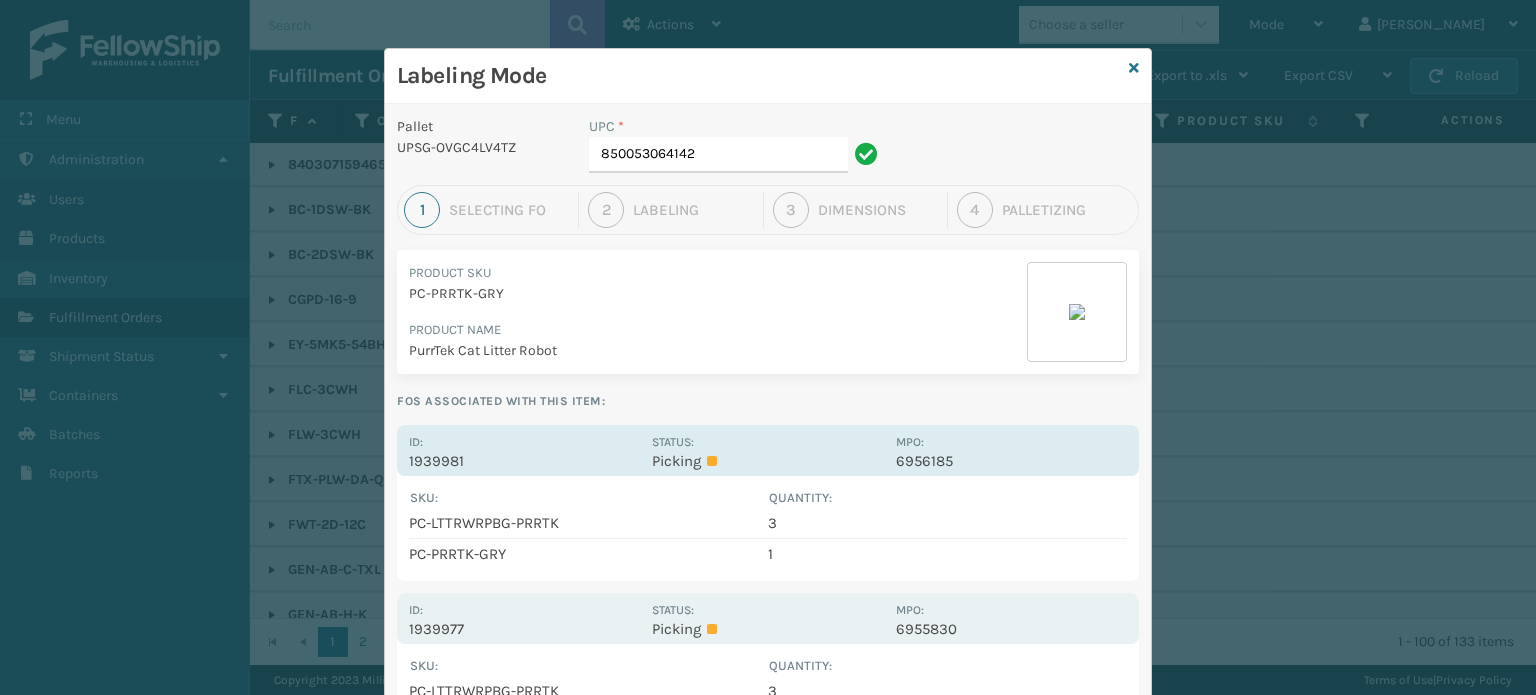 click on "1939981" at bounding box center [524, 461] 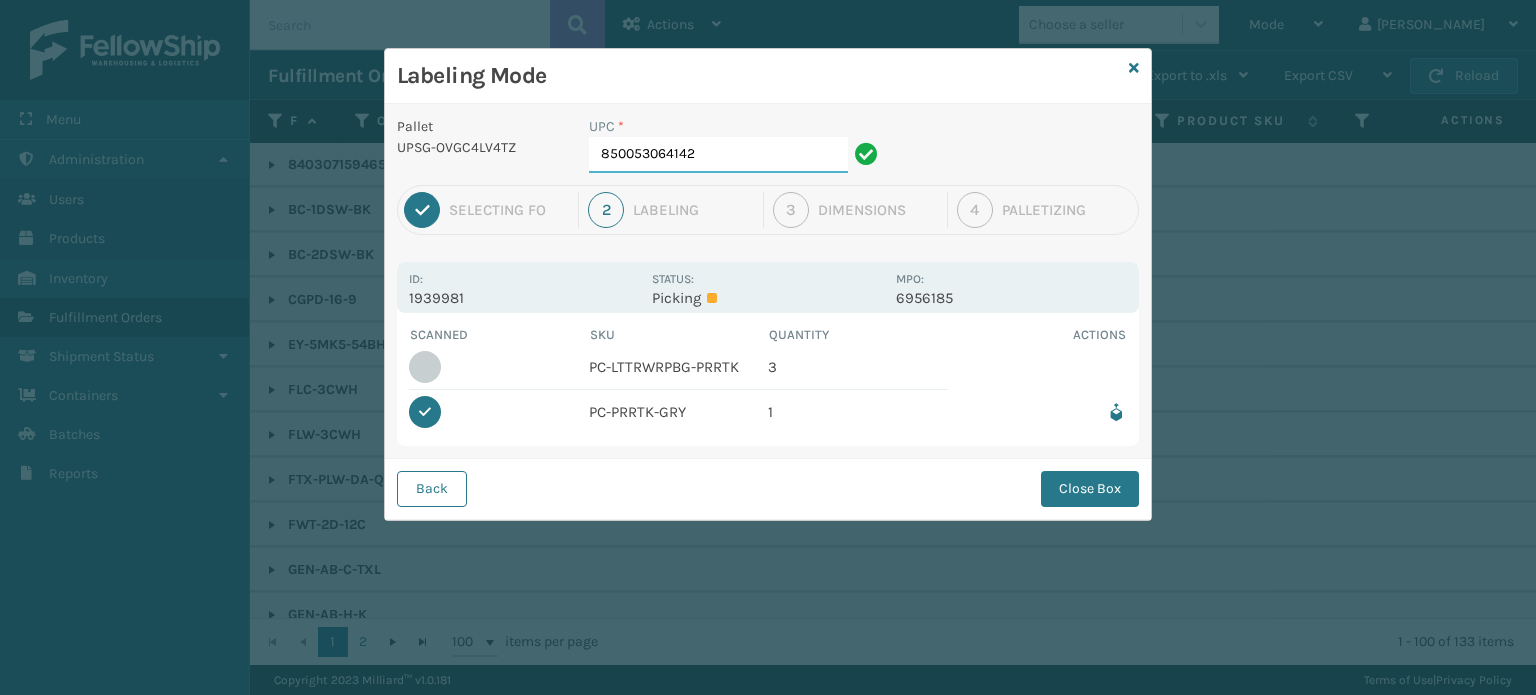drag, startPoint x: 736, startPoint y: 150, endPoint x: 472, endPoint y: 149, distance: 264.0019 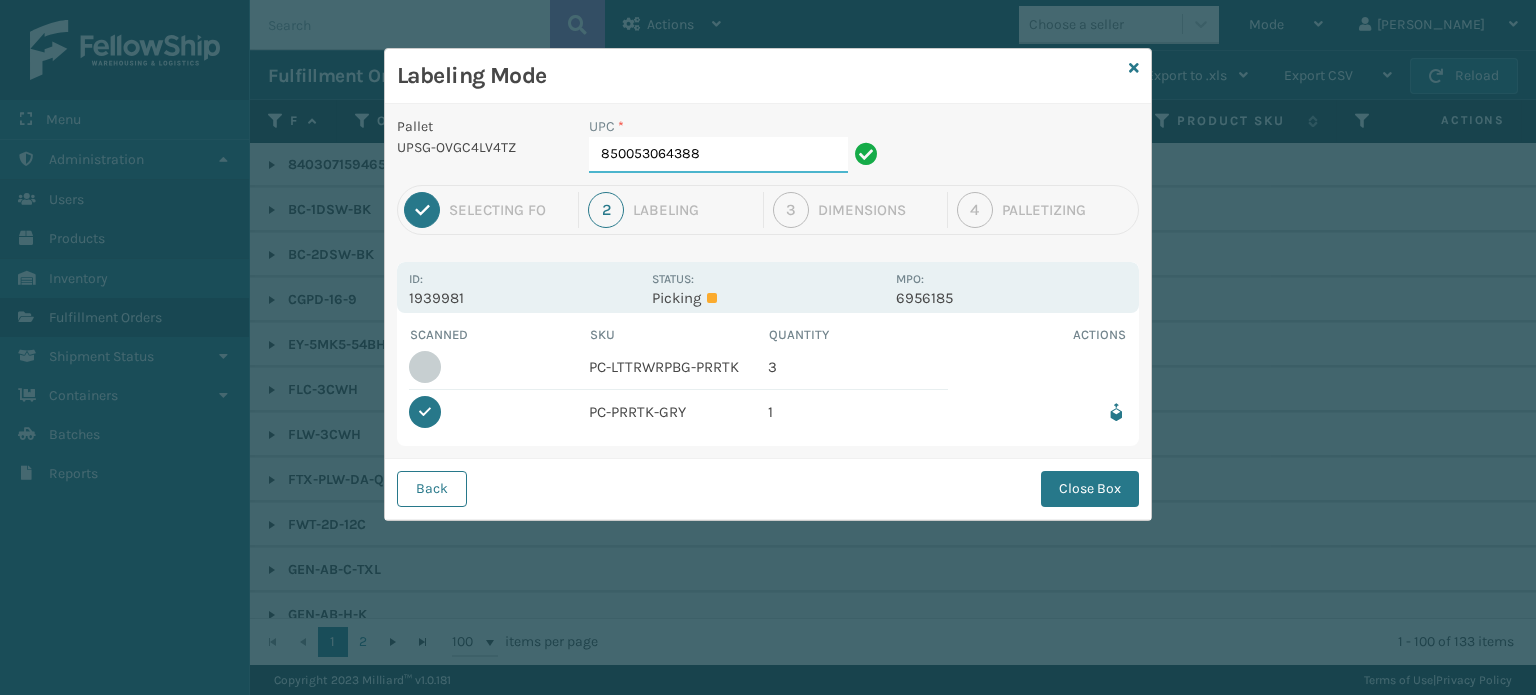 type on "850053064388" 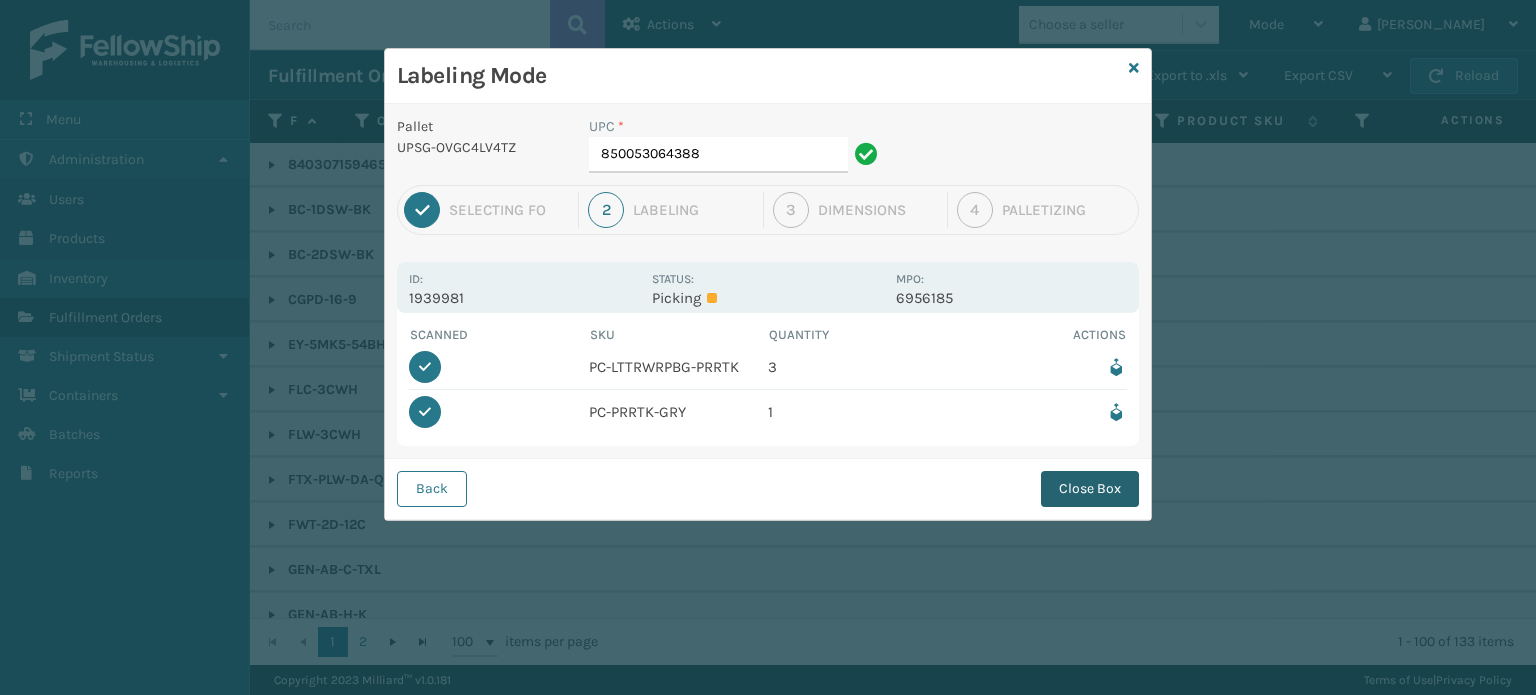 click on "Close Box" at bounding box center (1090, 489) 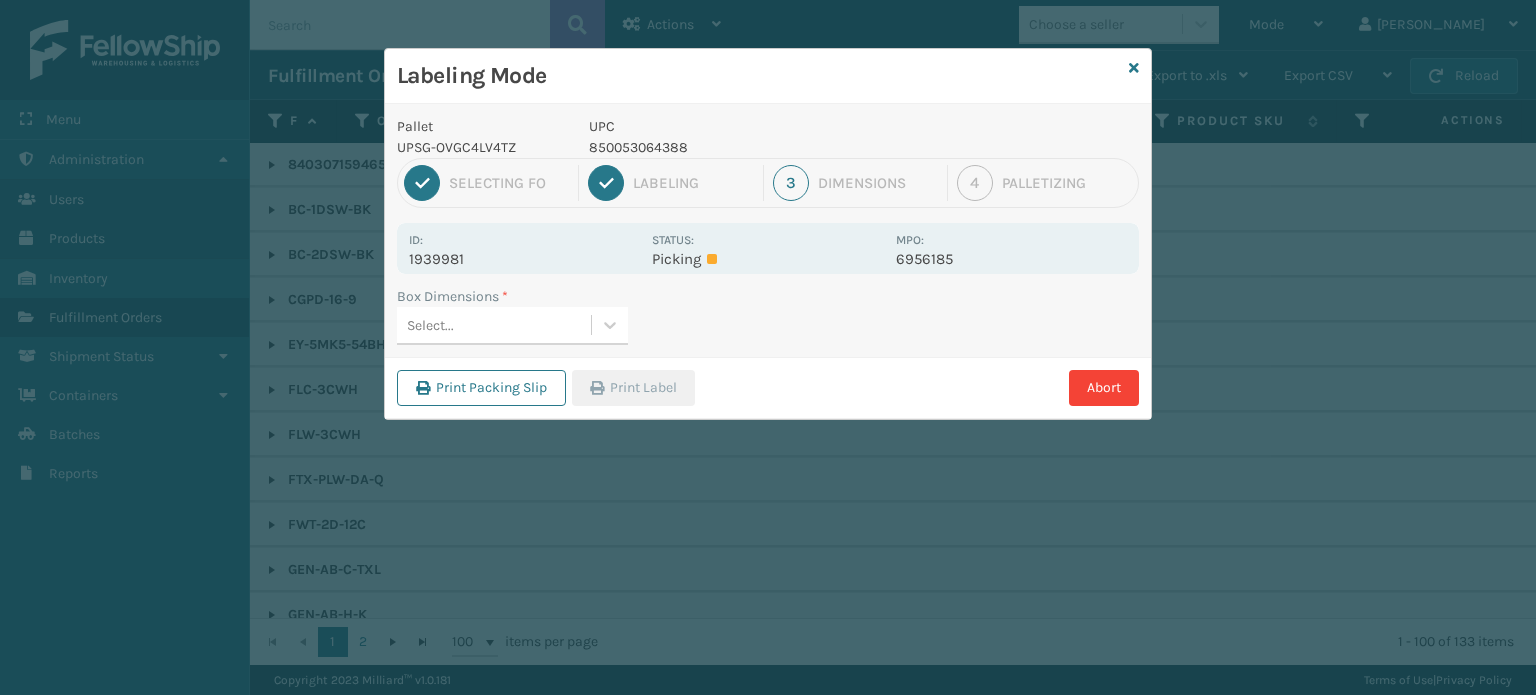 click on "Select..." at bounding box center (494, 325) 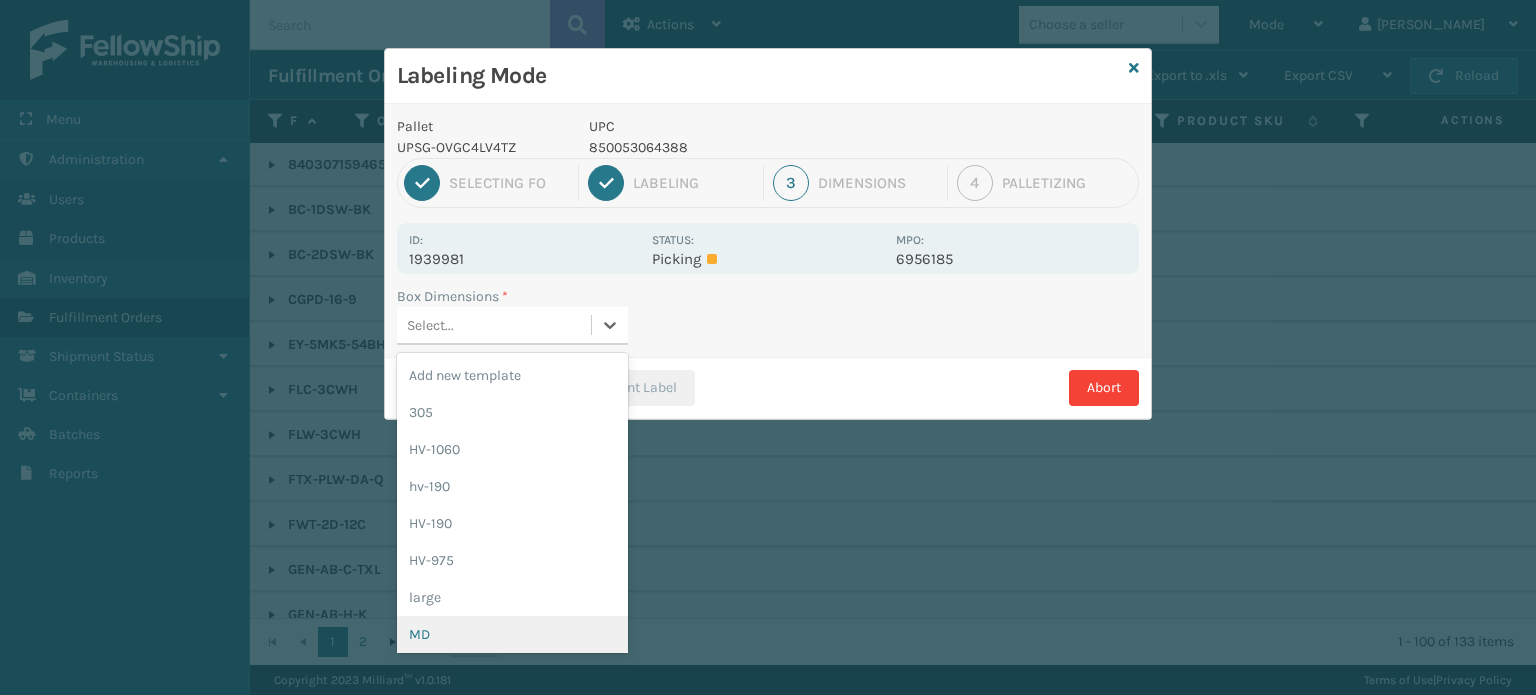click on "MD" at bounding box center [512, 634] 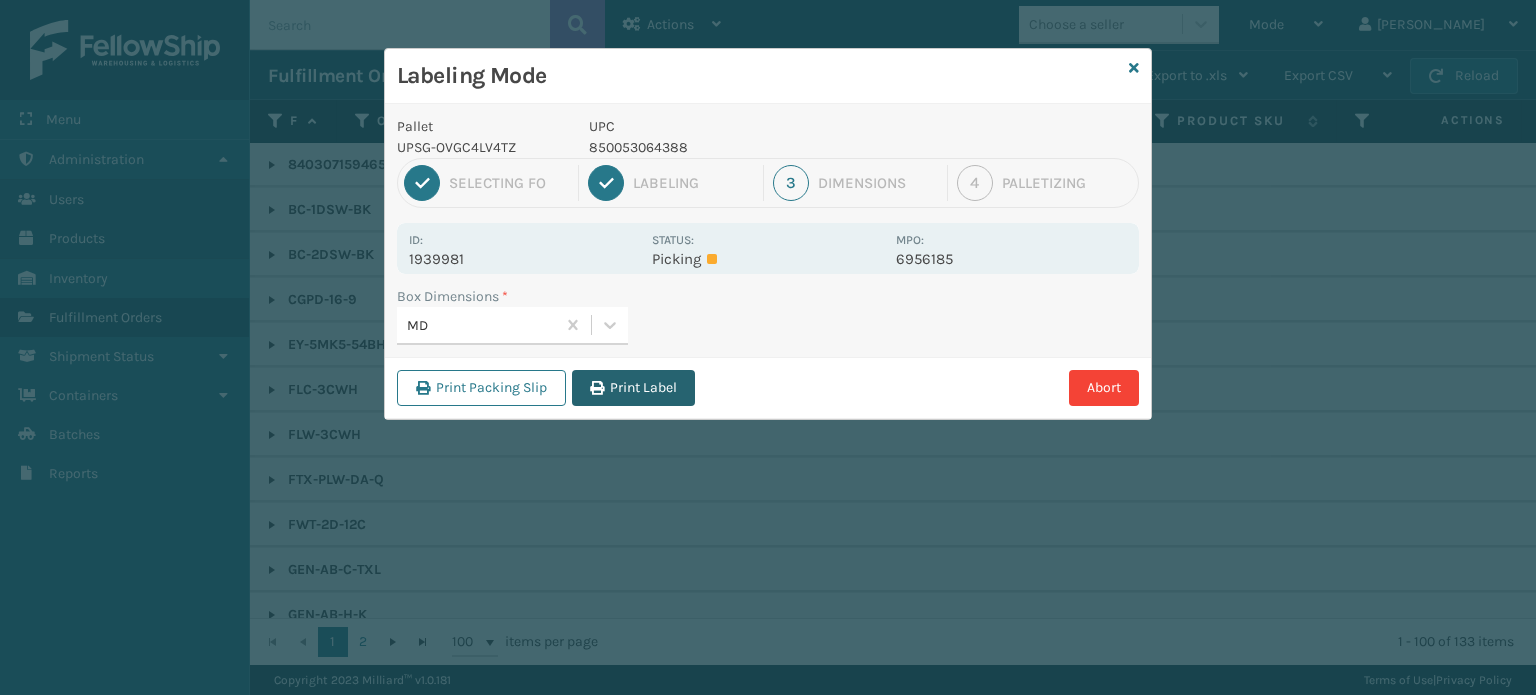 click on "Print Label" at bounding box center (633, 388) 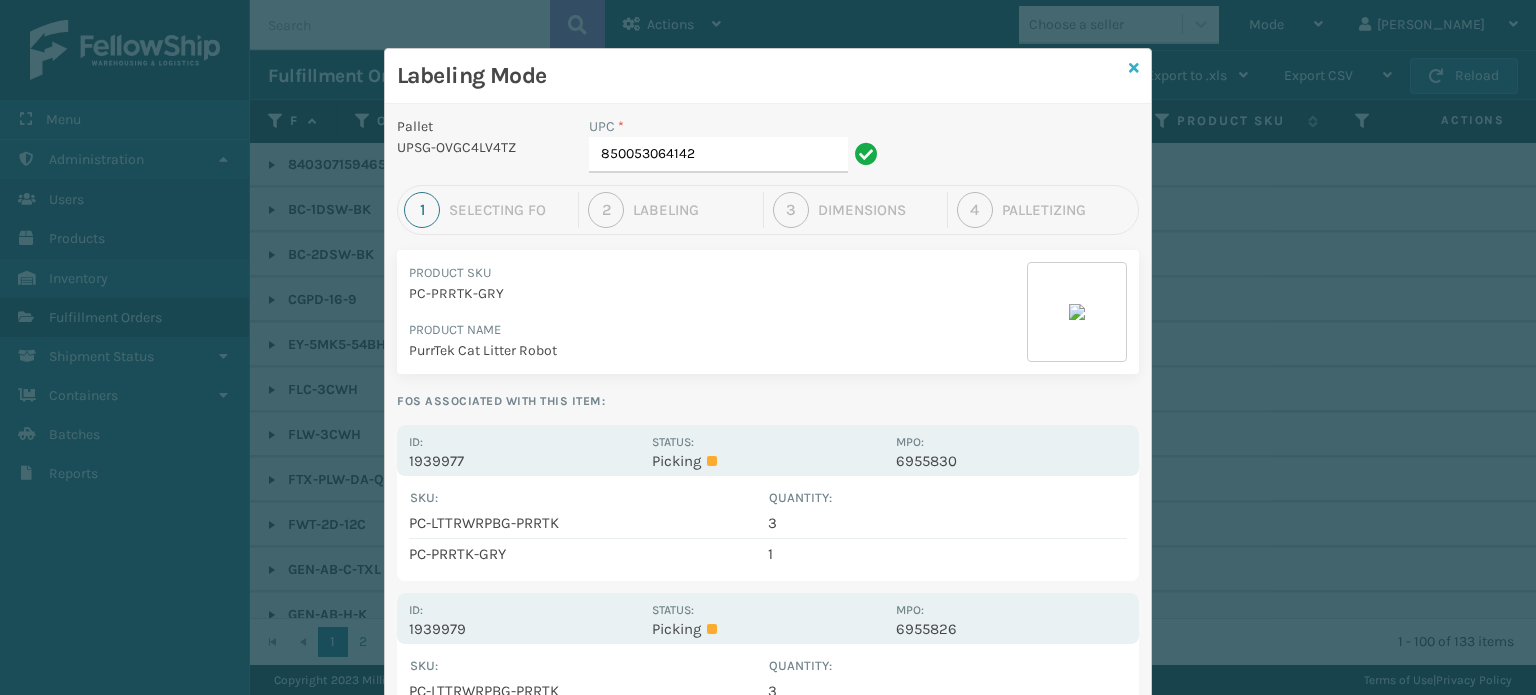 click at bounding box center [1134, 68] 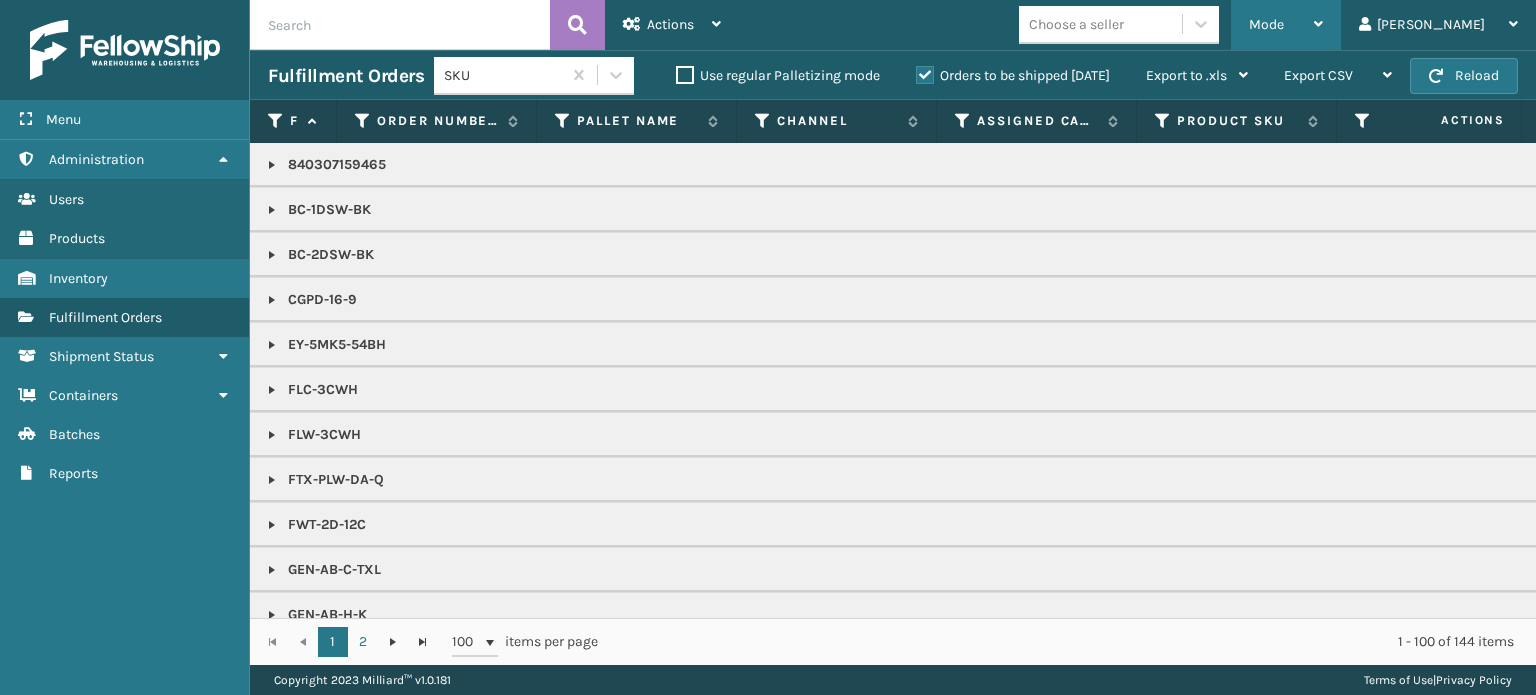 click on "Mode" at bounding box center [1286, 25] 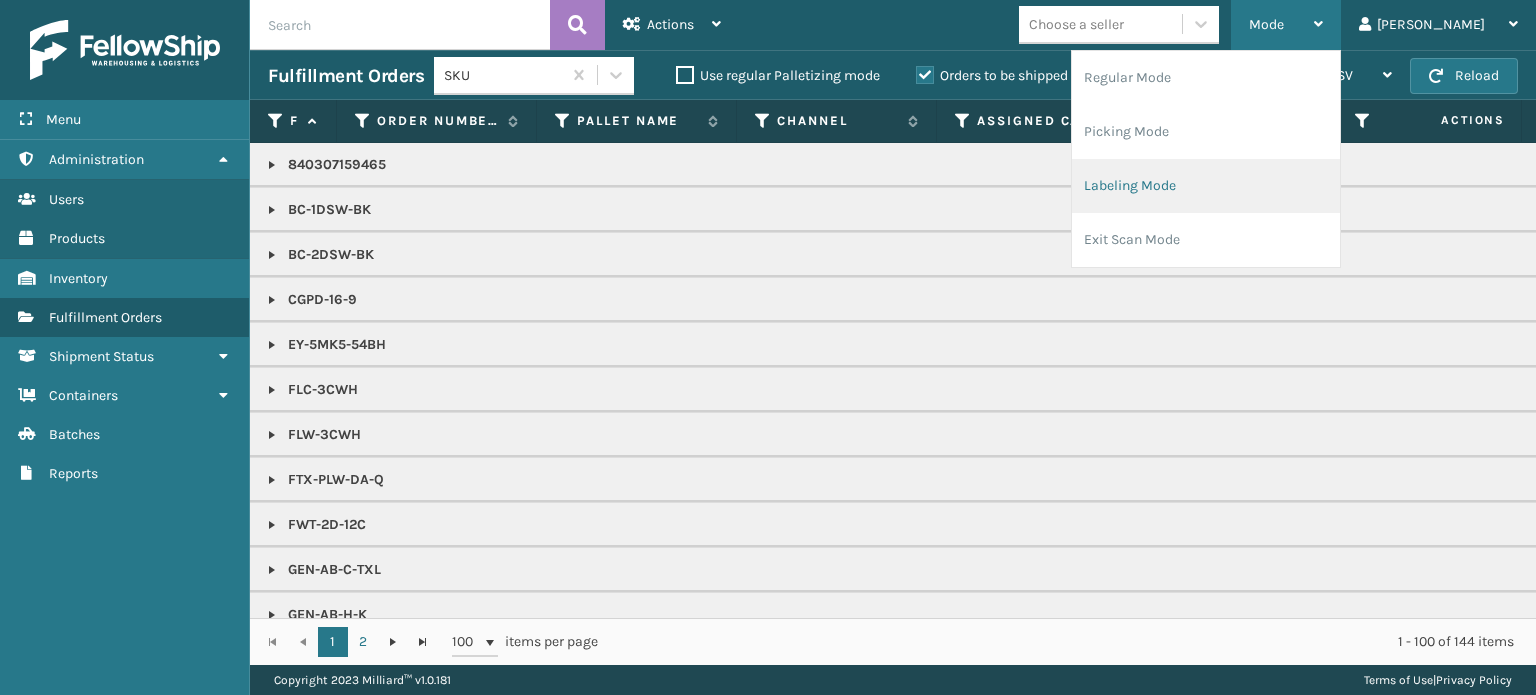 click on "Labeling Mode" at bounding box center (1206, 186) 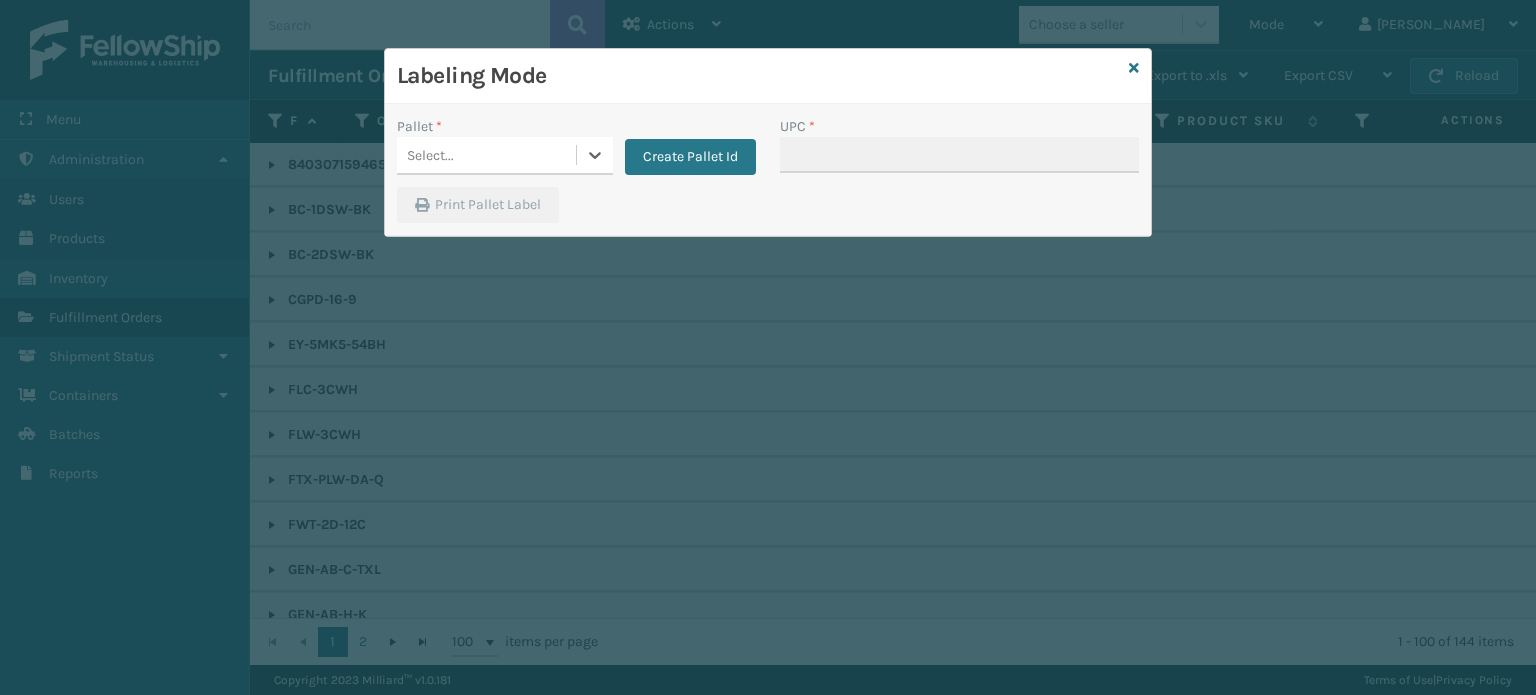 click on "Select..." at bounding box center (486, 155) 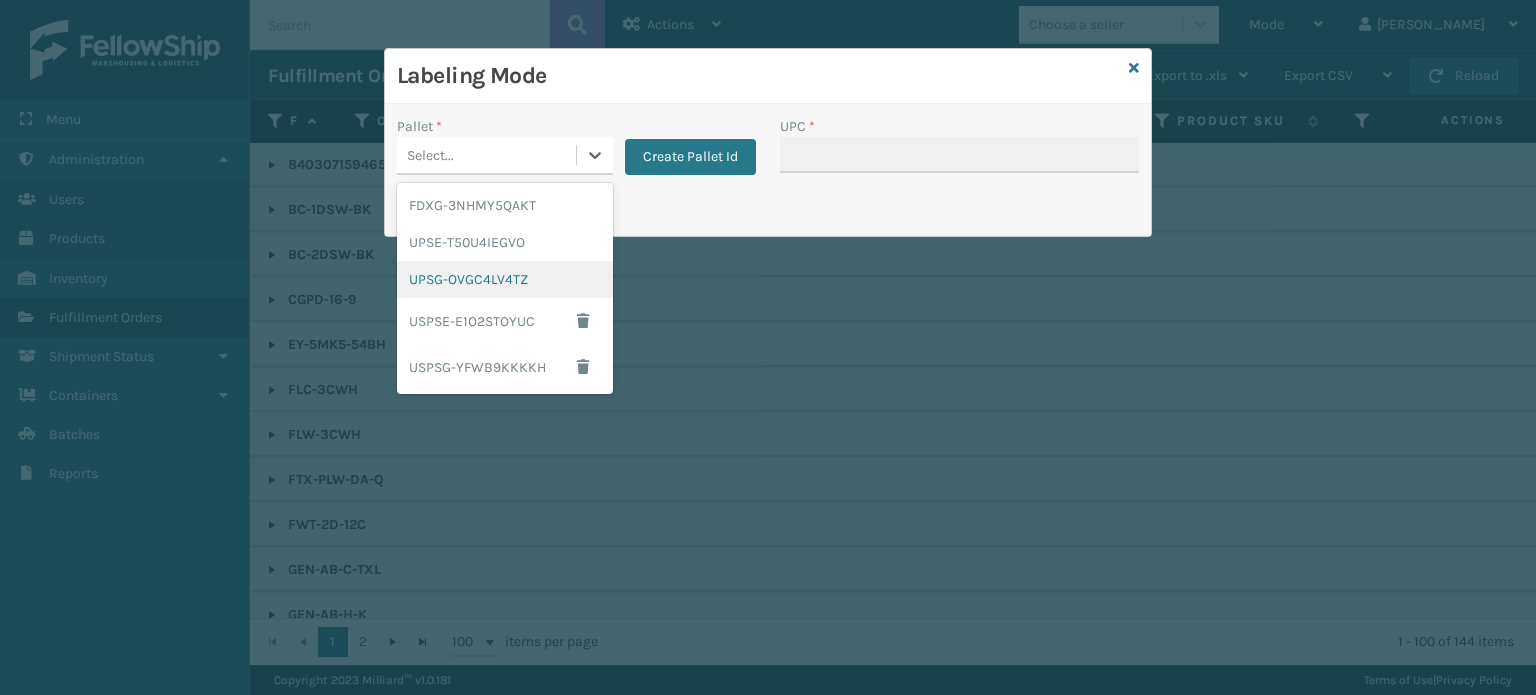 click on "UPSG-OVGC4LV4TZ" at bounding box center [505, 279] 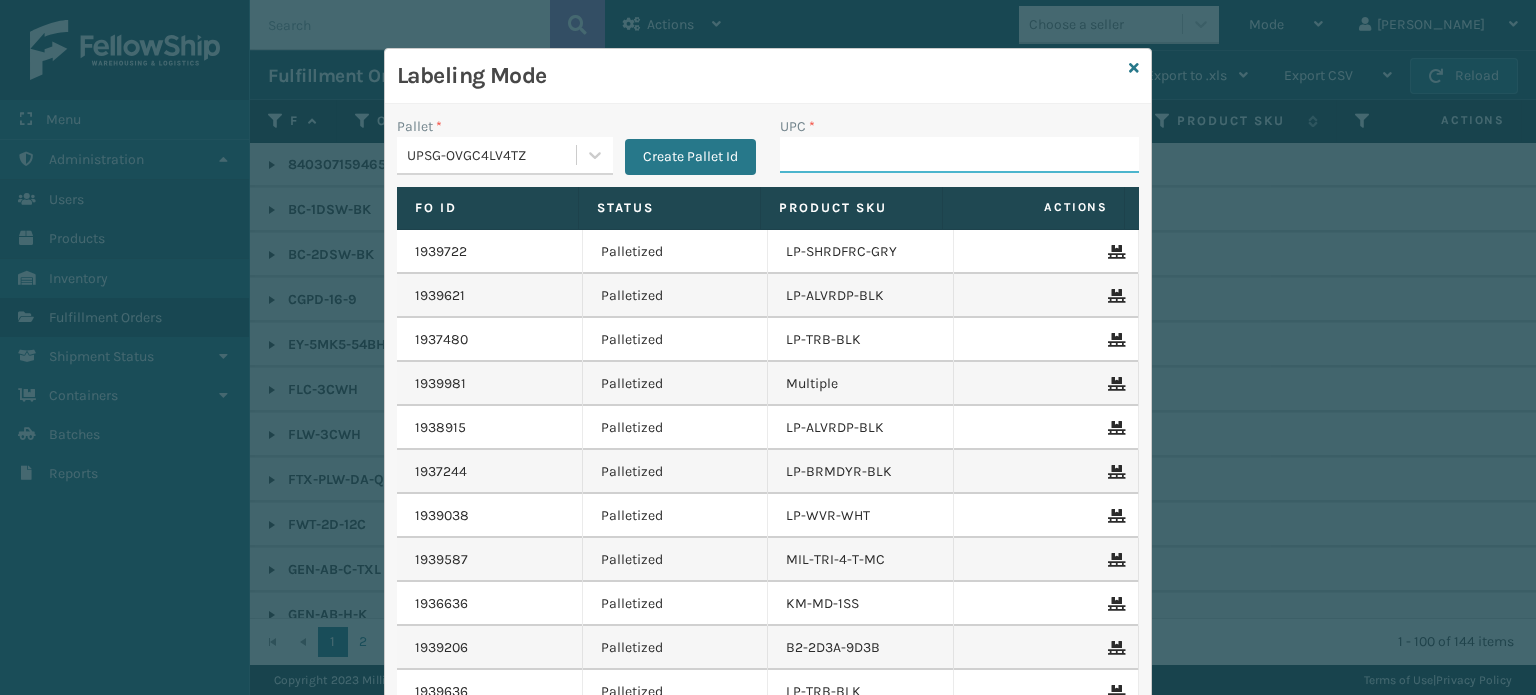 click on "UPC   *" at bounding box center (959, 155) 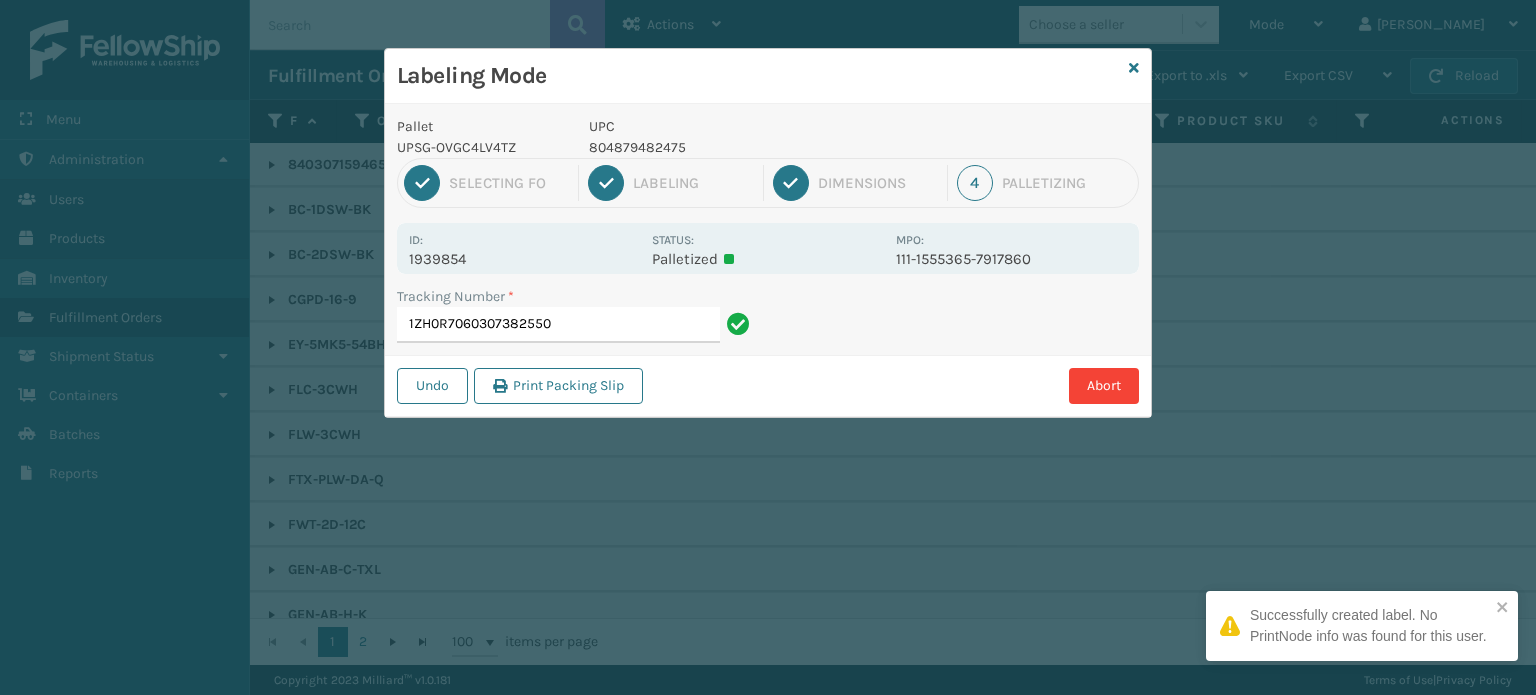 click on "804879482475" at bounding box center (736, 147) 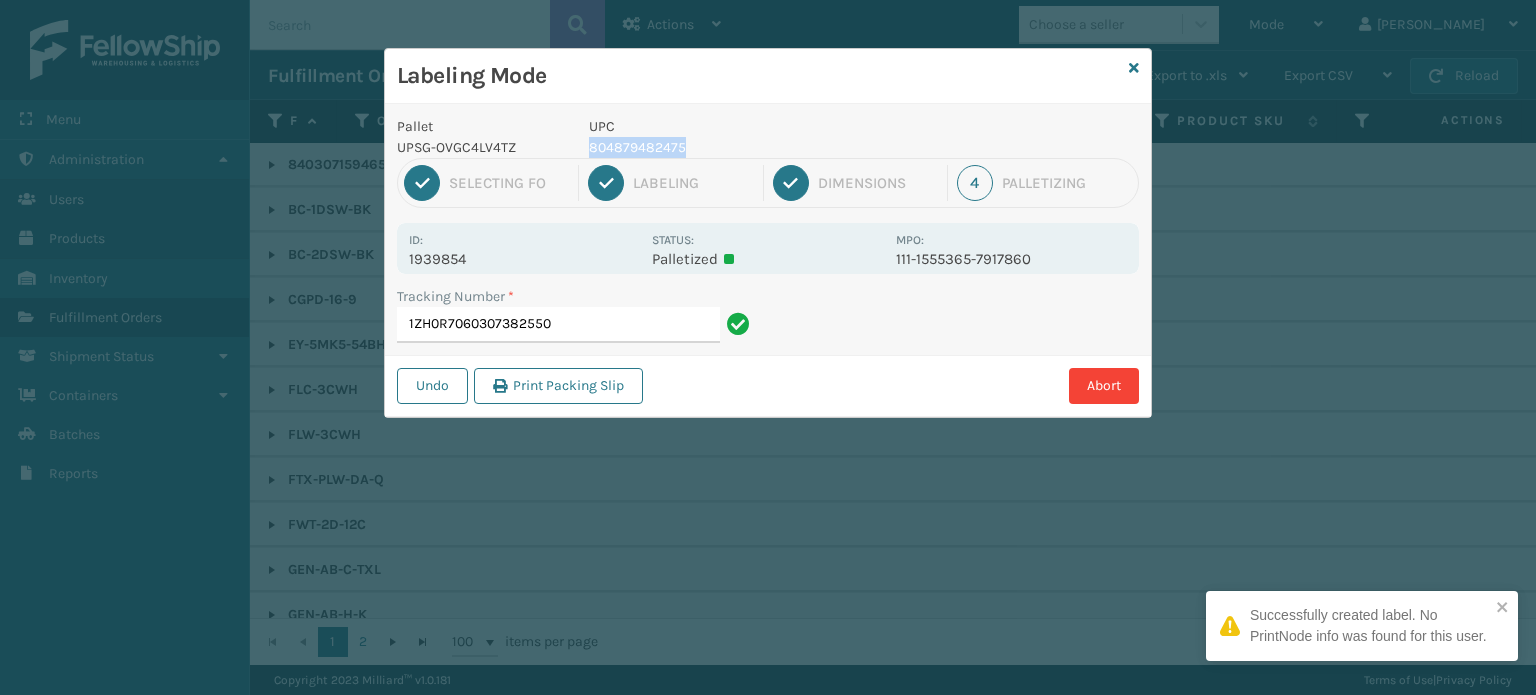 click on "804879482475" at bounding box center (736, 147) 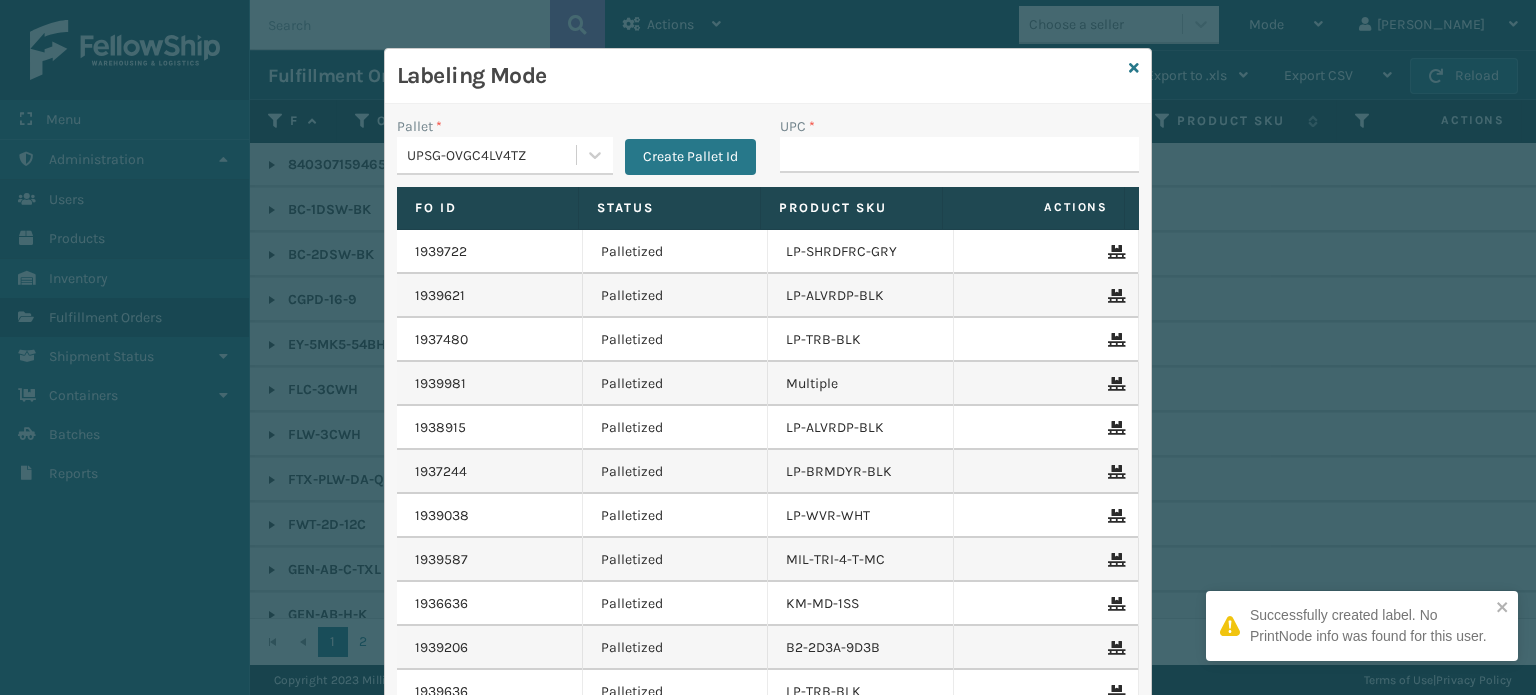 click on "Palletized" at bounding box center (676, 340) 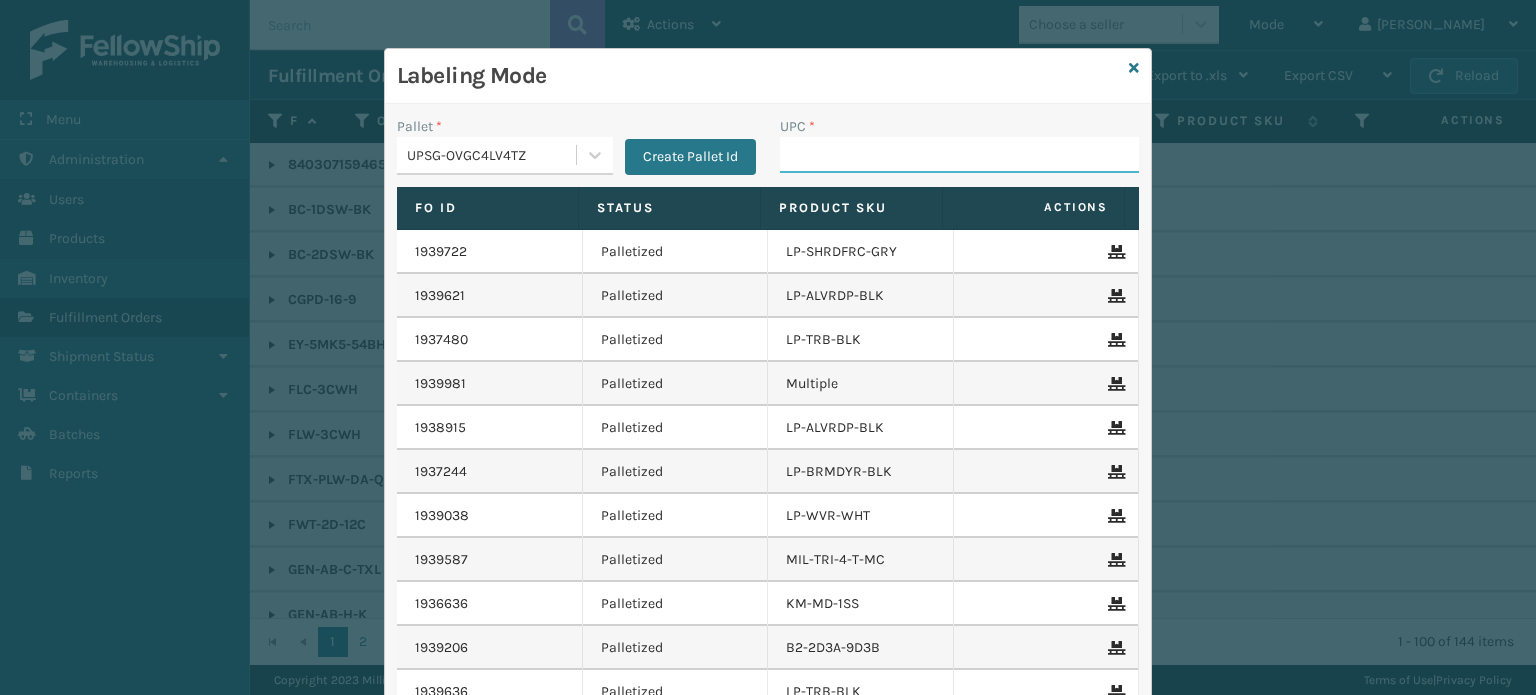 click on "UPC   *" at bounding box center (959, 155) 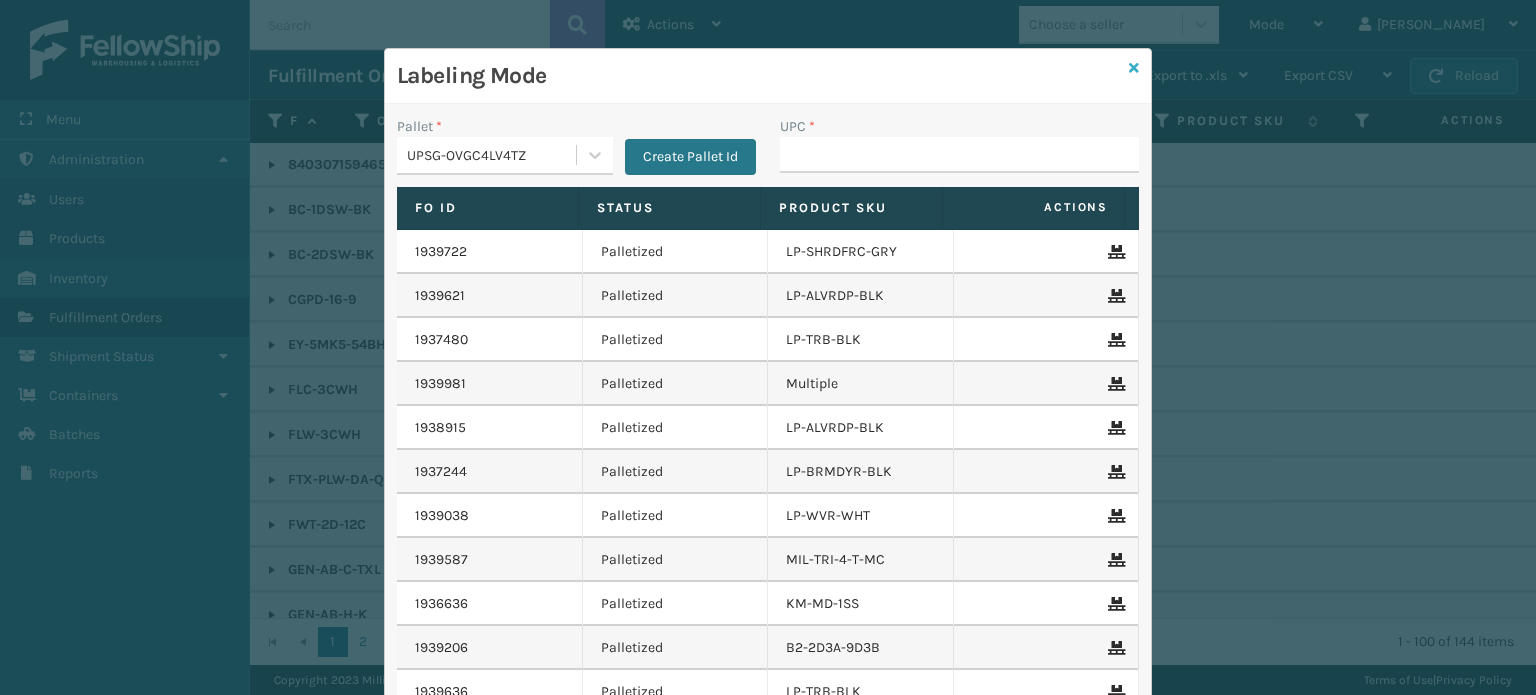 click at bounding box center [1134, 68] 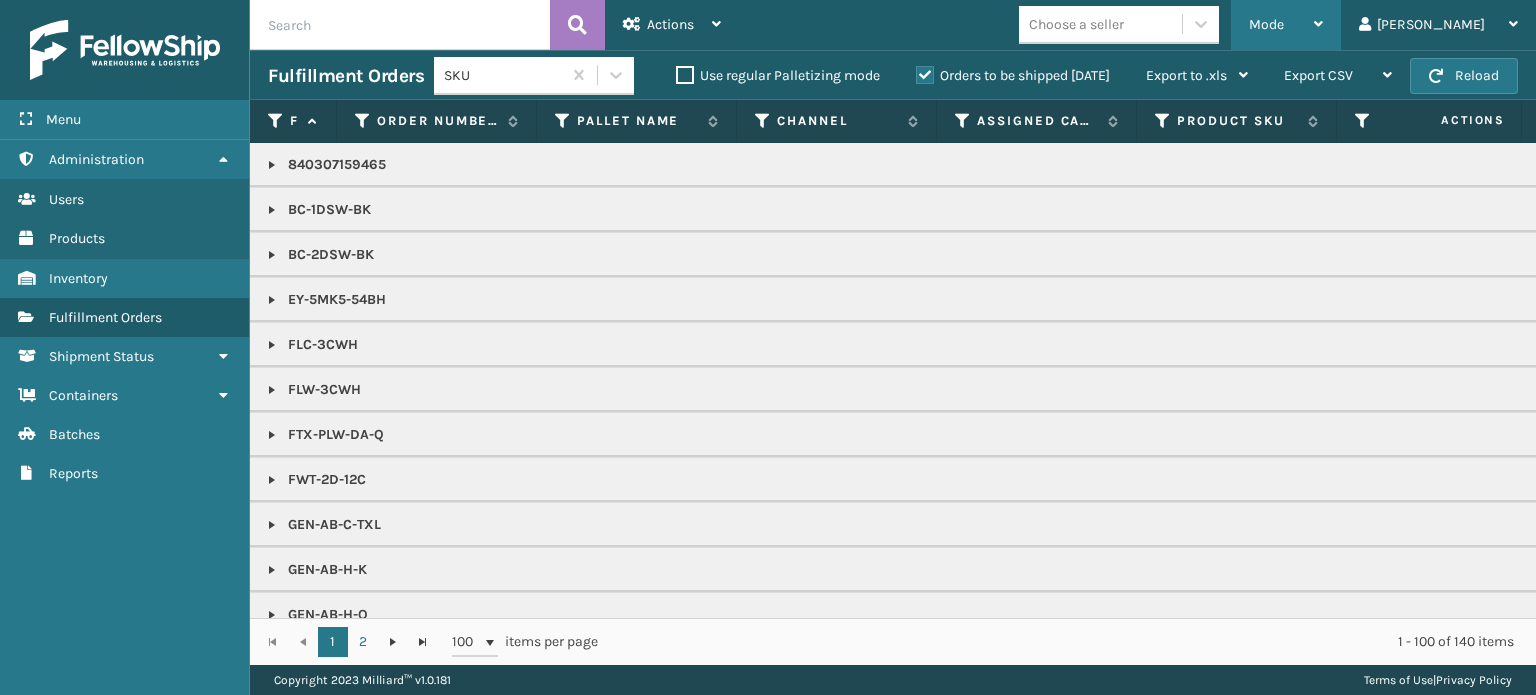 click on "Mode" at bounding box center (1266, 24) 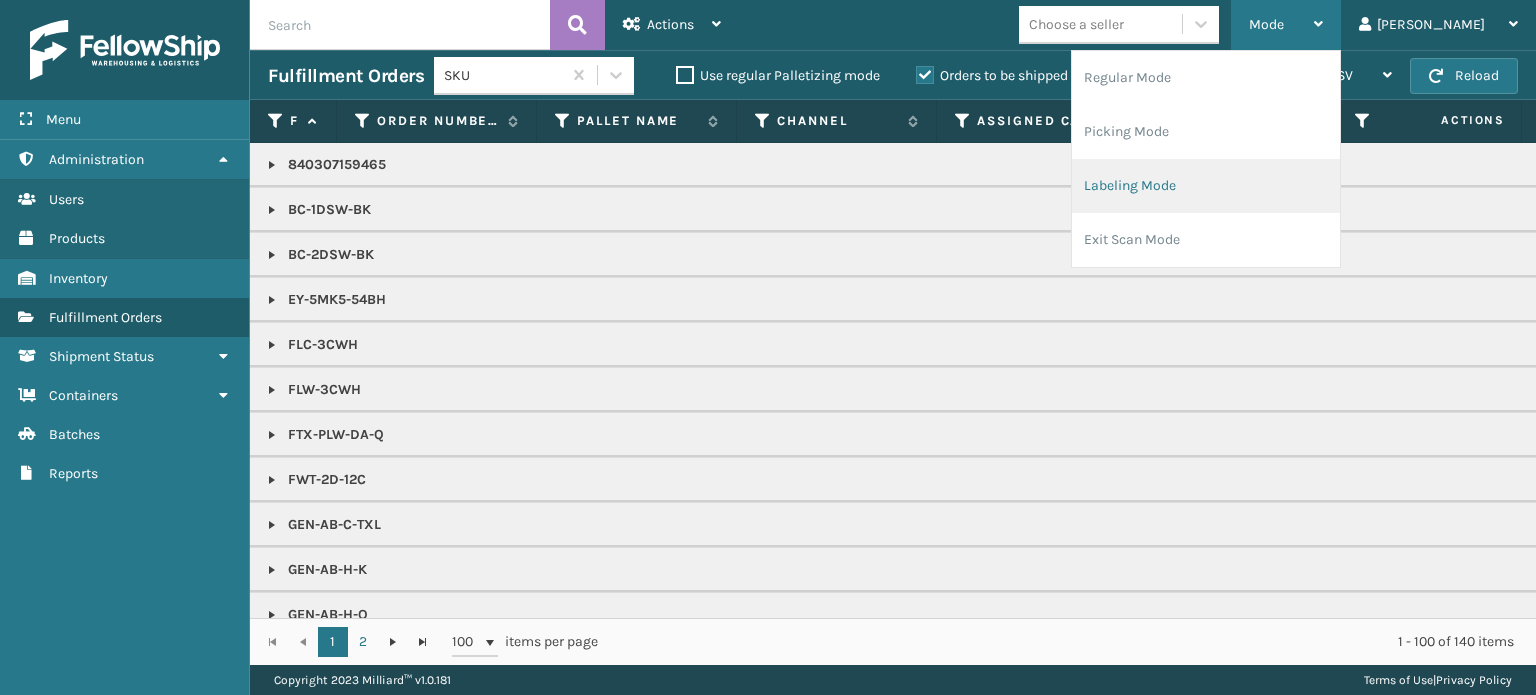 click on "Labeling Mode" at bounding box center (1206, 186) 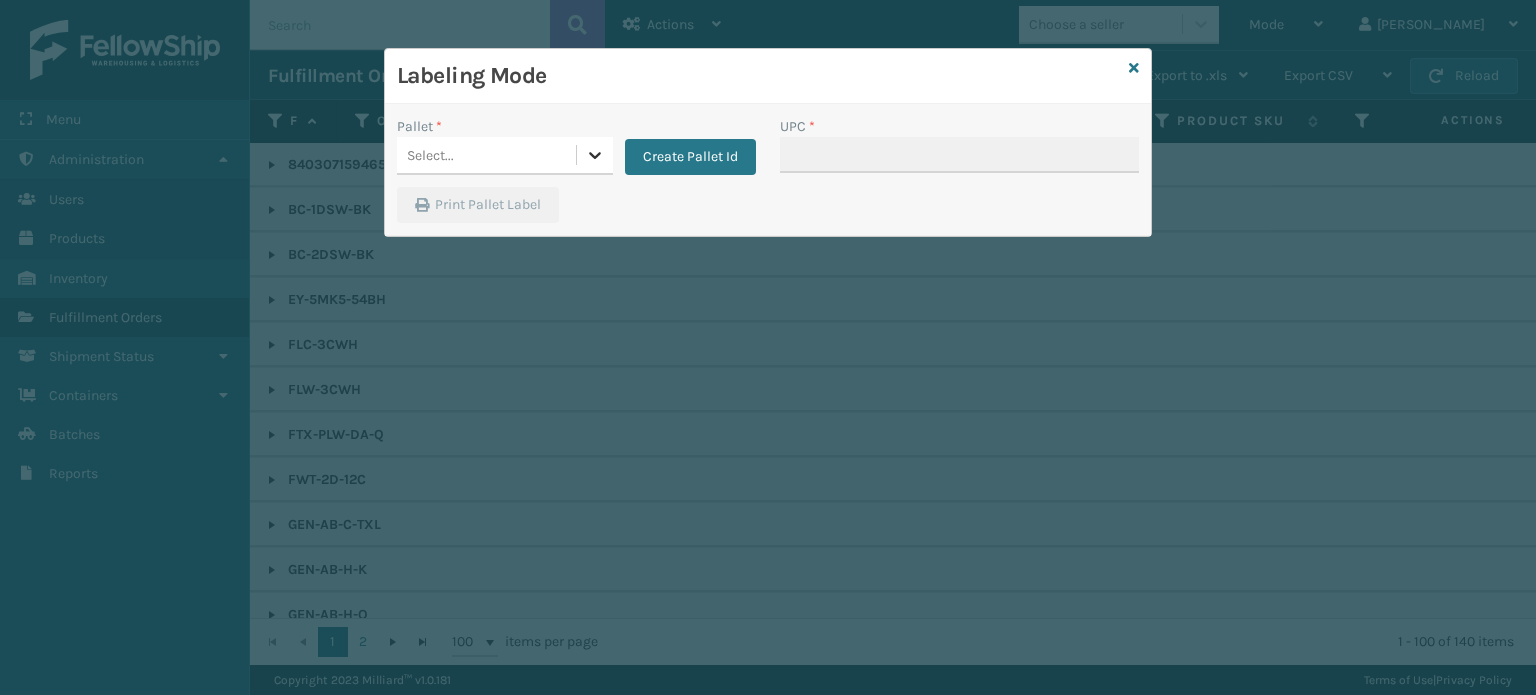 click at bounding box center (595, 155) 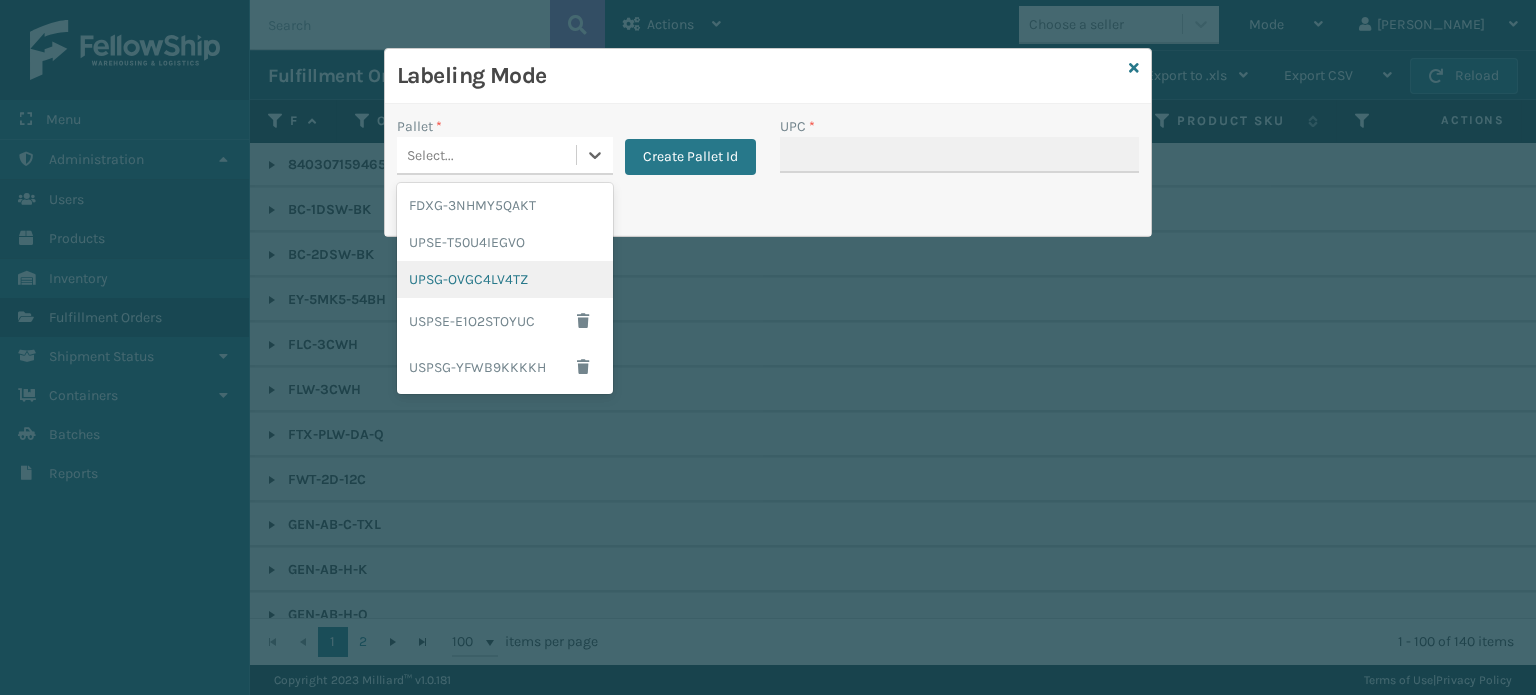 click on "UPSG-OVGC4LV4TZ" at bounding box center (505, 279) 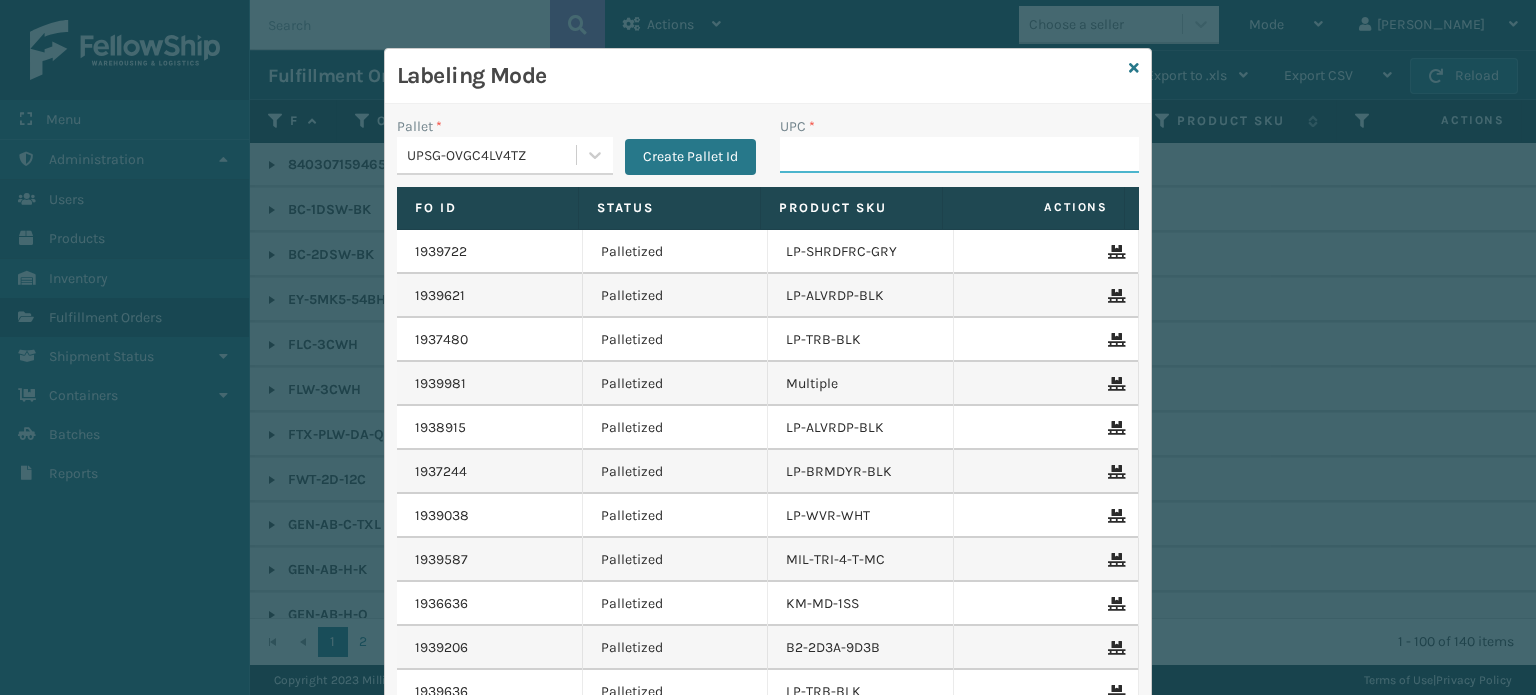 click on "UPC   *" at bounding box center [959, 155] 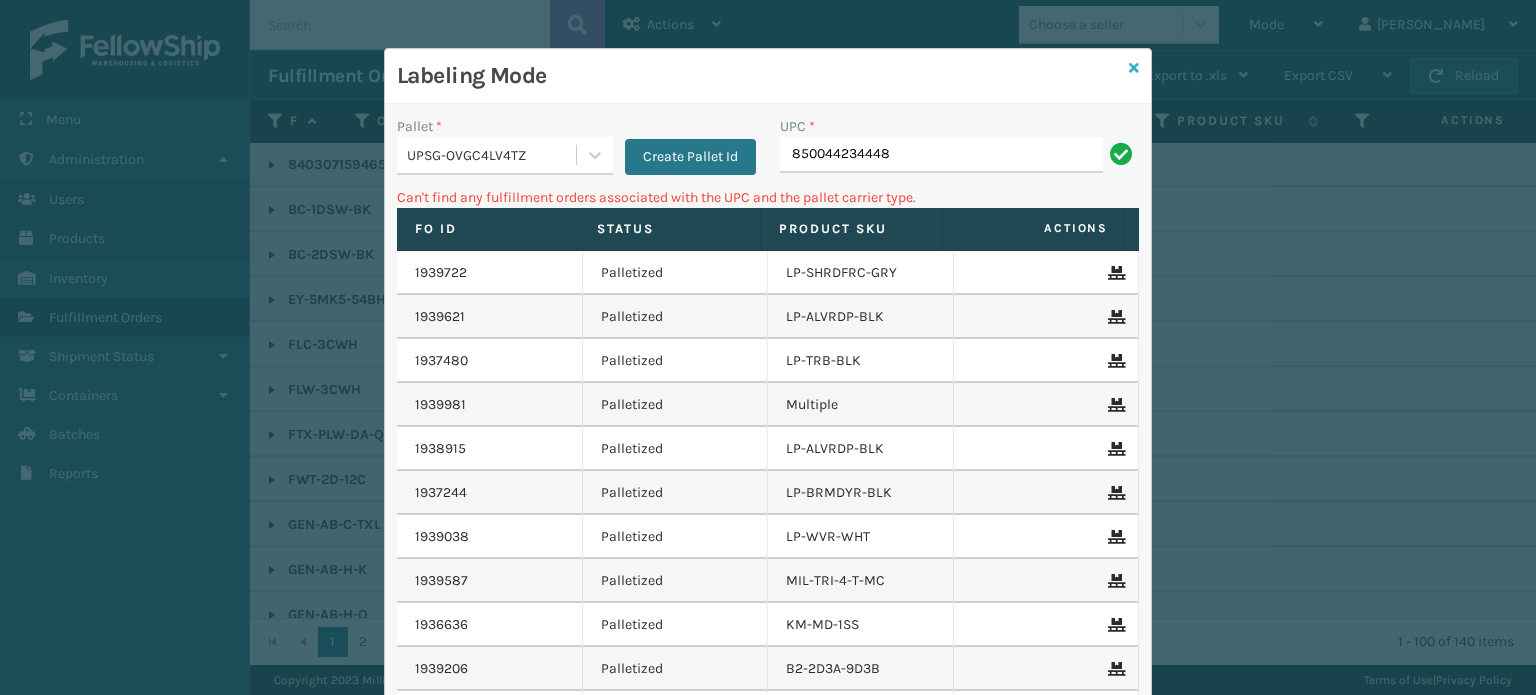 click at bounding box center [1134, 68] 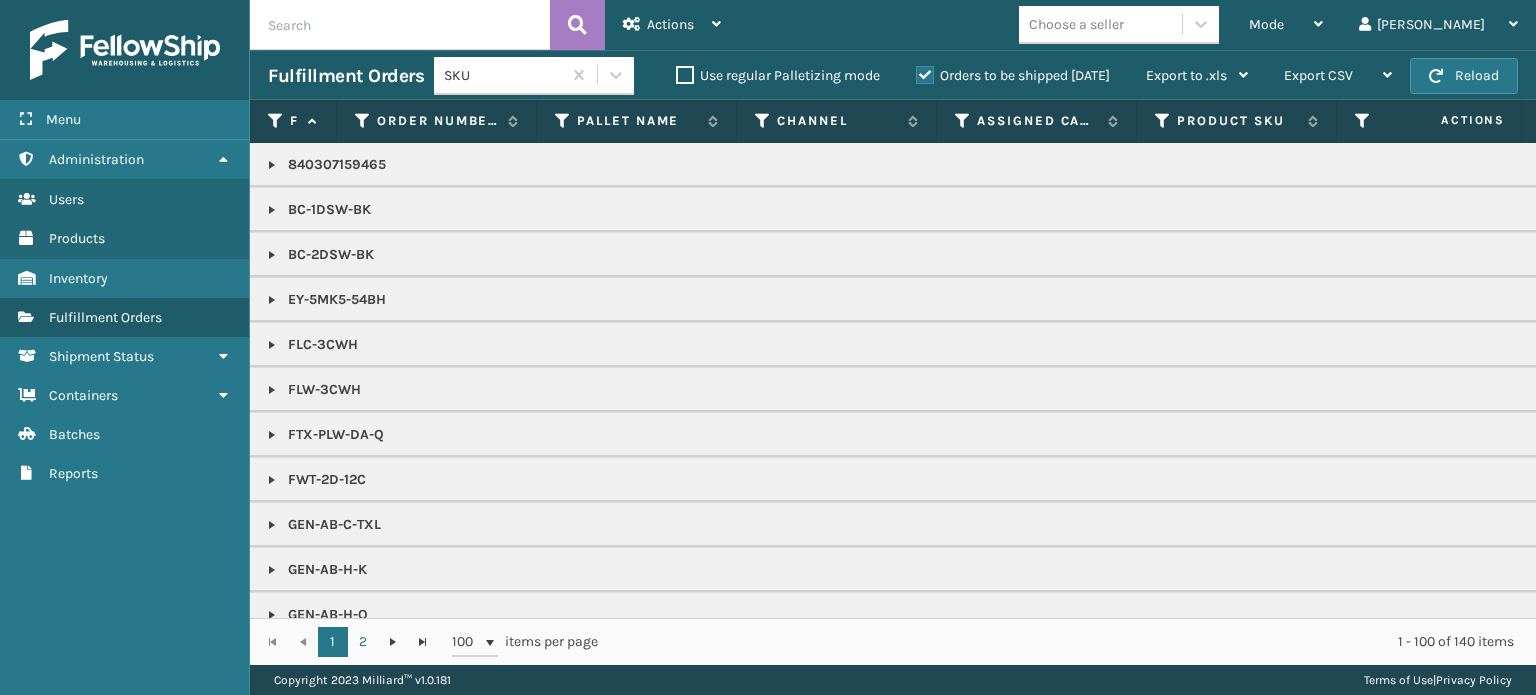 click on "Choose a seller" at bounding box center (1076, 24) 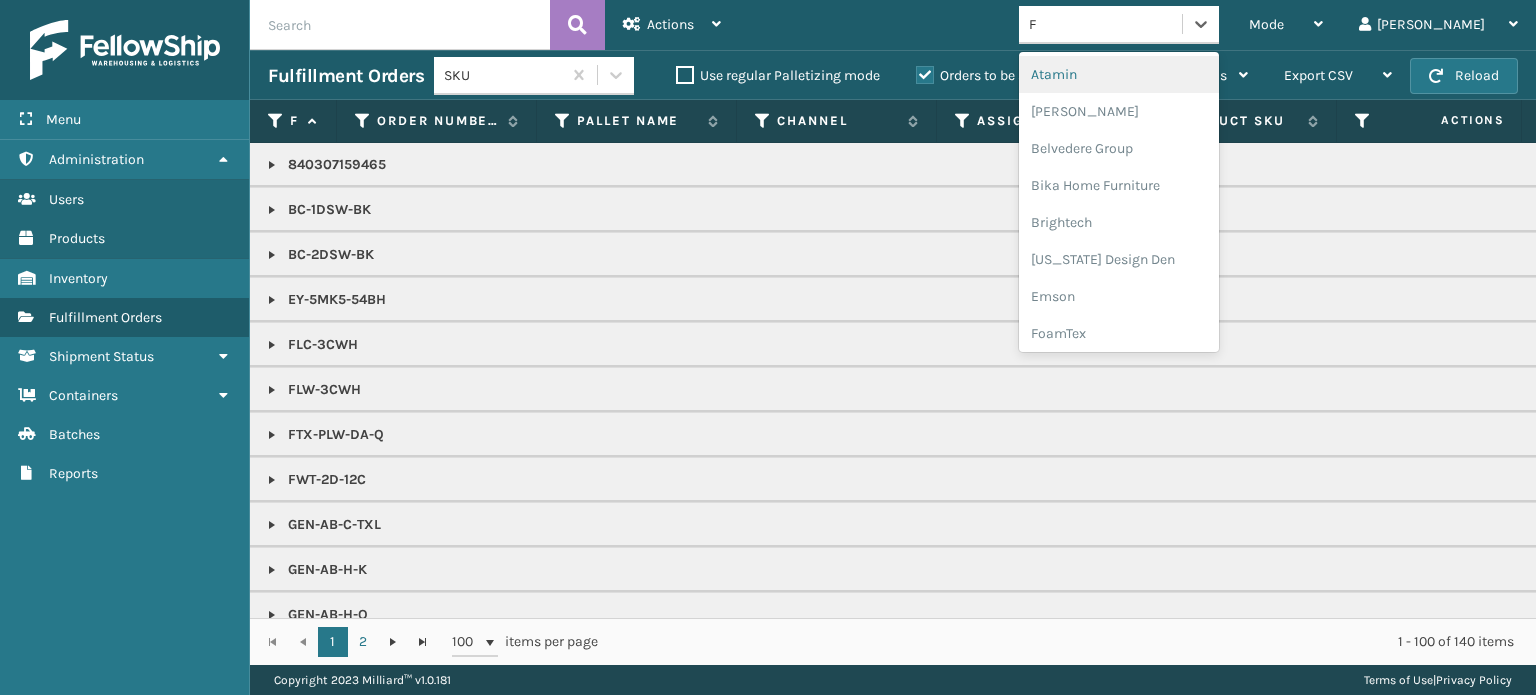 type on "FO" 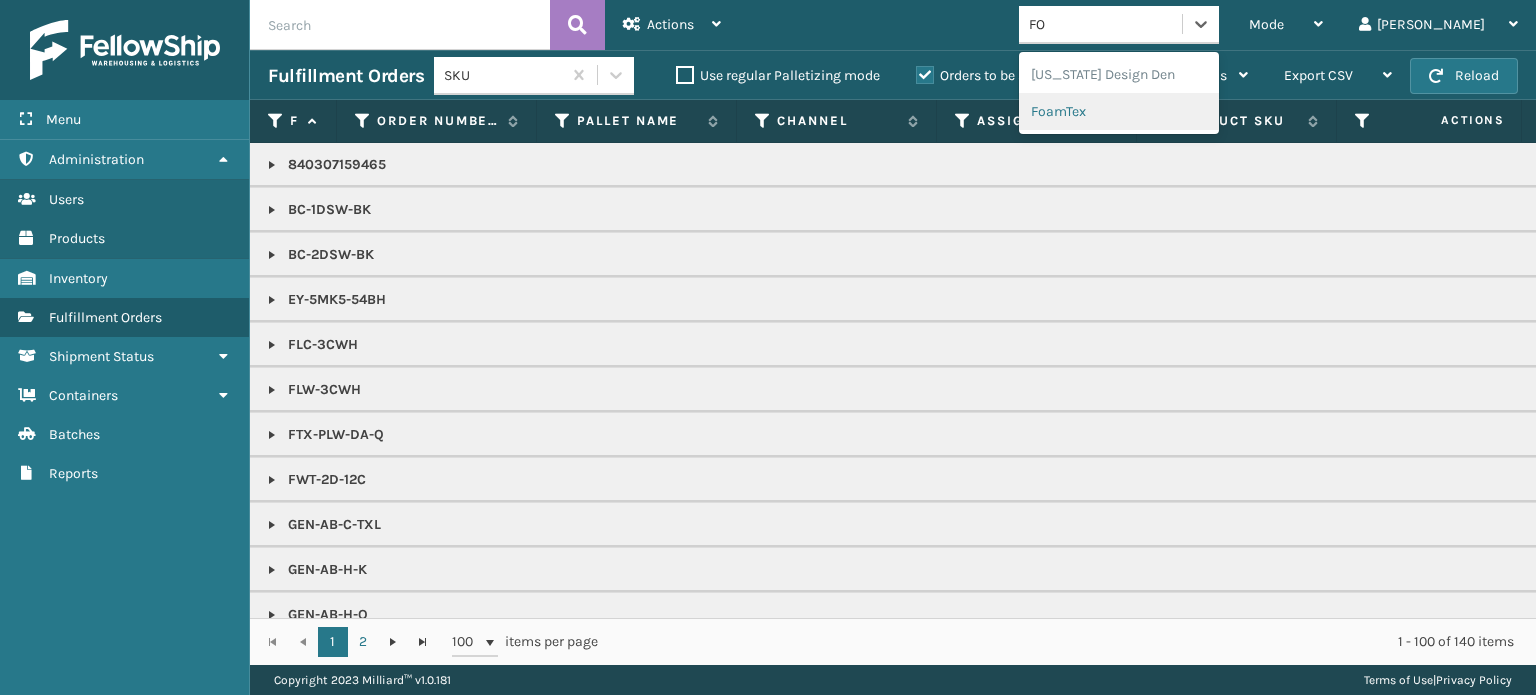 click on "FoamTex" at bounding box center [1119, 111] 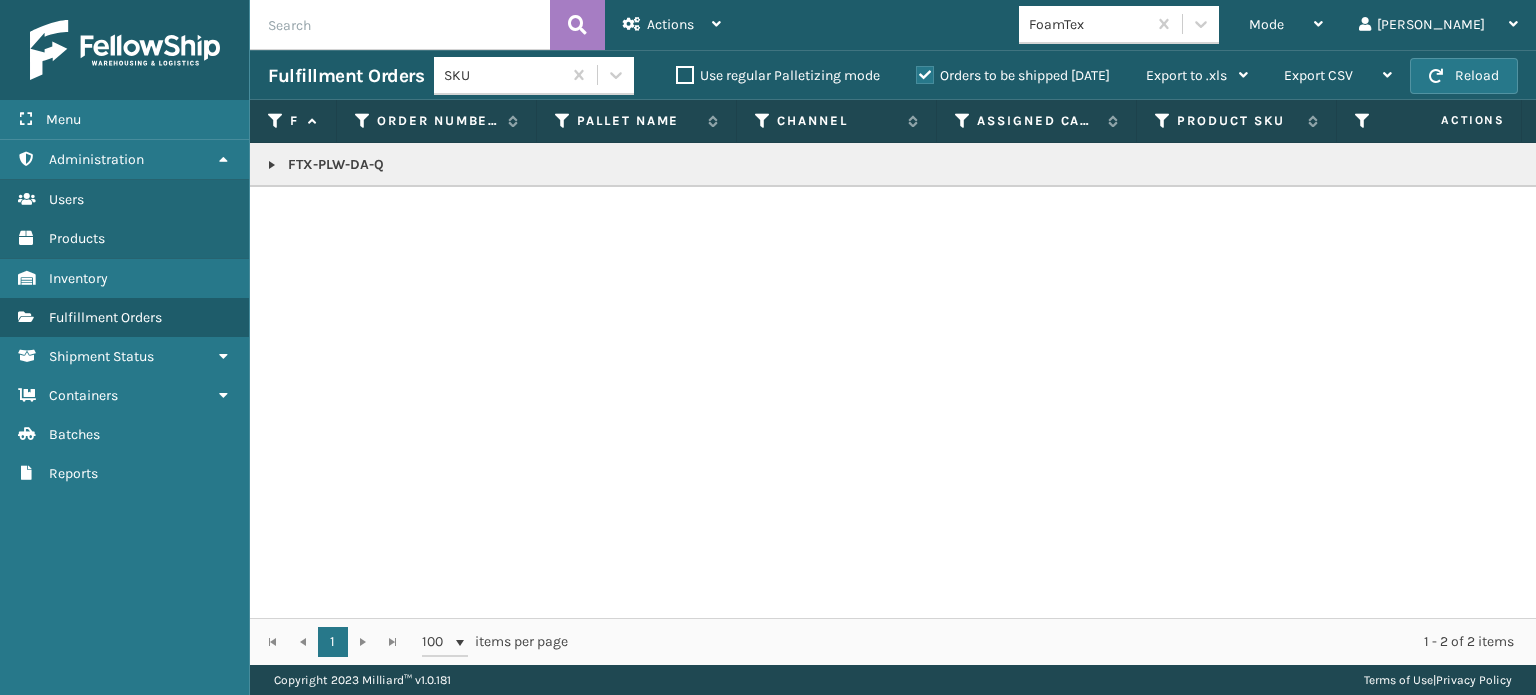 click on "FTX-PLW-DA-Q" at bounding box center [1741, 165] 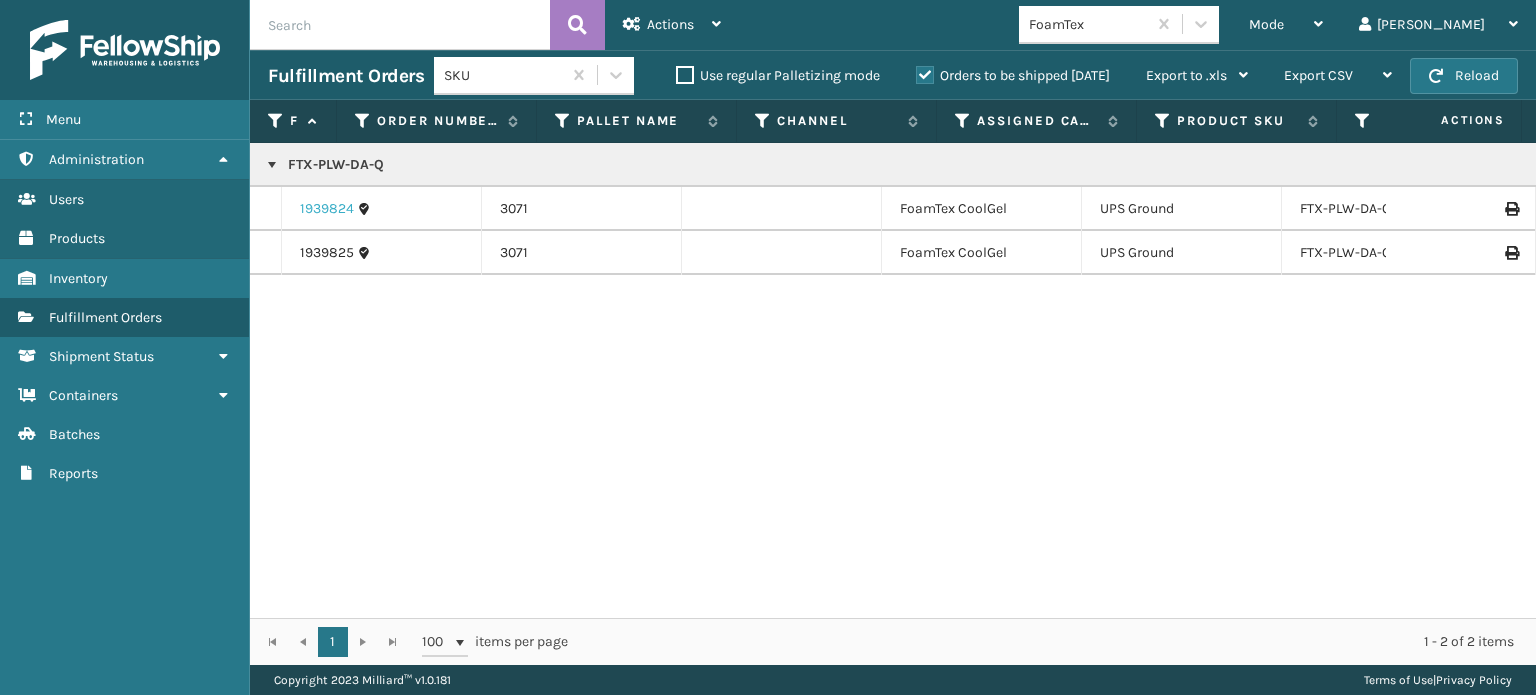click on "1939824" at bounding box center [327, 209] 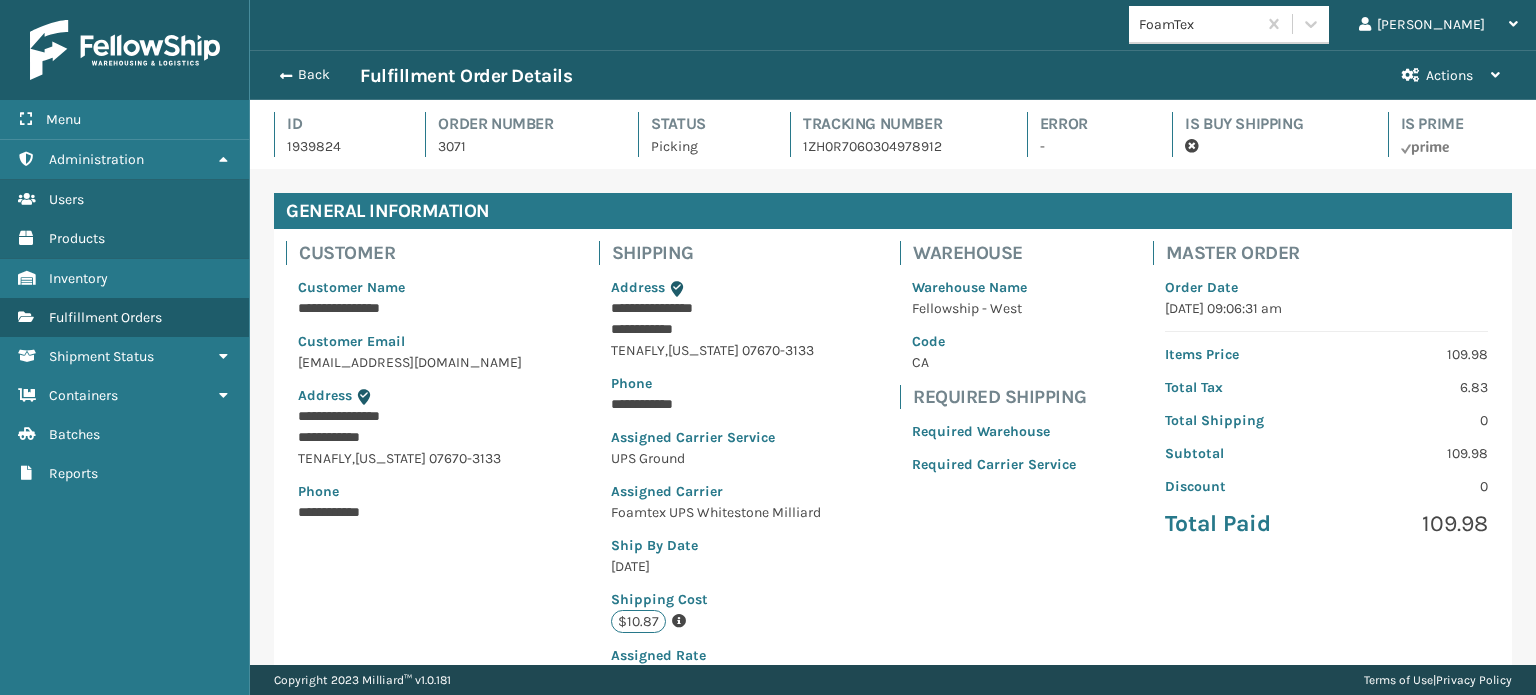 scroll, scrollTop: 99951, scrollLeft: 98713, axis: both 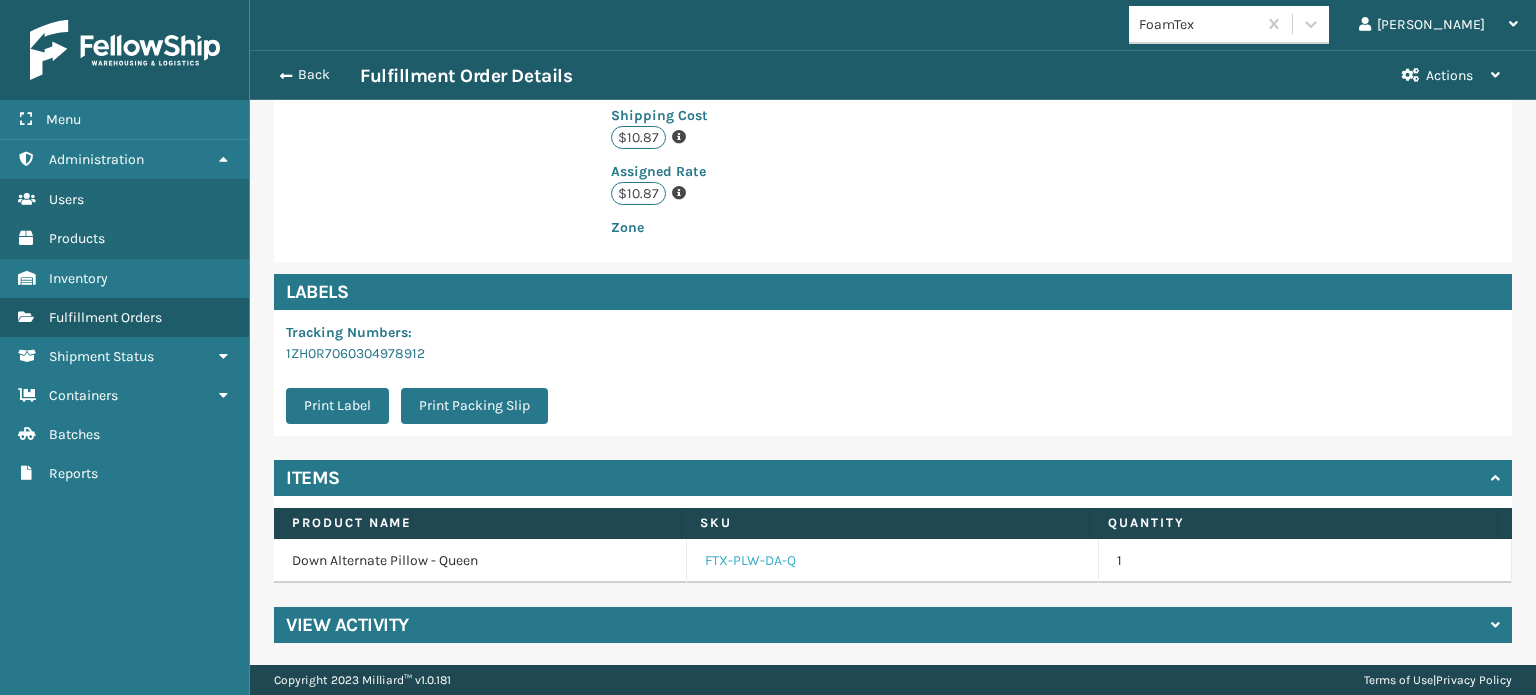 click on "FTX-PLW-DA-Q" at bounding box center [750, 561] 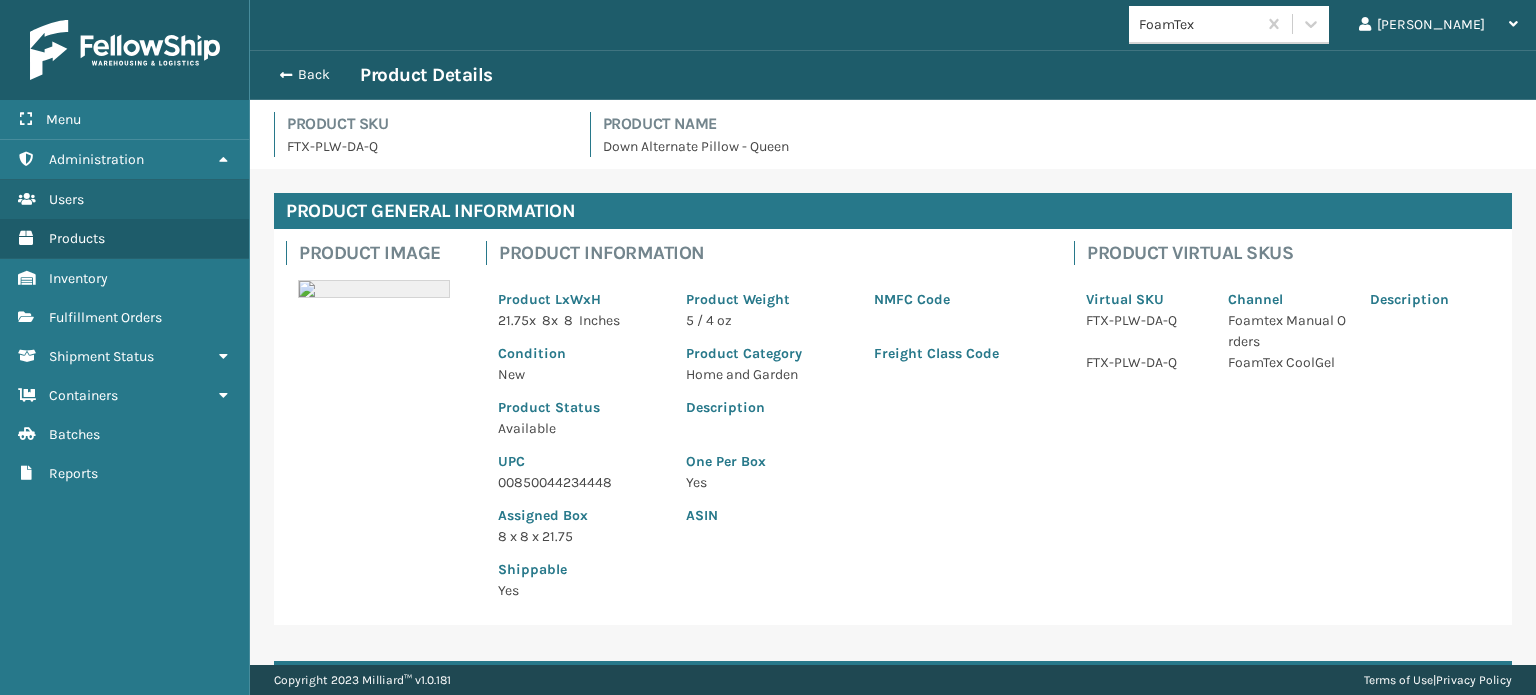click on "00850044234448" at bounding box center [580, 482] 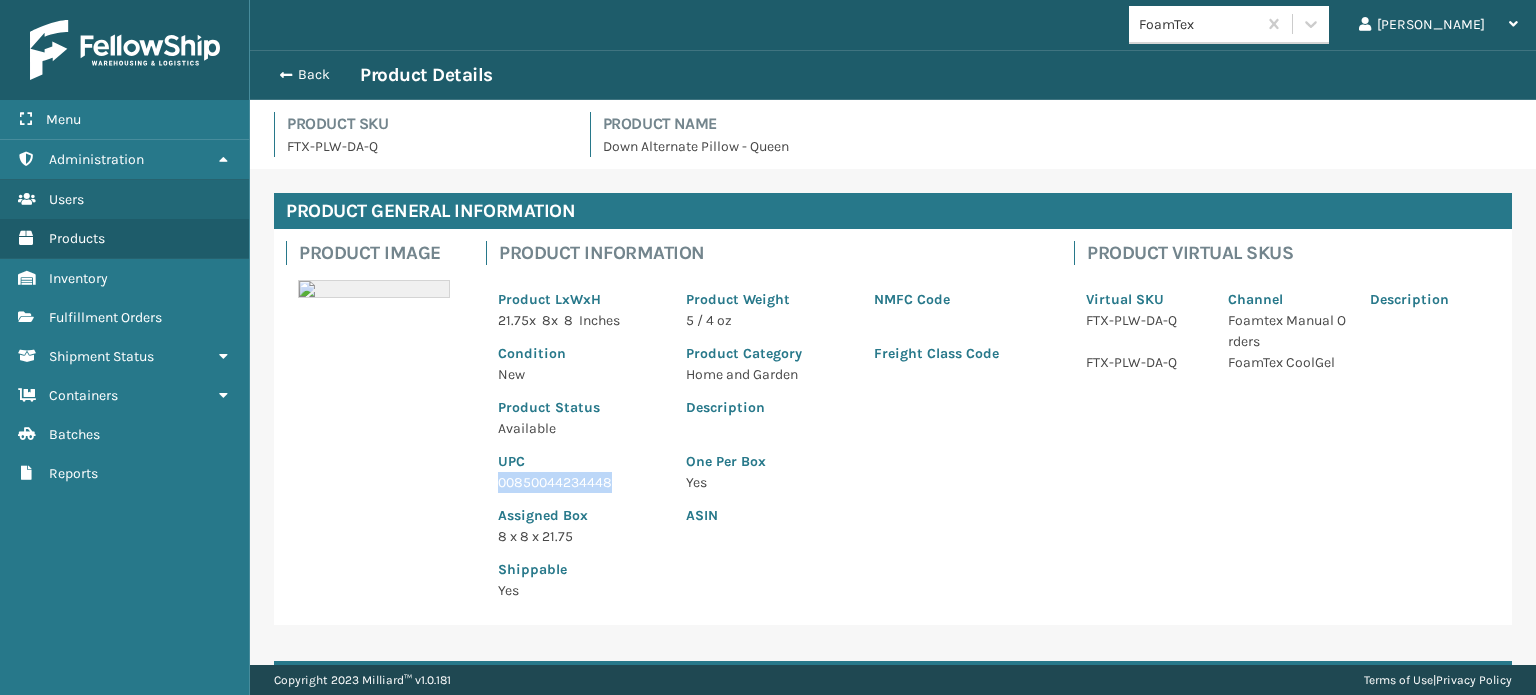 click on "00850044234448" at bounding box center [580, 482] 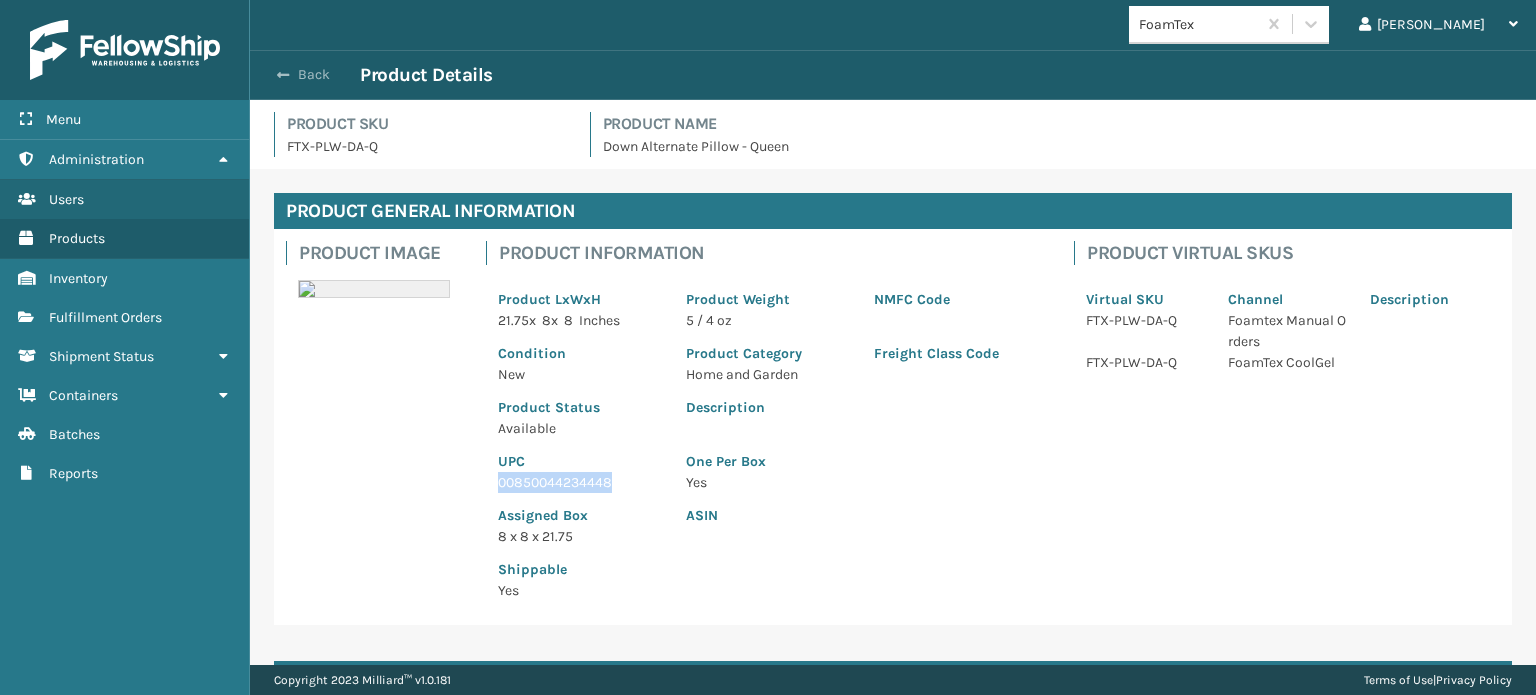 click on "Back" at bounding box center [314, 75] 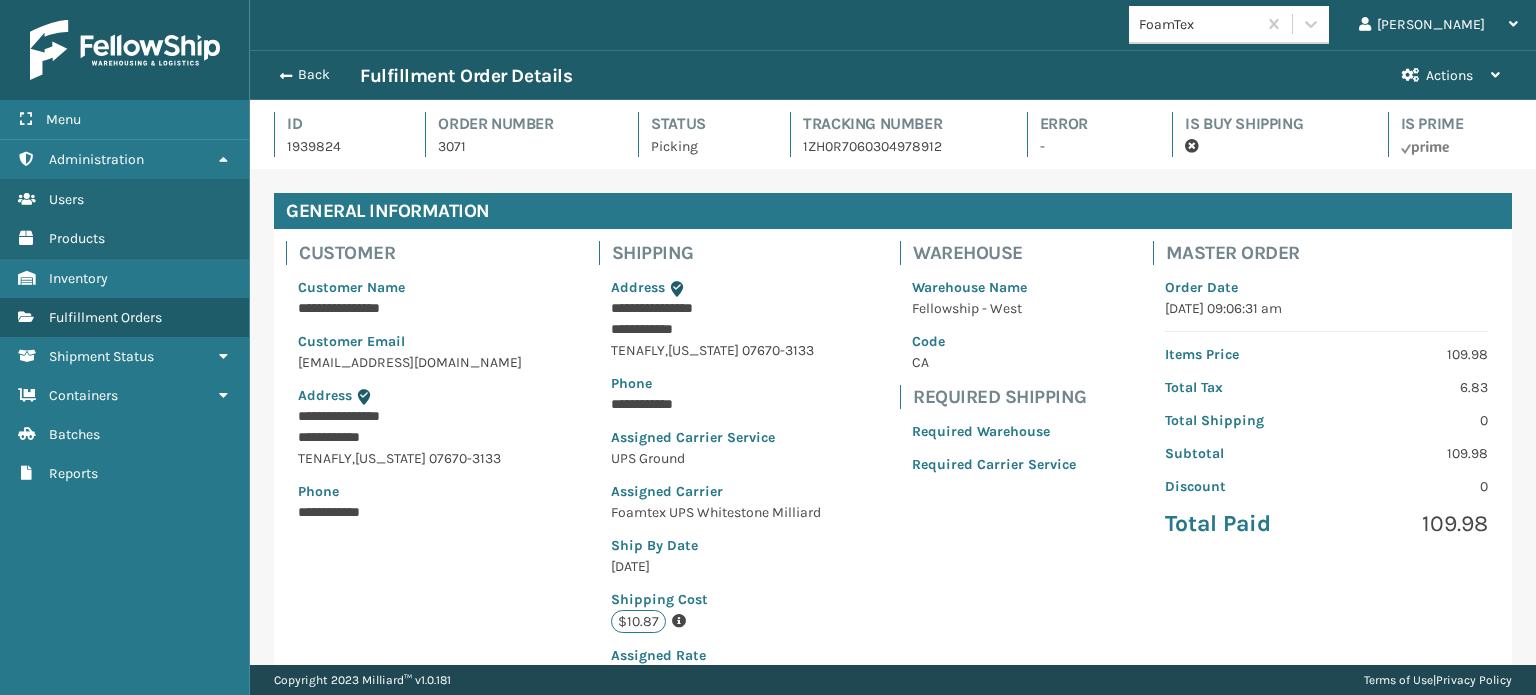 scroll, scrollTop: 99951, scrollLeft: 98713, axis: both 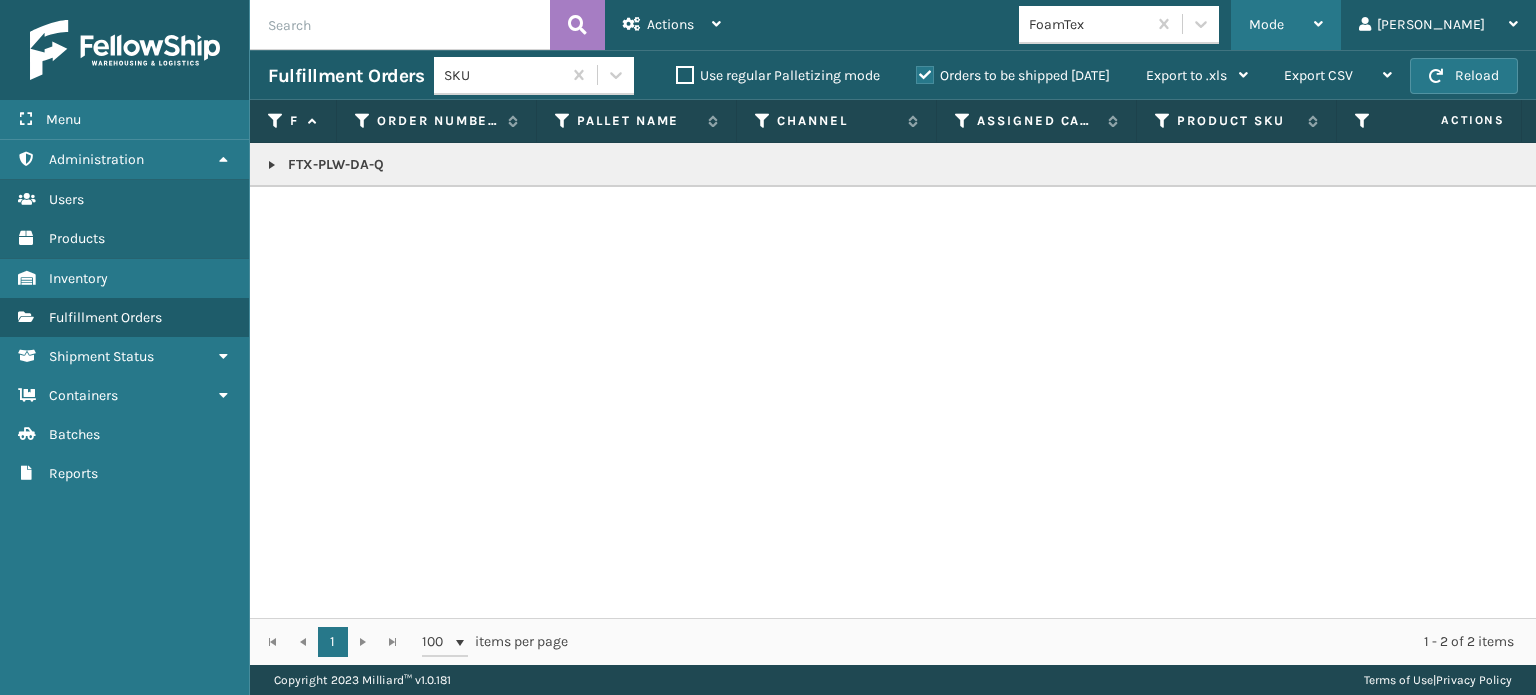 click on "Mode" at bounding box center (1266, 24) 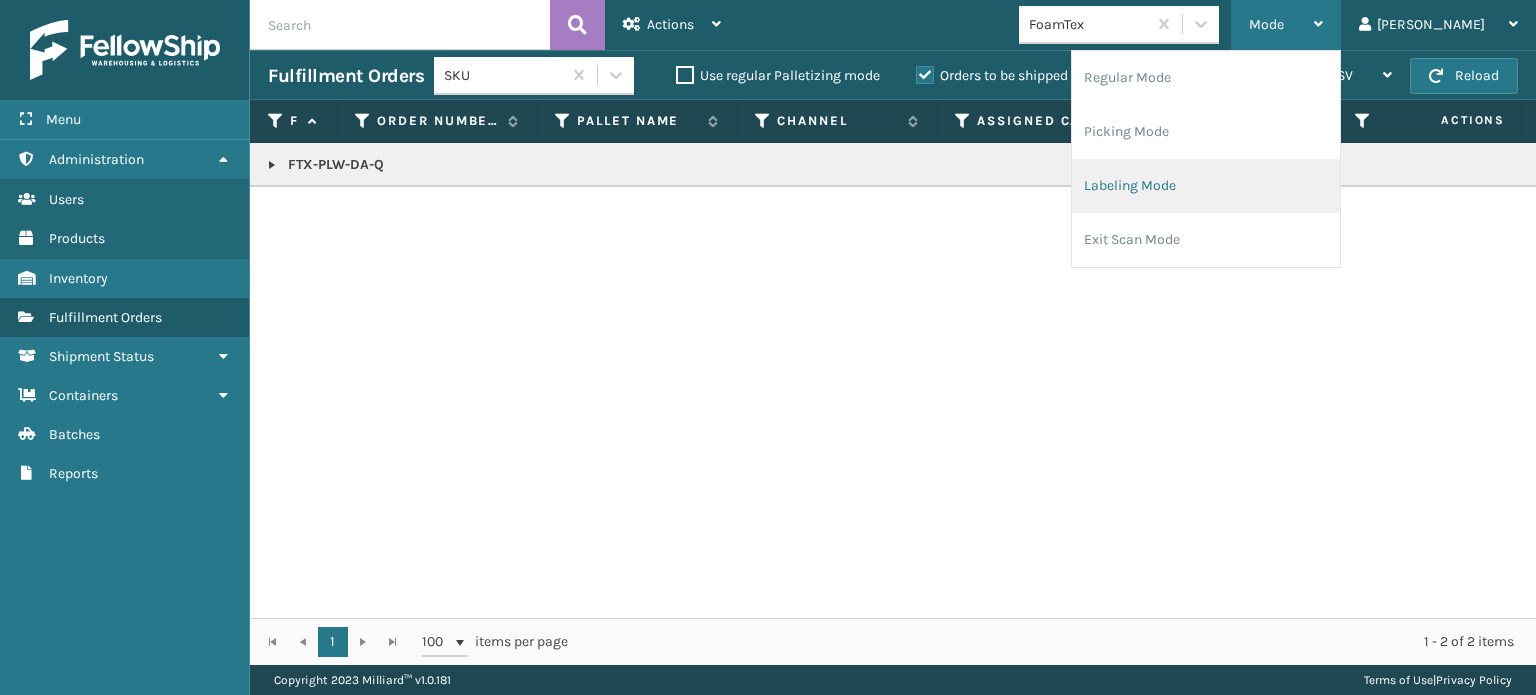 click on "Labeling Mode" at bounding box center (1206, 186) 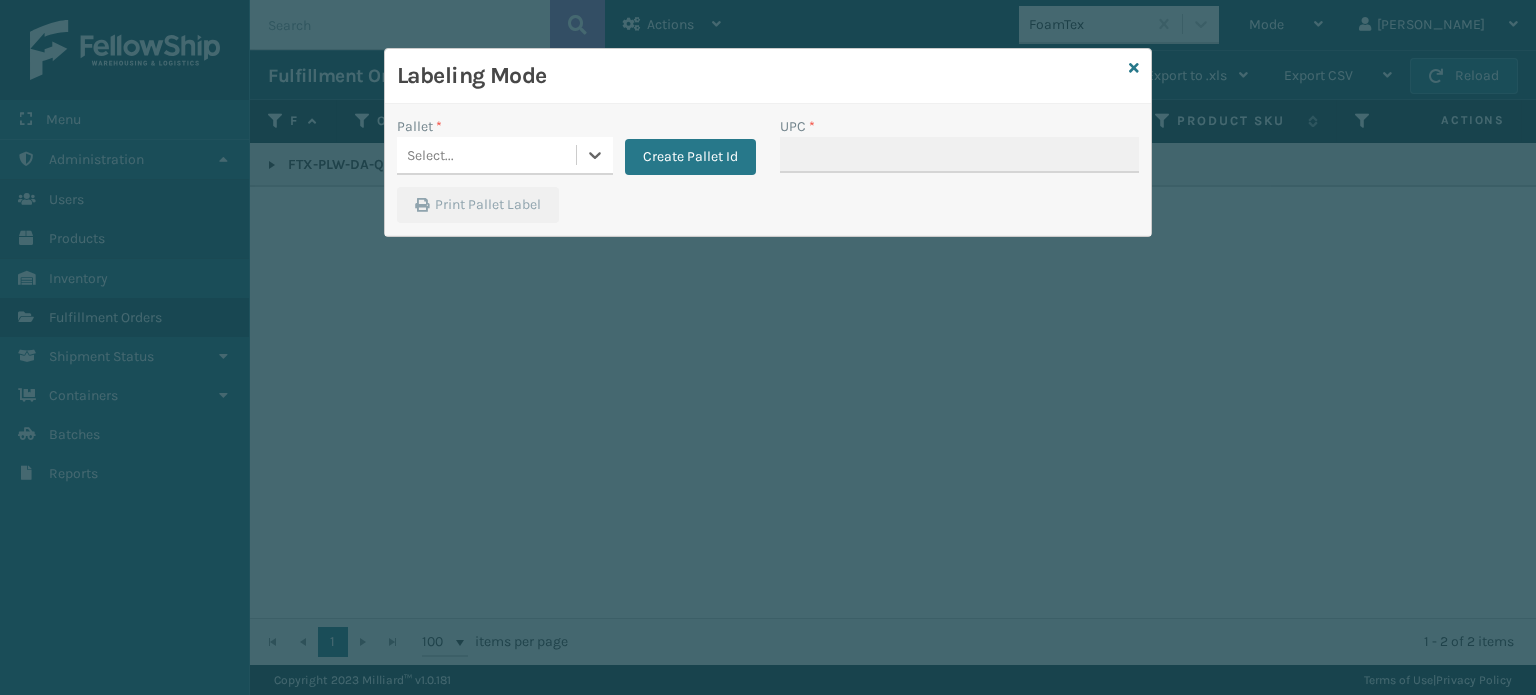 click on "Select..." at bounding box center (486, 155) 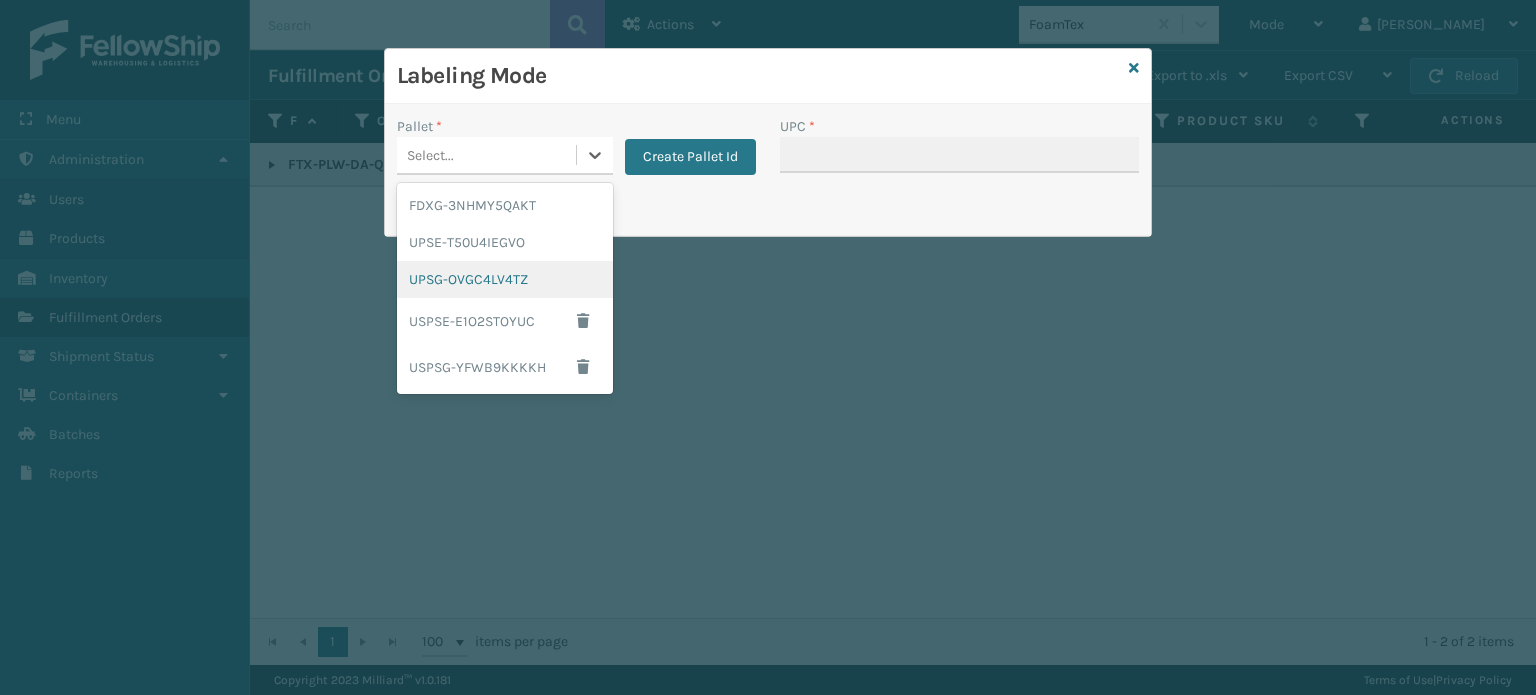 click on "UPSG-OVGC4LV4TZ" at bounding box center (505, 279) 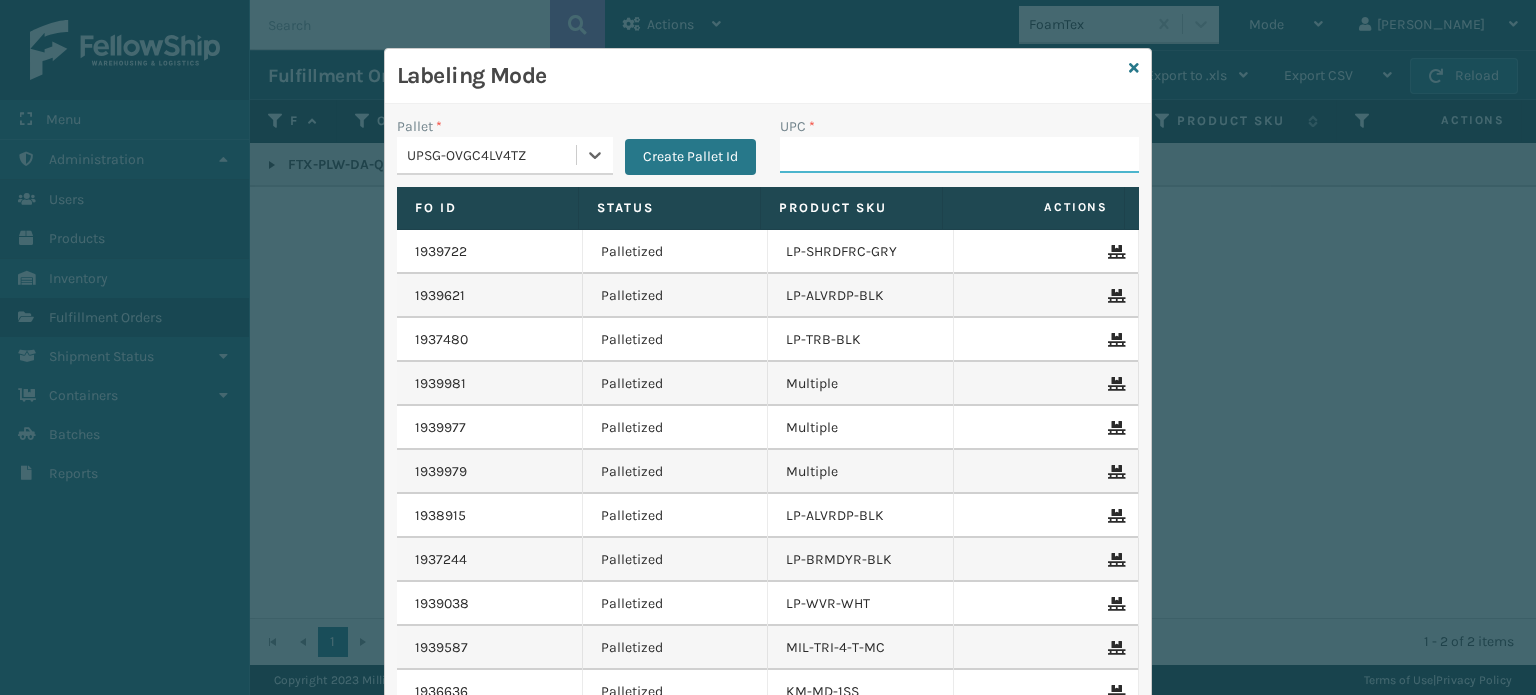 click on "UPC   *" at bounding box center (959, 155) 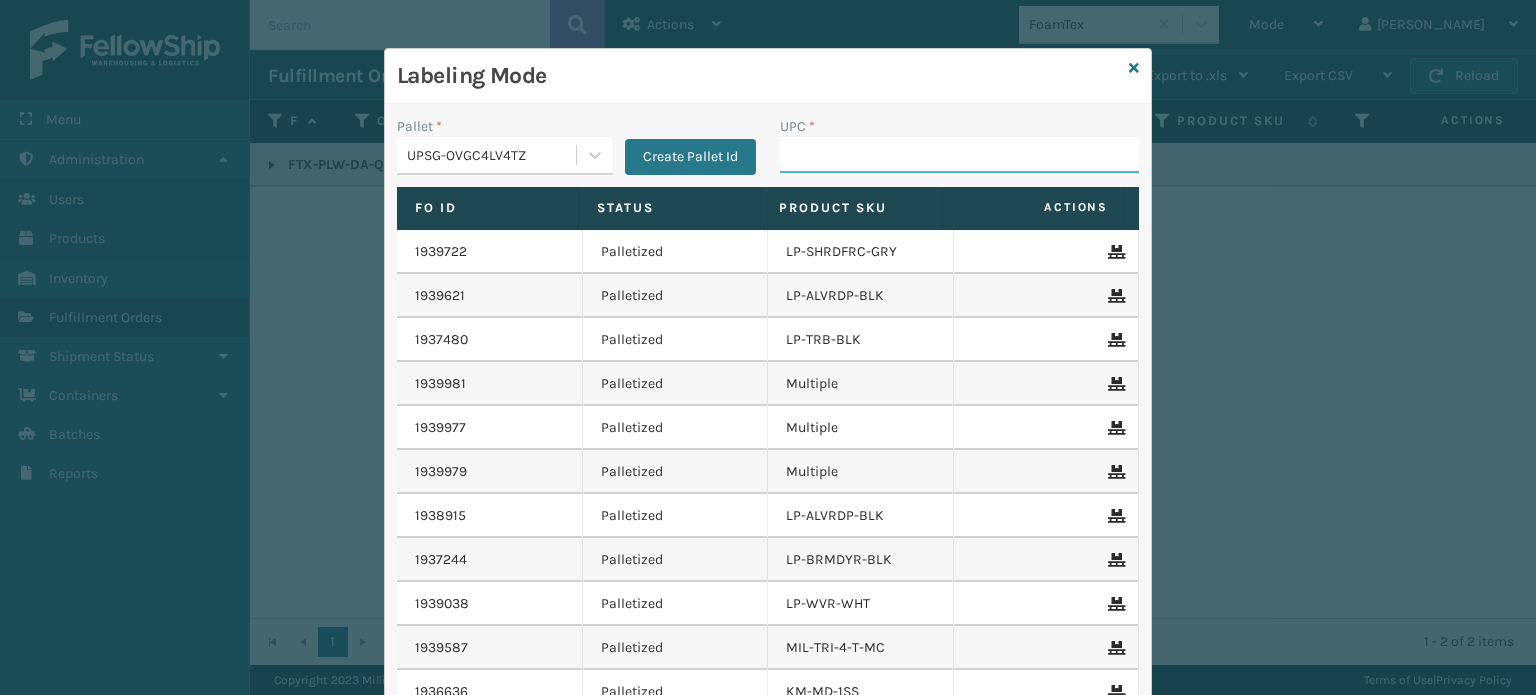 paste on "00850044234448" 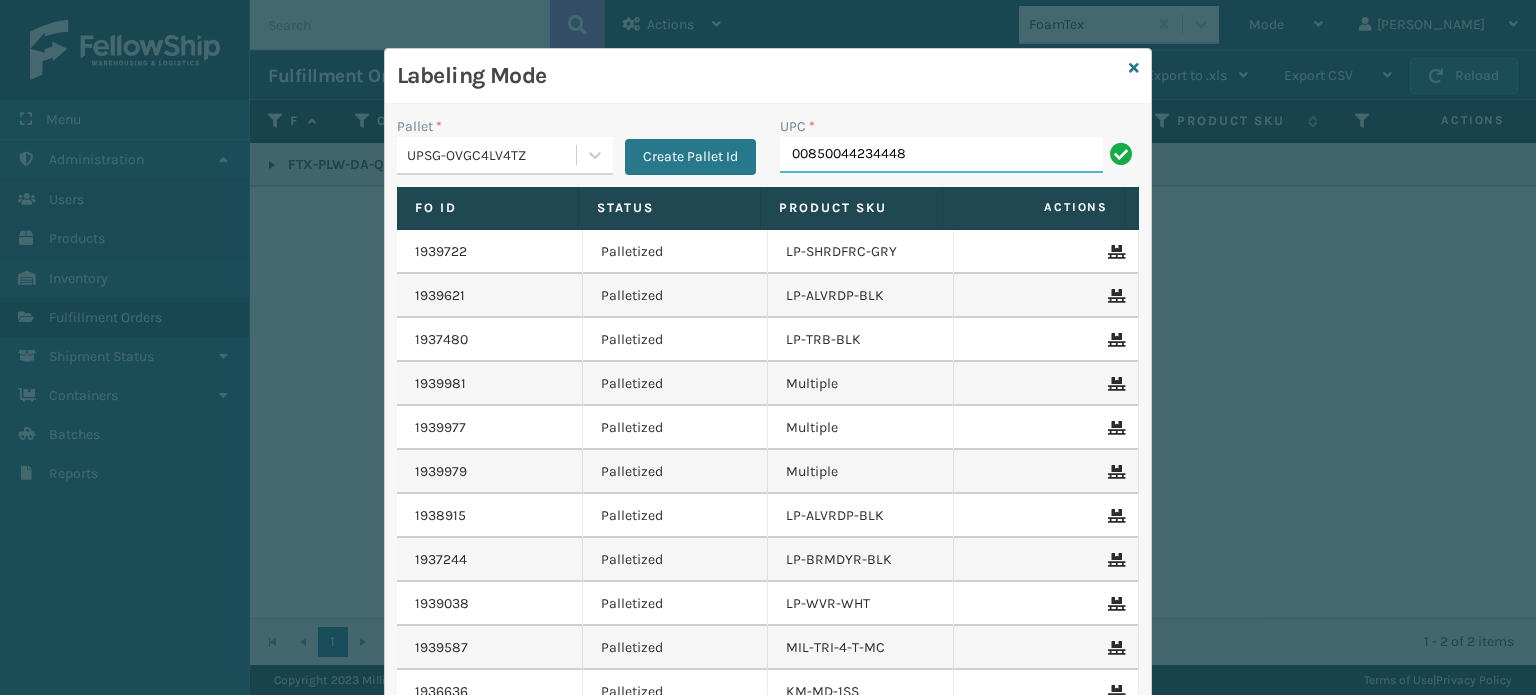 type on "00850044234448" 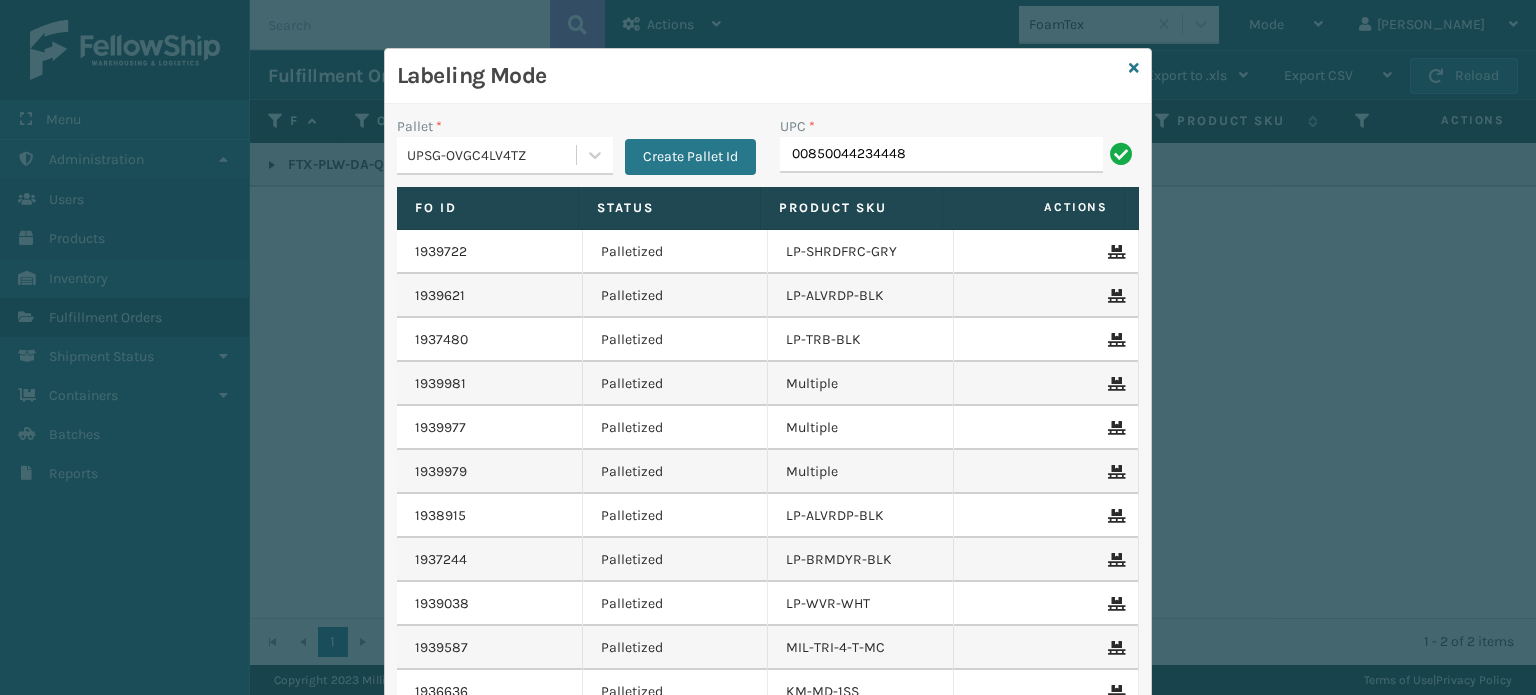 type on "00850044234448" 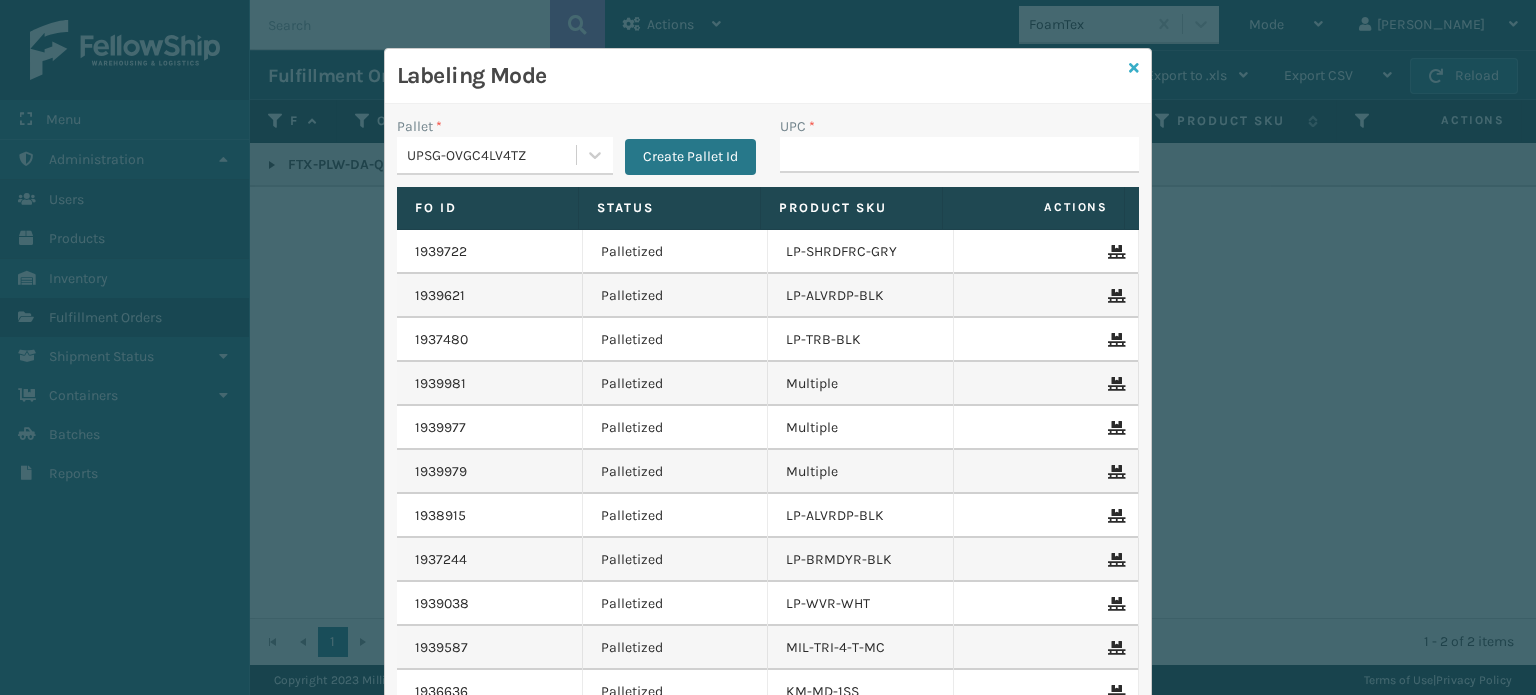click at bounding box center [1134, 68] 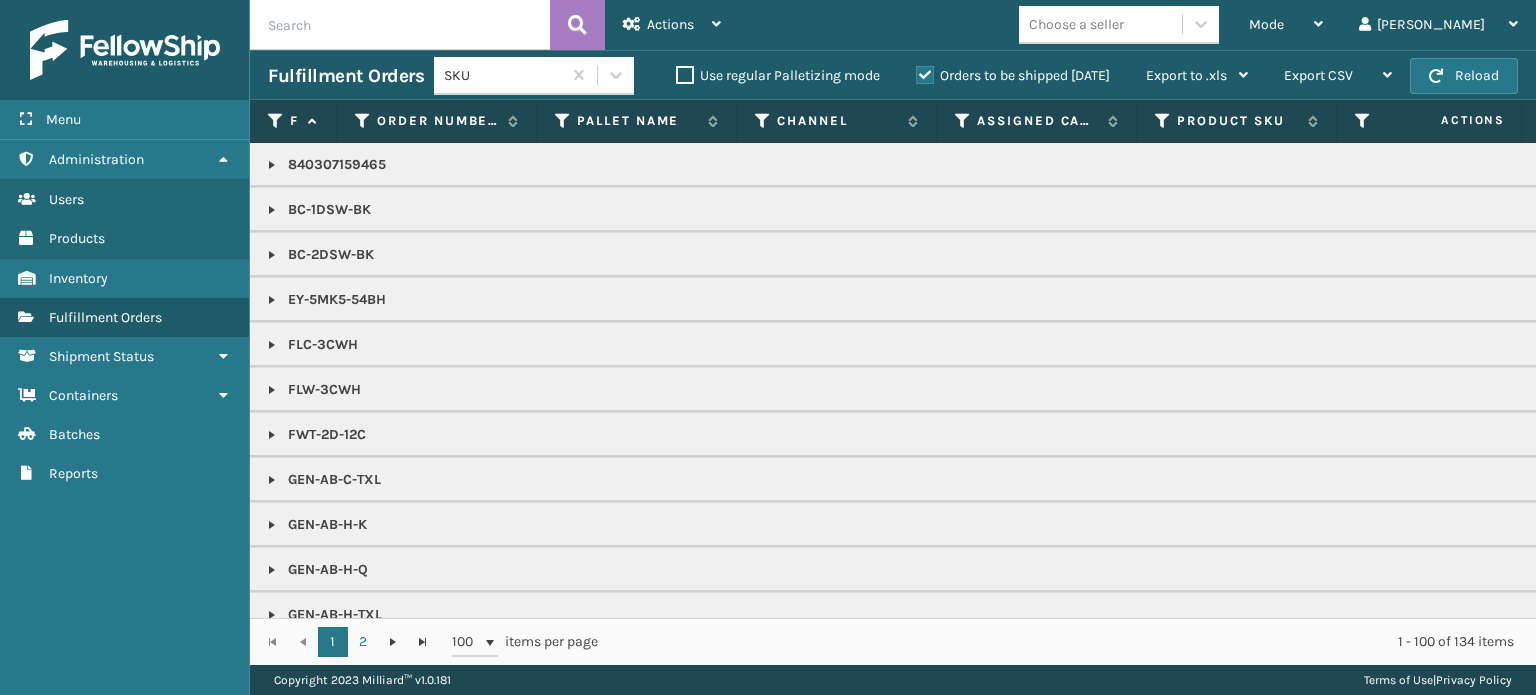 click at bounding box center (400, 25) 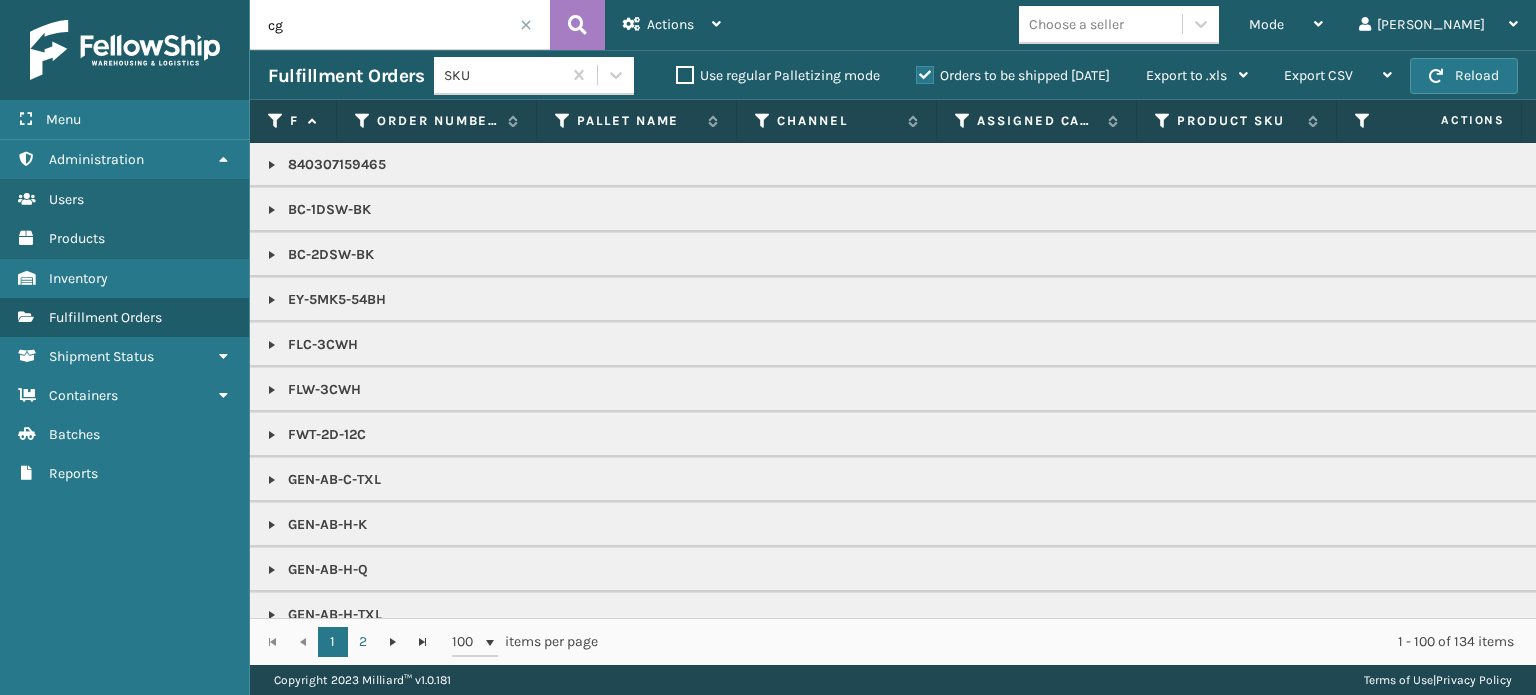 type on "c" 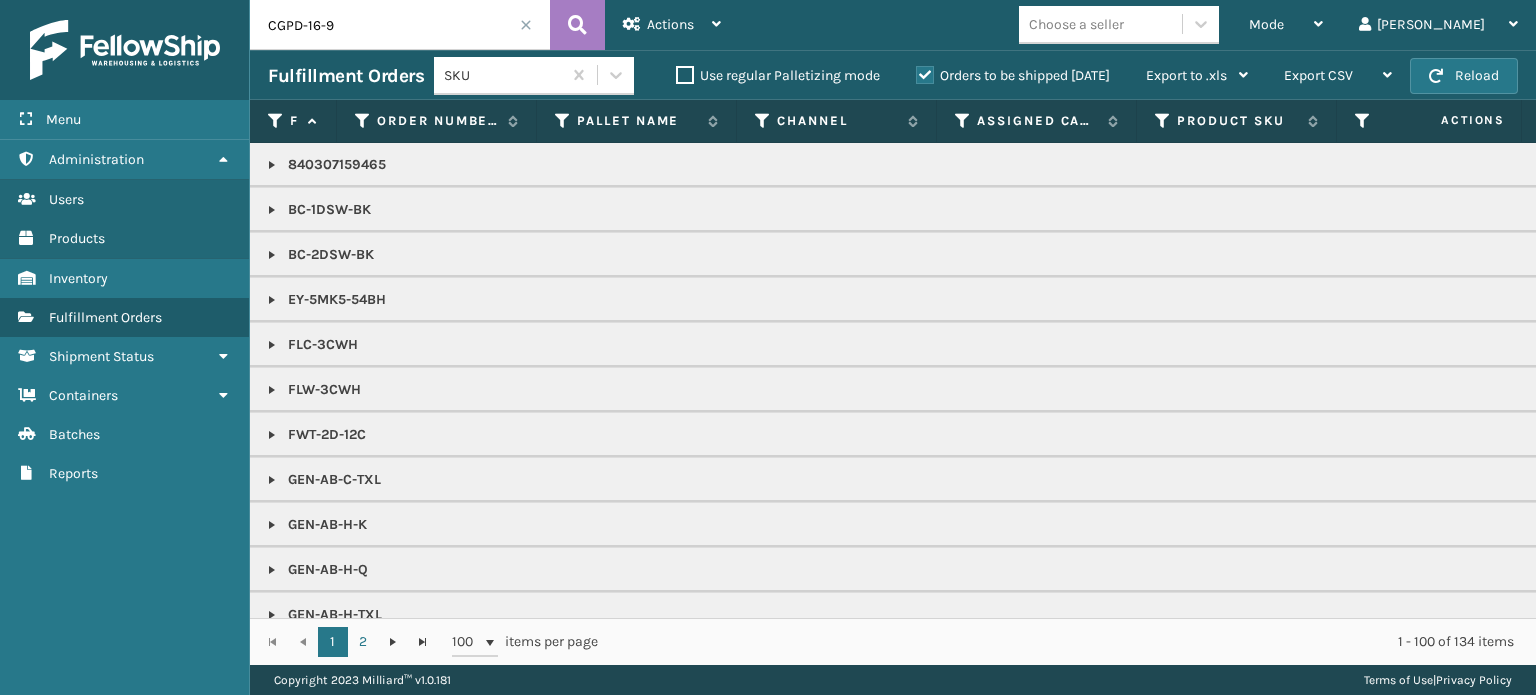 type on "CGPD-16-9" 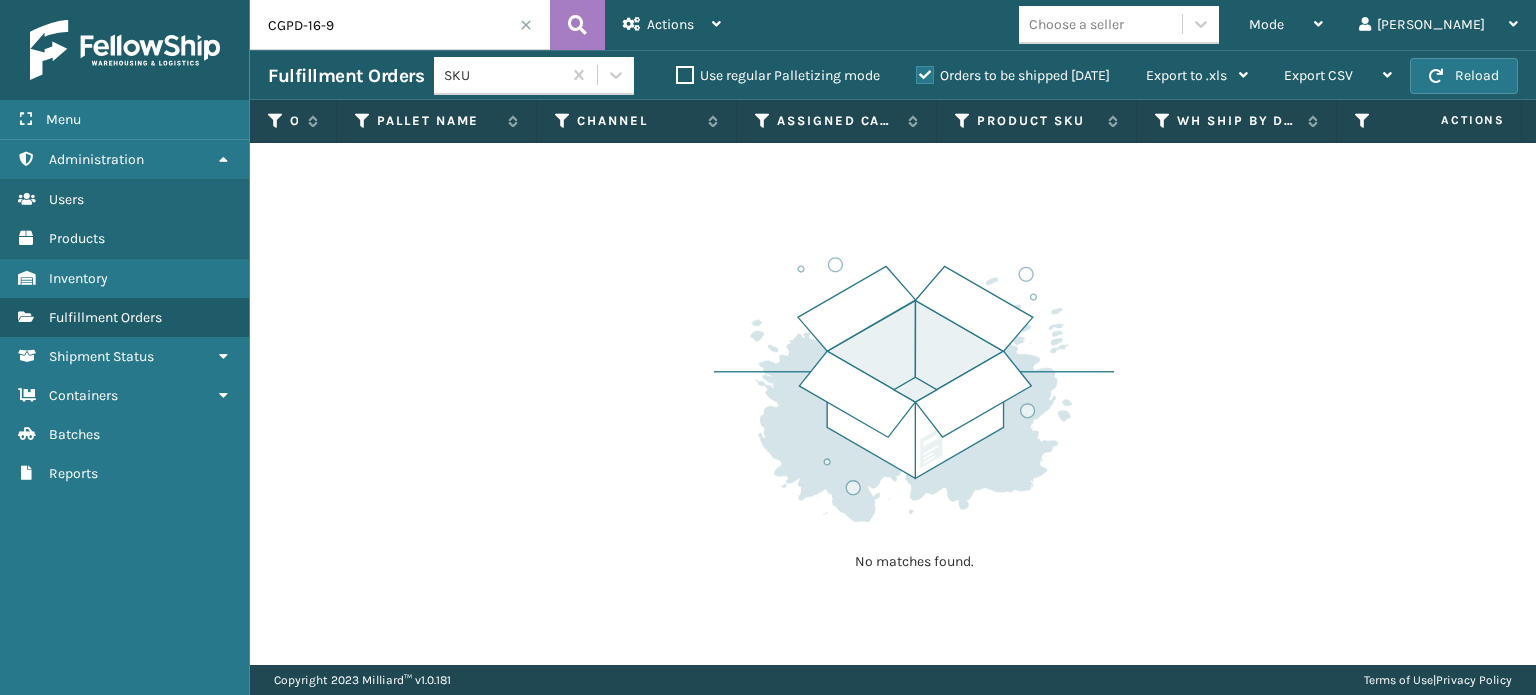 click on "Orders to be shipped [DATE]" at bounding box center (1013, 75) 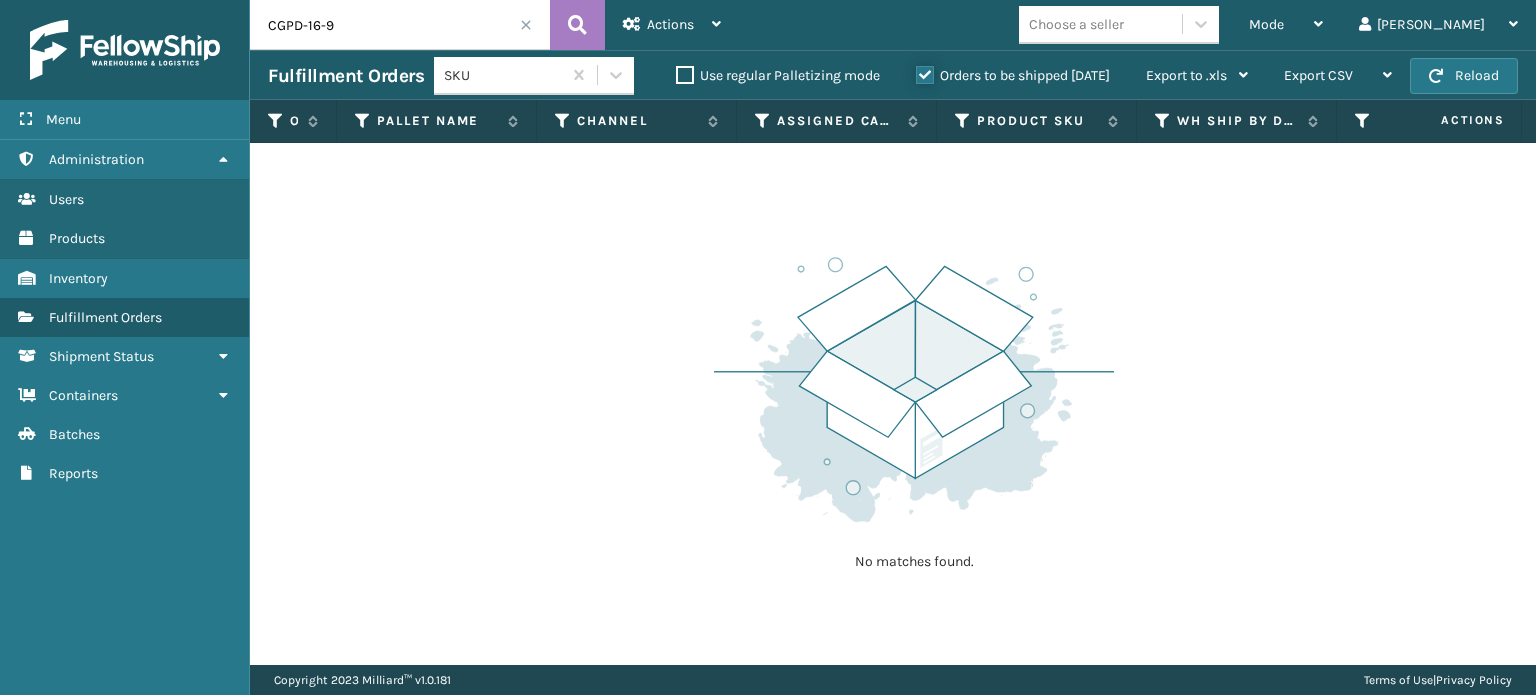 click on "Orders to be shipped [DATE]" at bounding box center (916, 70) 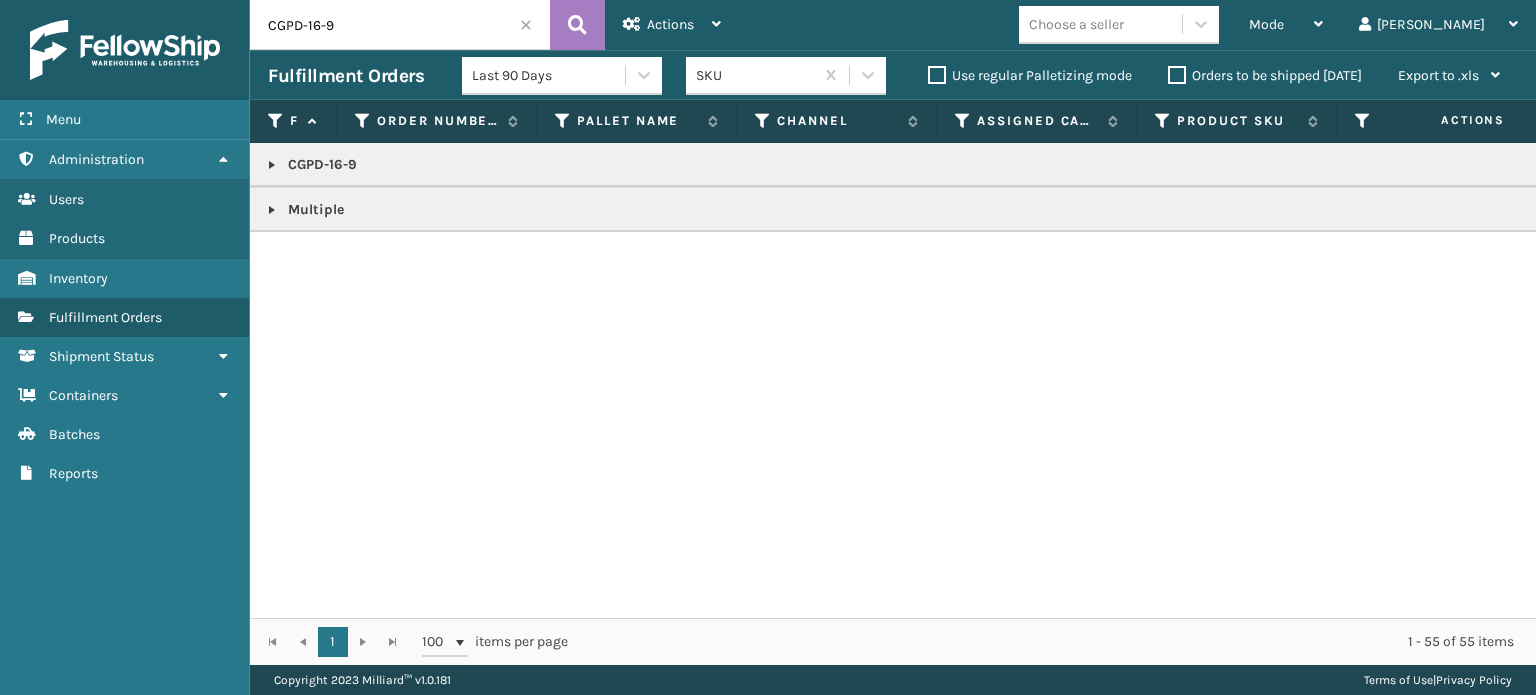 click at bounding box center [272, 165] 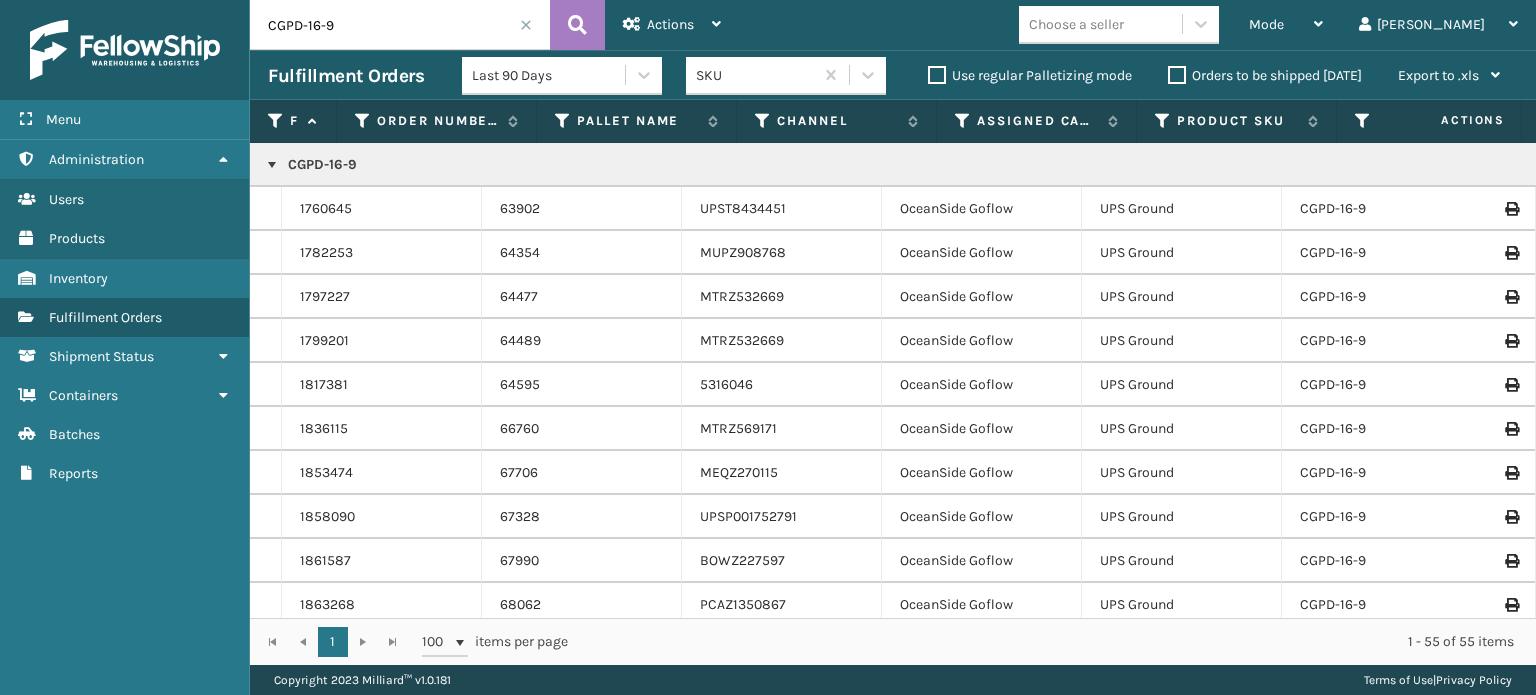 click at bounding box center [272, 165] 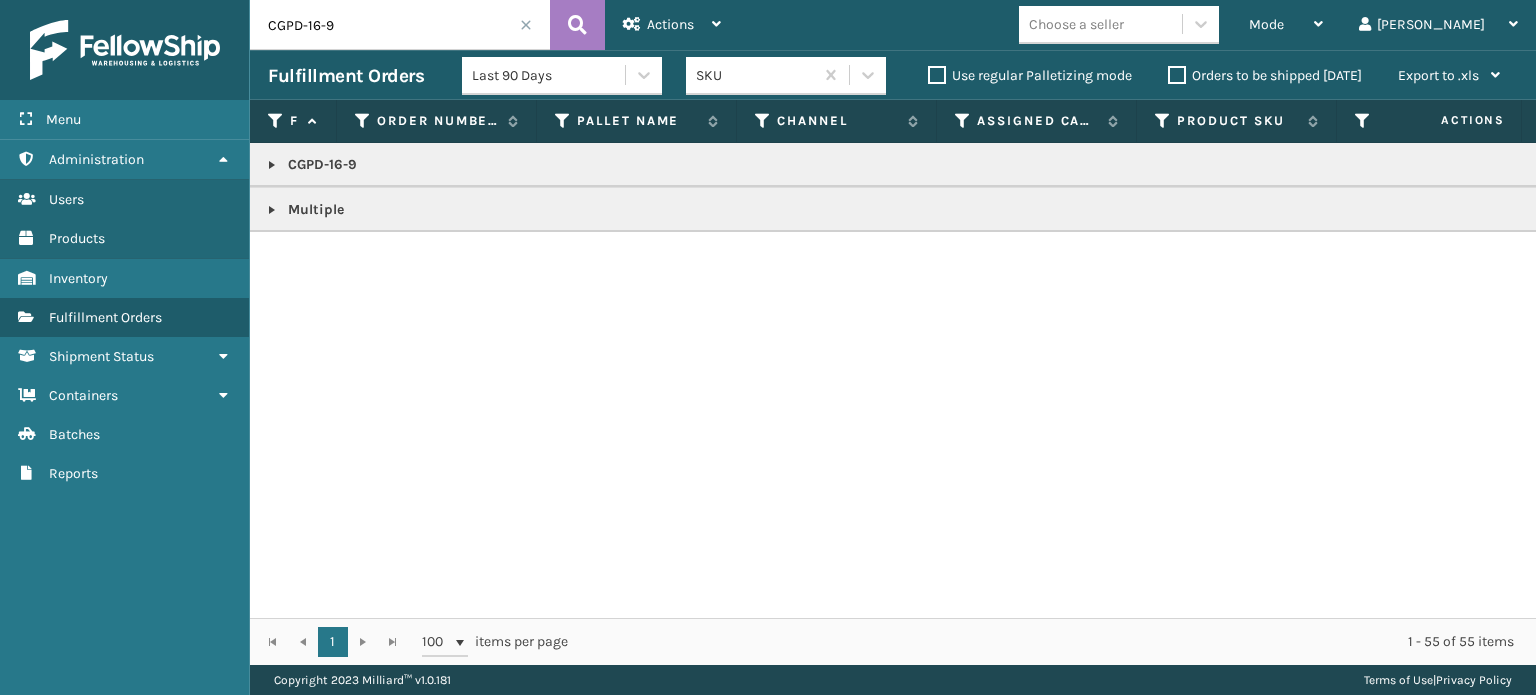 scroll, scrollTop: 0, scrollLeft: 450, axis: horizontal 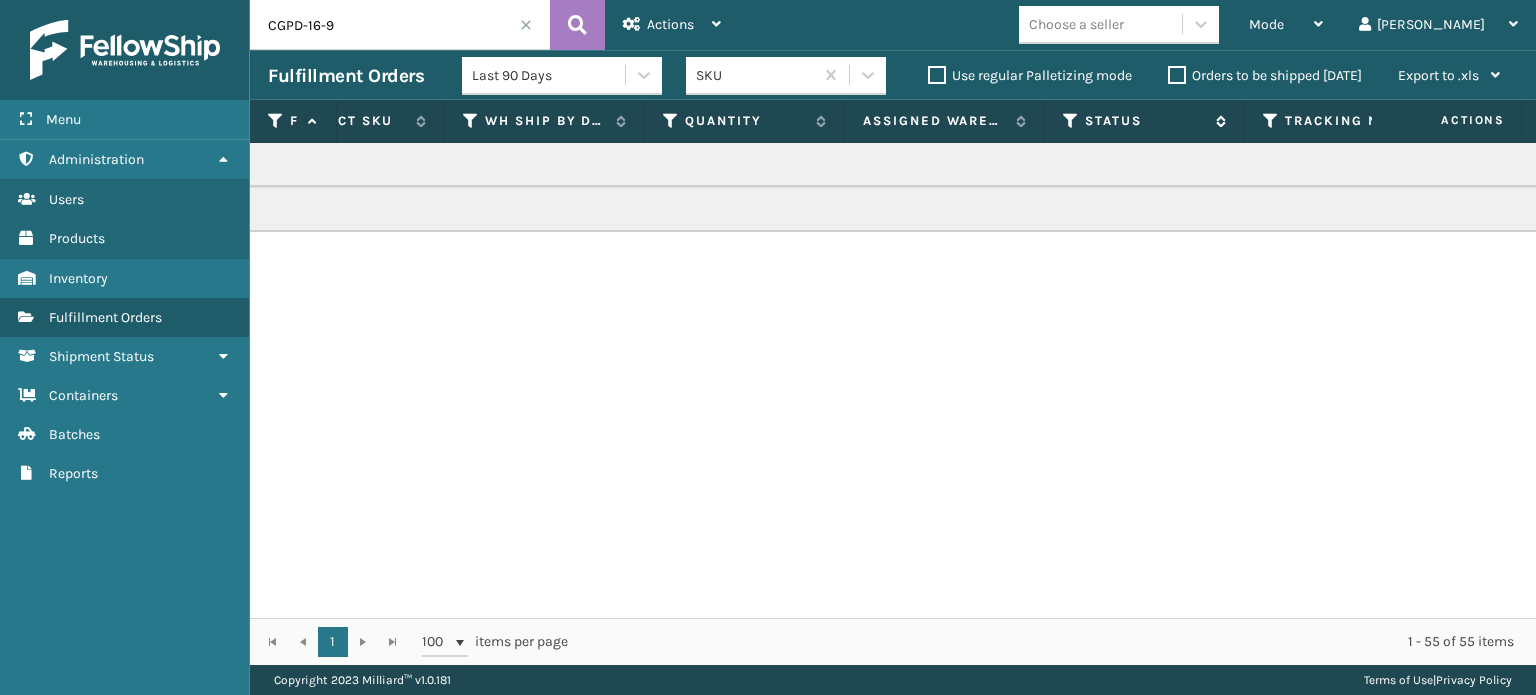 click at bounding box center [1071, 121] 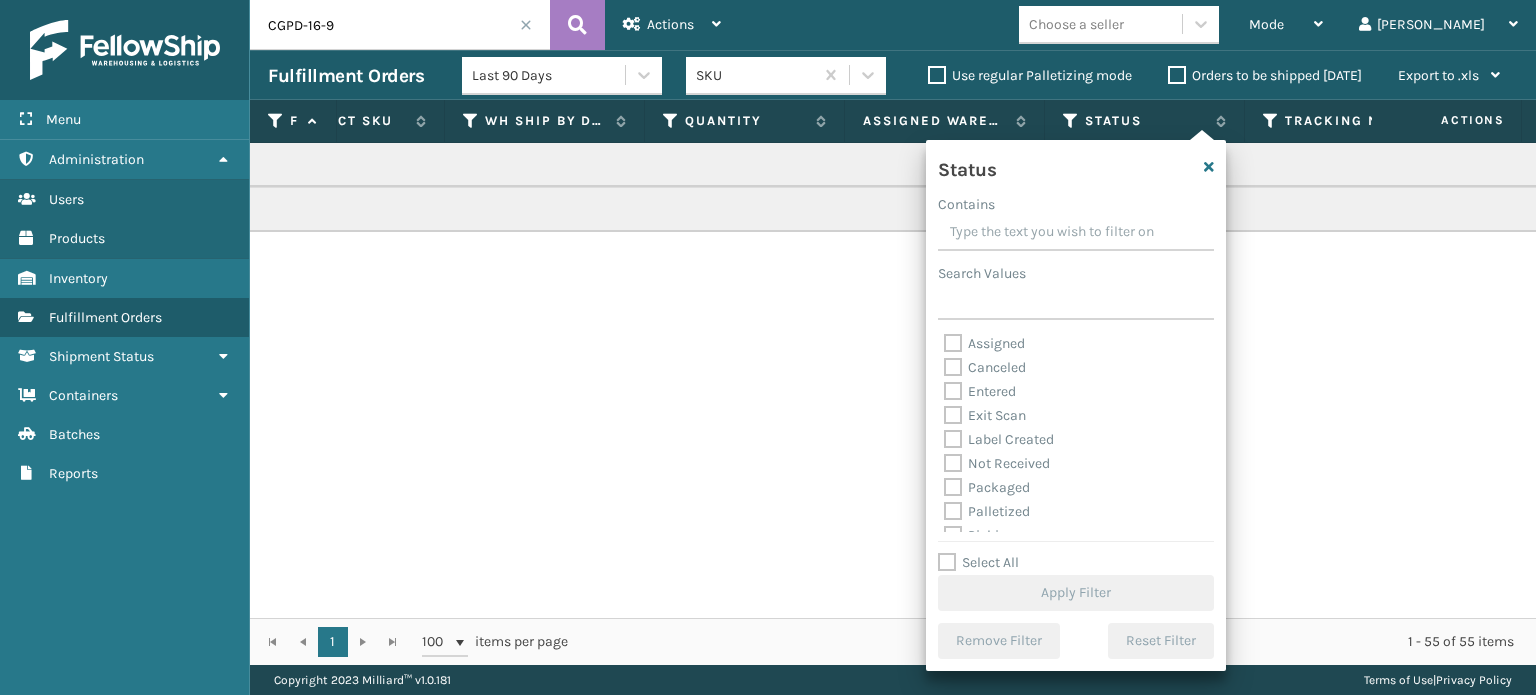 click on "Palletized" at bounding box center (987, 511) 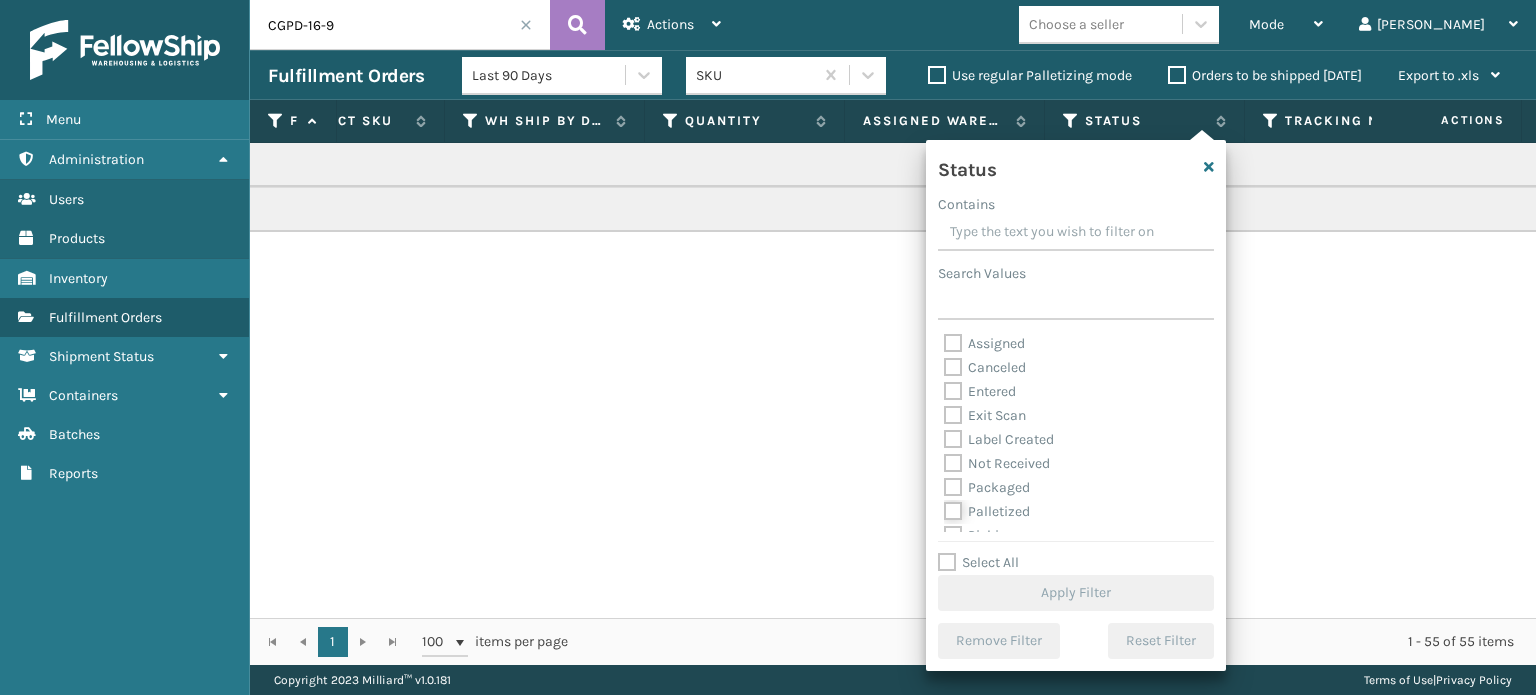 click on "Palletized" at bounding box center (944, 506) 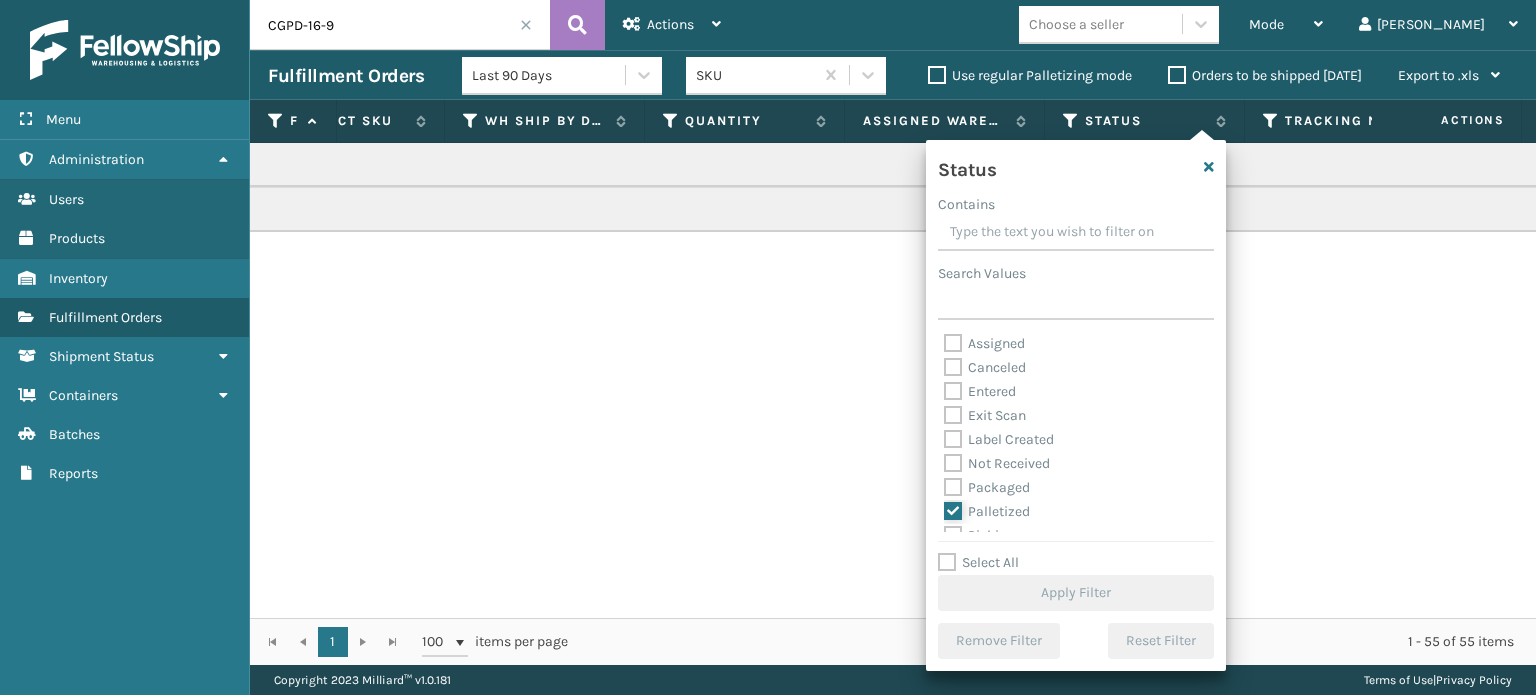 checkbox on "true" 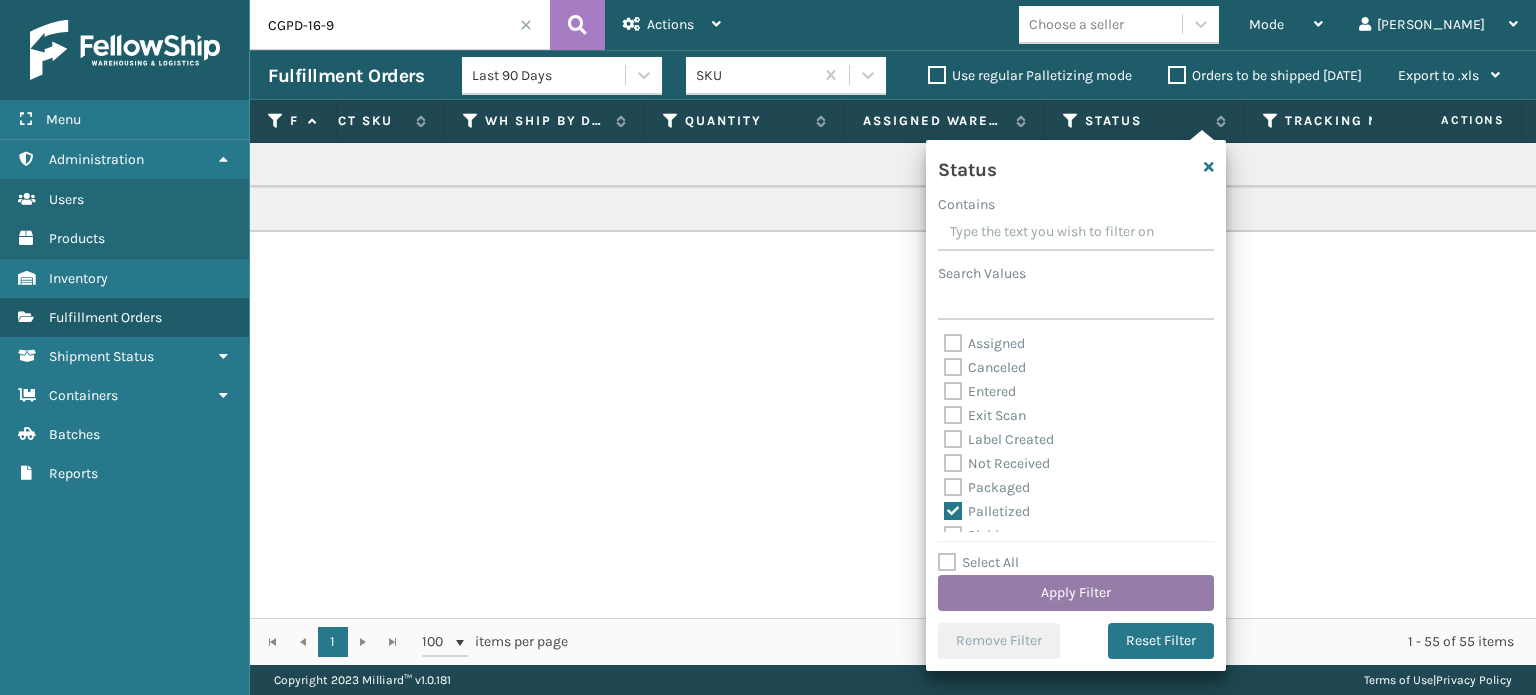 click on "Apply Filter" at bounding box center [1076, 593] 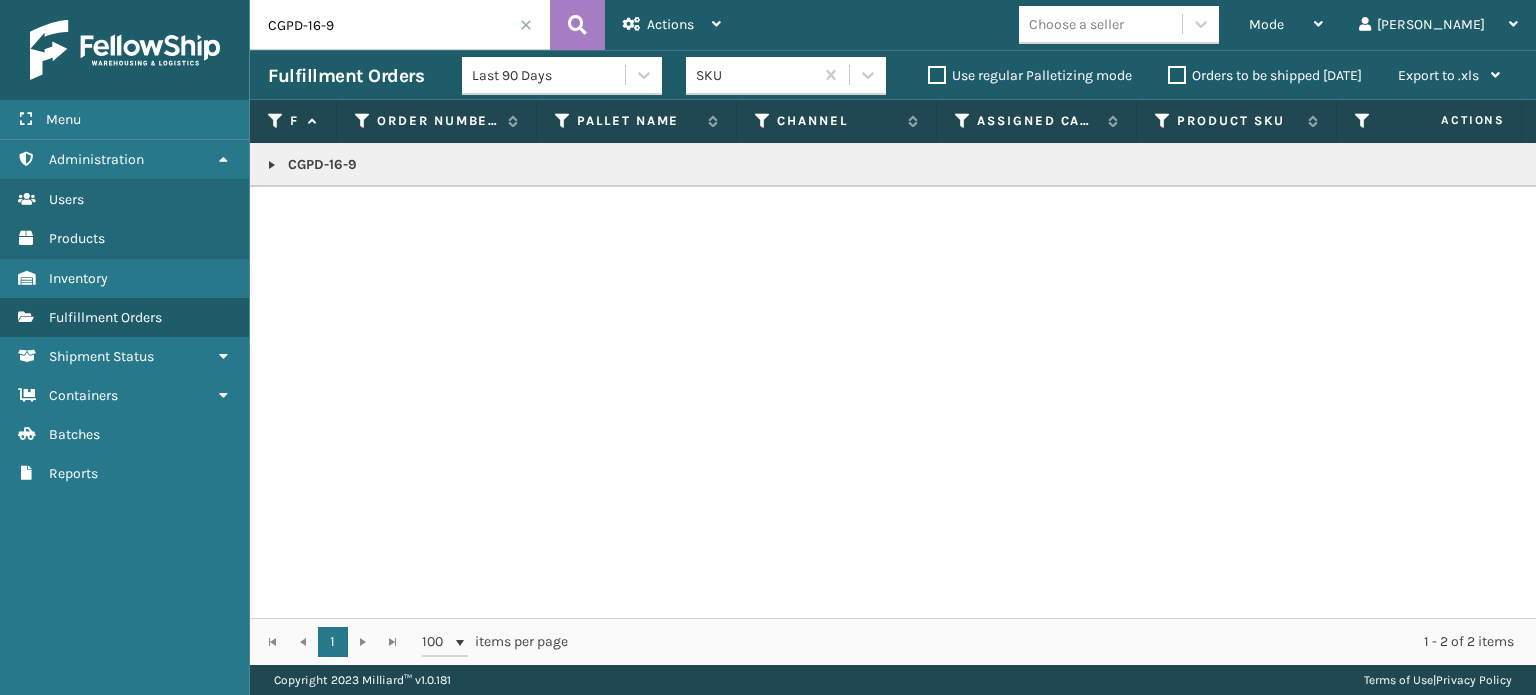 click at bounding box center (272, 165) 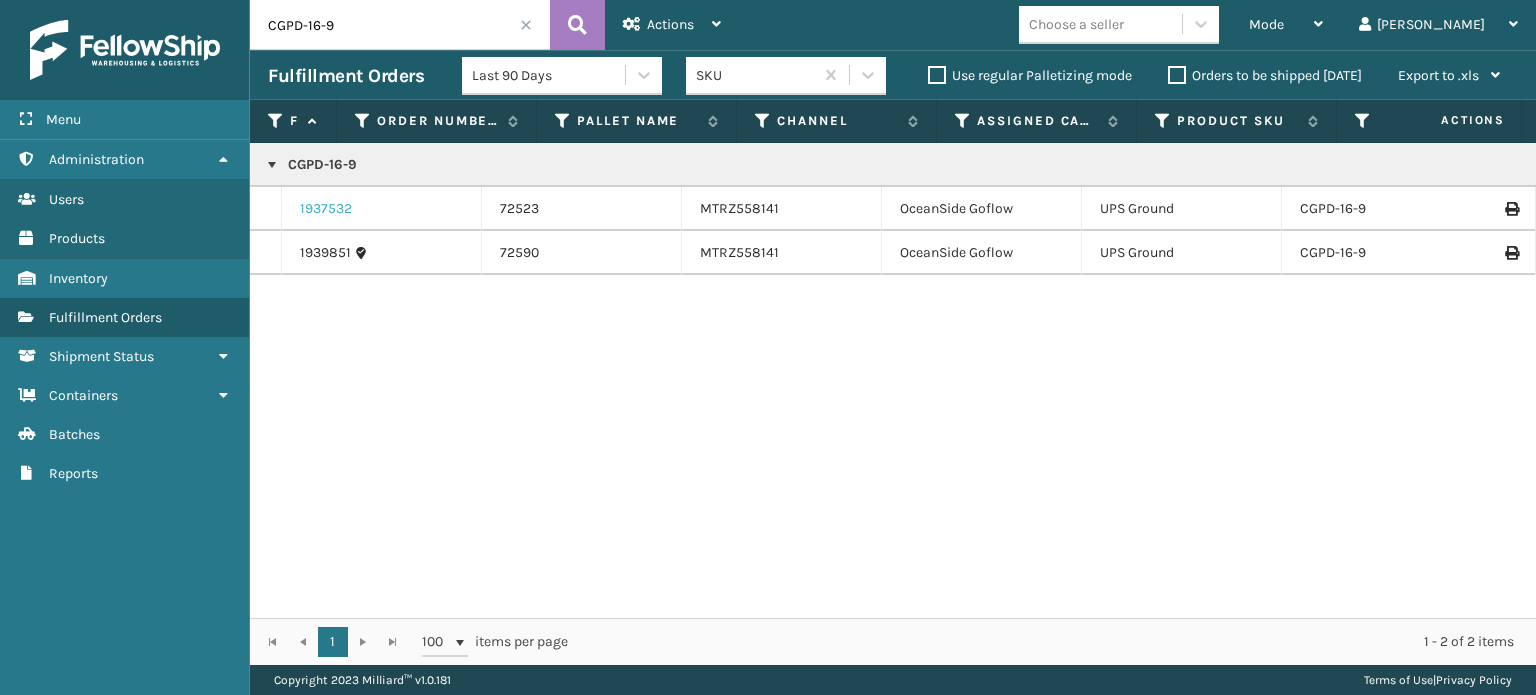 click on "1937532" at bounding box center (326, 209) 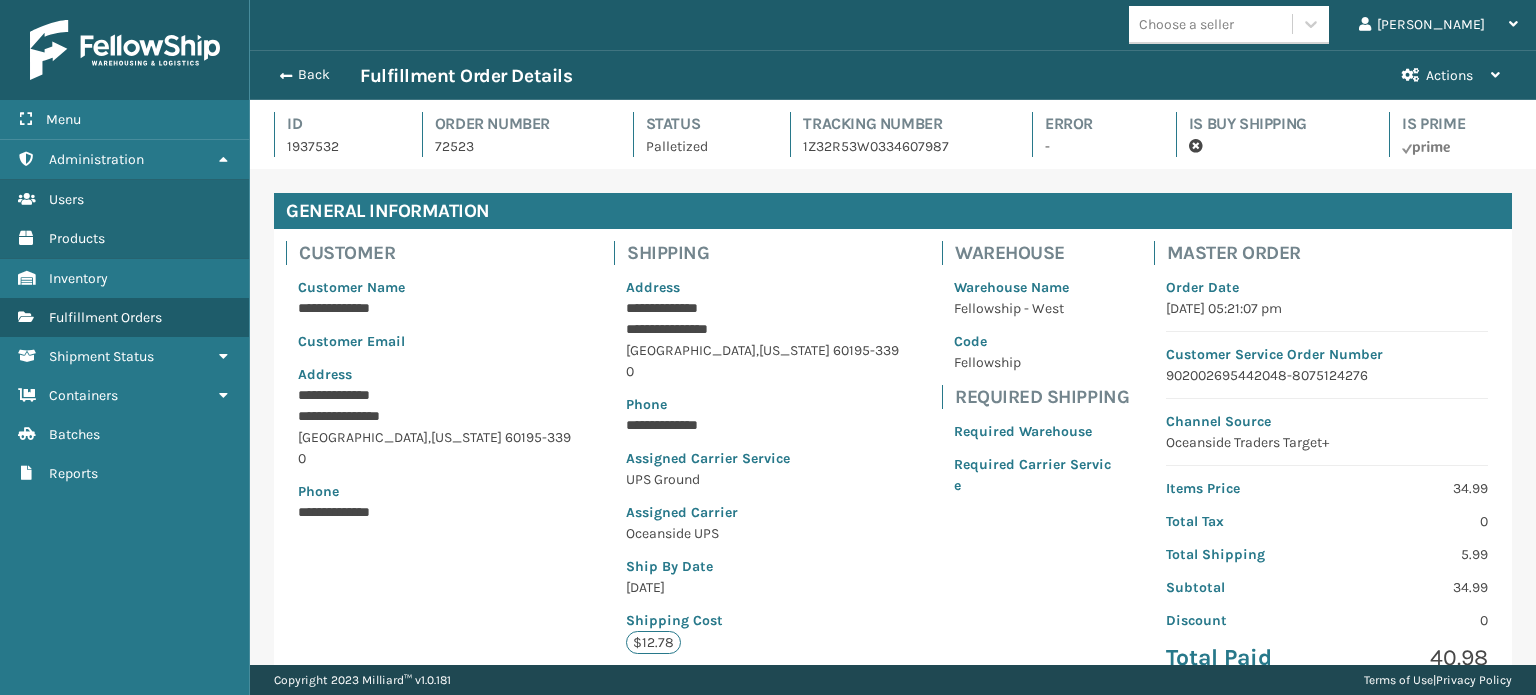 scroll, scrollTop: 99951, scrollLeft: 98713, axis: both 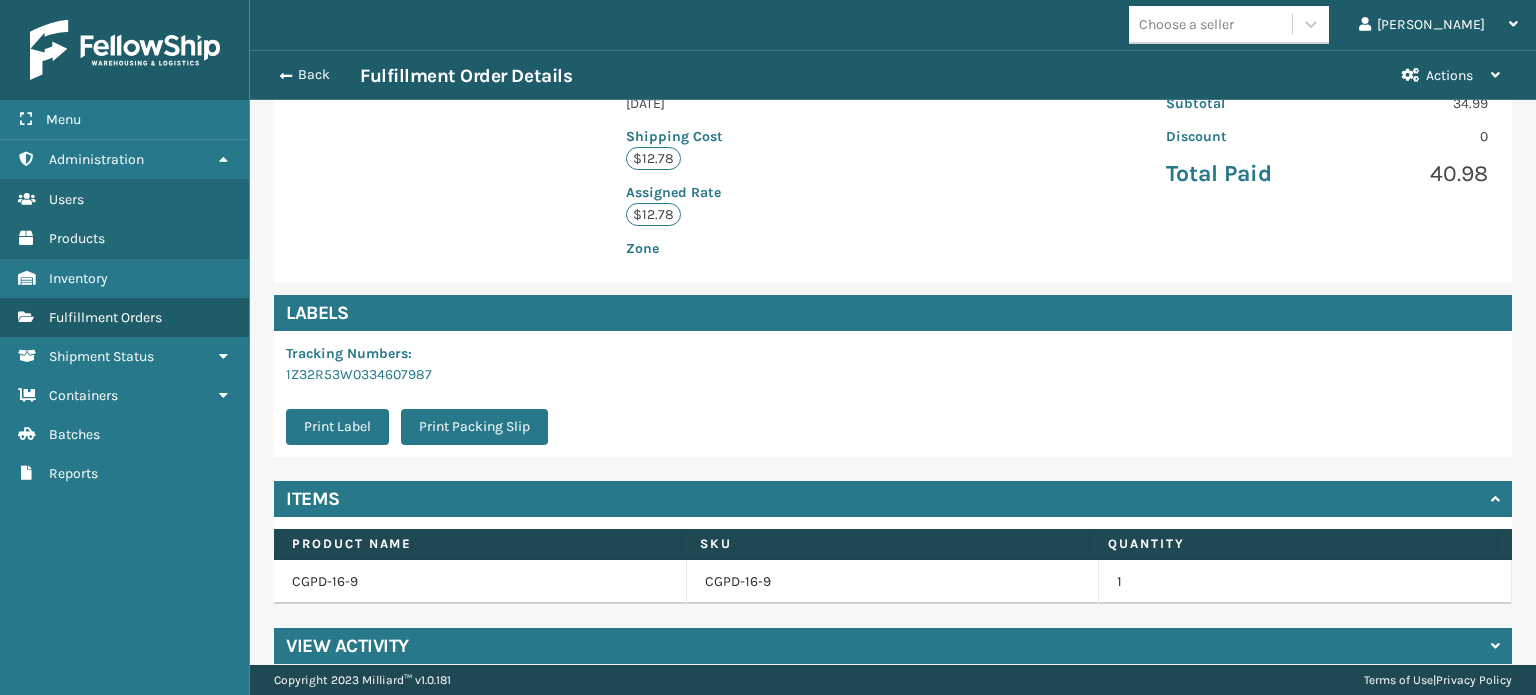 click on "View Activity" at bounding box center [893, 646] 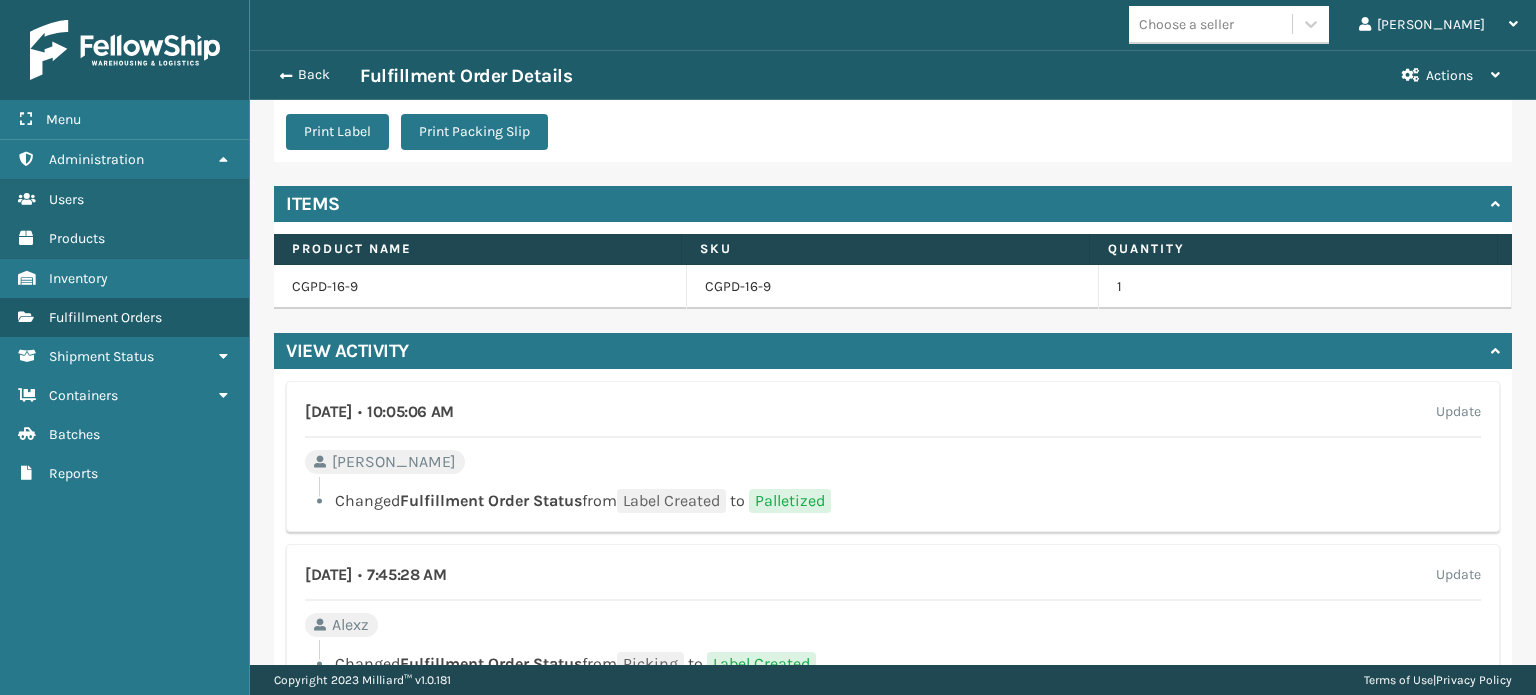 scroll, scrollTop: 884, scrollLeft: 0, axis: vertical 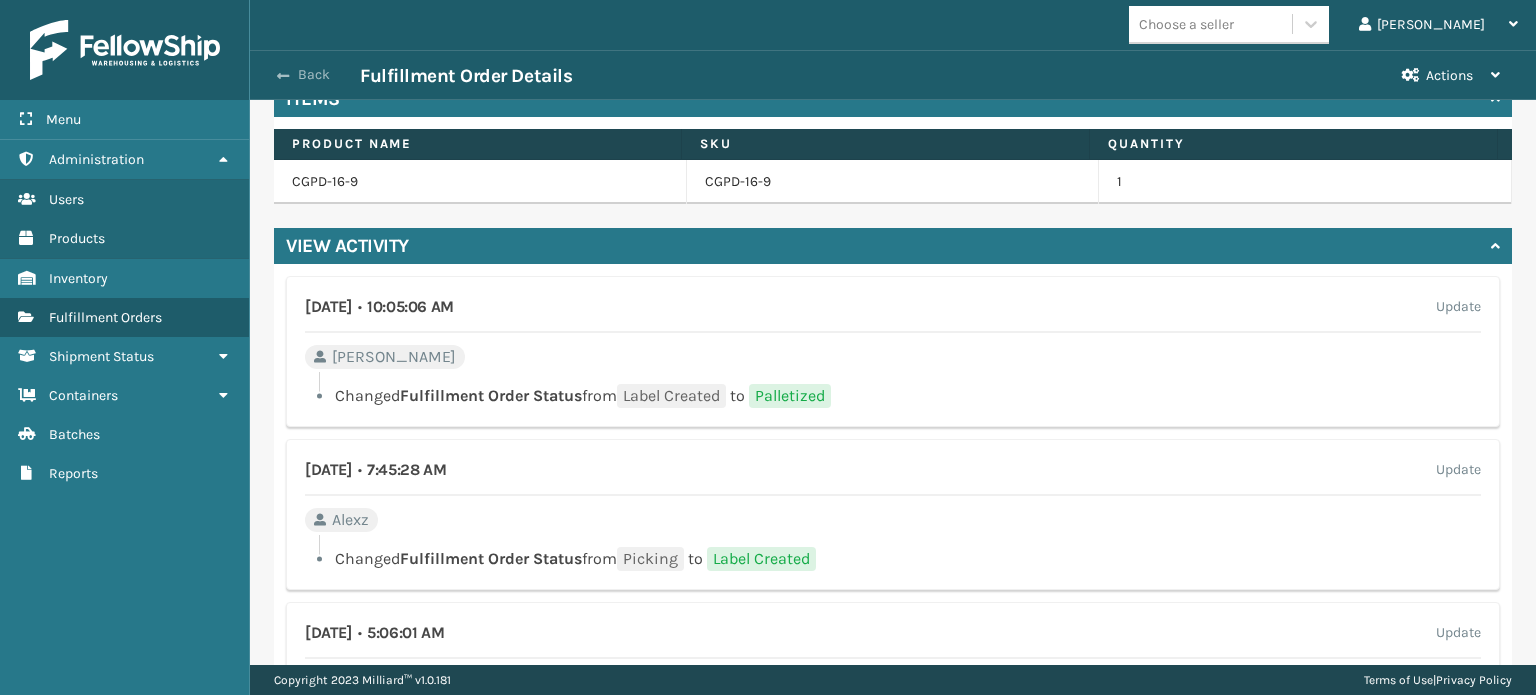 click on "Back" at bounding box center (314, 75) 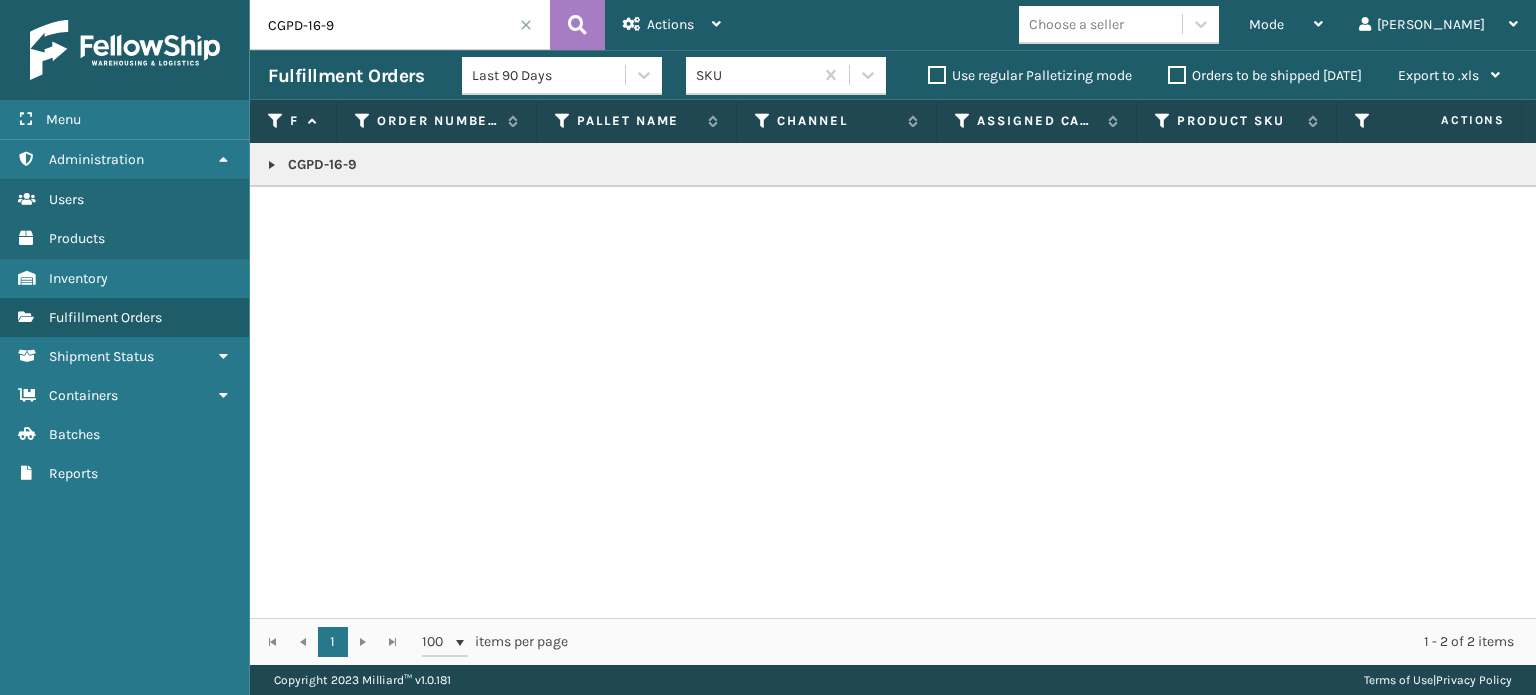 click at bounding box center (272, 165) 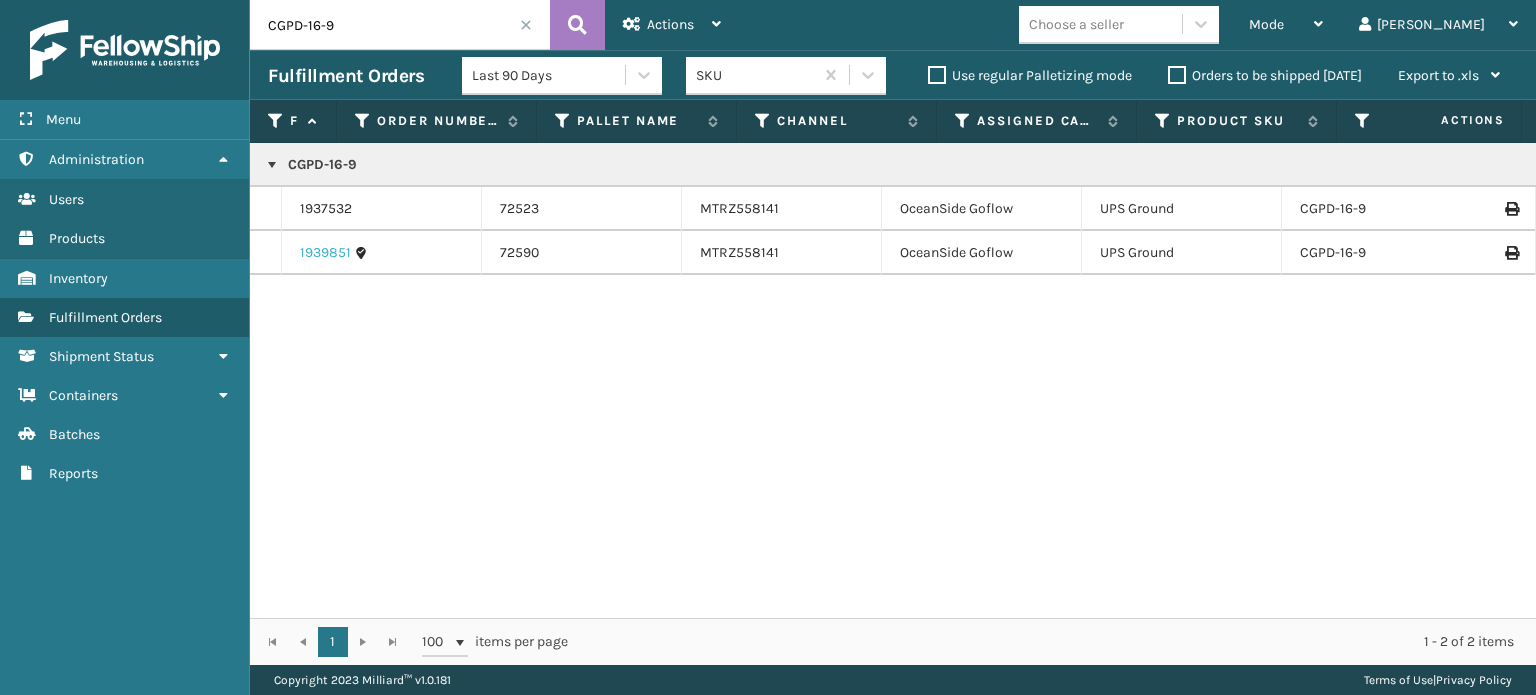 click on "1939851" at bounding box center (325, 253) 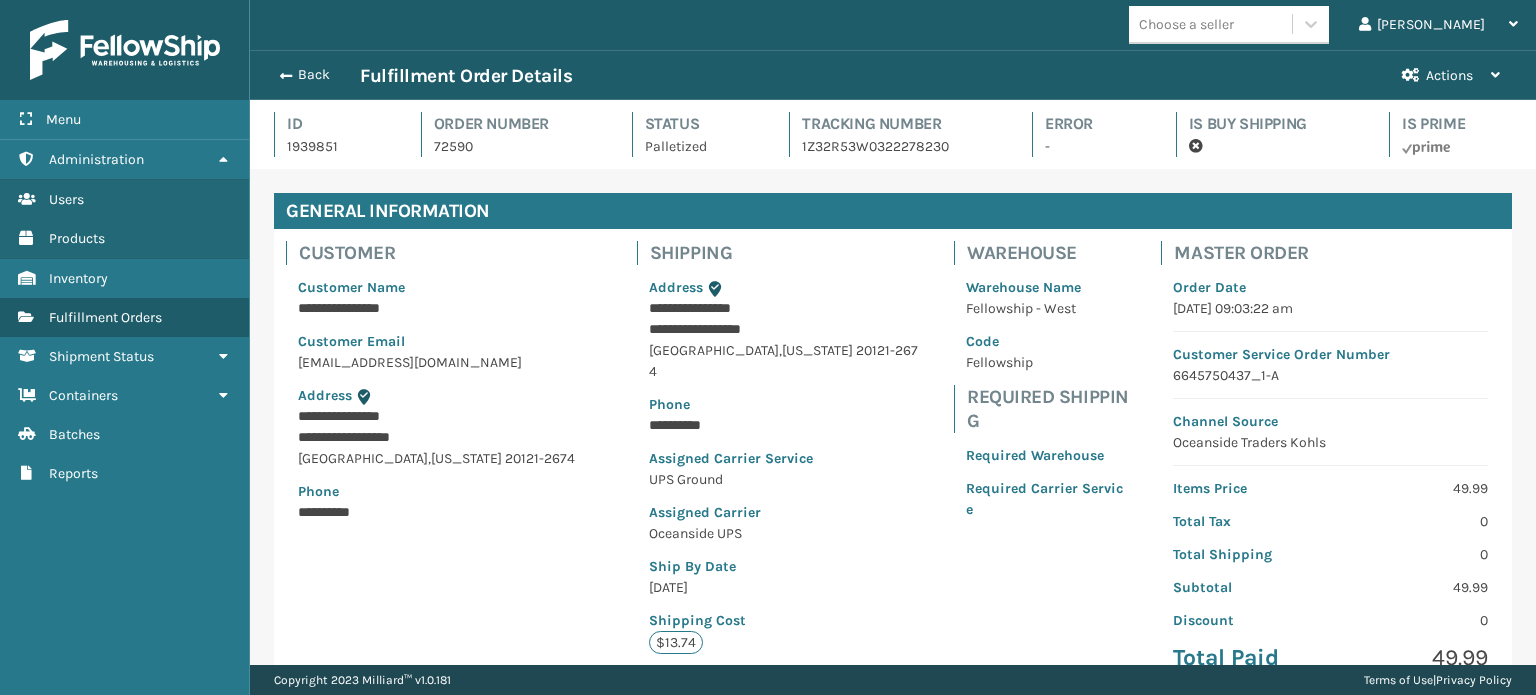 scroll, scrollTop: 99951, scrollLeft: 98713, axis: both 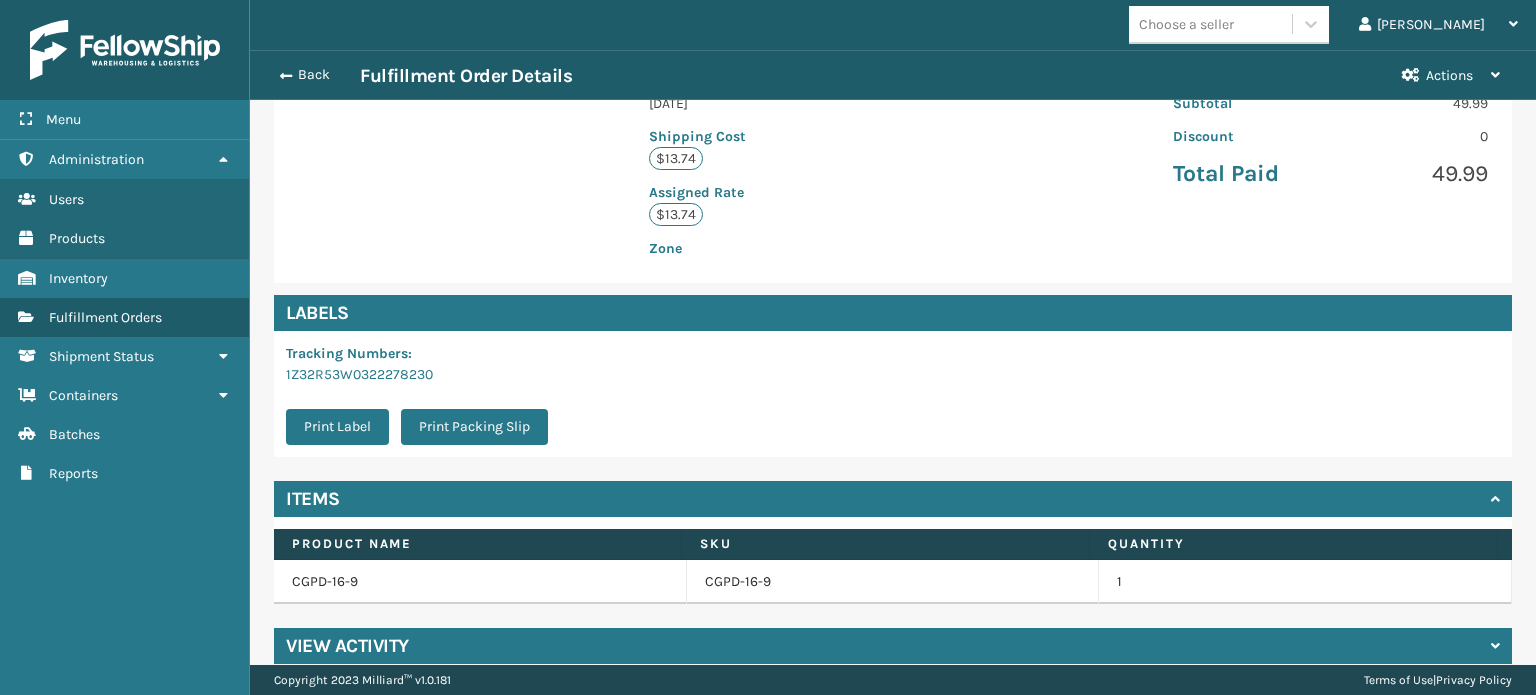 click on "View Activity" at bounding box center [893, 646] 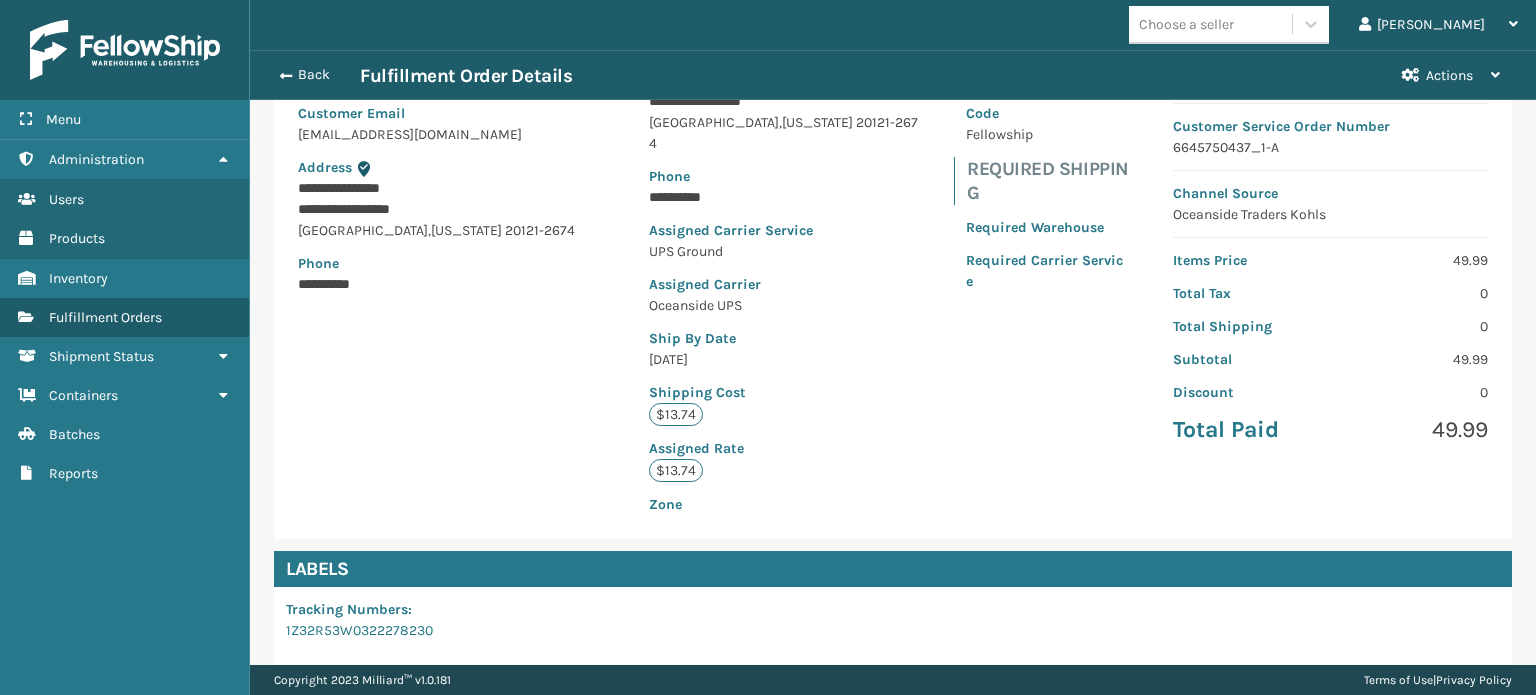 scroll, scrollTop: 0, scrollLeft: 0, axis: both 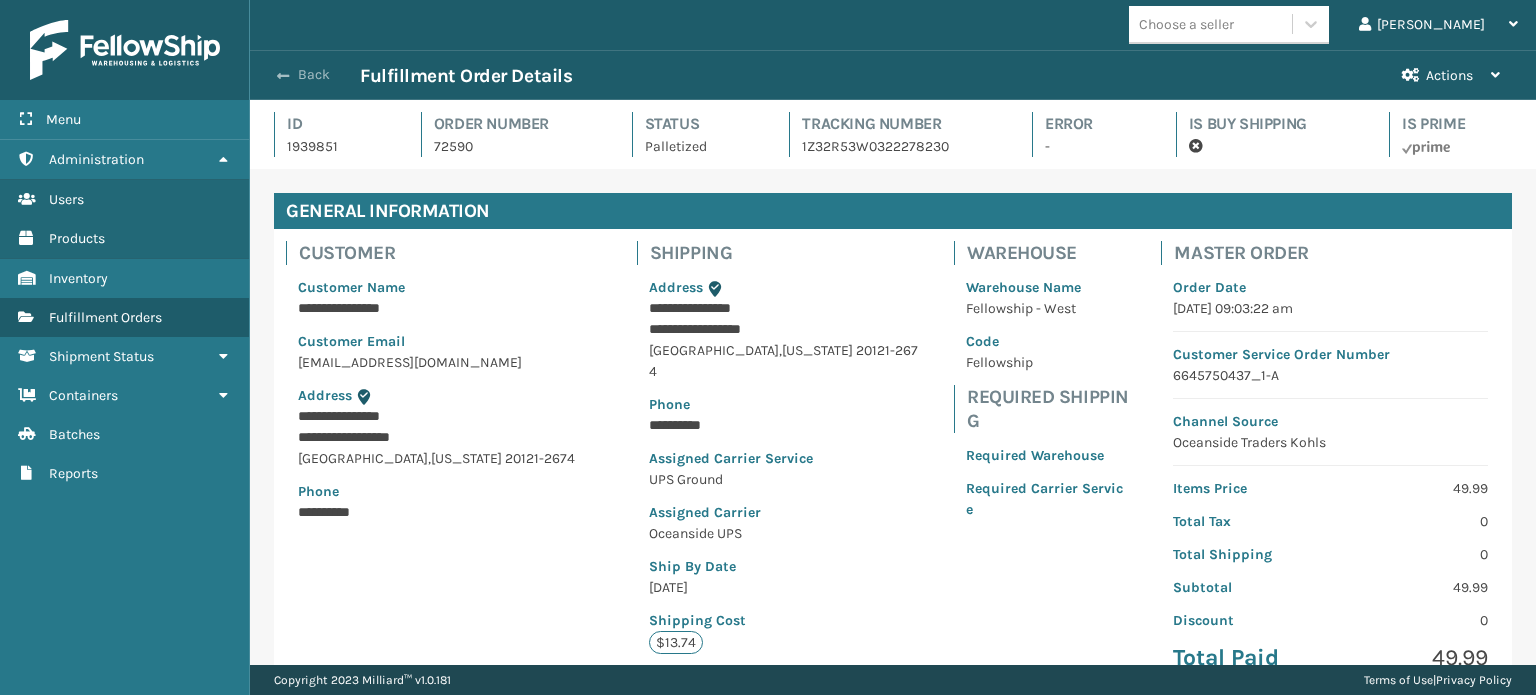 click on "Back" at bounding box center (314, 75) 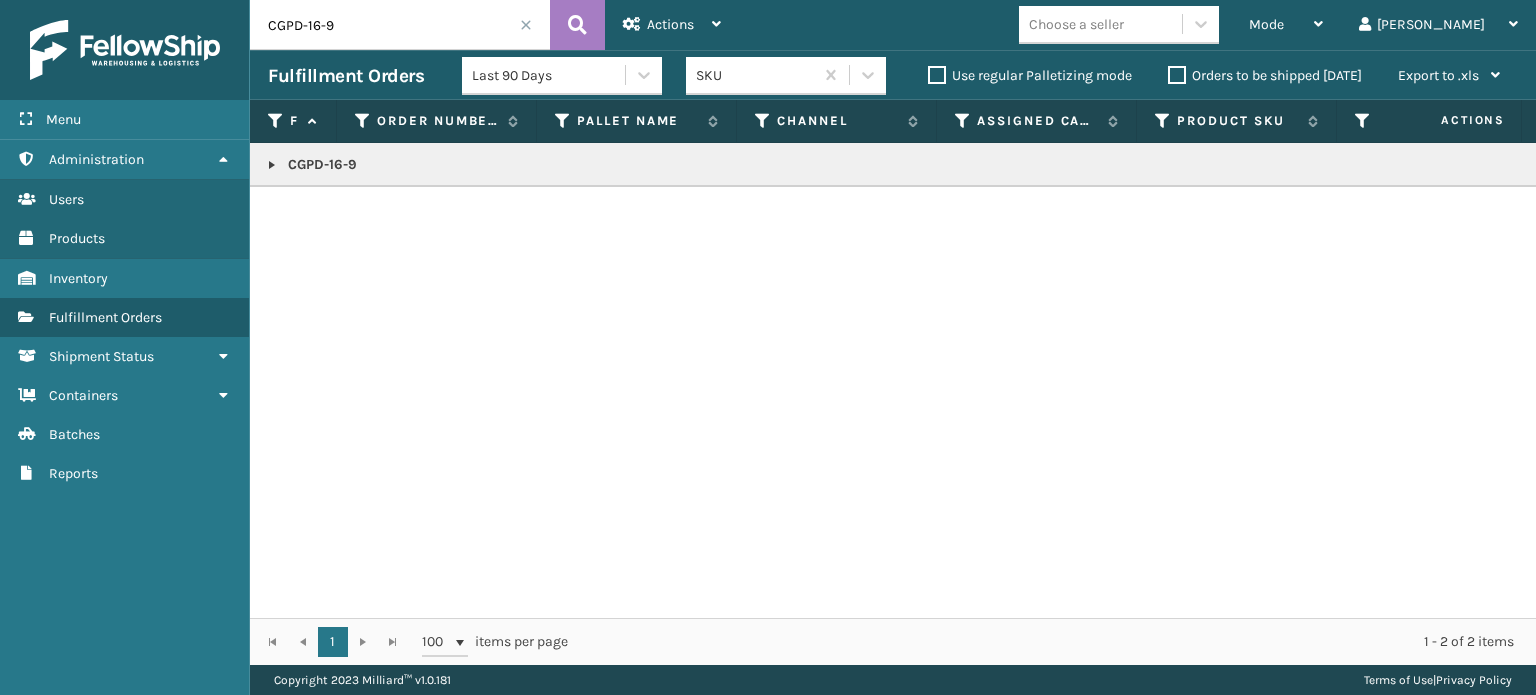 click at bounding box center [272, 165] 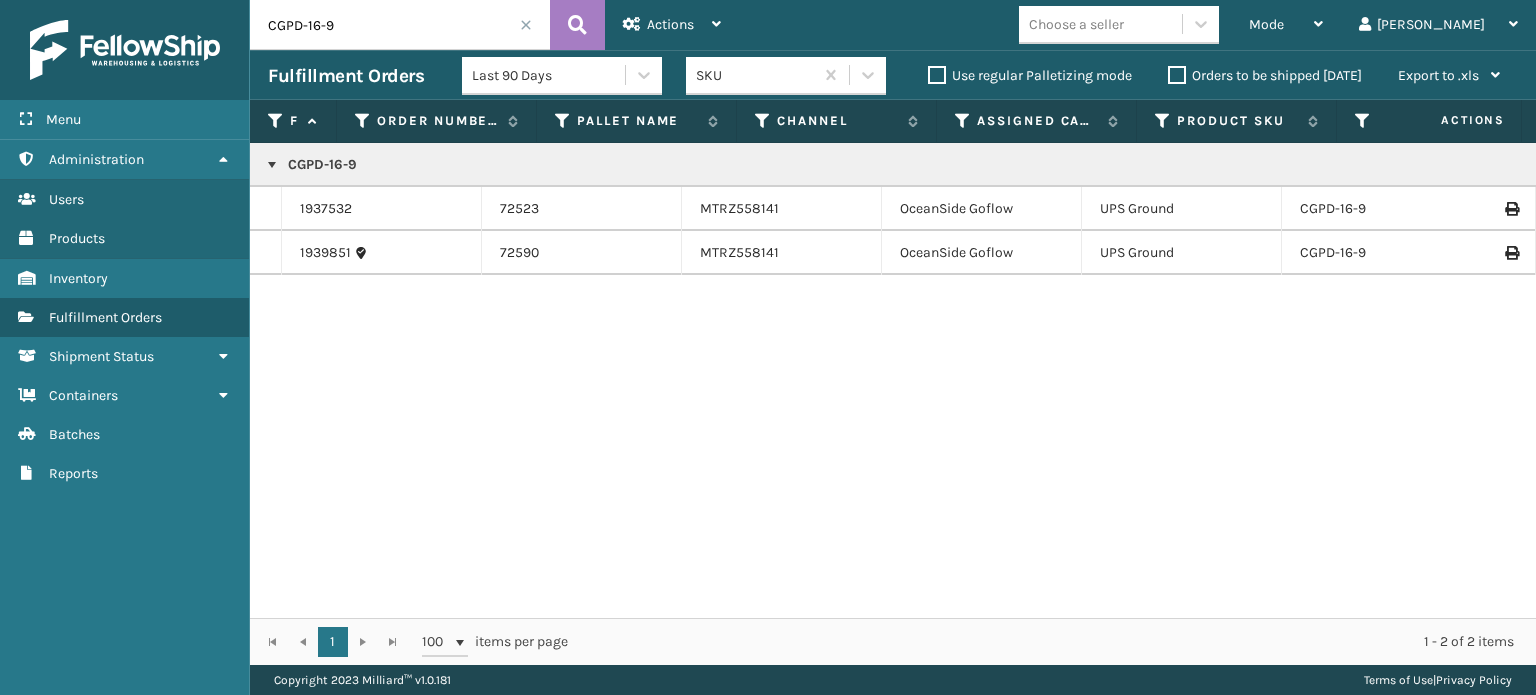 click at bounding box center (1460, 209) 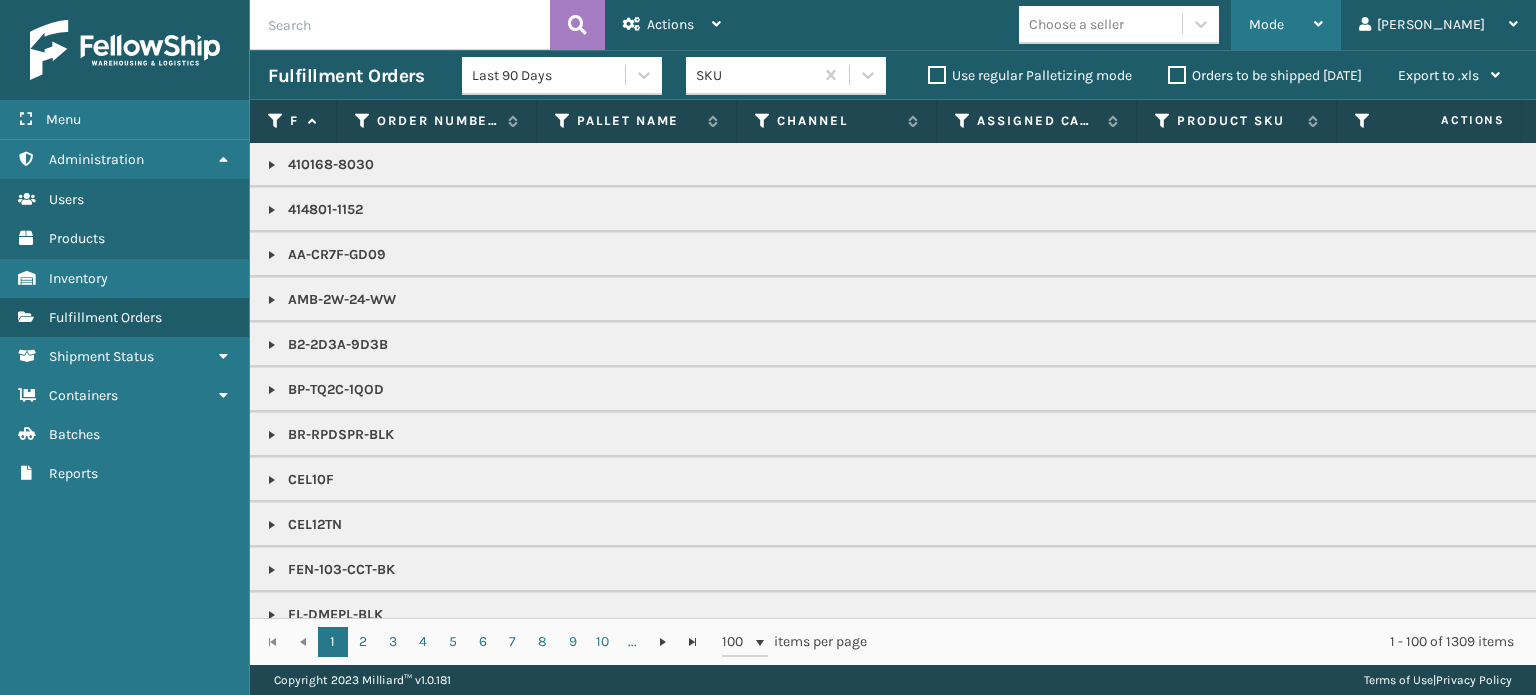click on "Mode" at bounding box center (1286, 25) 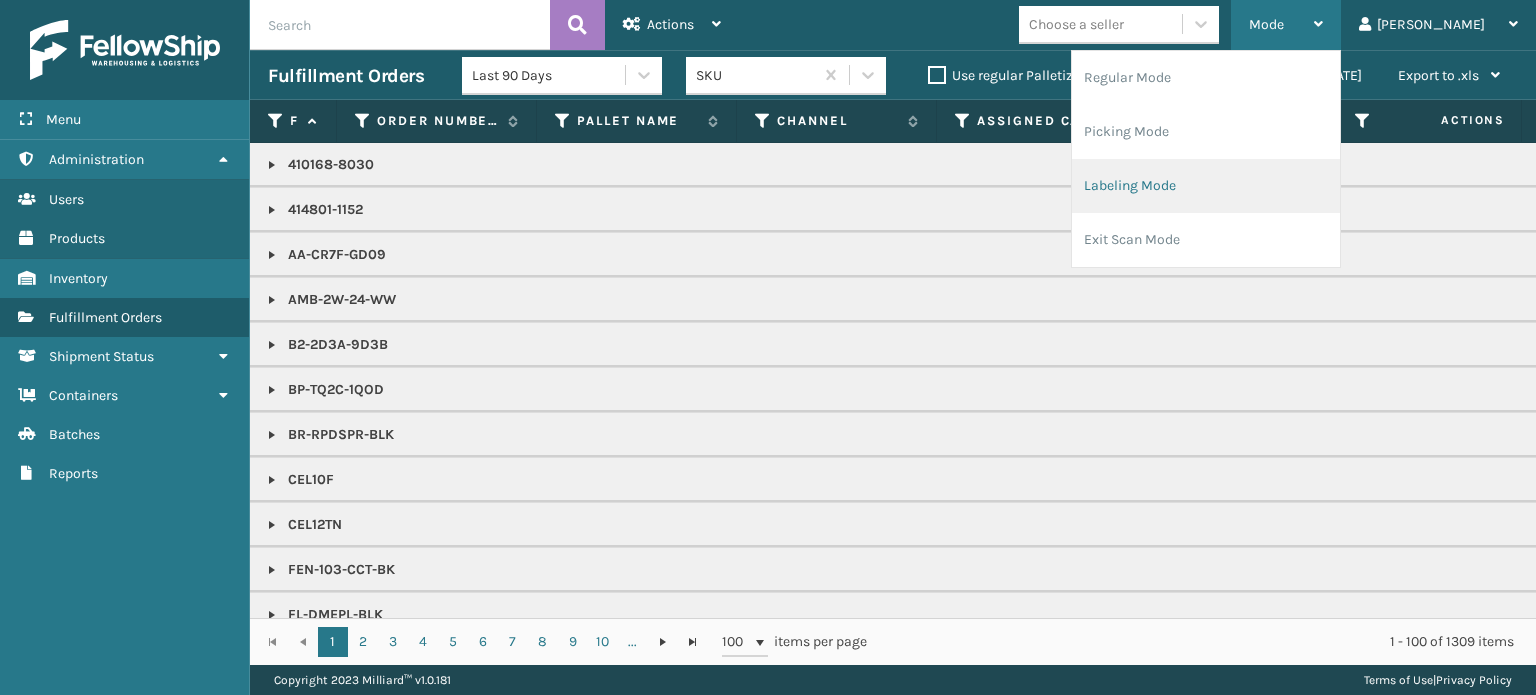 click on "Labeling Mode" at bounding box center (1206, 186) 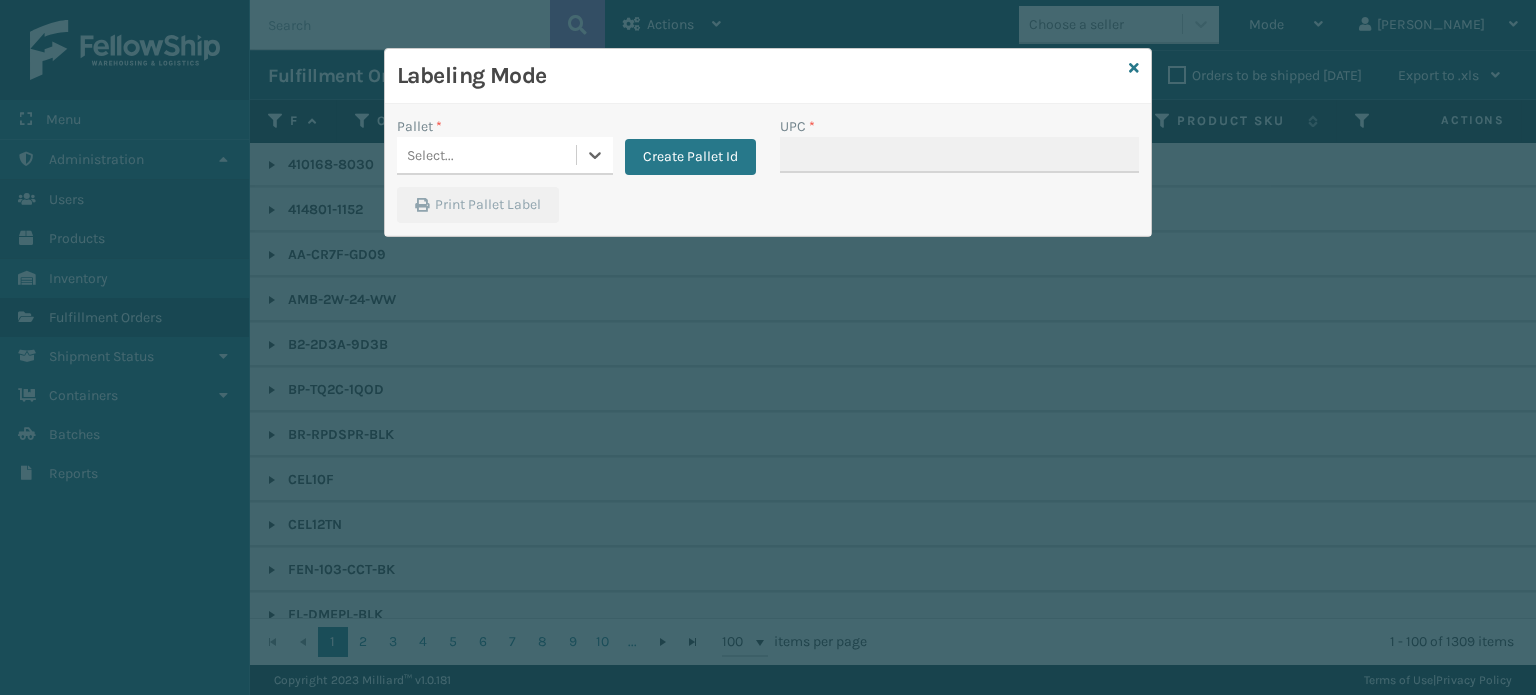 click on "Select..." at bounding box center [486, 155] 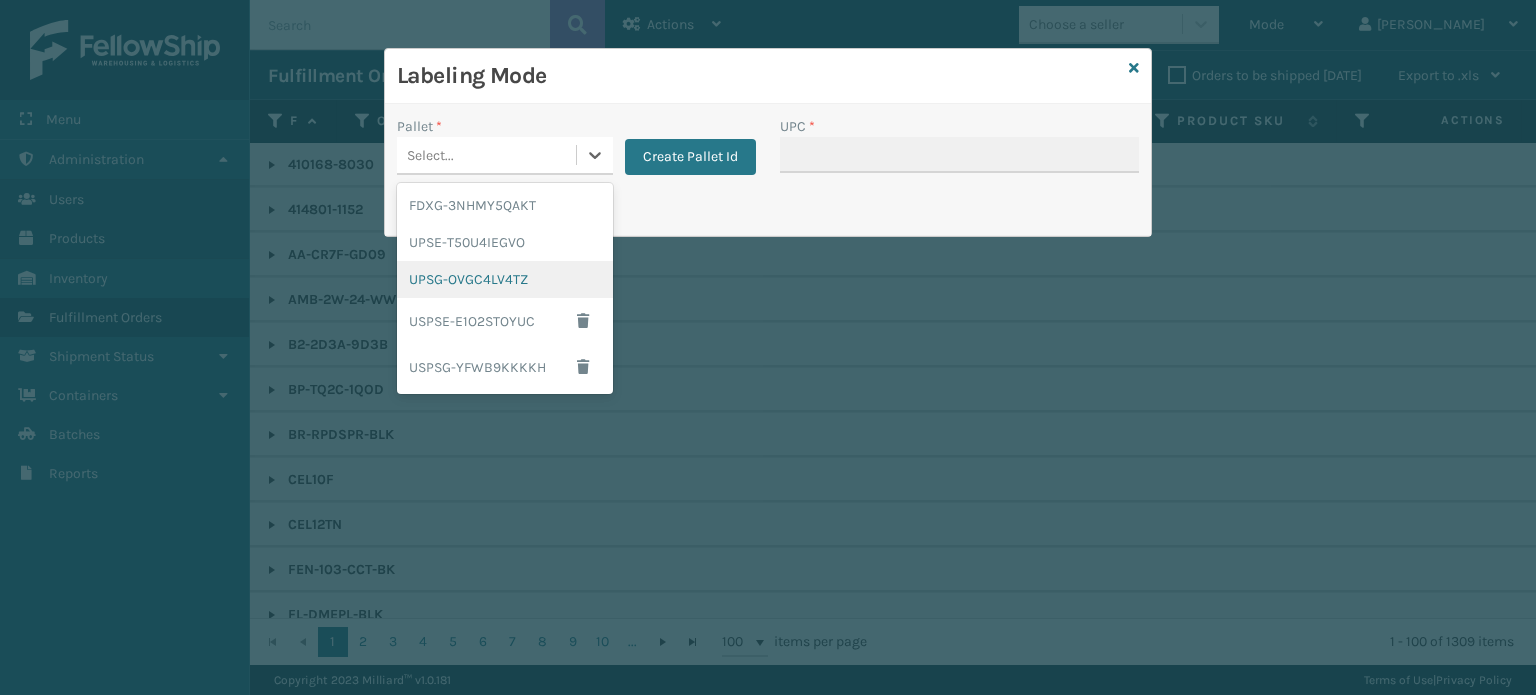 click on "UPSG-OVGC4LV4TZ" at bounding box center [505, 279] 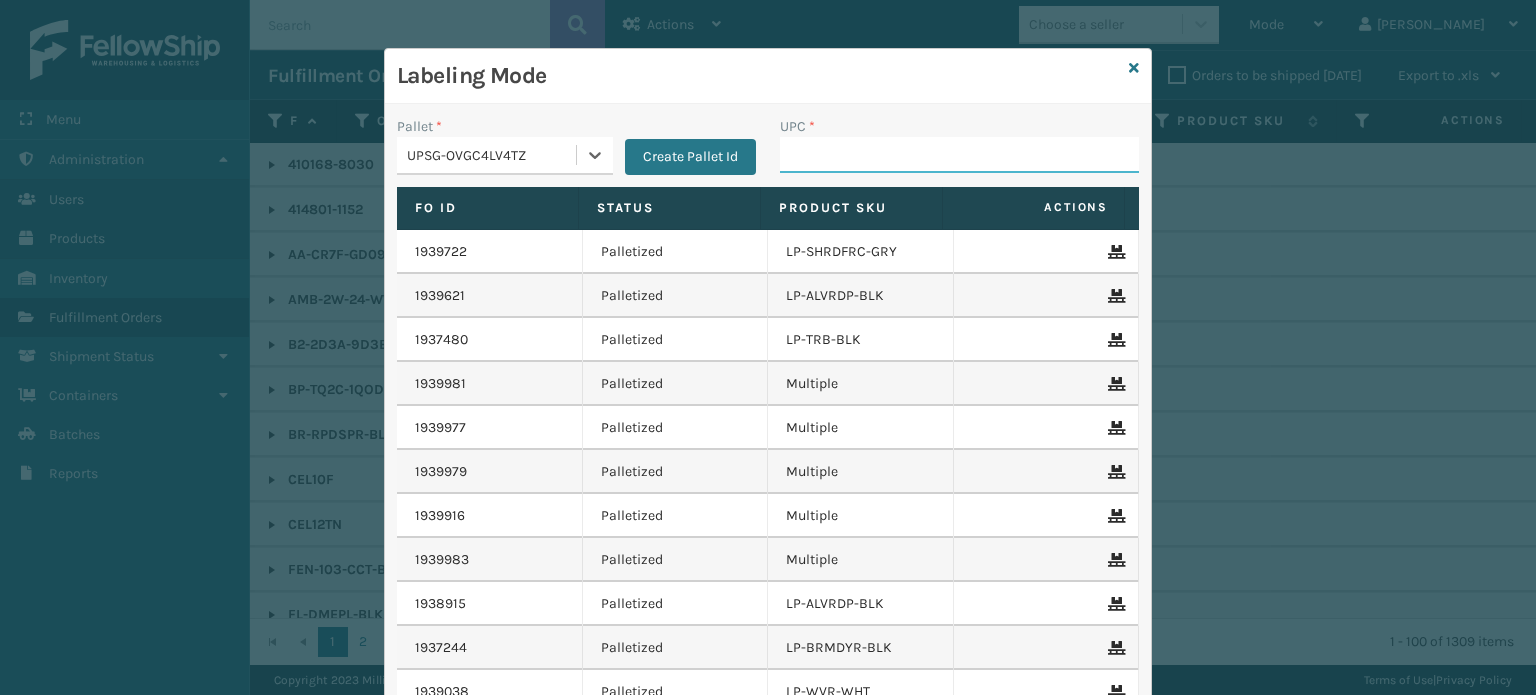 click on "UPC   *" at bounding box center (959, 155) 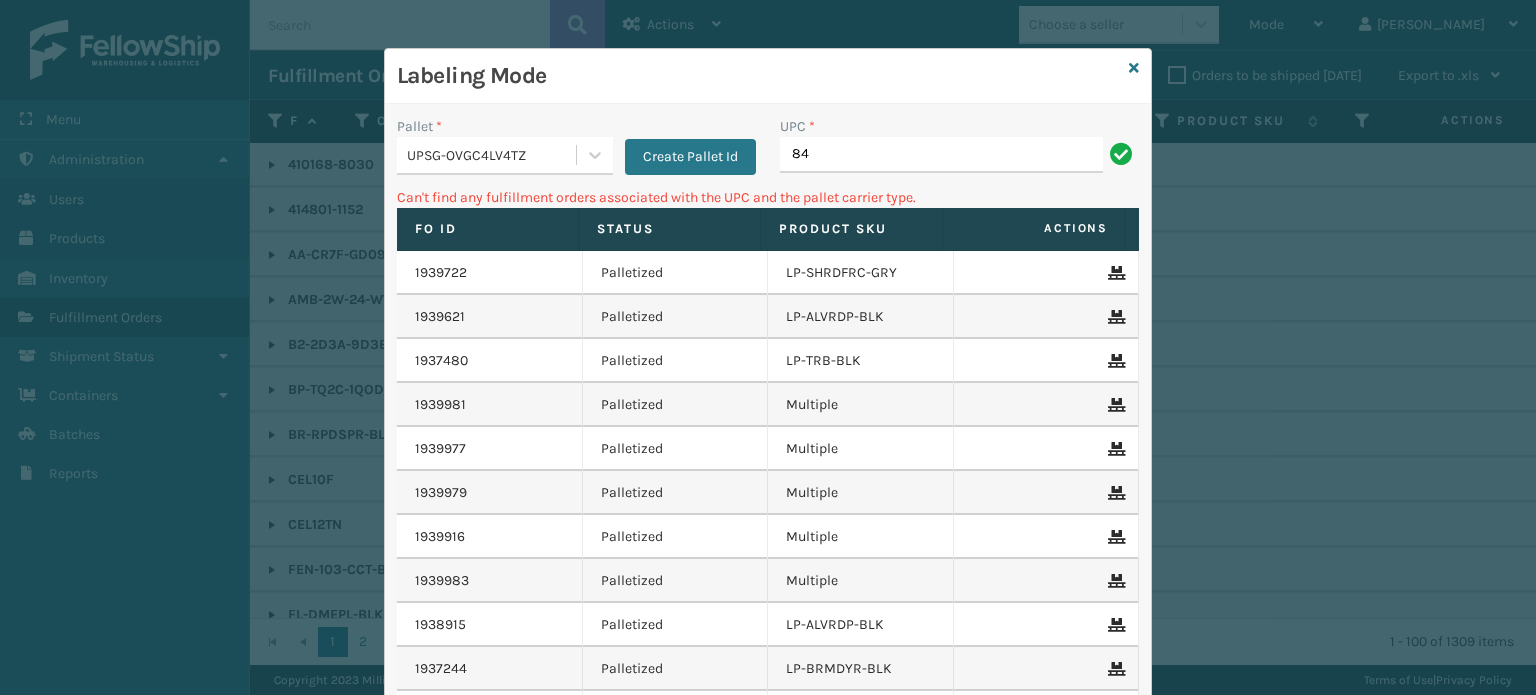 type on "8" 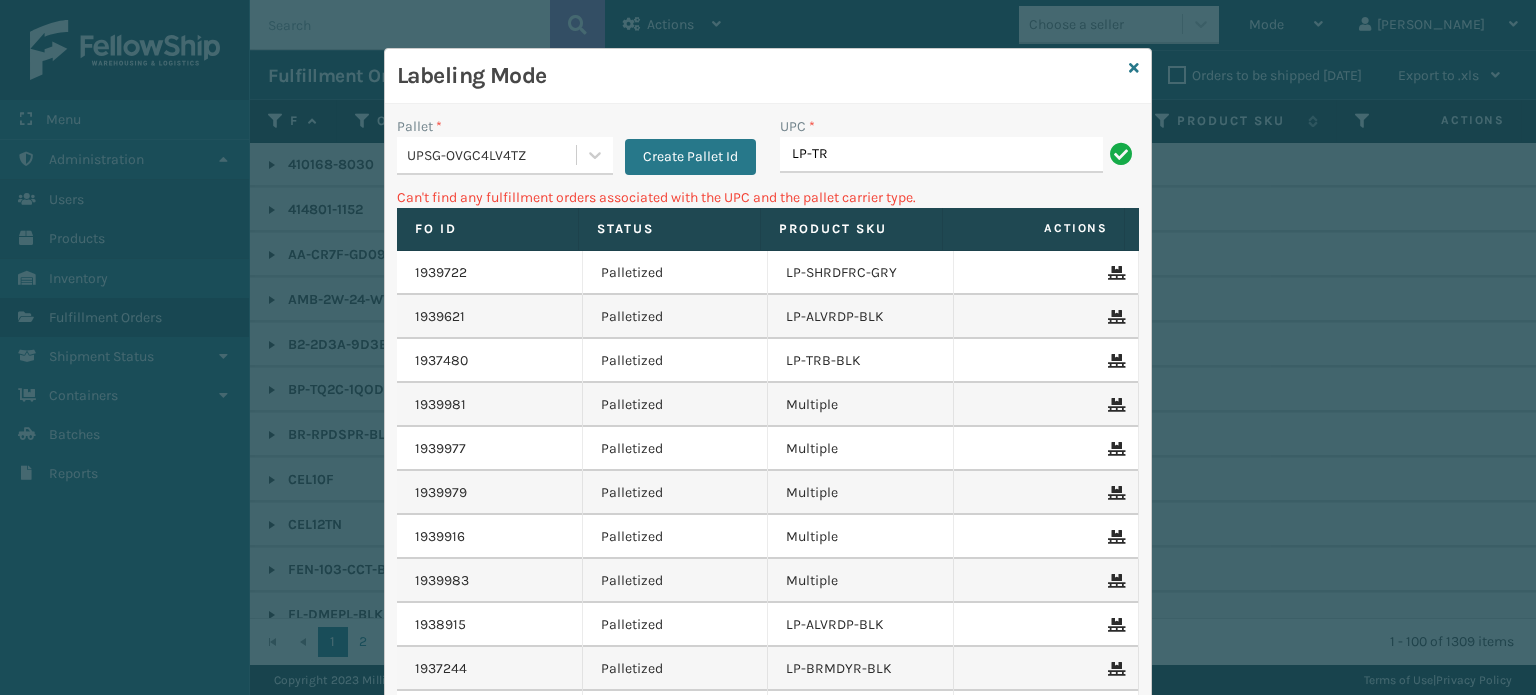type on "LP-TRB-BLK" 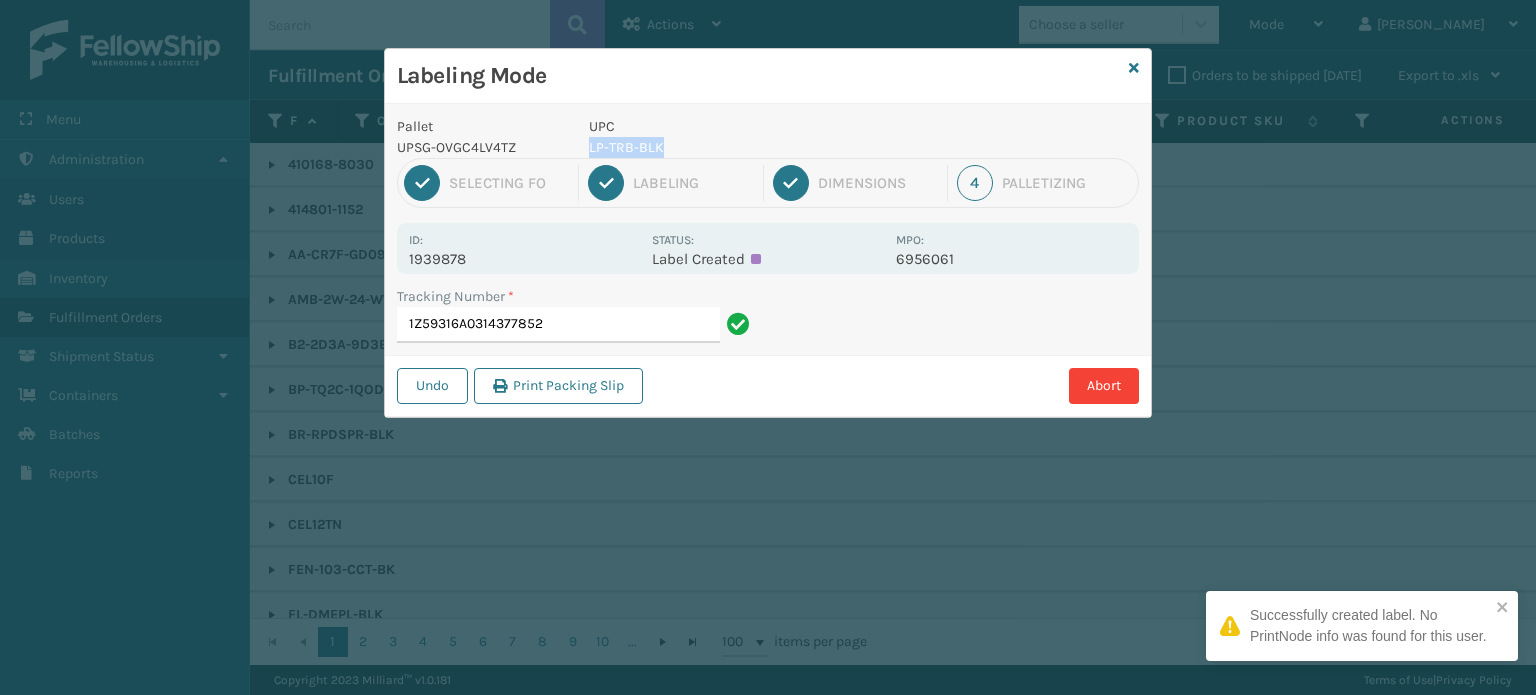 drag, startPoint x: 665, startPoint y: 150, endPoint x: 590, endPoint y: 147, distance: 75.059975 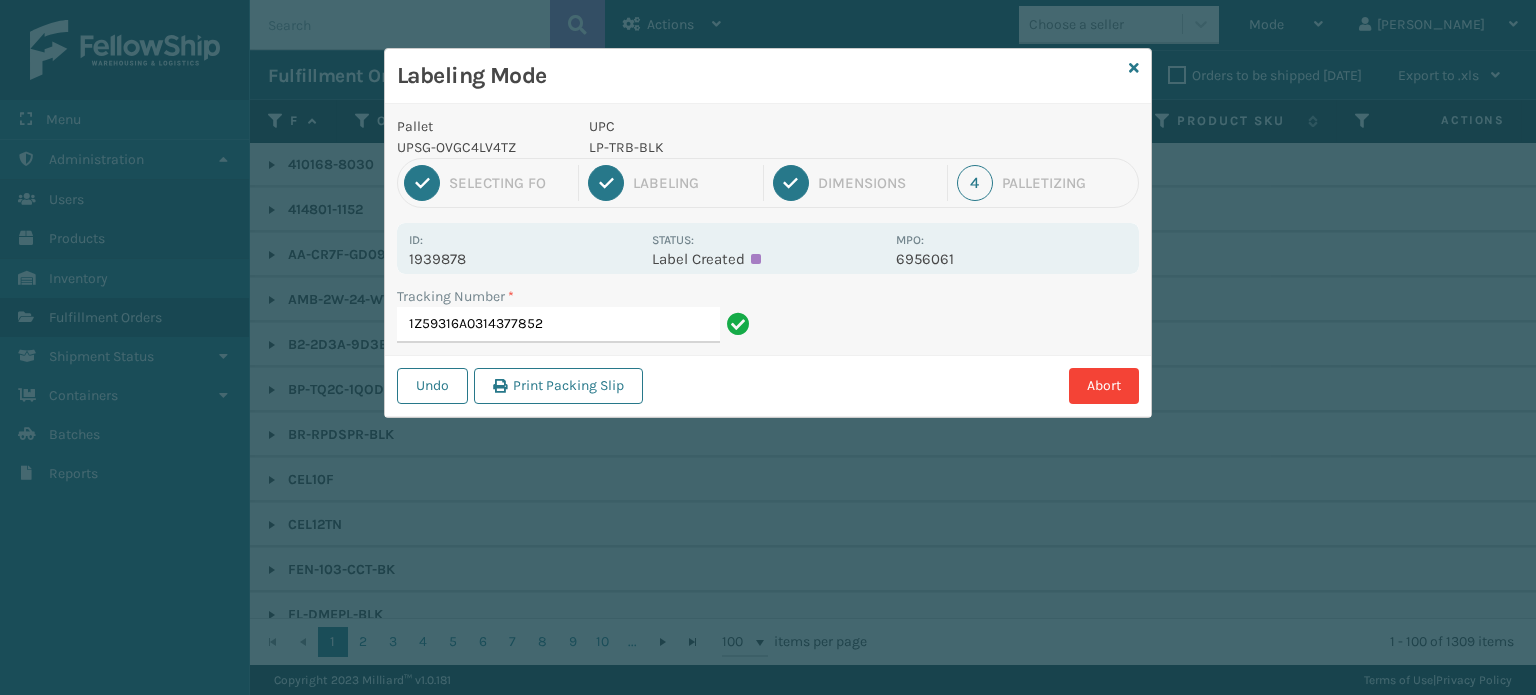 click on "Tracking Number   * 1Z59316A0314377852" at bounding box center (576, 320) 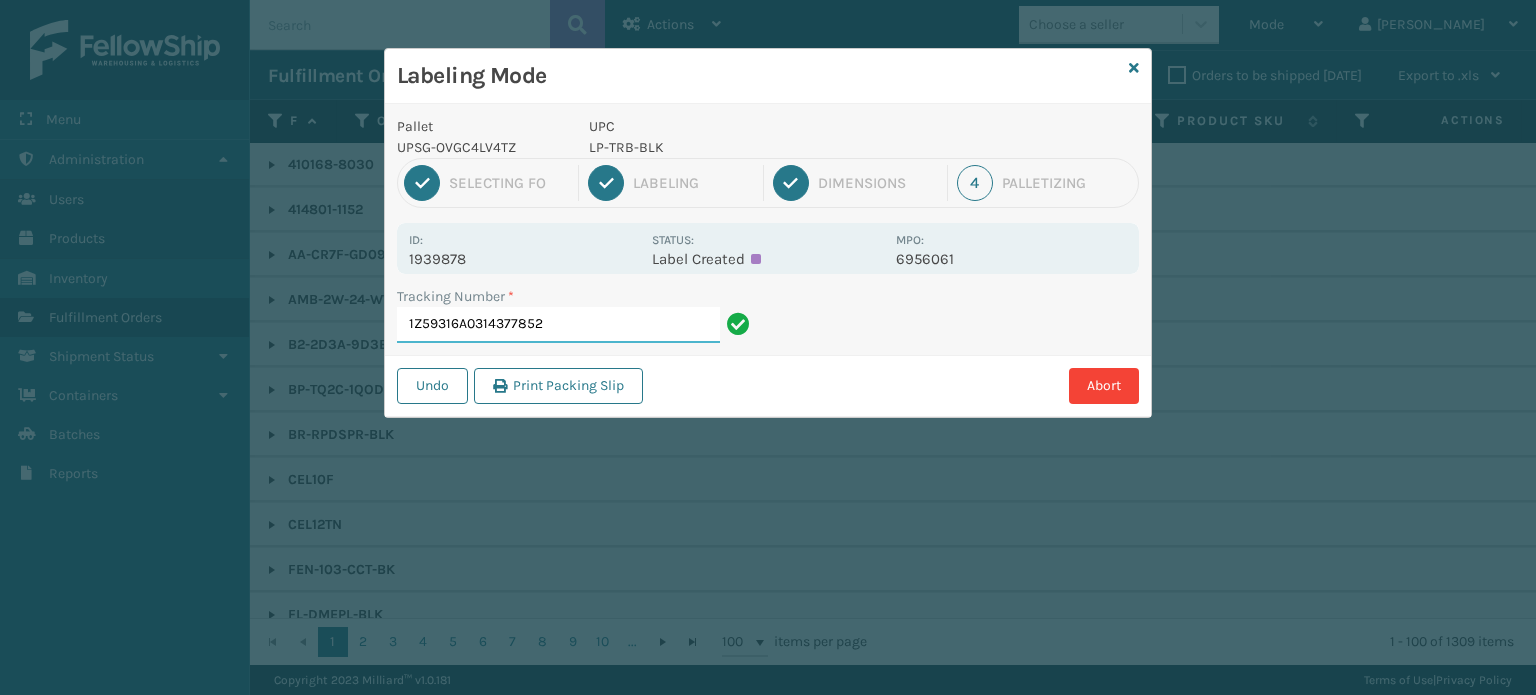 click on "1Z59316A0314377852" at bounding box center (558, 325) 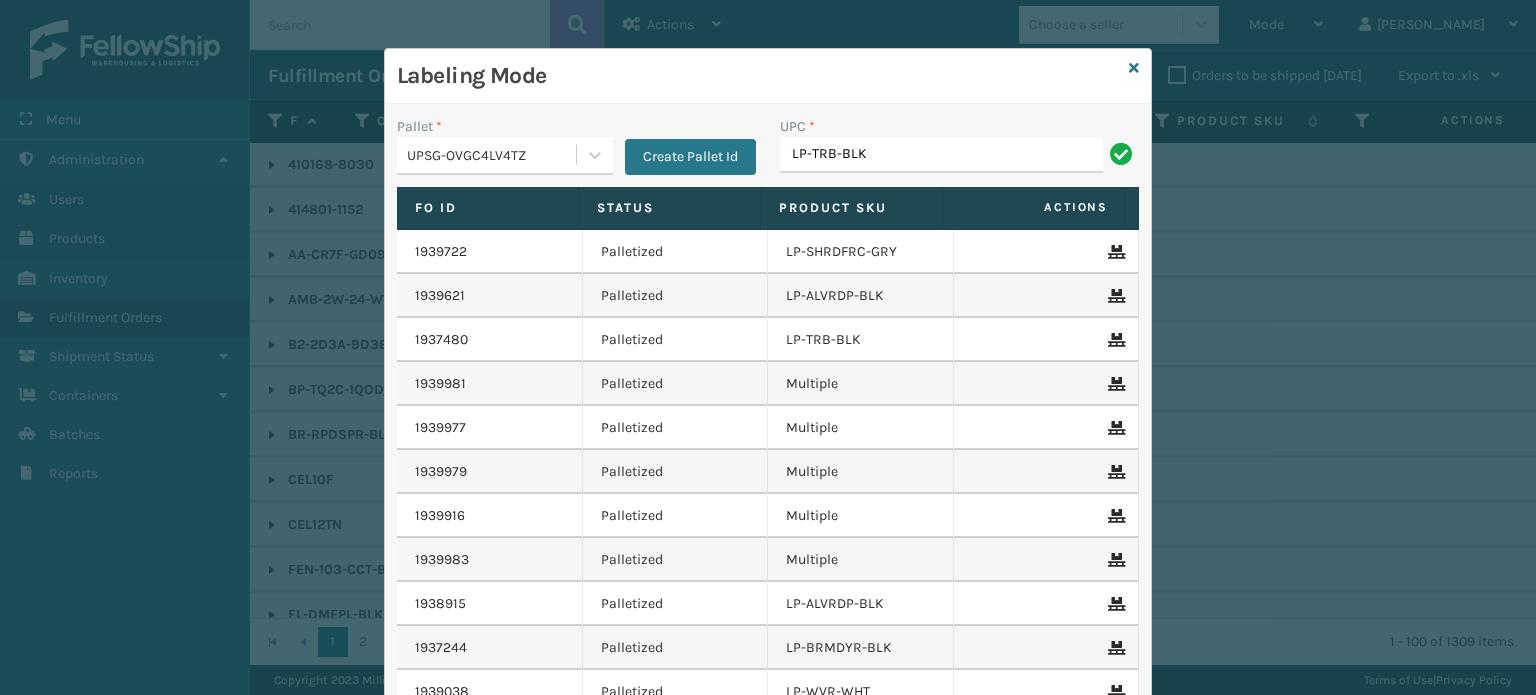 type on "LP-TRB-BLK" 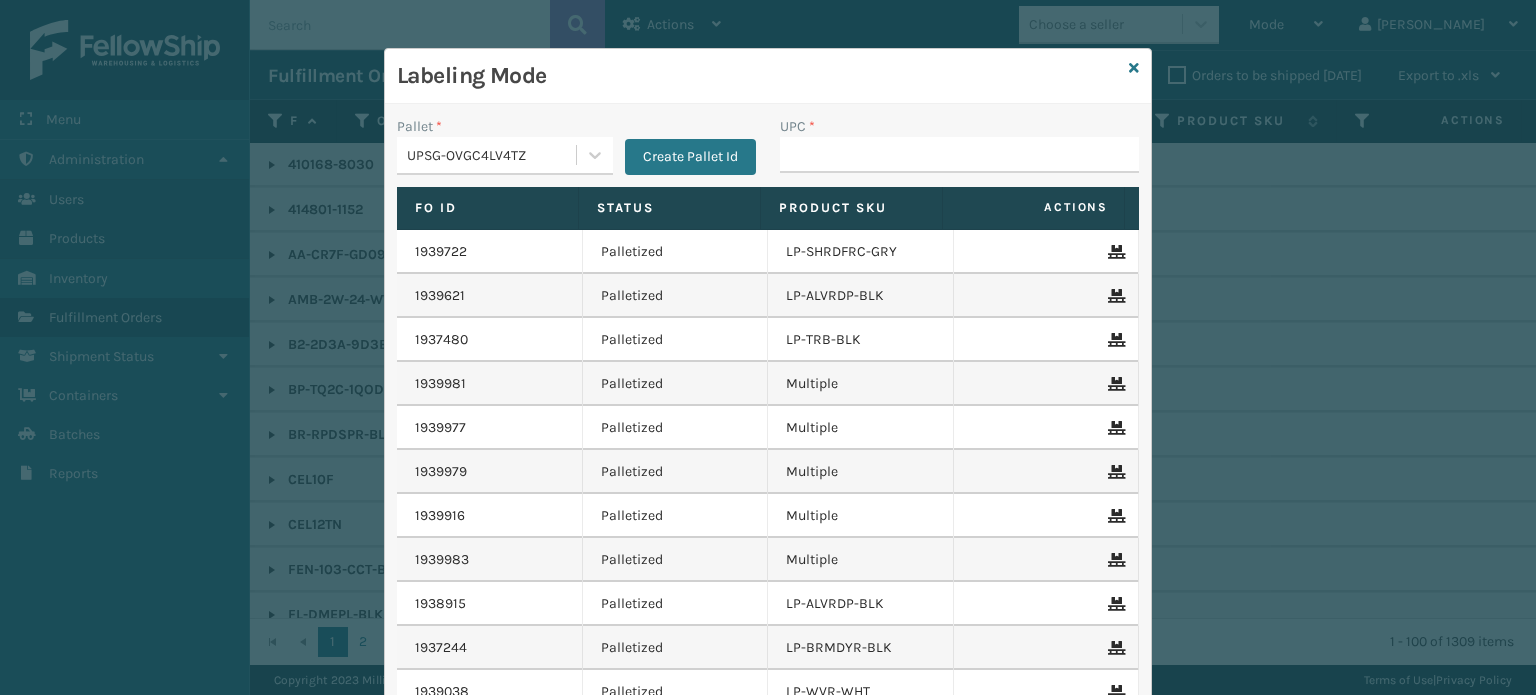 click on "UPSG-OVGC4LV4TZ" at bounding box center [492, 155] 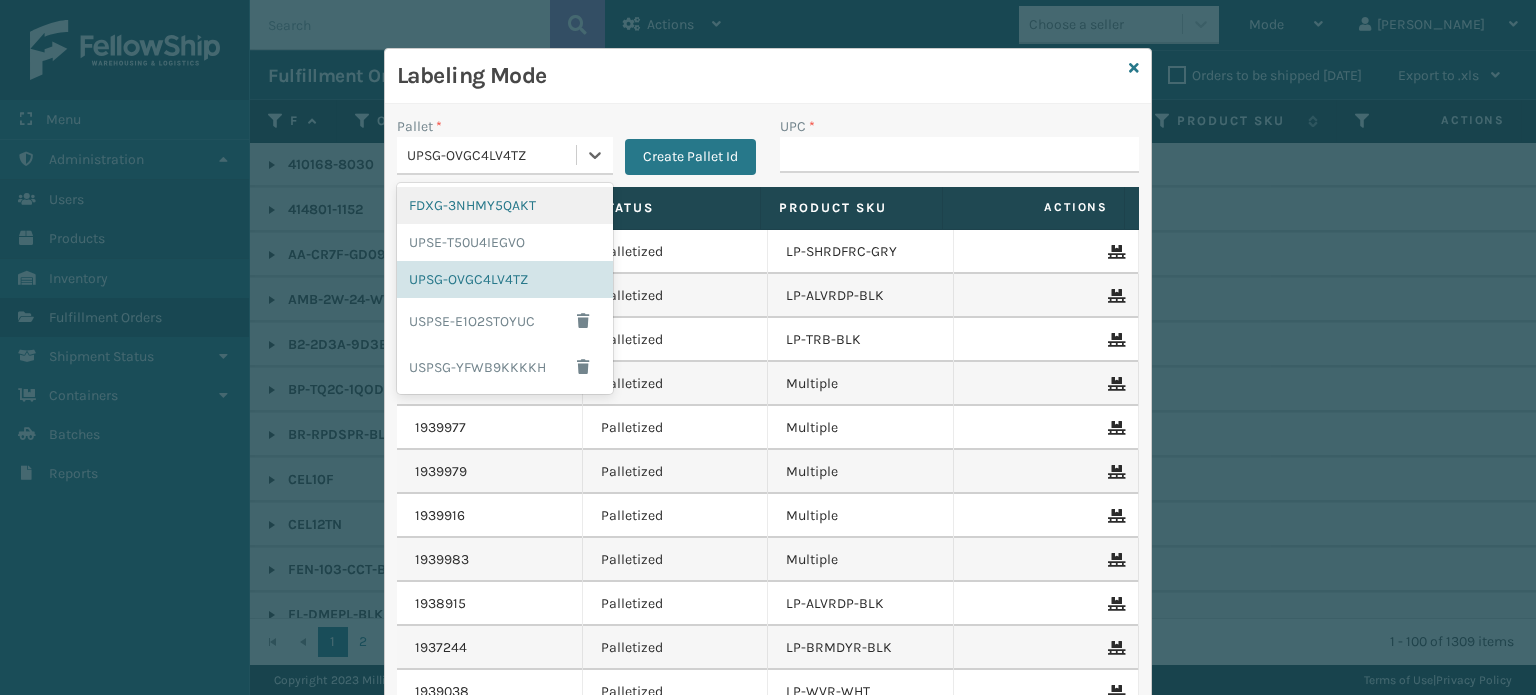 click on "FDXG-3NHMY5QAKT" at bounding box center (505, 205) 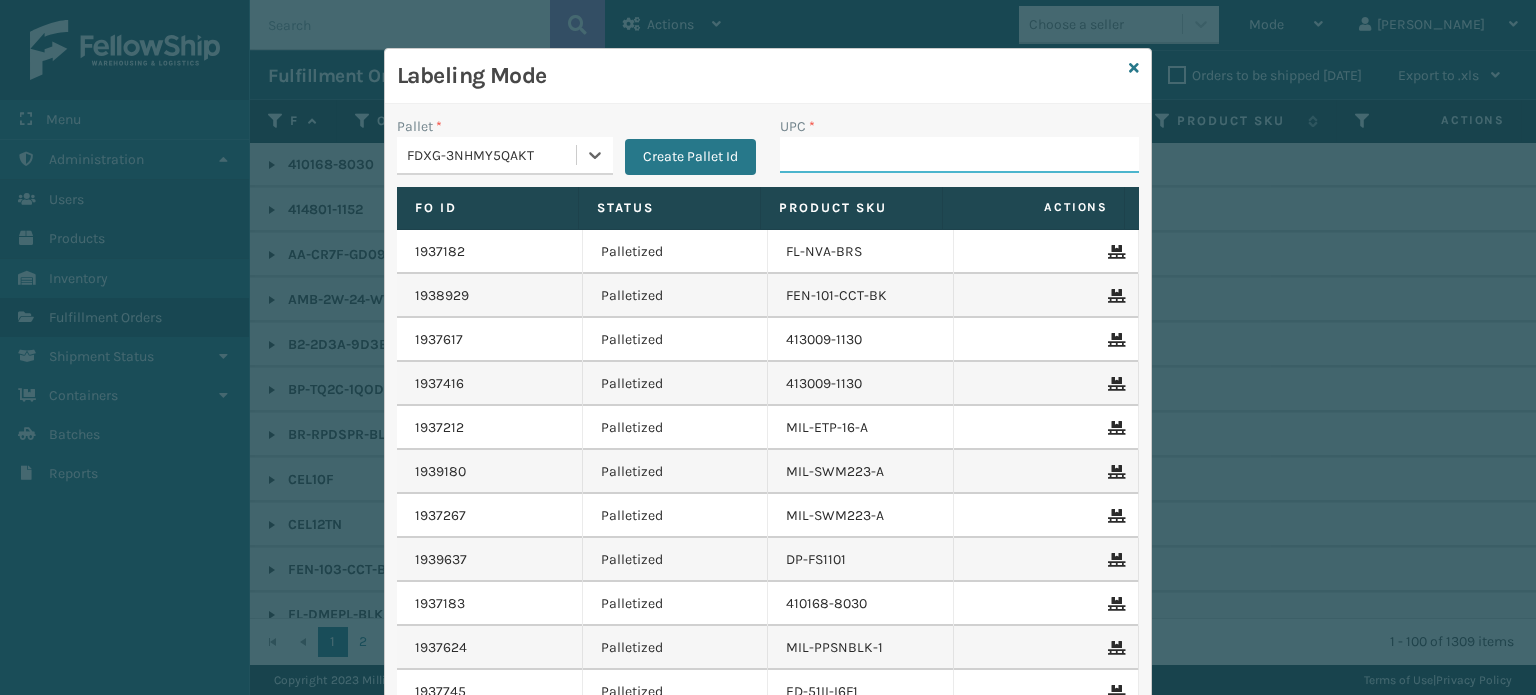 click on "UPC   *" at bounding box center [959, 155] 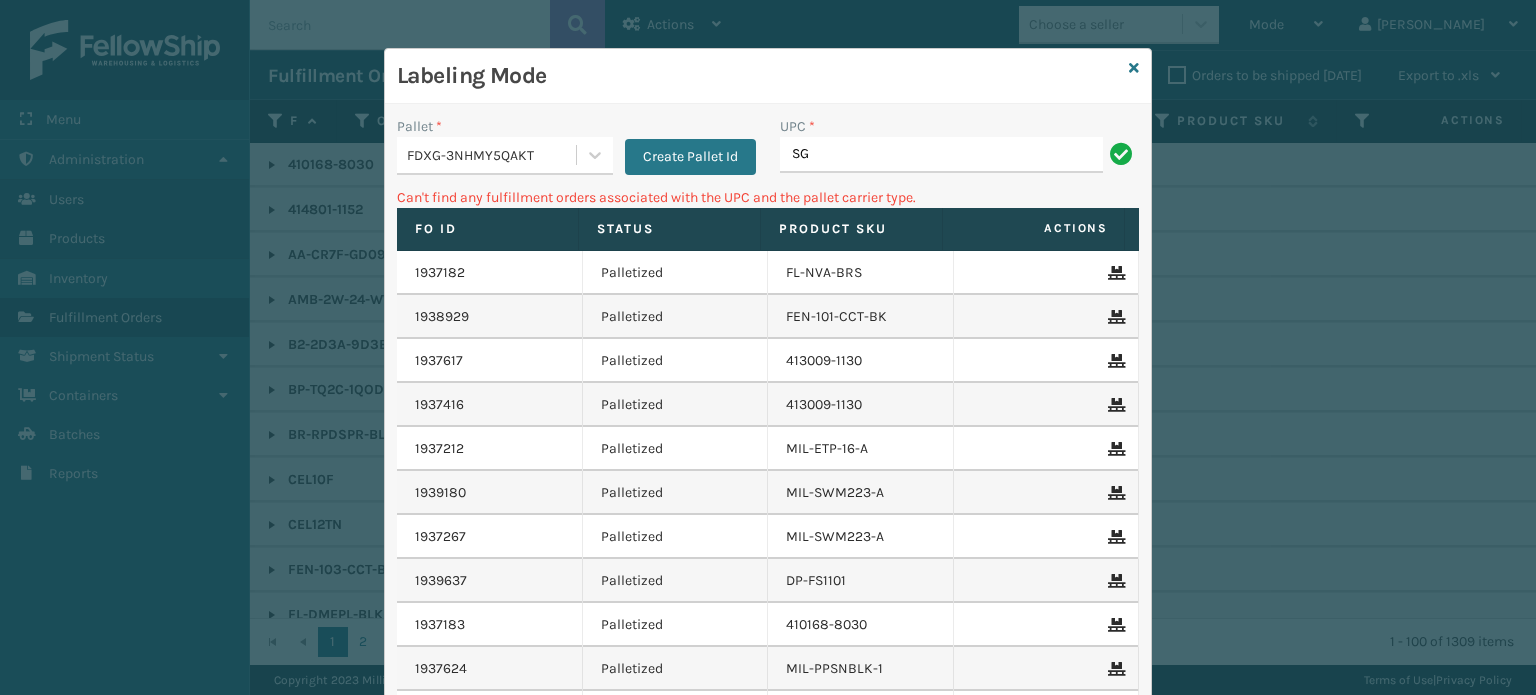 type on "S" 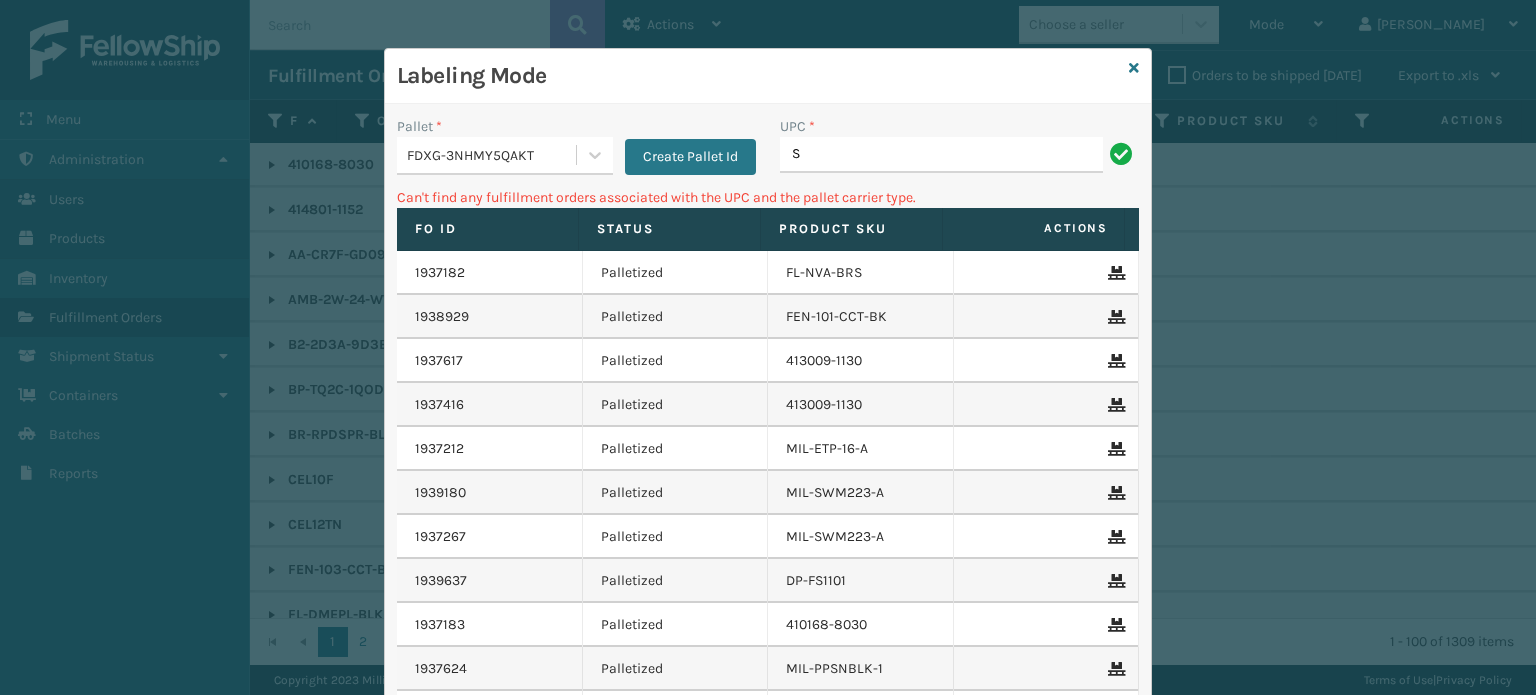 type 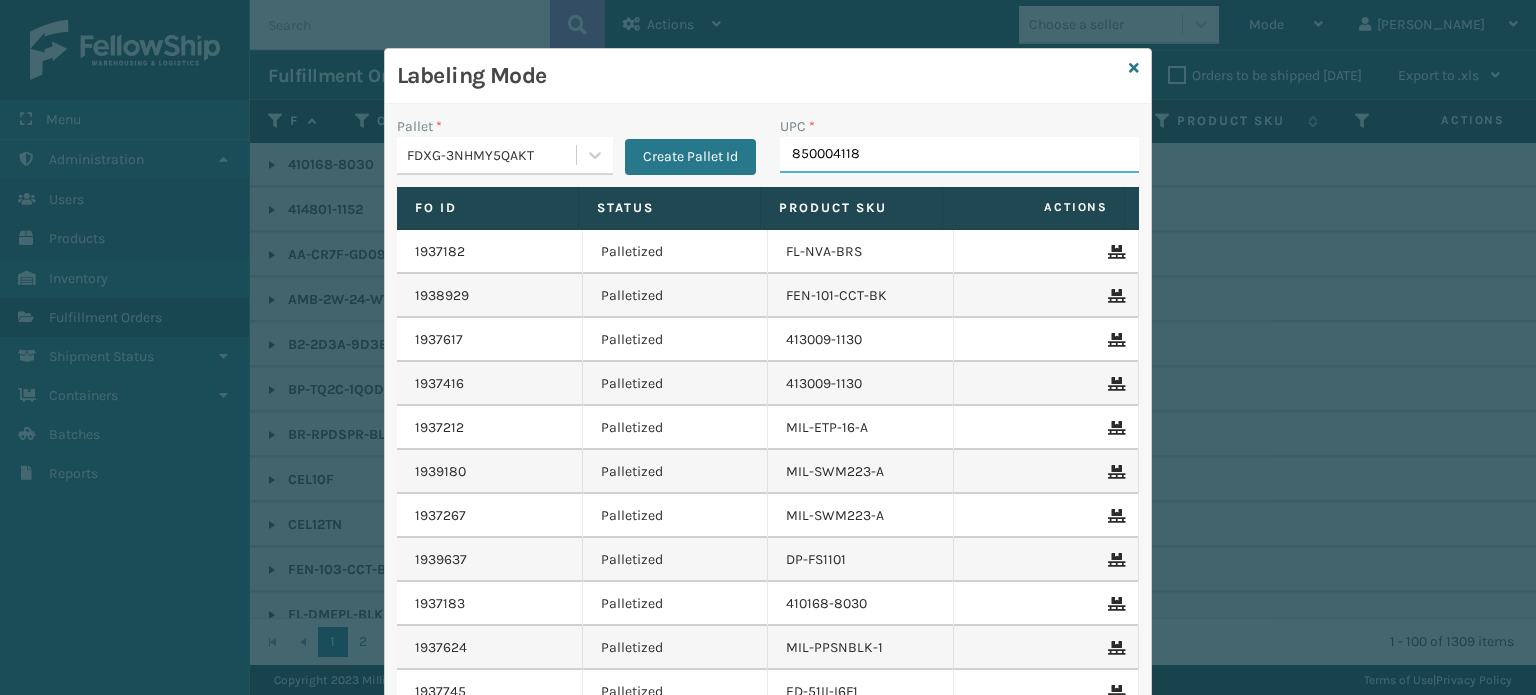 type on "8500041181" 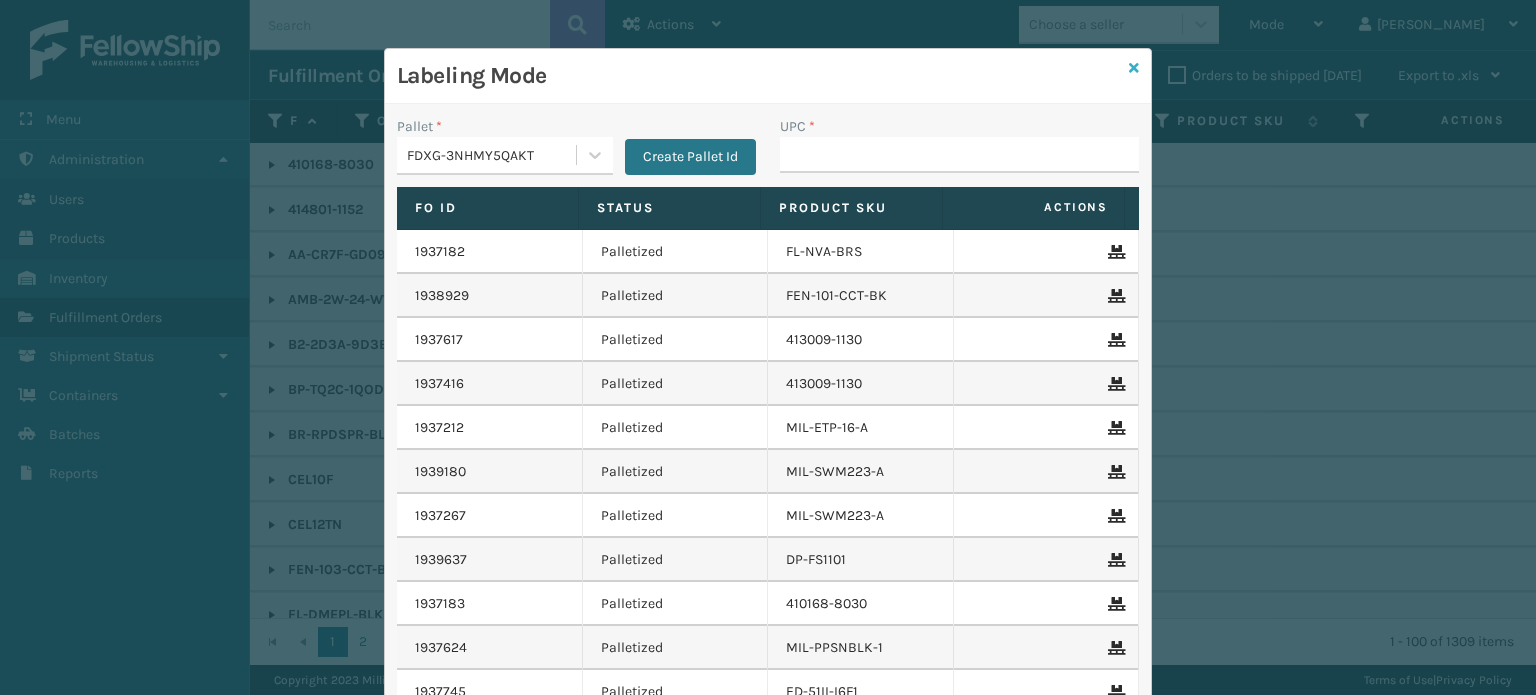 click at bounding box center [1134, 68] 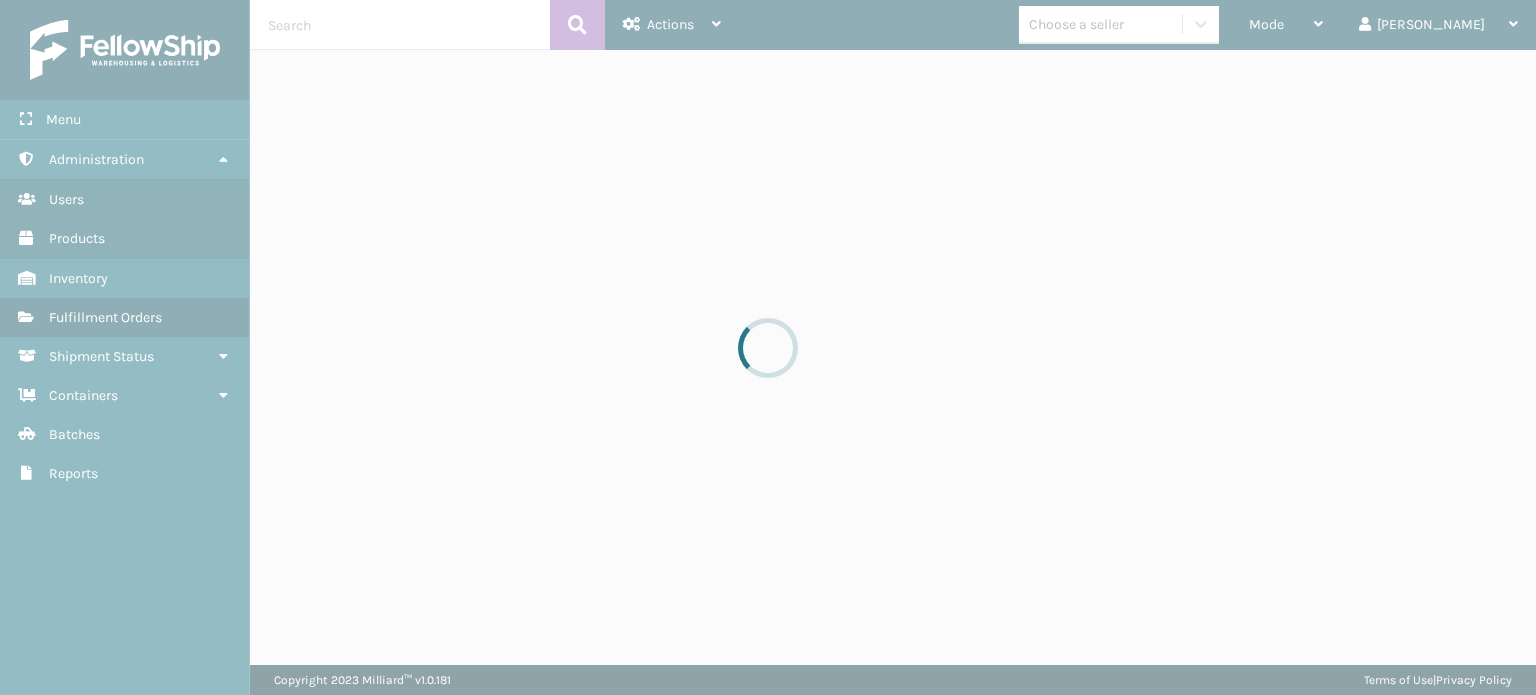 click at bounding box center [768, 347] 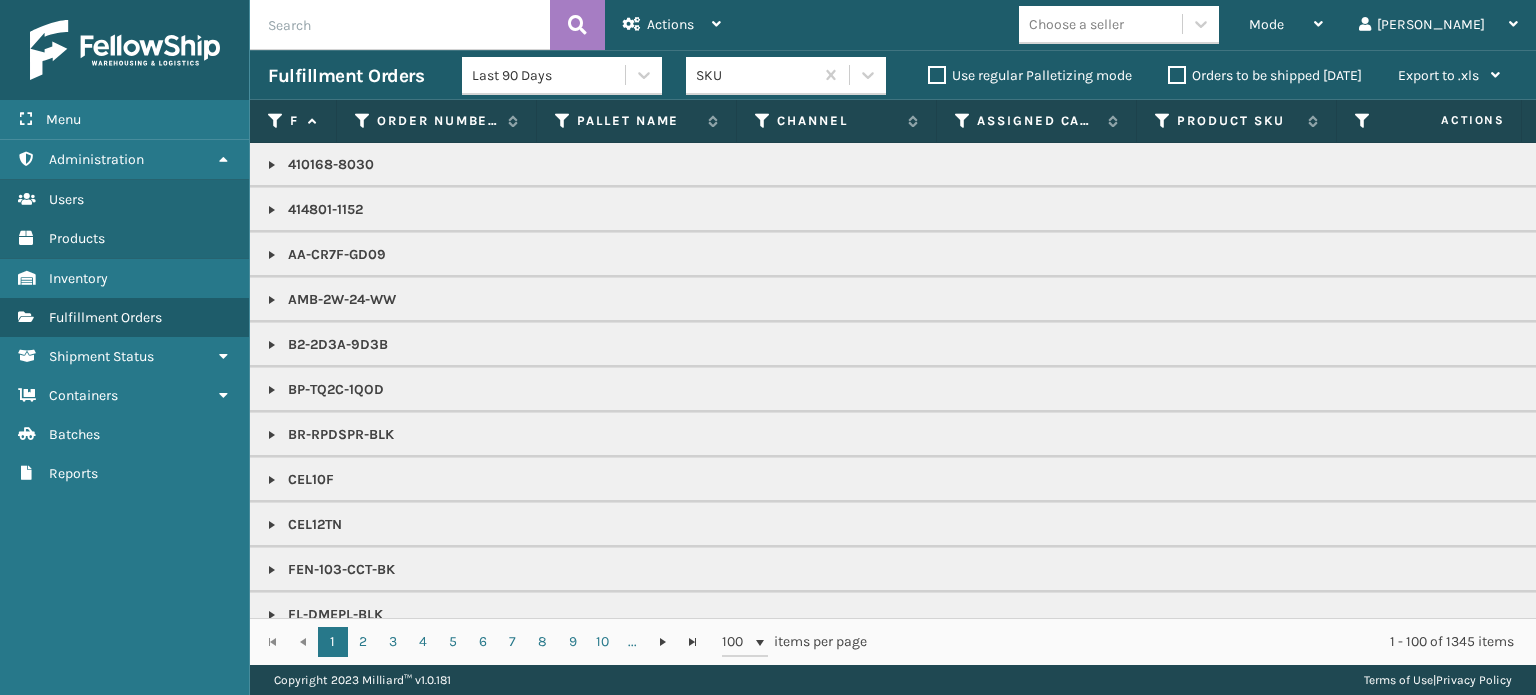 click on "Choose a seller" at bounding box center (1100, 24) 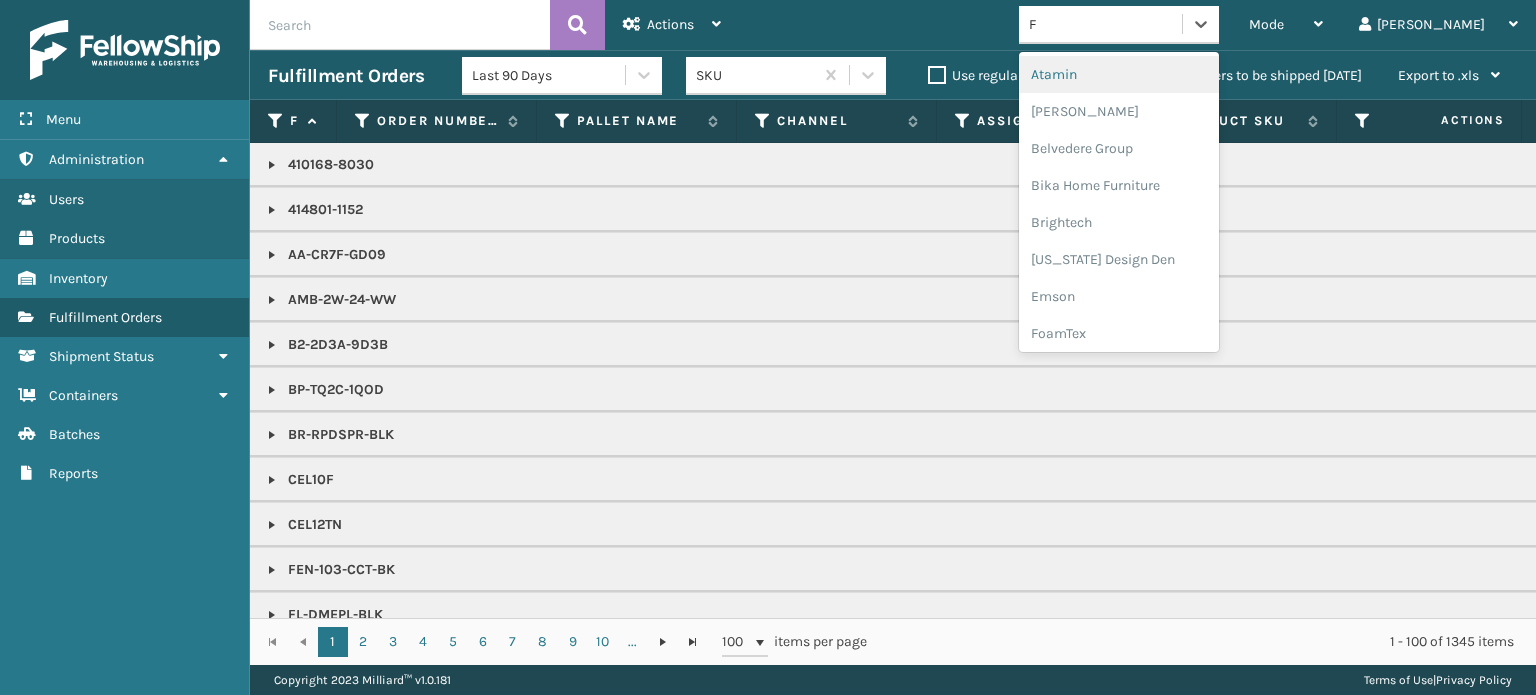 type on "FO" 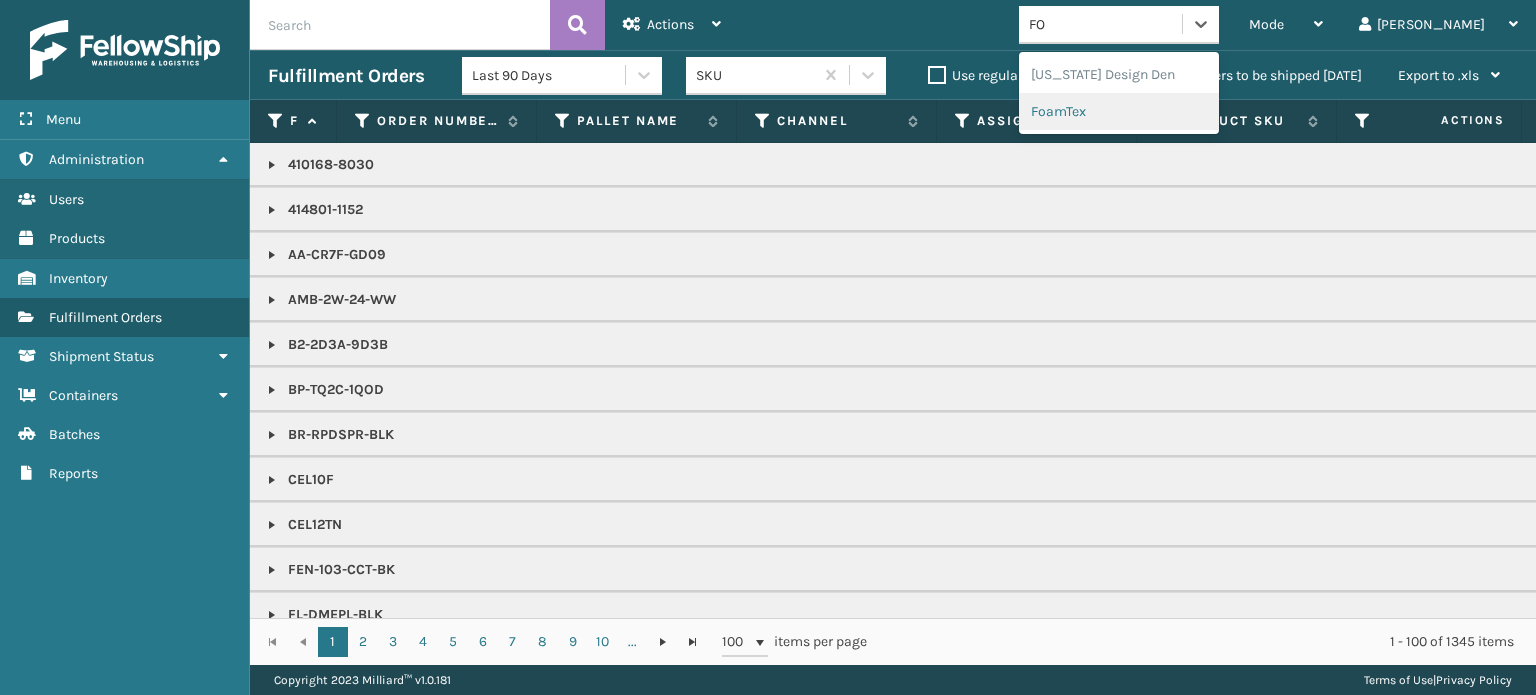 click on "FoamTex" at bounding box center (1119, 111) 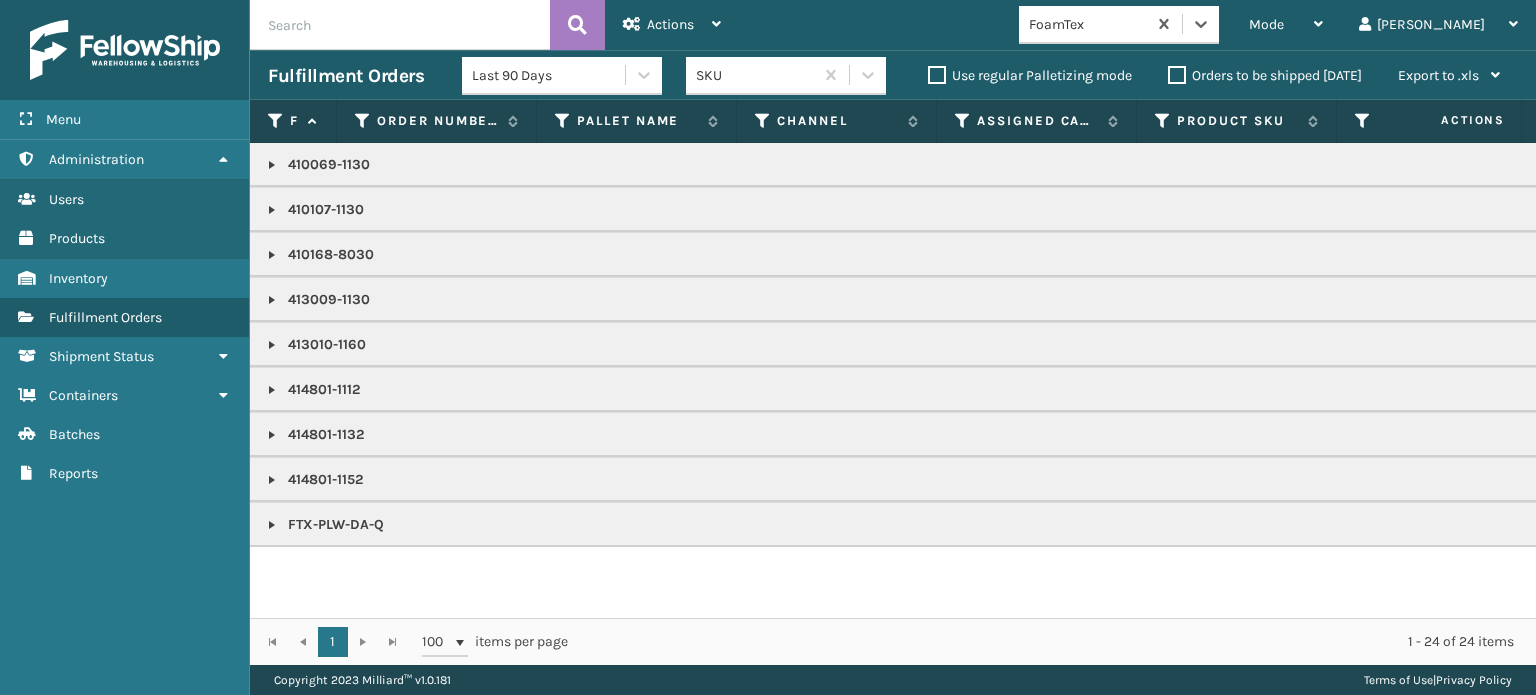 click on "FoamTex" at bounding box center [1082, 24] 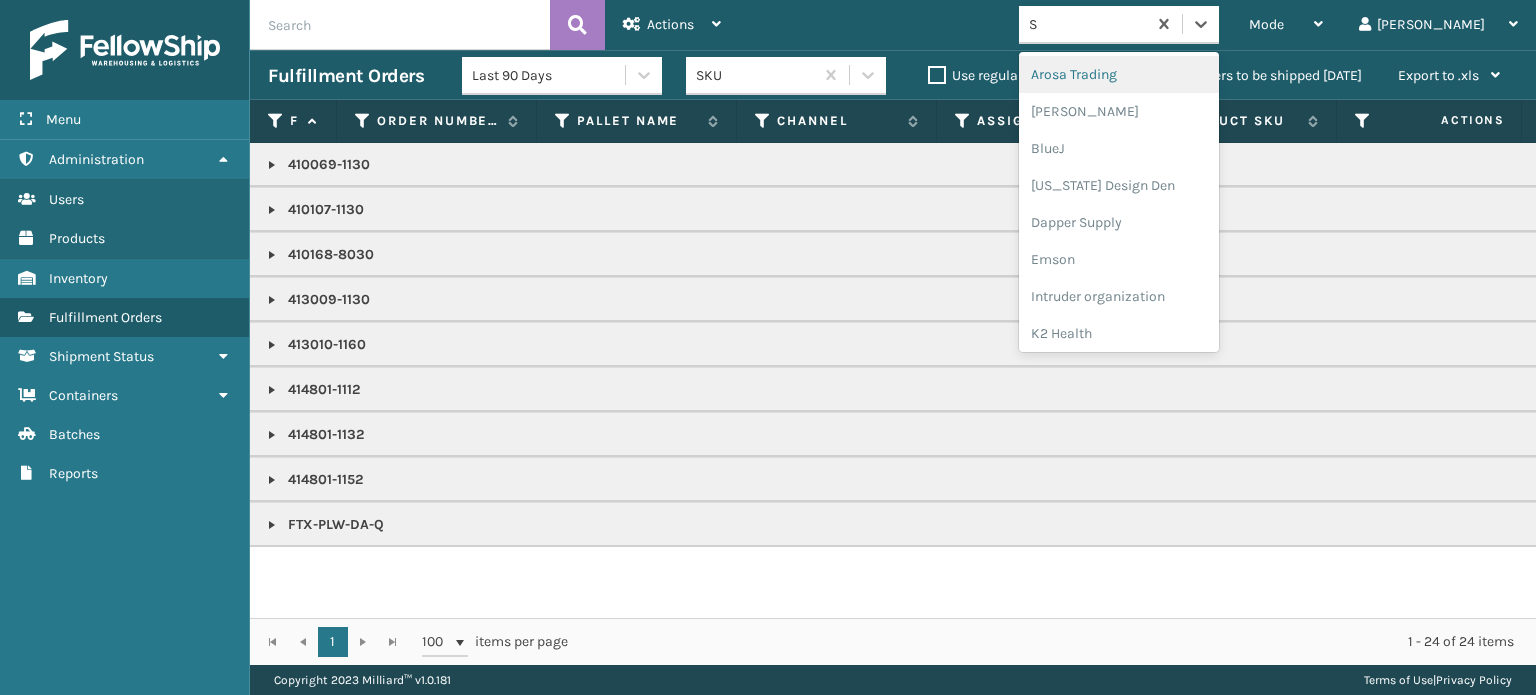 type on "SL" 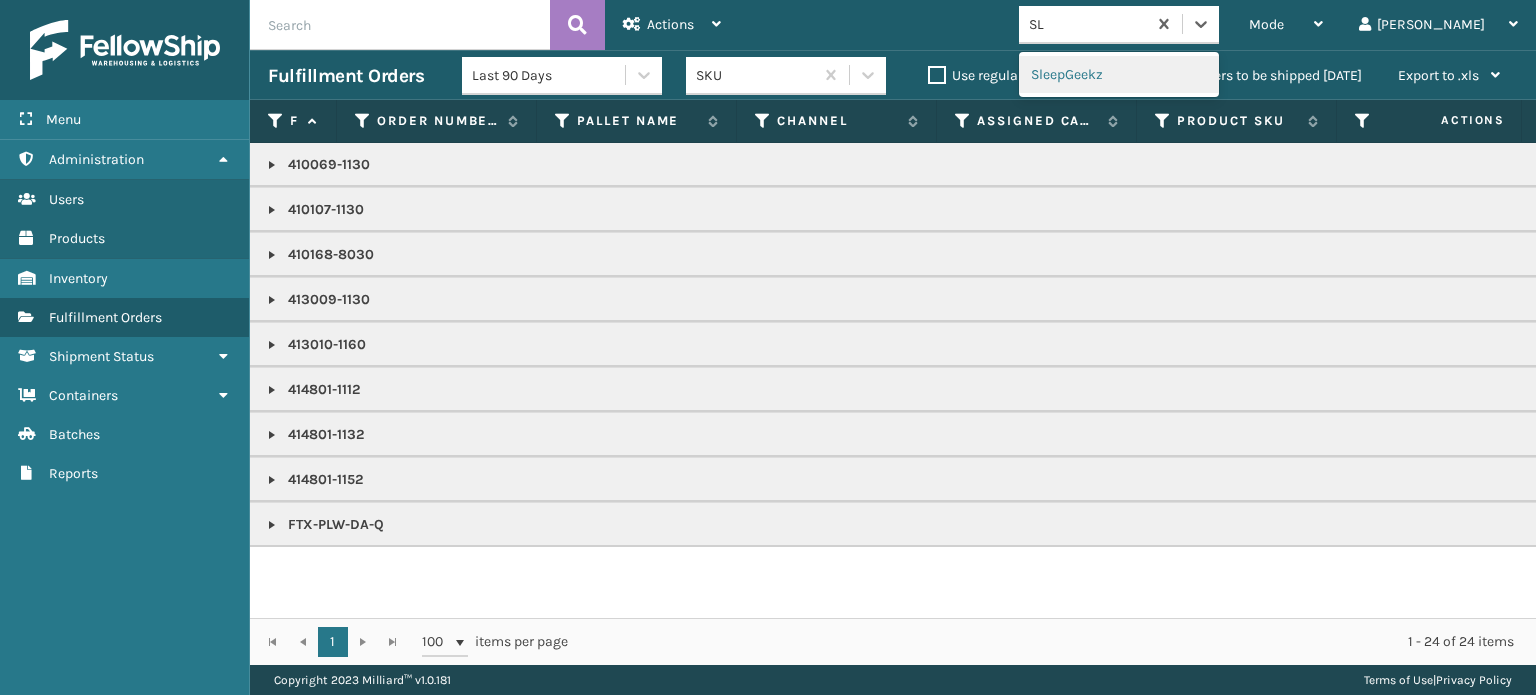 click on "SleepGeekz" at bounding box center [1119, 74] 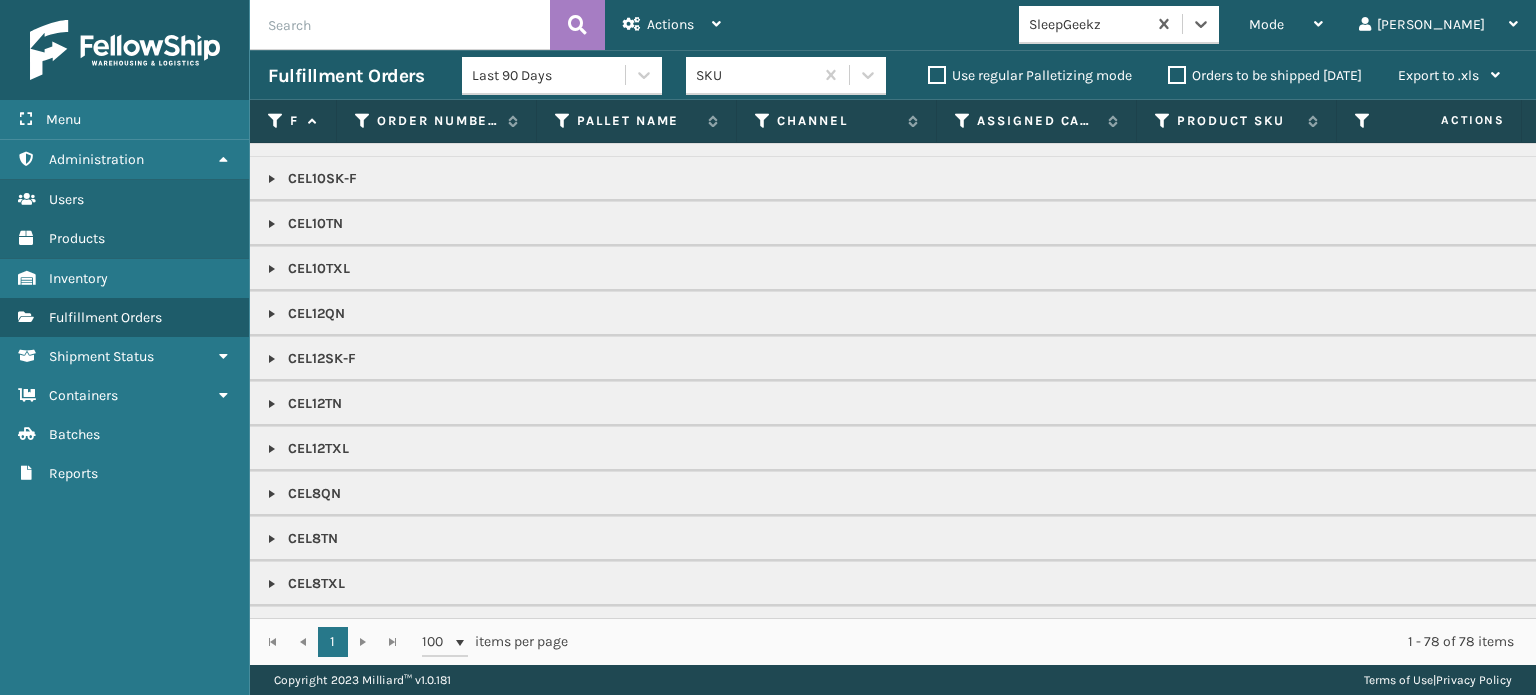 scroll, scrollTop: 0, scrollLeft: 0, axis: both 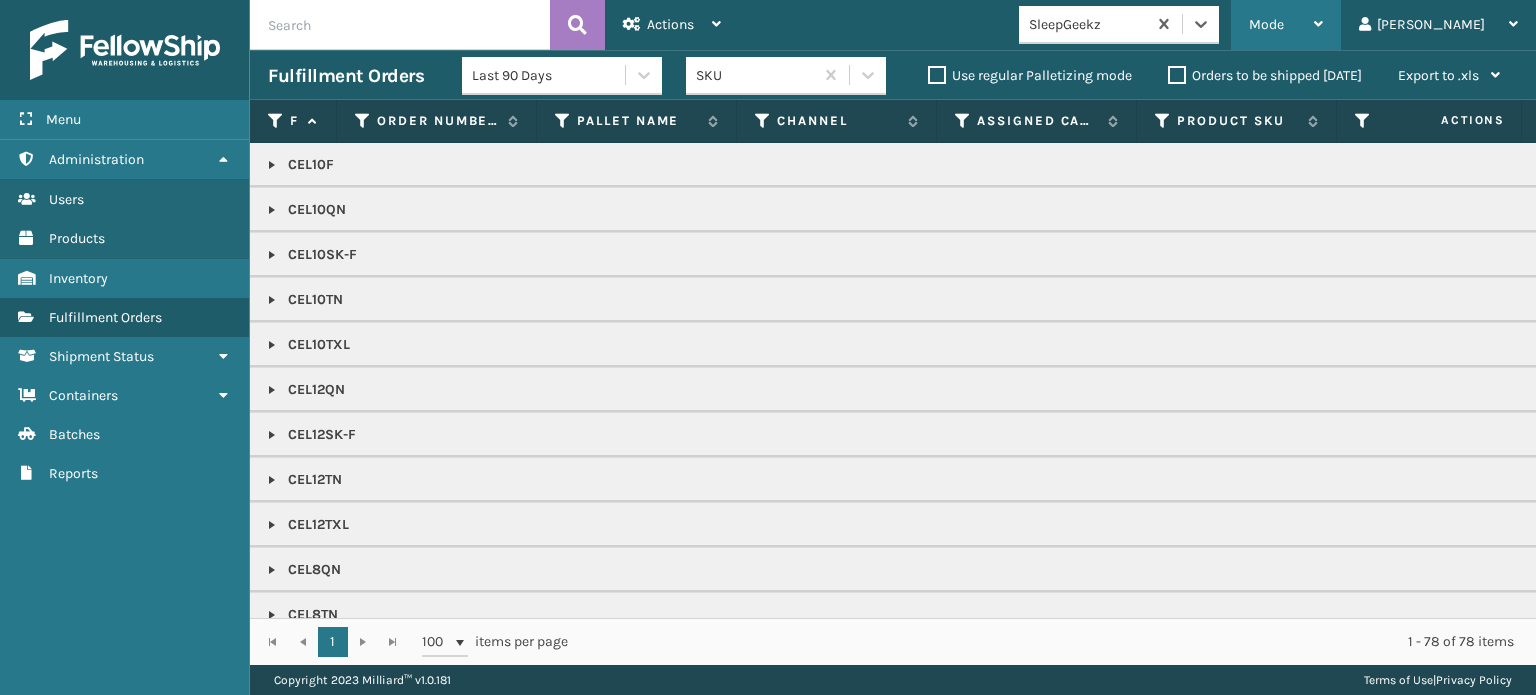 click on "Mode" at bounding box center (1286, 25) 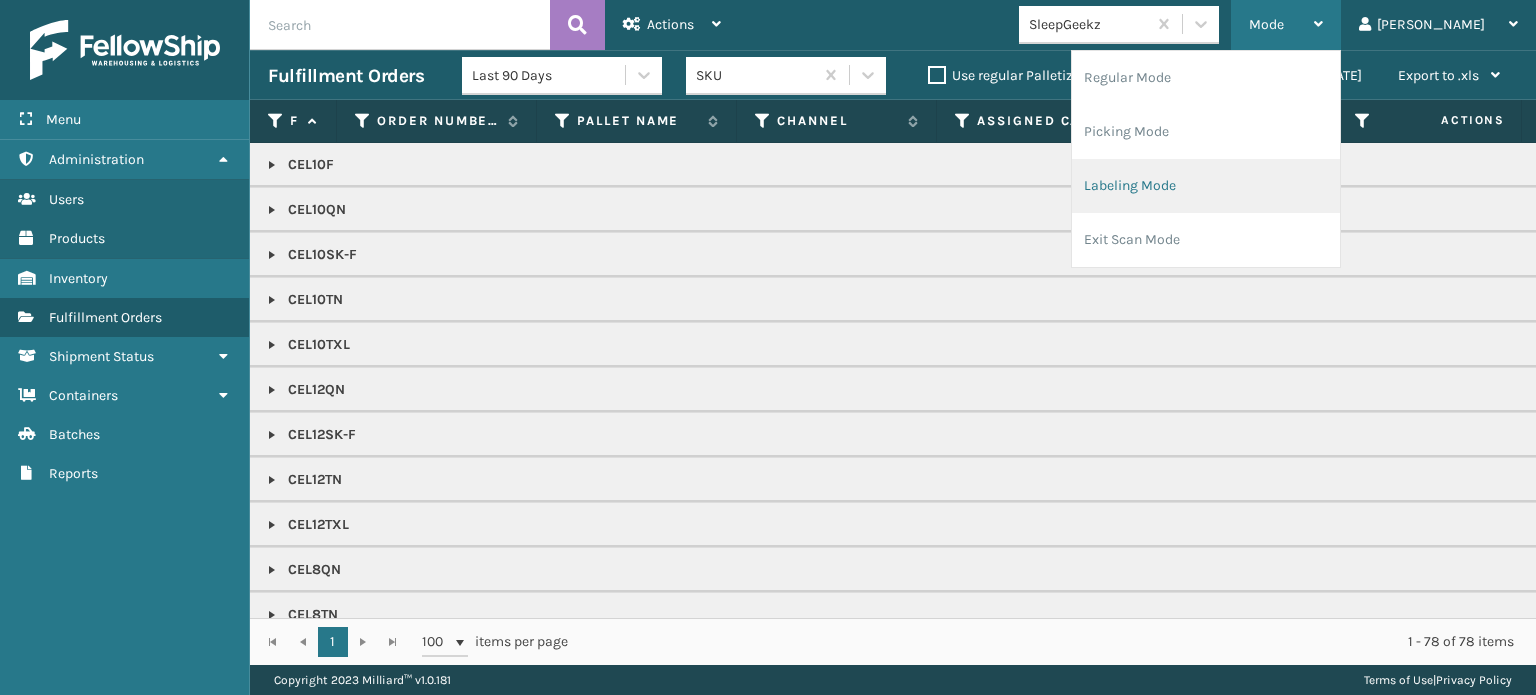 click on "Labeling Mode" at bounding box center (1206, 186) 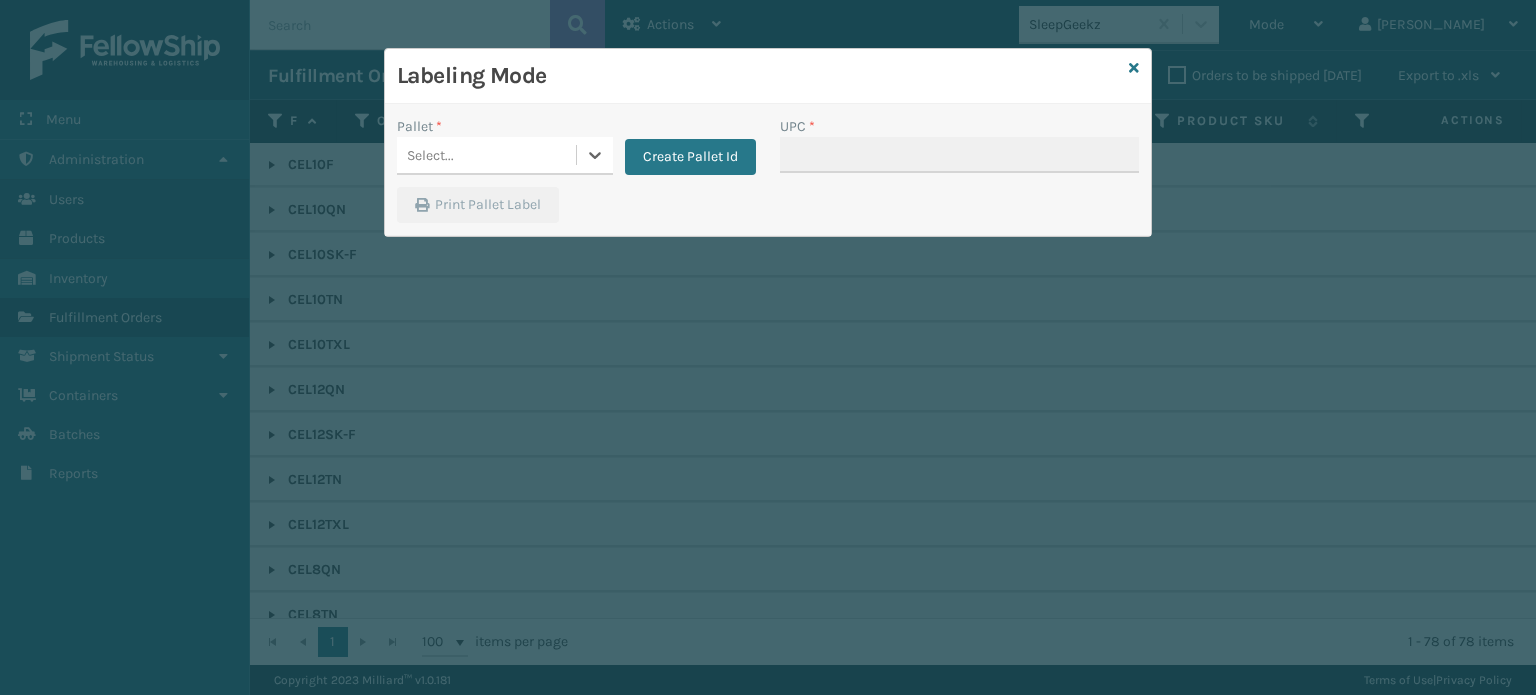 click on "Select..." at bounding box center [486, 155] 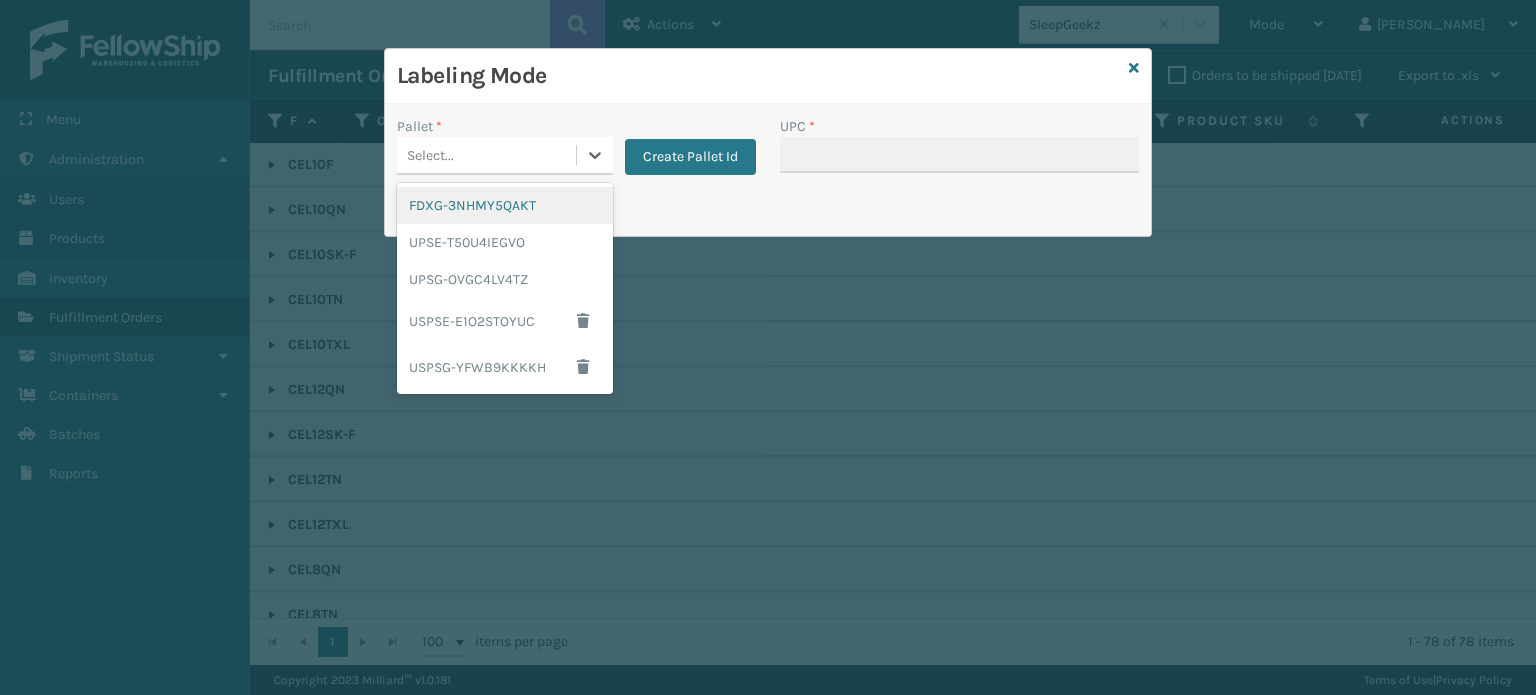 click on "FDXG-3NHMY5QAKT" at bounding box center (505, 205) 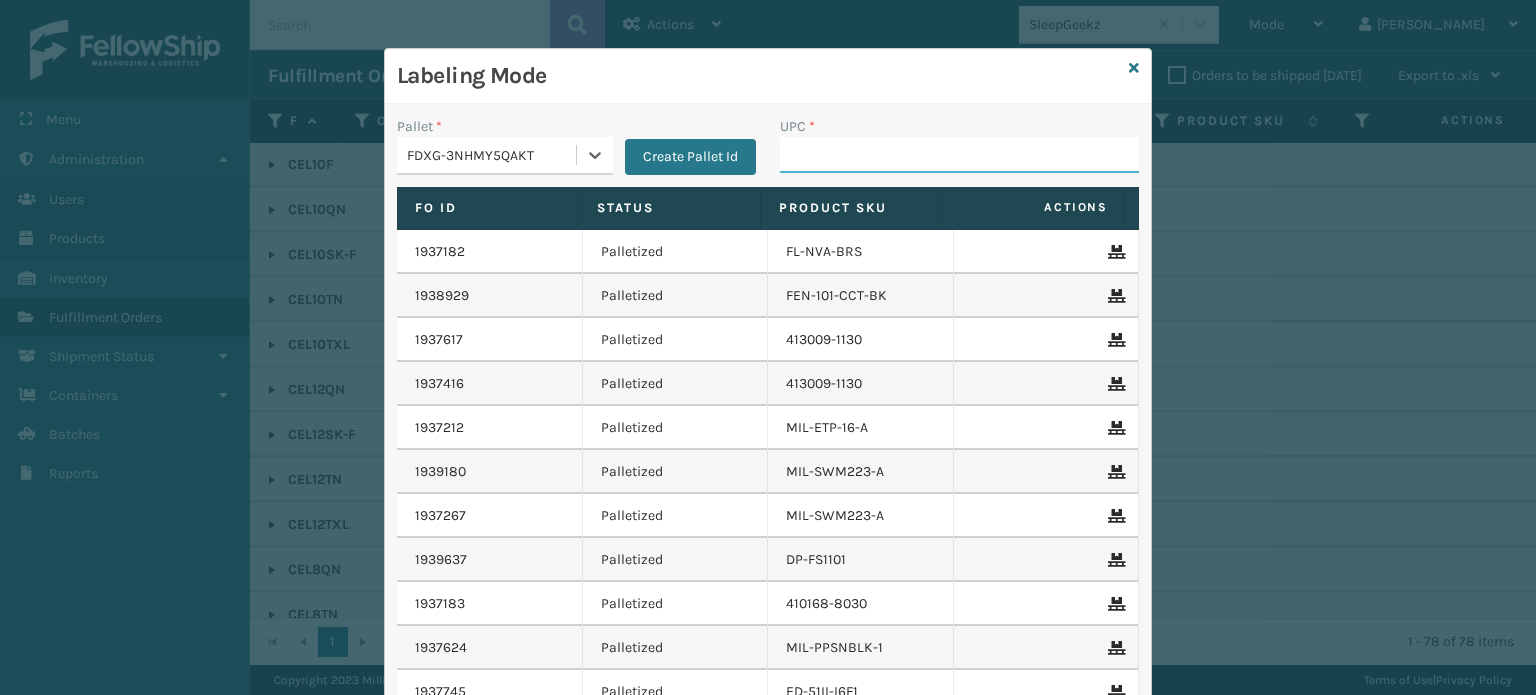 click on "UPC   *" at bounding box center (959, 155) 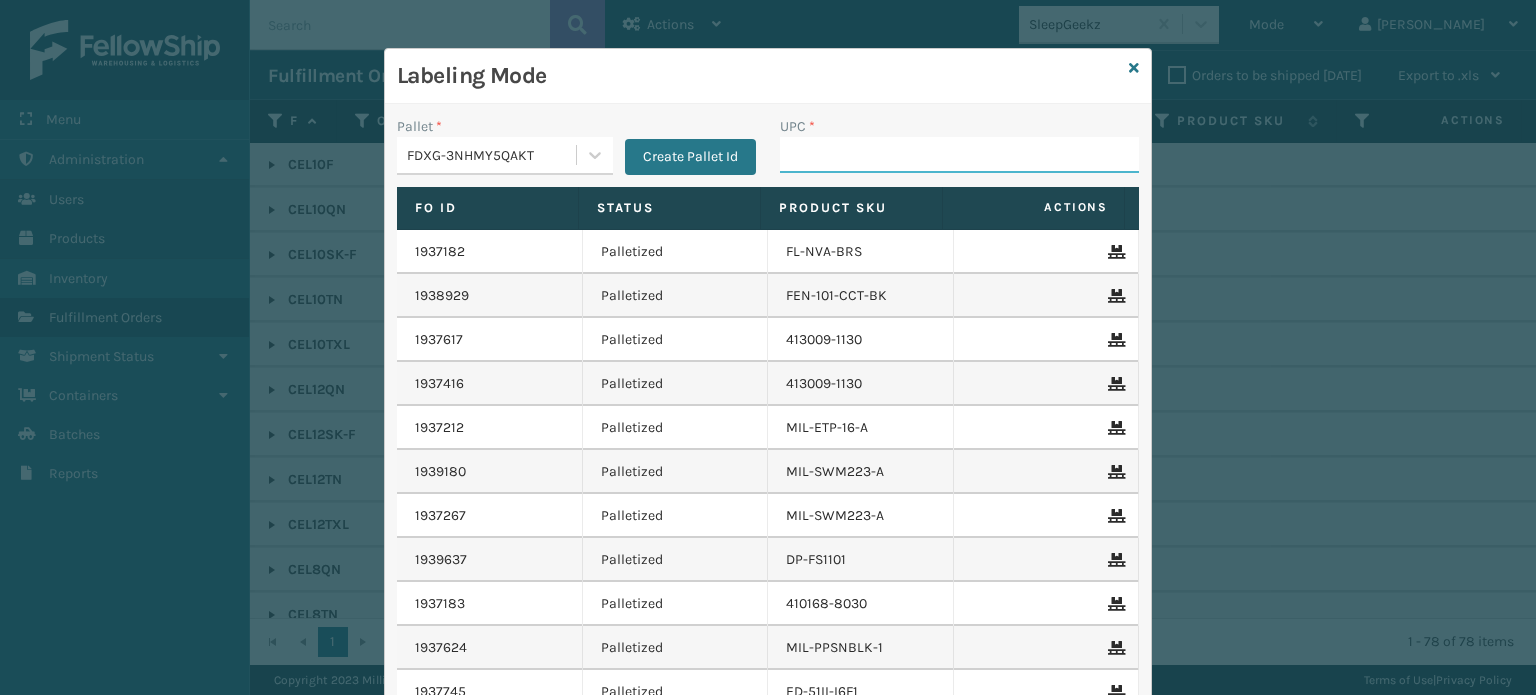 scroll, scrollTop: 0, scrollLeft: 0, axis: both 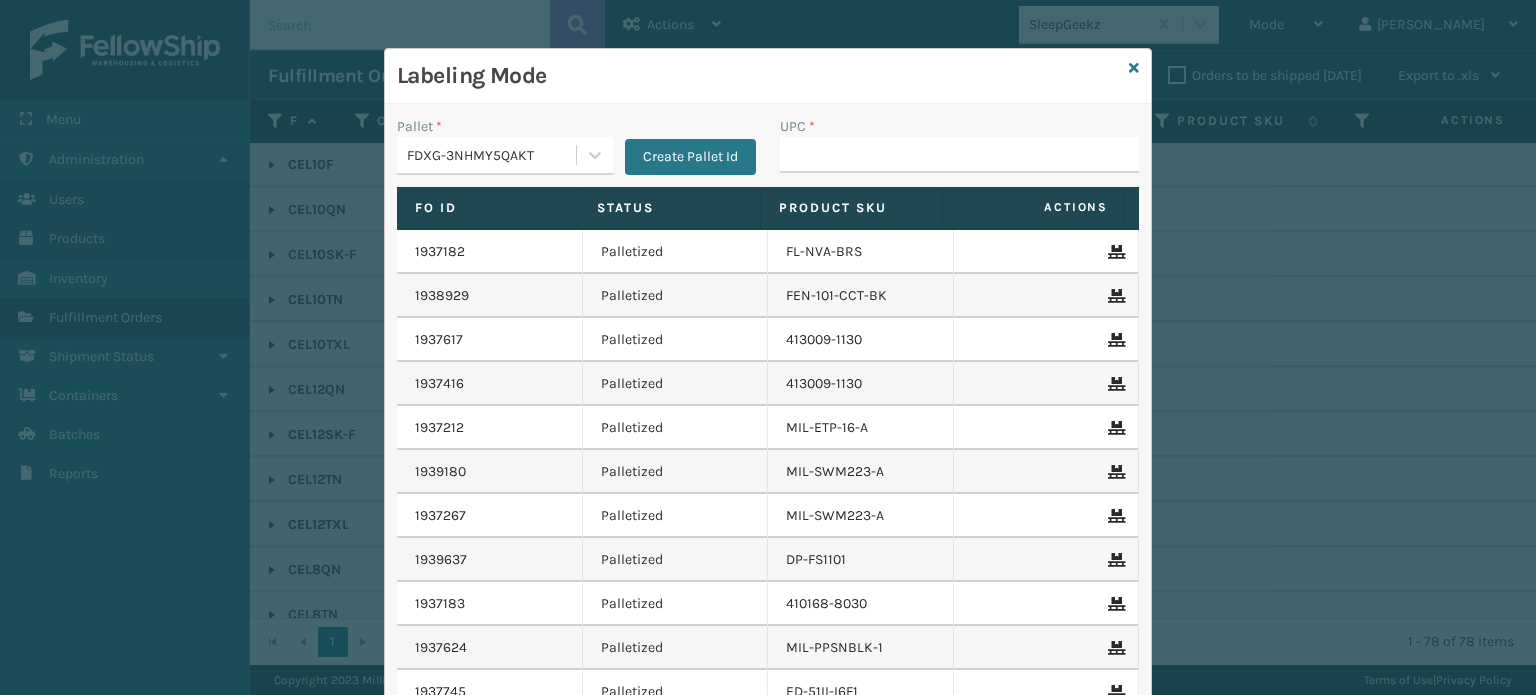 click on "Labeling Mode" at bounding box center [768, 76] 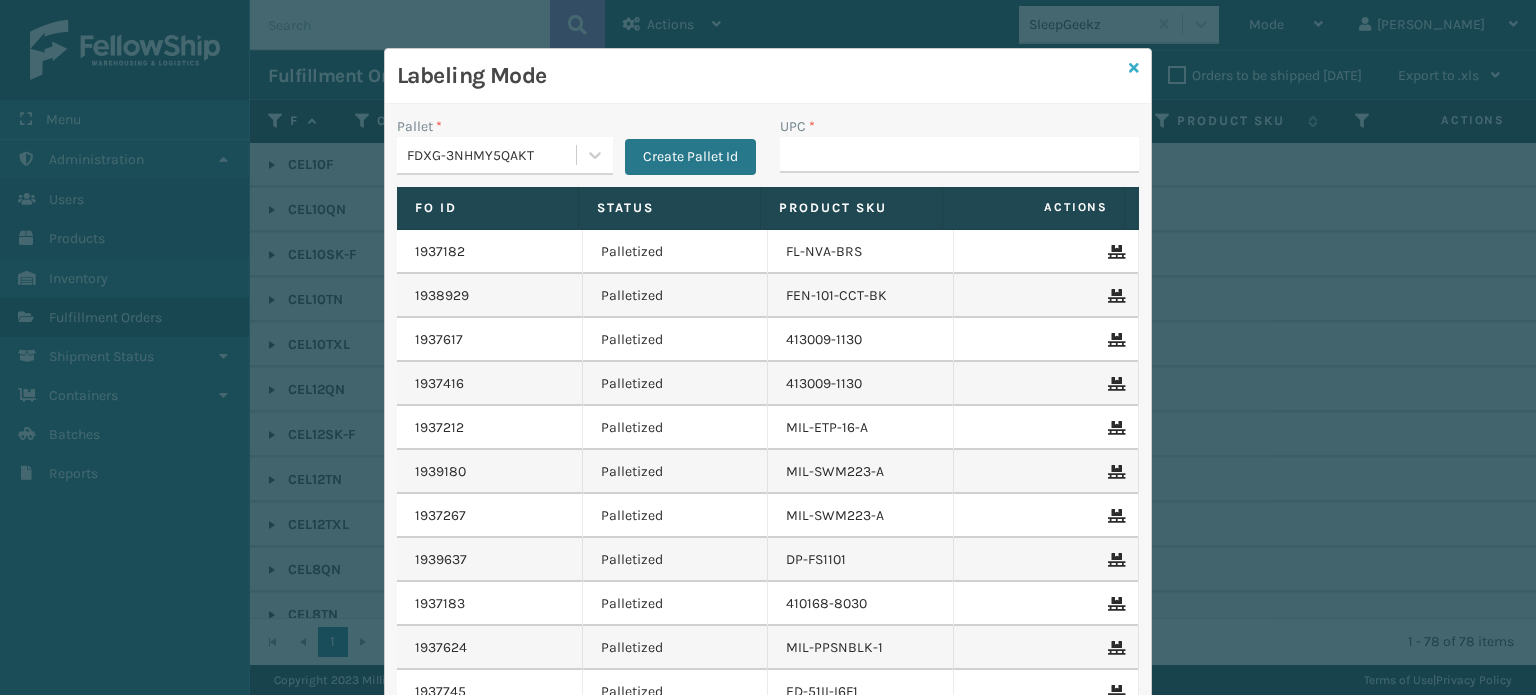 click at bounding box center (1134, 68) 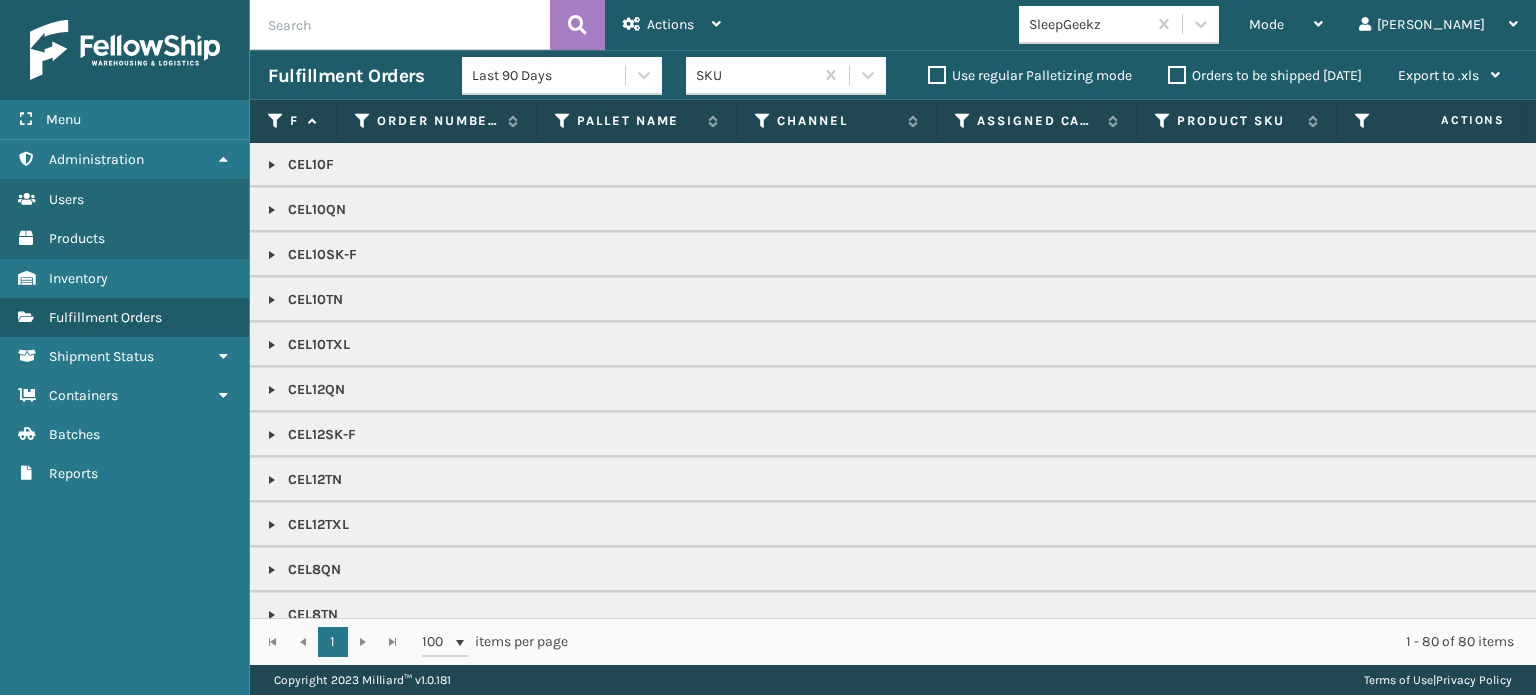 click at bounding box center (272, 210) 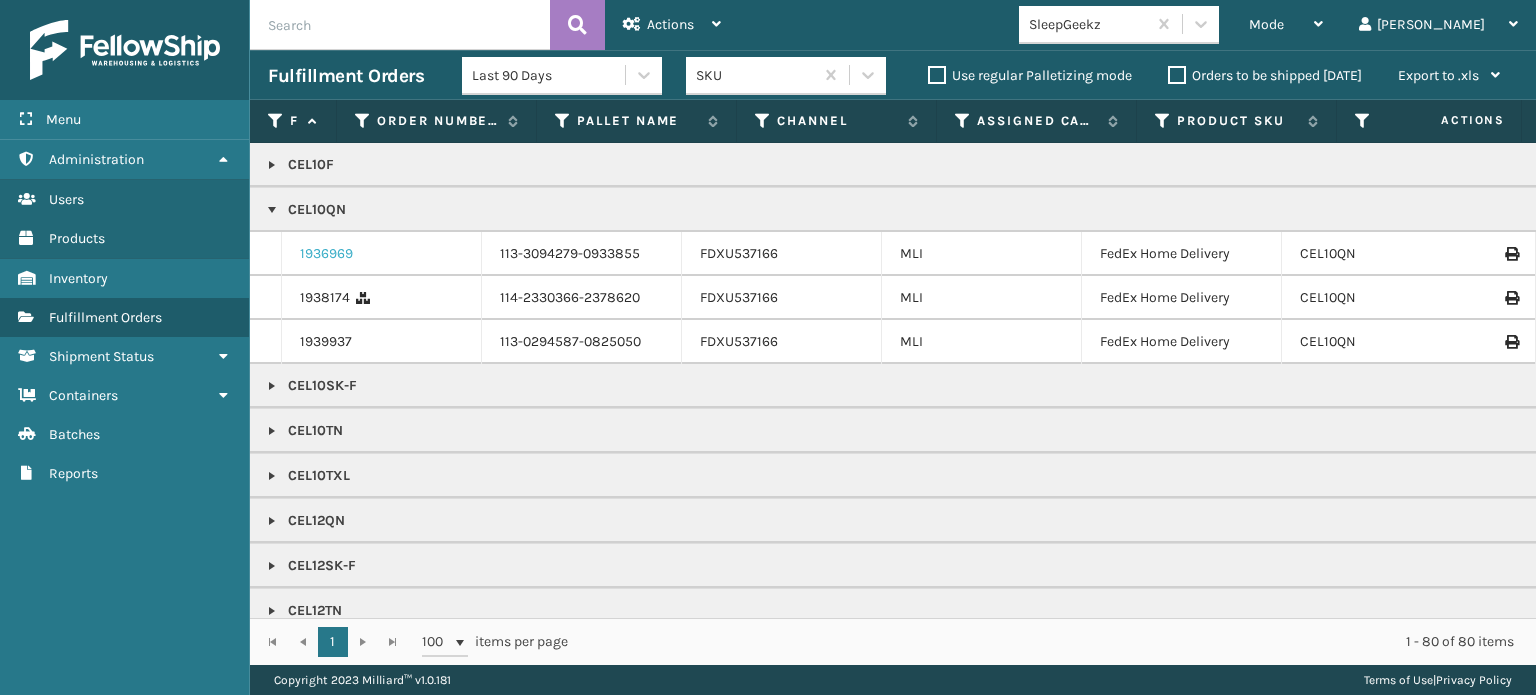 click on "1936969" at bounding box center [326, 254] 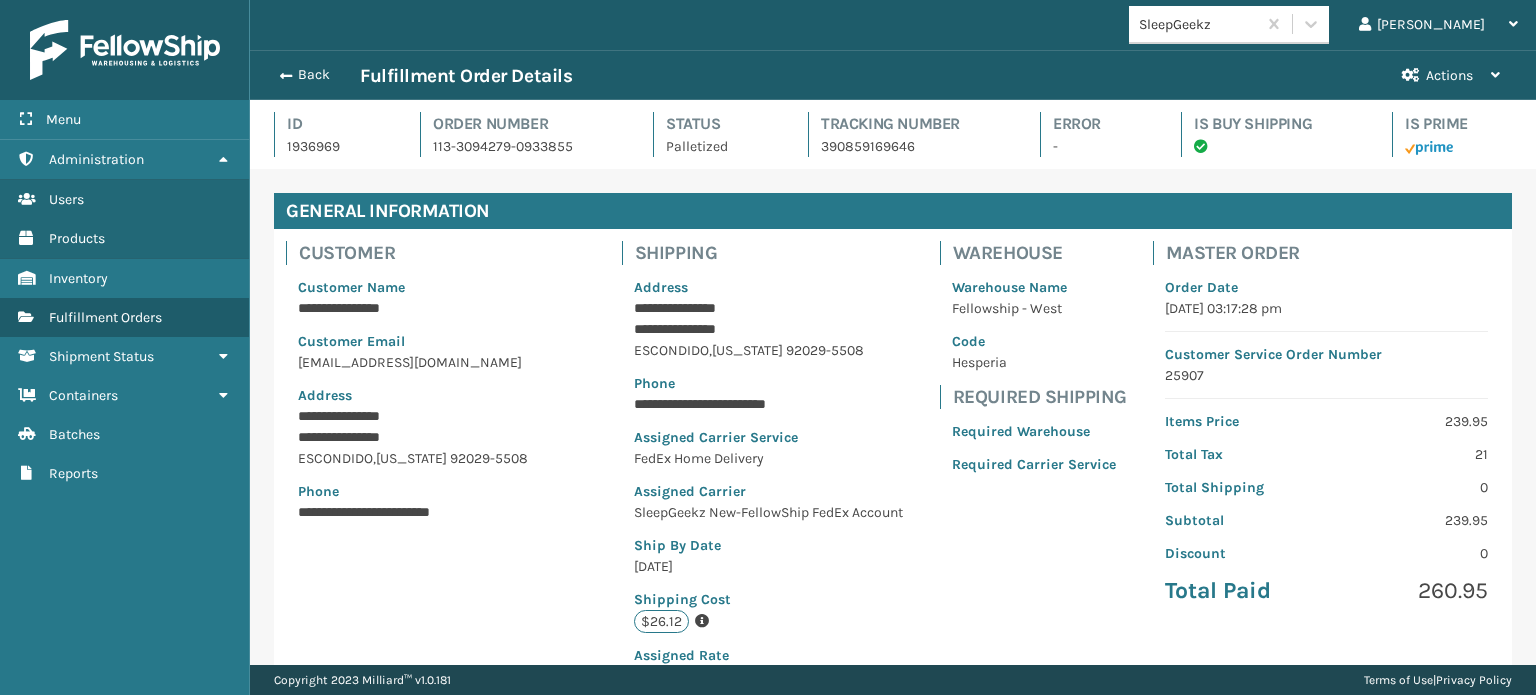 scroll, scrollTop: 99951, scrollLeft: 98713, axis: both 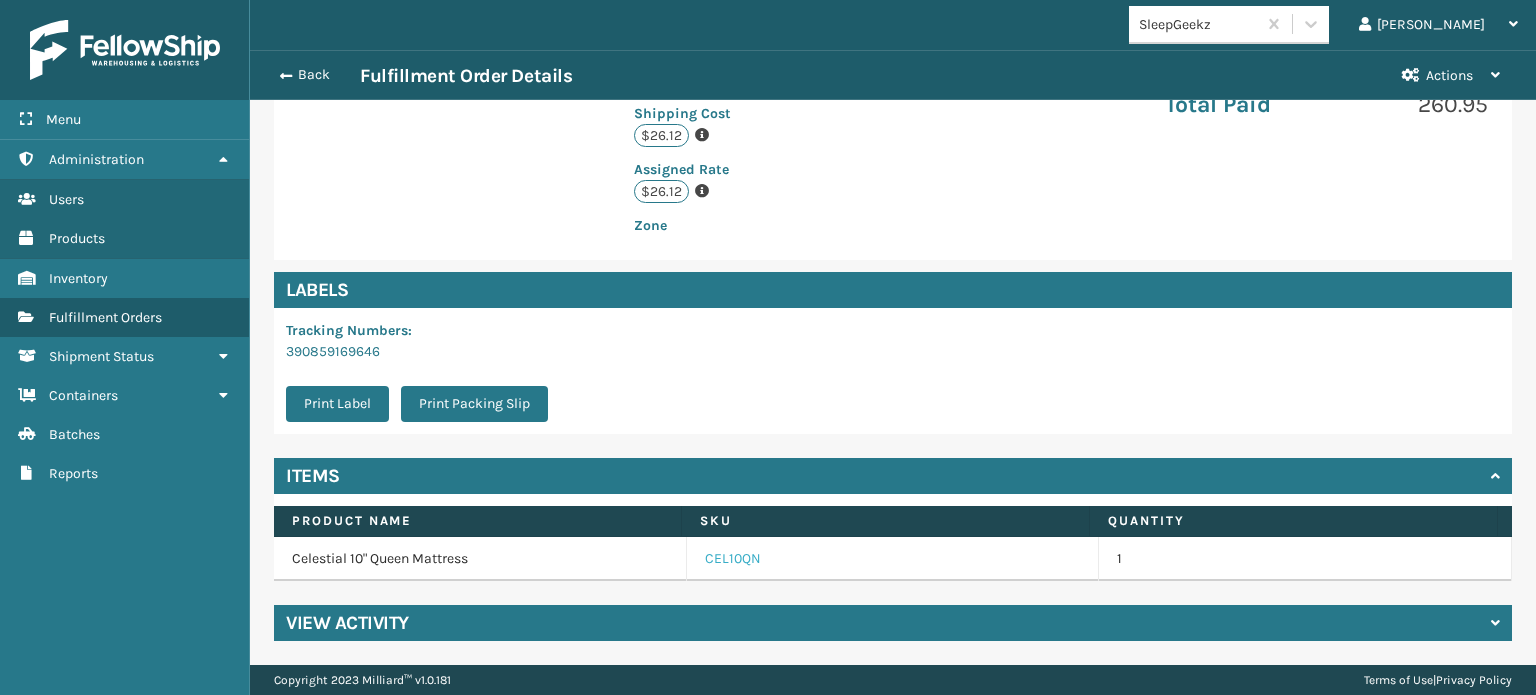 click on "CEL10QN" at bounding box center [733, 559] 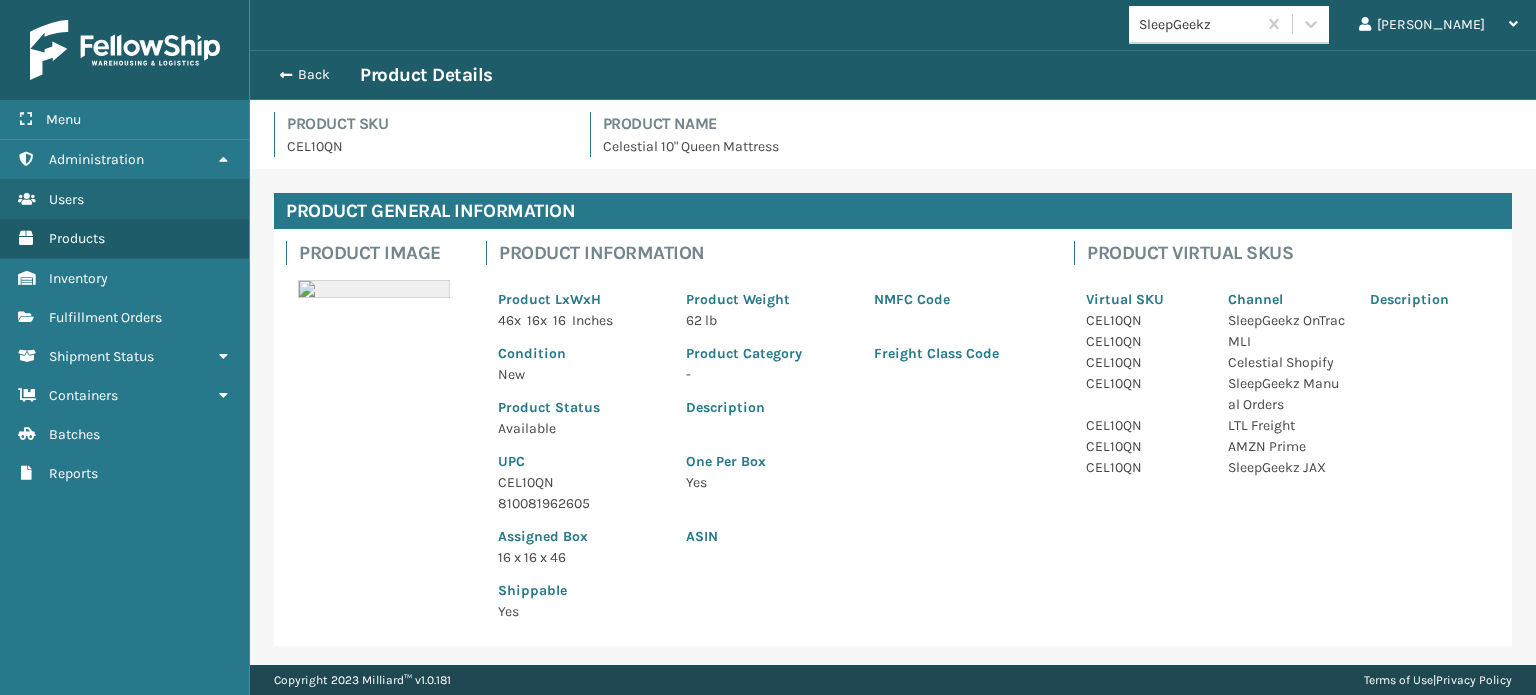 click on "810081962605" at bounding box center [580, 503] 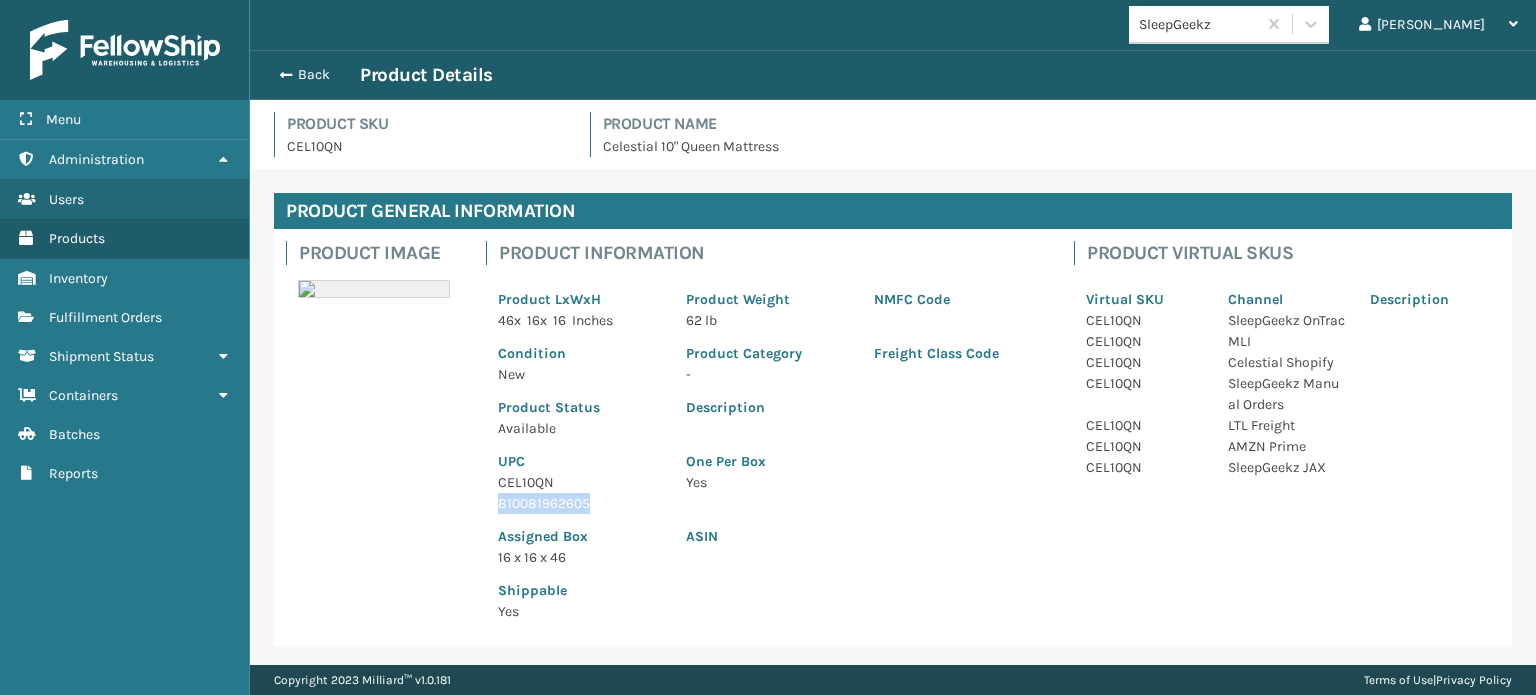 click on "810081962605" at bounding box center (580, 503) 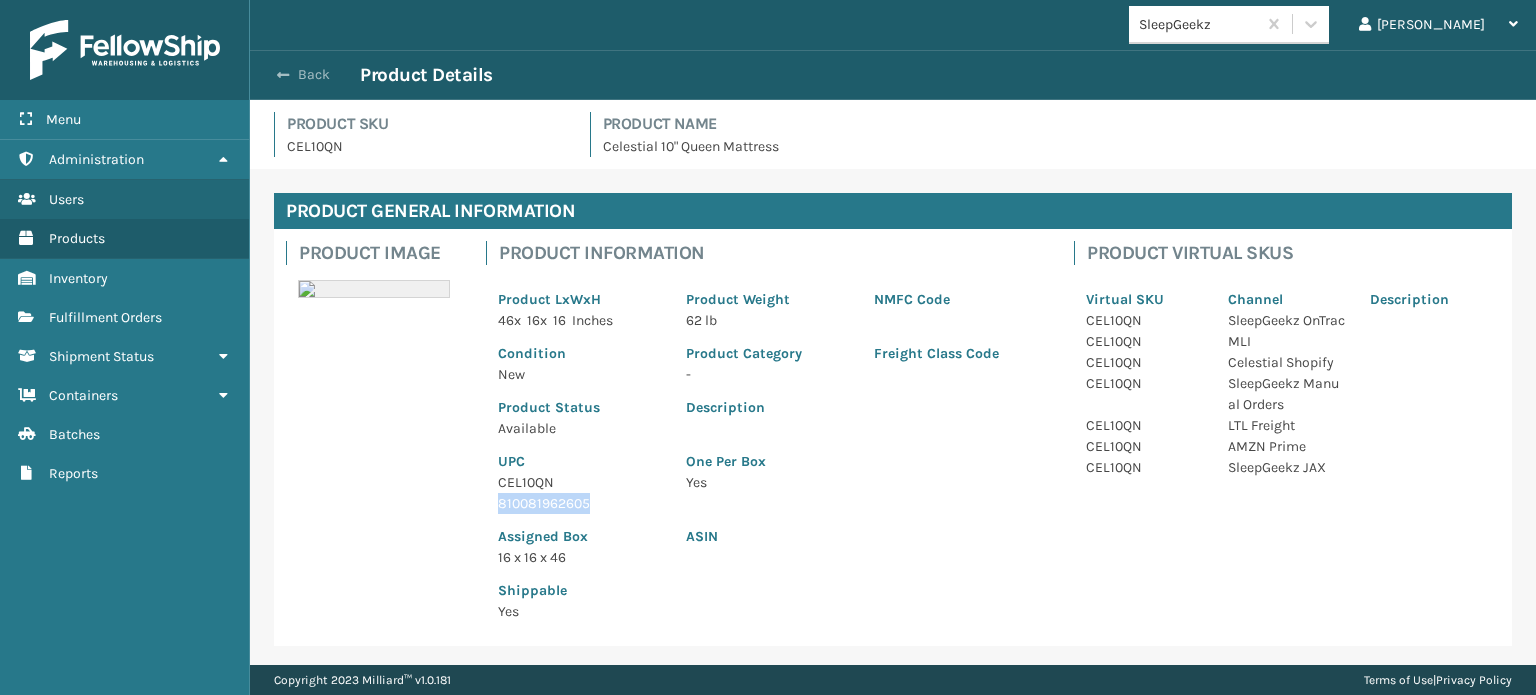click on "Back" at bounding box center [314, 75] 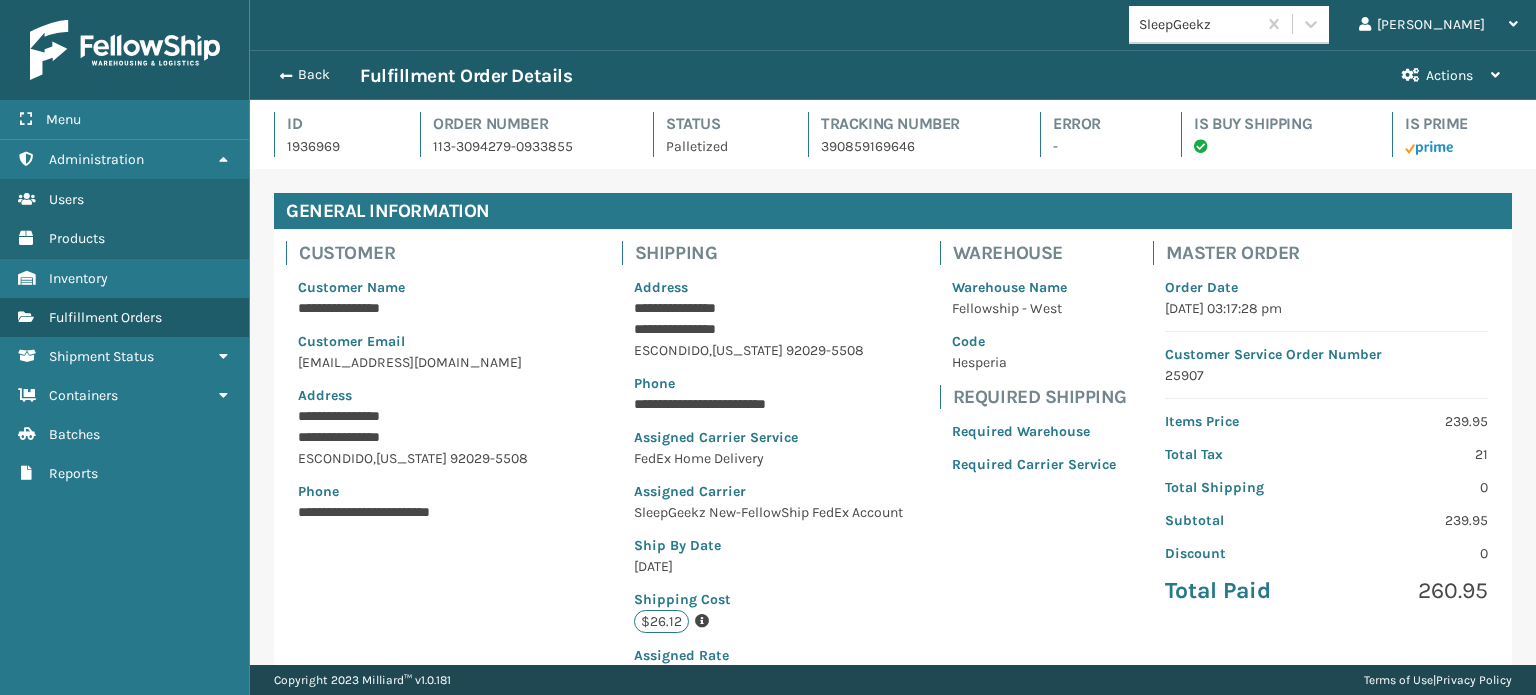scroll, scrollTop: 99951, scrollLeft: 98713, axis: both 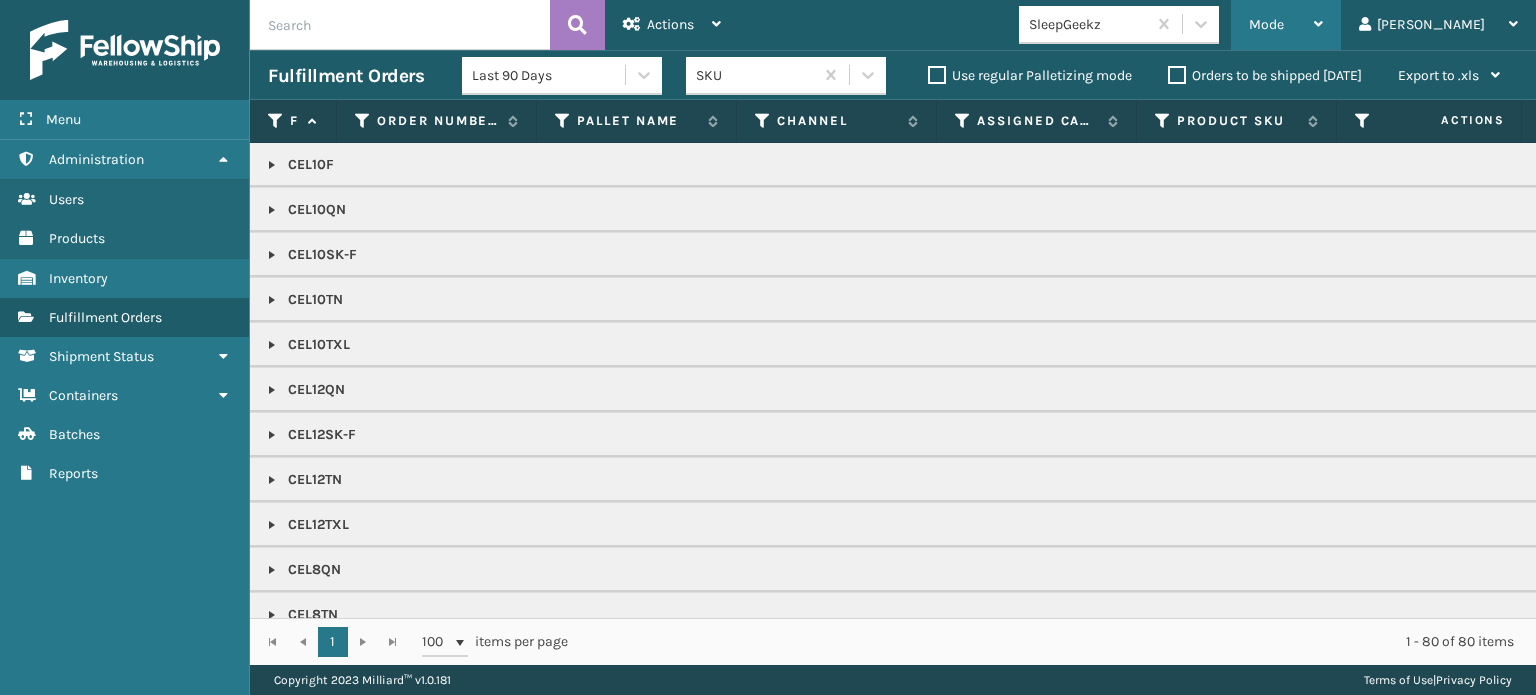 click on "Mode Regular Mode Picking Mode Labeling Mode Exit Scan Mode" at bounding box center (1286, 25) 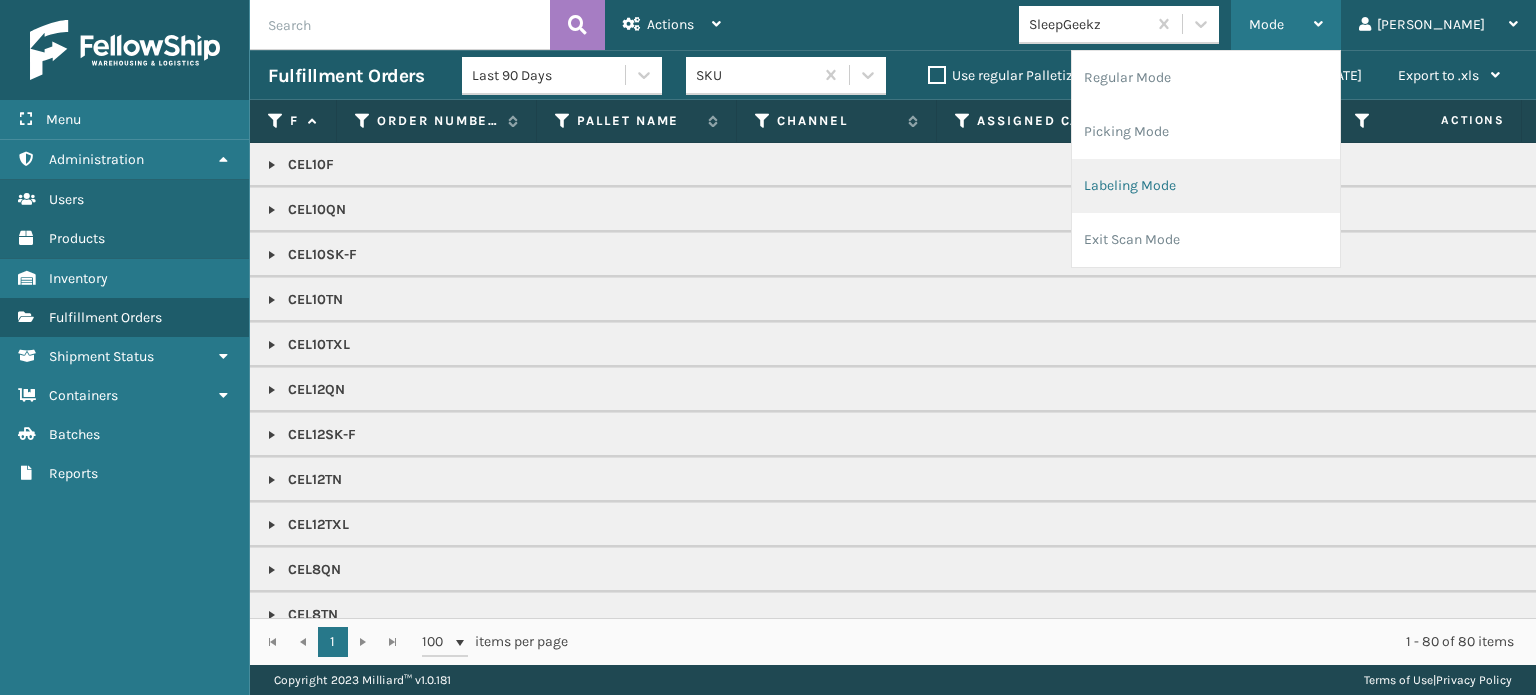 click on "Labeling Mode" at bounding box center [1206, 186] 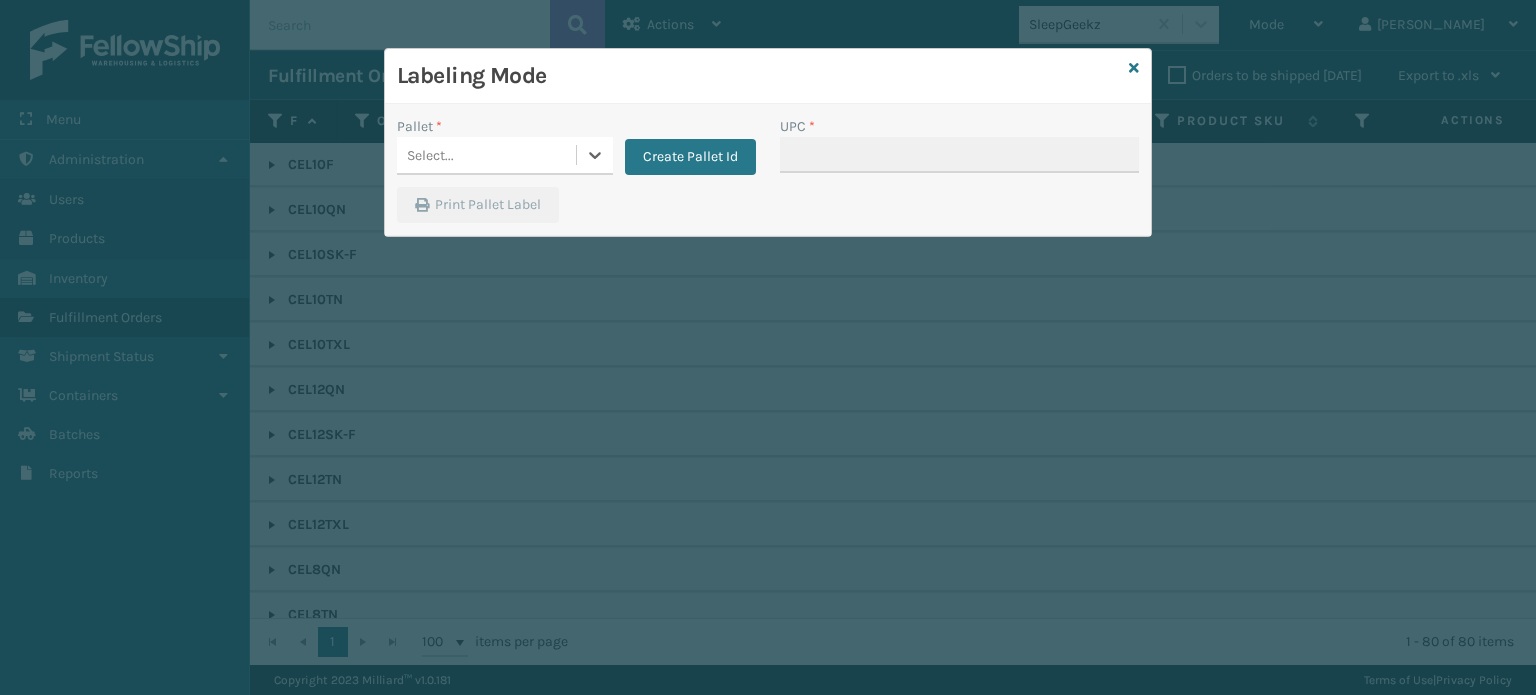 click on "Select..." at bounding box center (486, 155) 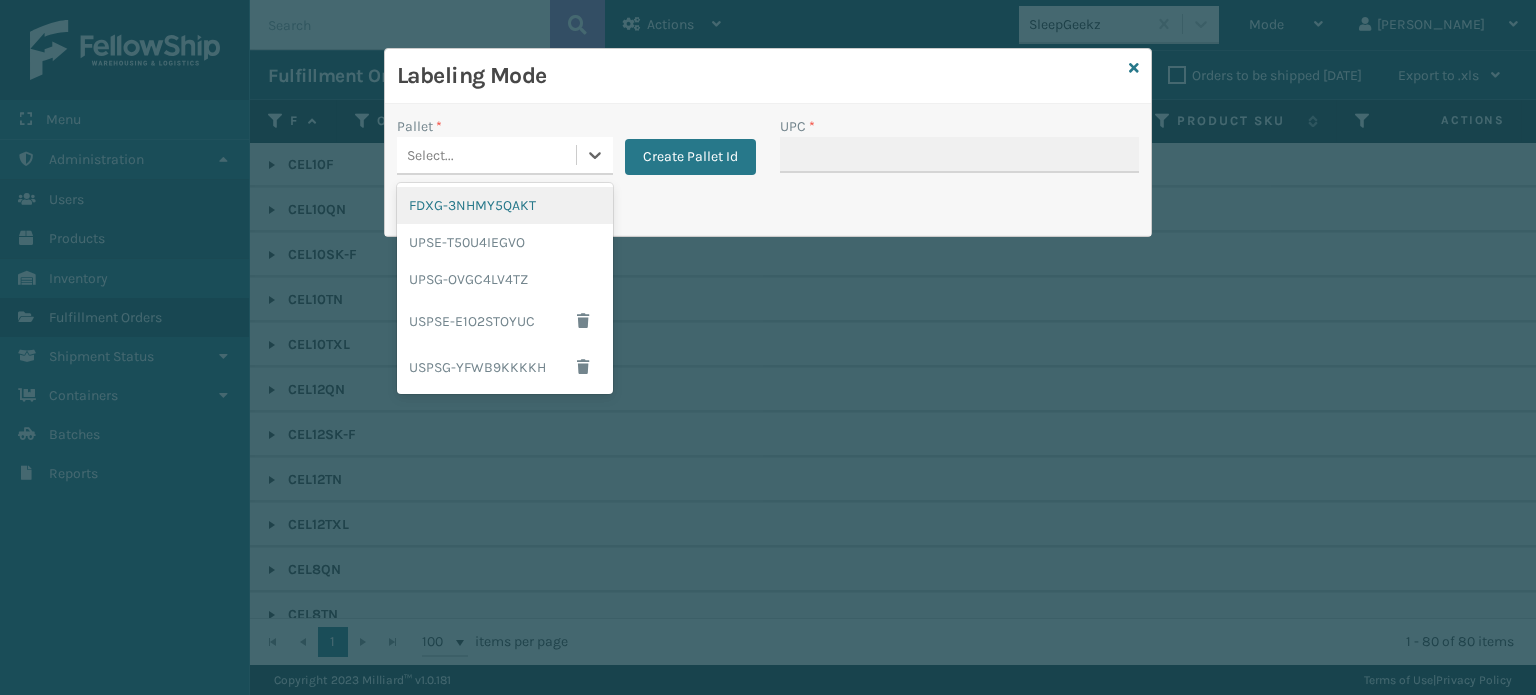 click on "FDXG-3NHMY5QAKT" at bounding box center [505, 205] 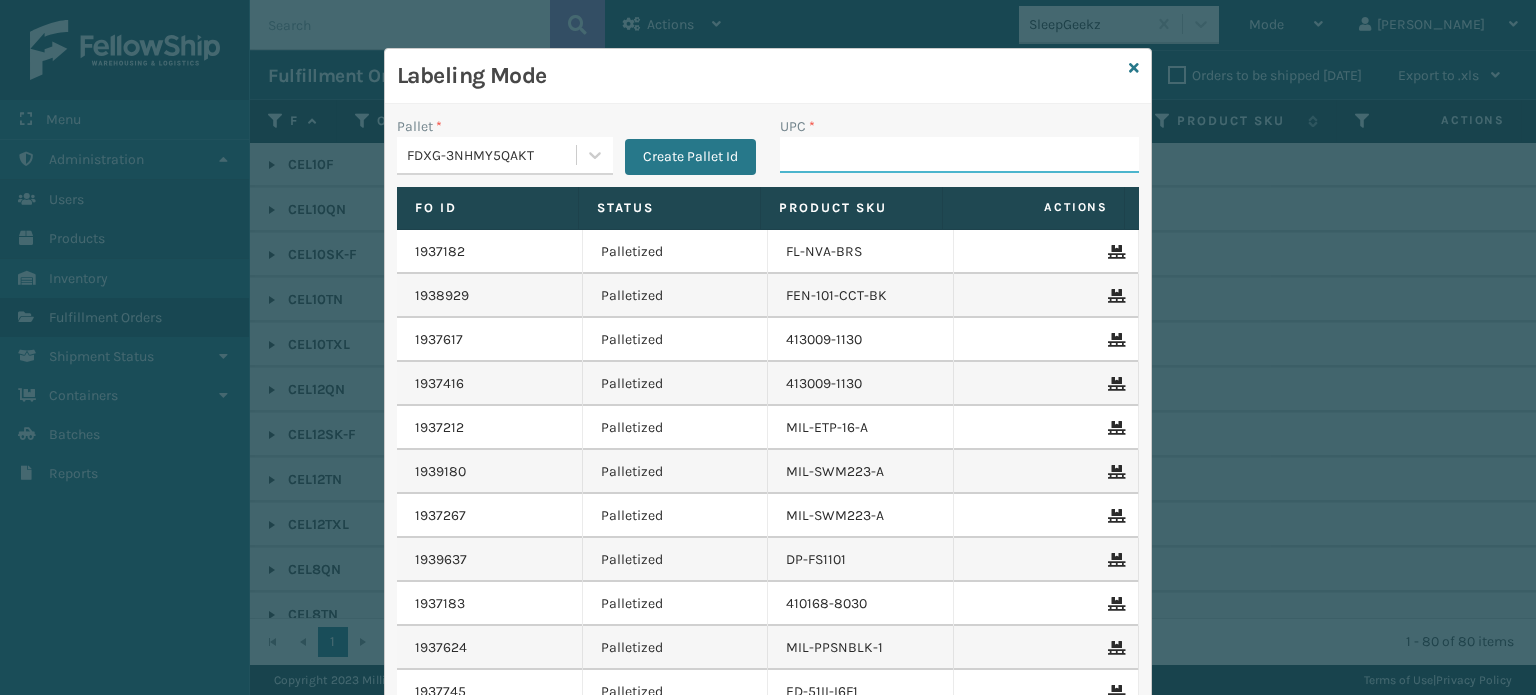 click on "UPC   *" at bounding box center [959, 155] 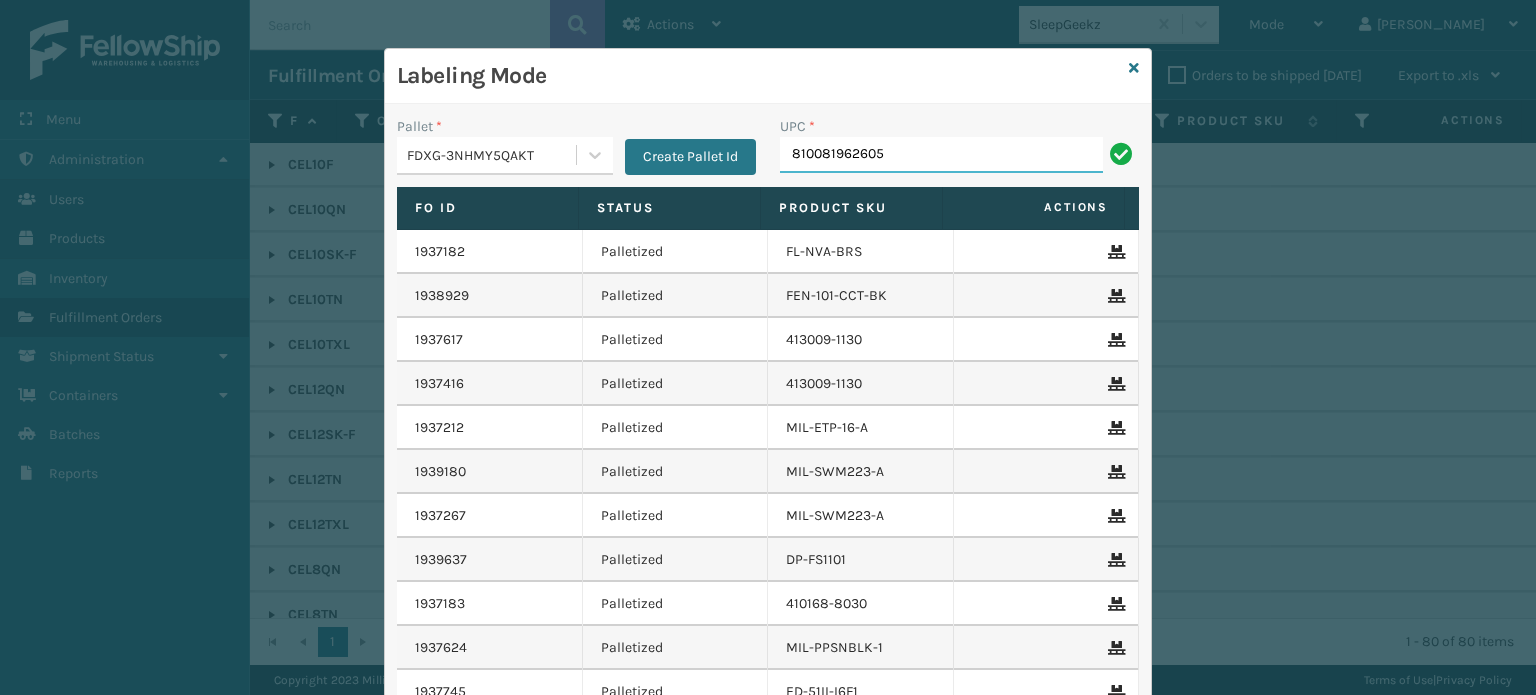 type on "810081962605" 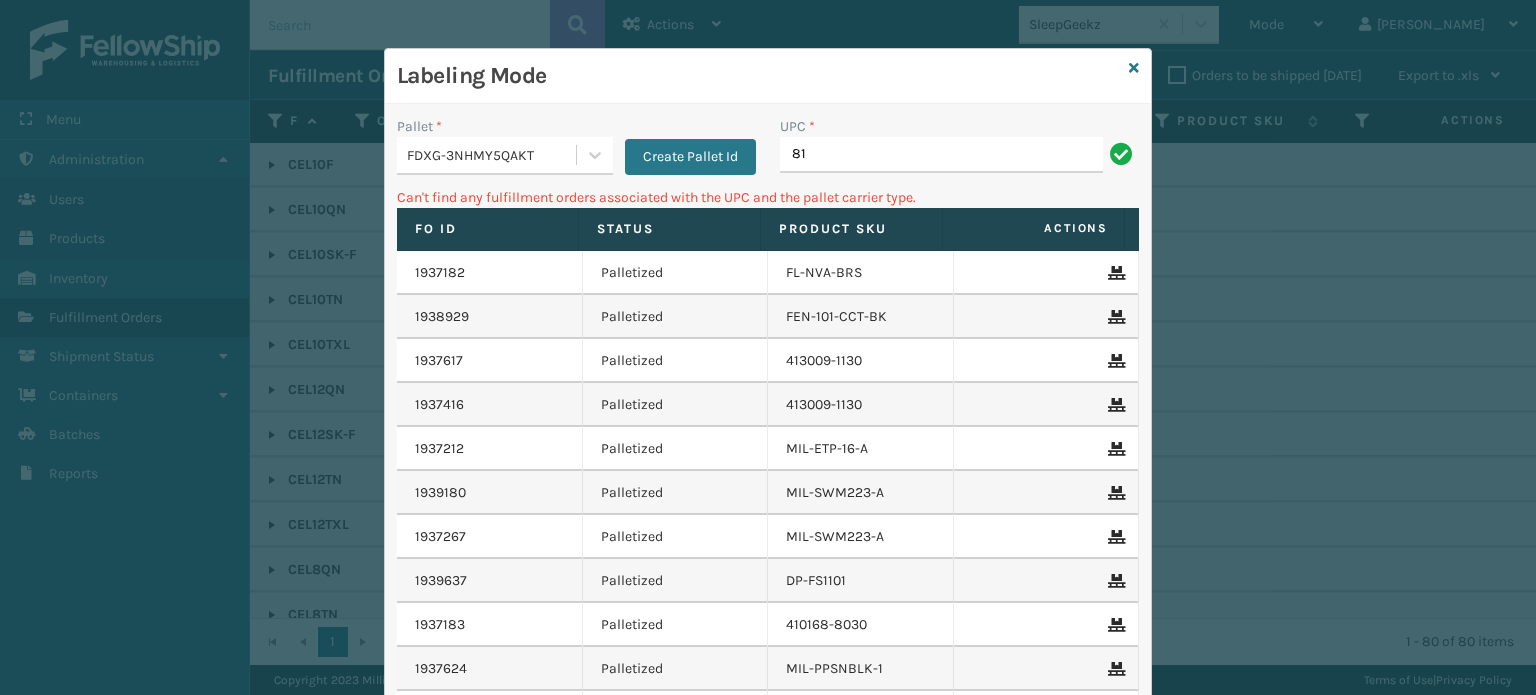 type on "8" 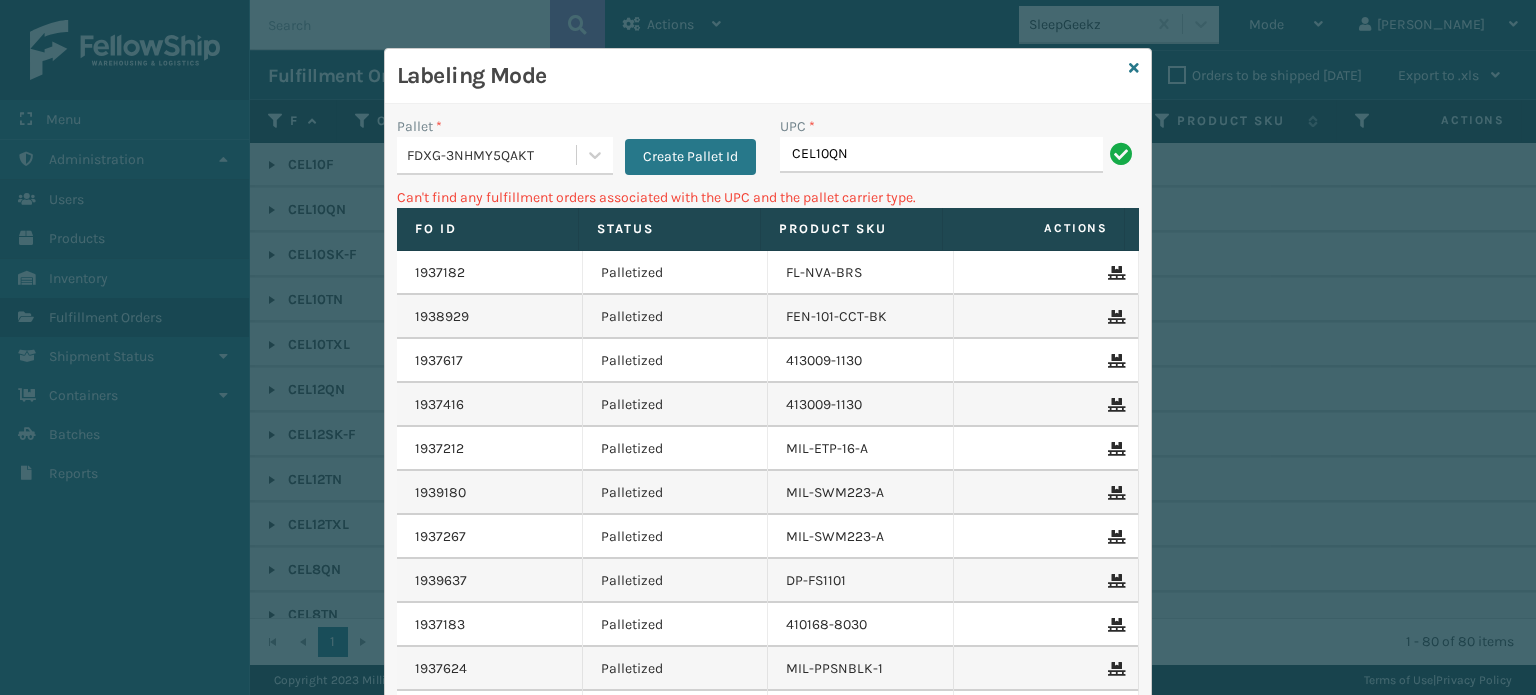 type on "CEL10QN" 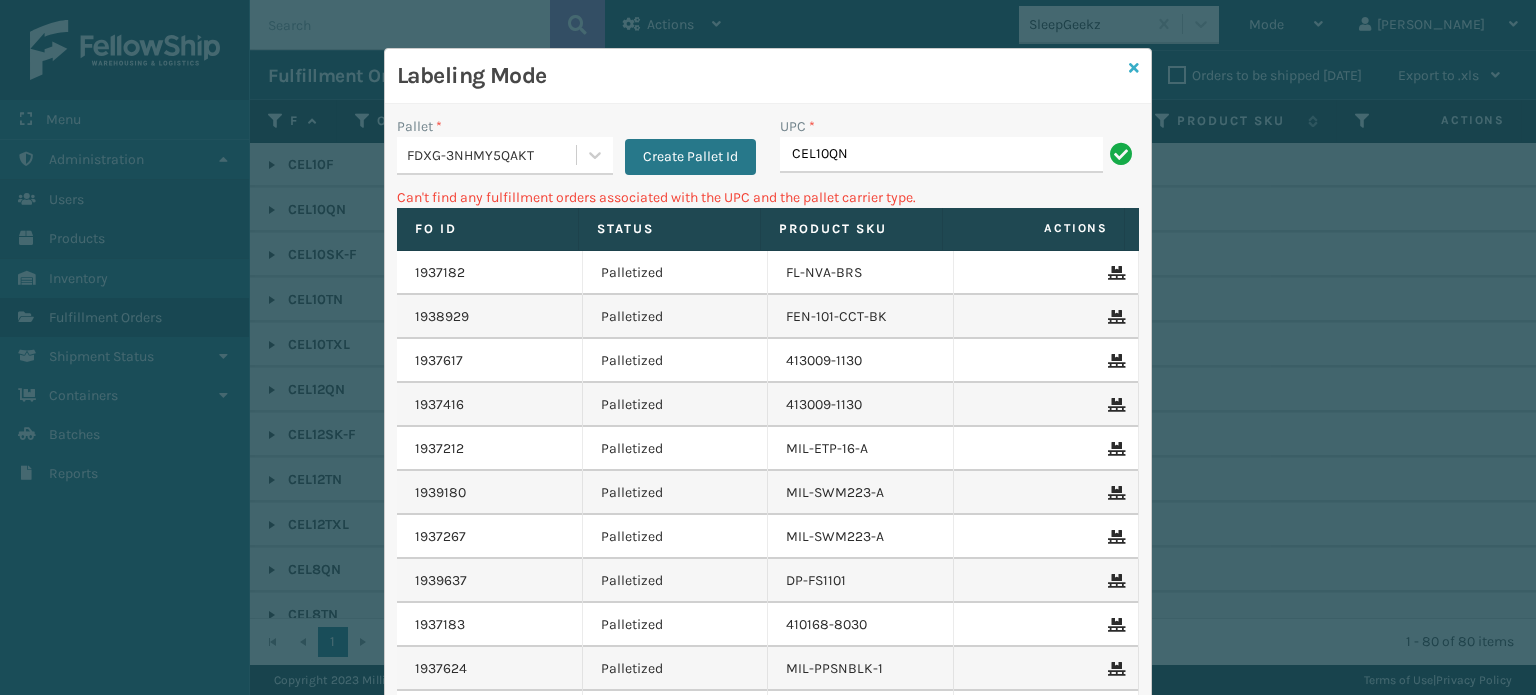 click at bounding box center [1134, 68] 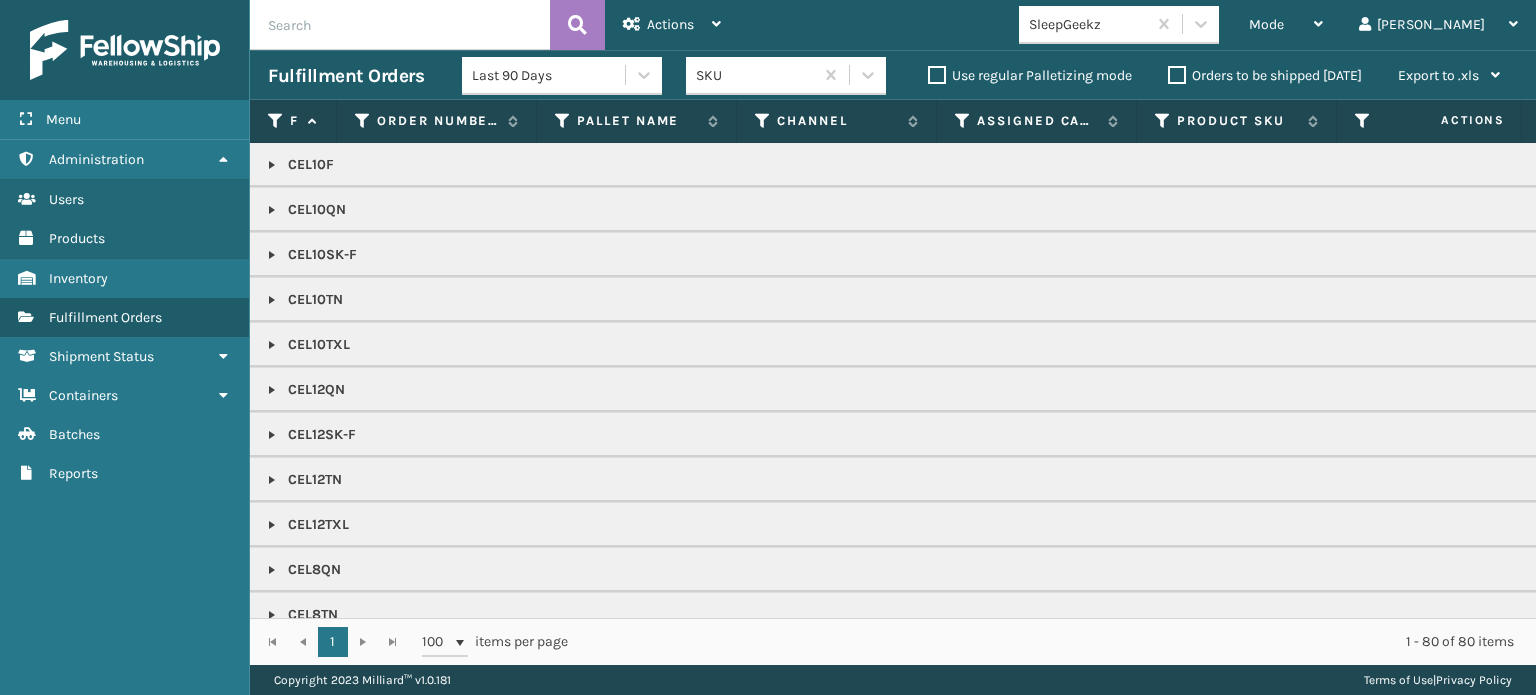 click at bounding box center [272, 210] 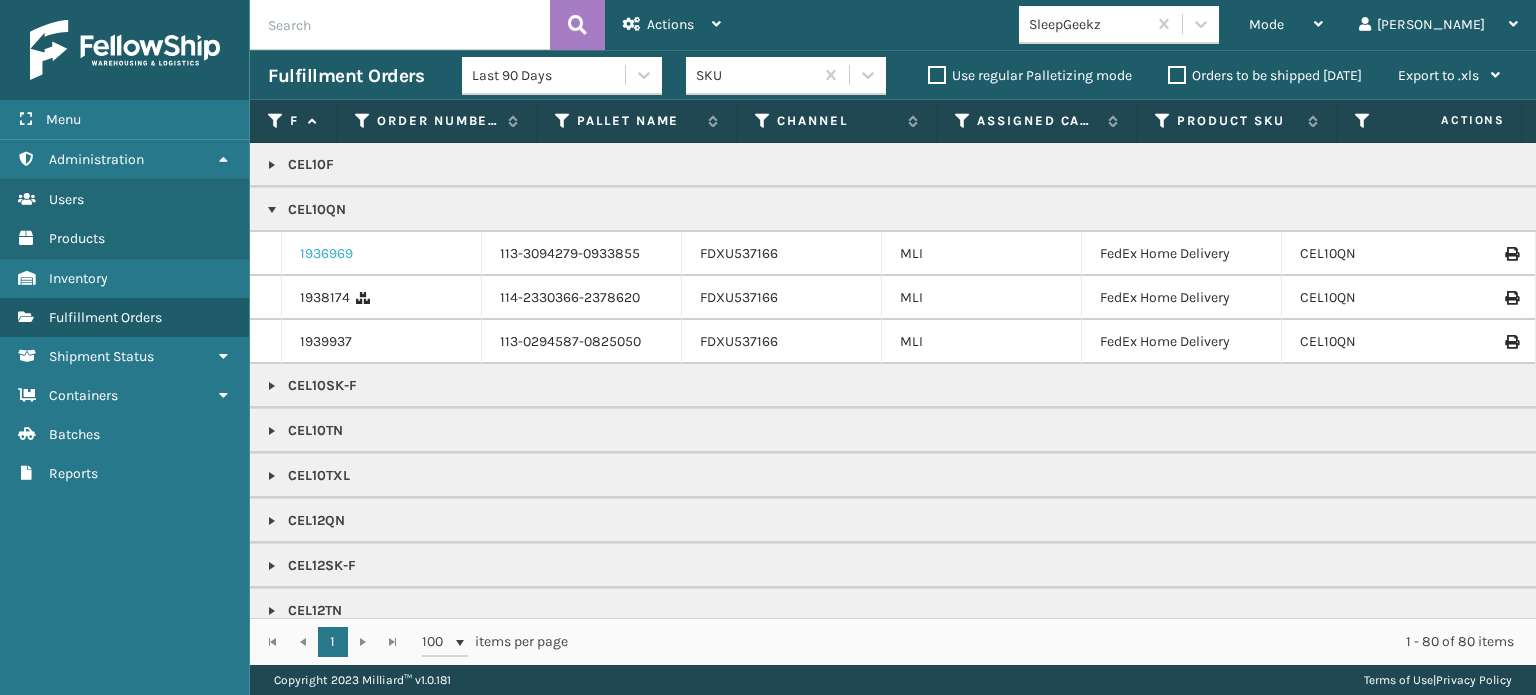click on "1936969" at bounding box center (326, 254) 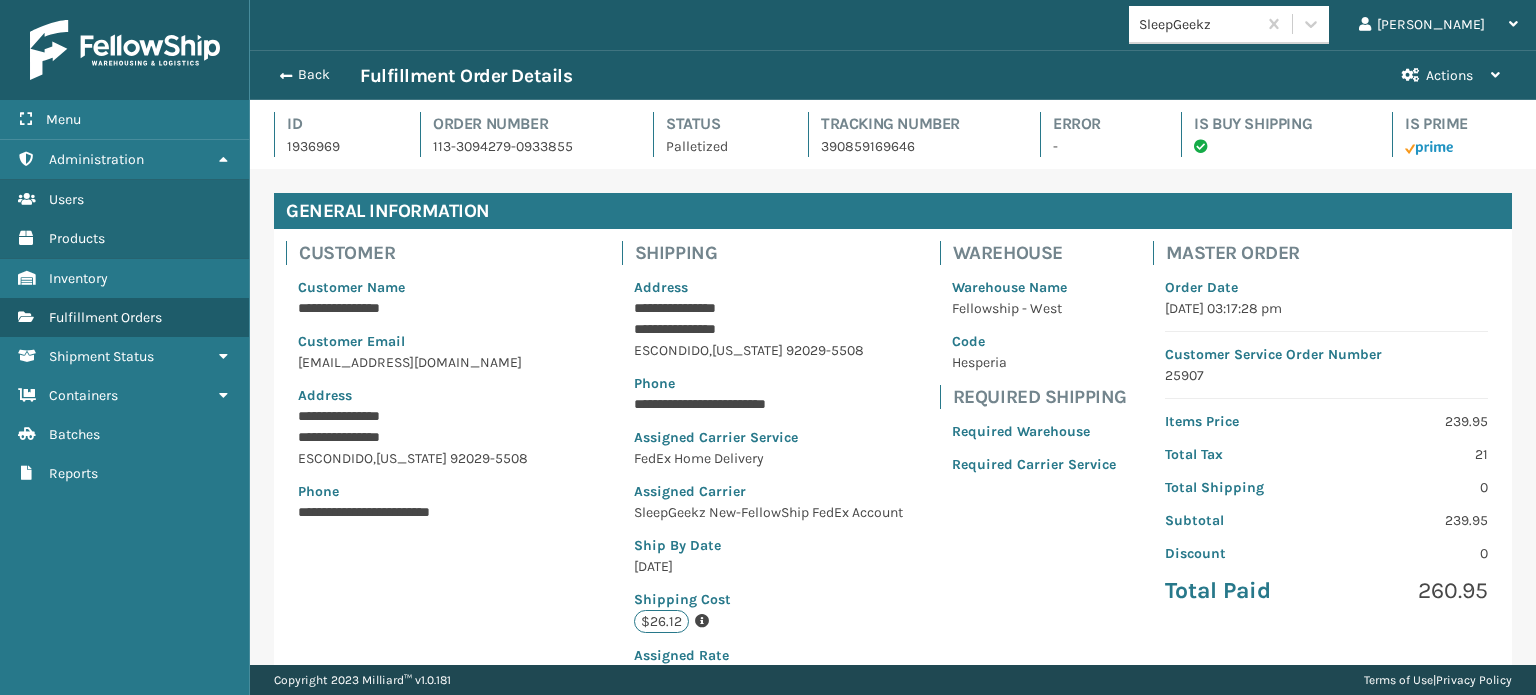 scroll, scrollTop: 99951, scrollLeft: 98713, axis: both 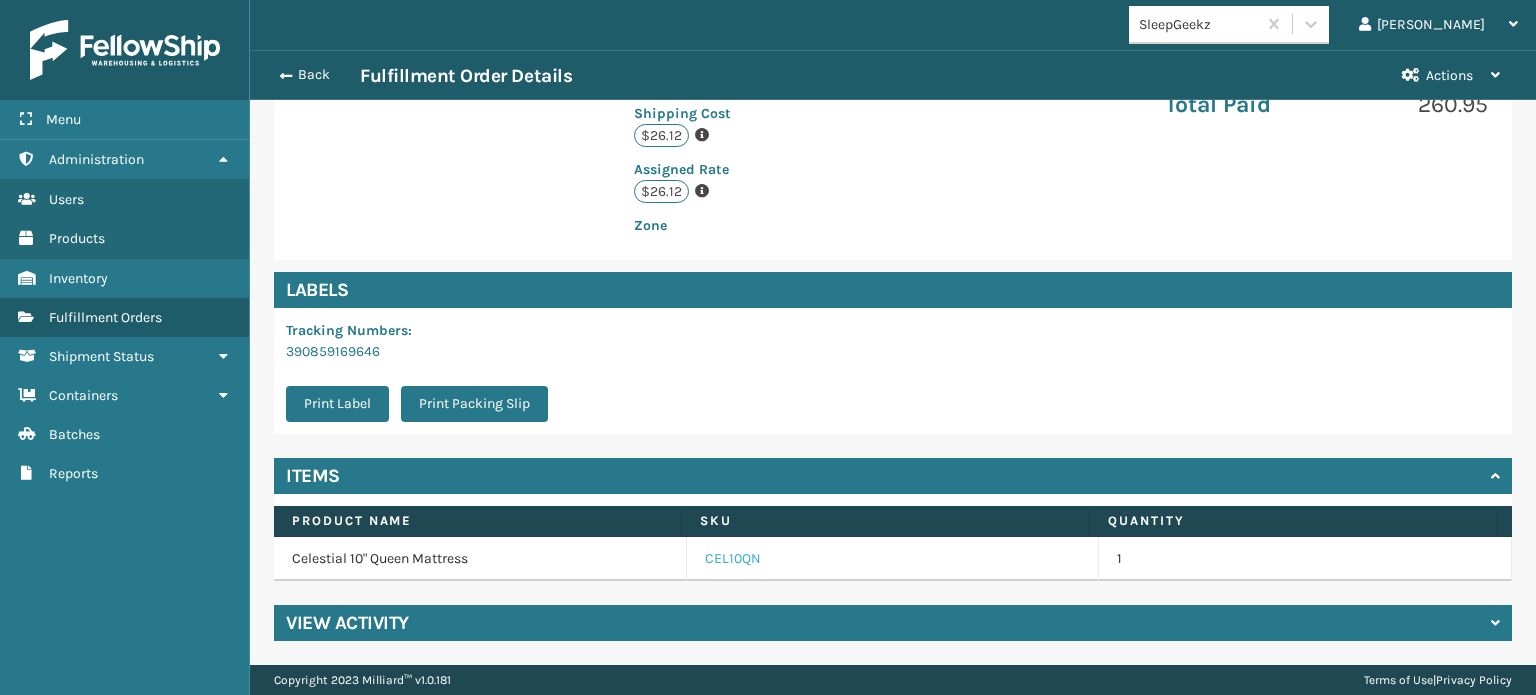 click on "CEL10QN" at bounding box center [733, 559] 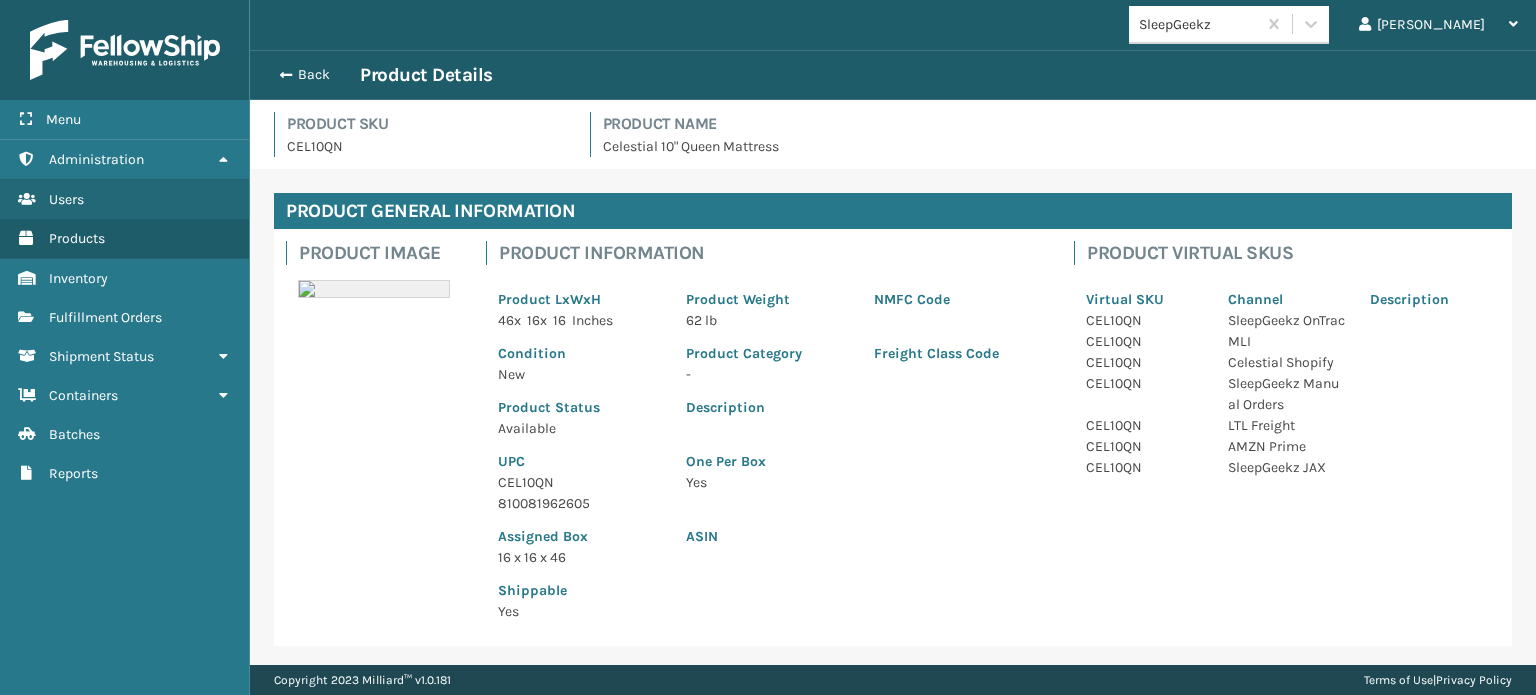 click on "810081962605" at bounding box center [580, 503] 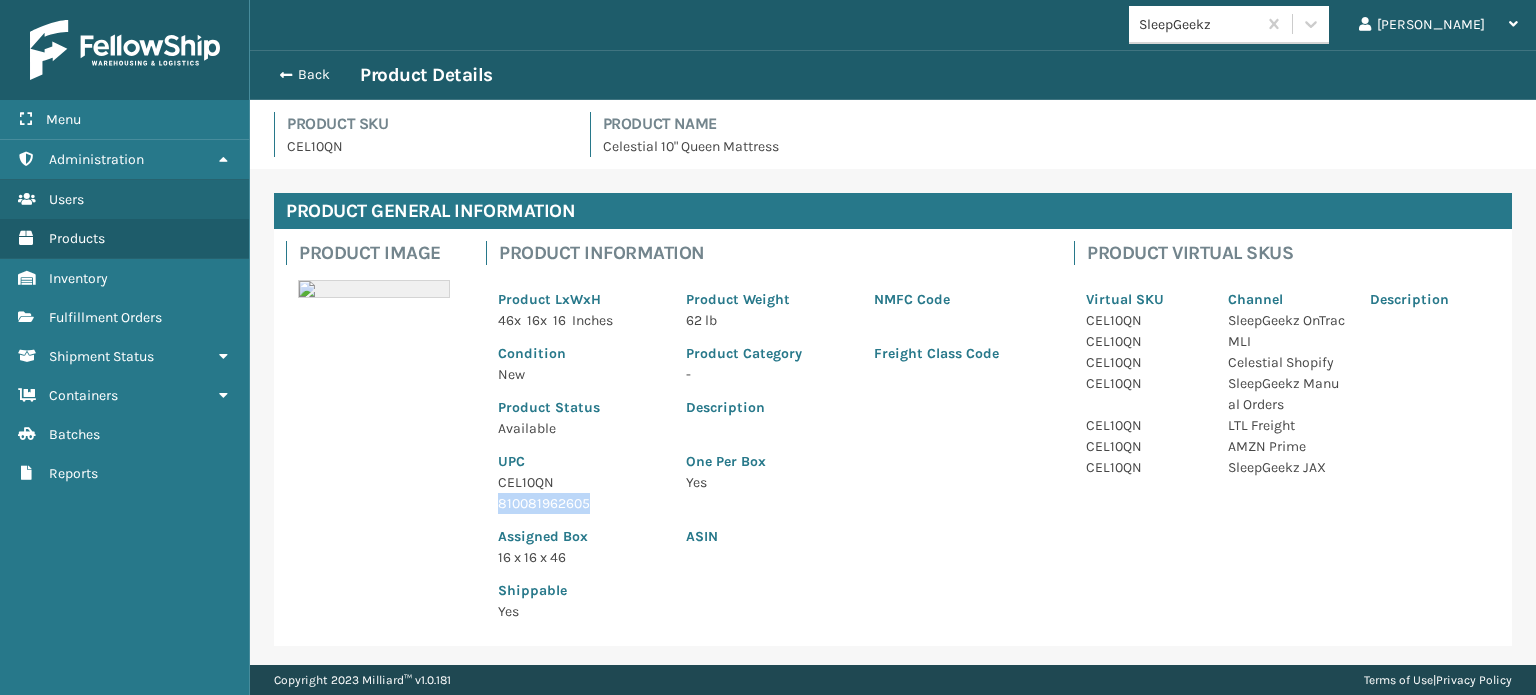 click on "810081962605" at bounding box center [580, 503] 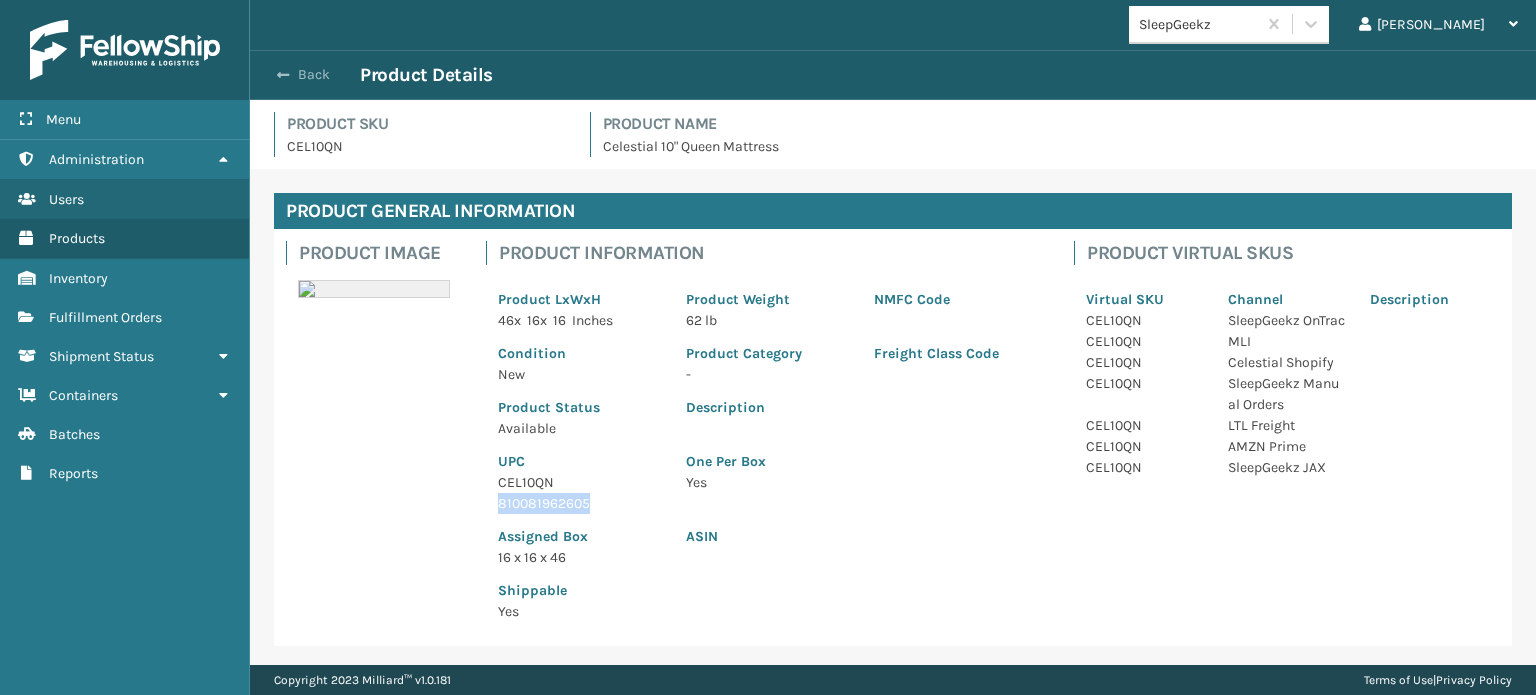 click on "Back" at bounding box center [314, 75] 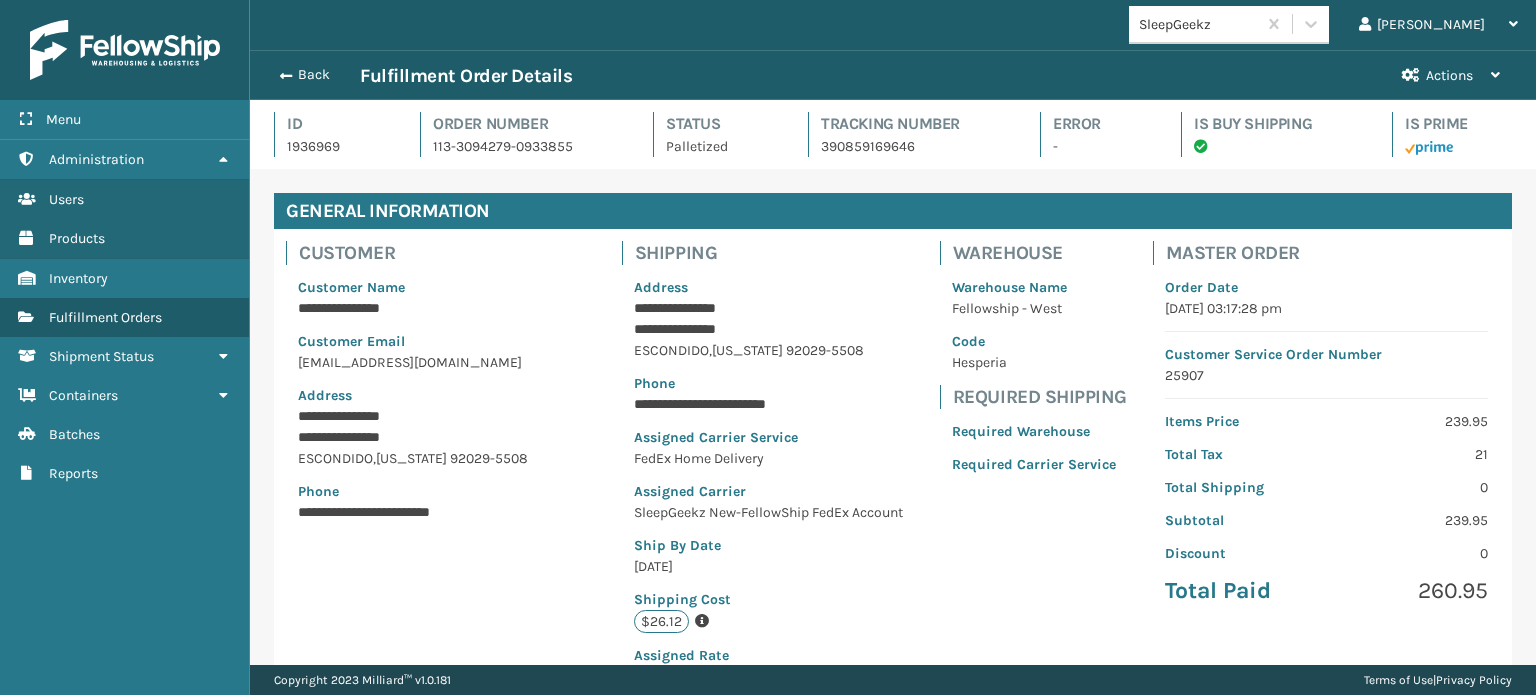 scroll, scrollTop: 99951, scrollLeft: 98713, axis: both 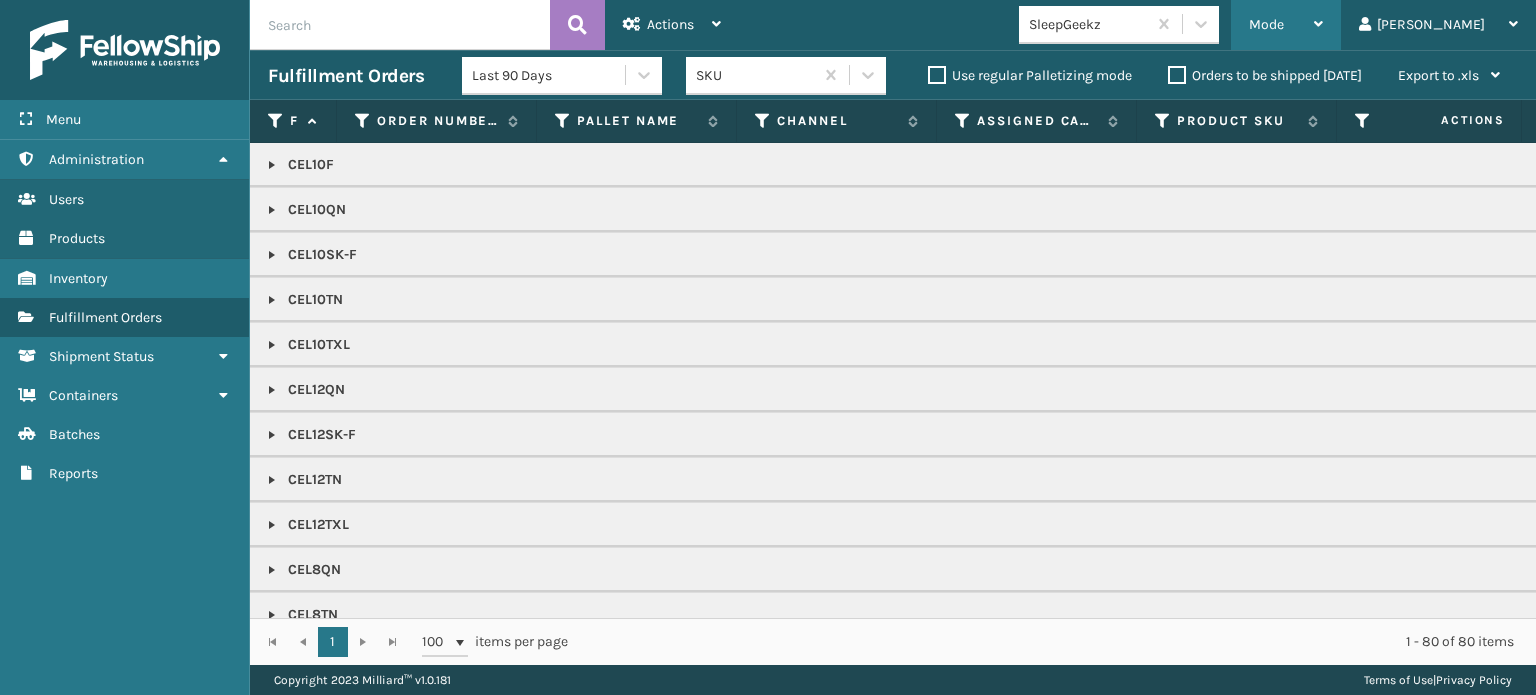 click on "Mode" at bounding box center (1286, 25) 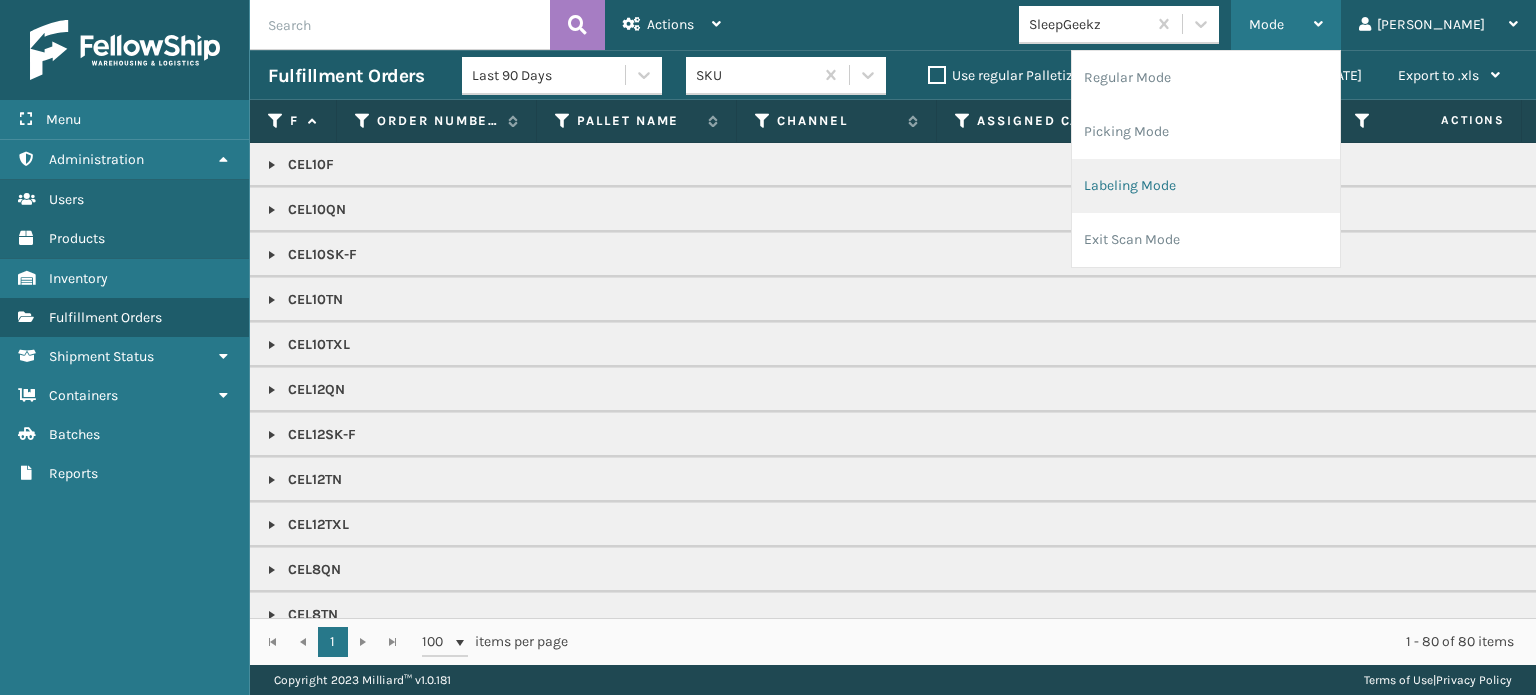 click on "Labeling Mode" at bounding box center (1206, 186) 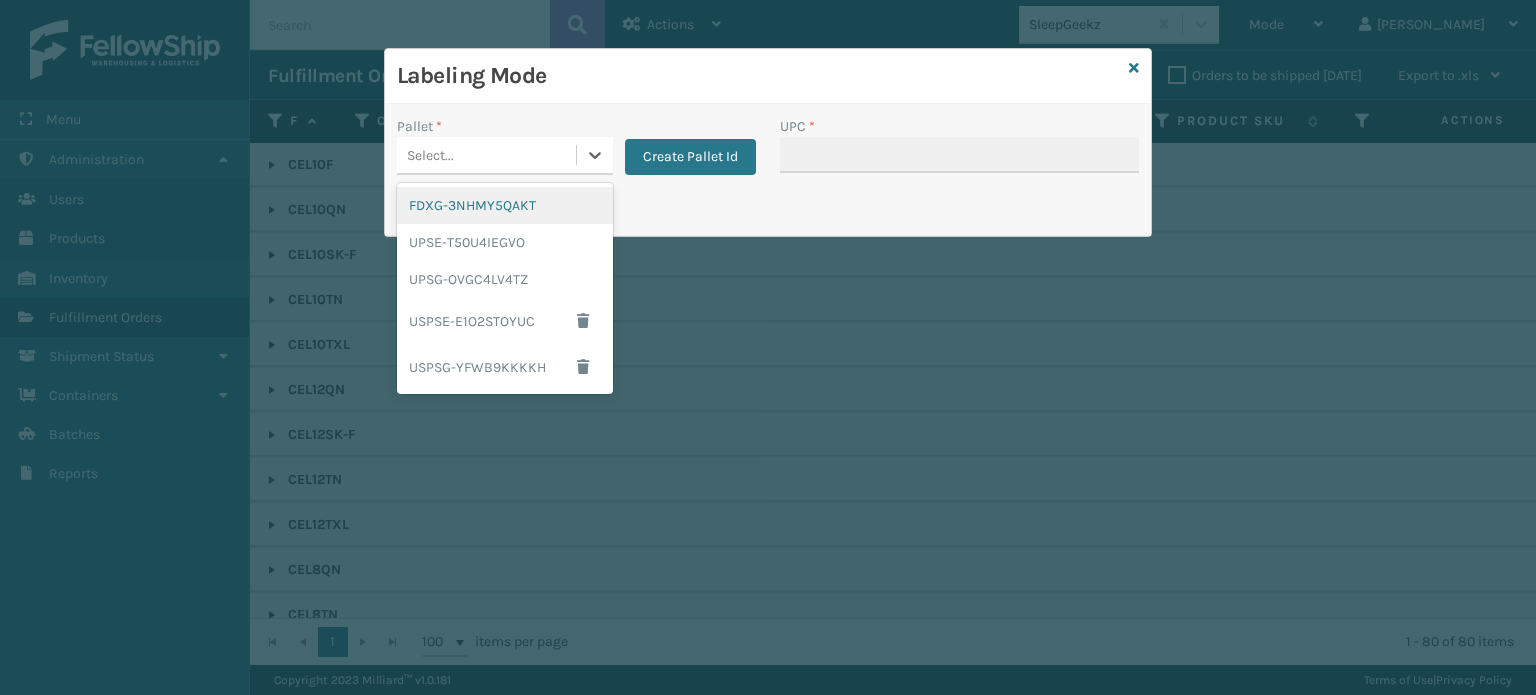 click on "Select..." at bounding box center (486, 155) 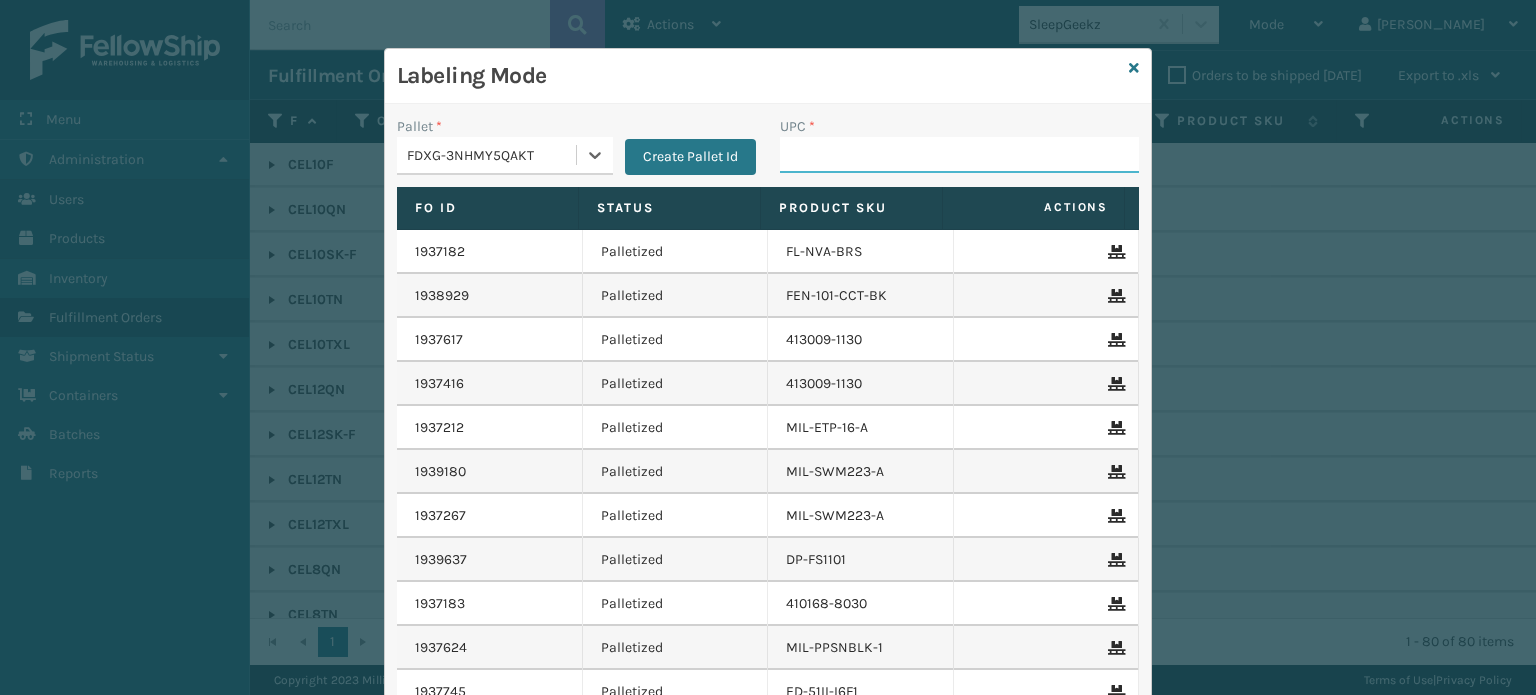 click on "UPC   *" at bounding box center (959, 155) 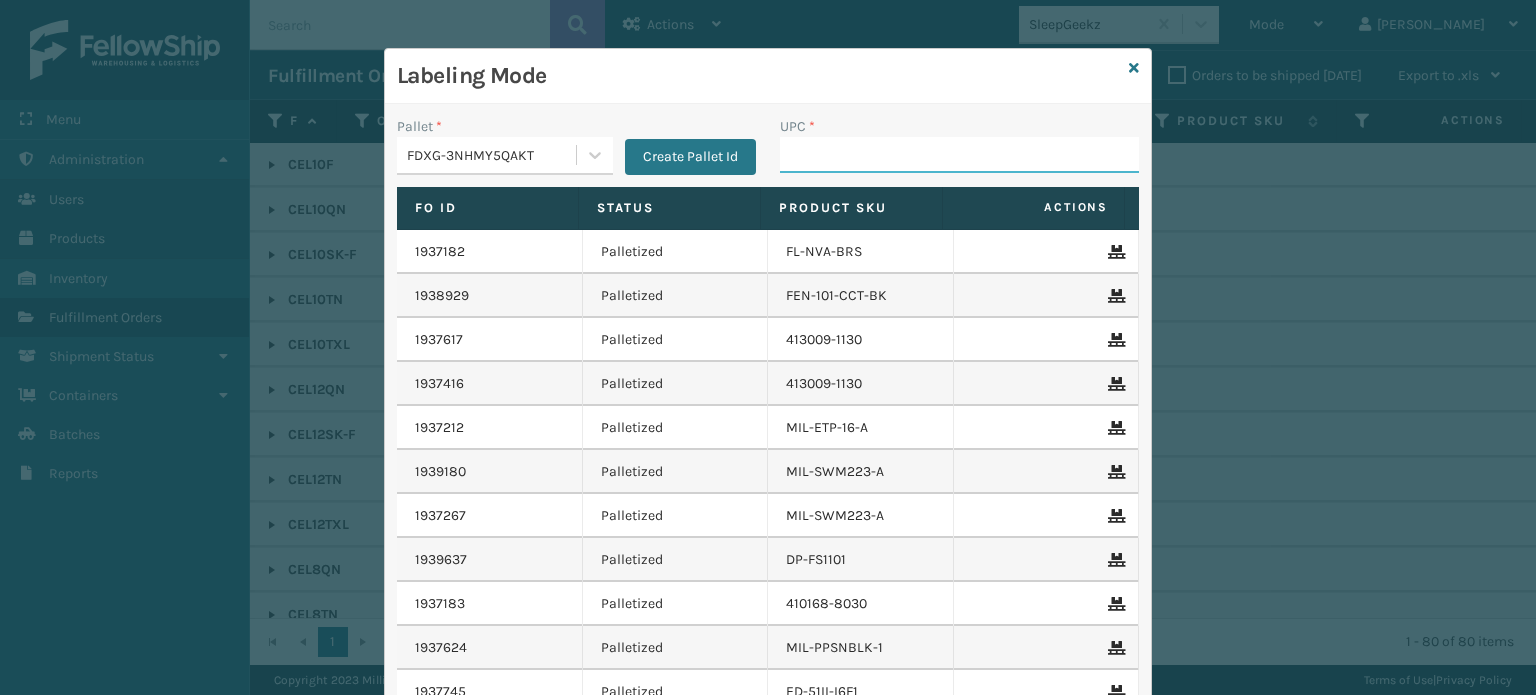 paste on "810081962605" 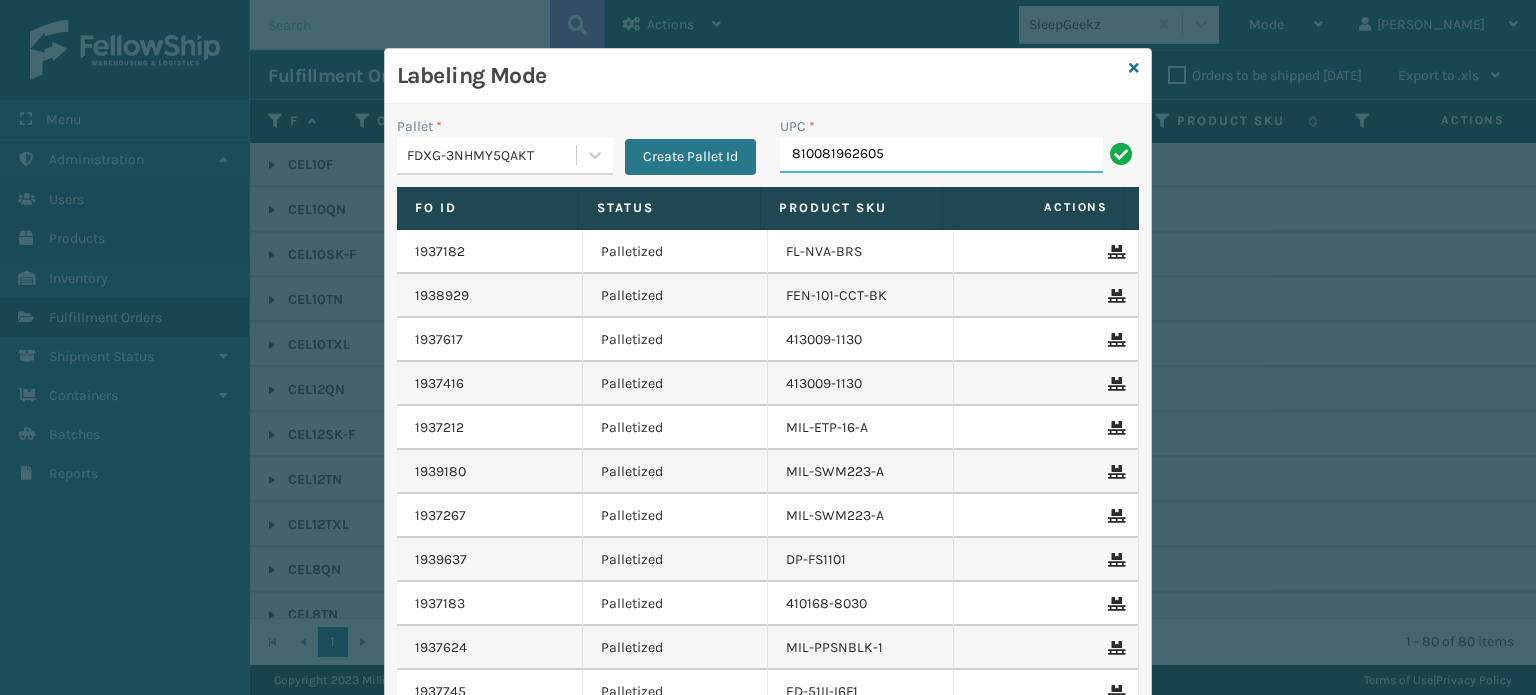 type on "810081962605" 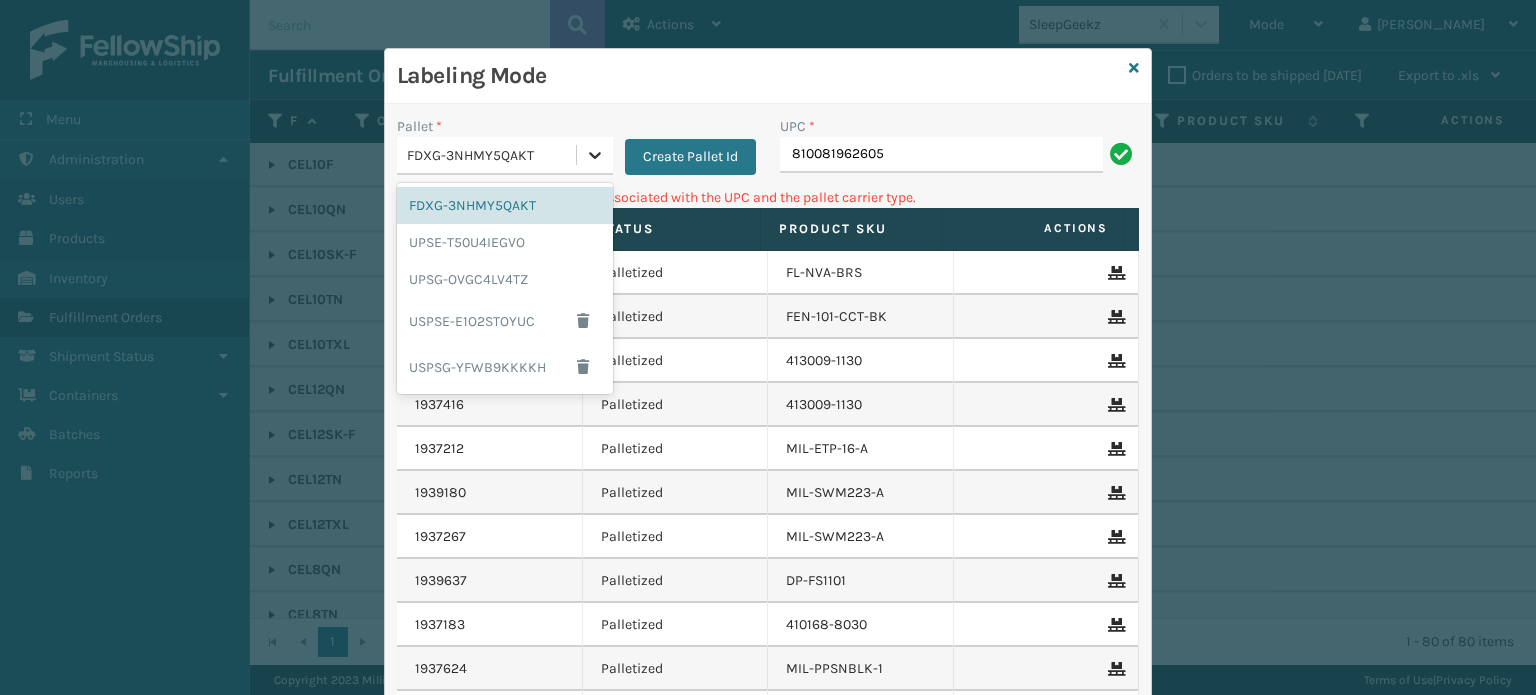 click 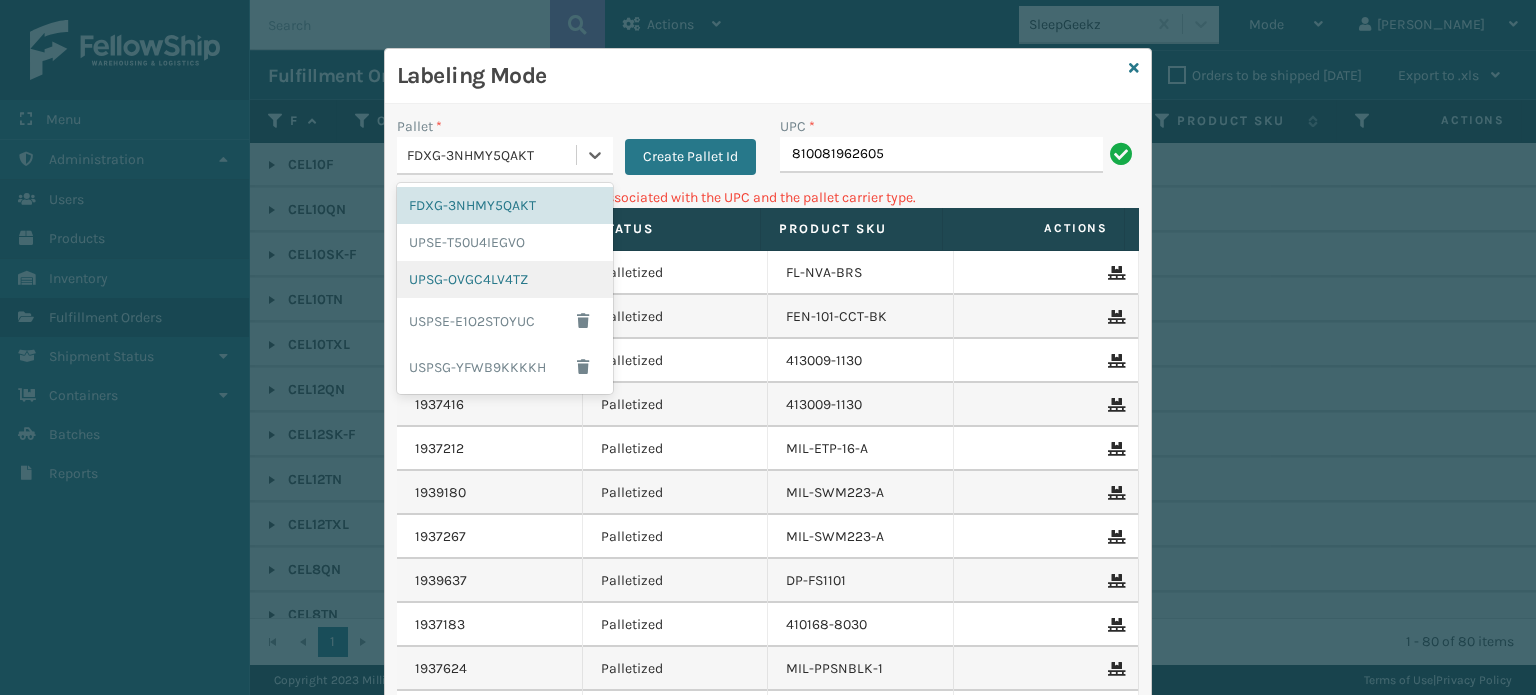 click on "UPSG-OVGC4LV4TZ" at bounding box center (505, 279) 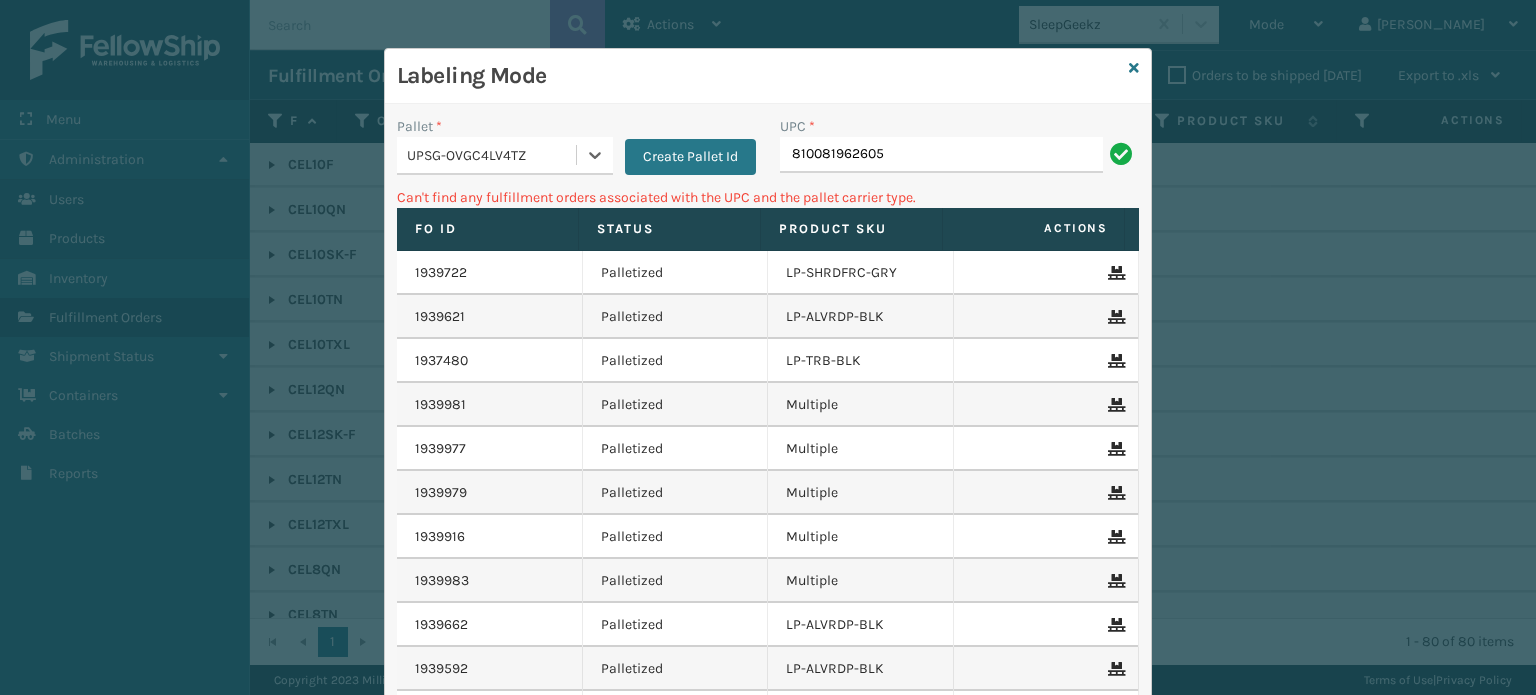 click on "Labeling Mode" at bounding box center (768, 76) 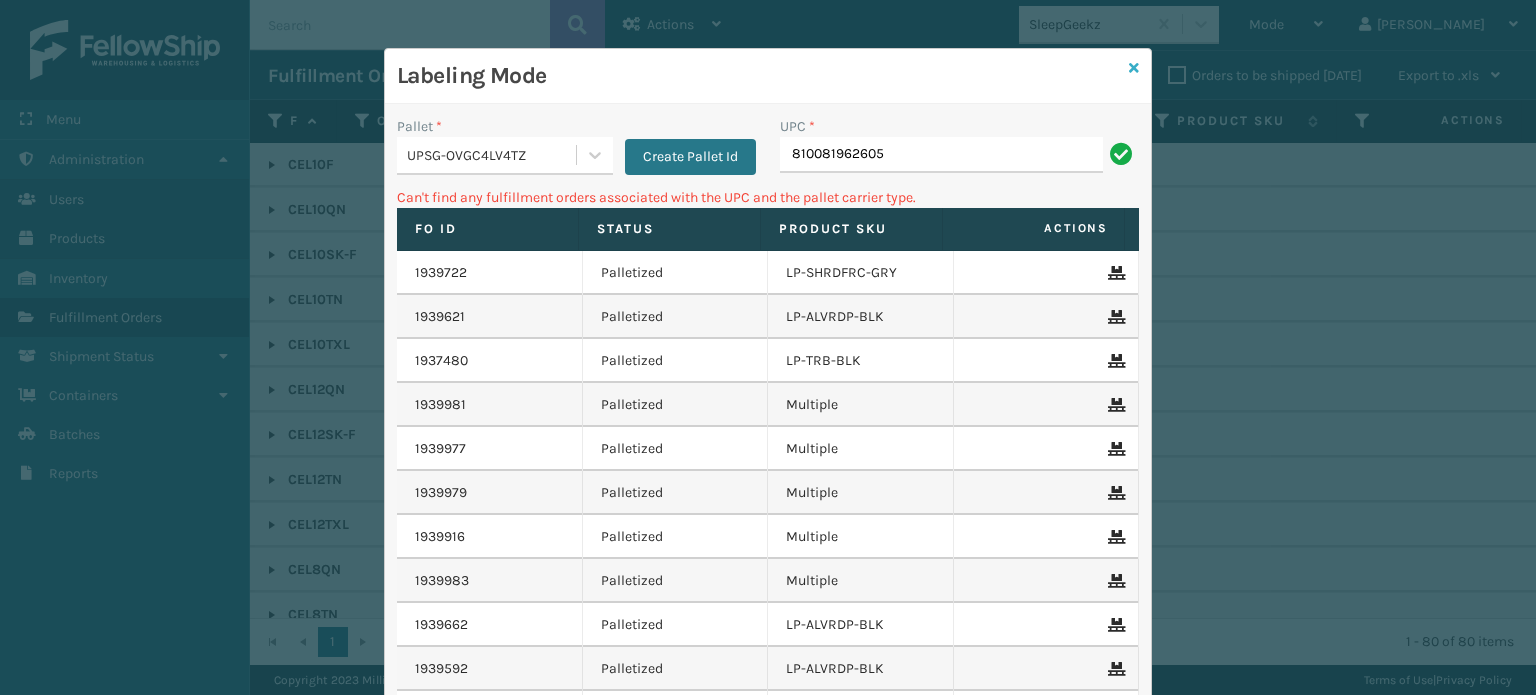 click at bounding box center [1134, 68] 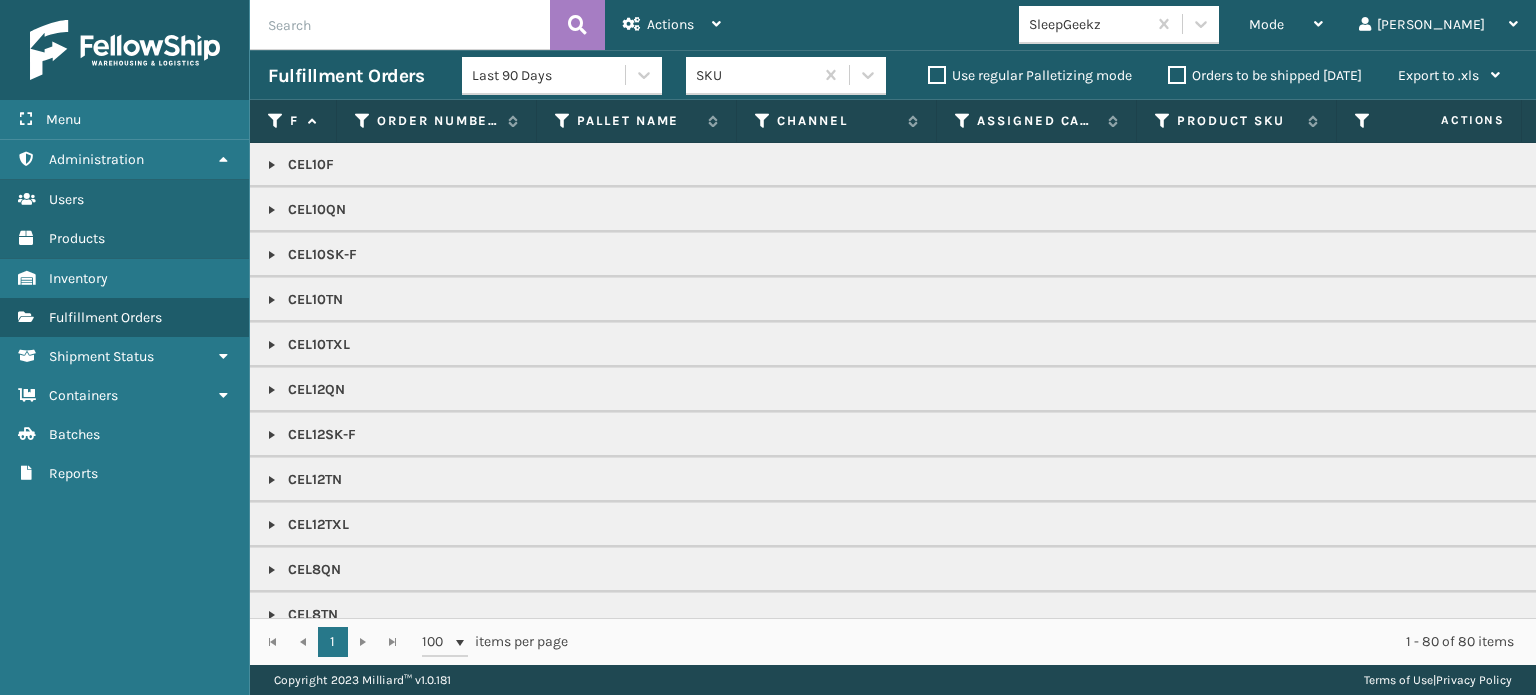 click on "Orders to be shipped [DATE]" at bounding box center [1265, 75] 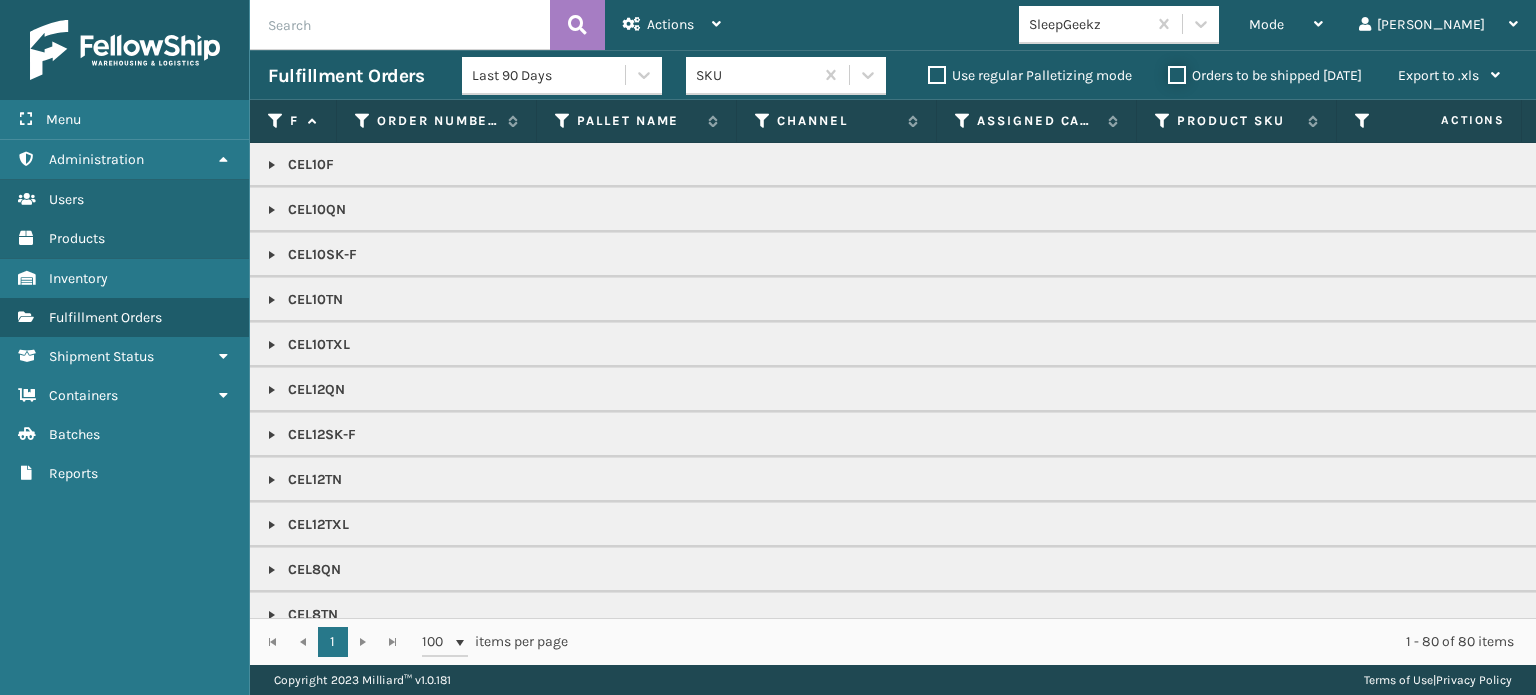 click on "Orders to be shipped [DATE]" at bounding box center [1168, 70] 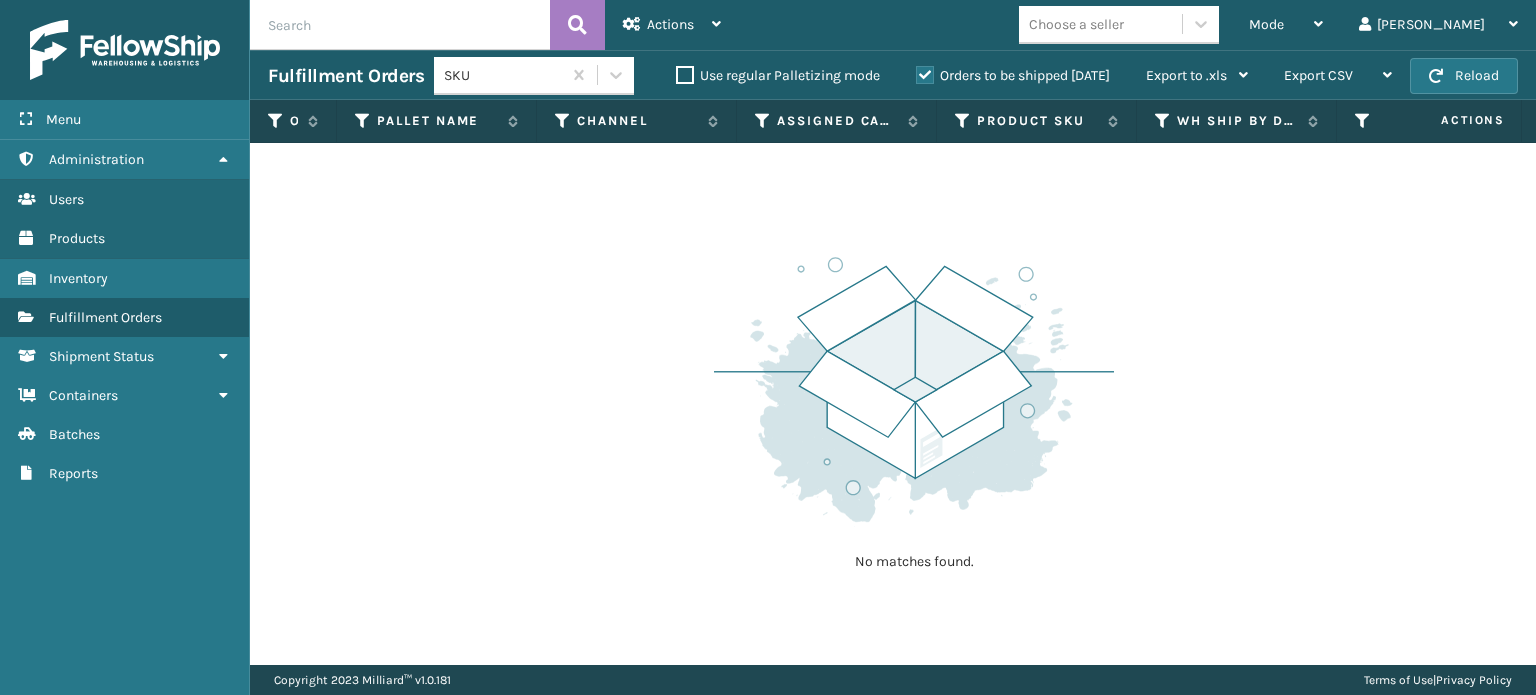 drag, startPoint x: 701, startPoint y: 647, endPoint x: 804, endPoint y: 655, distance: 103.31021 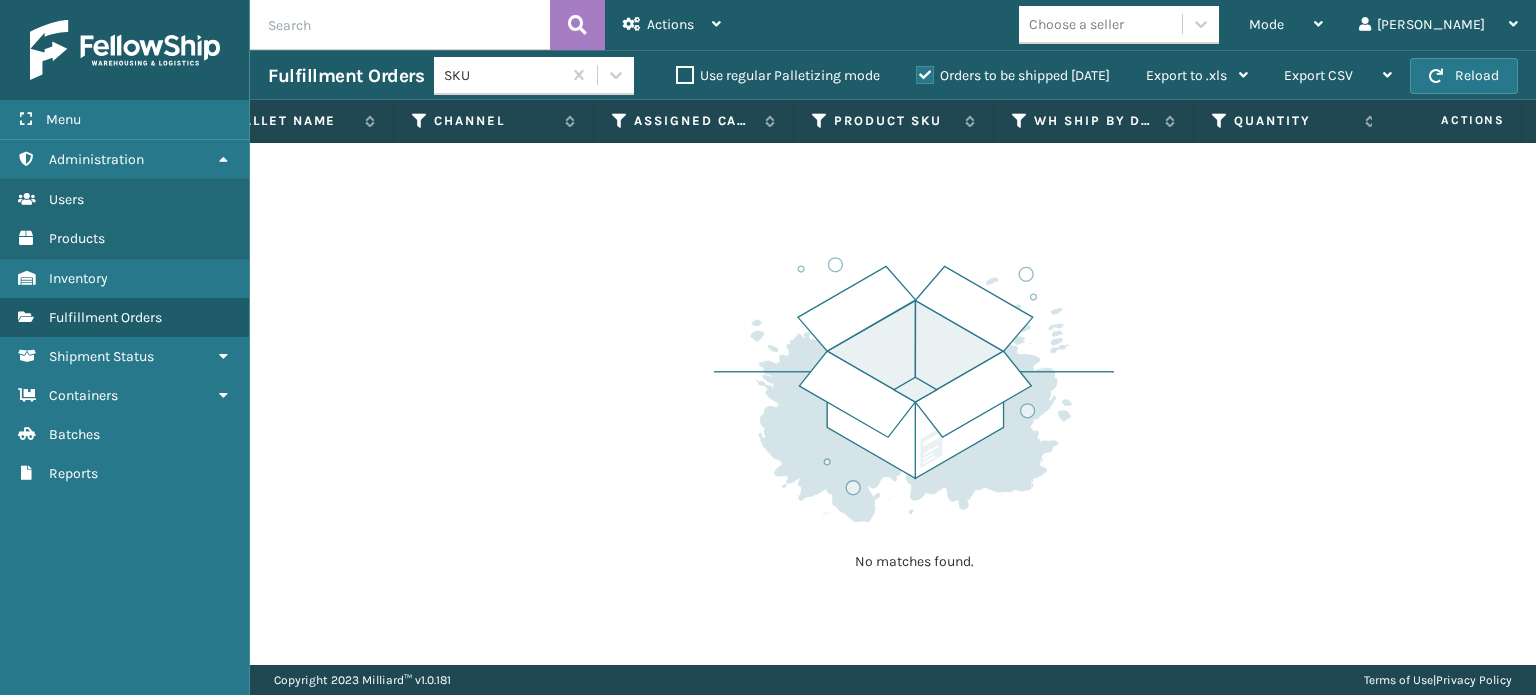 scroll, scrollTop: 0, scrollLeft: 243, axis: horizontal 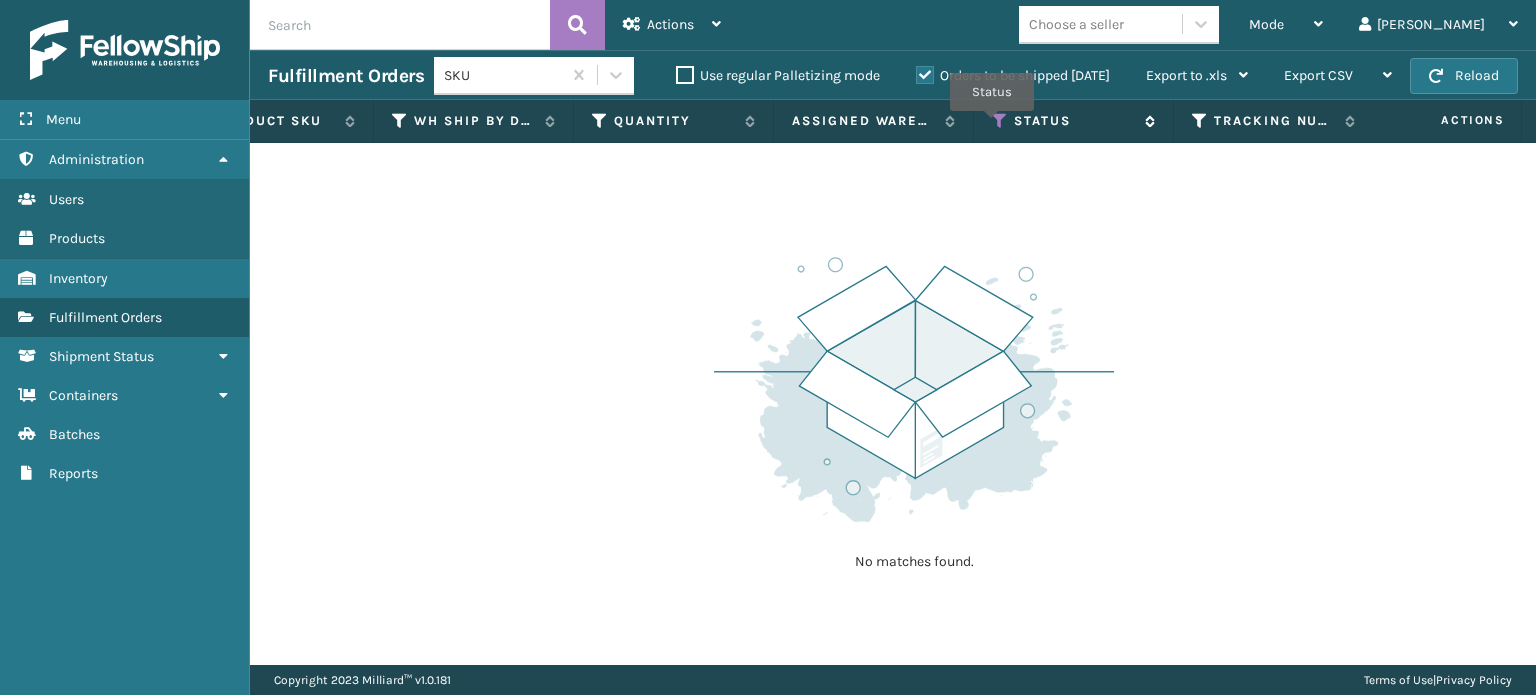 click at bounding box center [1000, 121] 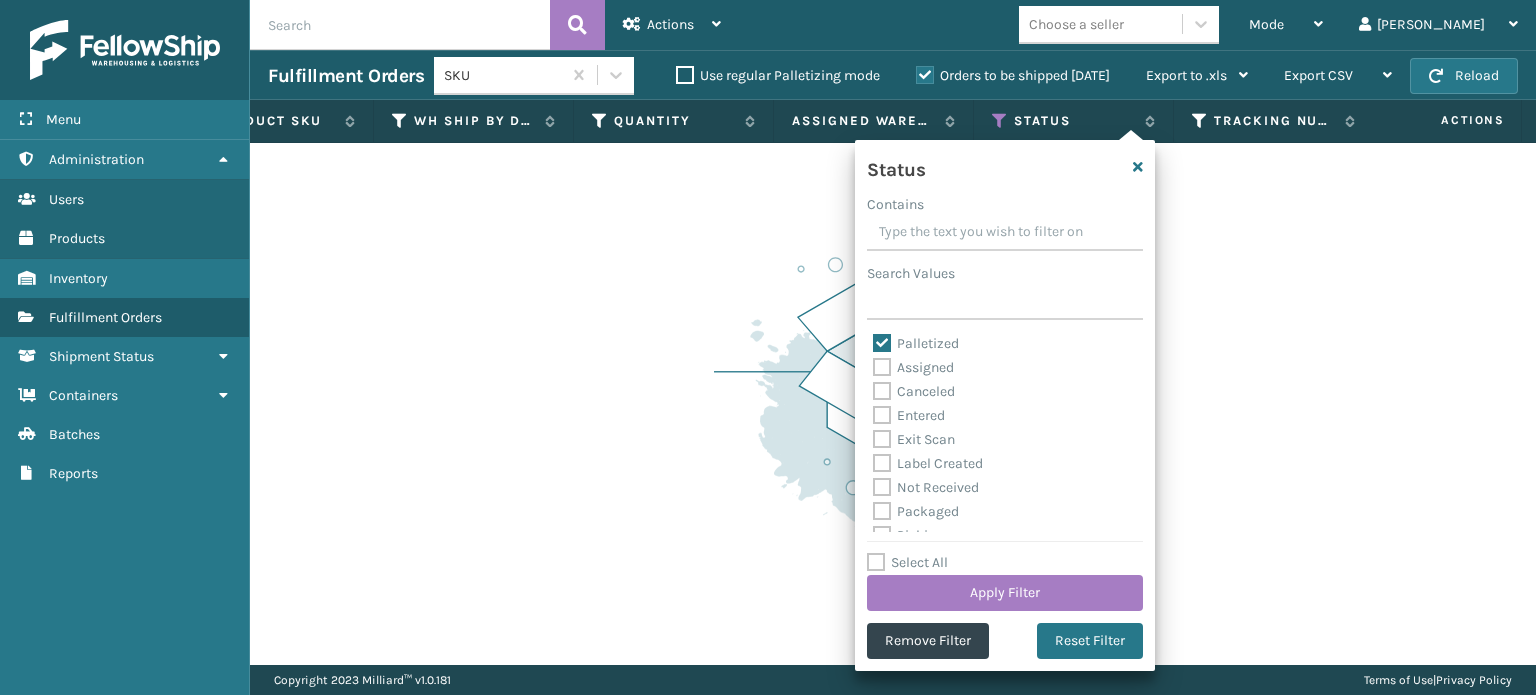 click on "Palletized" at bounding box center (916, 343) 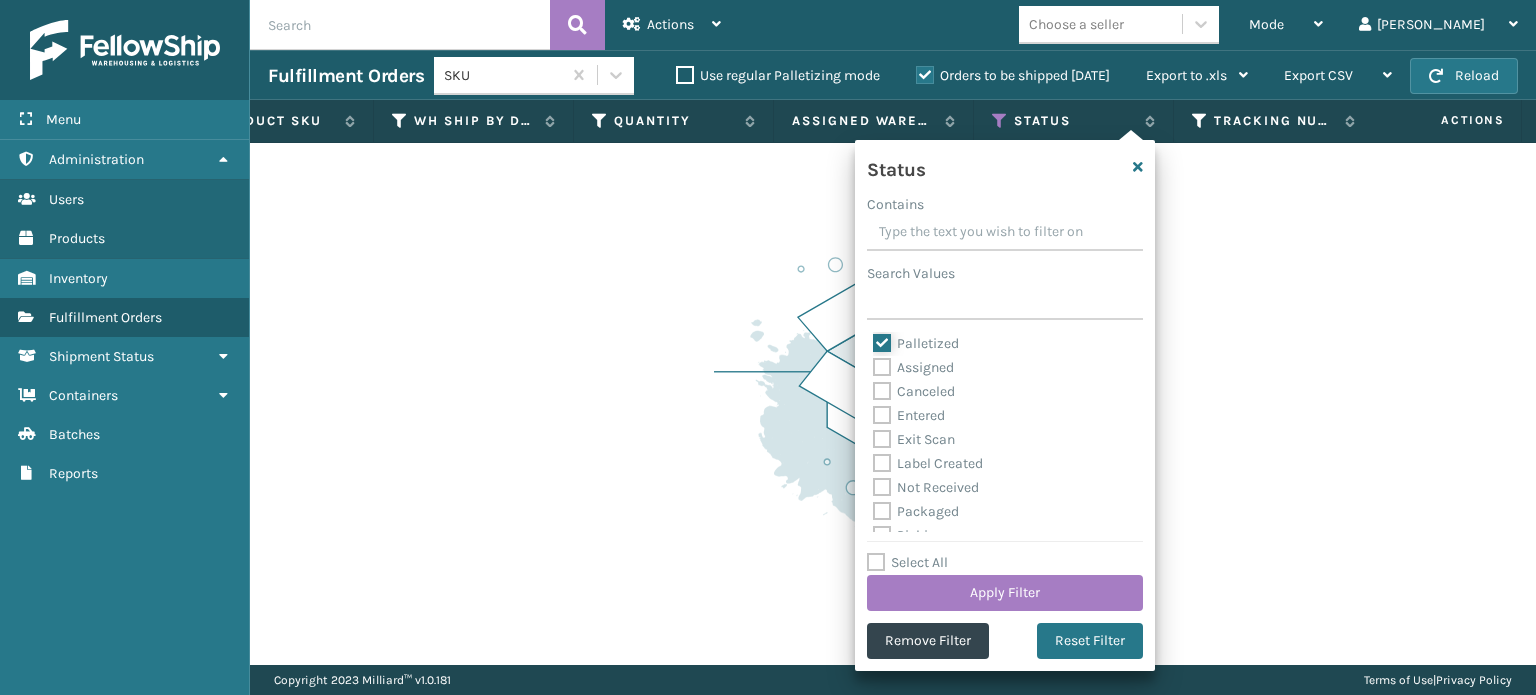 click on "Palletized" at bounding box center [873, 338] 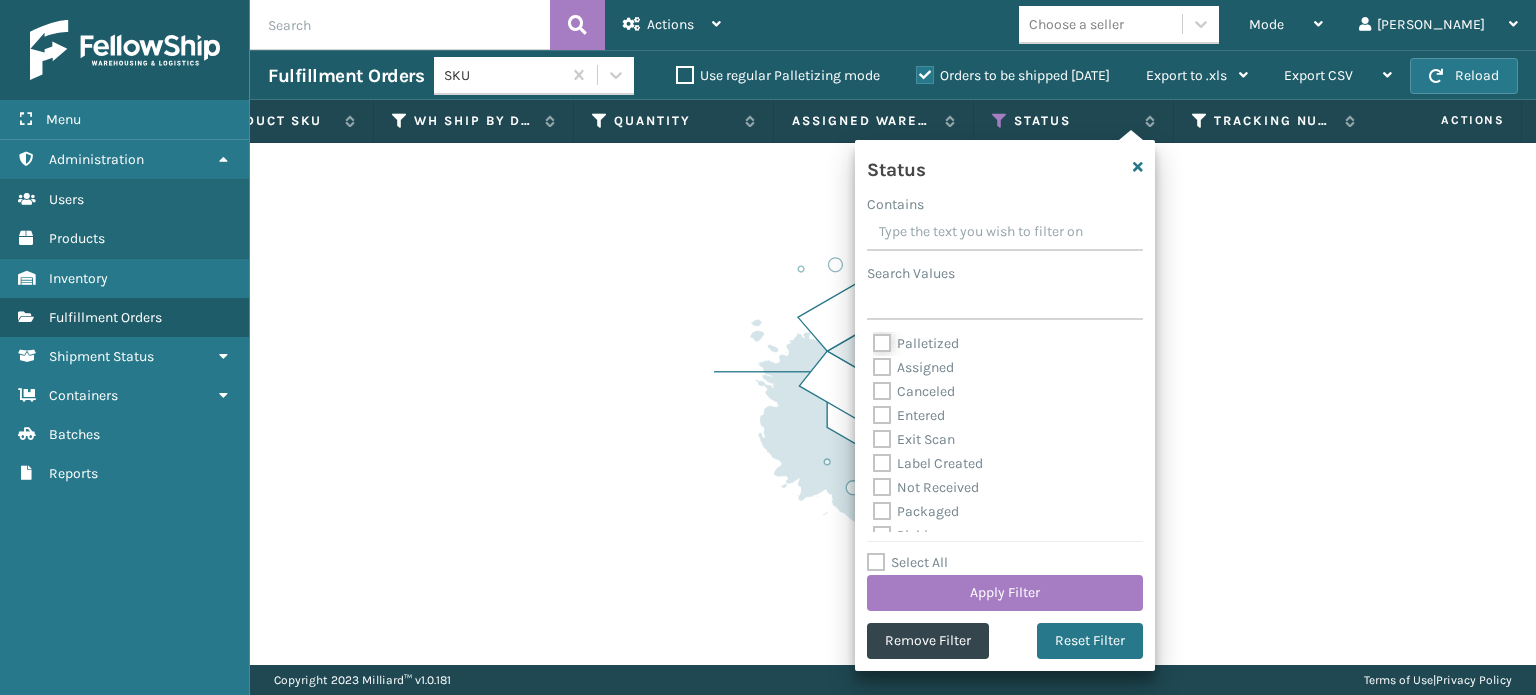 checkbox on "false" 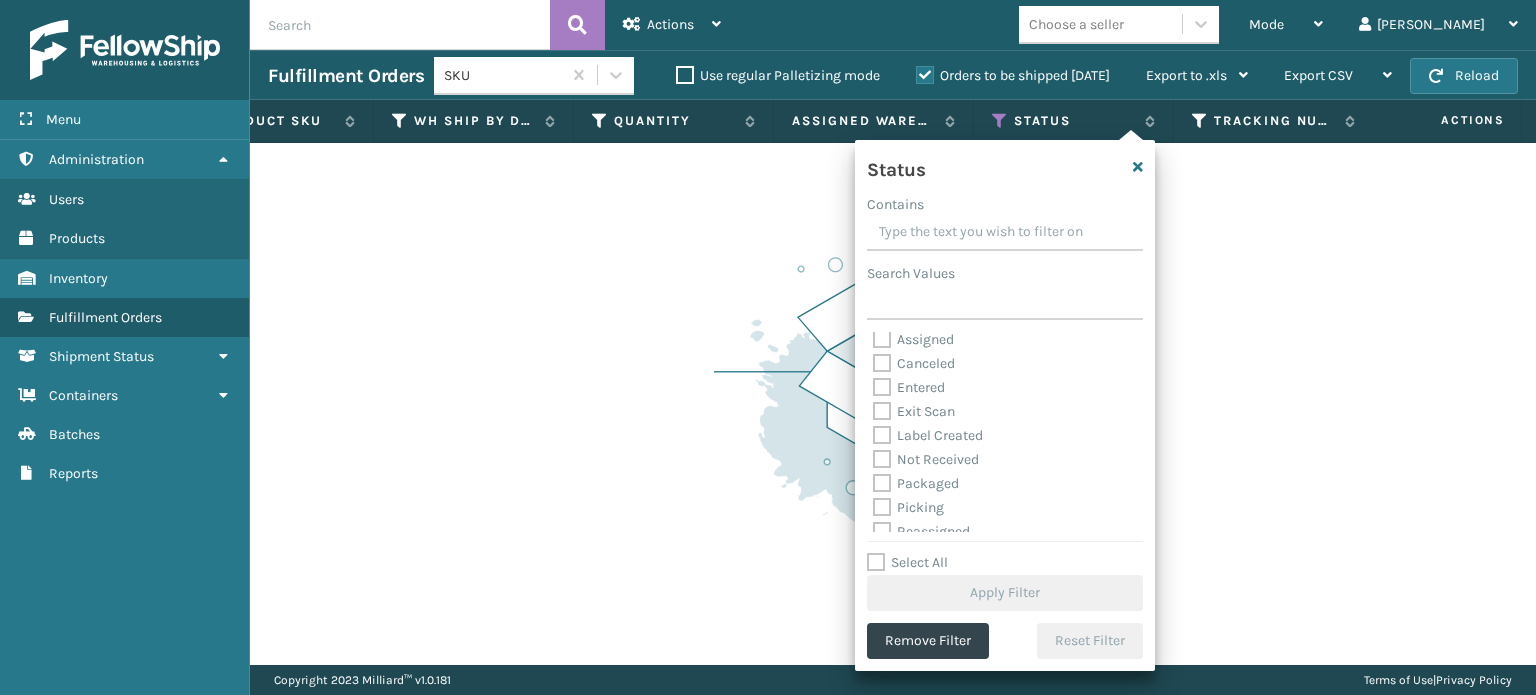 scroll, scrollTop: 47, scrollLeft: 0, axis: vertical 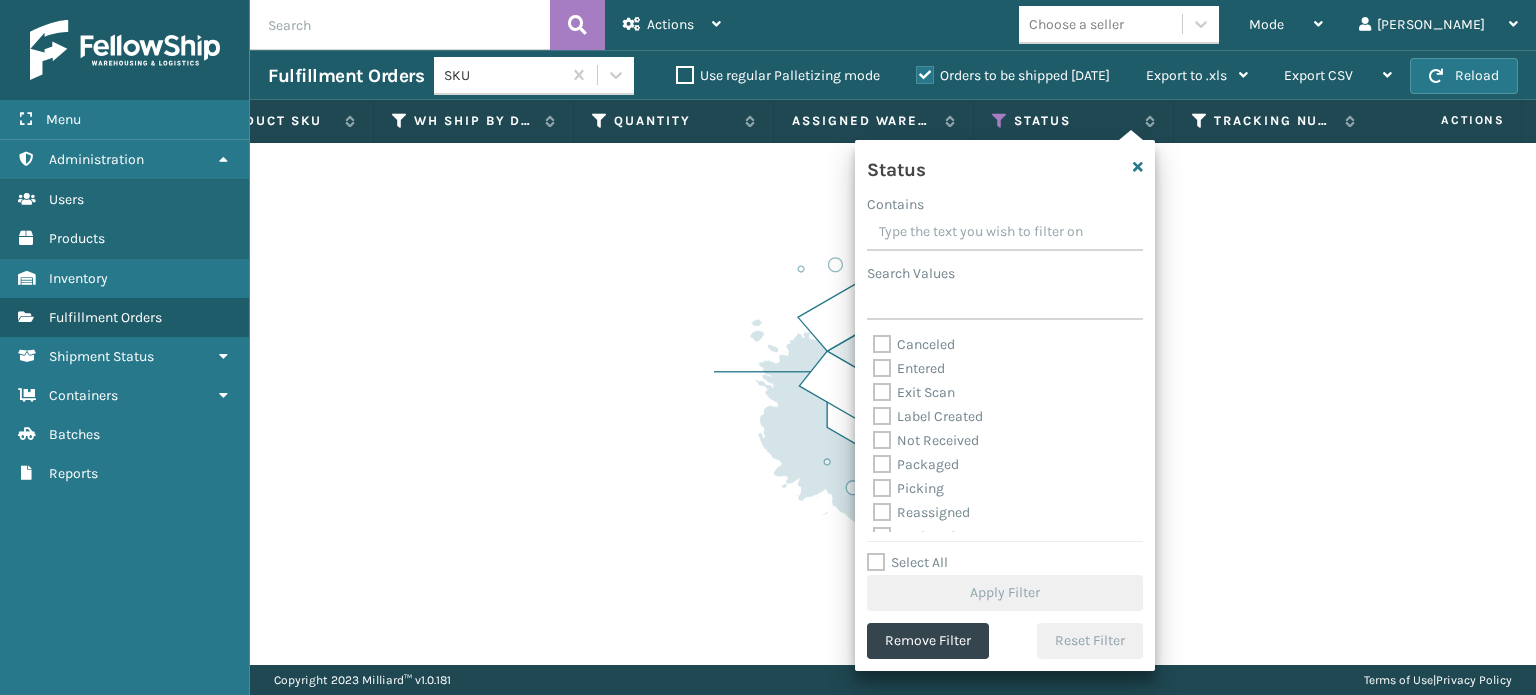 click on "Picking" at bounding box center [908, 488] 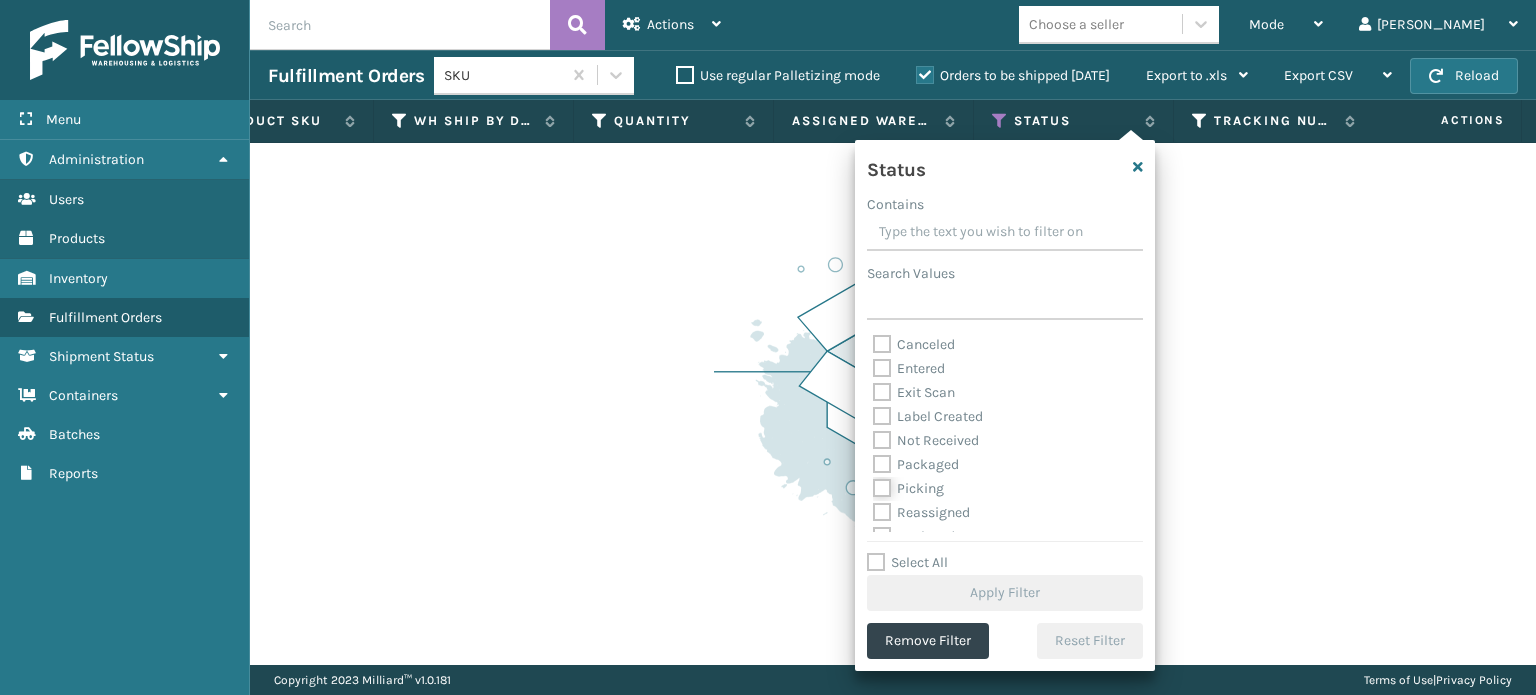 click on "Picking" at bounding box center [873, 483] 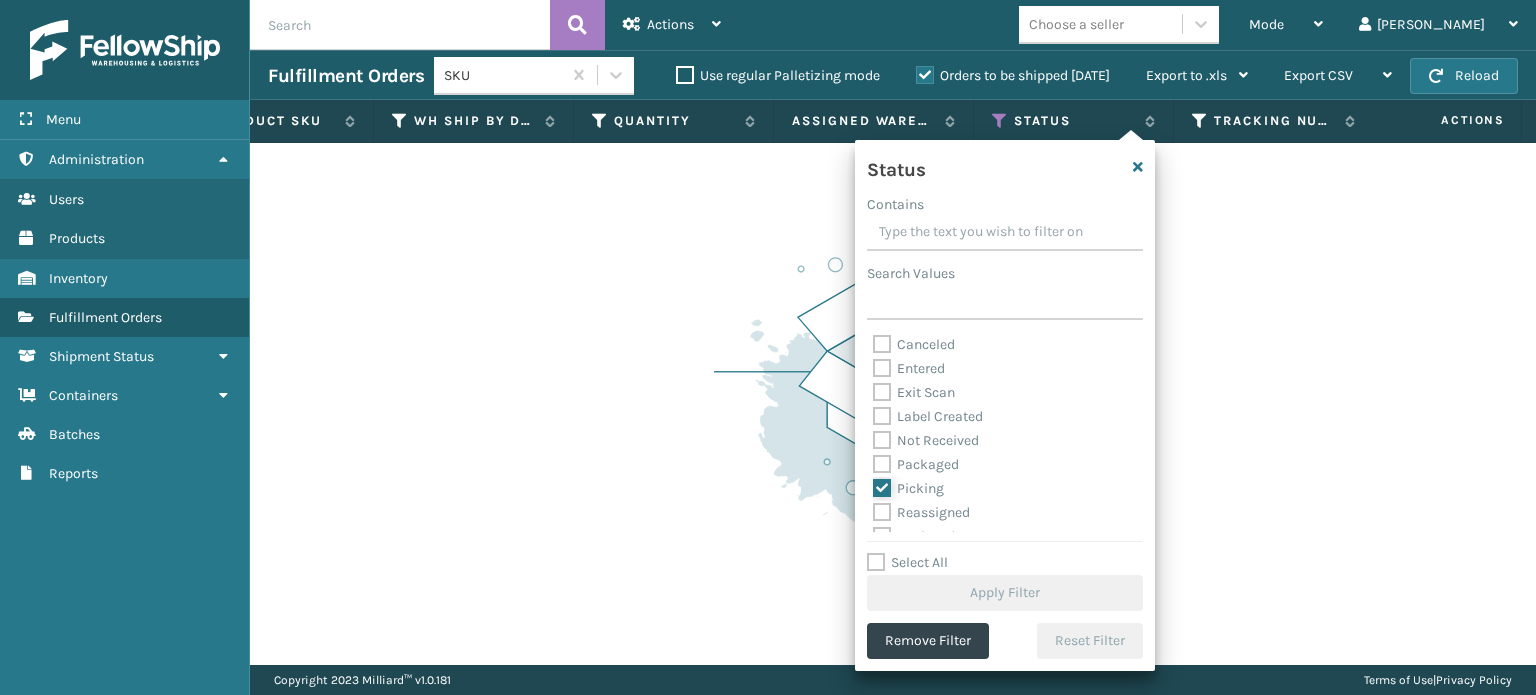 checkbox on "true" 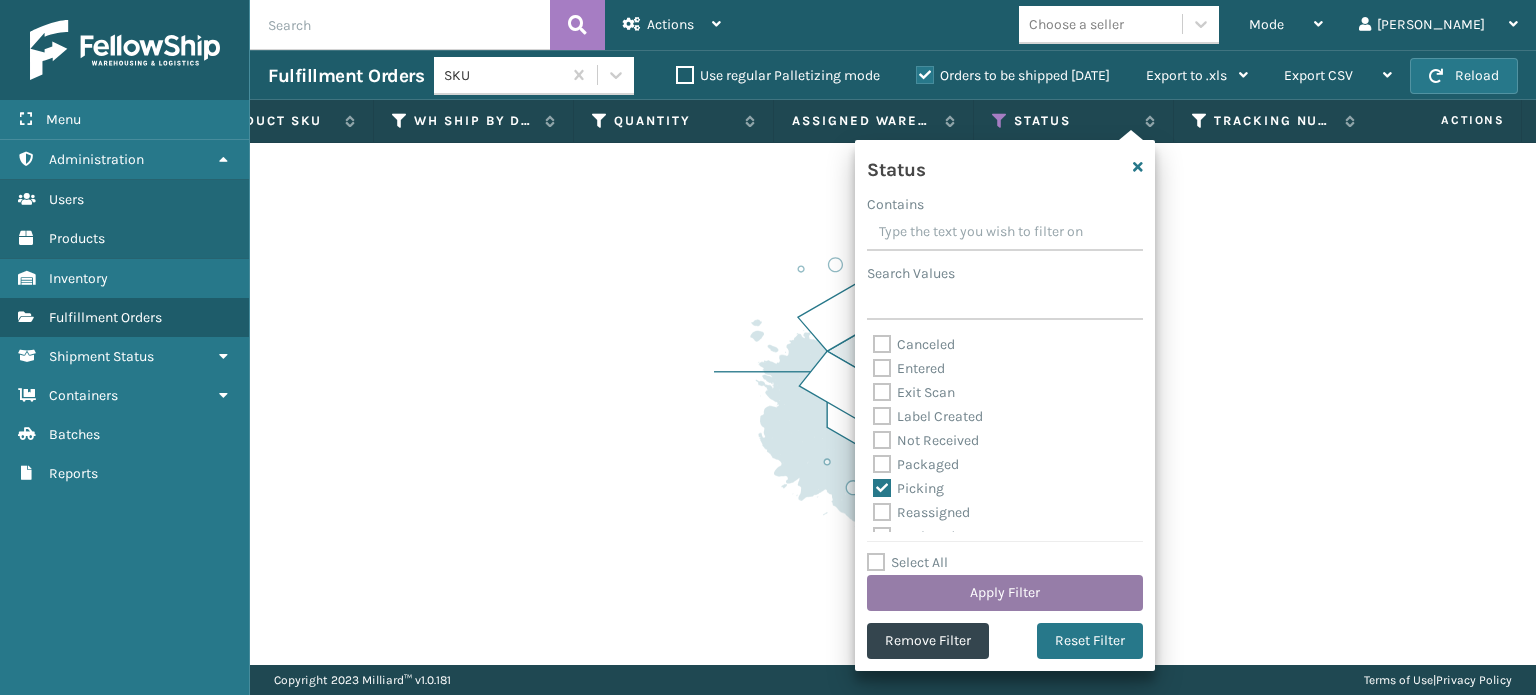 click on "Apply Filter" at bounding box center (1005, 593) 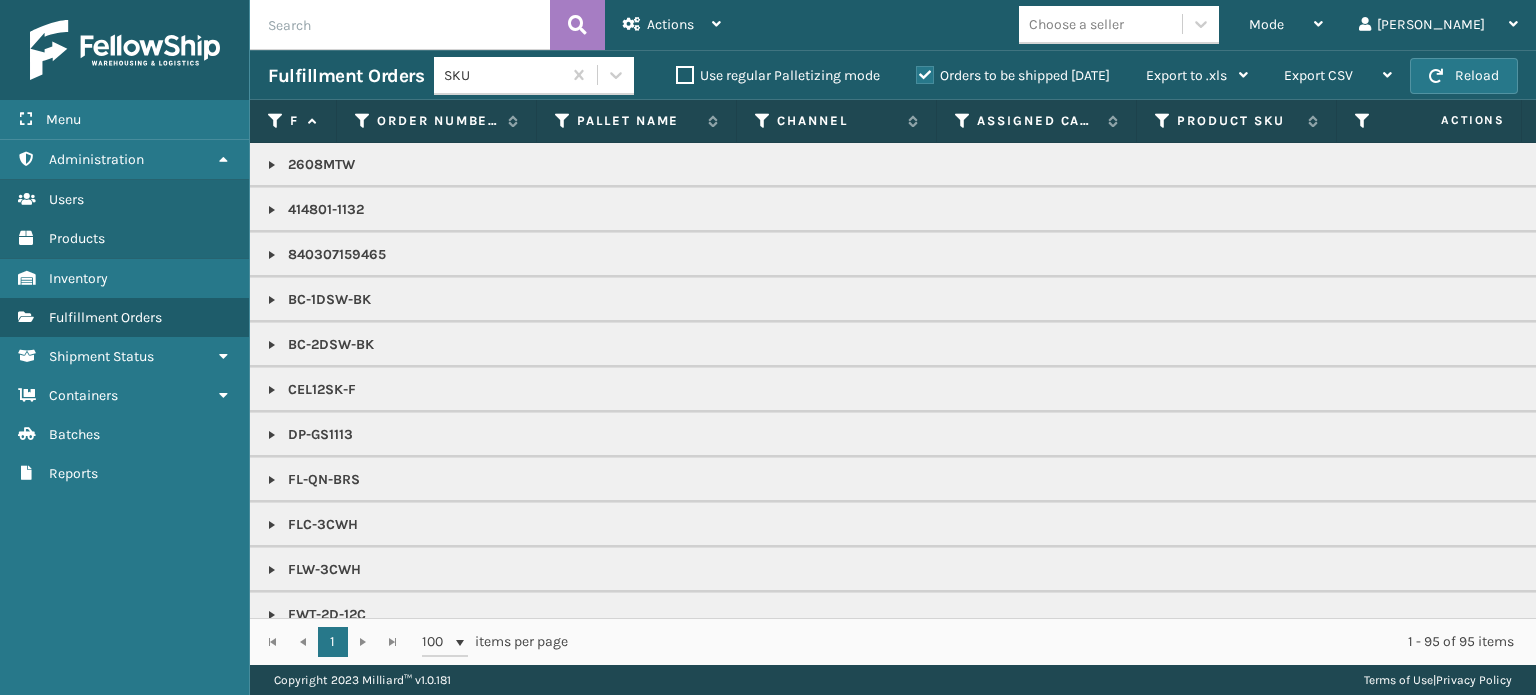 click on "Choose a seller" at bounding box center [1076, 24] 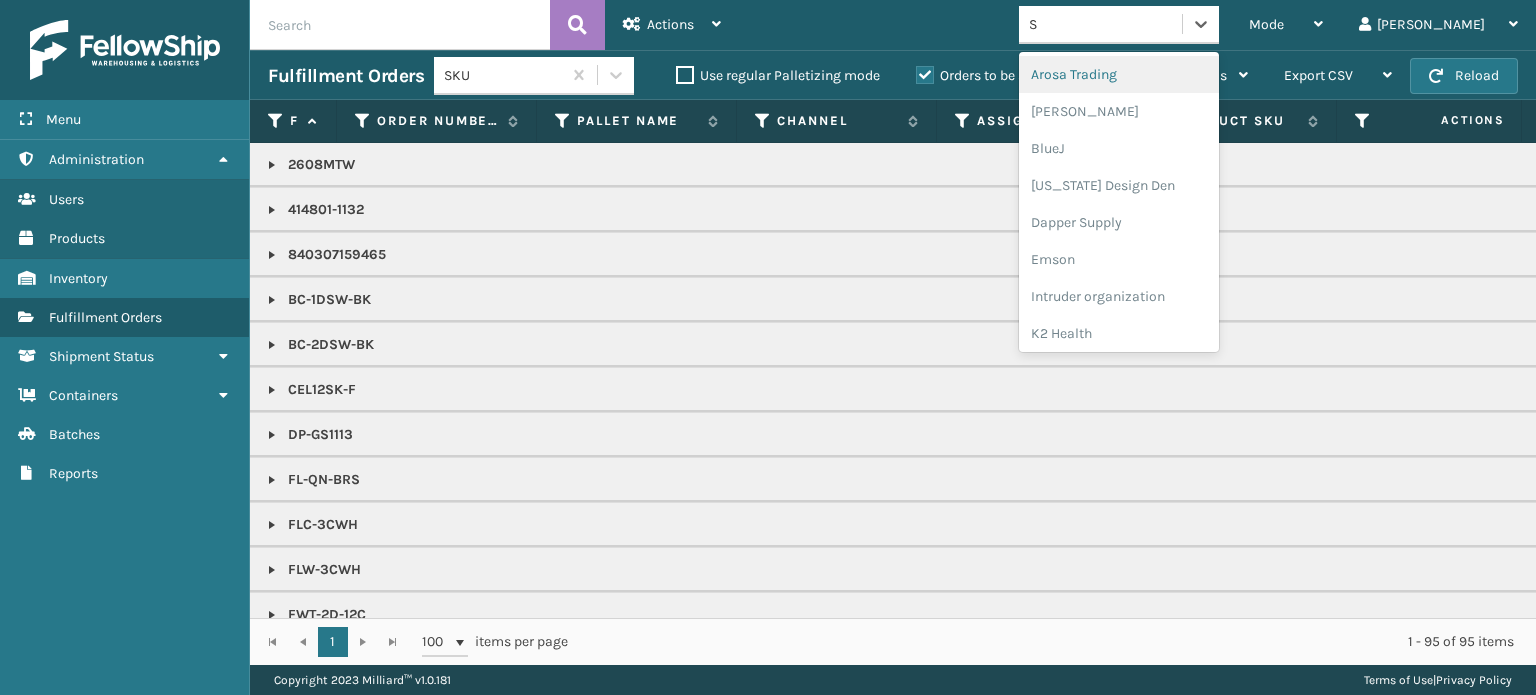 type on "SL" 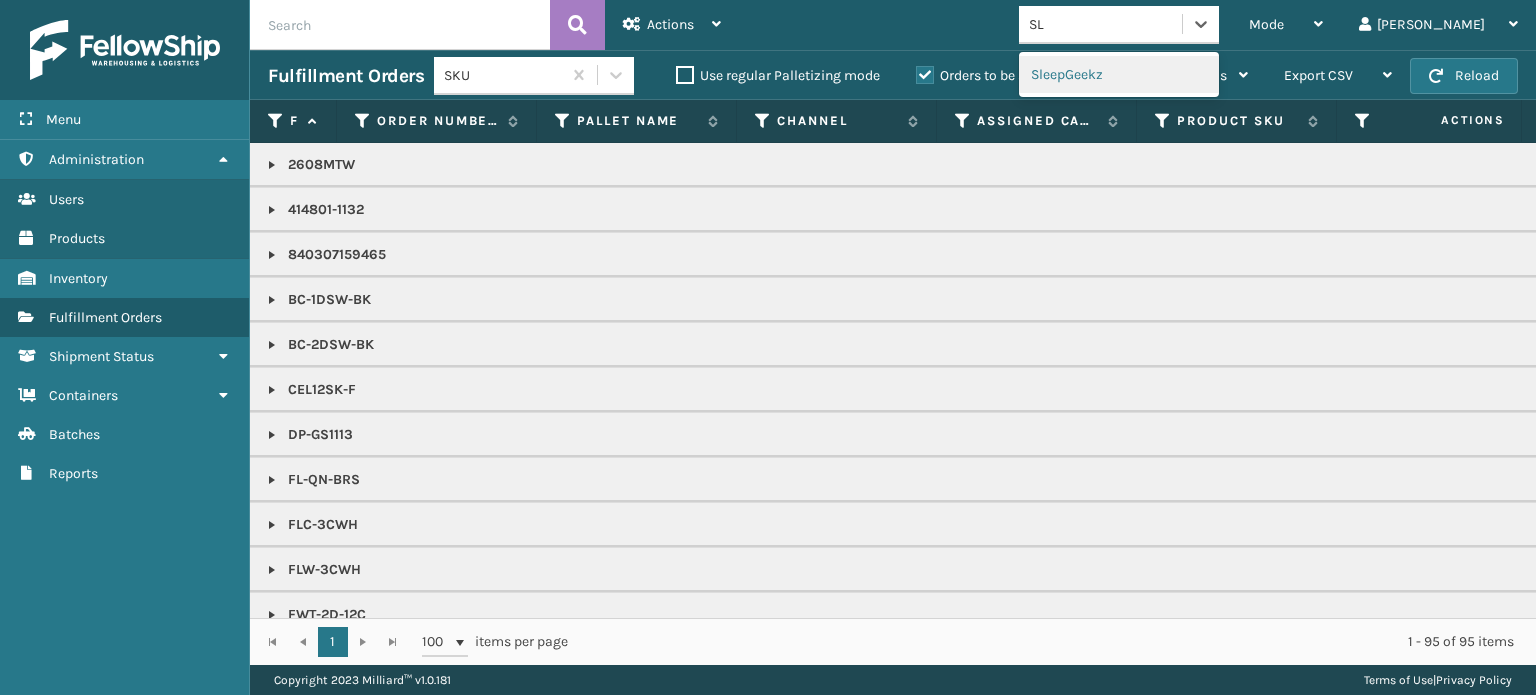 click on "SleepGeekz" at bounding box center [1119, 74] 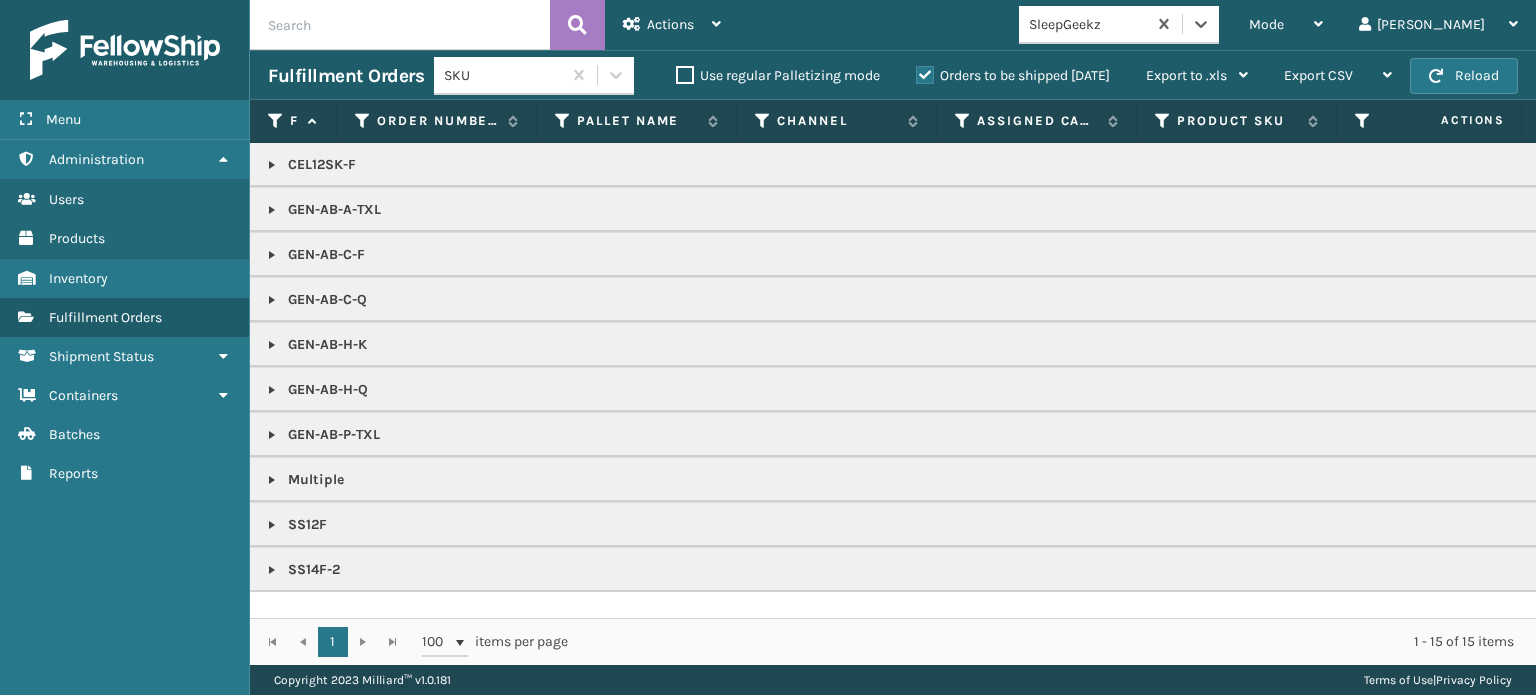 click on "SleepGeekz" at bounding box center (1088, 24) 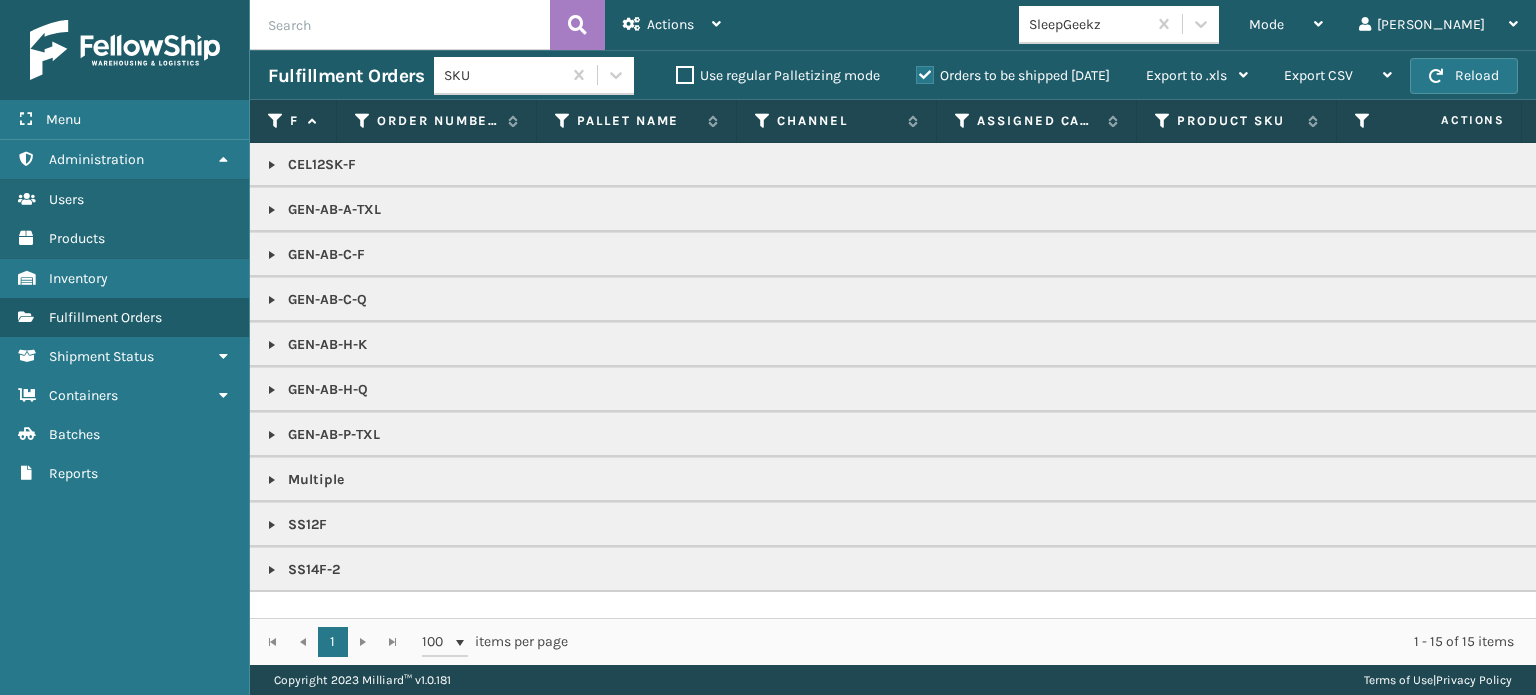 click at bounding box center (272, 570) 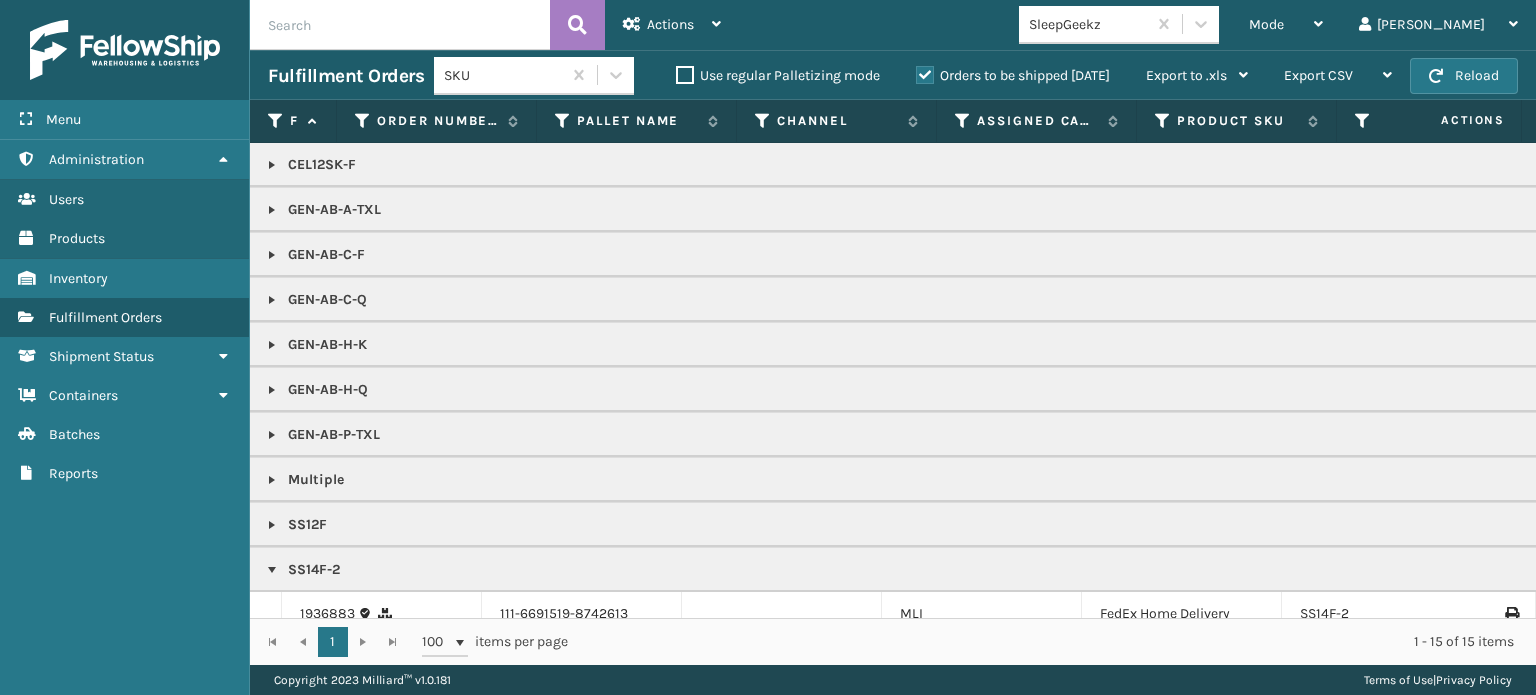 scroll, scrollTop: 30, scrollLeft: 0, axis: vertical 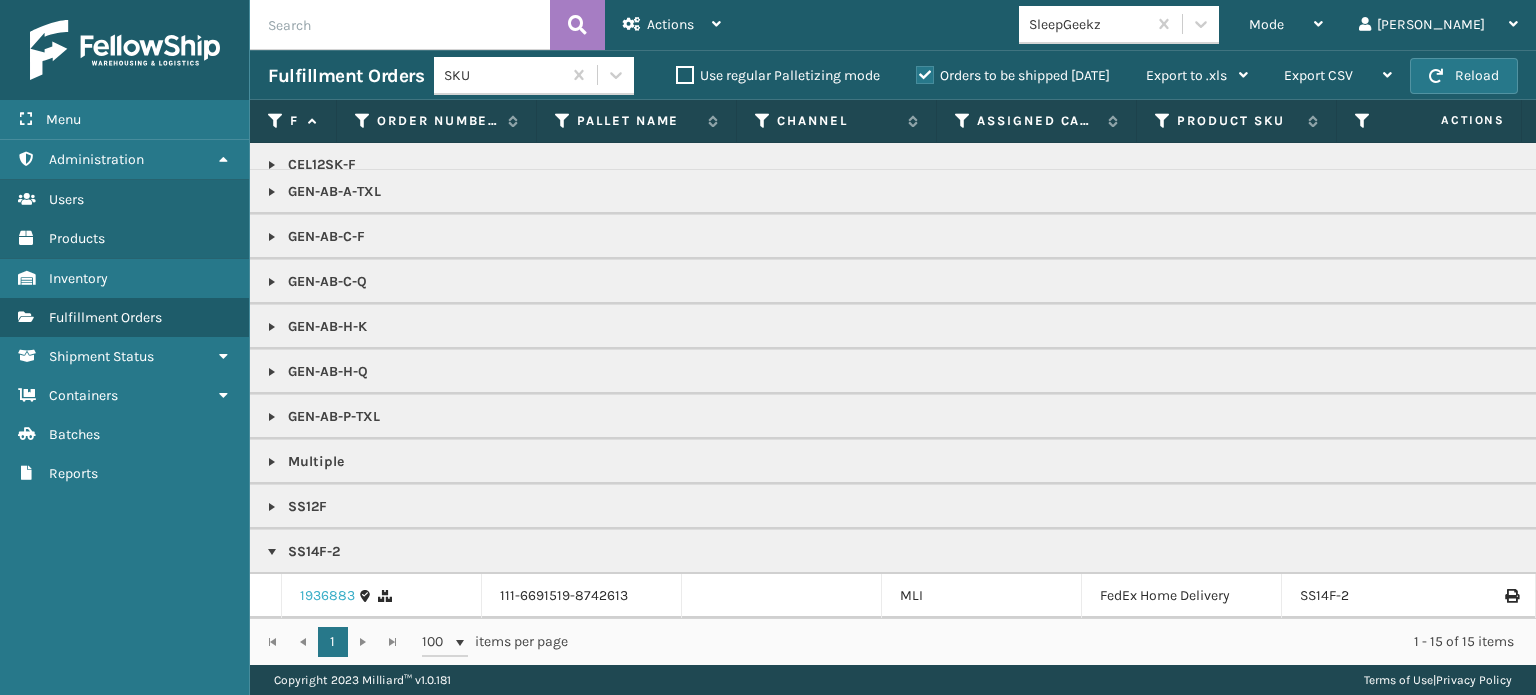 click on "1936883" at bounding box center [327, 596] 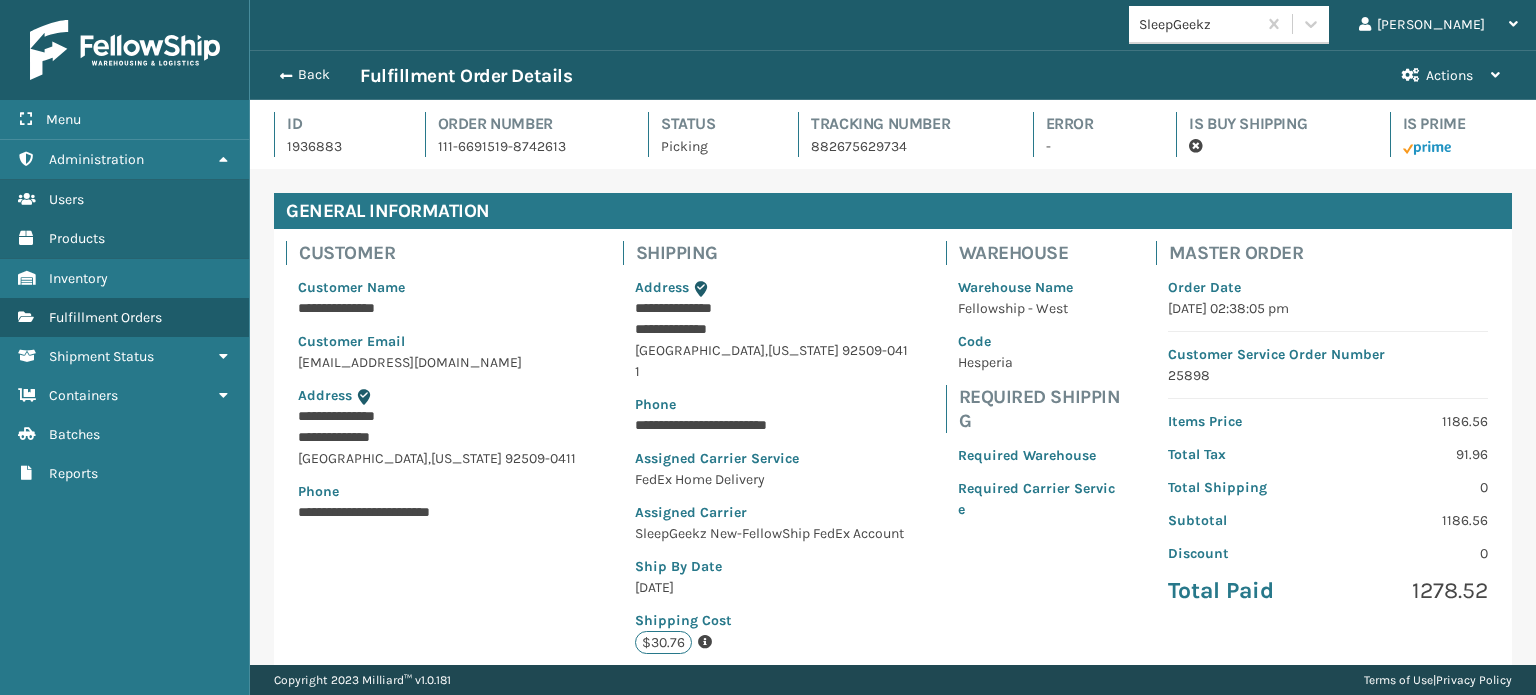 scroll, scrollTop: 99951, scrollLeft: 98713, axis: both 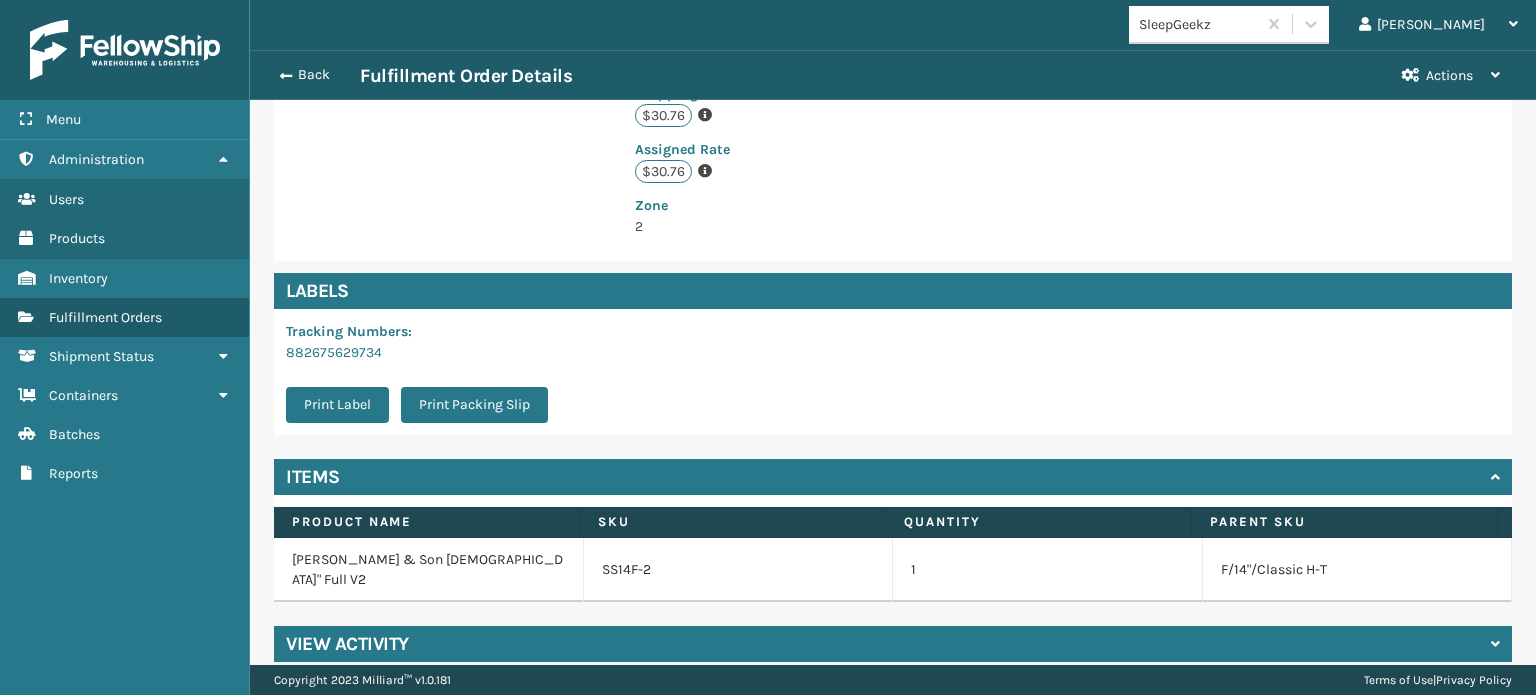 click on "SS14F-2" at bounding box center (739, 570) 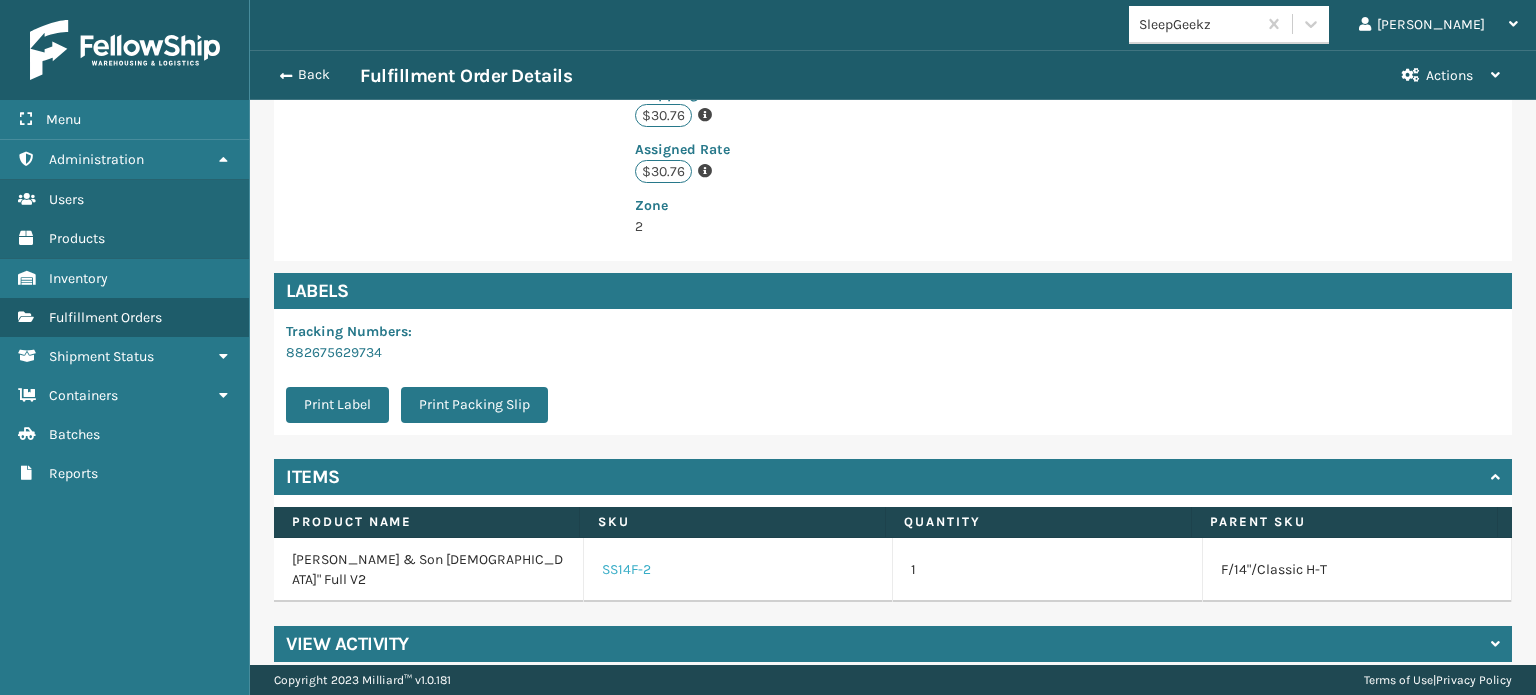 click on "SS14F-2" at bounding box center (626, 570) 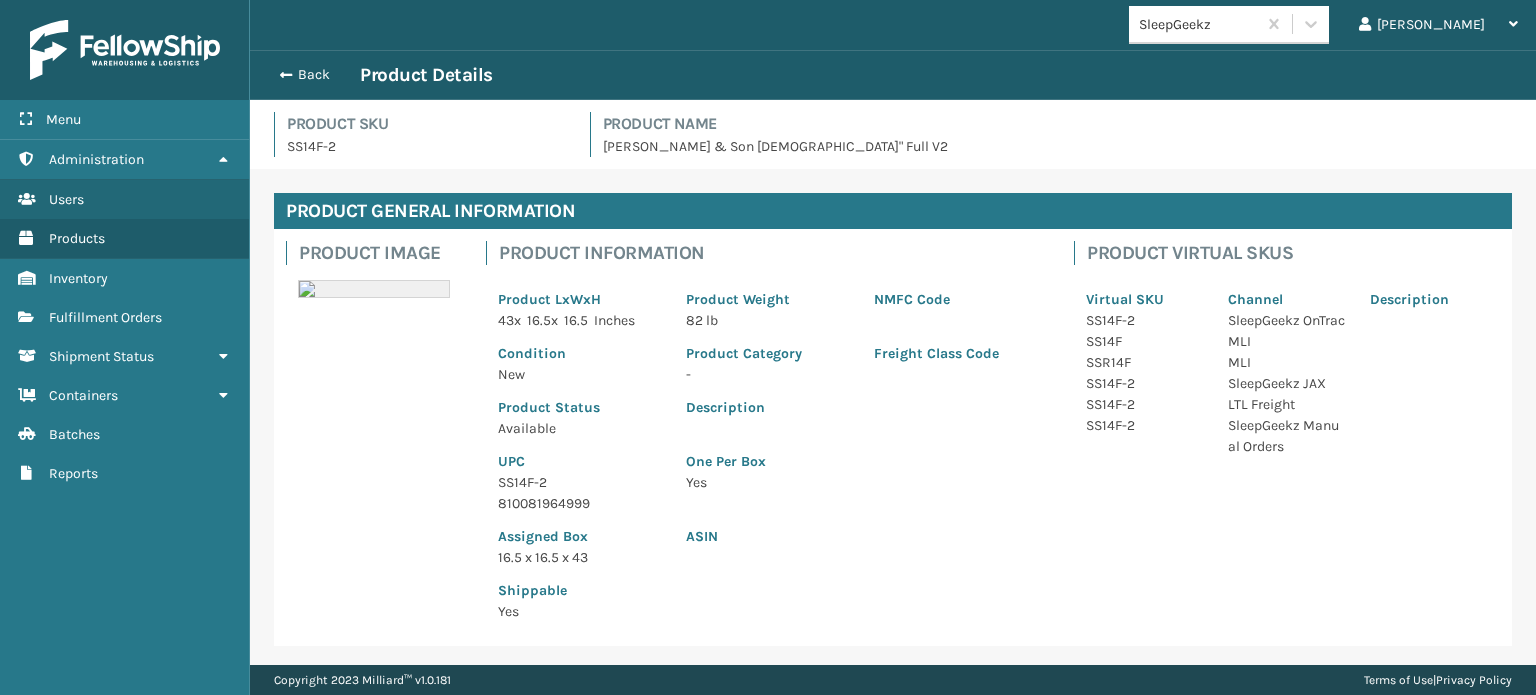 click on "810081964999" at bounding box center [580, 503] 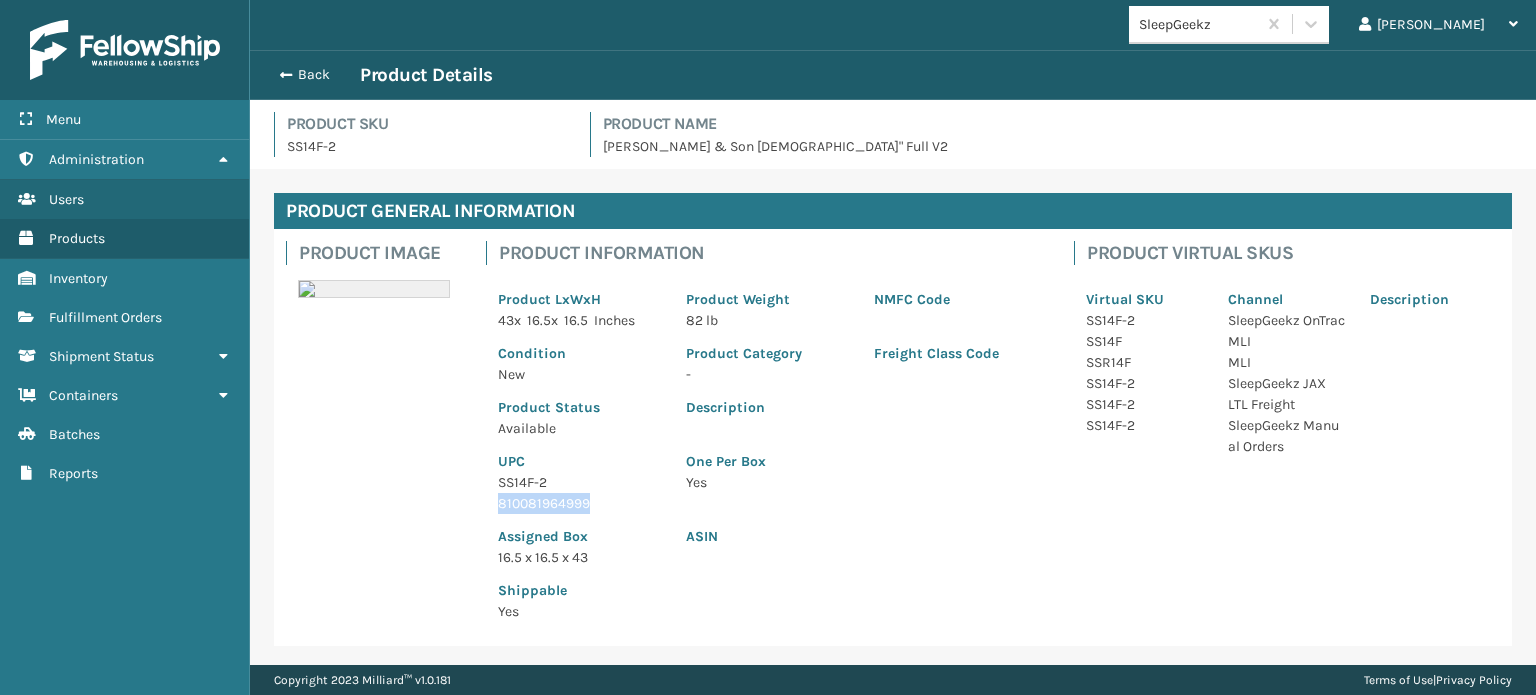 click on "810081964999" at bounding box center [580, 503] 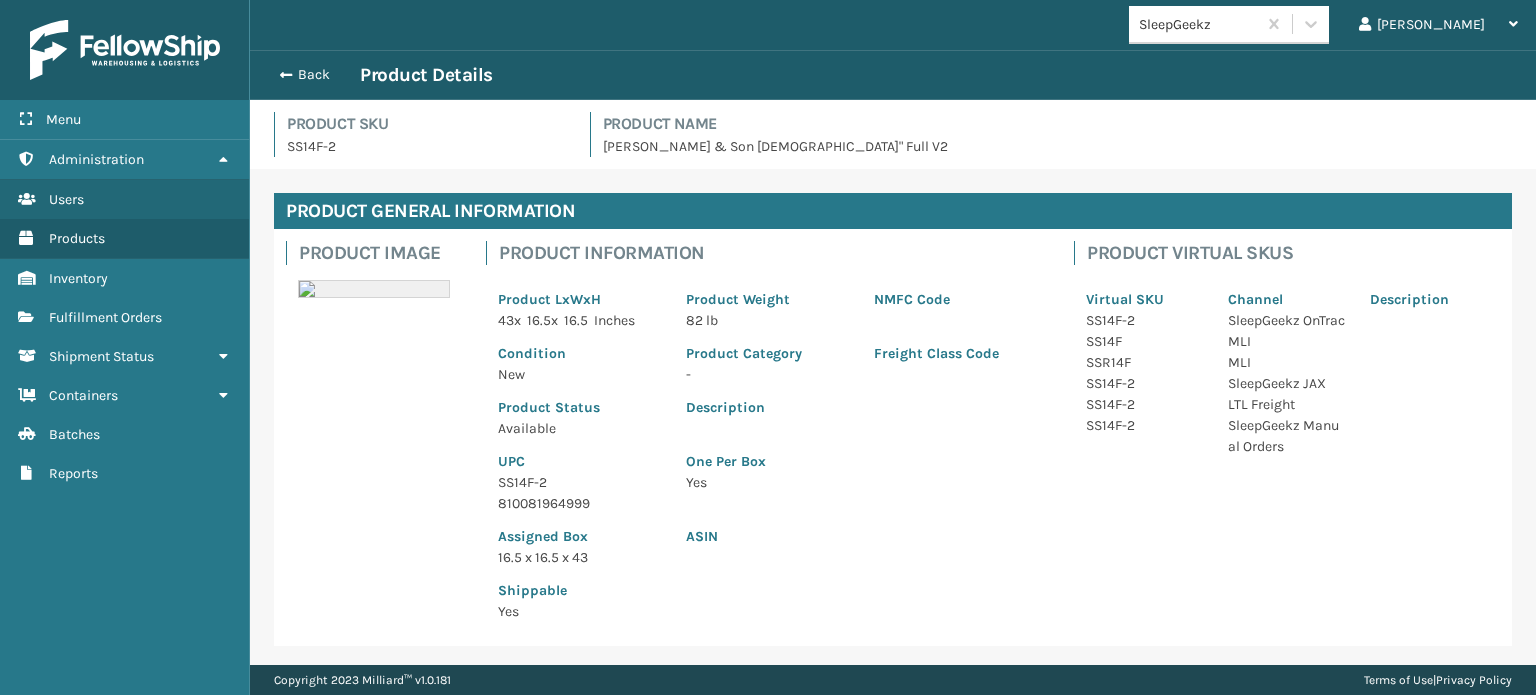 click on "Back Product Details" at bounding box center (893, 75) 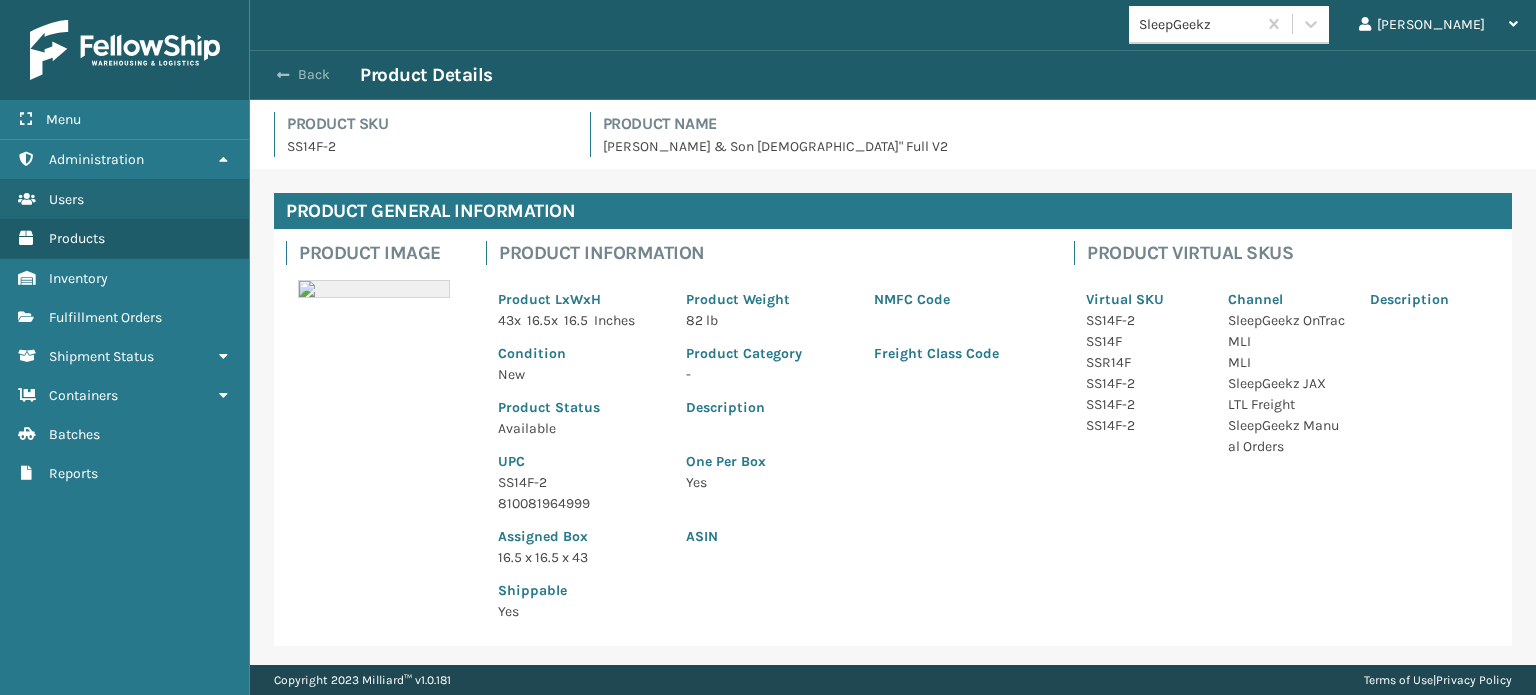 click on "Back" at bounding box center [314, 75] 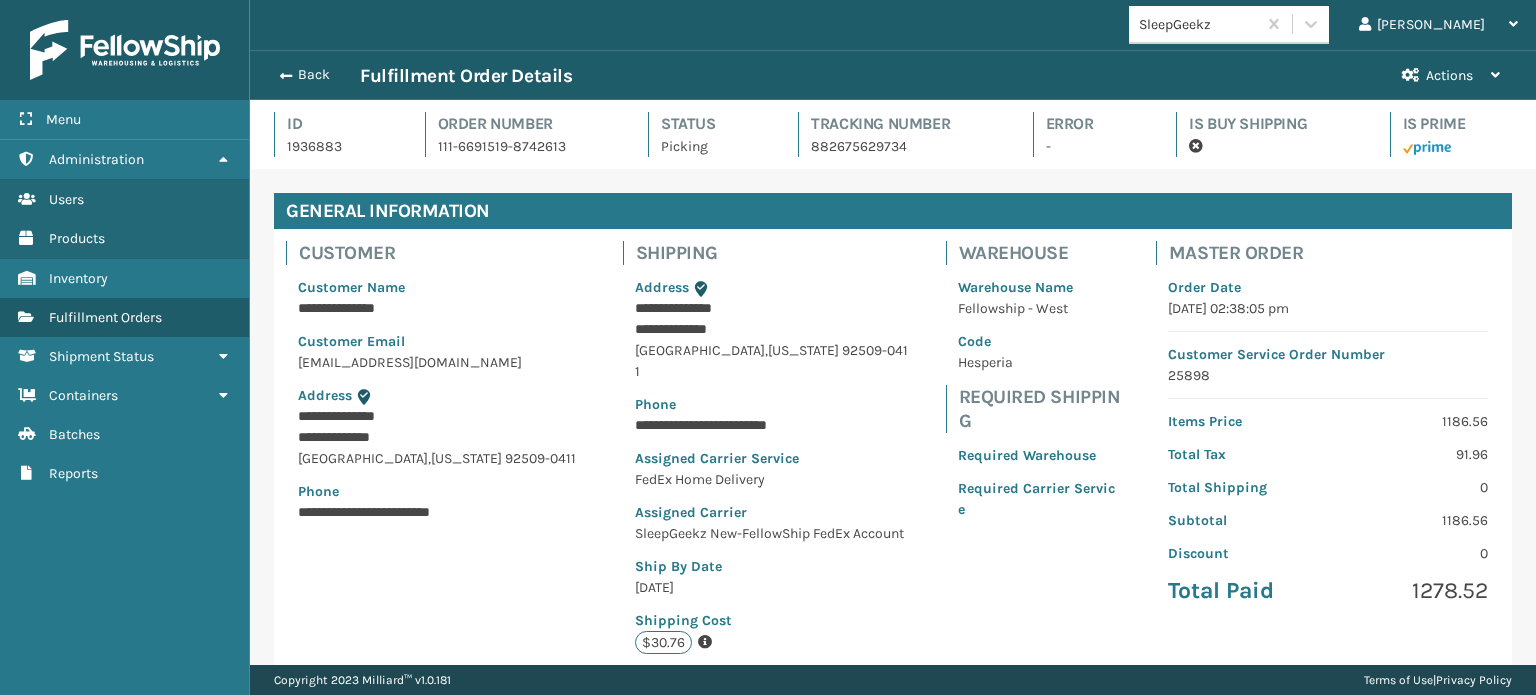 scroll, scrollTop: 99951, scrollLeft: 98713, axis: both 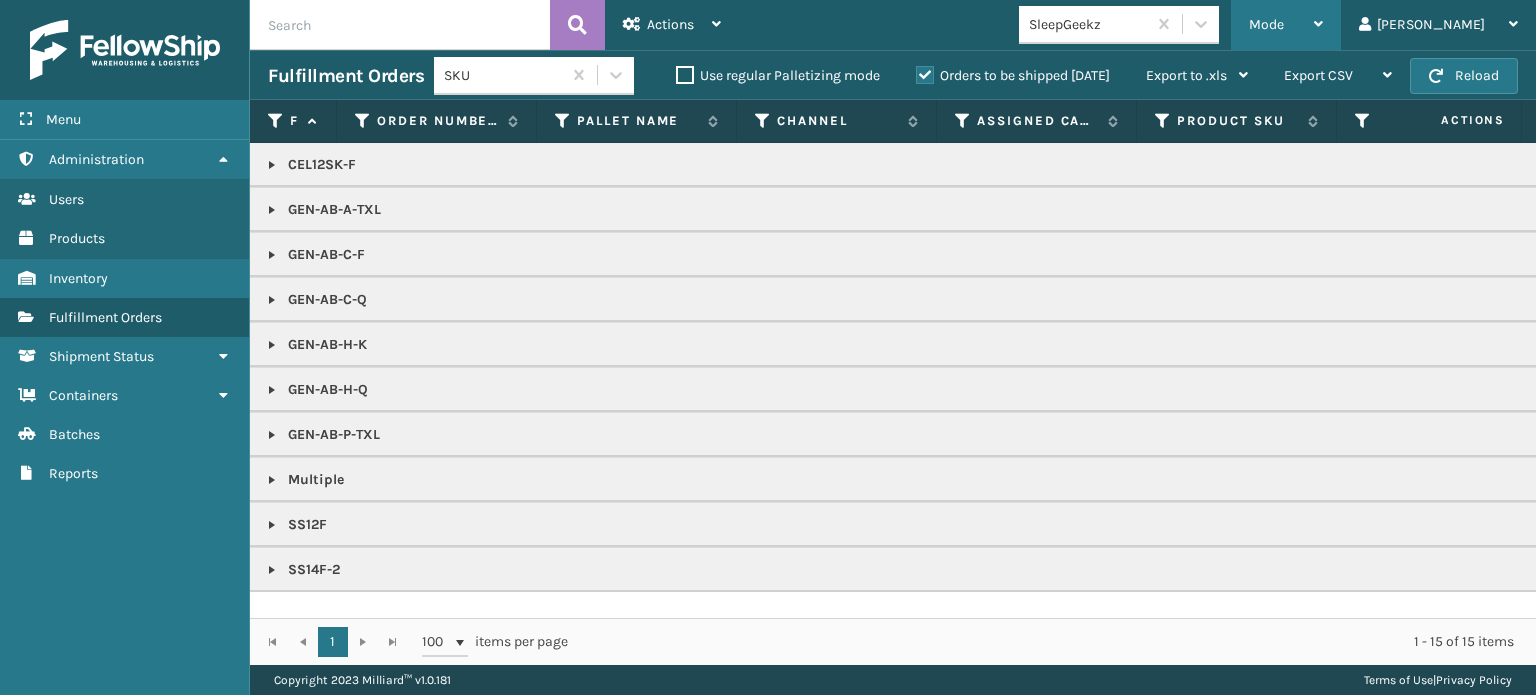 click on "Mode Regular Mode Picking Mode Labeling Mode Exit Scan Mode" at bounding box center [1286, 25] 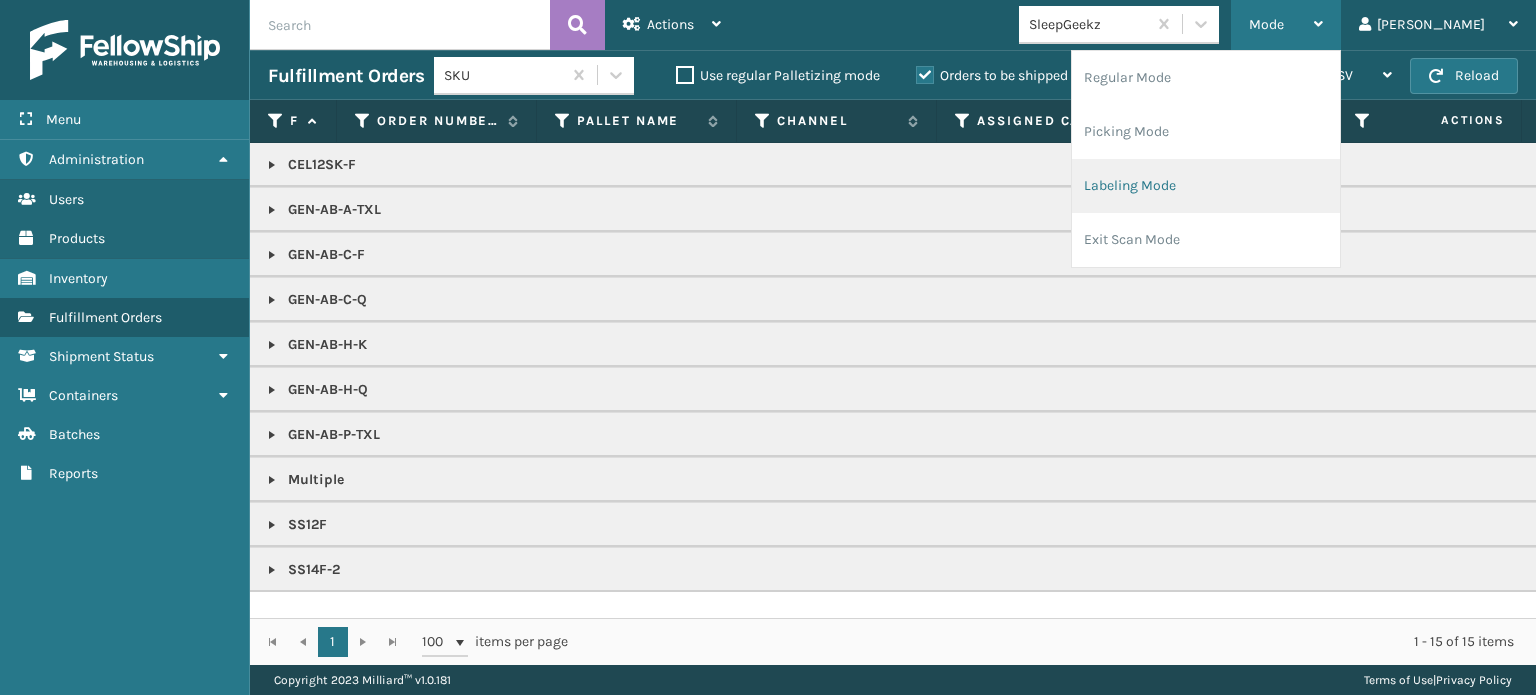 click on "Labeling Mode" at bounding box center (1206, 186) 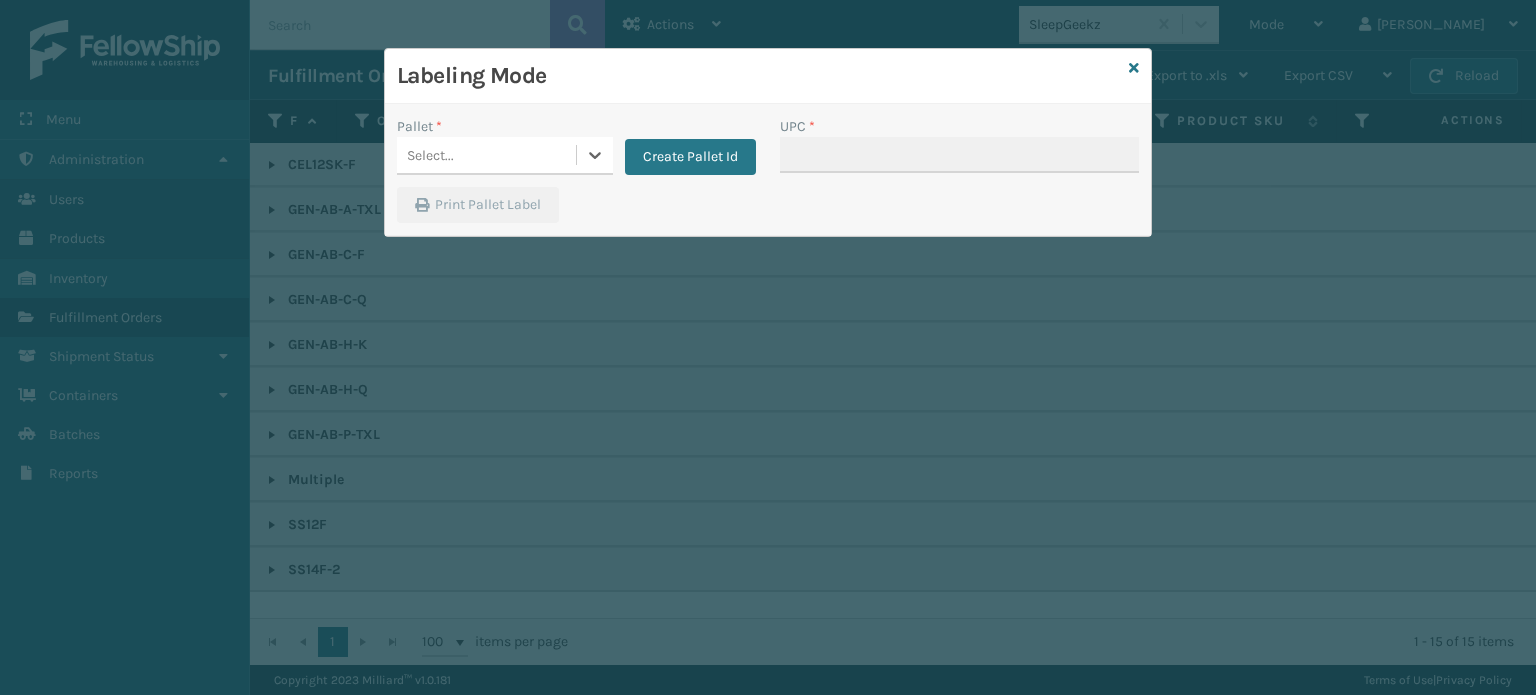click on "Select..." at bounding box center (486, 155) 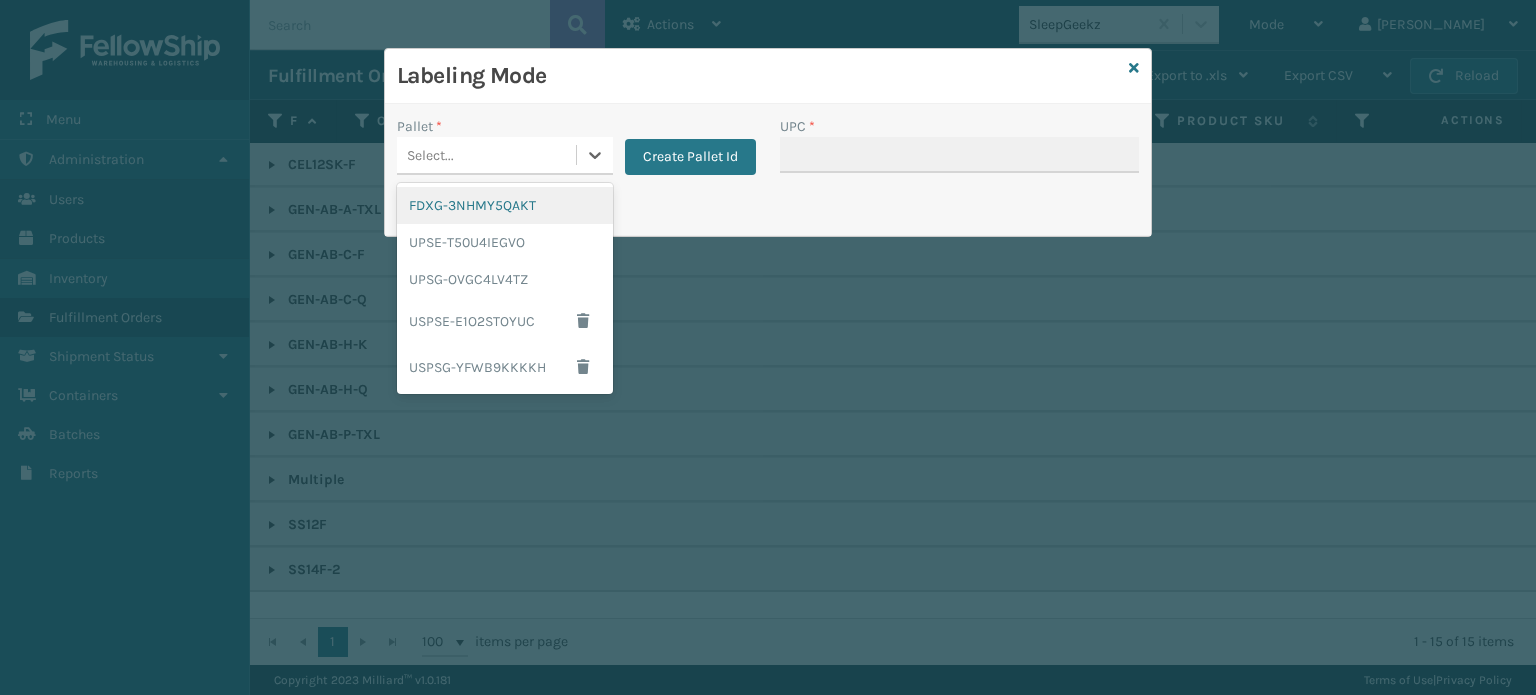 click on "FDXG-3NHMY5QAKT" at bounding box center [505, 205] 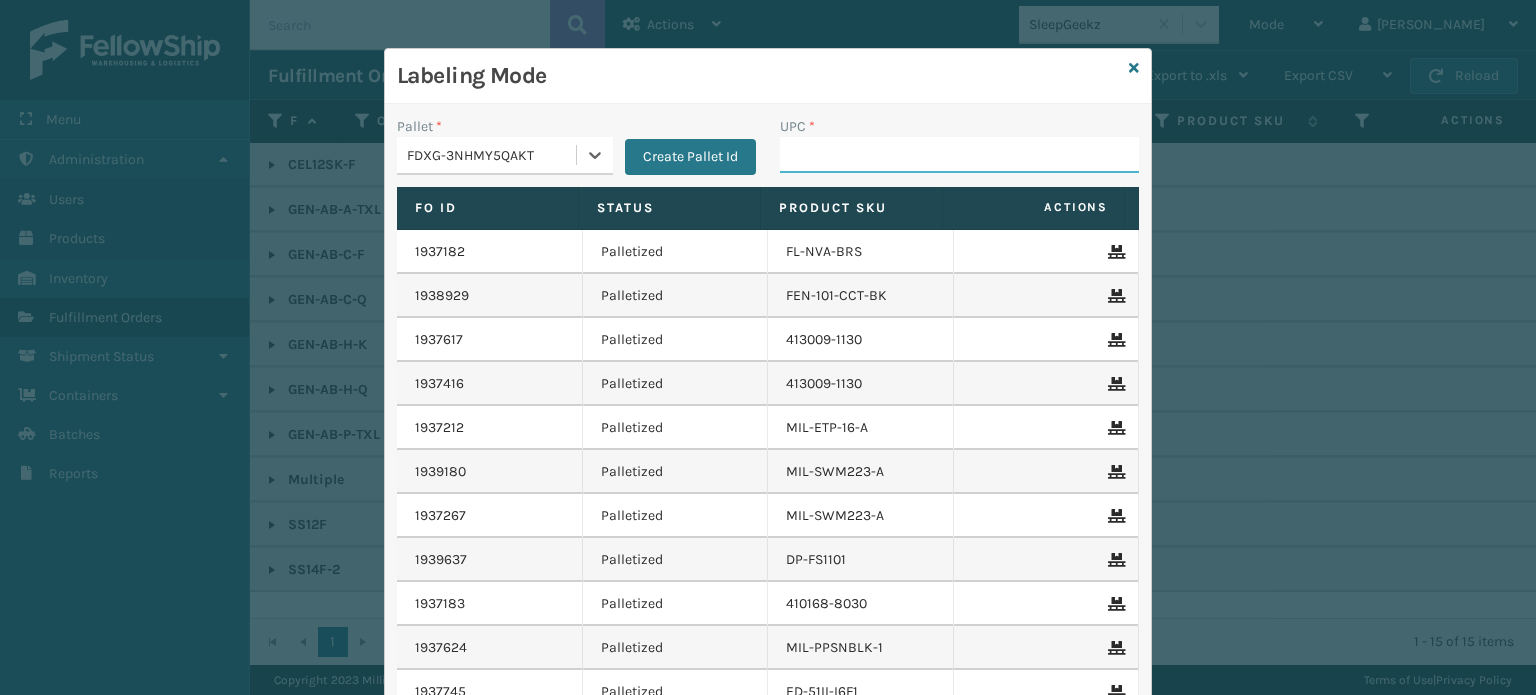 click on "UPC   *" at bounding box center [959, 155] 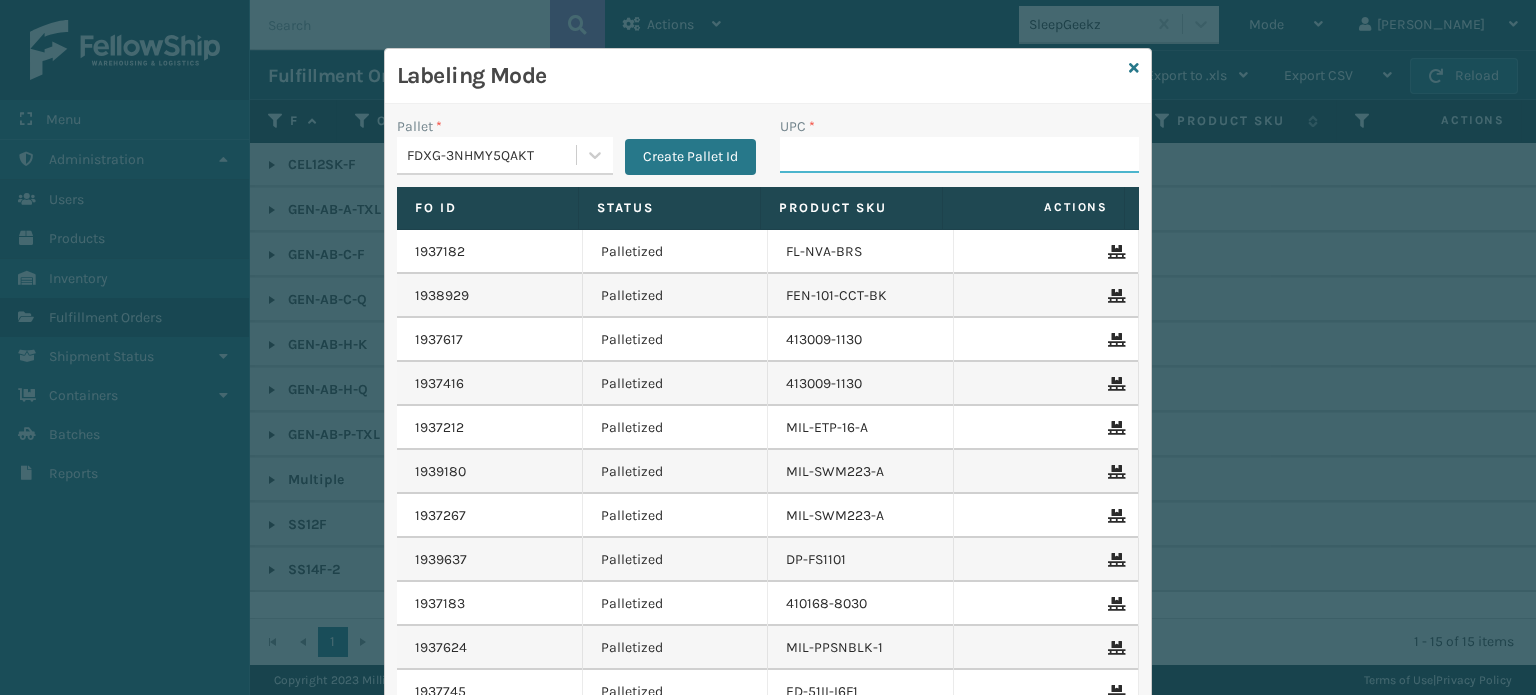 paste on "810081964999" 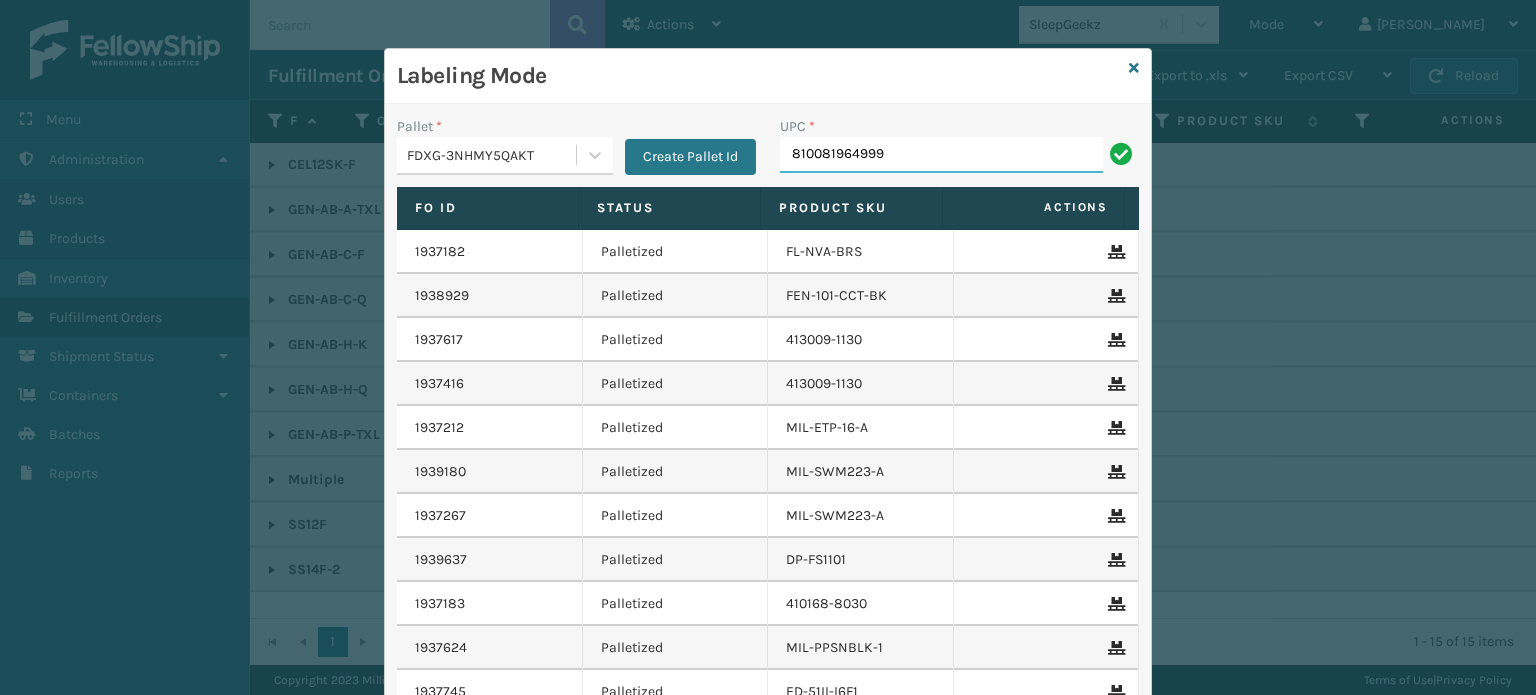 type on "810081964999" 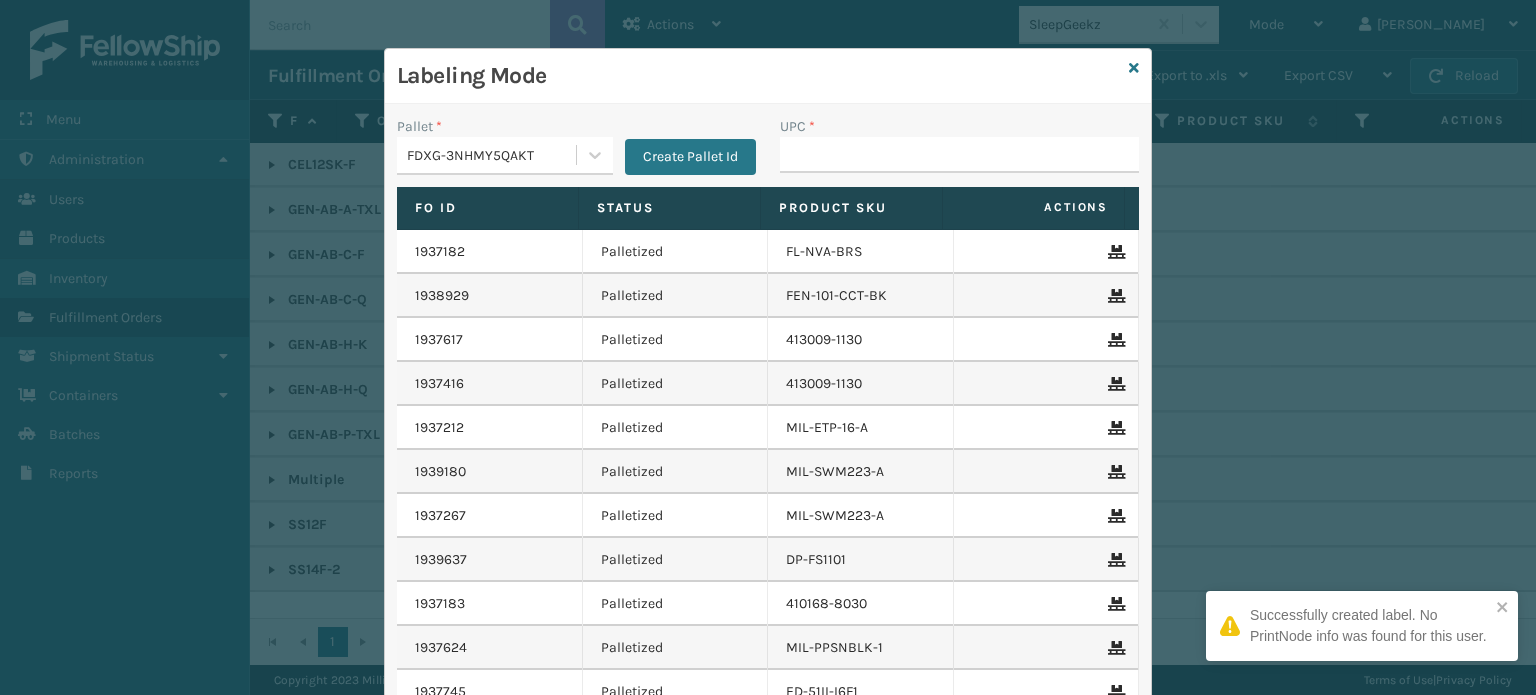 click on "FDXG-3NHMY5QAKT" at bounding box center (492, 155) 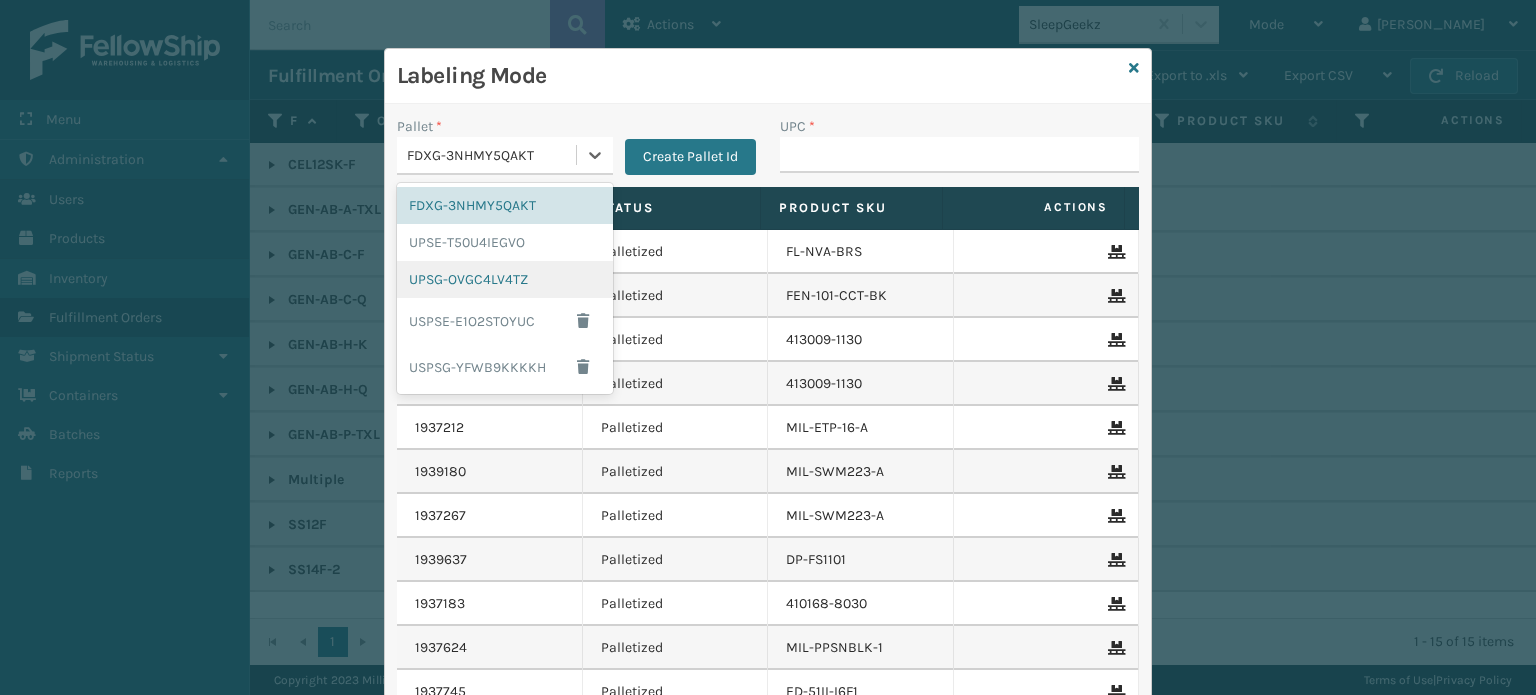 click on "UPSG-OVGC4LV4TZ" at bounding box center [505, 279] 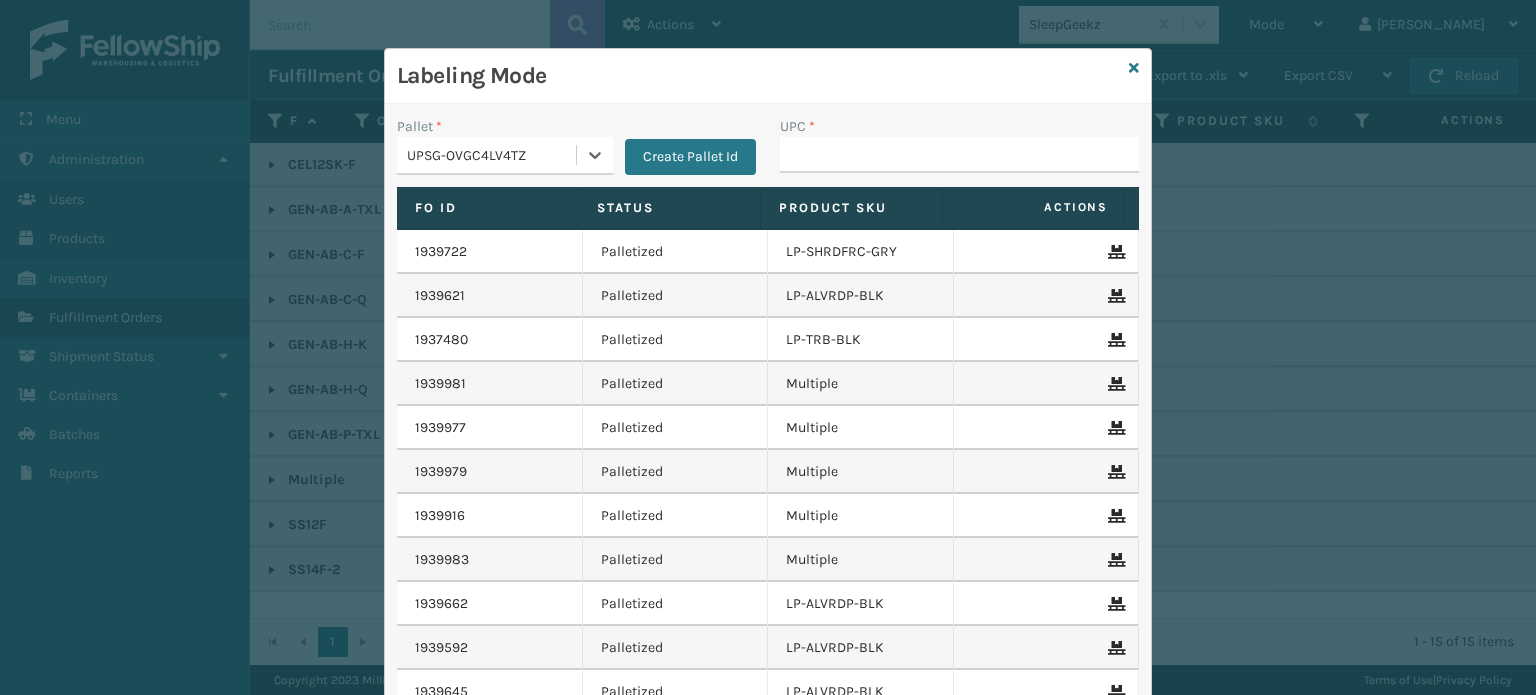 click on "Labeling Mode" at bounding box center (768, 76) 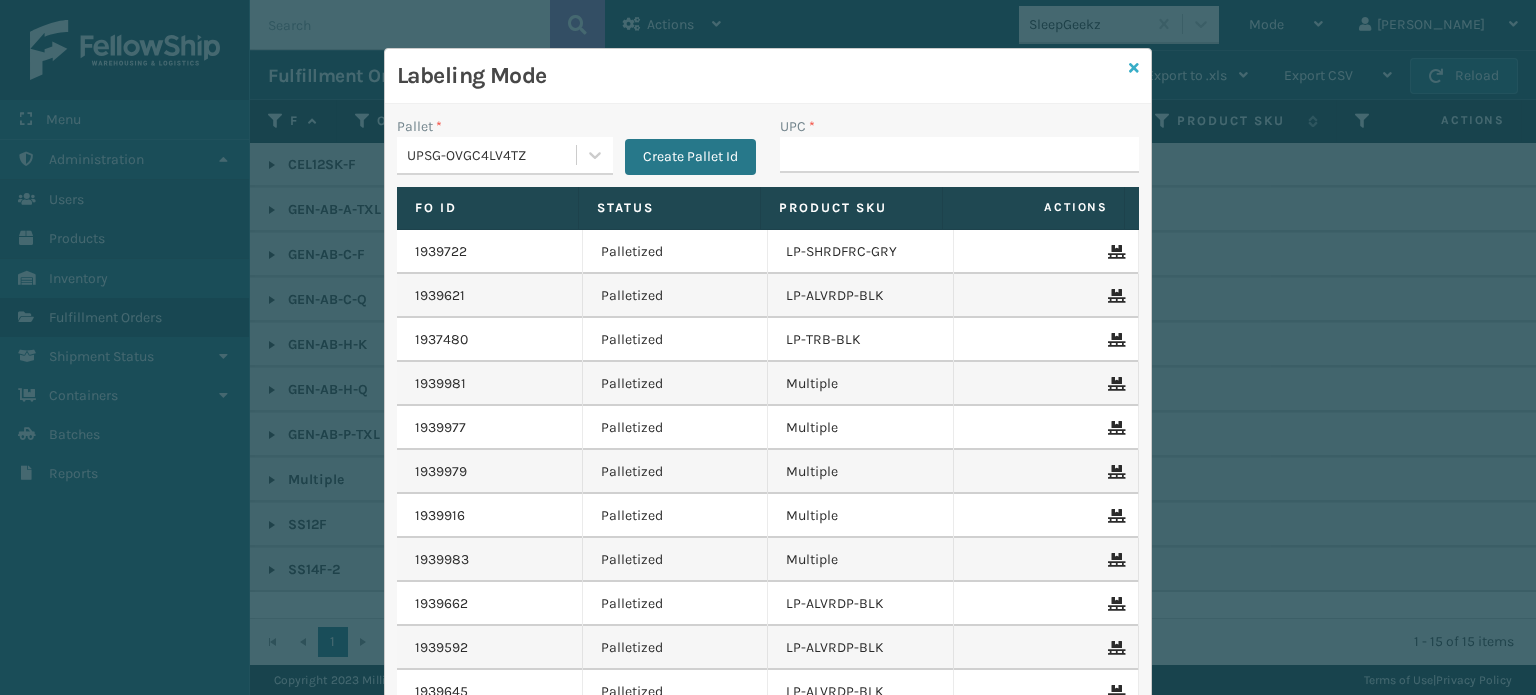 click at bounding box center [1134, 68] 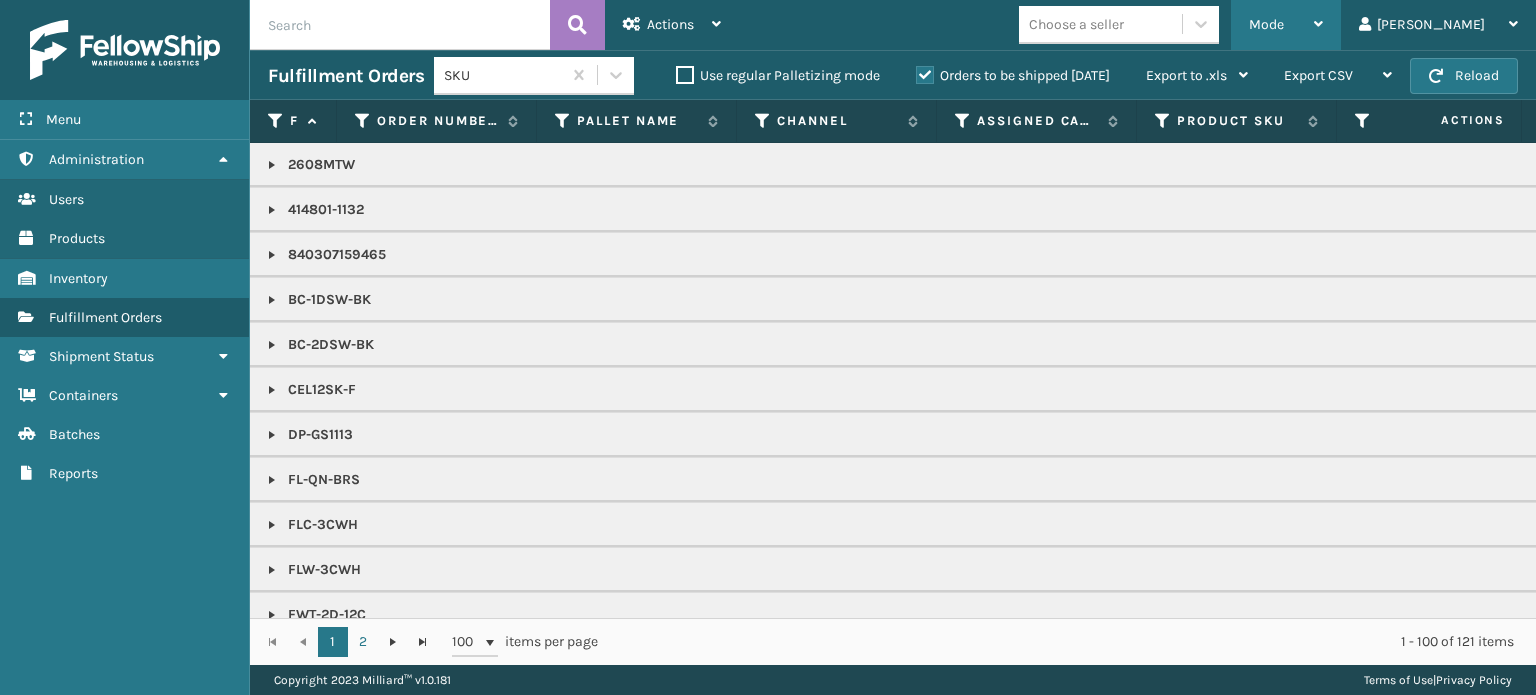 click on "Mode" at bounding box center [1286, 25] 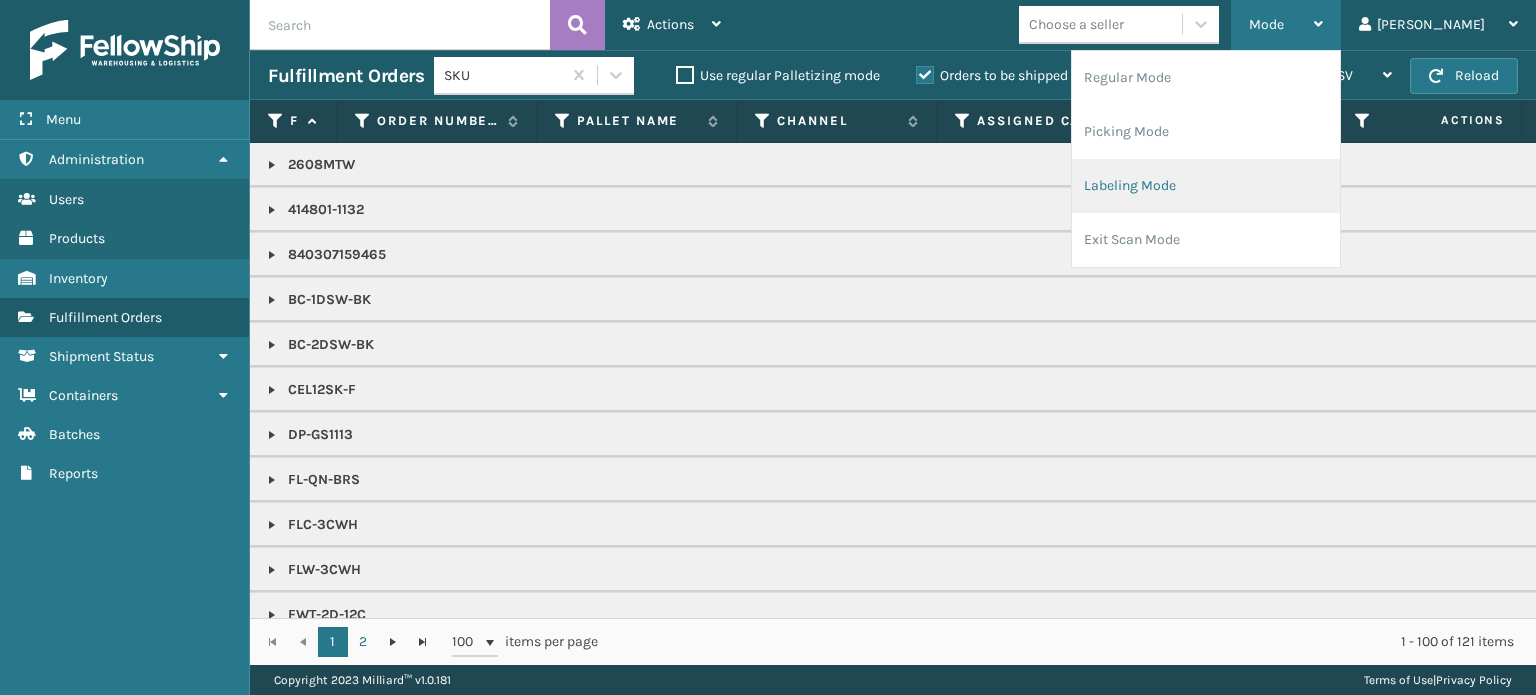click on "Labeling Mode" at bounding box center [1206, 186] 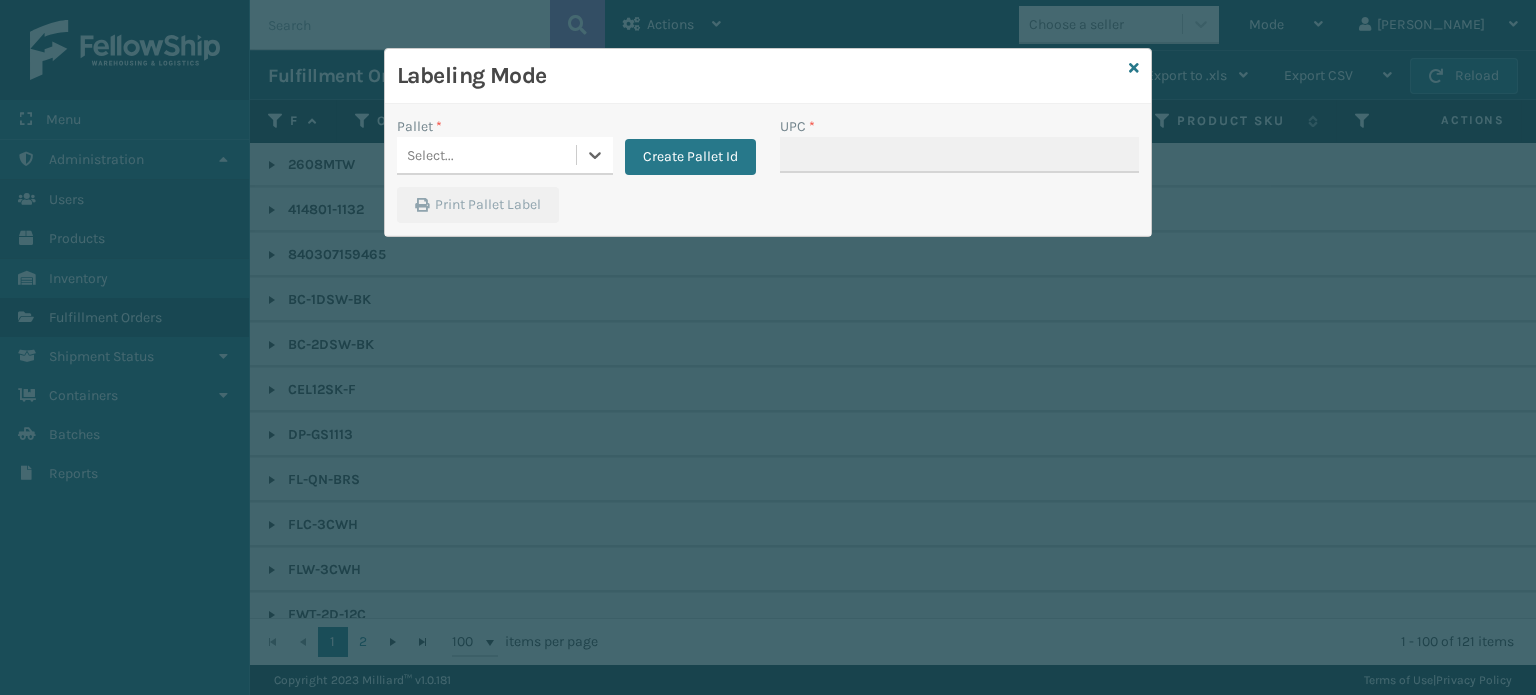 click on "Select..." at bounding box center (486, 155) 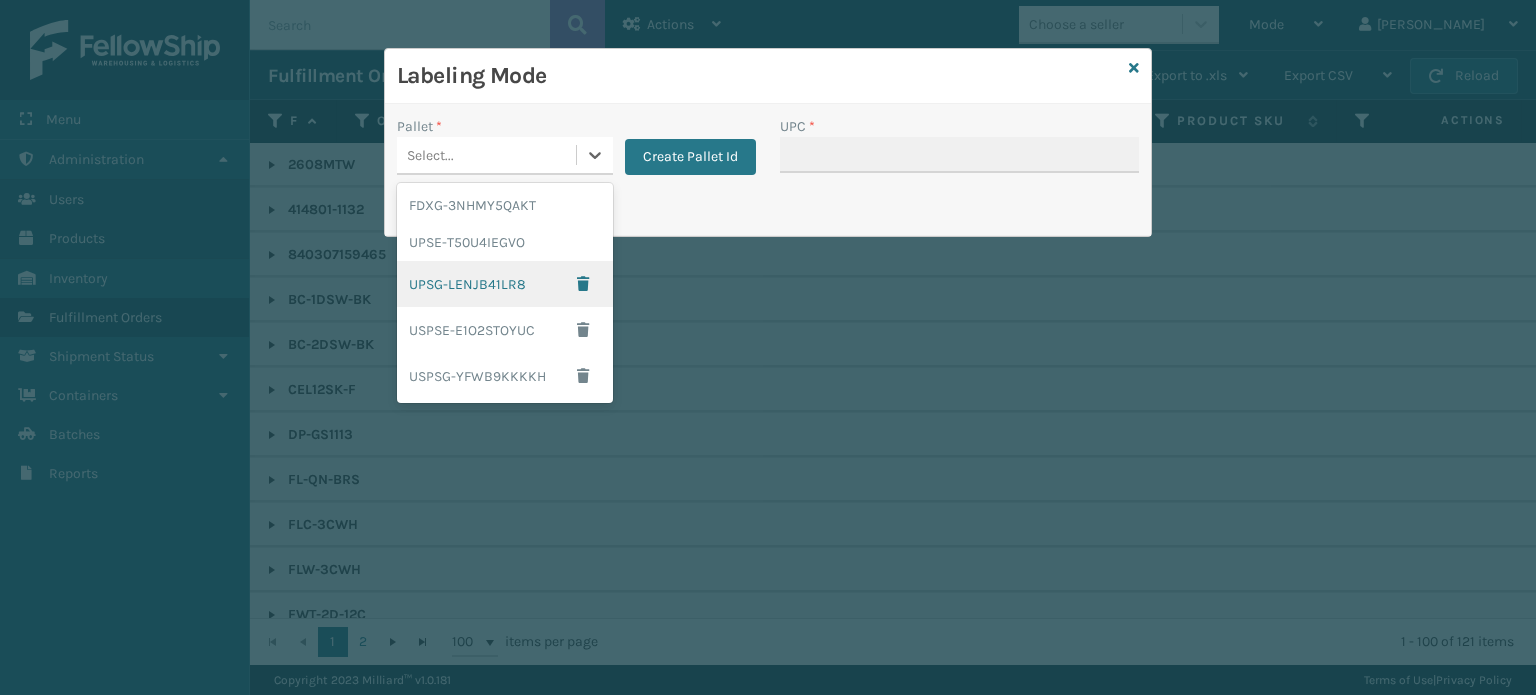 click on "UPSG-LENJB41LR8" at bounding box center [505, 284] 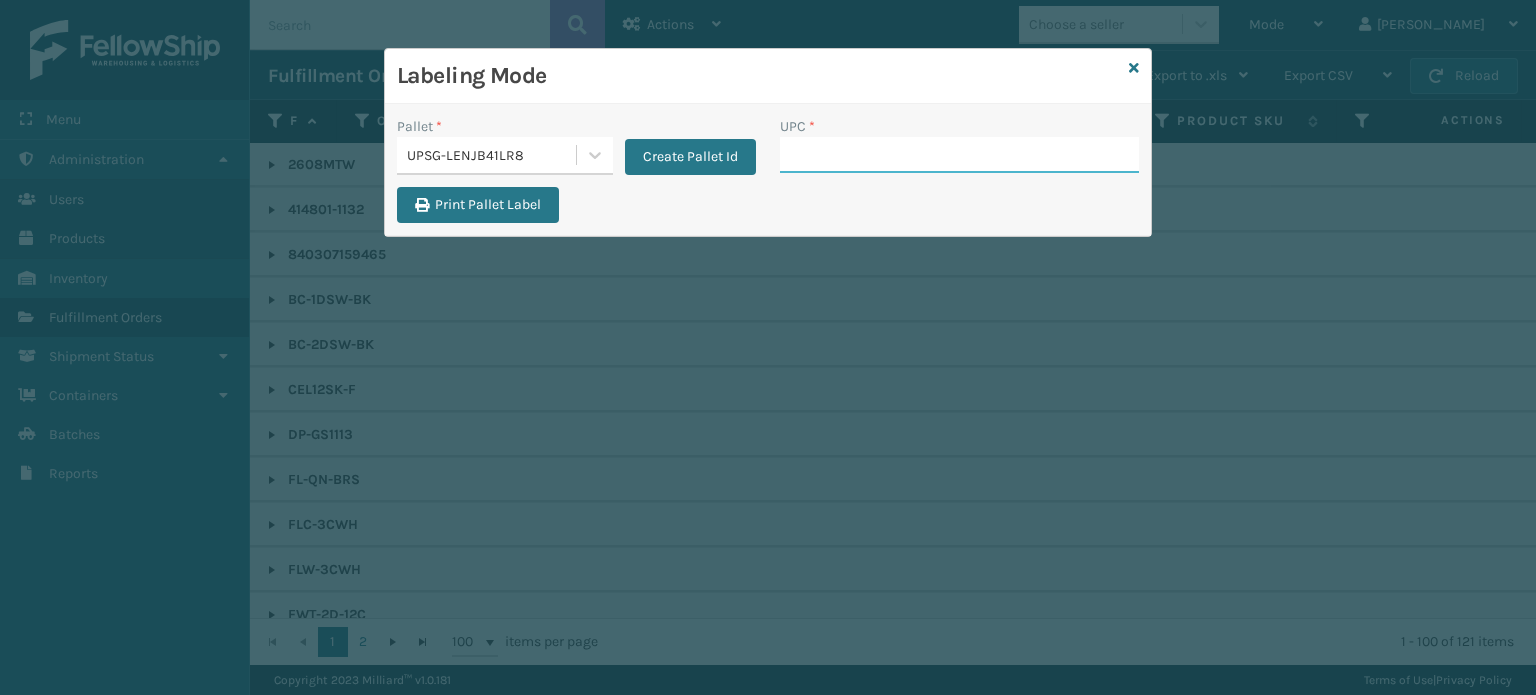 click on "UPC   *" at bounding box center (959, 155) 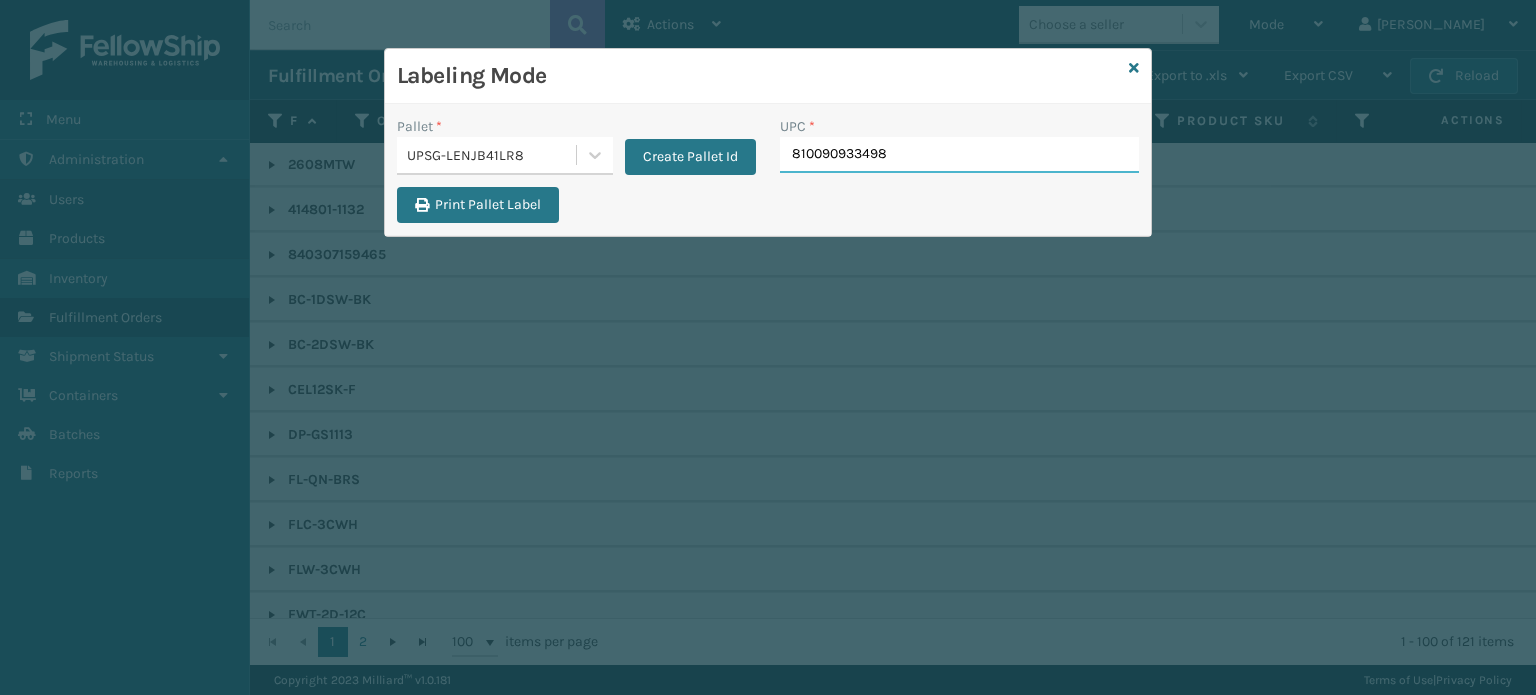type on "810090933498" 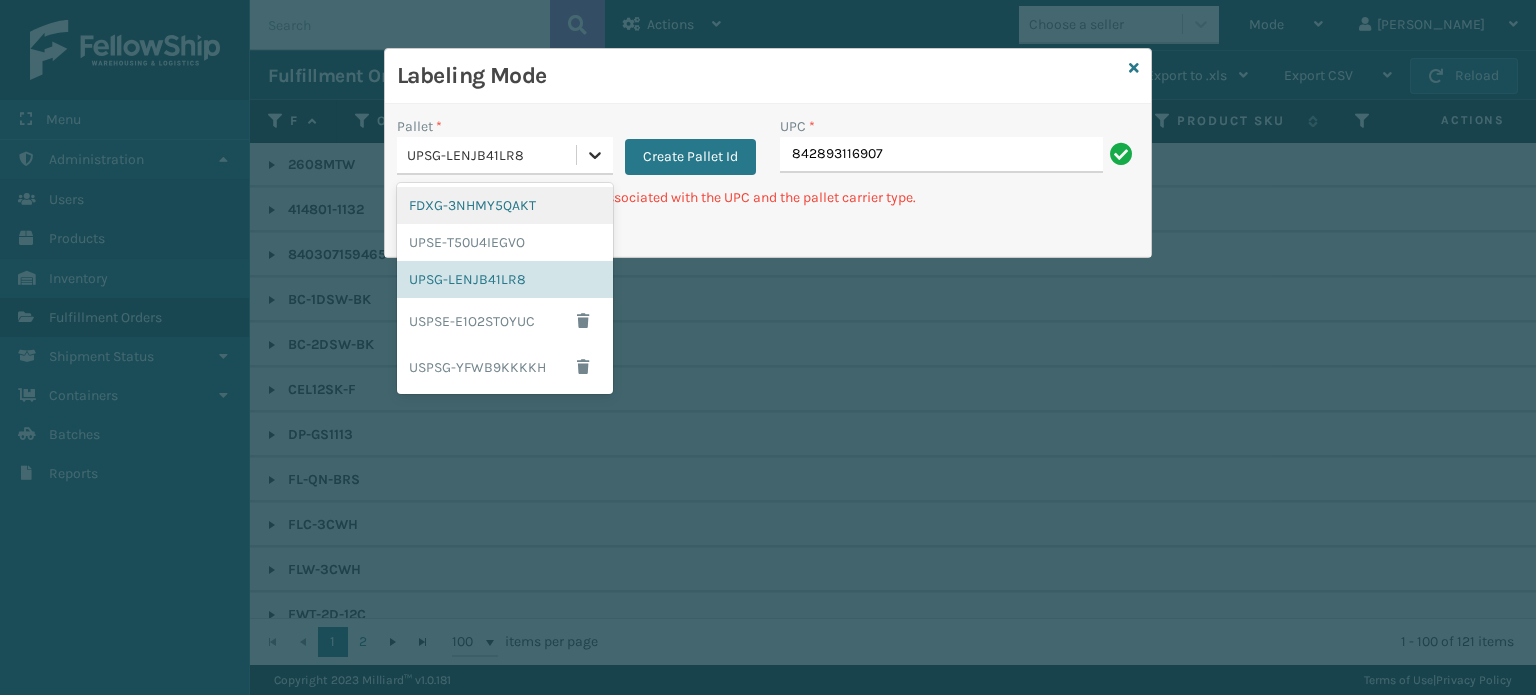 click 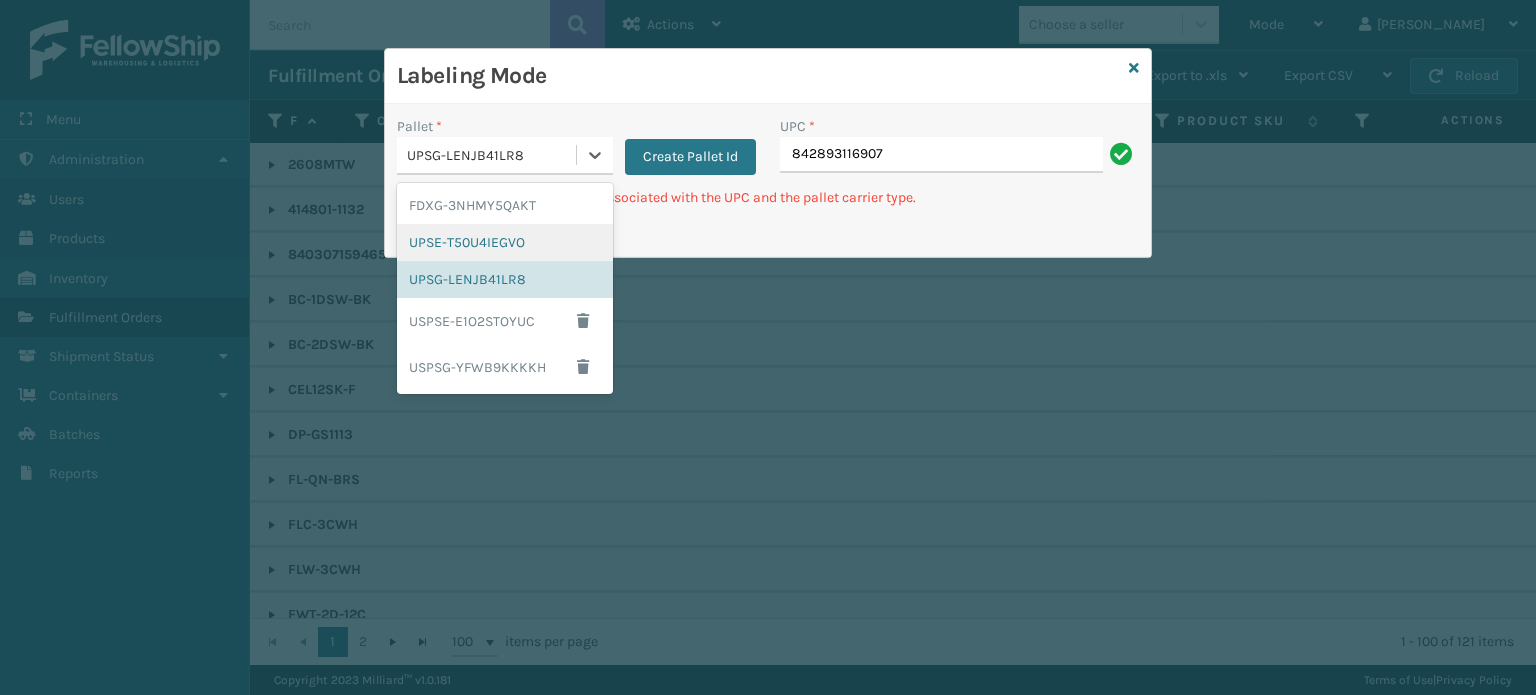 click on "UPSE-T50U4IEGVO" at bounding box center (505, 242) 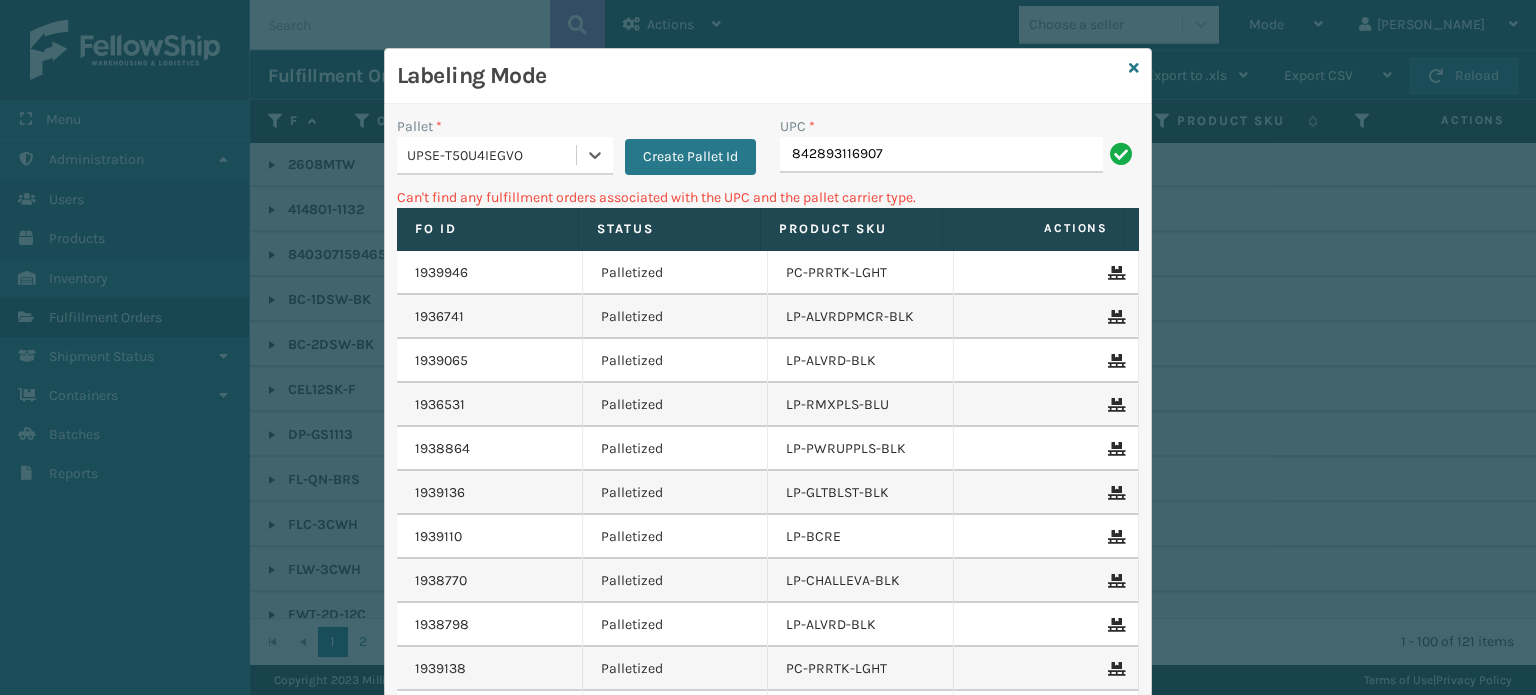 type on "842893116907" 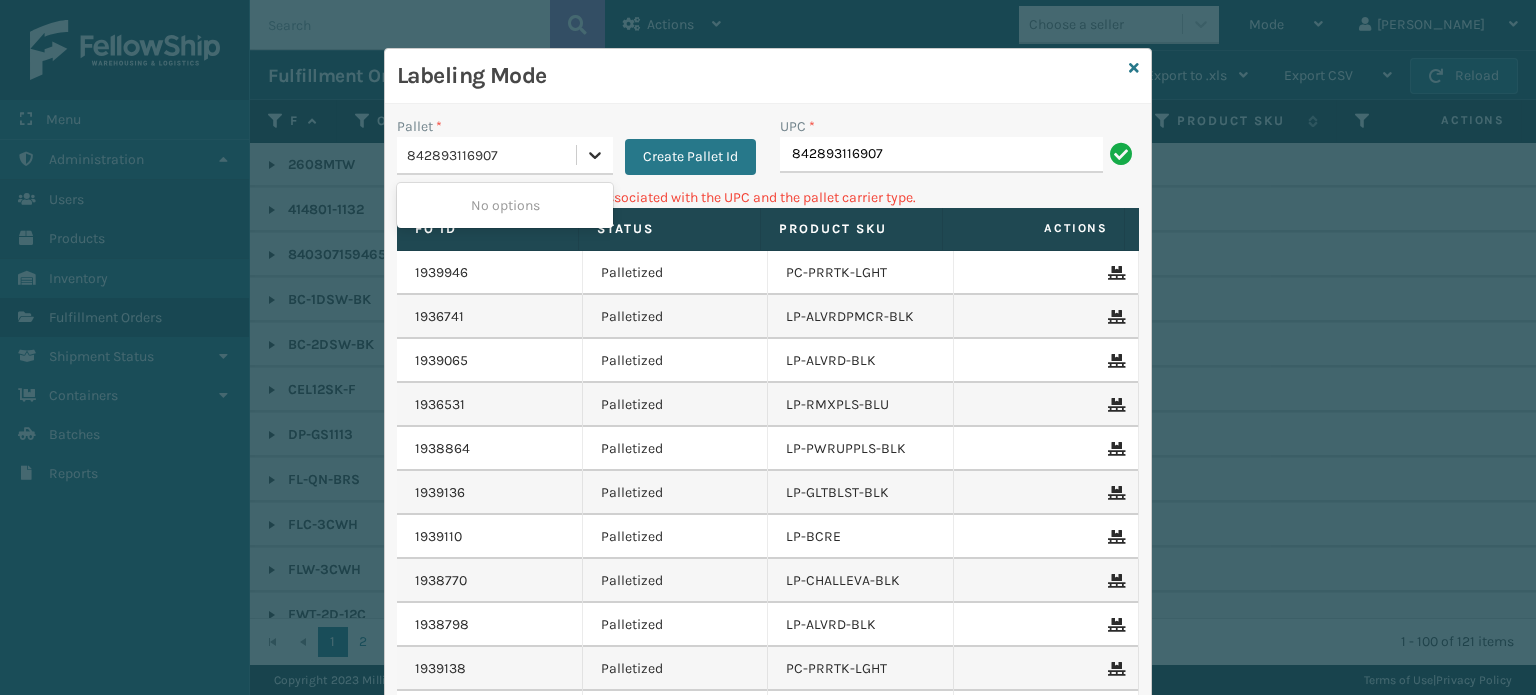 type 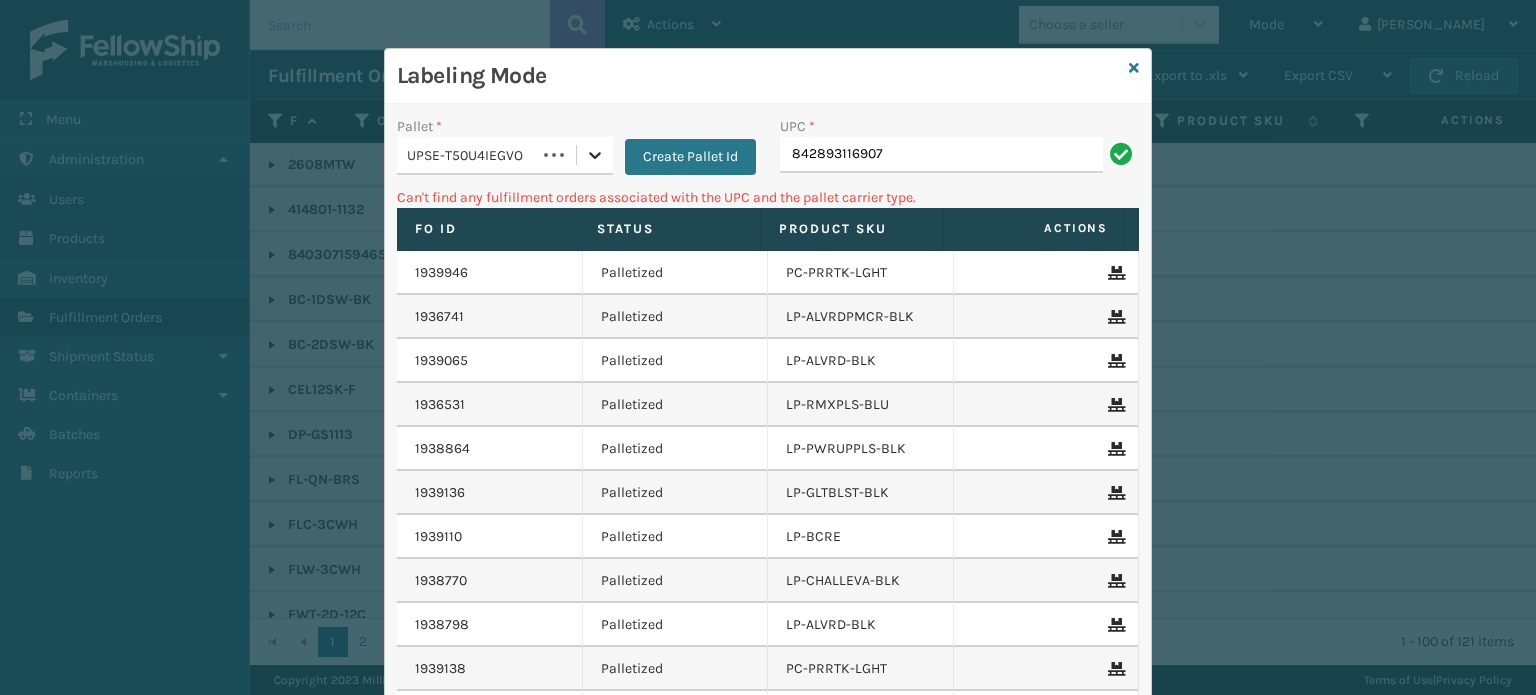 click 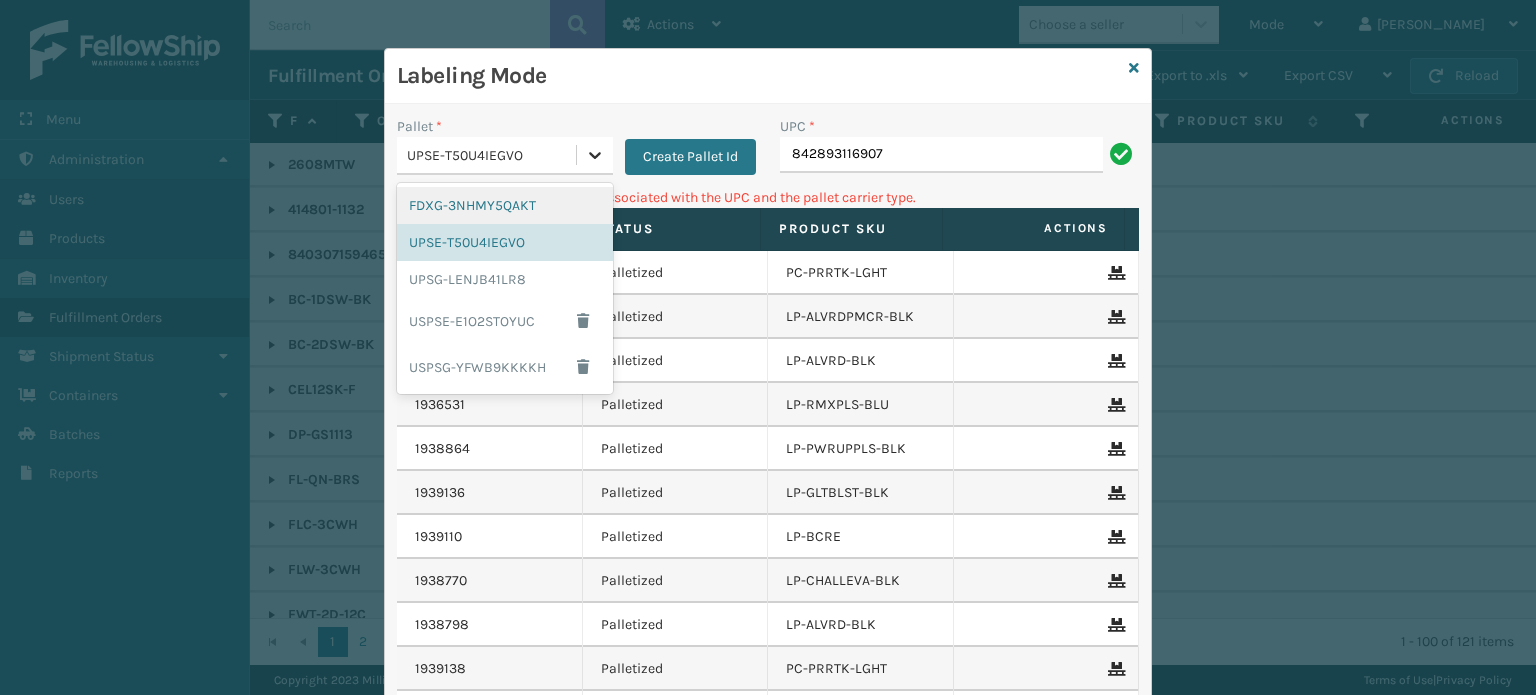 click at bounding box center (595, 155) 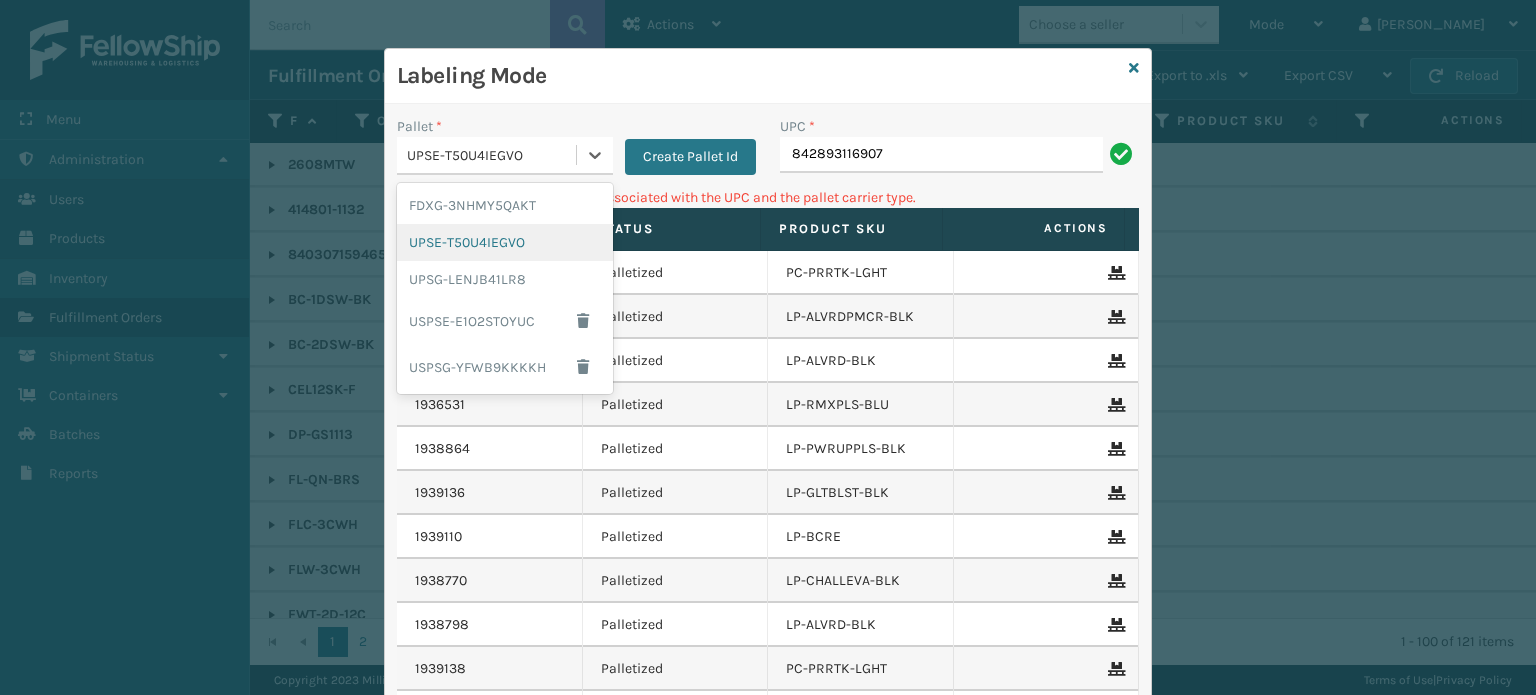 click on "UPSE-T50U4IEGVO" at bounding box center [505, 242] 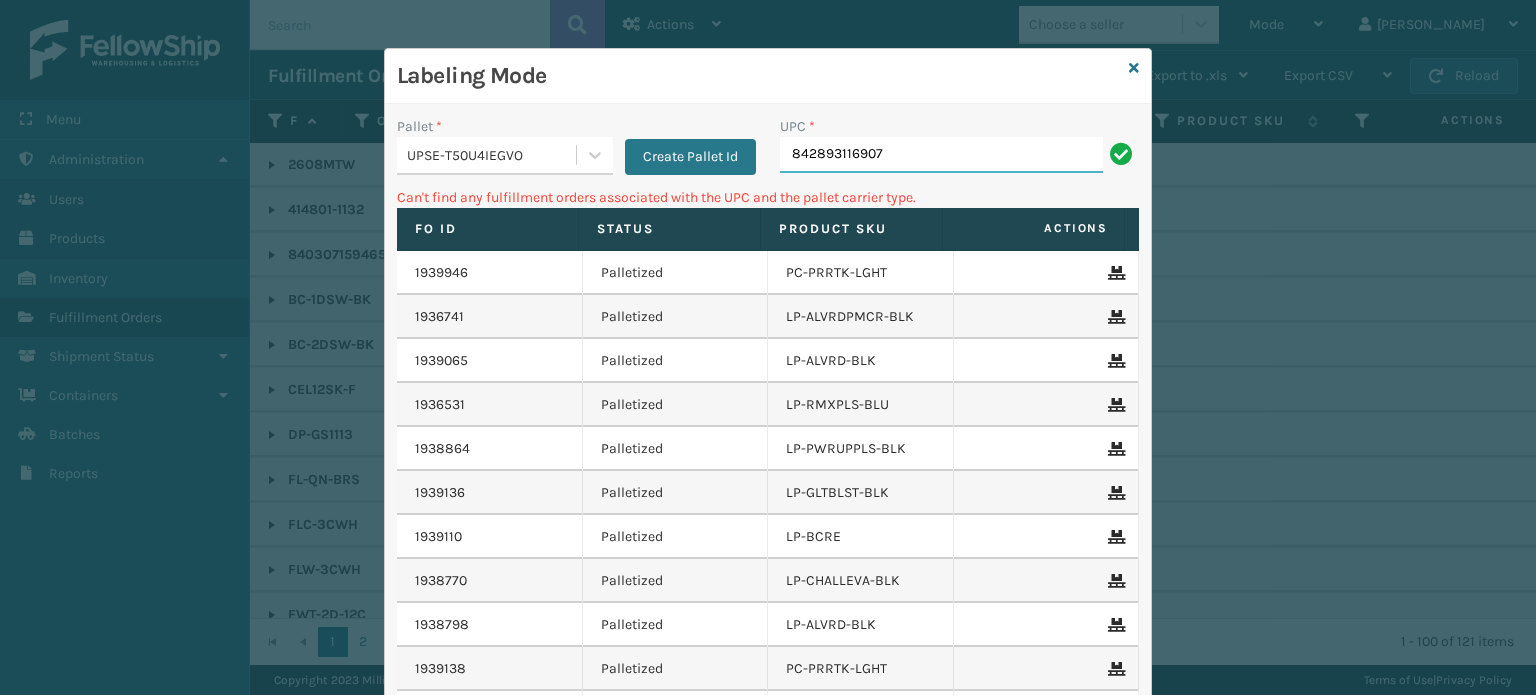 click on "842893116907" at bounding box center (941, 155) 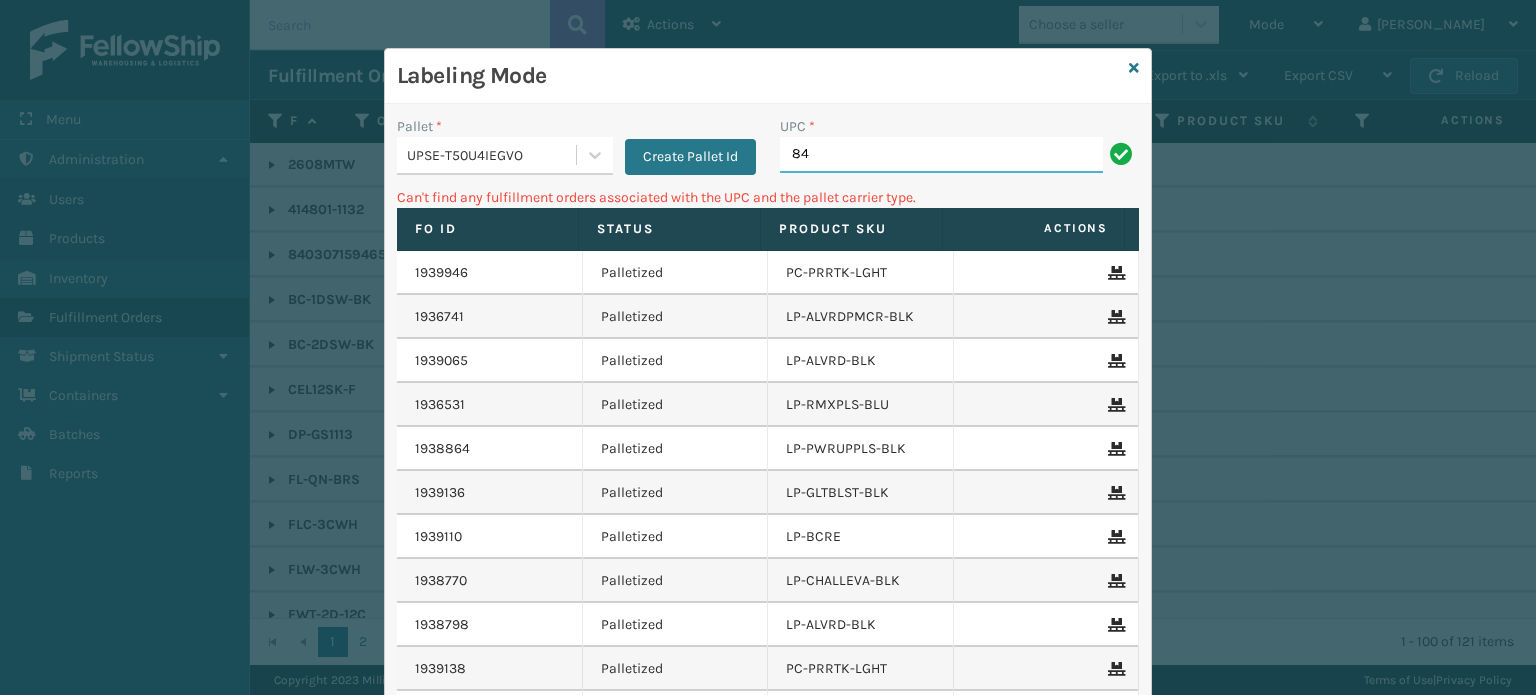 type on "8" 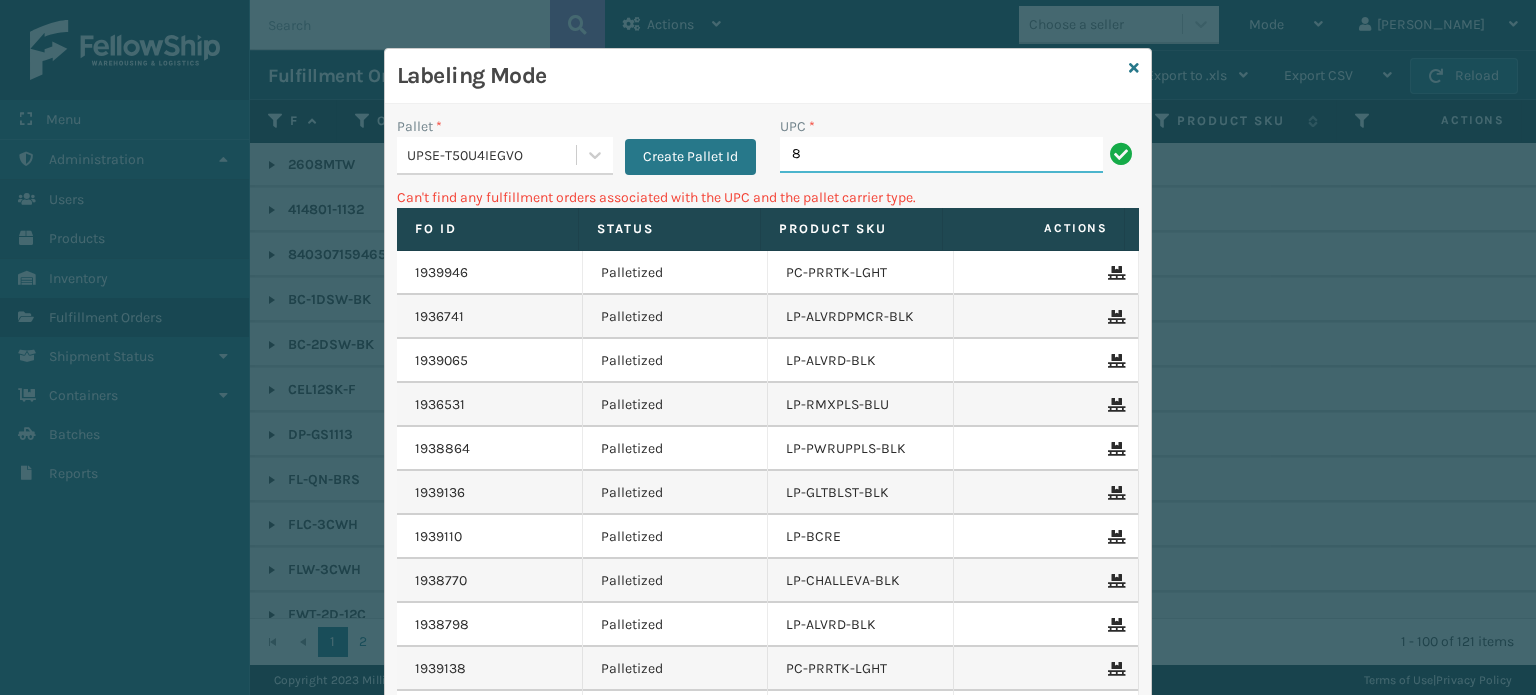 type 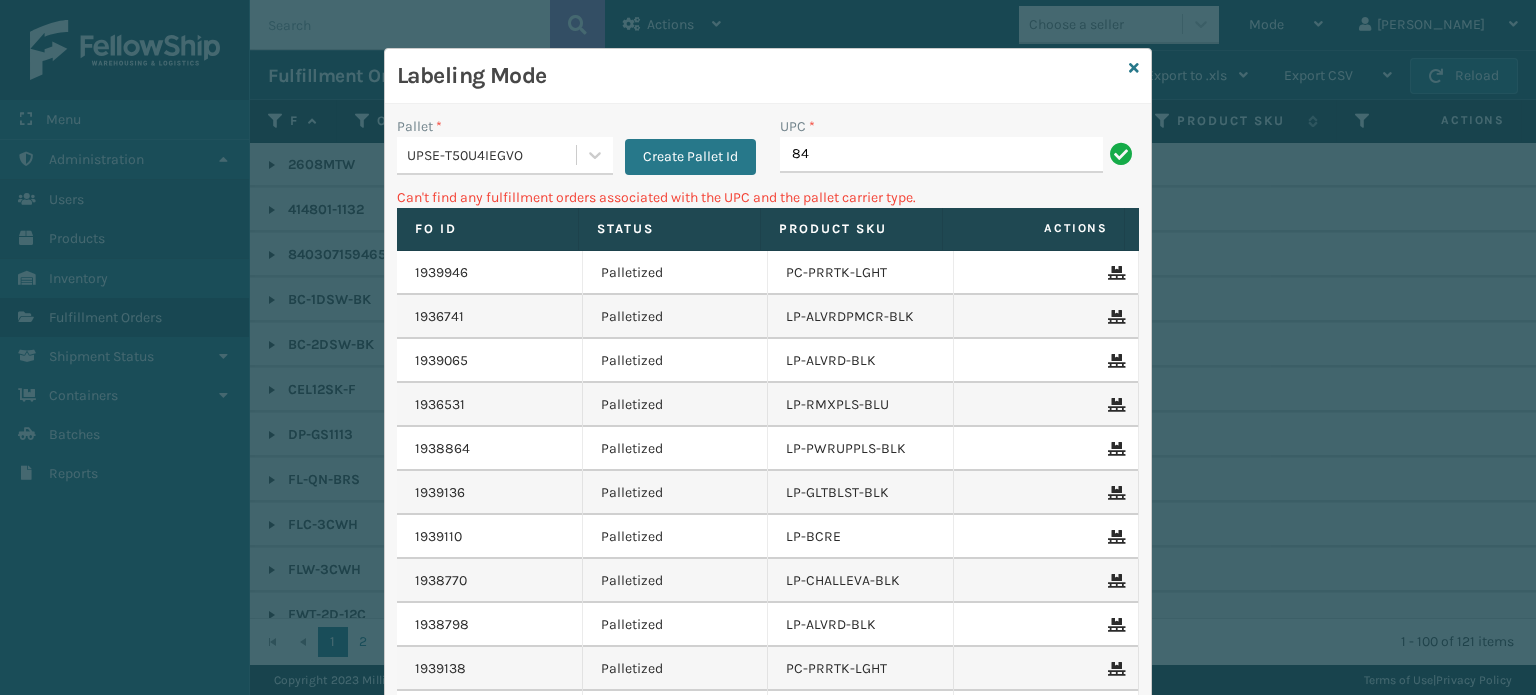 type on "8" 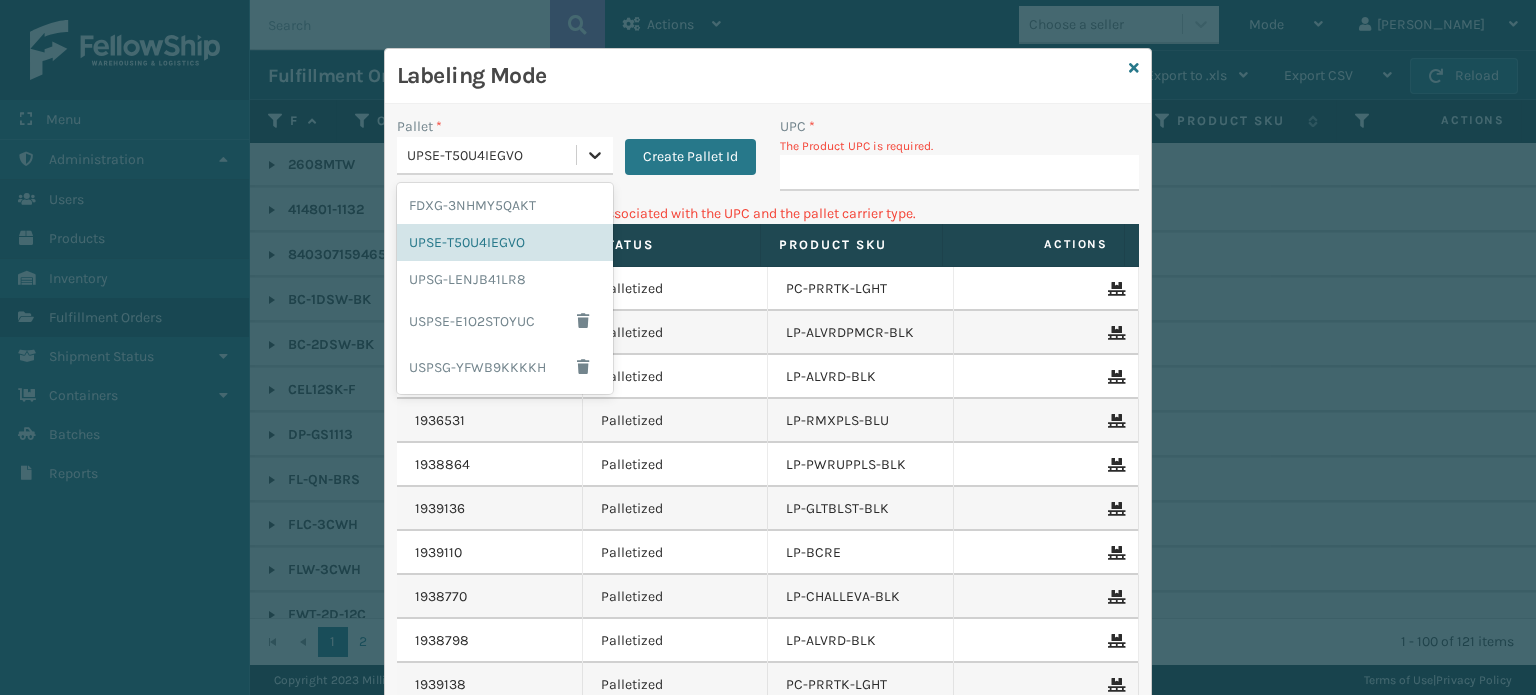 click 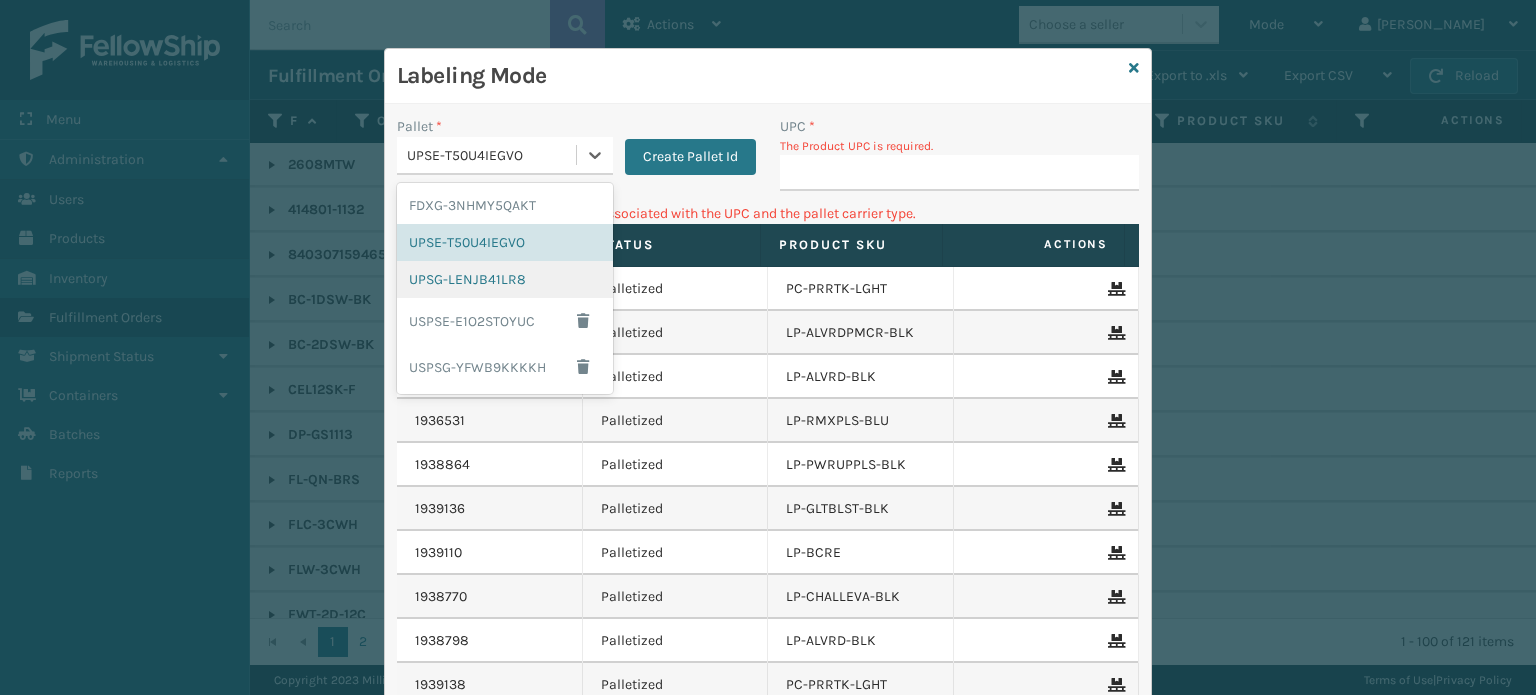 click on "UPSG-LENJB41LR8" at bounding box center (505, 279) 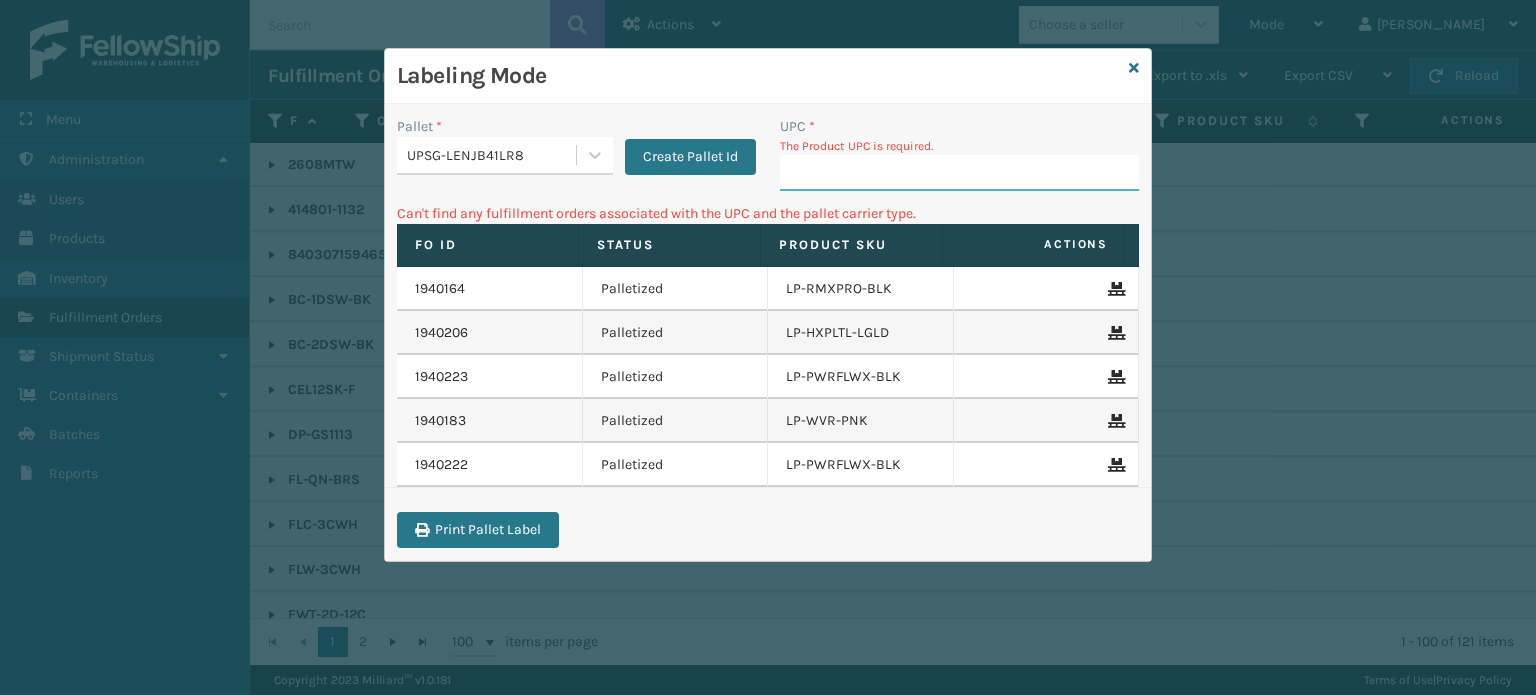 click on "UPC   *" at bounding box center (959, 173) 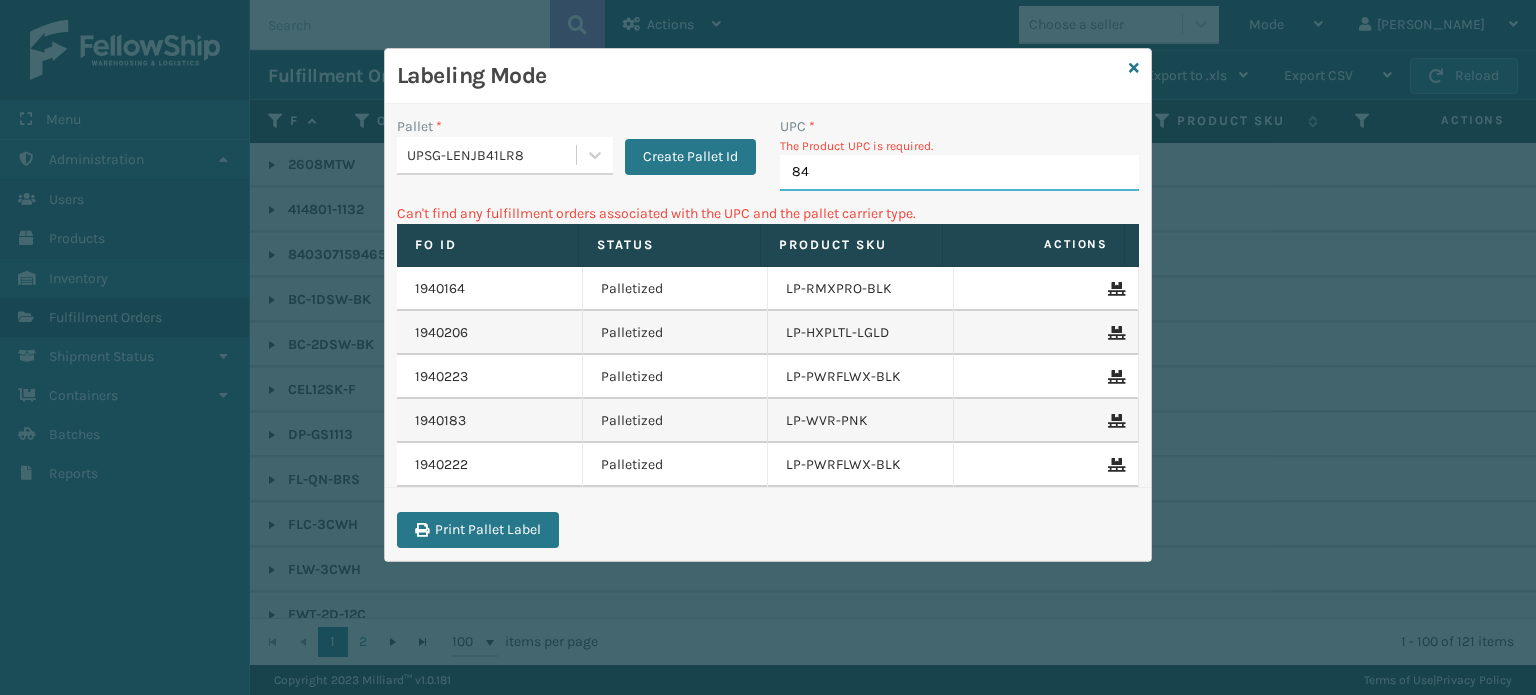 type on "842" 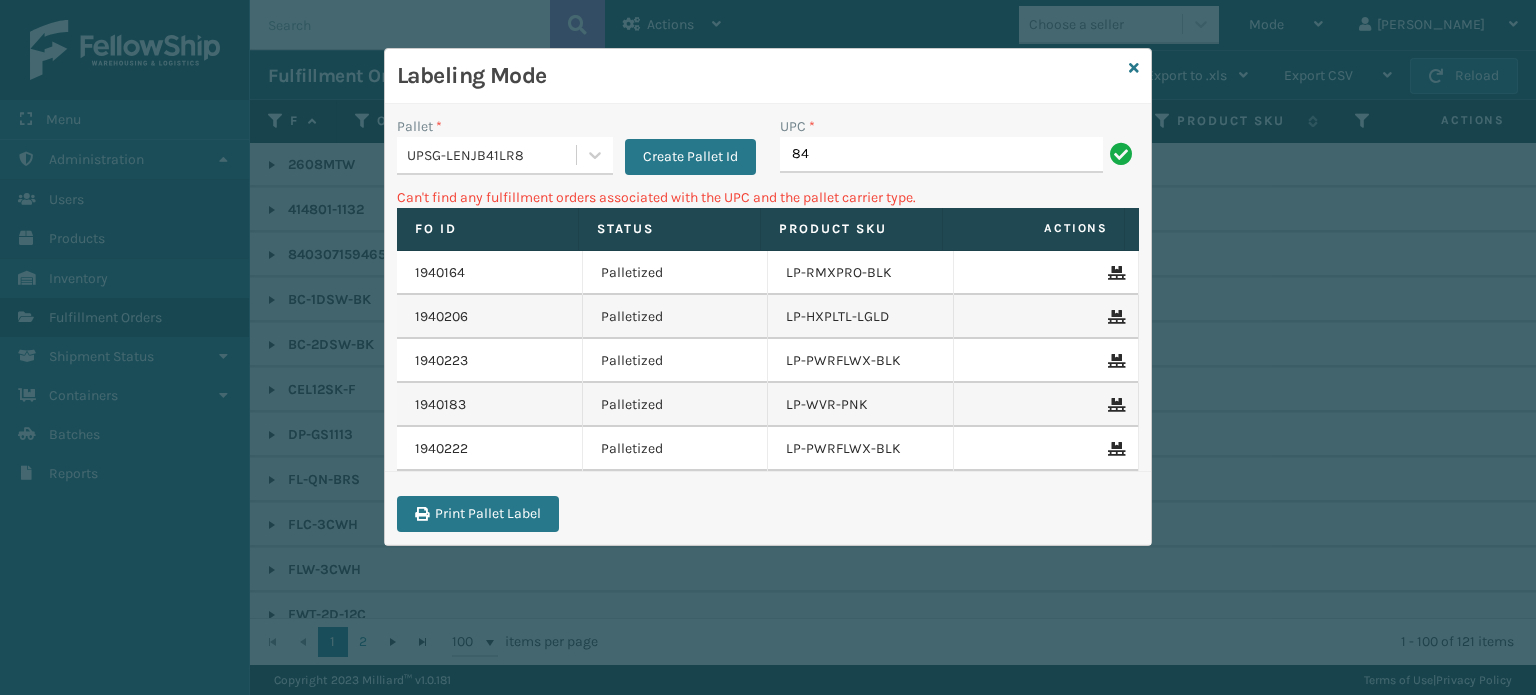 type on "8" 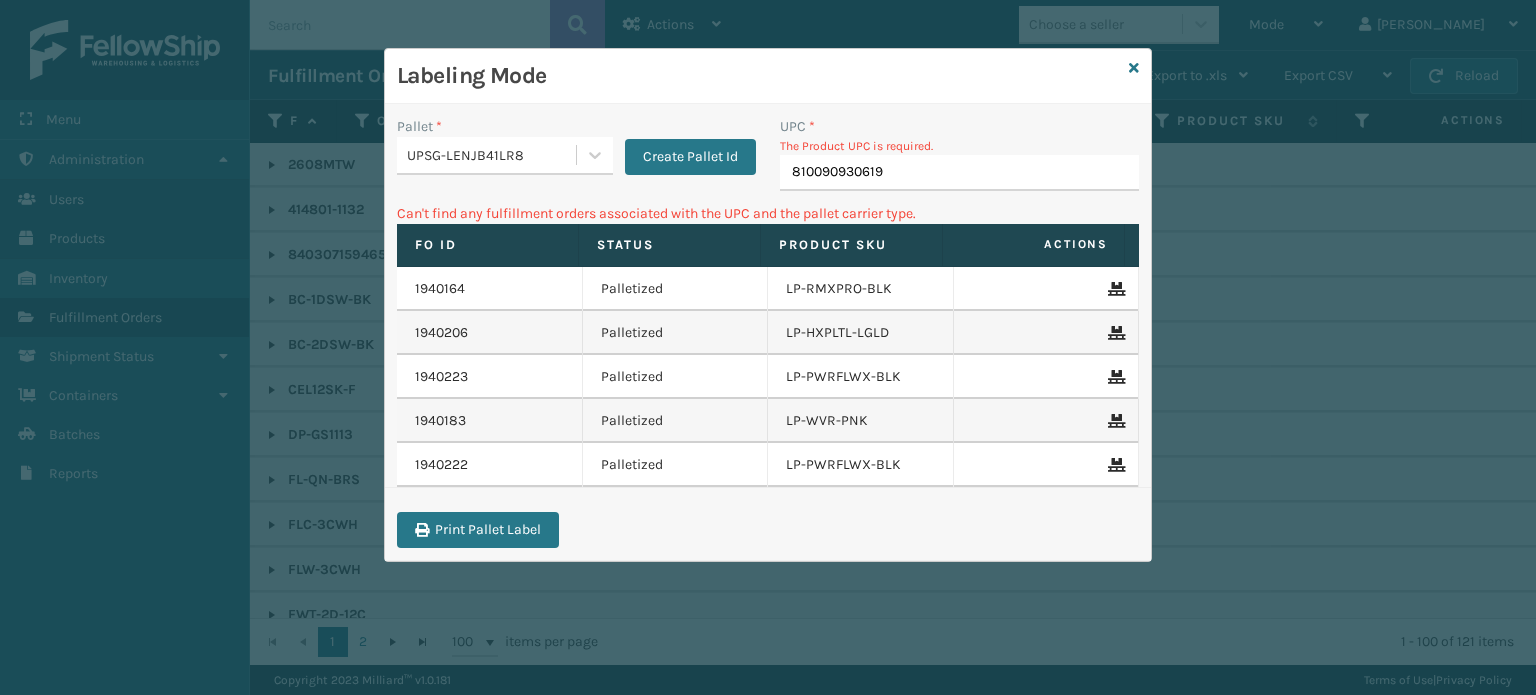type on "810090930619" 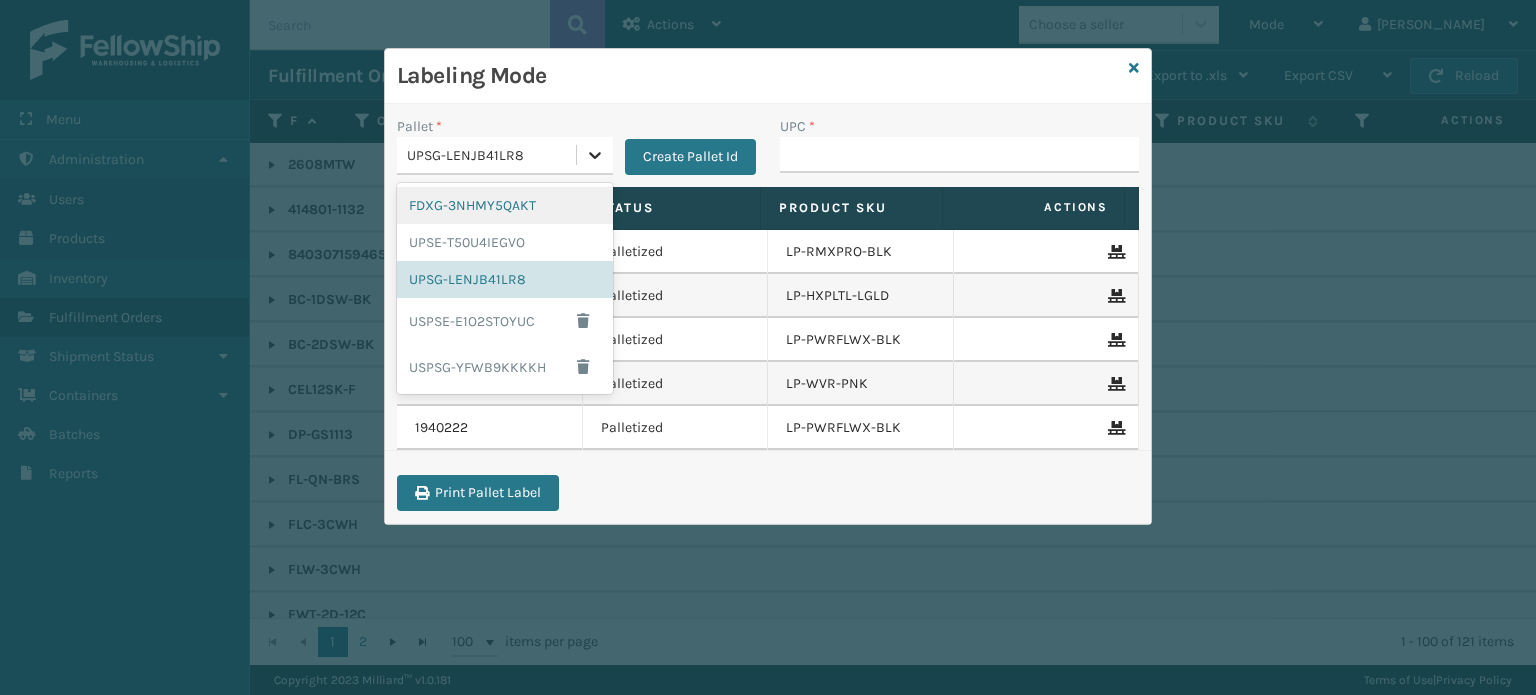 click 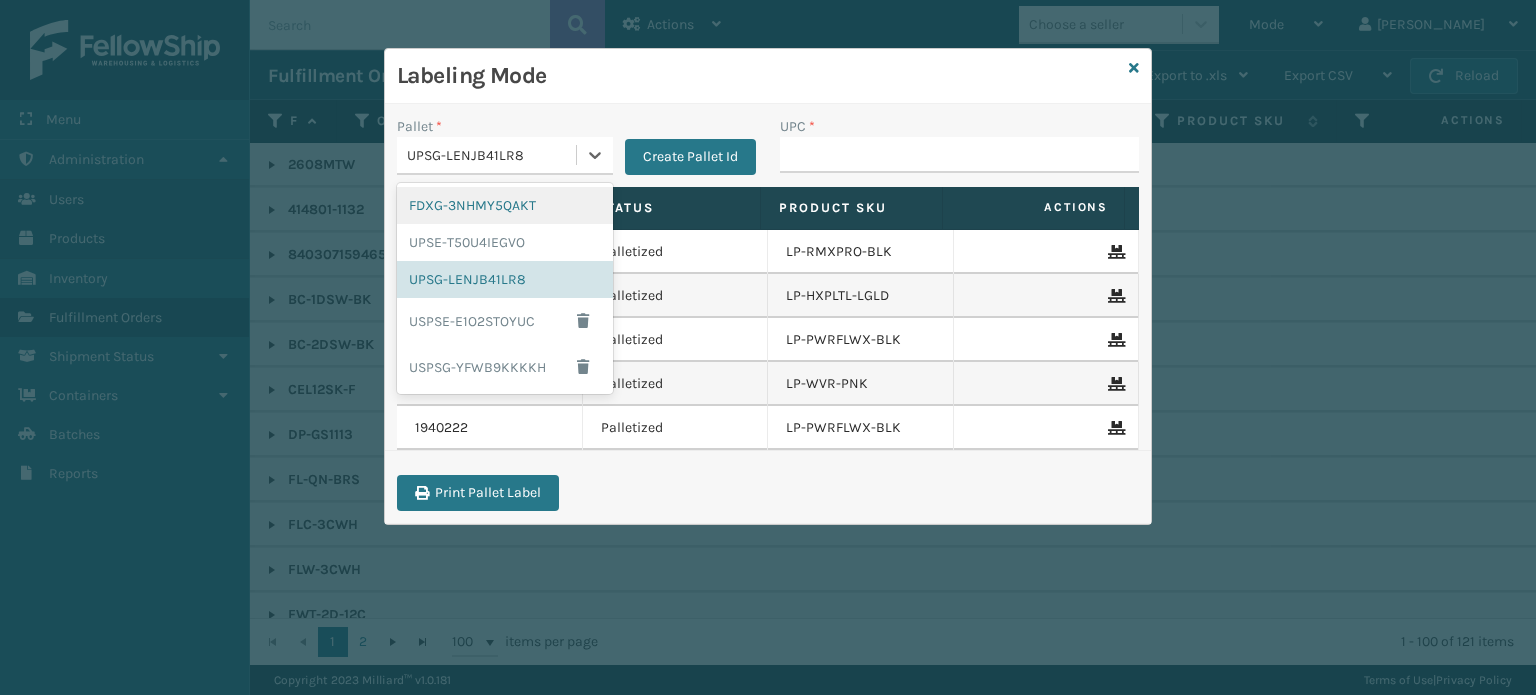 click on "FDXG-3NHMY5QAKT" at bounding box center (505, 205) 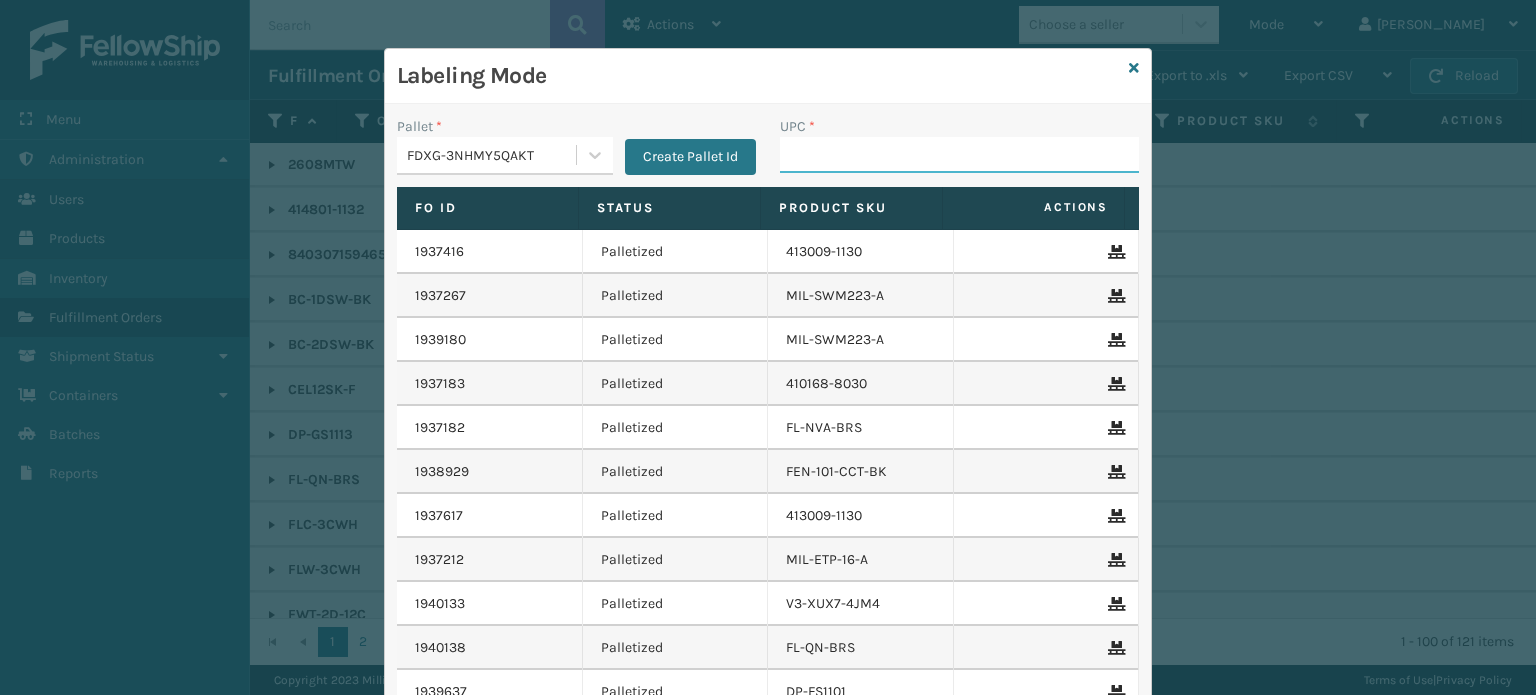 click on "UPC   *" at bounding box center [959, 155] 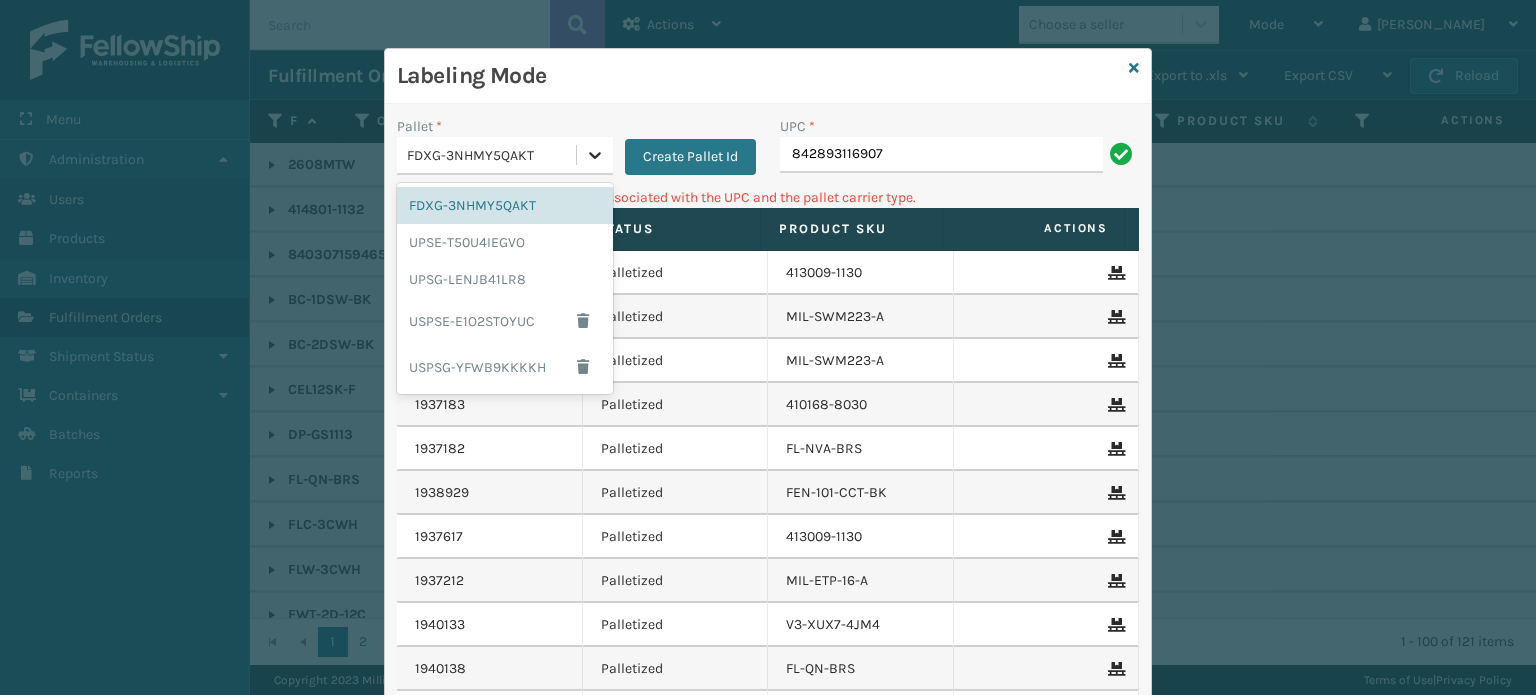 click 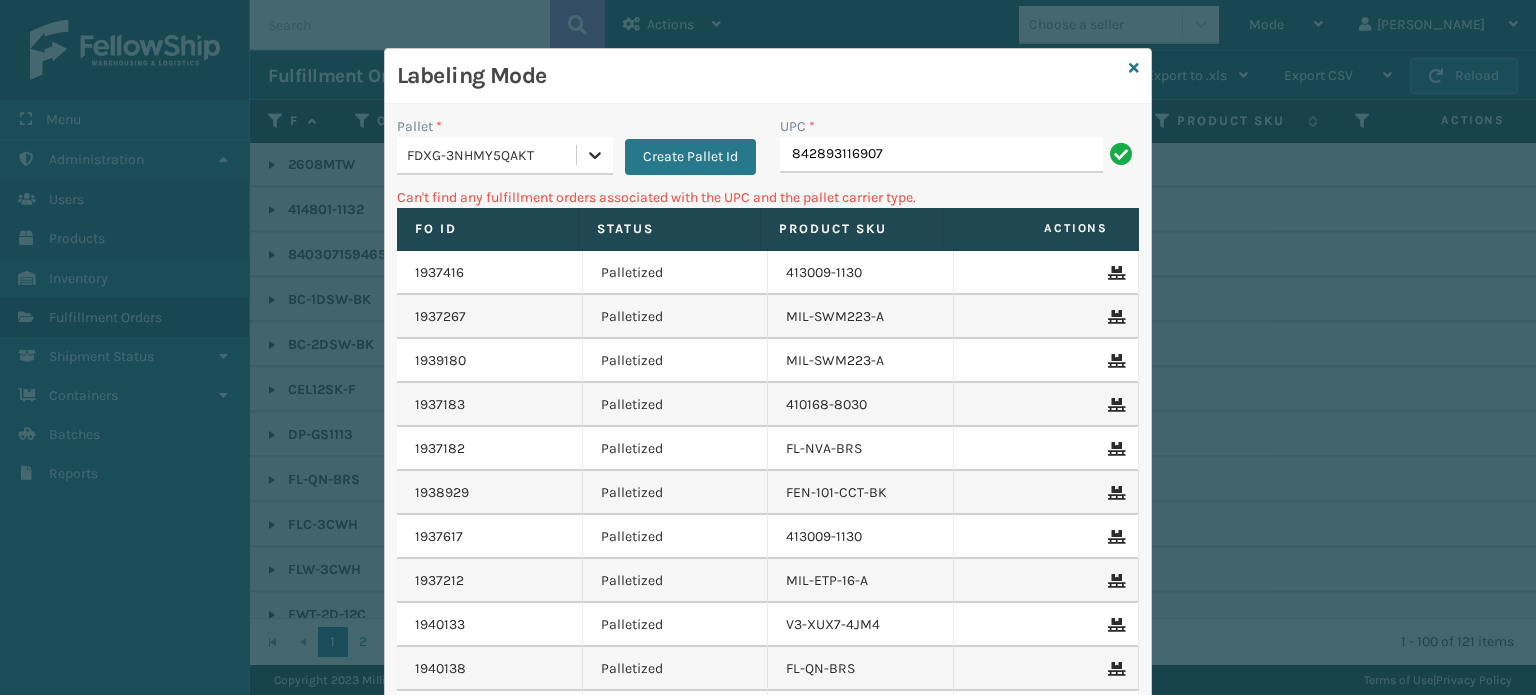 click 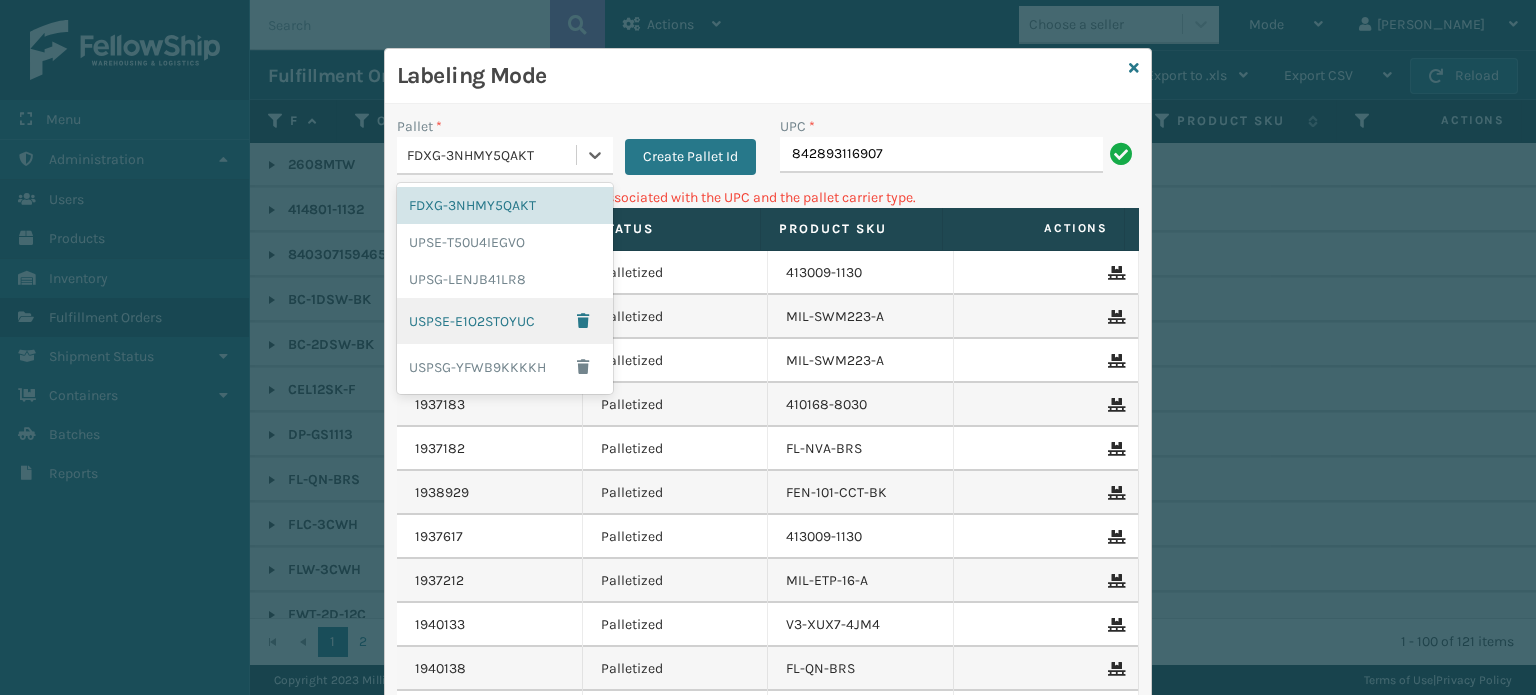 click on "USPSE-E1O2STOYUC" at bounding box center (505, 321) 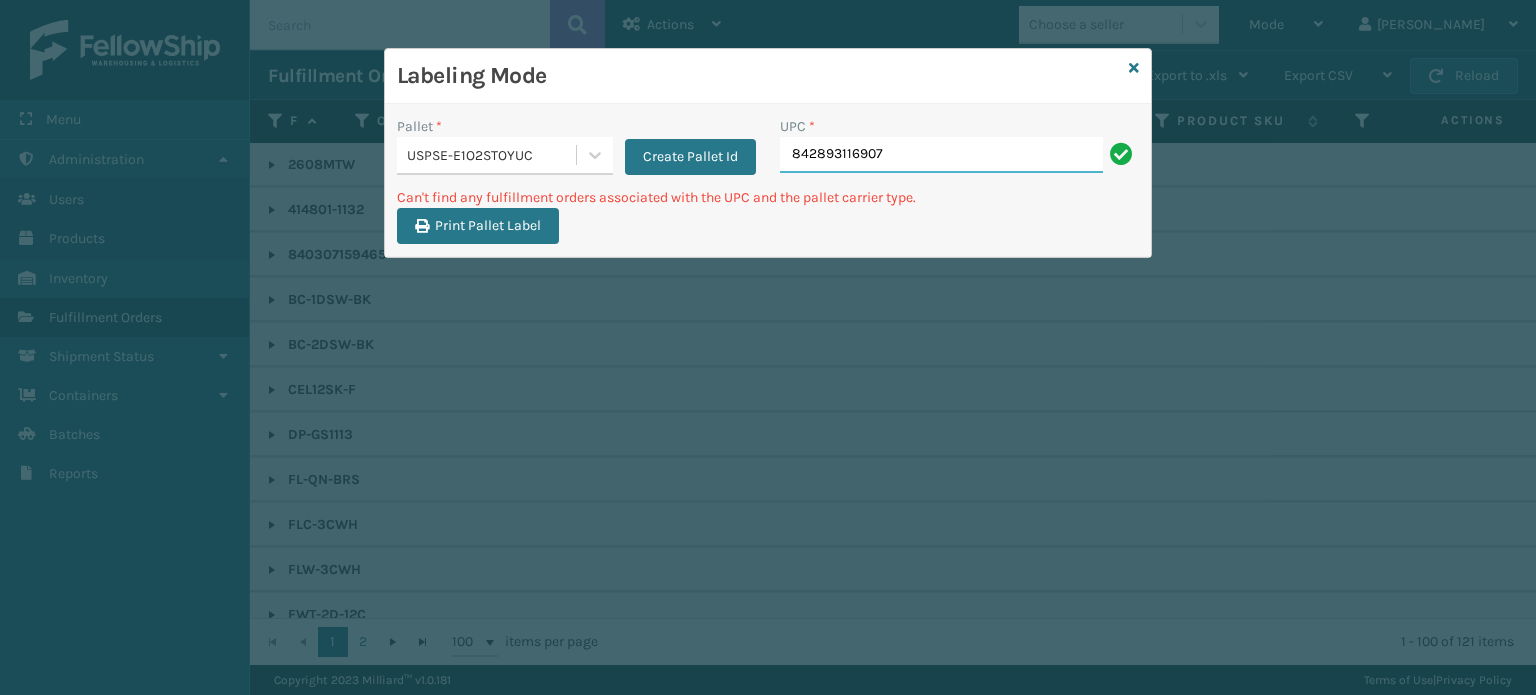 click on "842893116907" at bounding box center (941, 155) 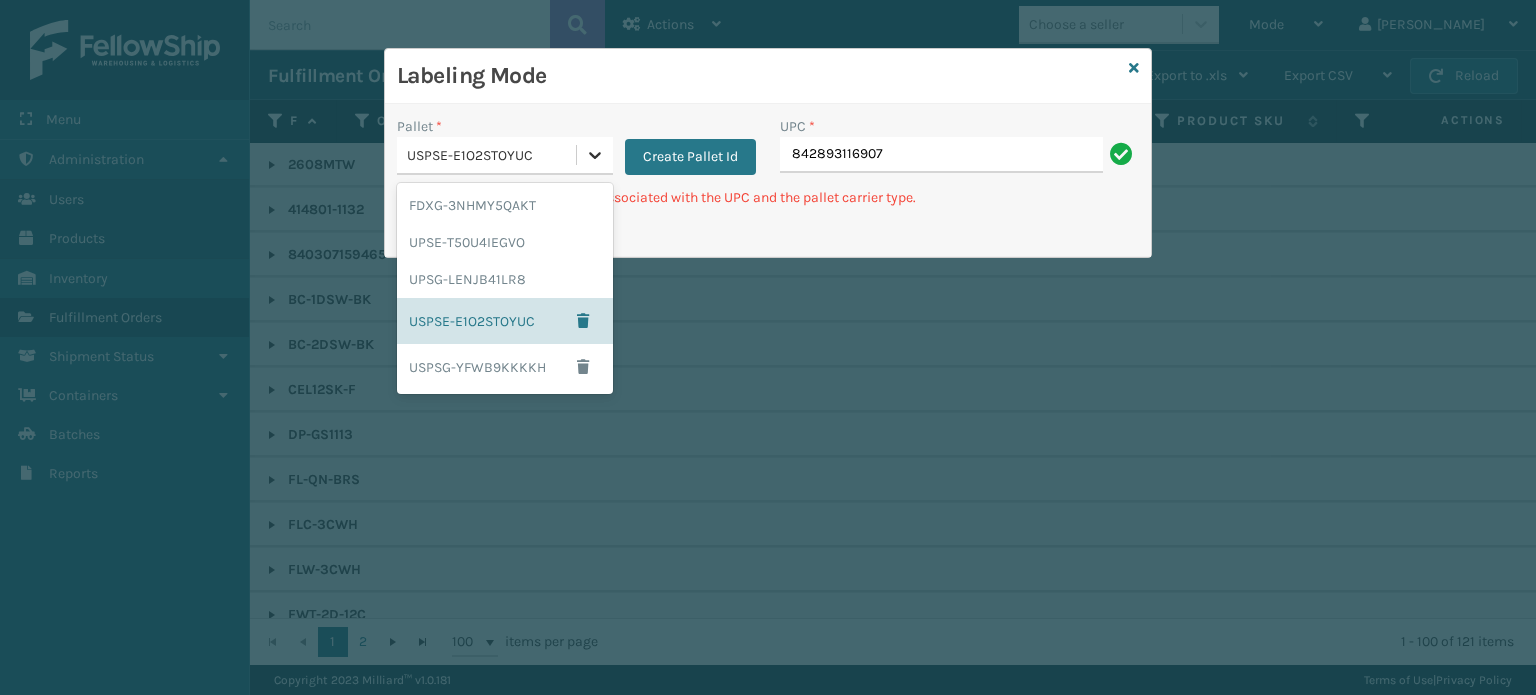 click 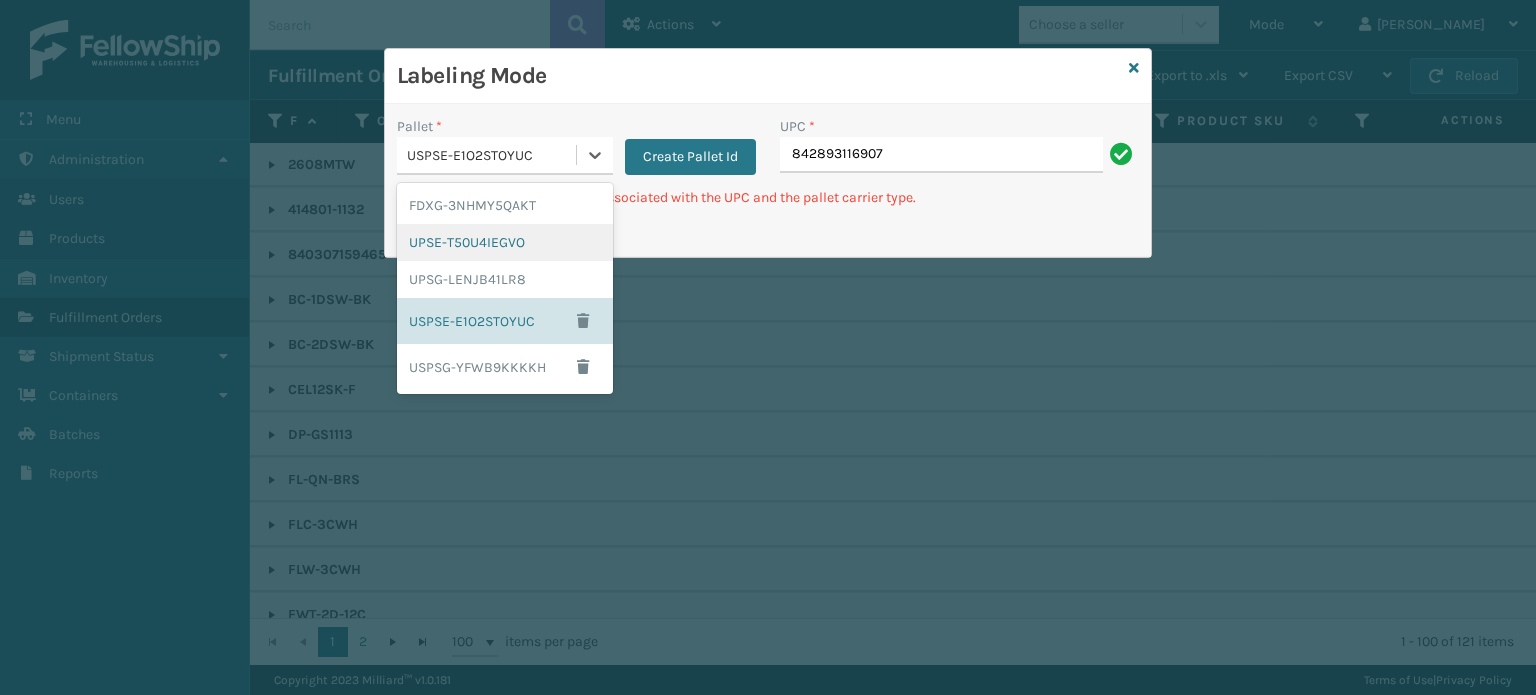 click on "UPSE-T50U4IEGVO" at bounding box center [505, 242] 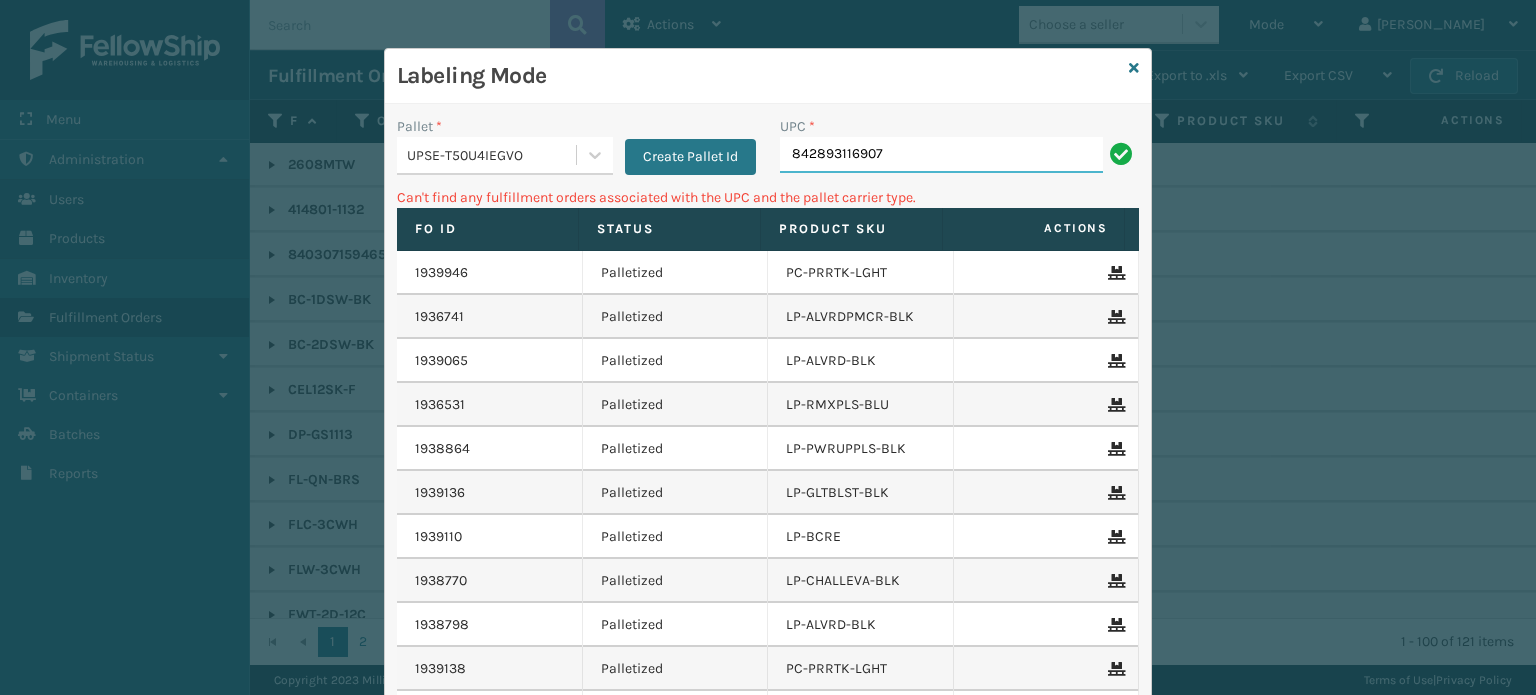 click on "842893116907" at bounding box center (941, 155) 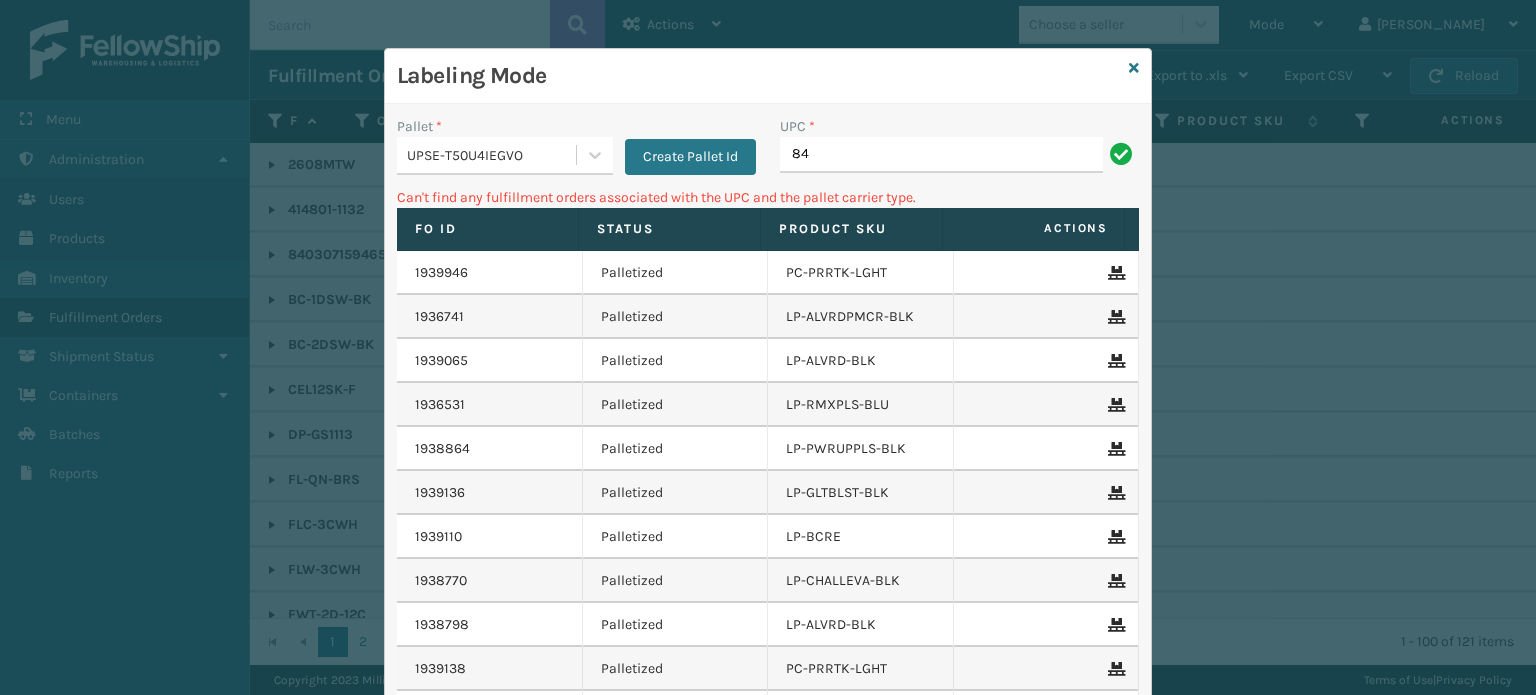 type on "8" 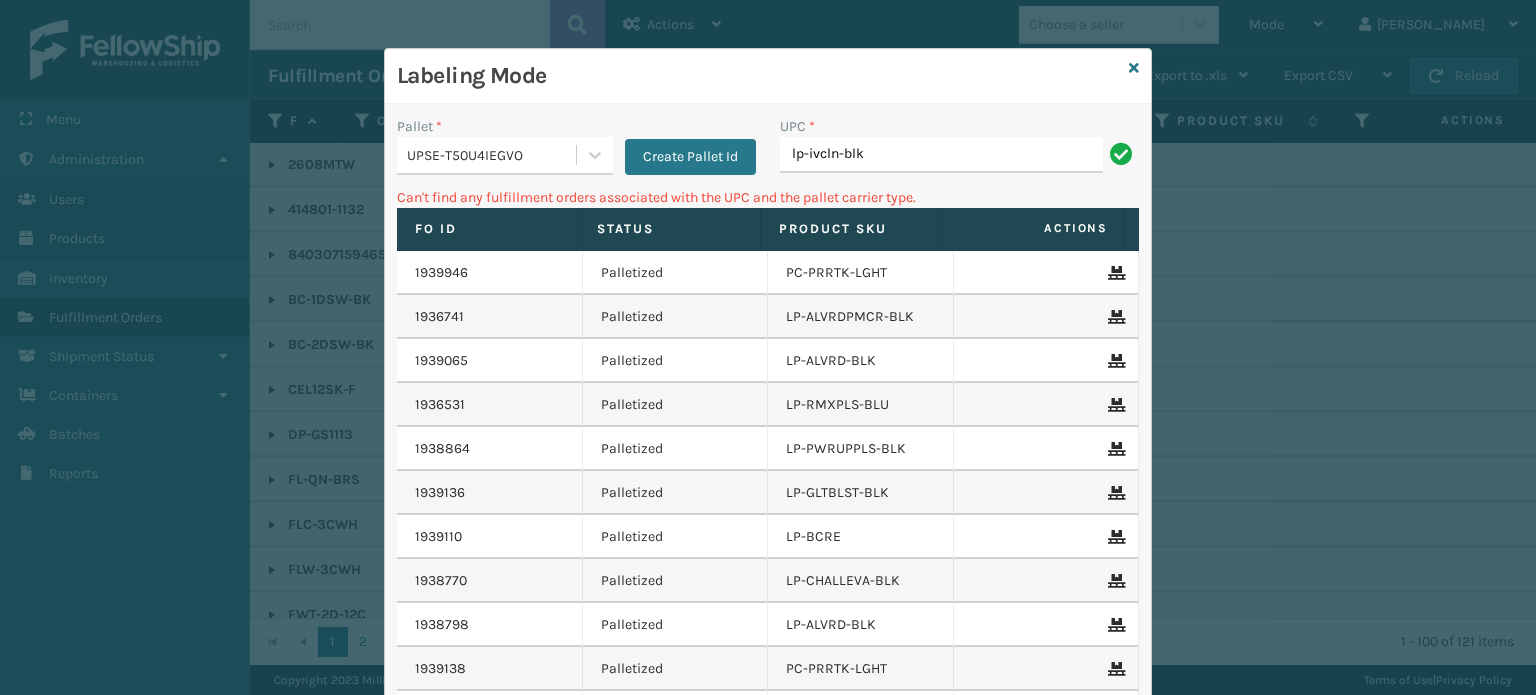 type on "lp-ivcln-blk" 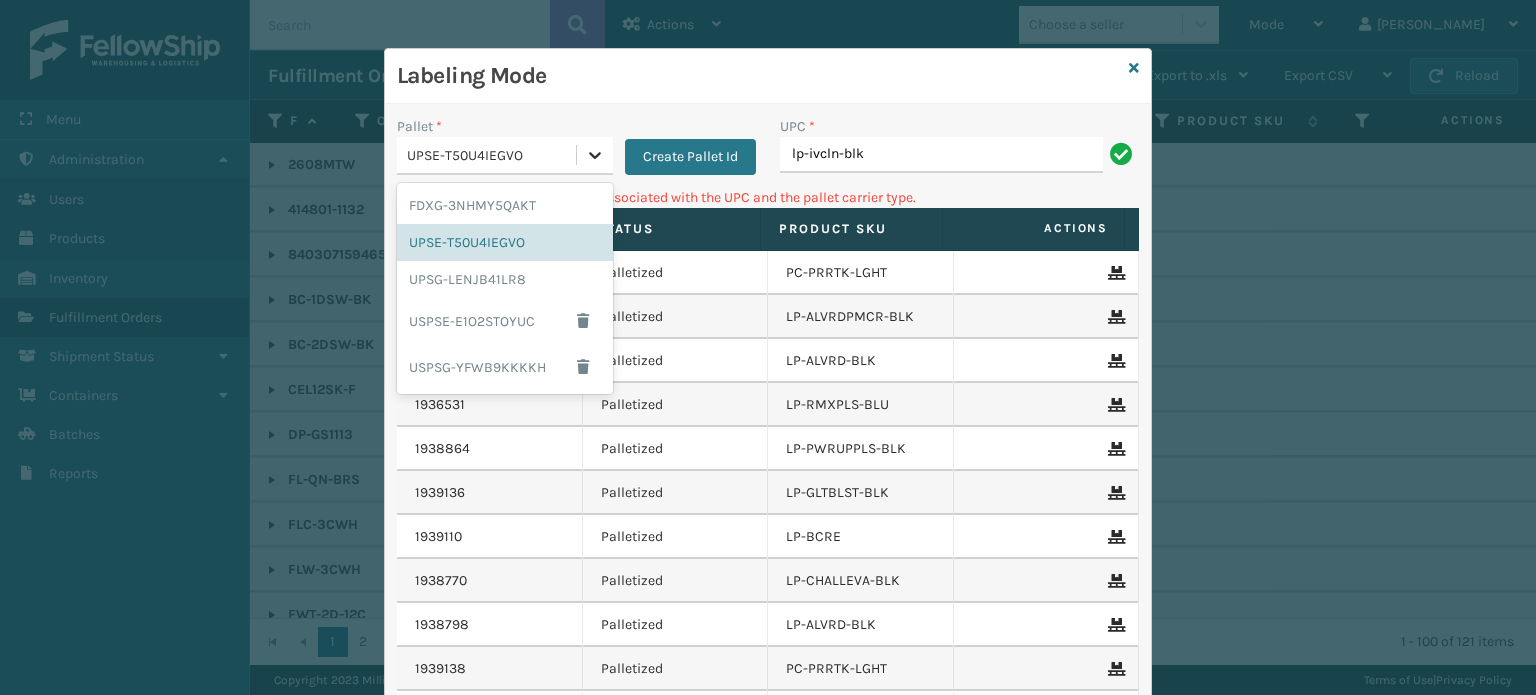 click 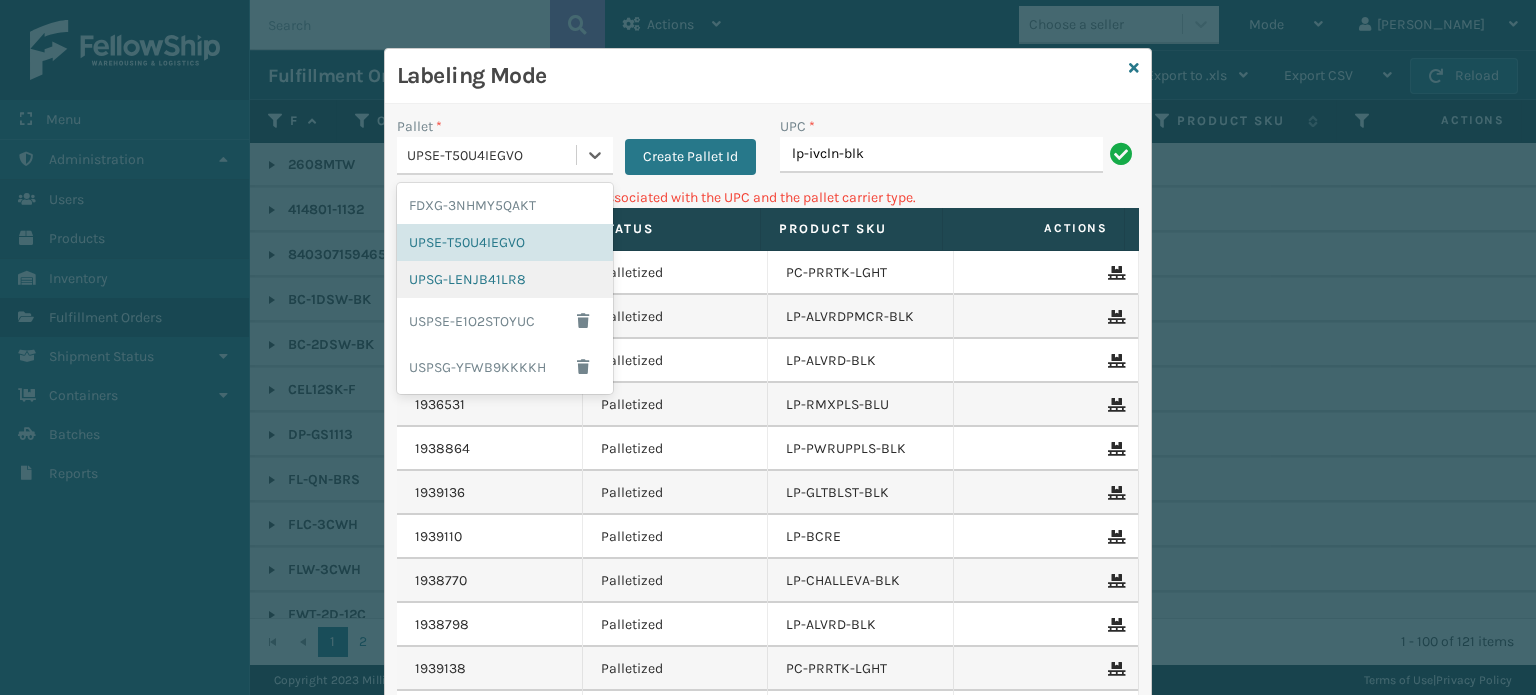 click on "UPSG-LENJB41LR8" at bounding box center (505, 279) 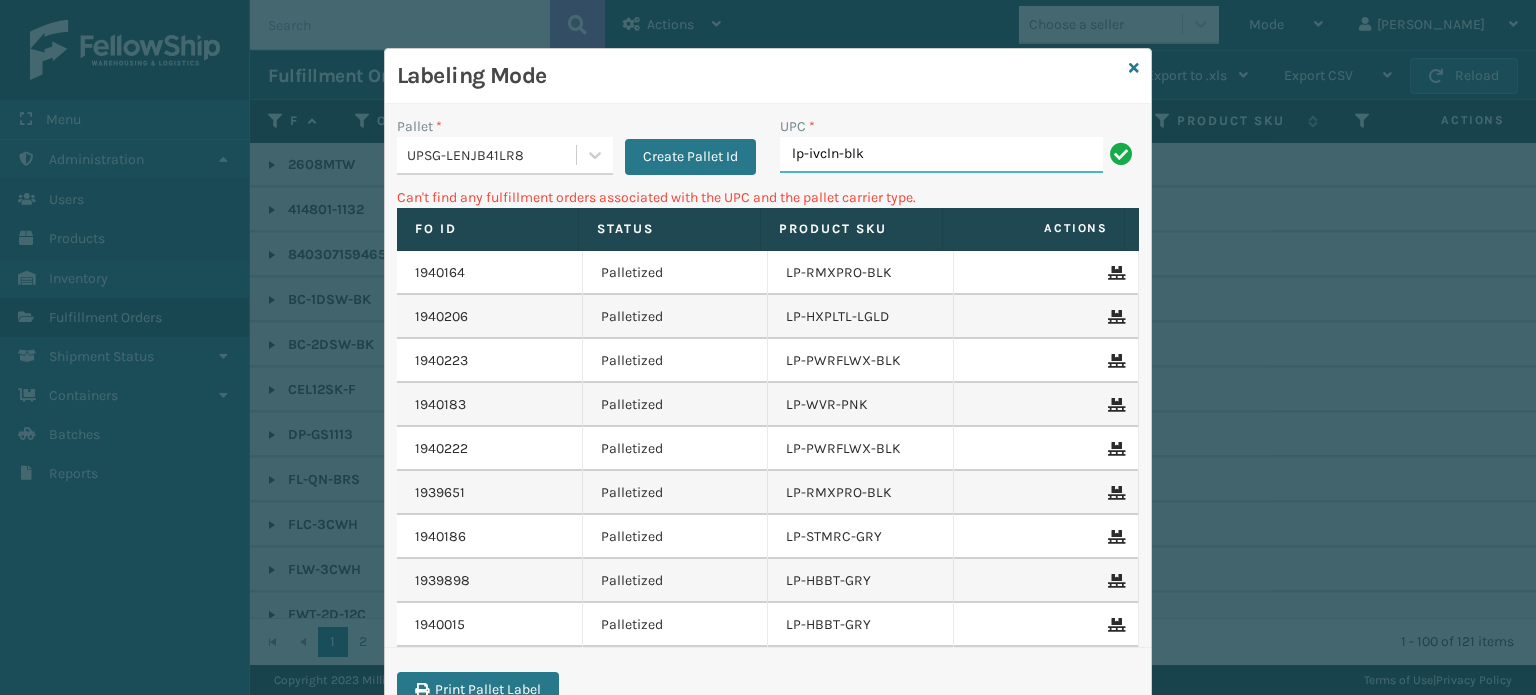click on "lp-ivcln-blk" at bounding box center [941, 155] 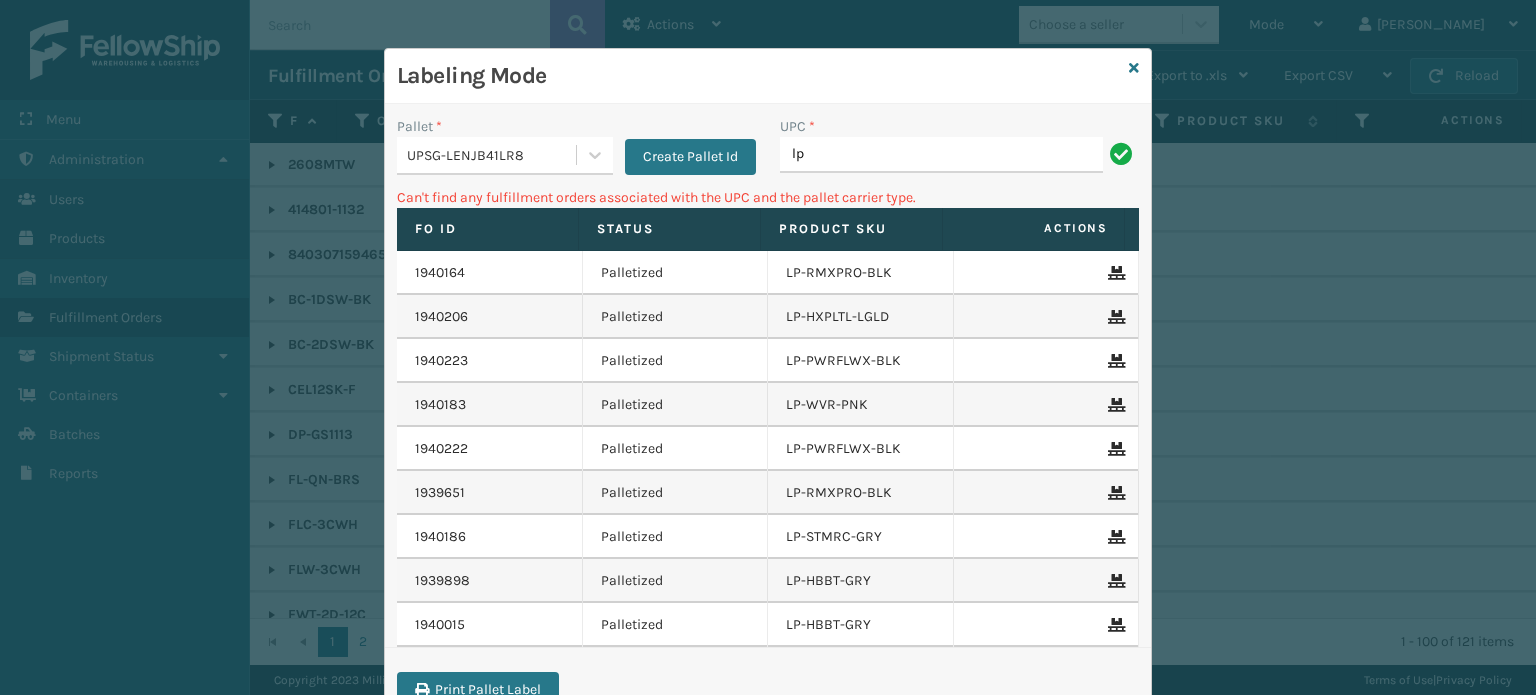 type on "l" 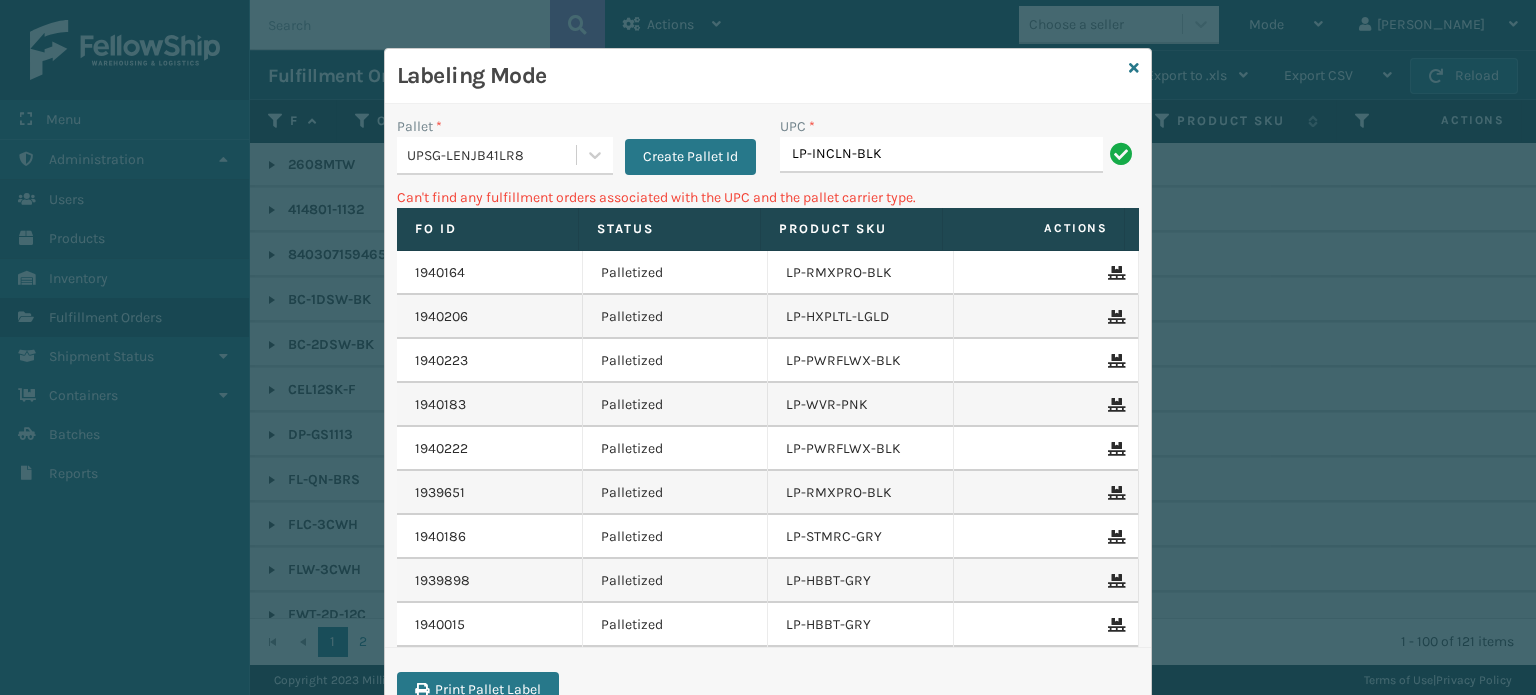 type on "LP-INCLN-BLK" 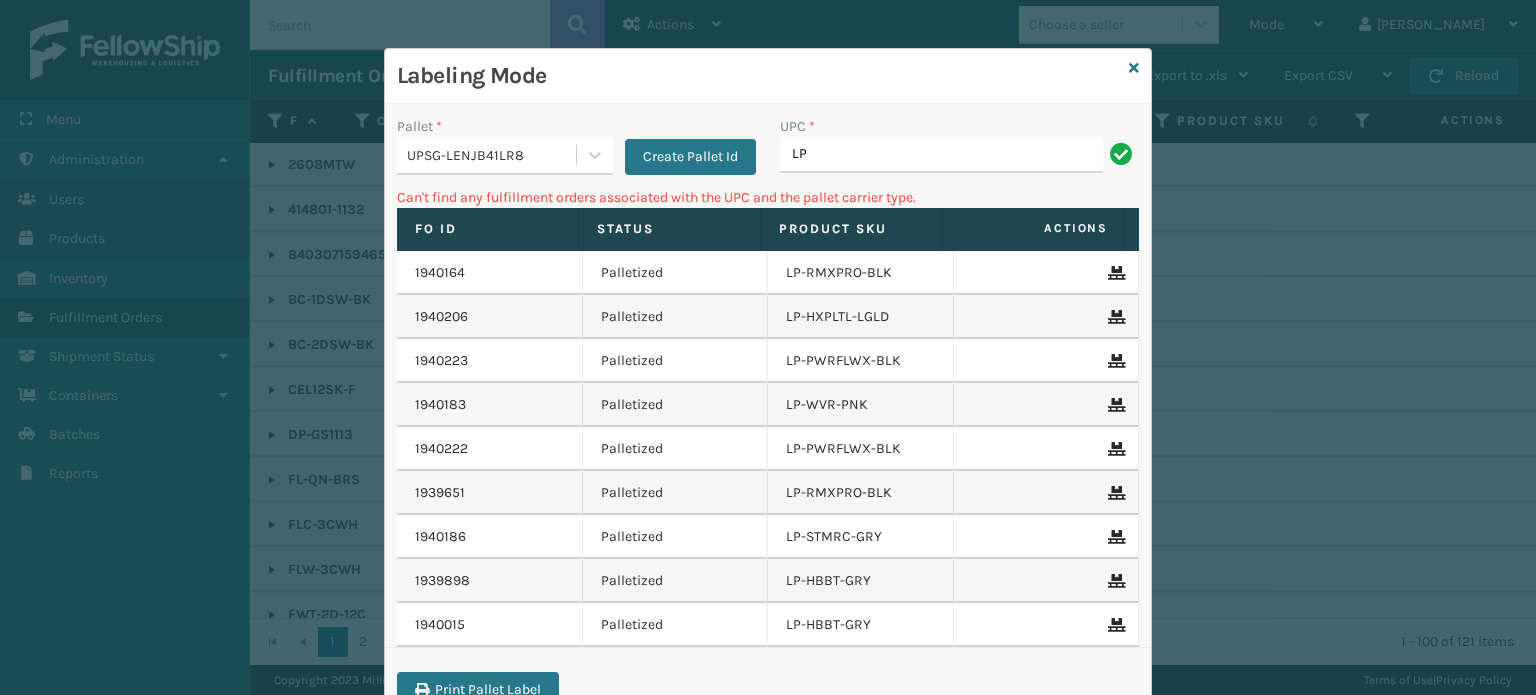 type on "L" 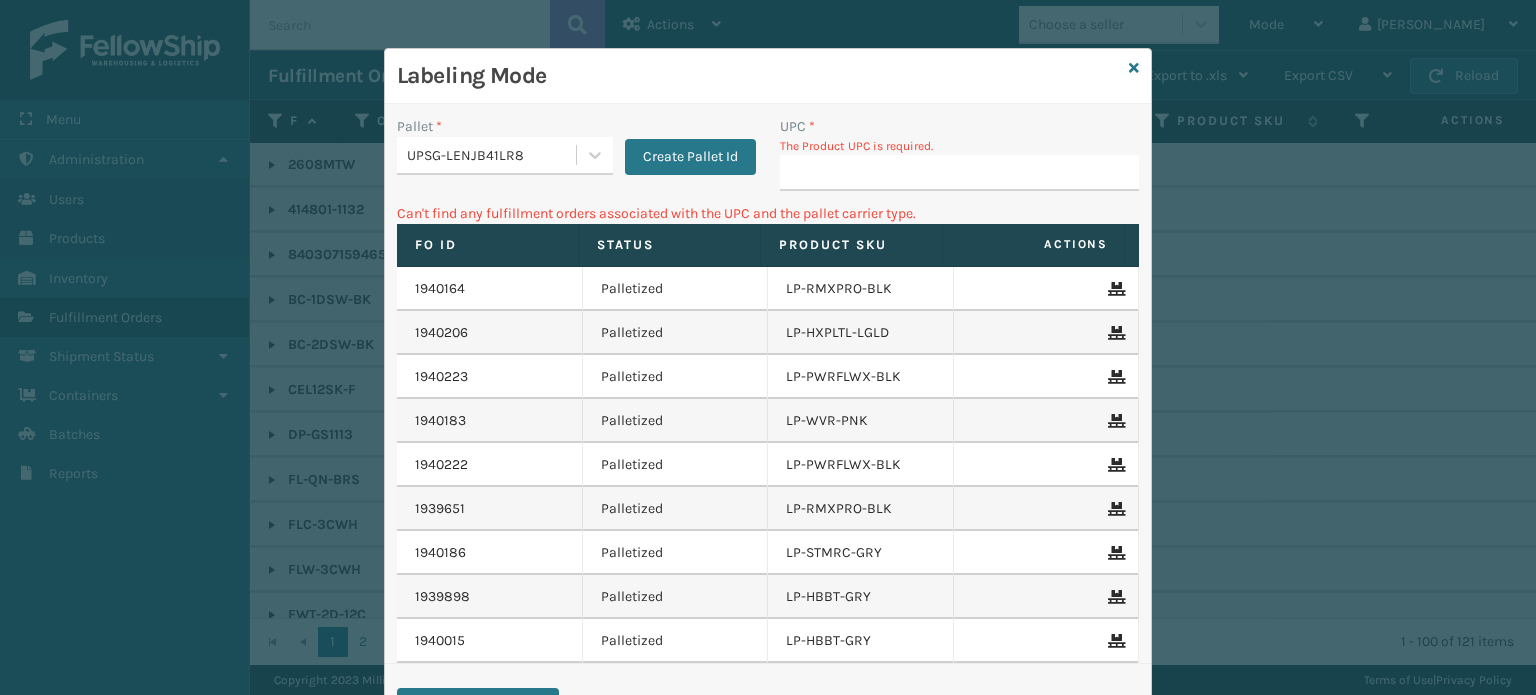 click on "Fo Id Status Product SKU Actions 1940164 Palletized LP-RMXPRO-BLK 1940206 Palletized LP-HXPLTL-LGLD 1940223 Palletized LP-PWRFLWX-BLK 1940183 Palletized LP-WVR-PNK 1940222 Palletized LP-PWRFLWX-BLK 1939651 Palletized LP-RMXPRO-BLK 1940186 Palletized LP-STMRC-GRY 1939898 Palletized LP-HBBT-GRY 1940015 Palletized LP-HBBT-GRY" at bounding box center [768, 444] 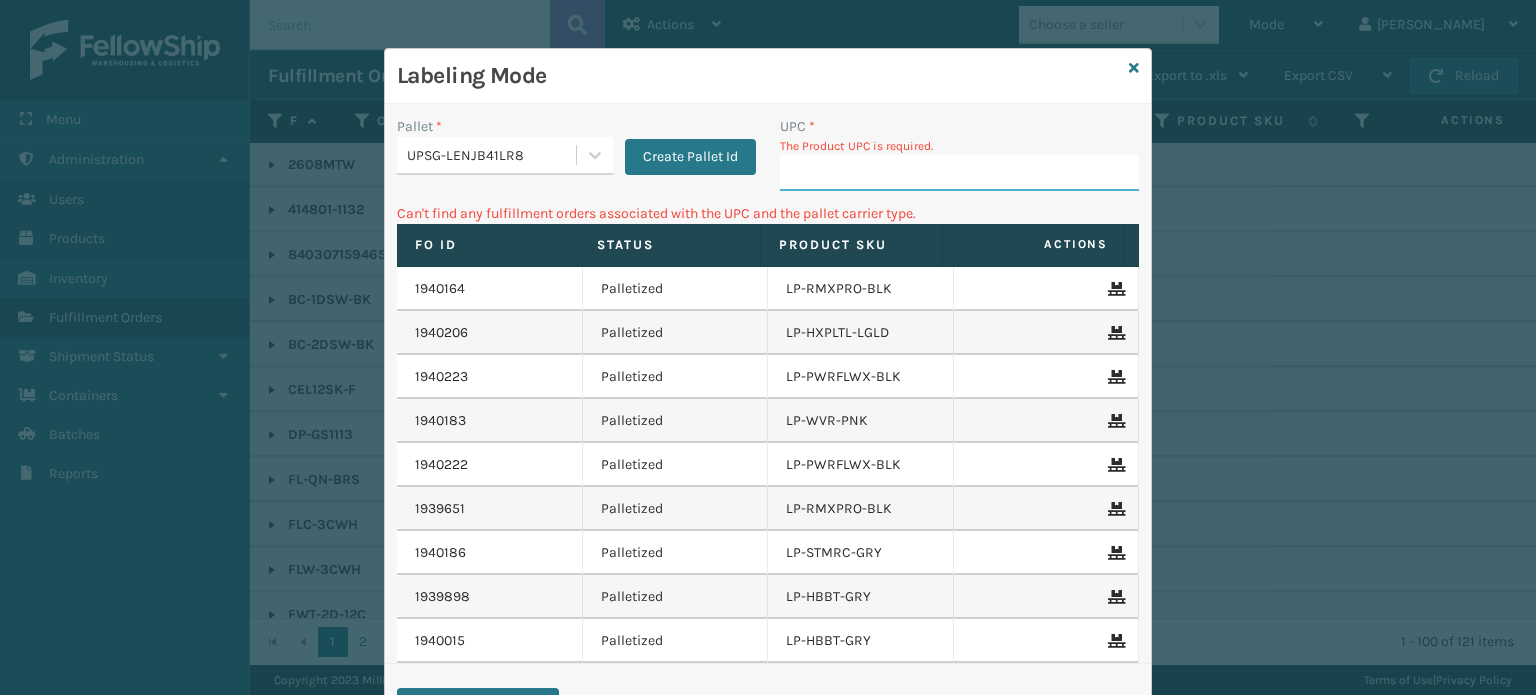 click on "UPC   *" at bounding box center [959, 173] 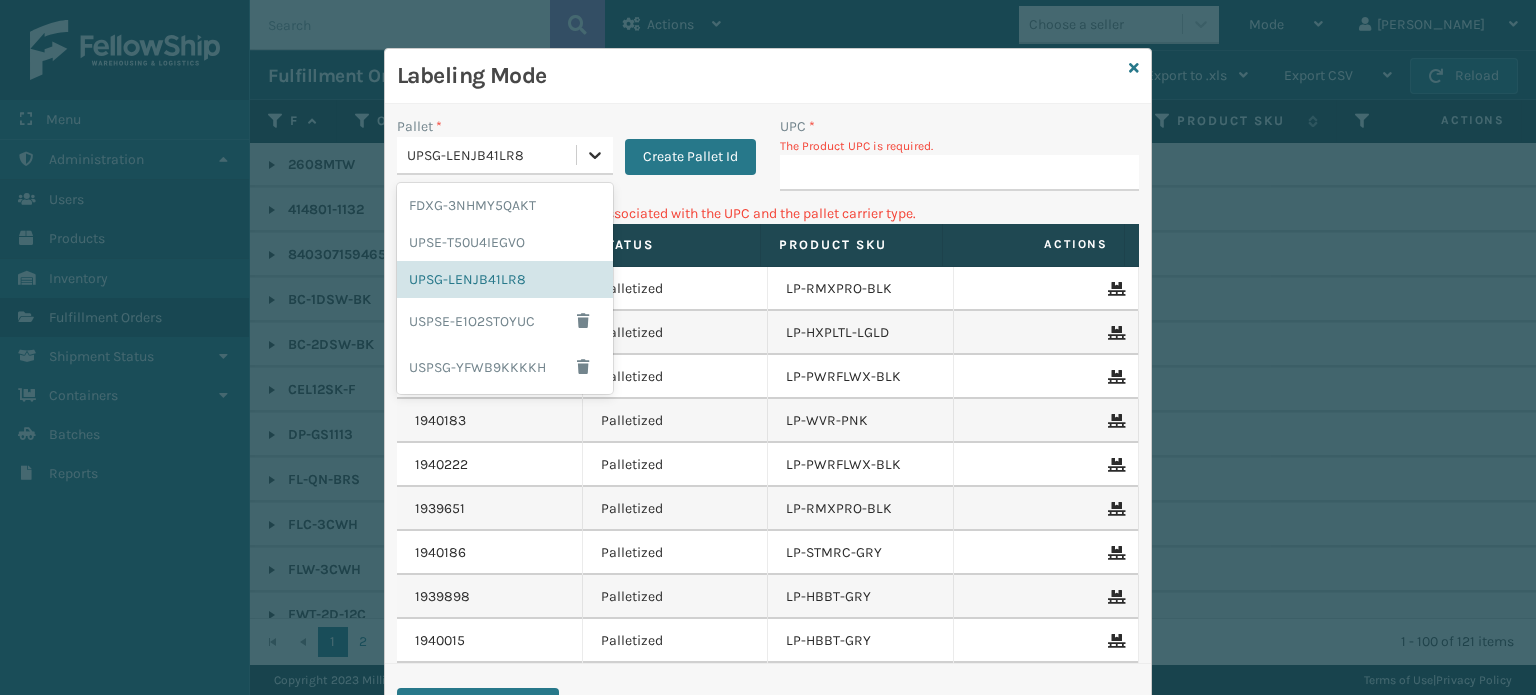 click 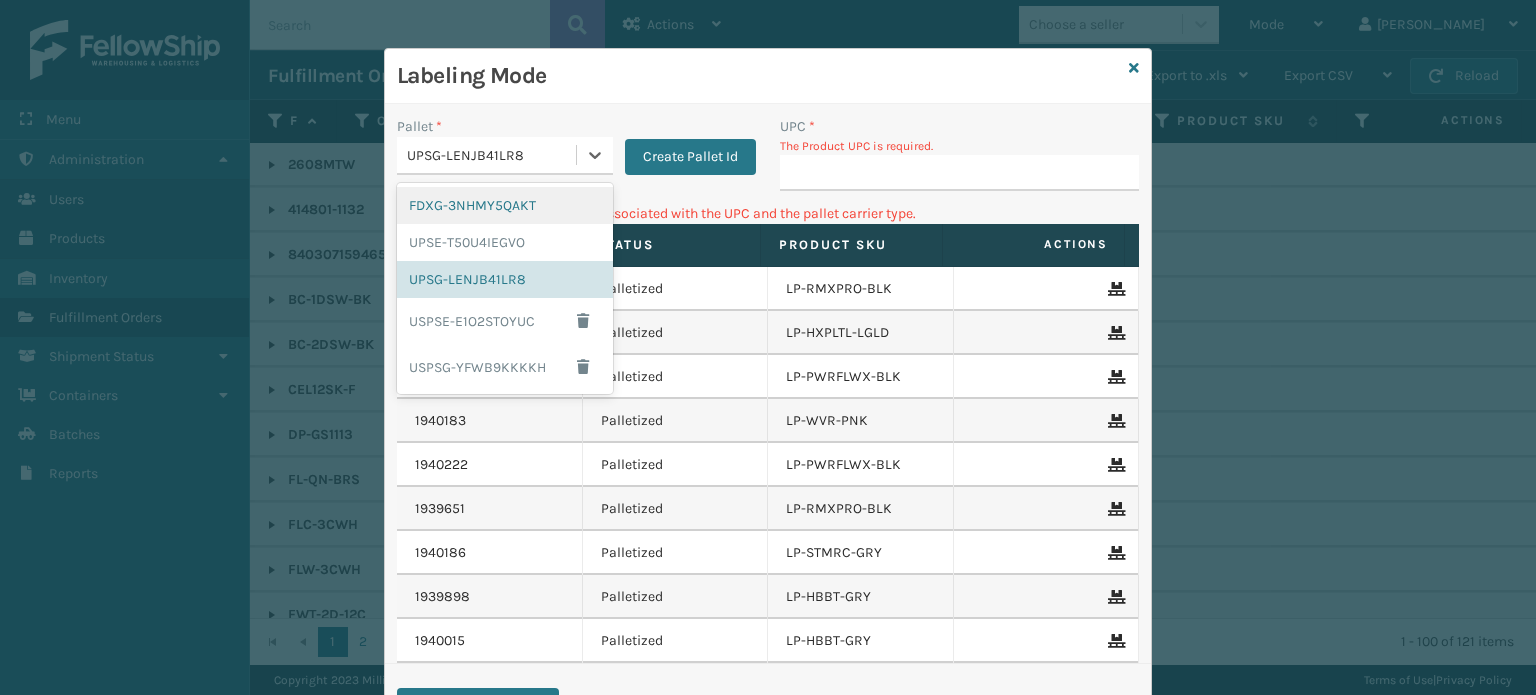 click on "FDXG-3NHMY5QAKT" at bounding box center (505, 205) 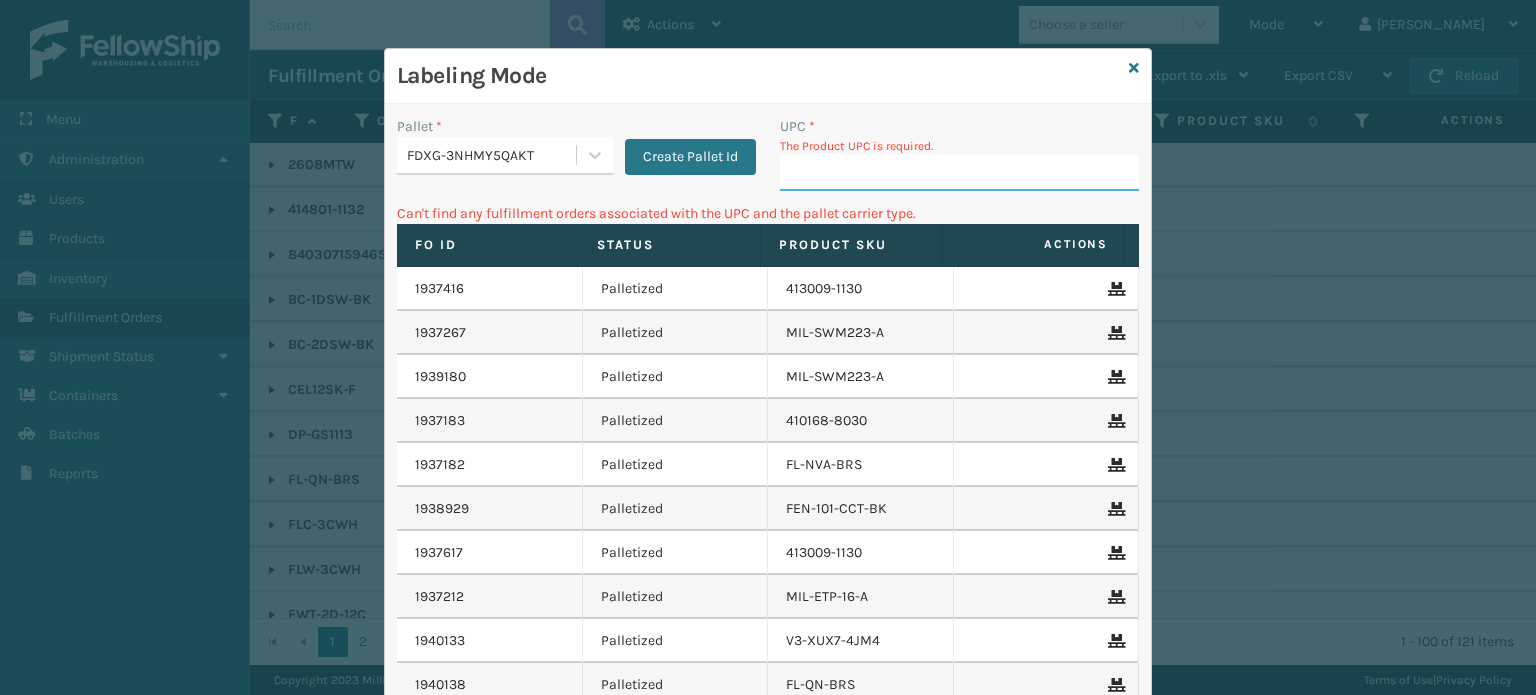 click on "UPC   *" at bounding box center (959, 173) 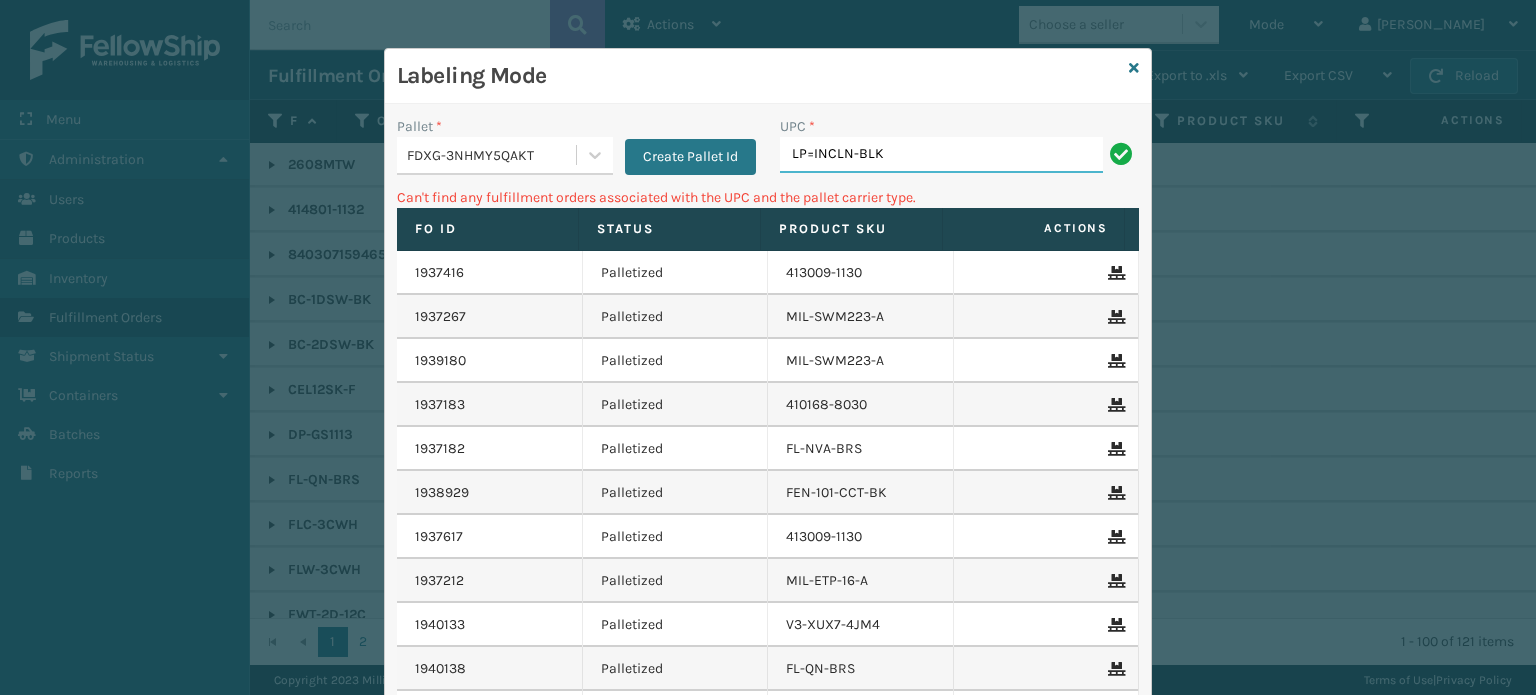 type on "LP=INCLN-BLK" 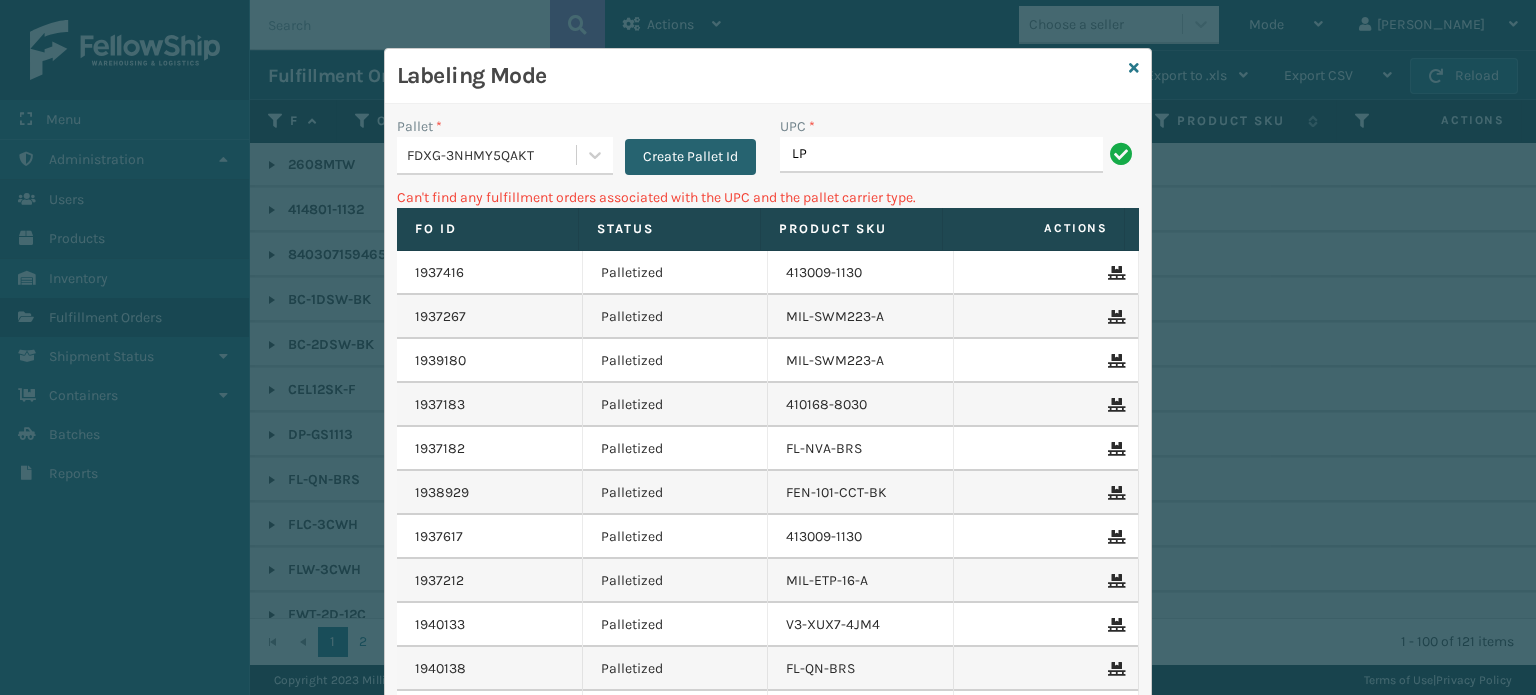type on "L" 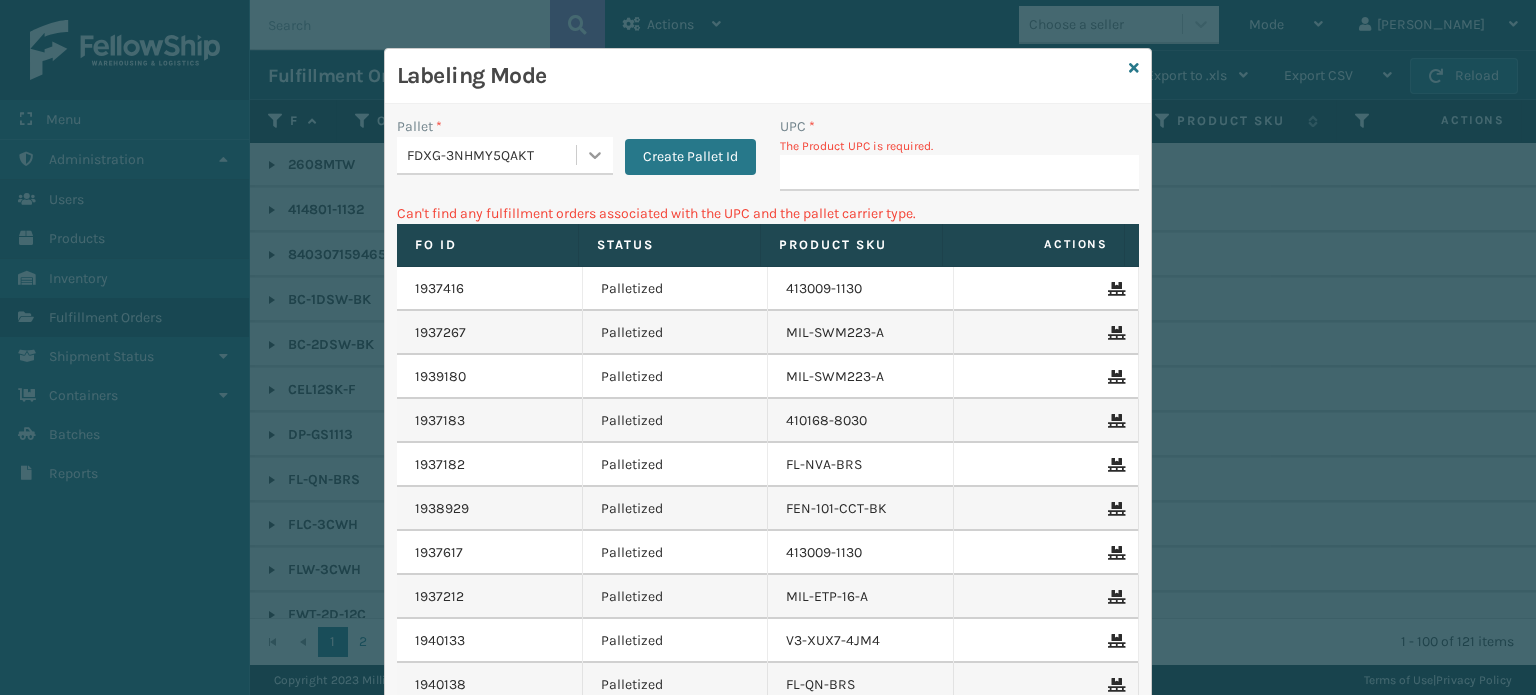 type 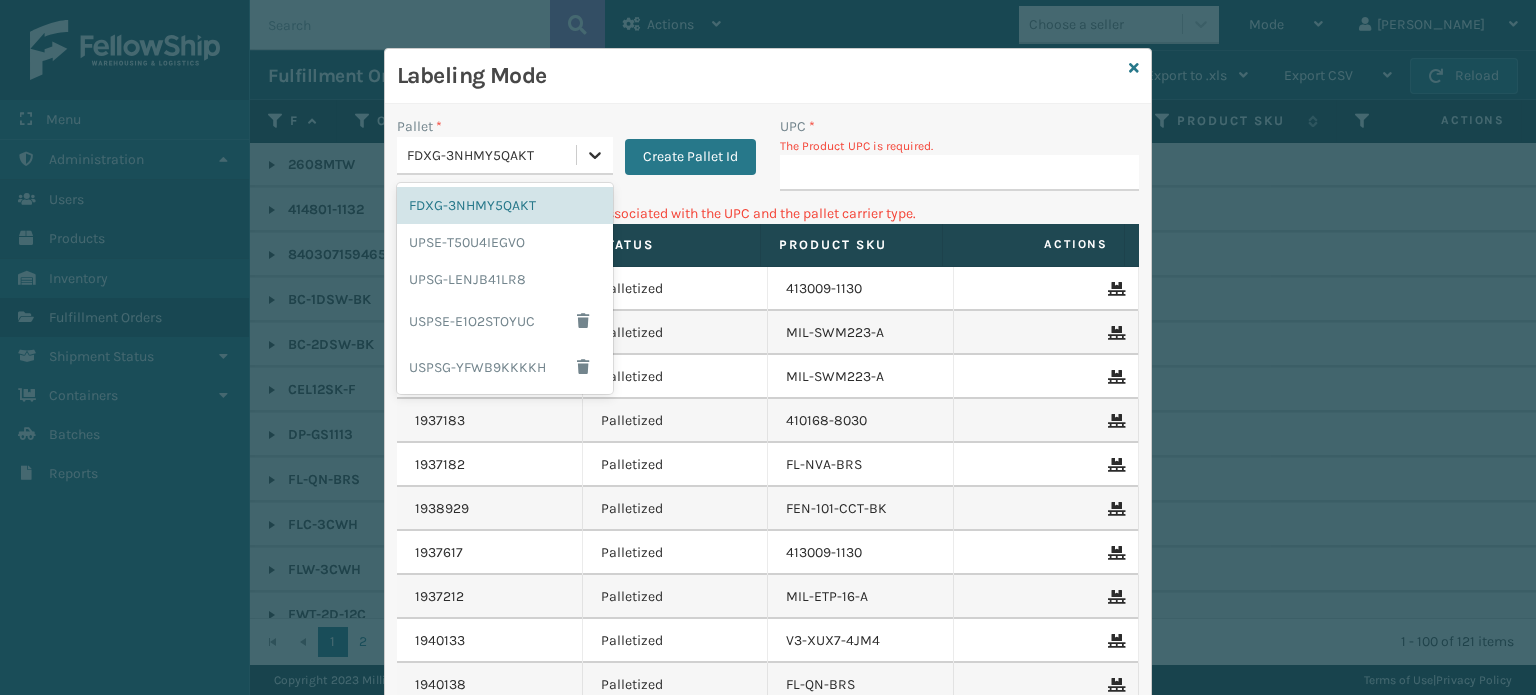 click at bounding box center [595, 155] 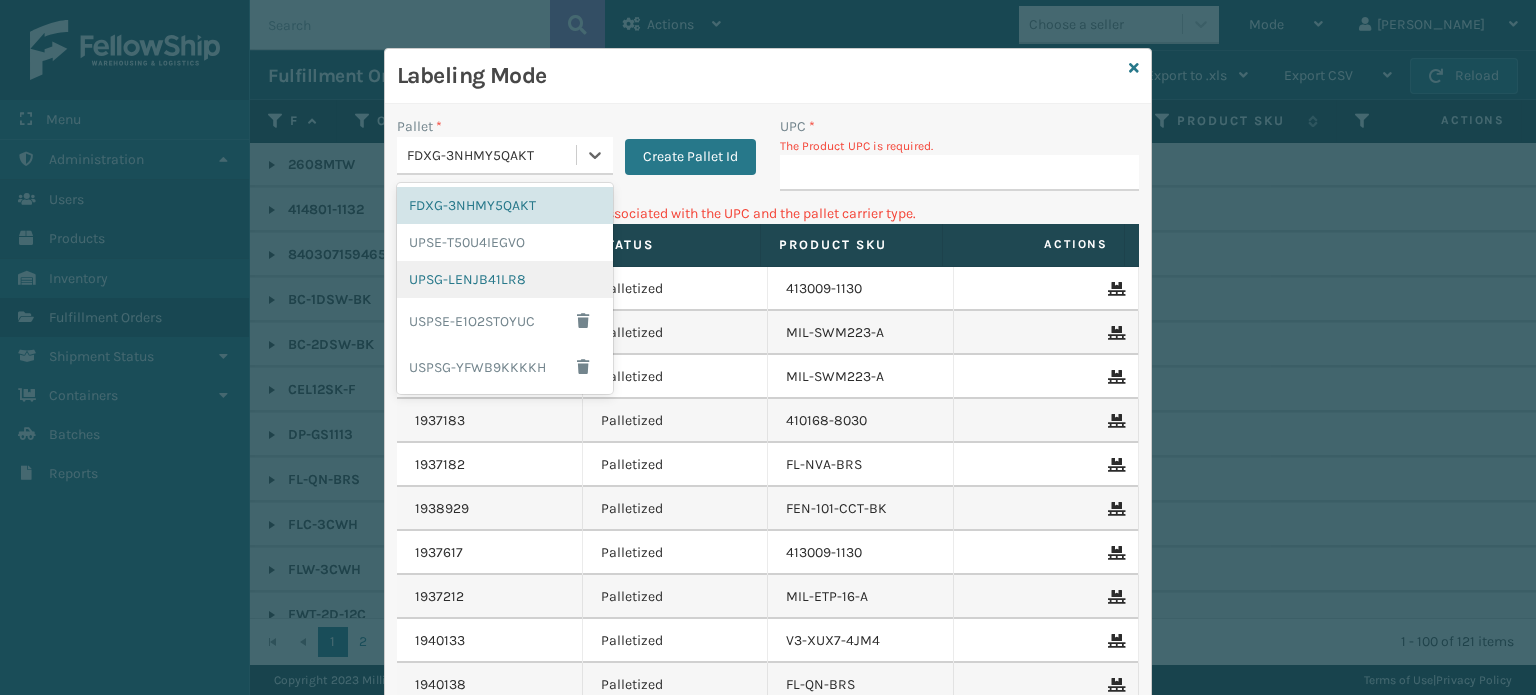 click on "UPSG-LENJB41LR8" at bounding box center [505, 279] 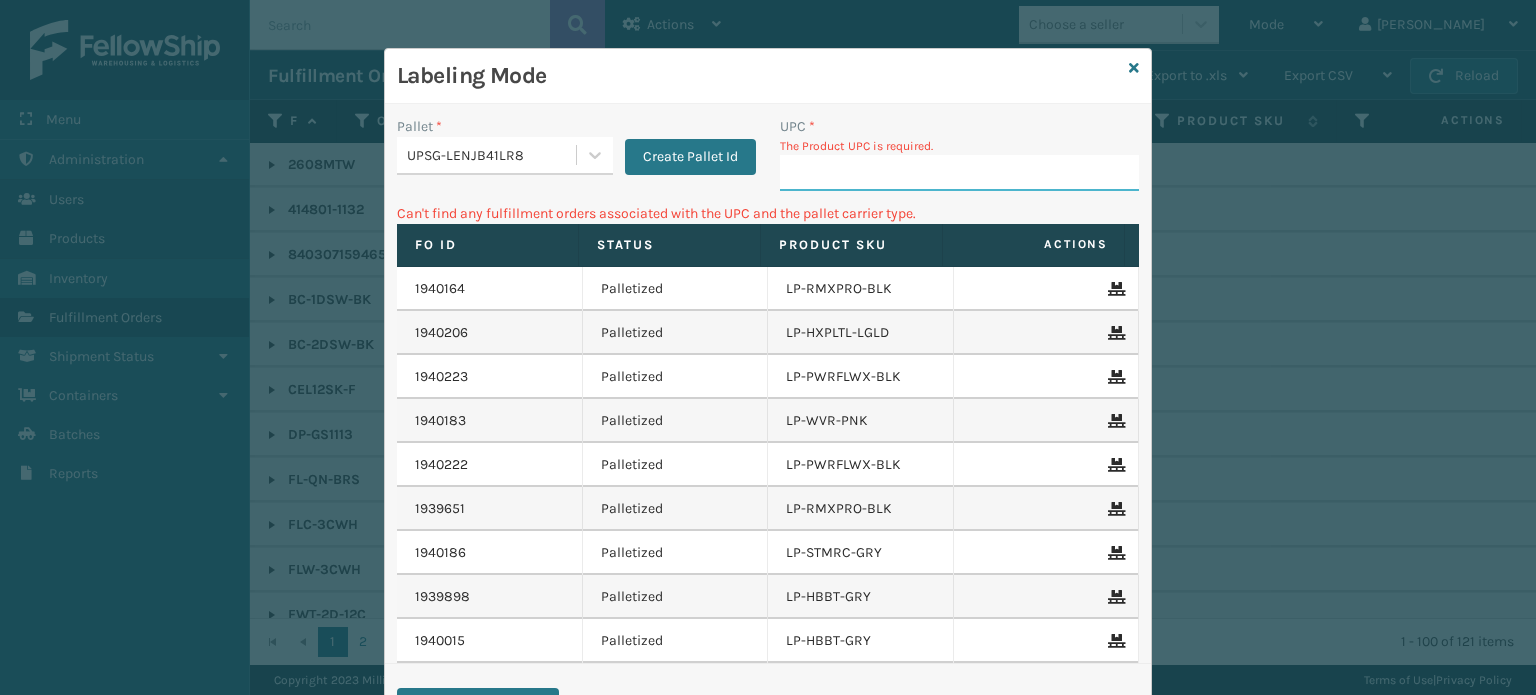 click on "UPC   *" at bounding box center (959, 173) 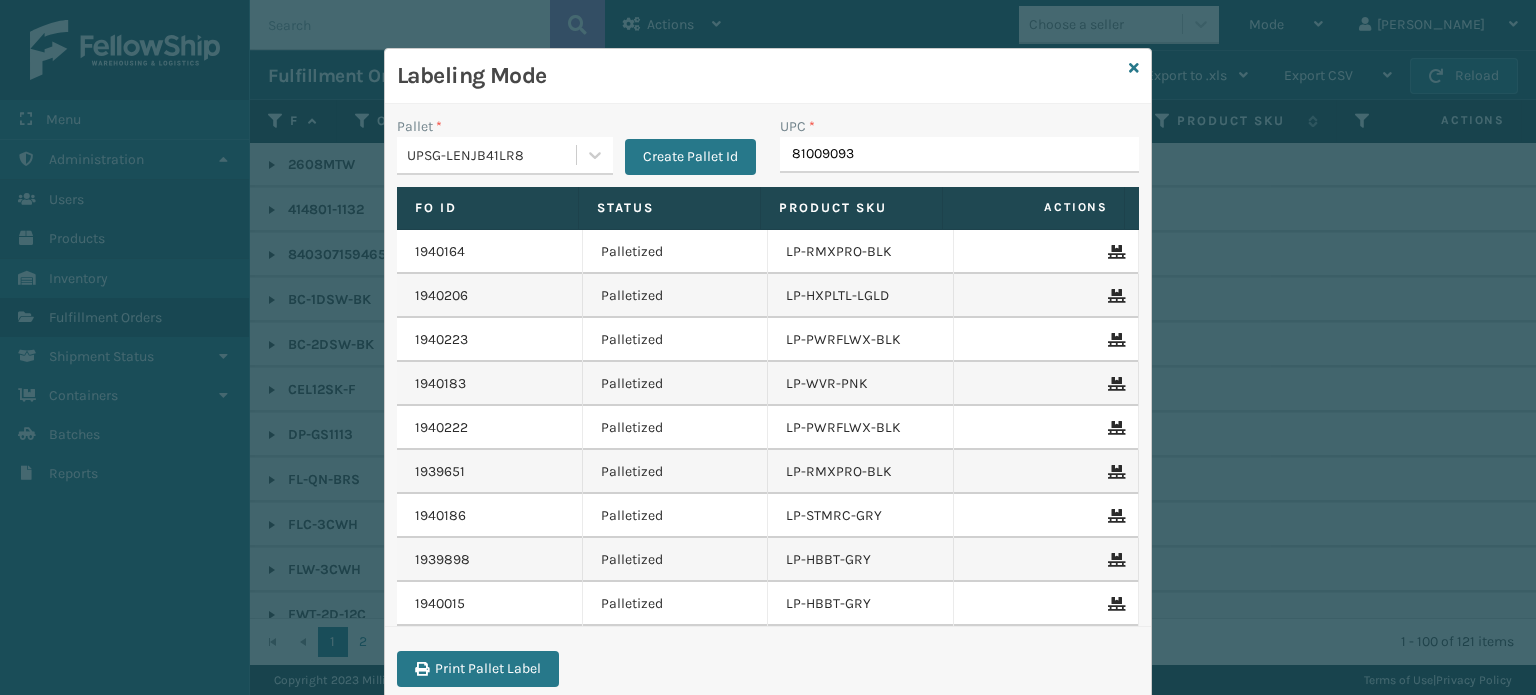type on "810090932" 